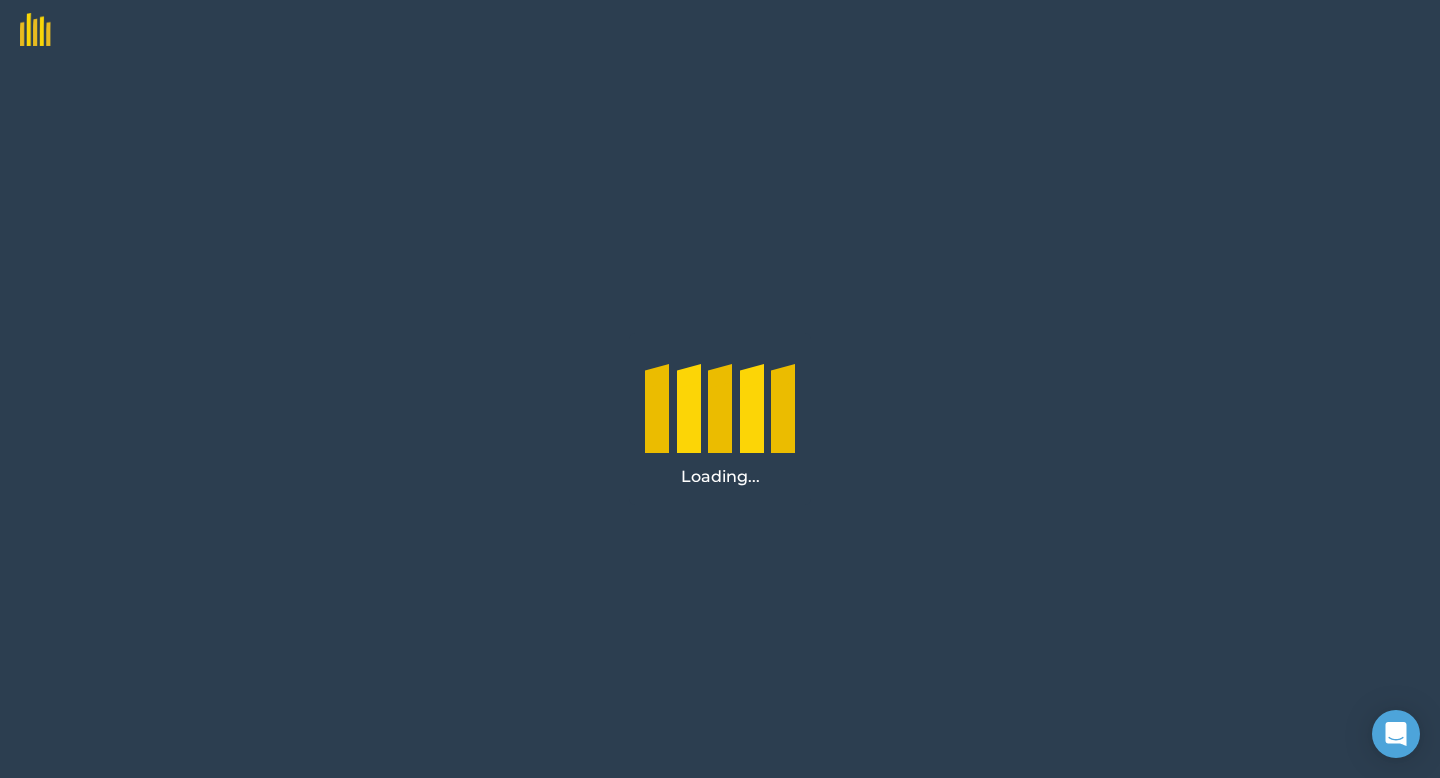 scroll, scrollTop: 0, scrollLeft: 0, axis: both 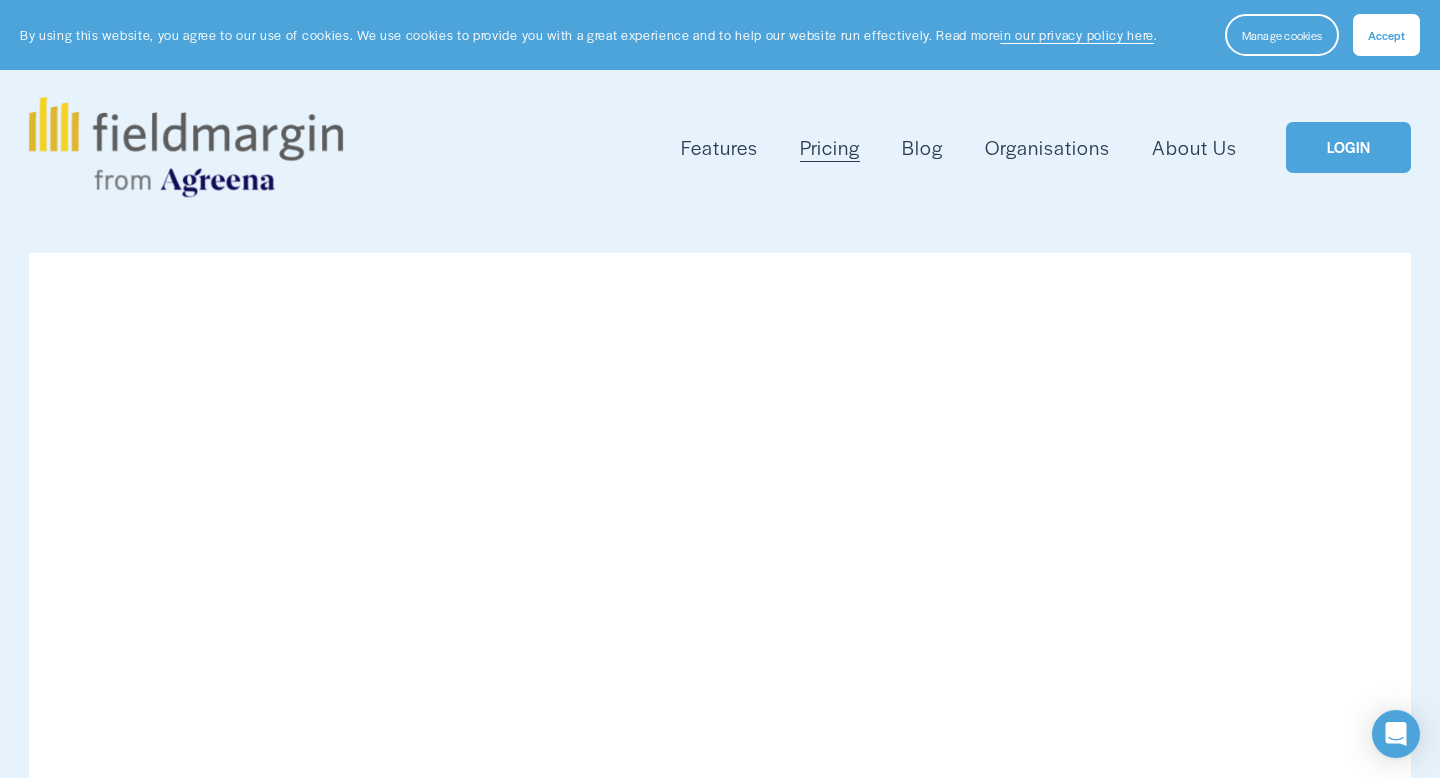 click on "LOGIN" at bounding box center (1348, 147) 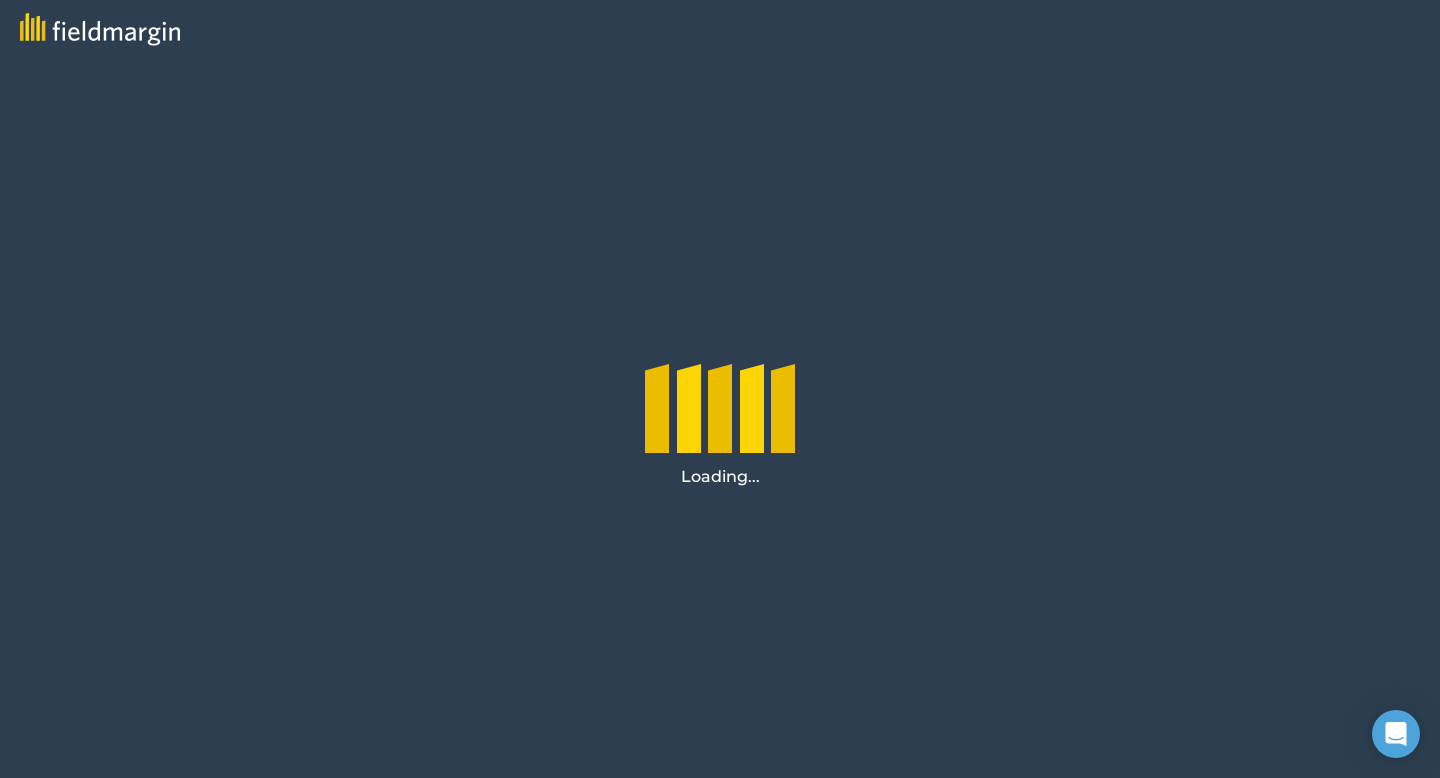 scroll, scrollTop: 0, scrollLeft: 0, axis: both 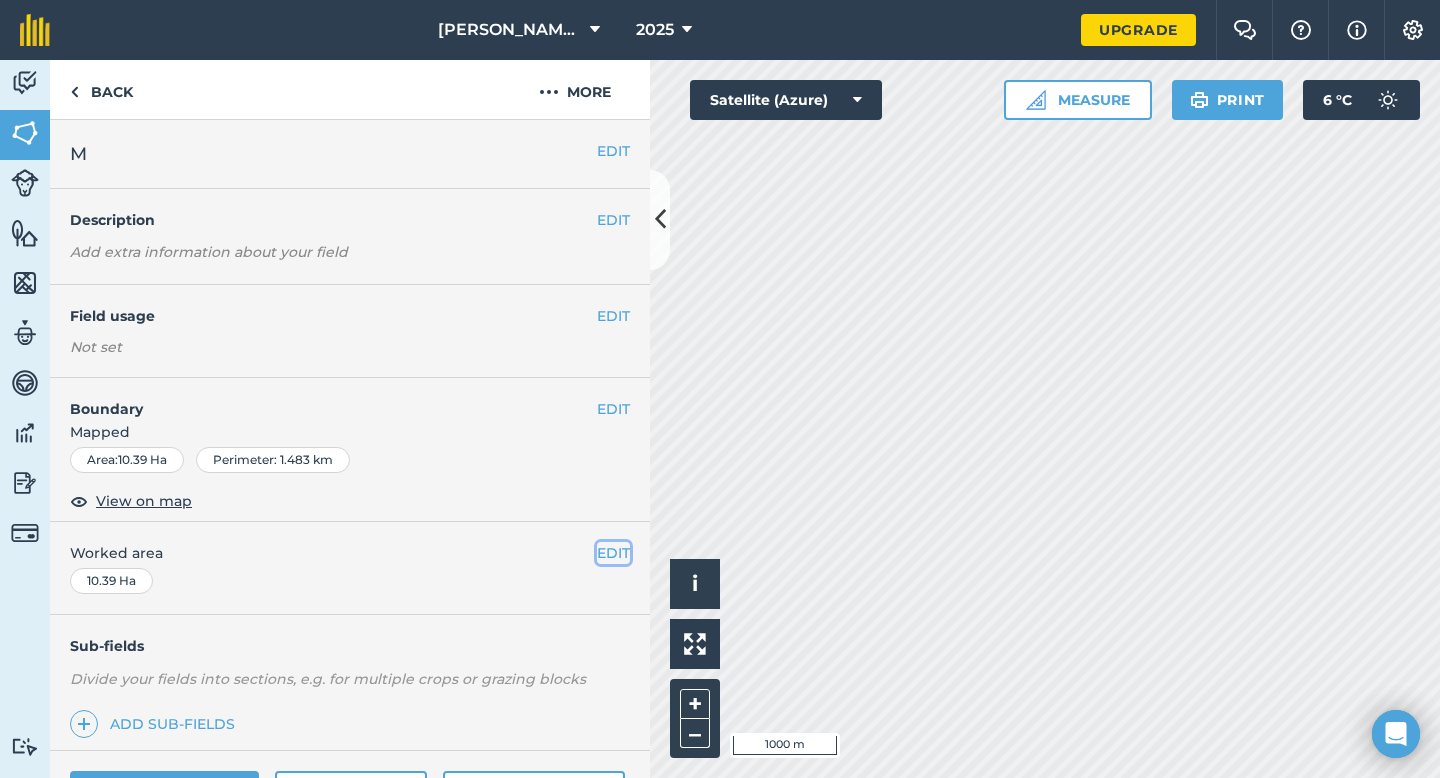 click on "EDIT" at bounding box center [613, 553] 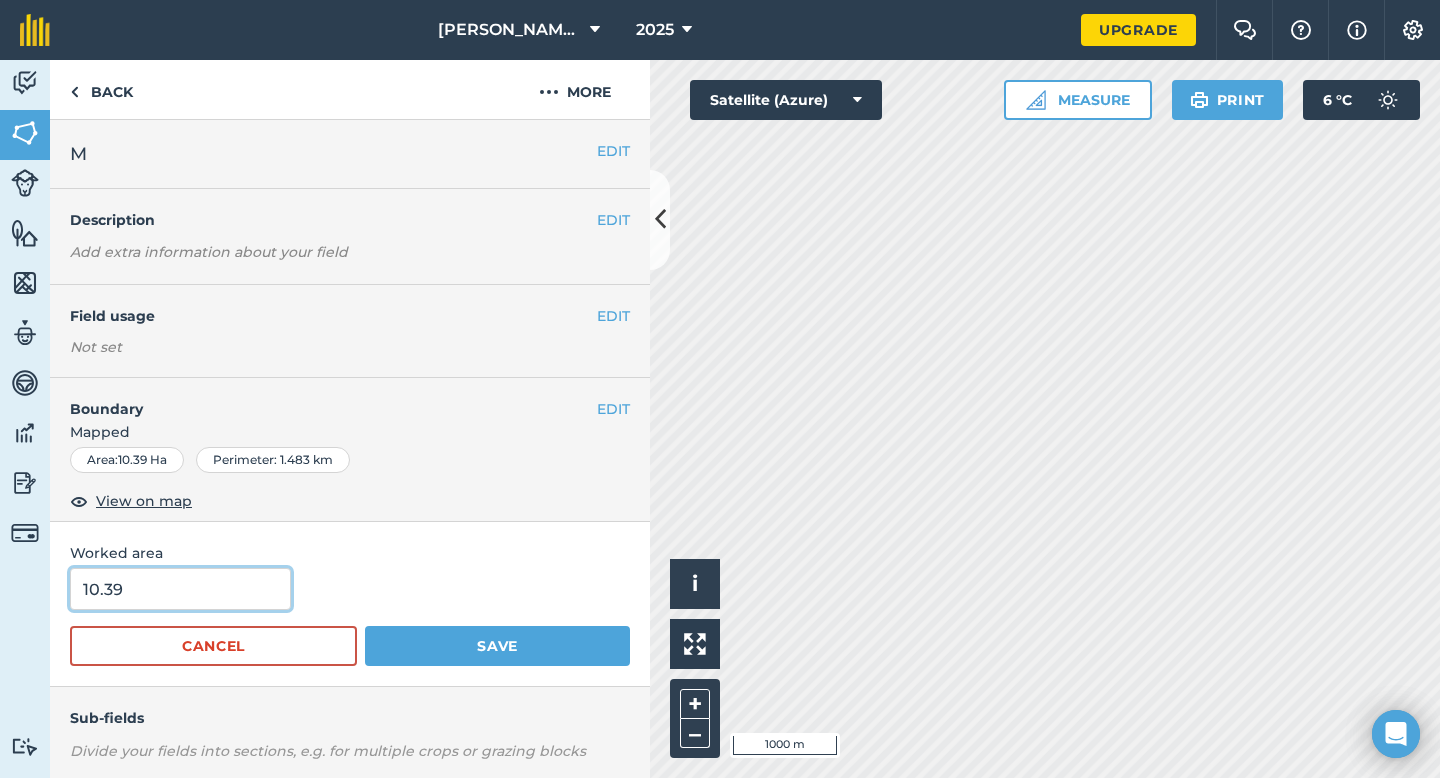 click on "10.39" at bounding box center [180, 589] 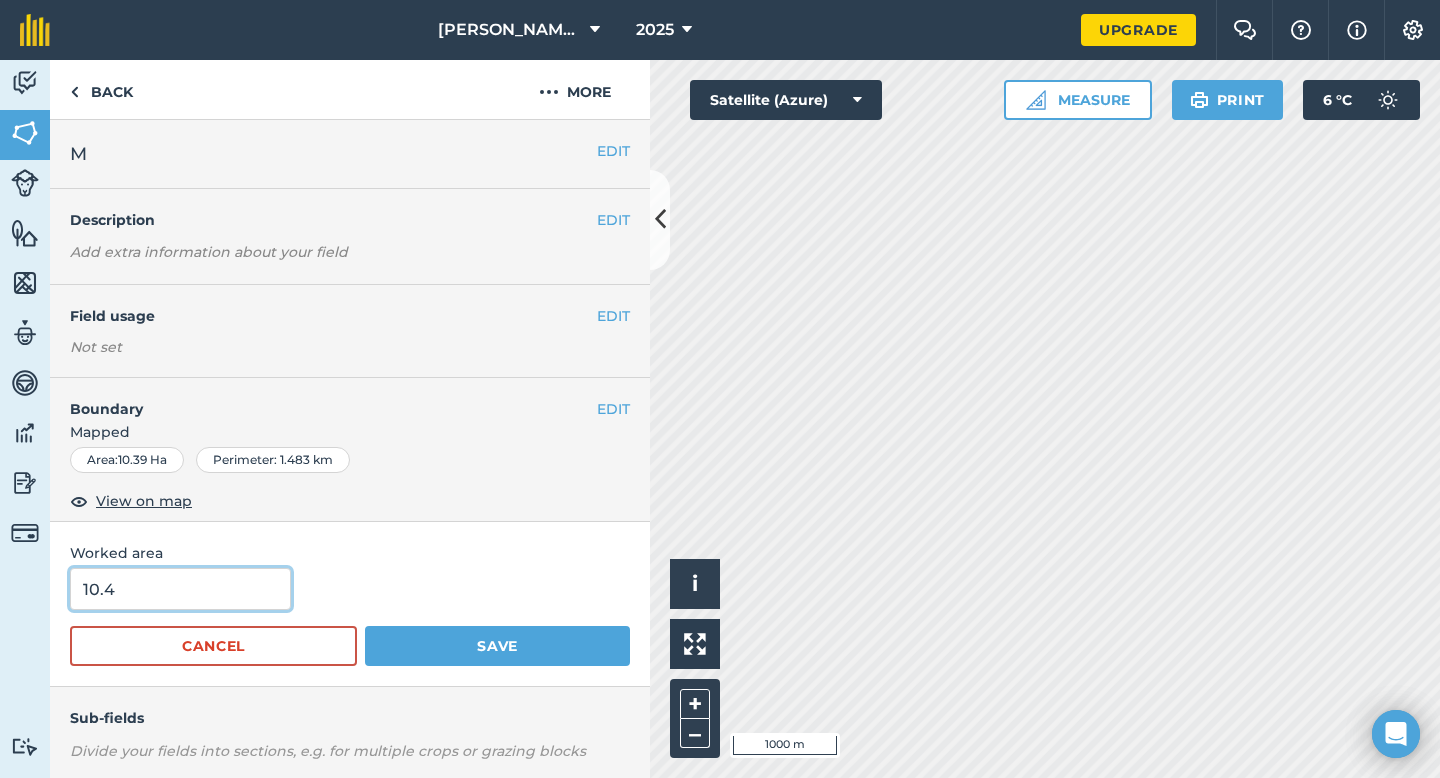 type on "10.4" 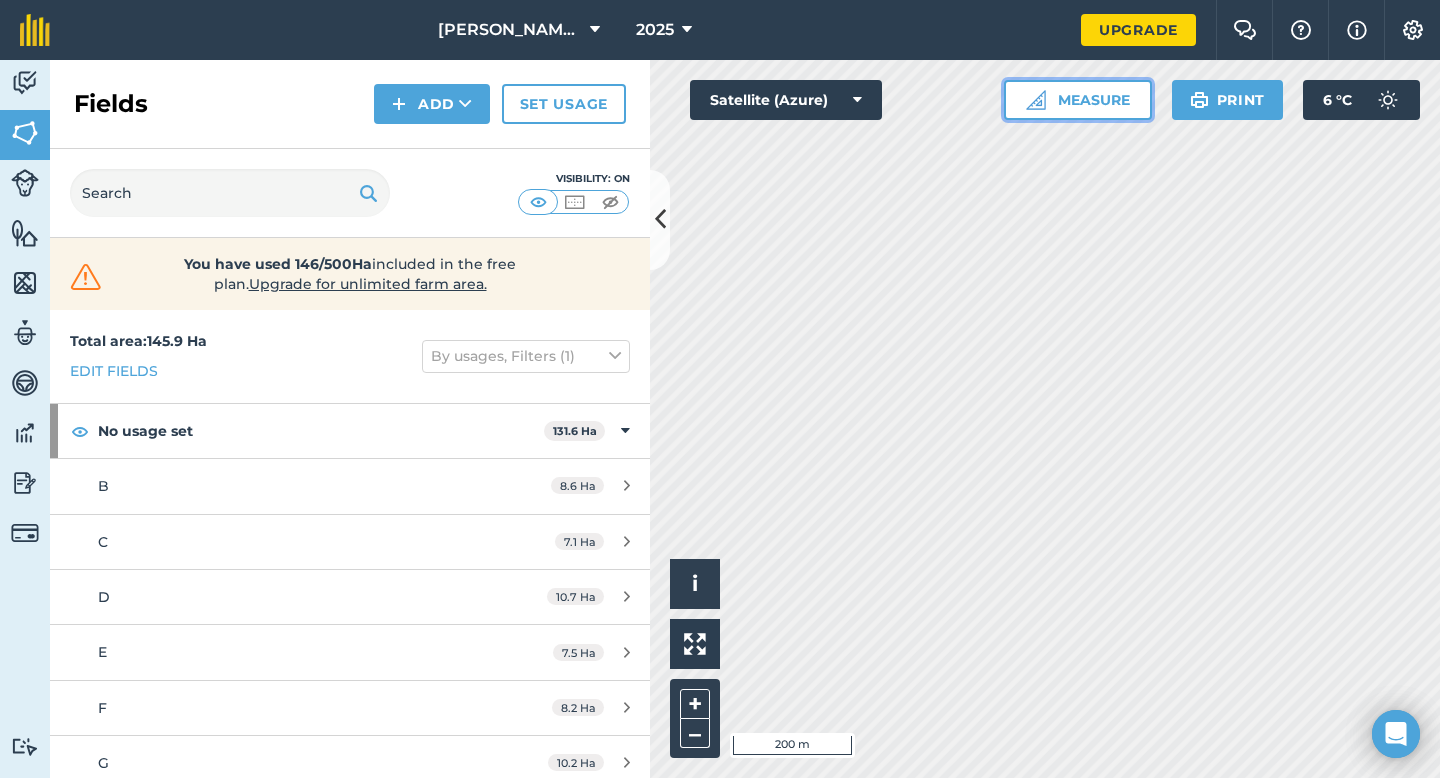 click on "Measure" at bounding box center [1078, 100] 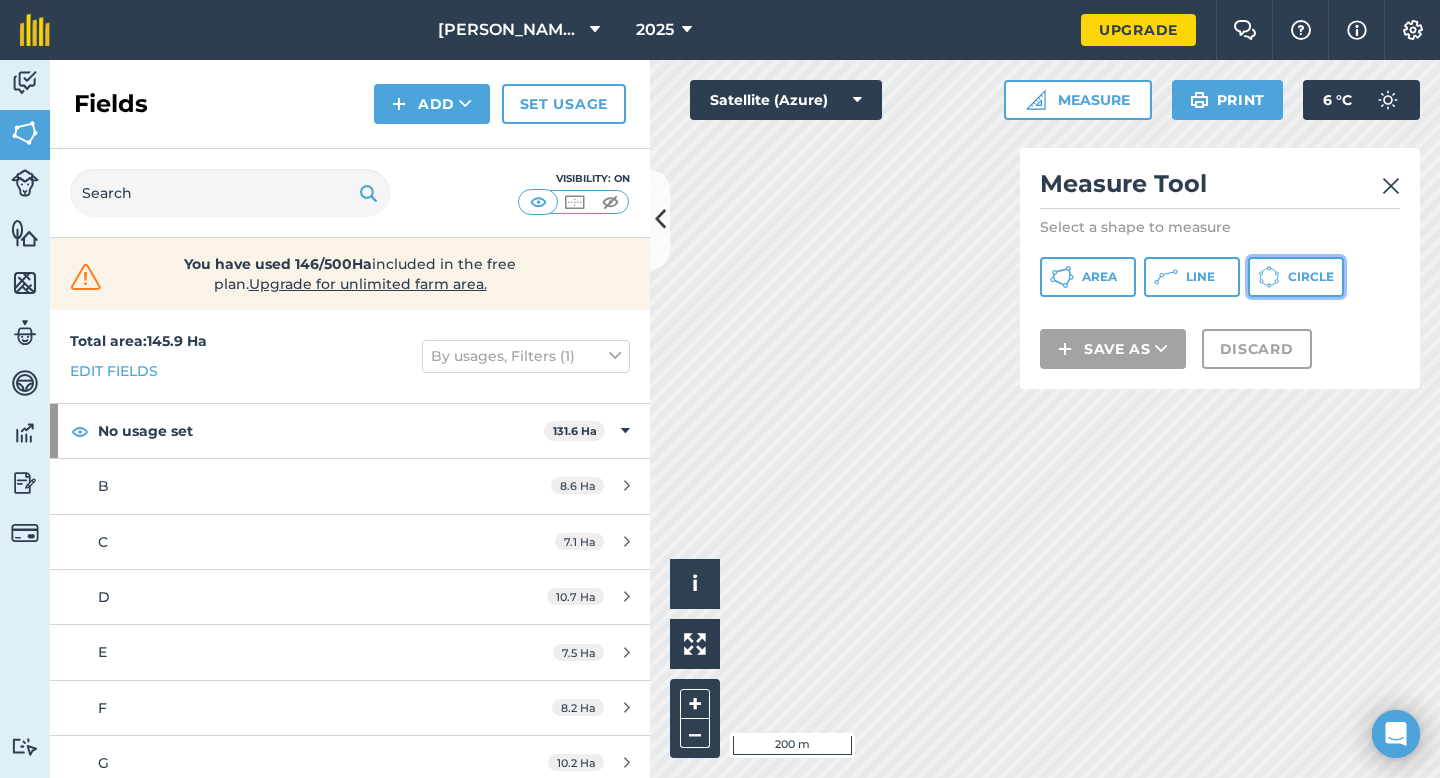 click 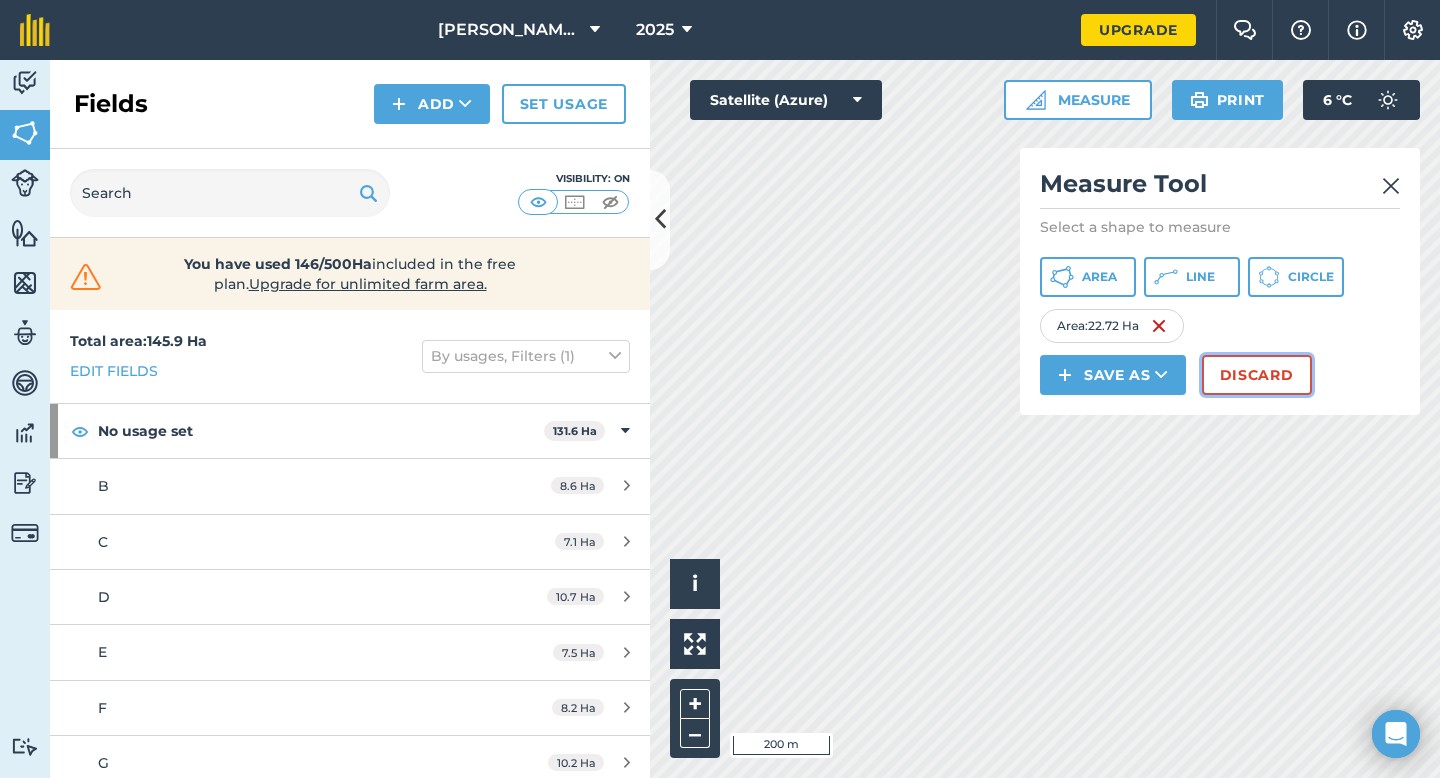 click on "Discard" at bounding box center [1257, 375] 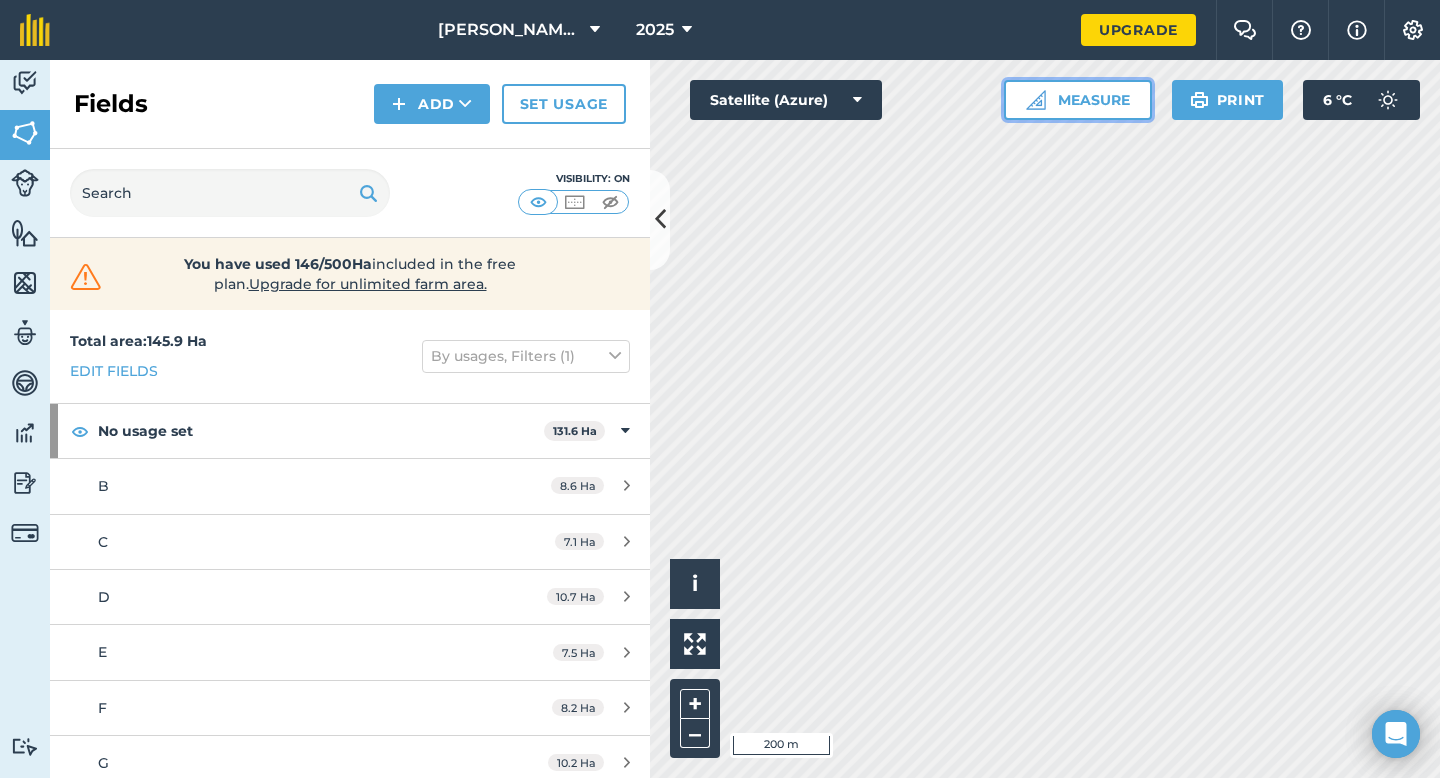 click on "Measure" at bounding box center [1078, 100] 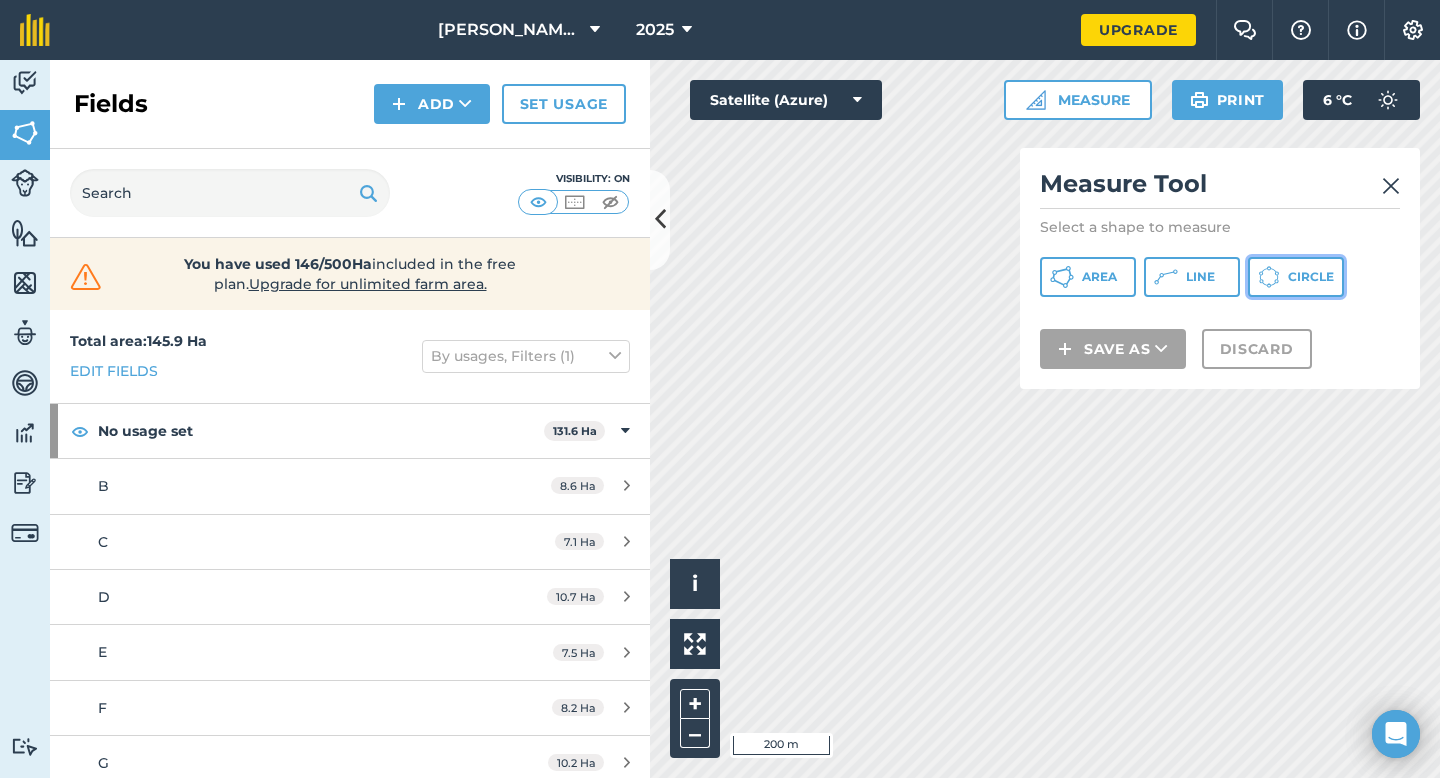 click on "Circle" at bounding box center [1296, 277] 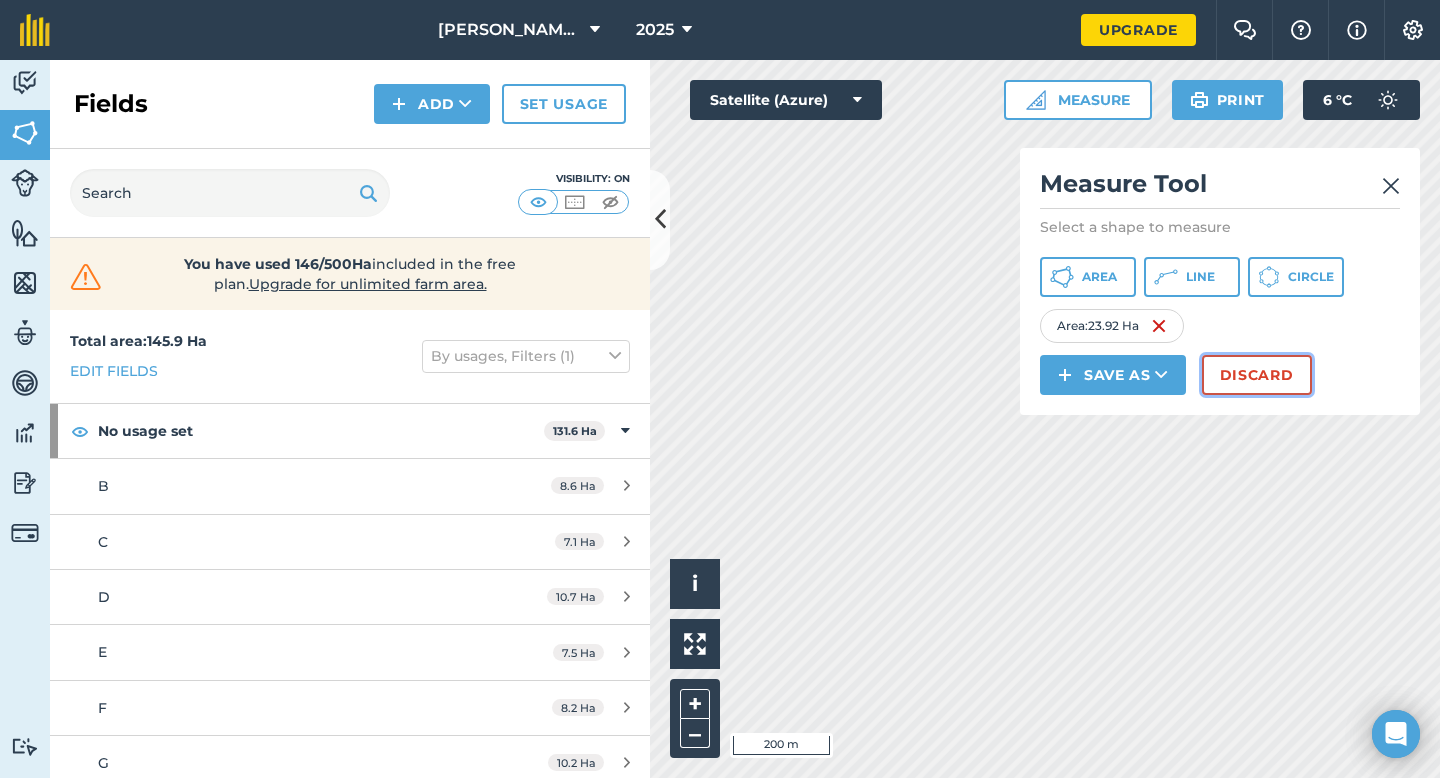 click on "Discard" at bounding box center (1257, 375) 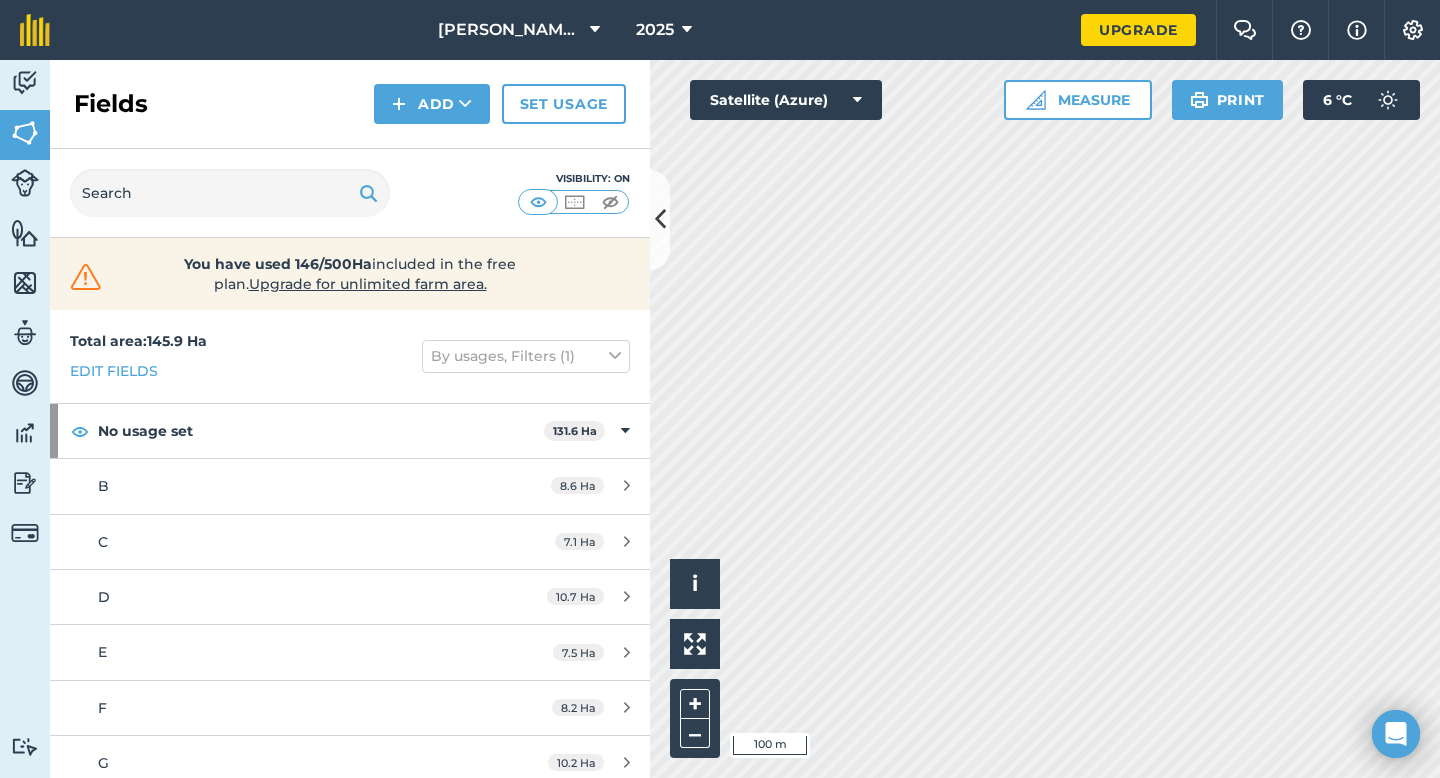 click on "Activity Fields Livestock Features Maps Team Vehicles Data Reporting Billing Tutorials Tutorials Fields   Add   Set usage Visibility: On You have used 146/500Ha  included in the free plan .  Upgrade for unlimited farm area. Total area :  145.9   Ha Edit fields By usages, Filters (1) No usage set 131.6   Ha B 8.6   Ha C 7.1   Ha D 10.7   Ha E 7.5   Ha F 8.2   Ha G 10.2   Ha I 8.3   Ha J 10   Ha K 7.6   Ha L 6.7   Ha M 10.4   Ha N 6   Ha O 9   Ha P 8   Ha Q 7   Ha R 6.3   [PERSON_NAME] Seed 5.5   Ha H 5.5   Ha Radish Seed 8.8   Ha A 8.8   Ha Click to start drawing i © 2025 TomTom, Microsoft 100 m + – Satellite (Azure) Measure Print 6   ° C" at bounding box center (720, 419) 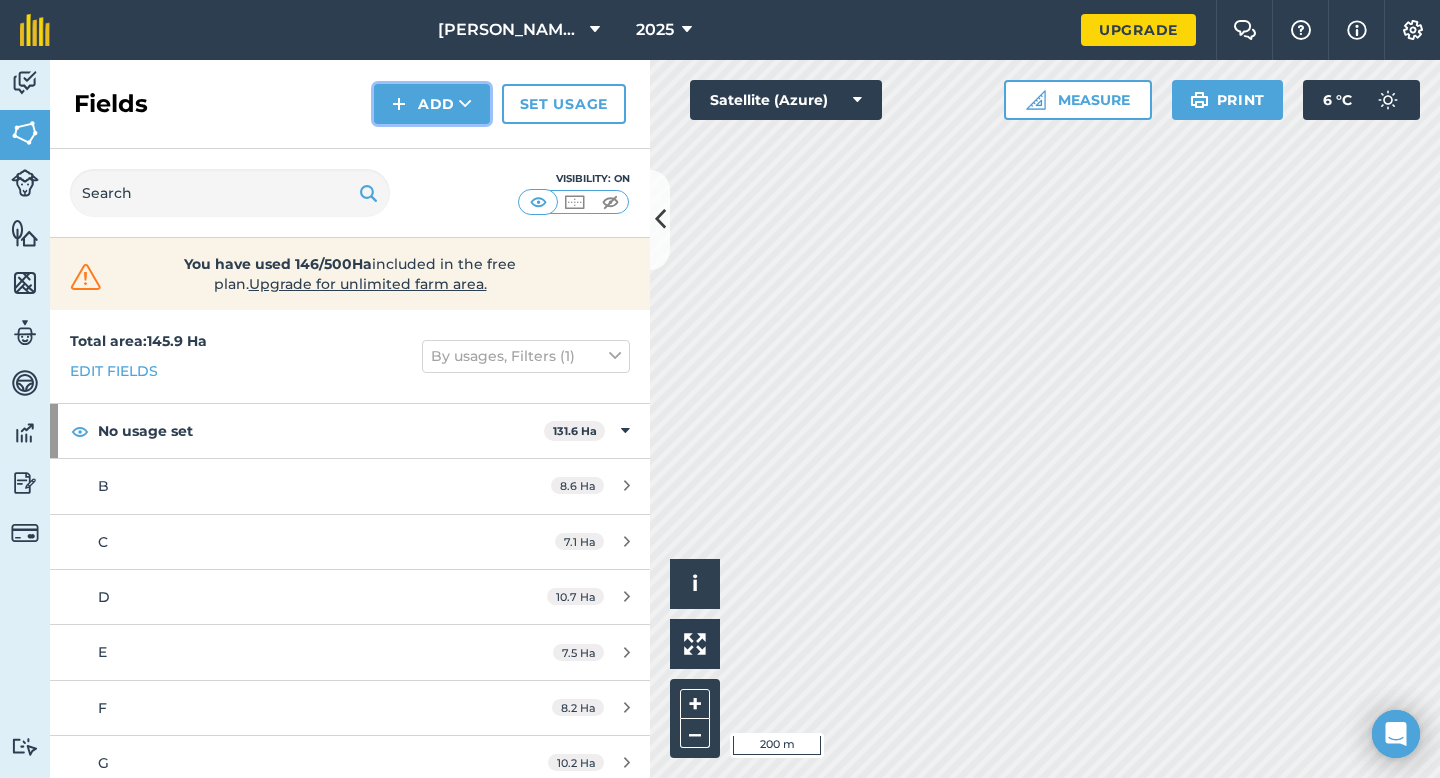 click on "Add" at bounding box center [432, 104] 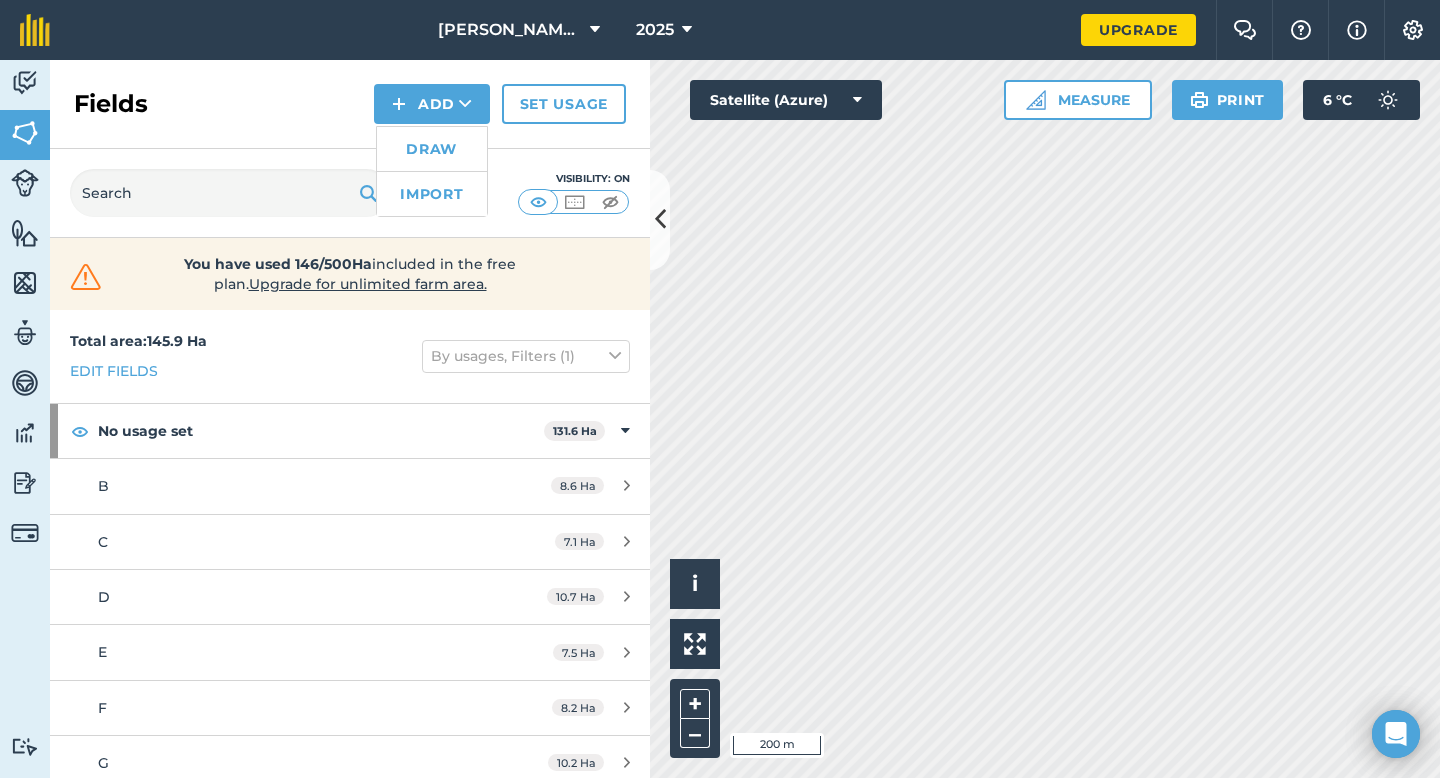 click on "Draw" at bounding box center [432, 149] 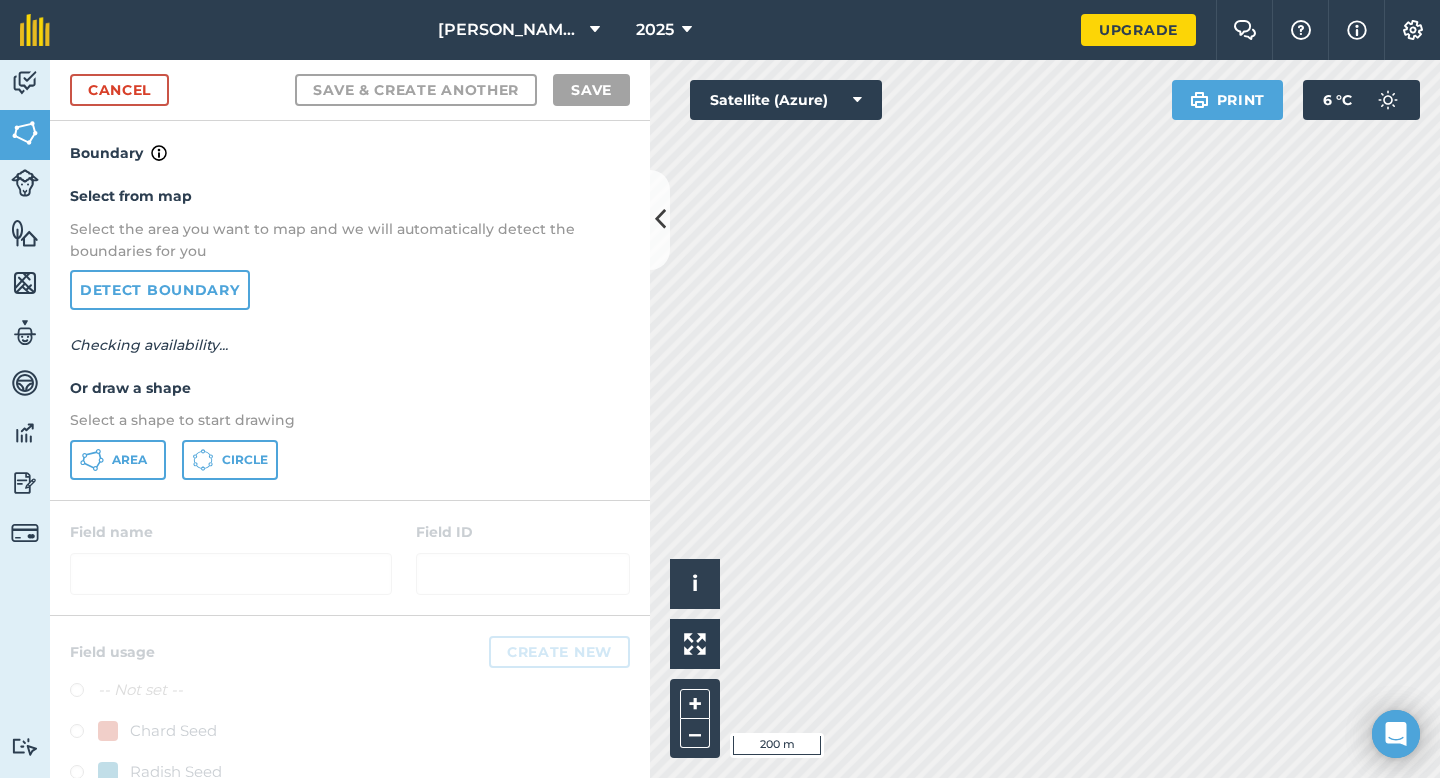 click on "Select a shape to start drawing" at bounding box center [350, 420] 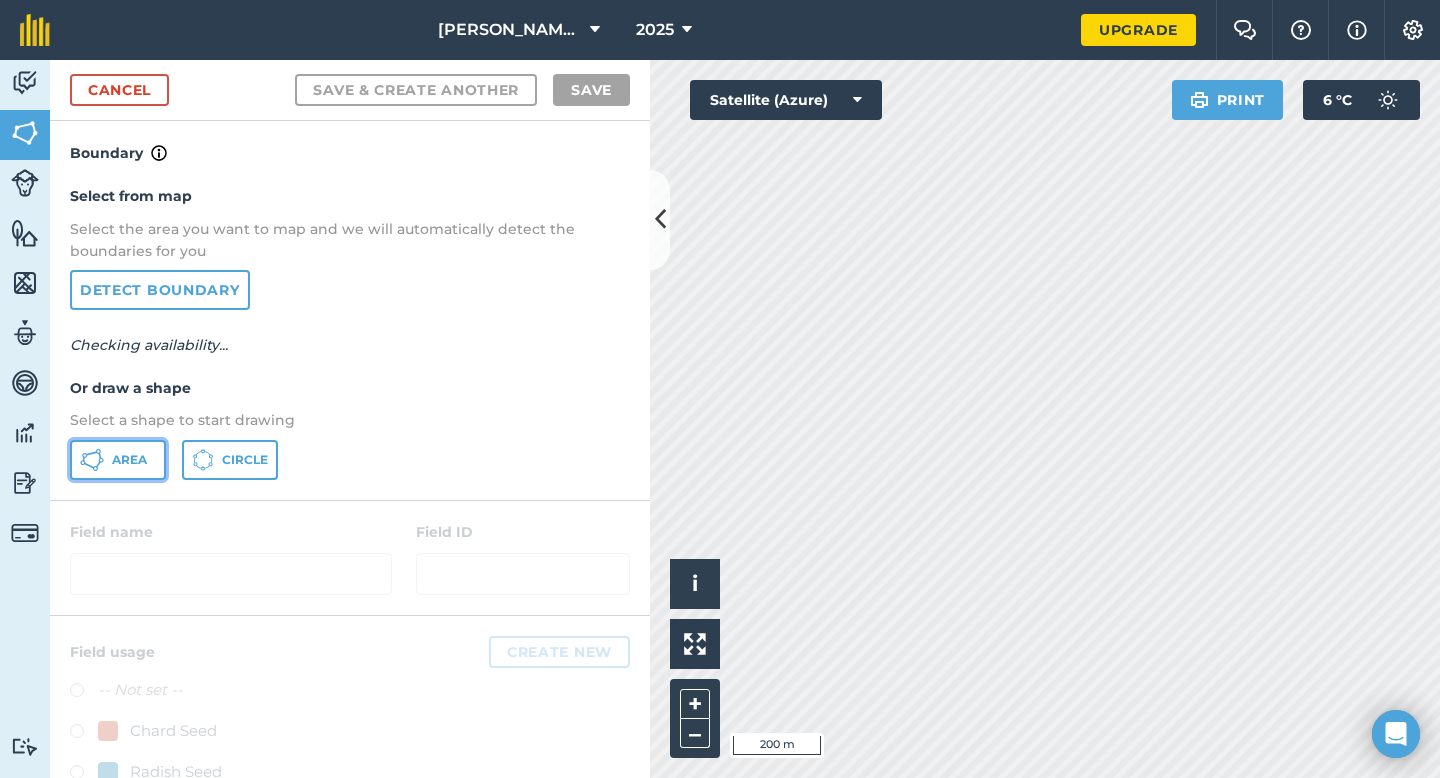 click on "Area" at bounding box center [129, 460] 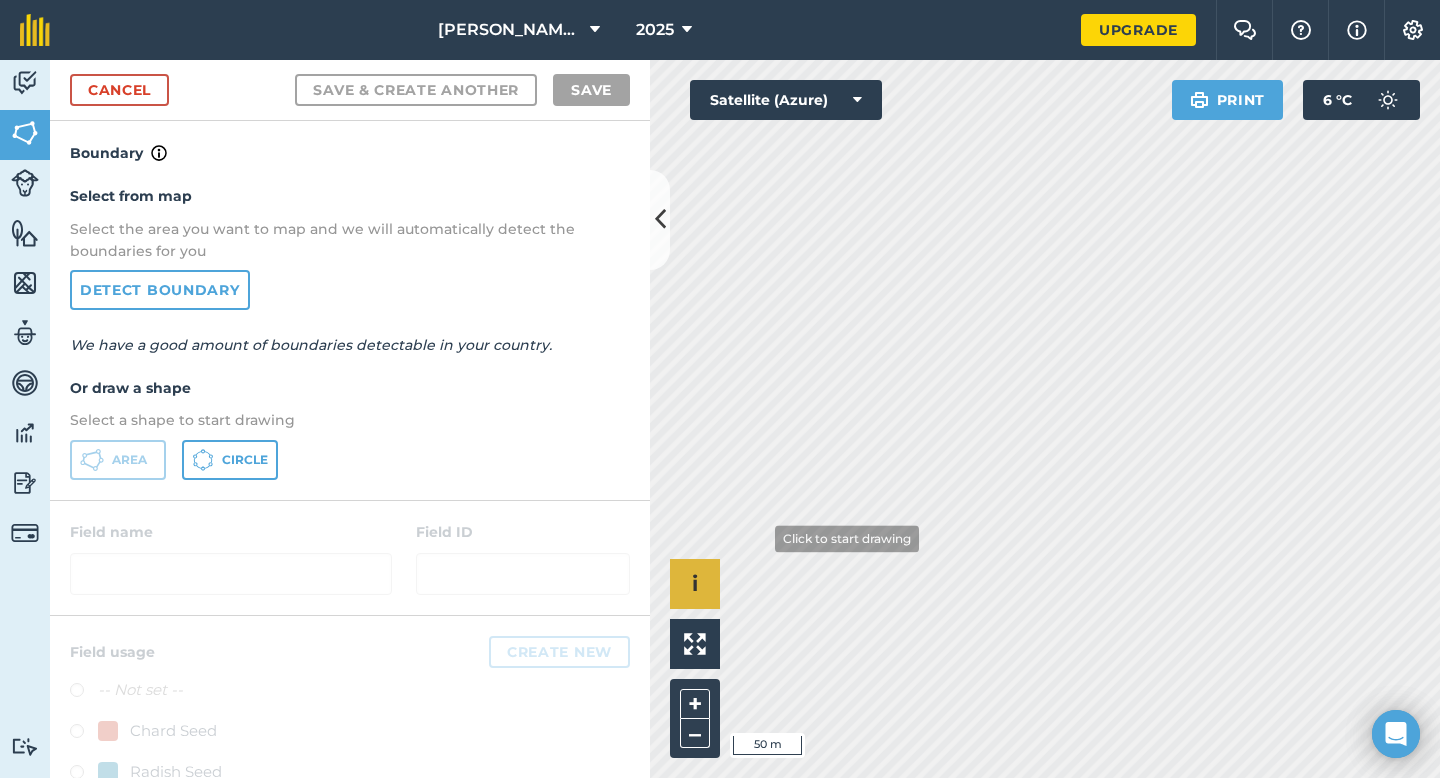 click on "Click to start drawing i © 2025 TomTom, Microsoft 50 m + –" at bounding box center [1045, 419] 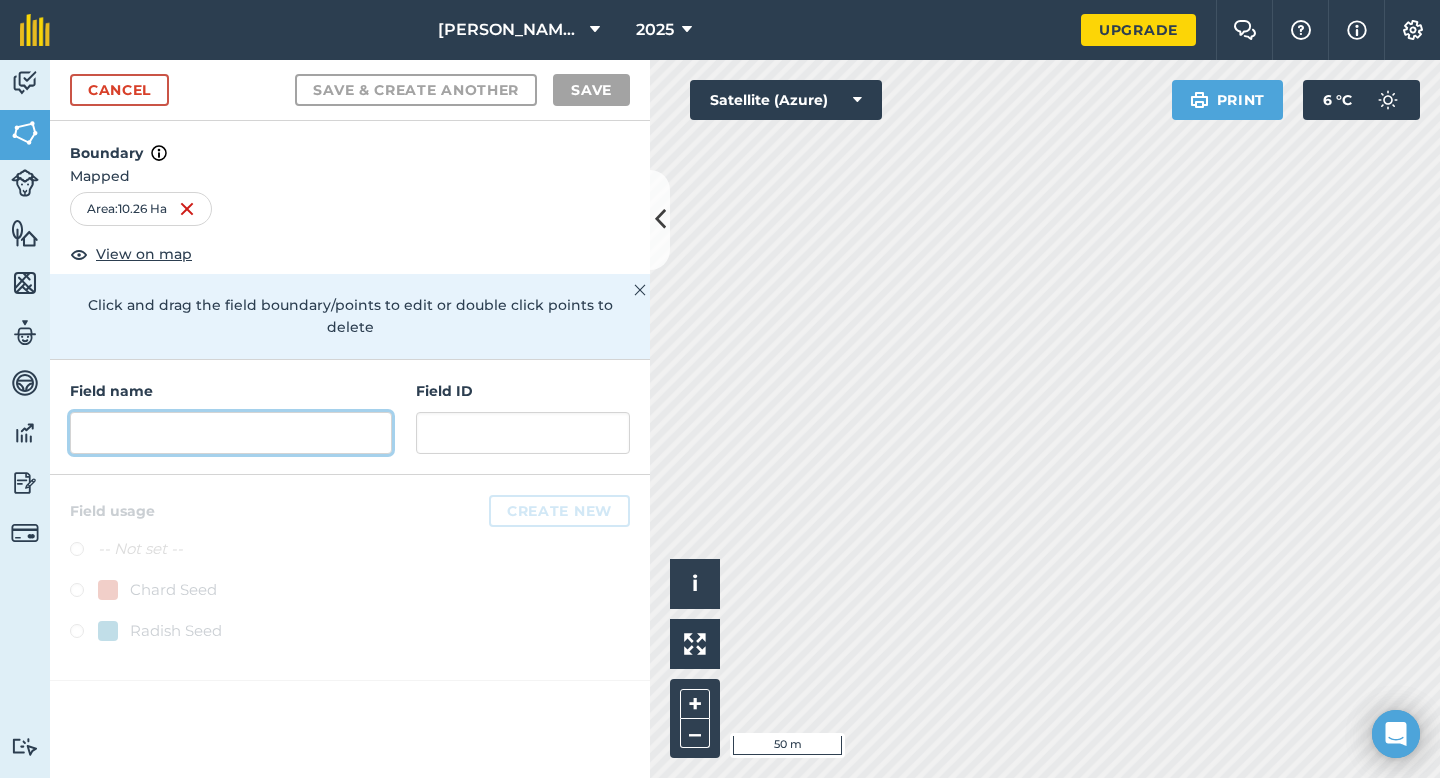 click at bounding box center (231, 433) 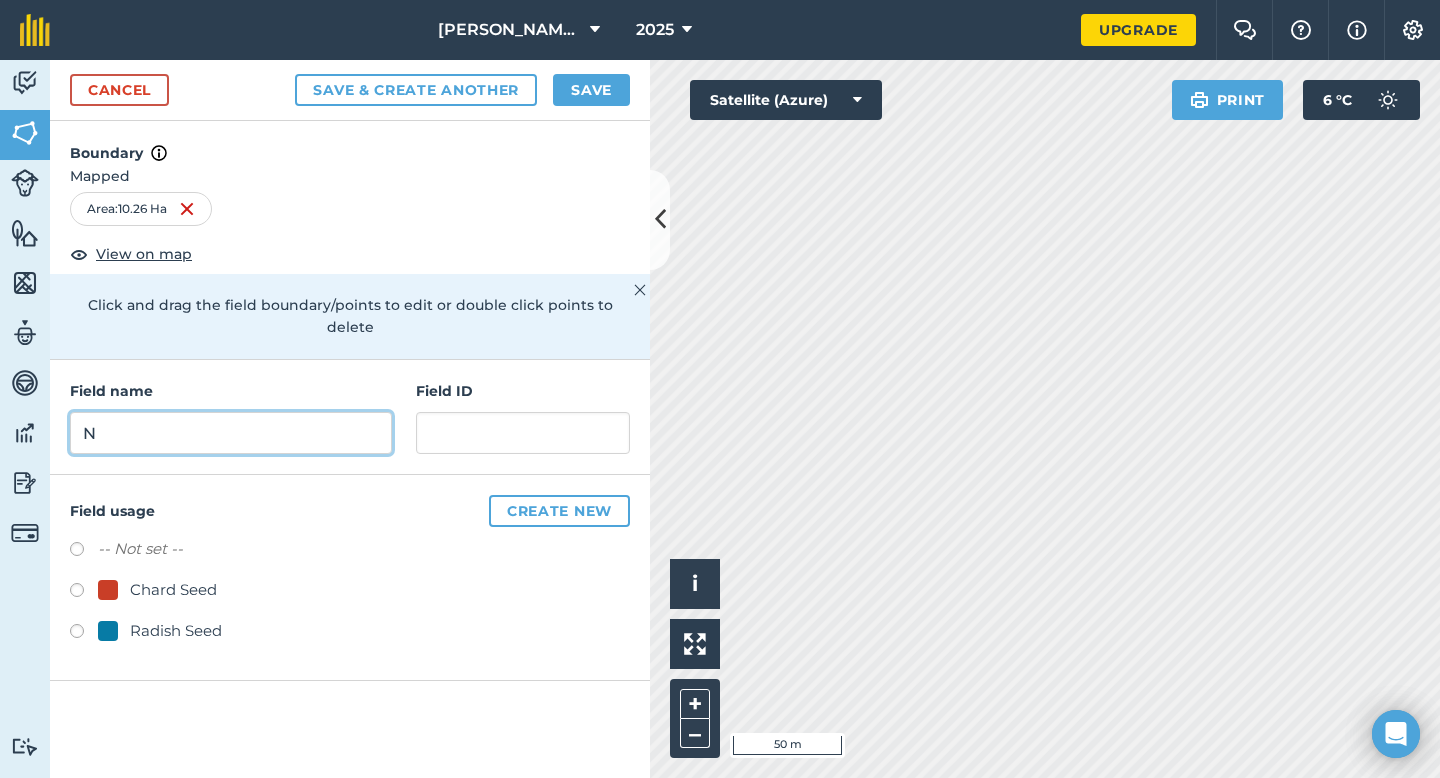 type on "N" 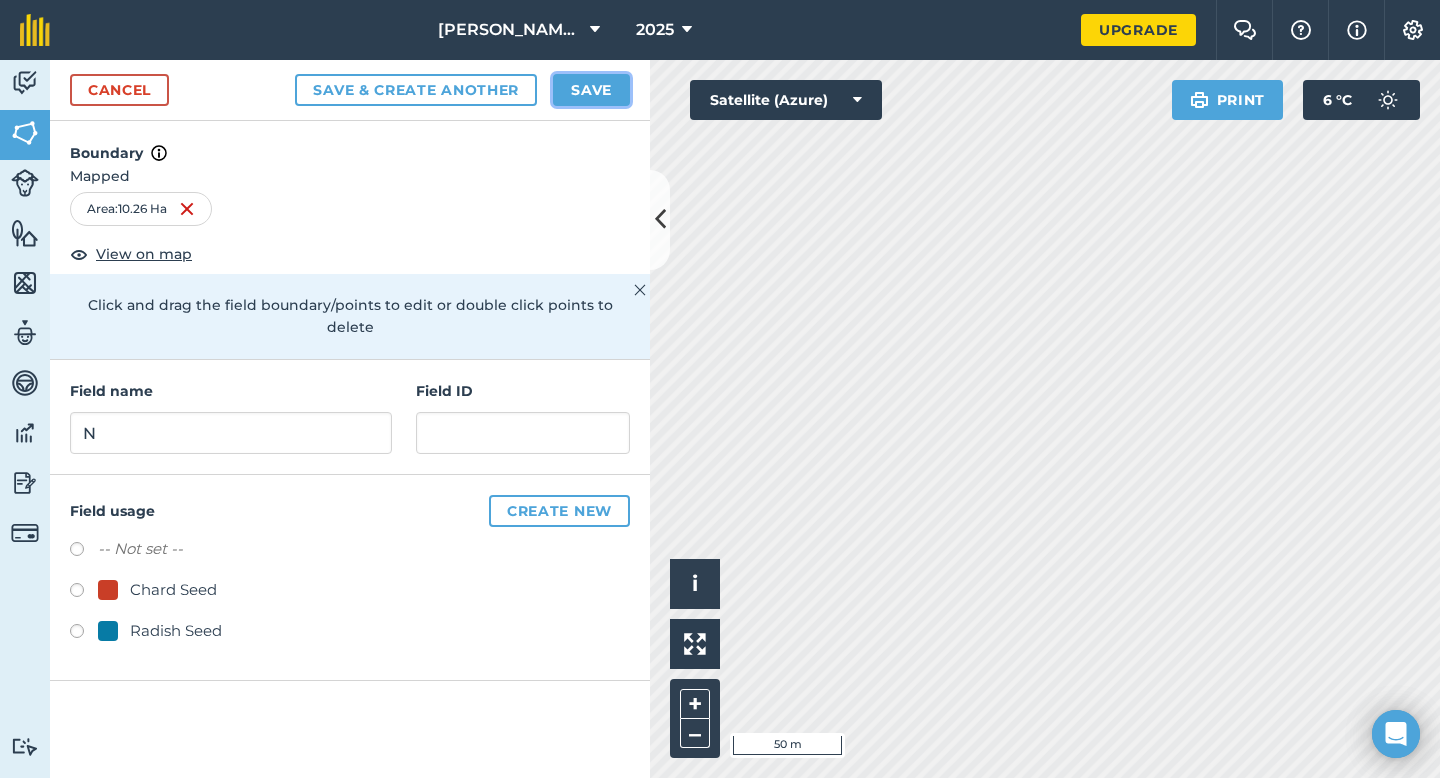 click on "Save" at bounding box center (591, 90) 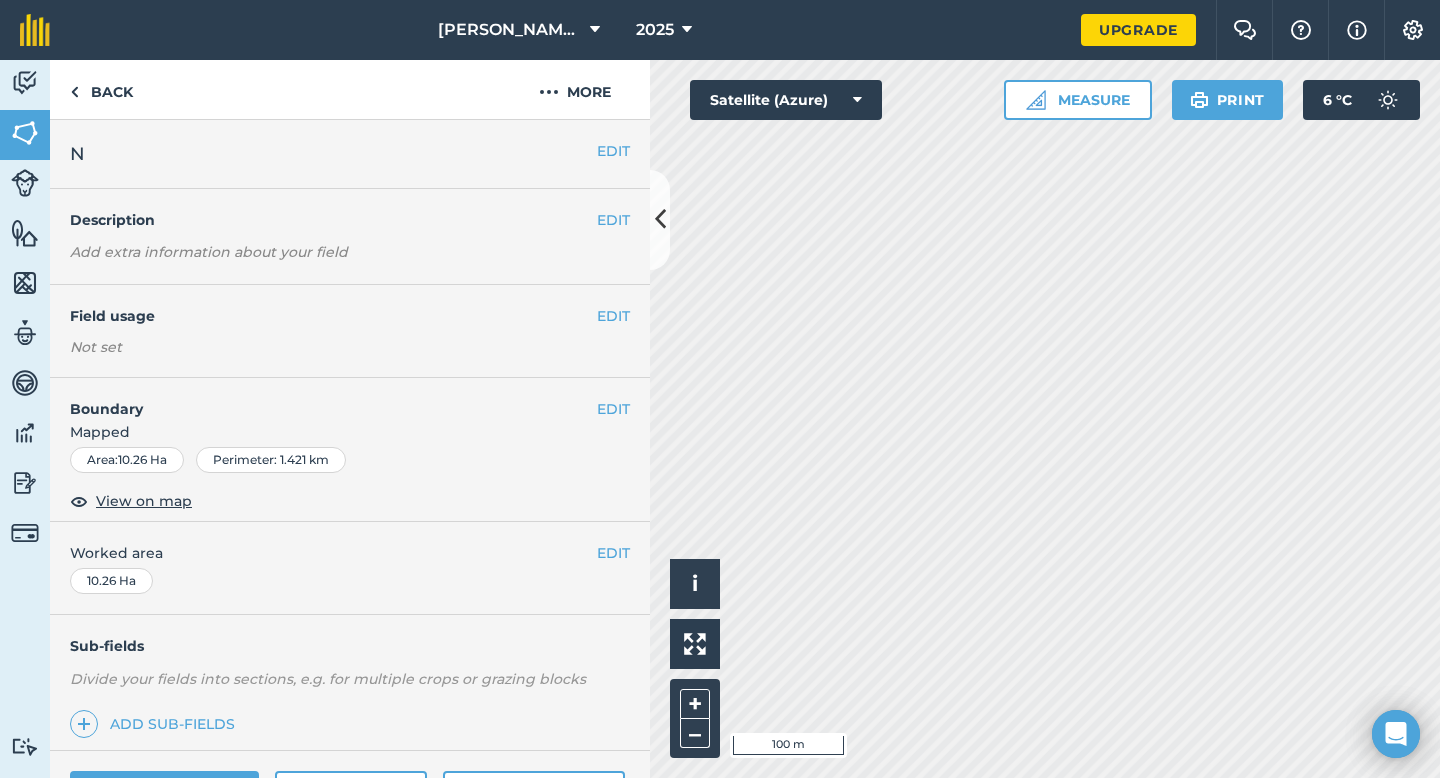click on "EDIT Worked area 10.26   Ha" at bounding box center [350, 568] 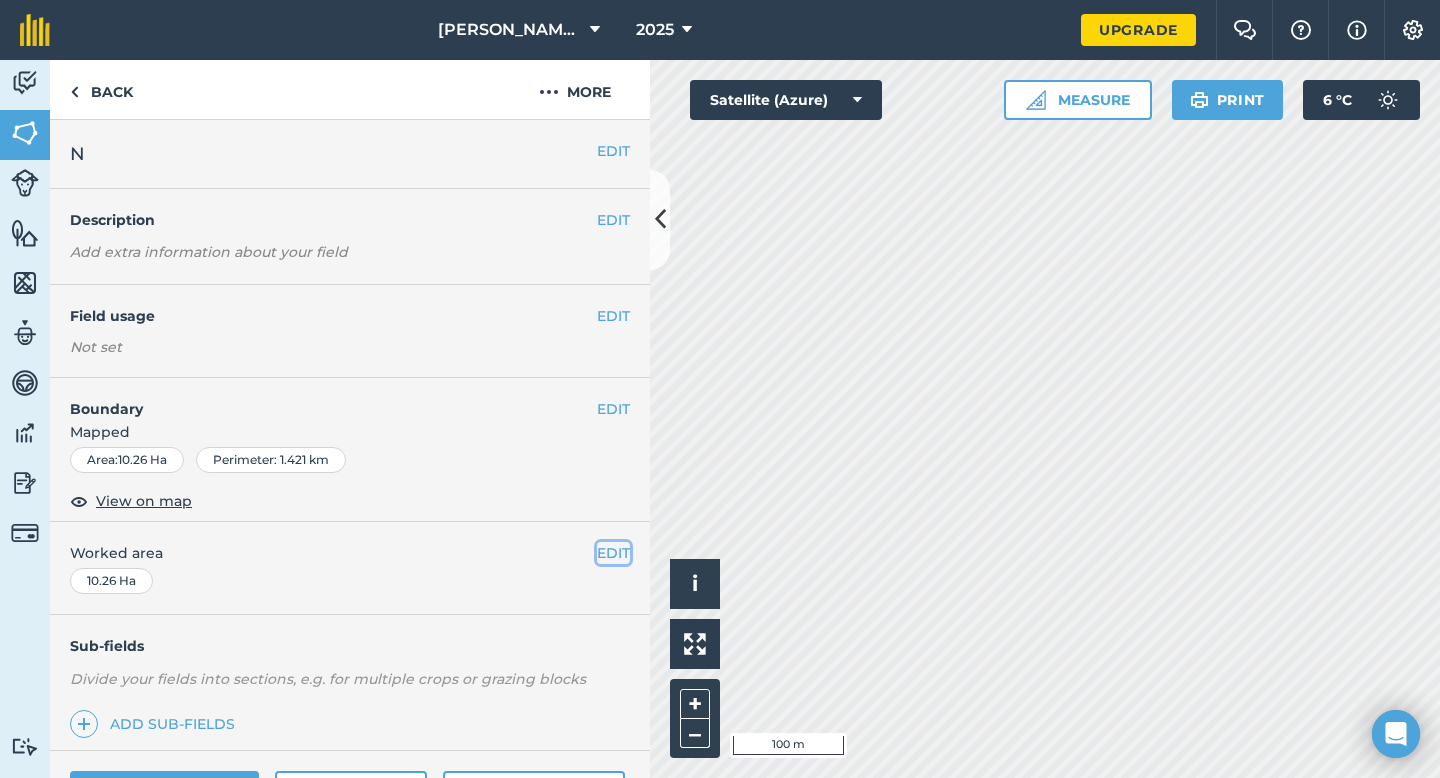 click on "EDIT" at bounding box center [613, 553] 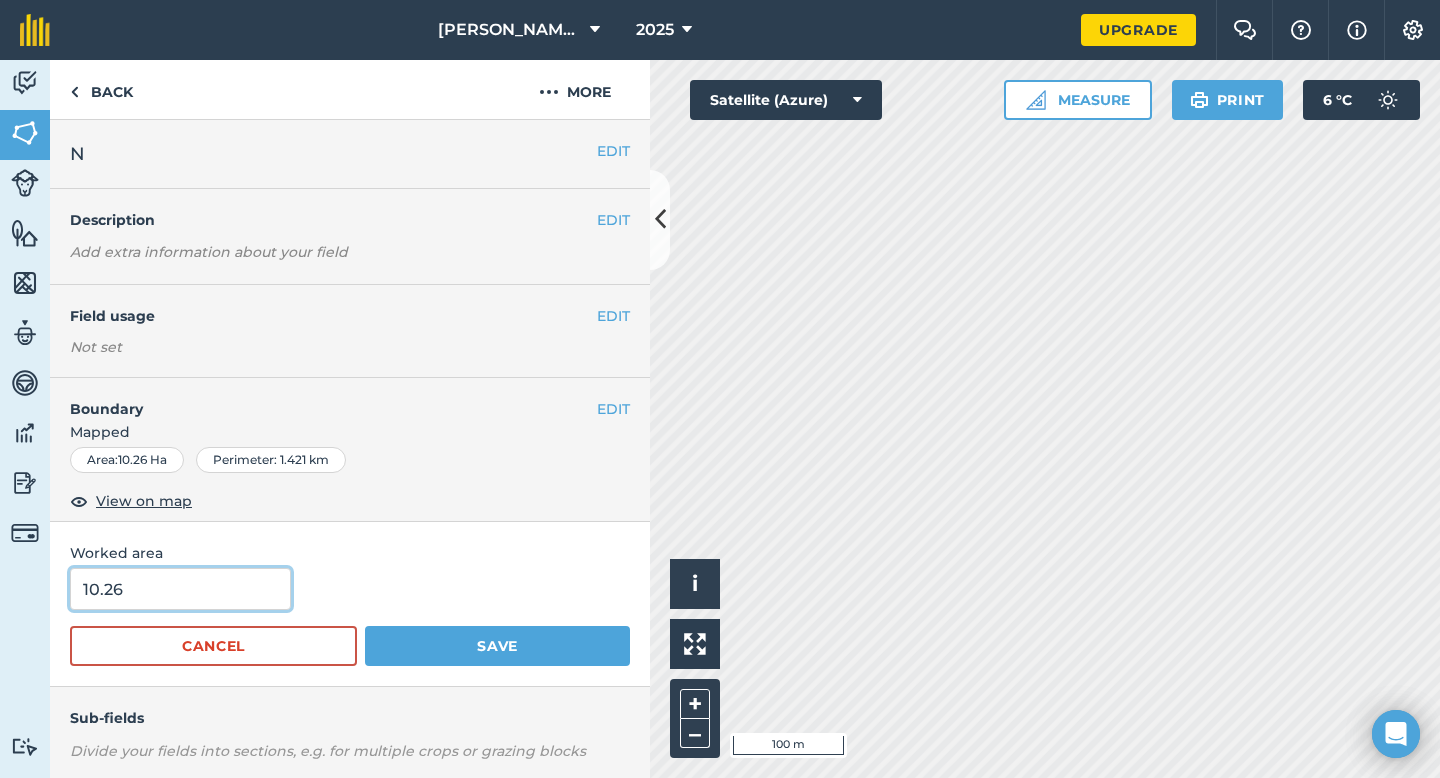 click on "10.26" at bounding box center (180, 589) 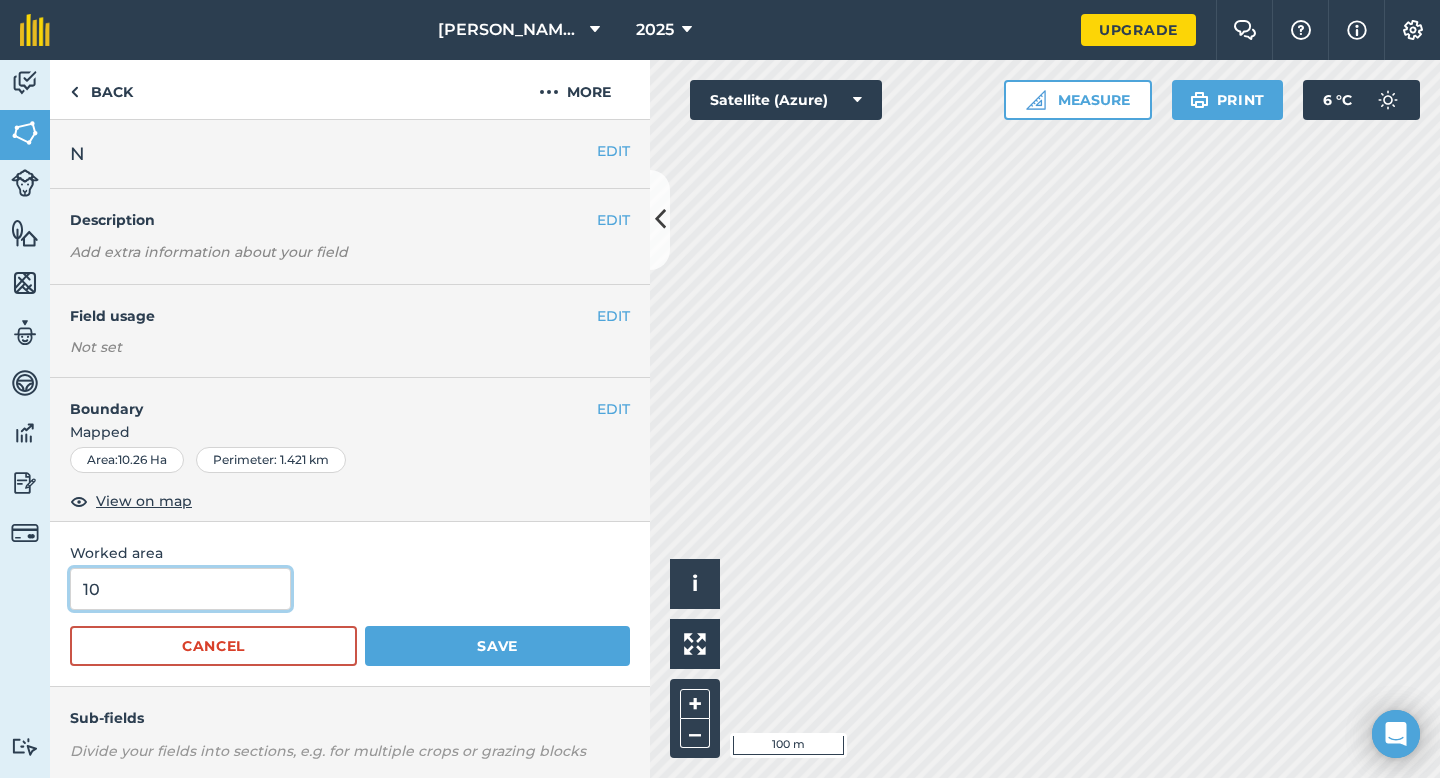 click on "Save" at bounding box center [497, 646] 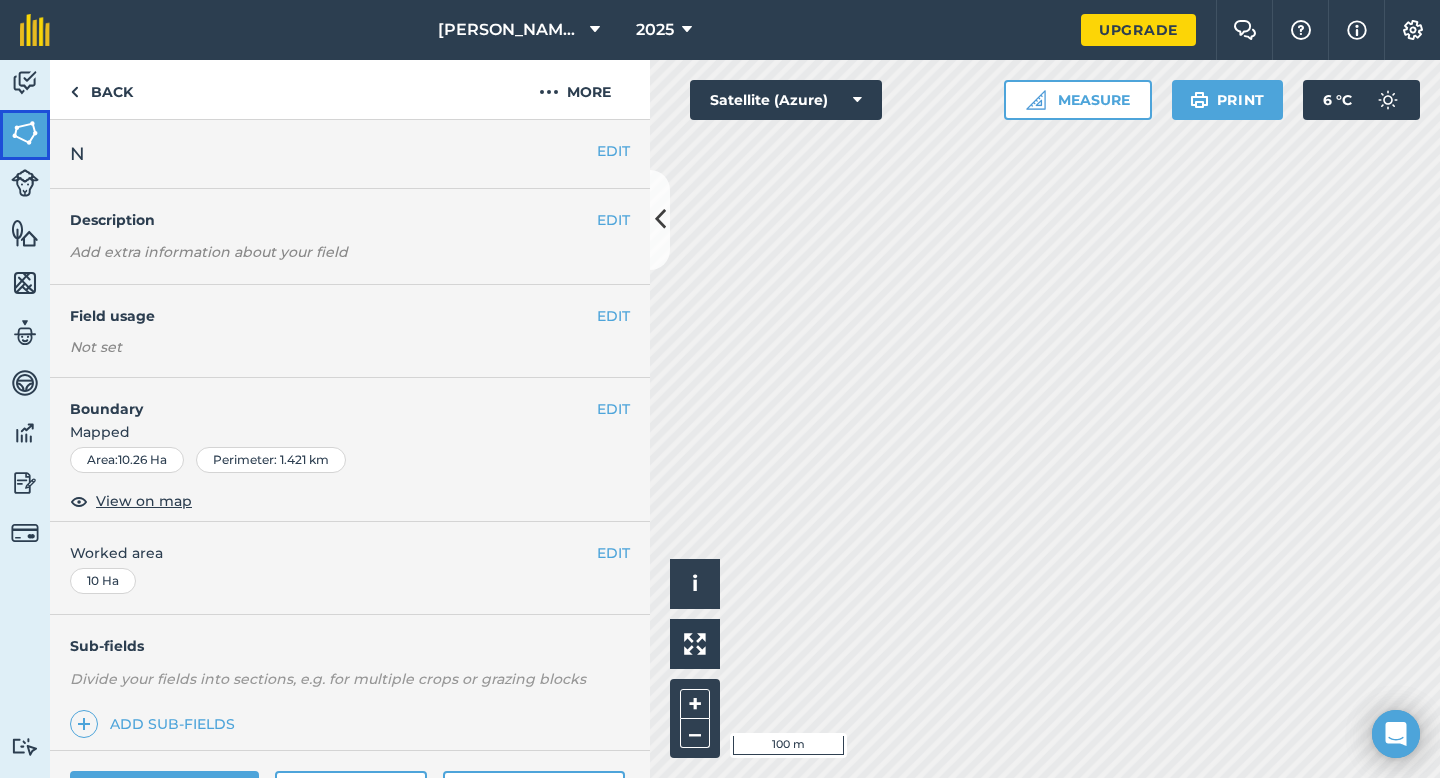 click on "Fields" at bounding box center (25, 135) 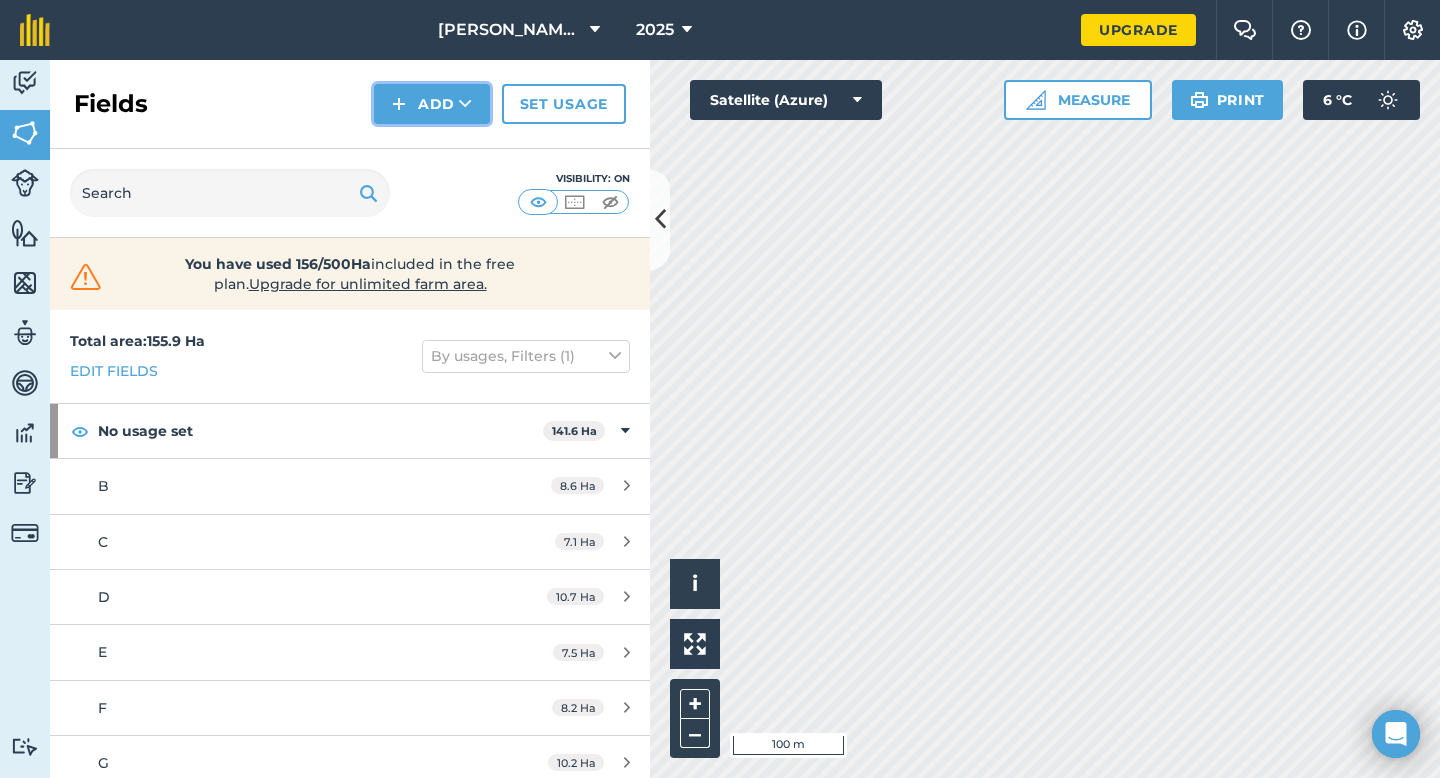 click at bounding box center (399, 104) 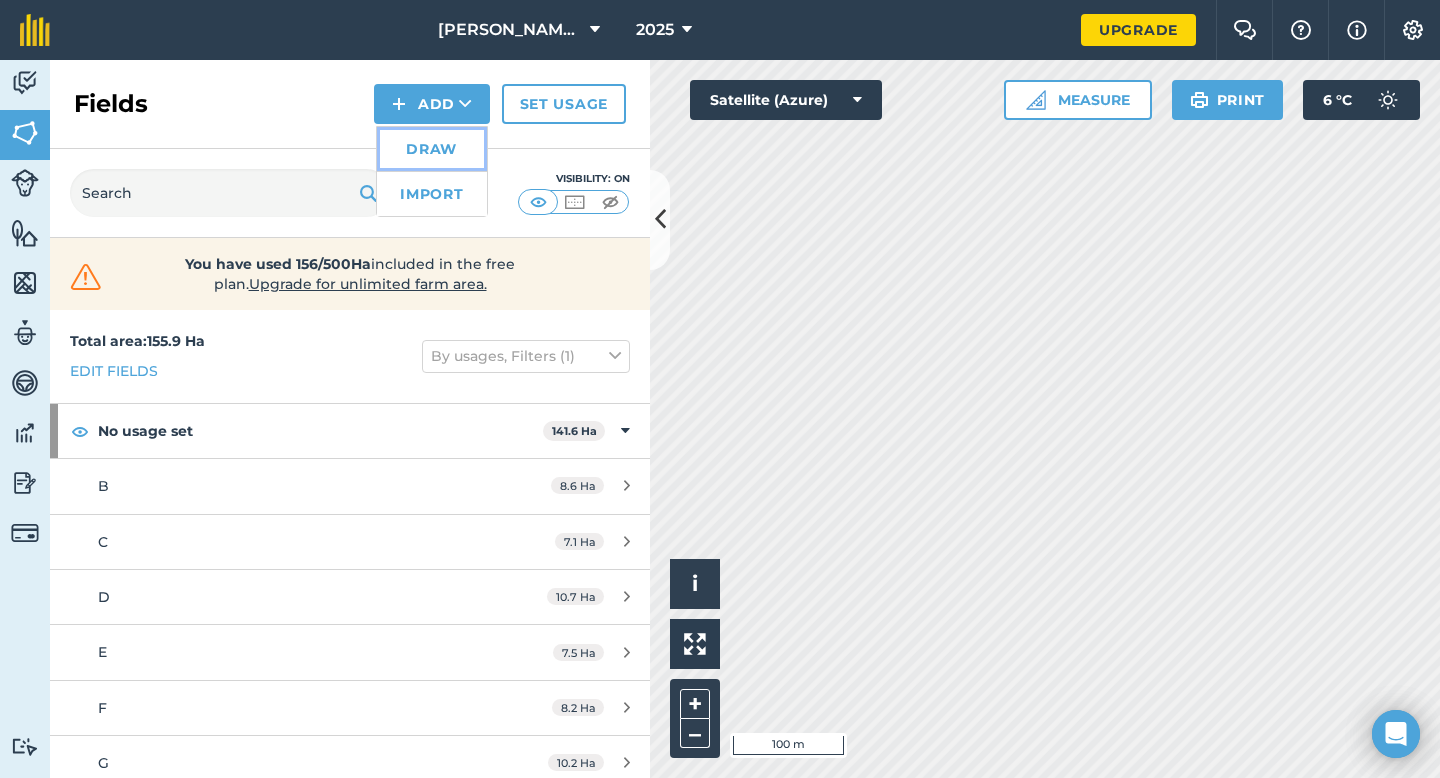 click on "Draw" at bounding box center [432, 149] 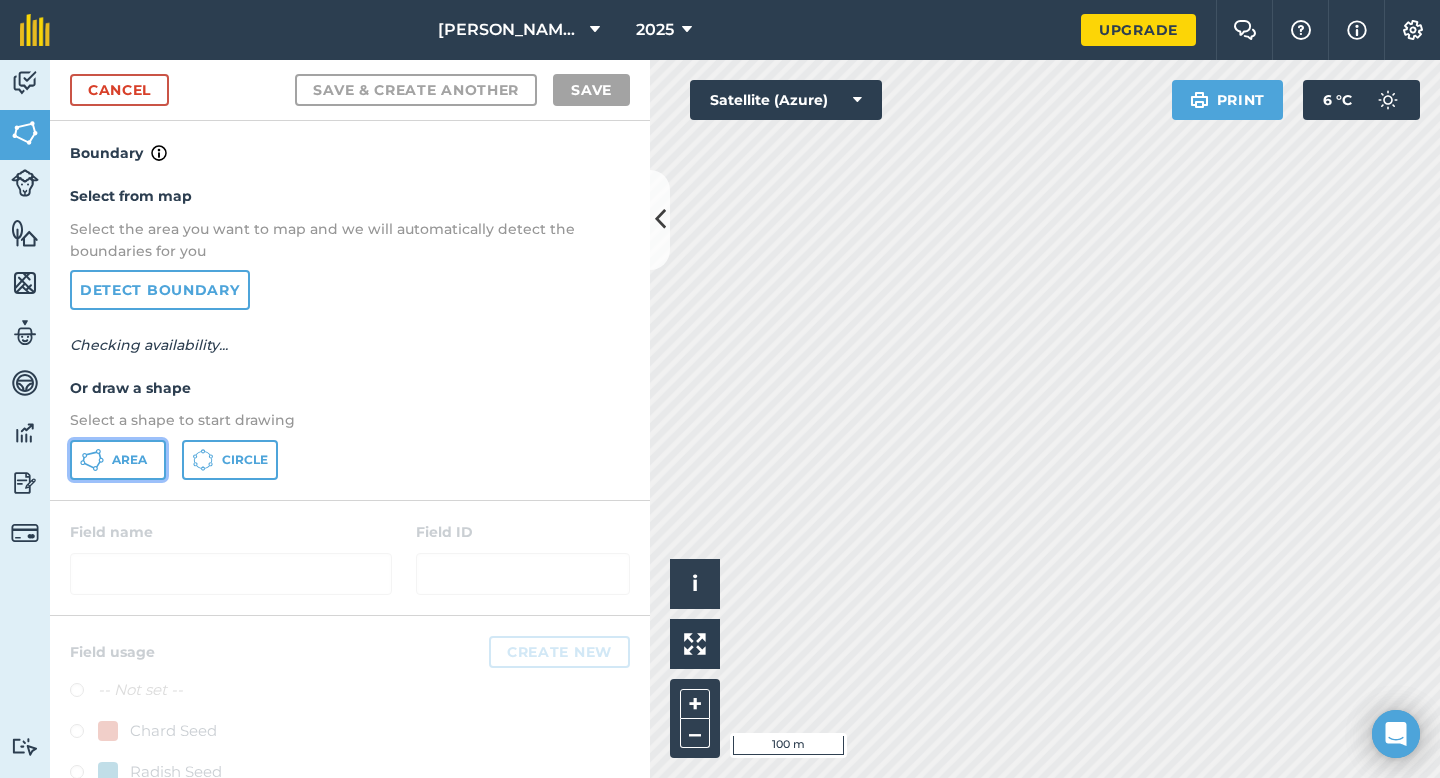 click on "Area" at bounding box center (118, 460) 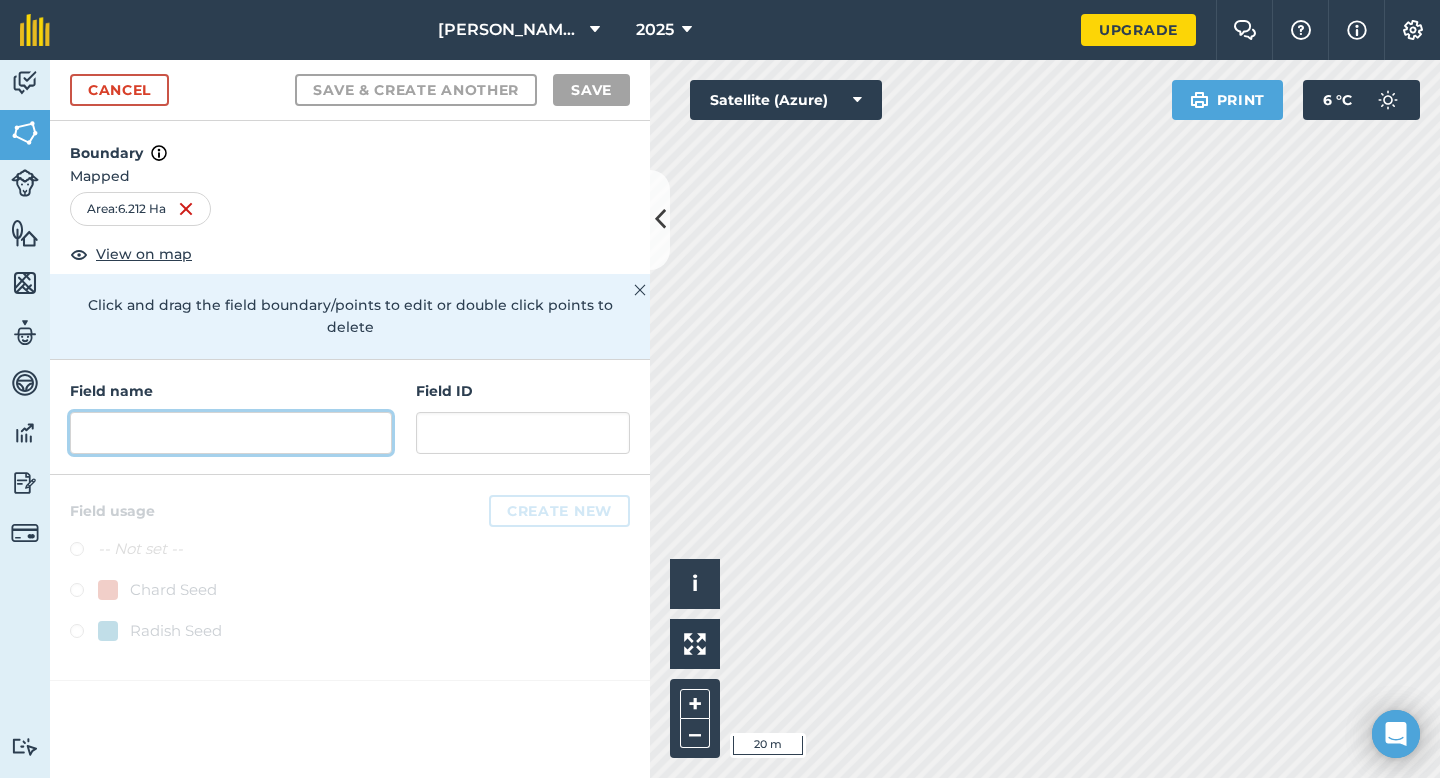 click at bounding box center (231, 433) 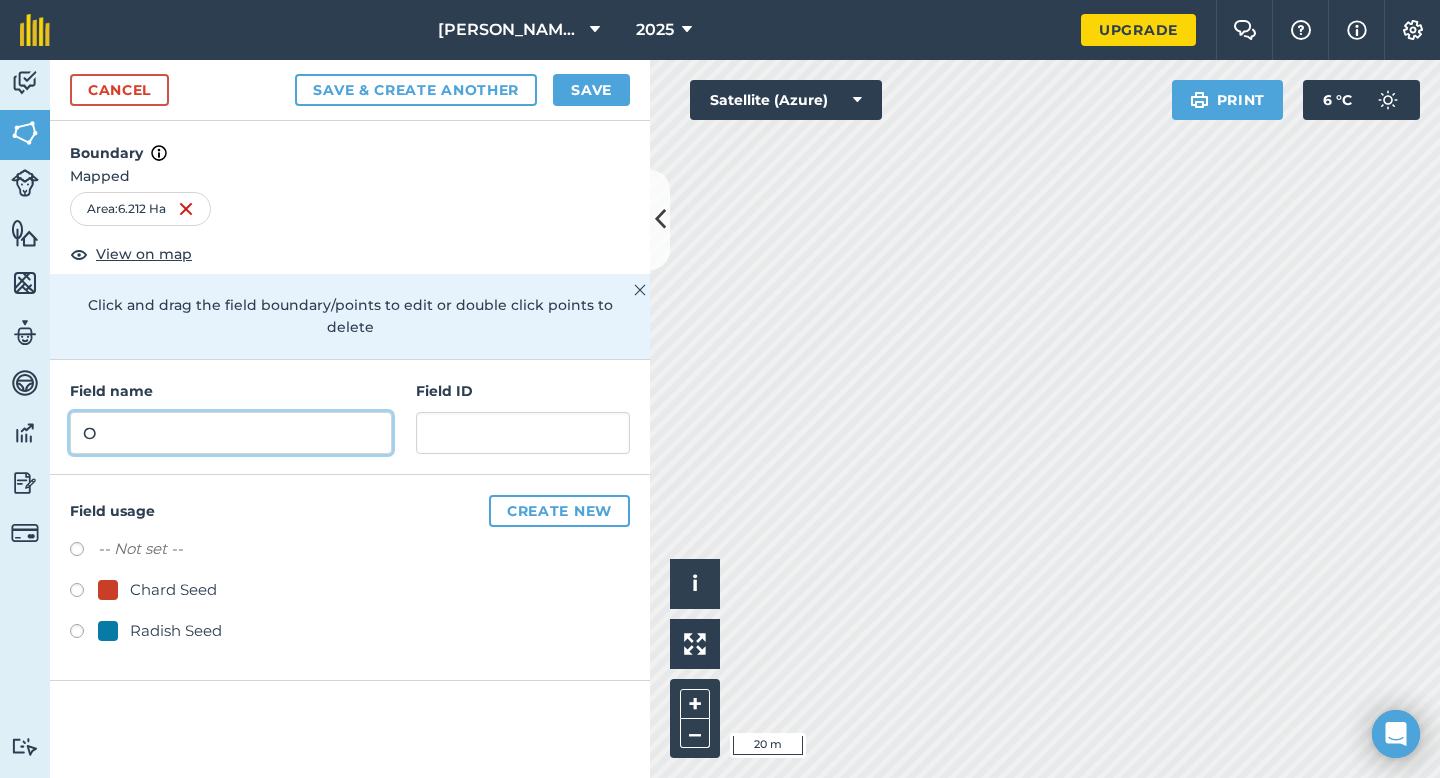 type on "O" 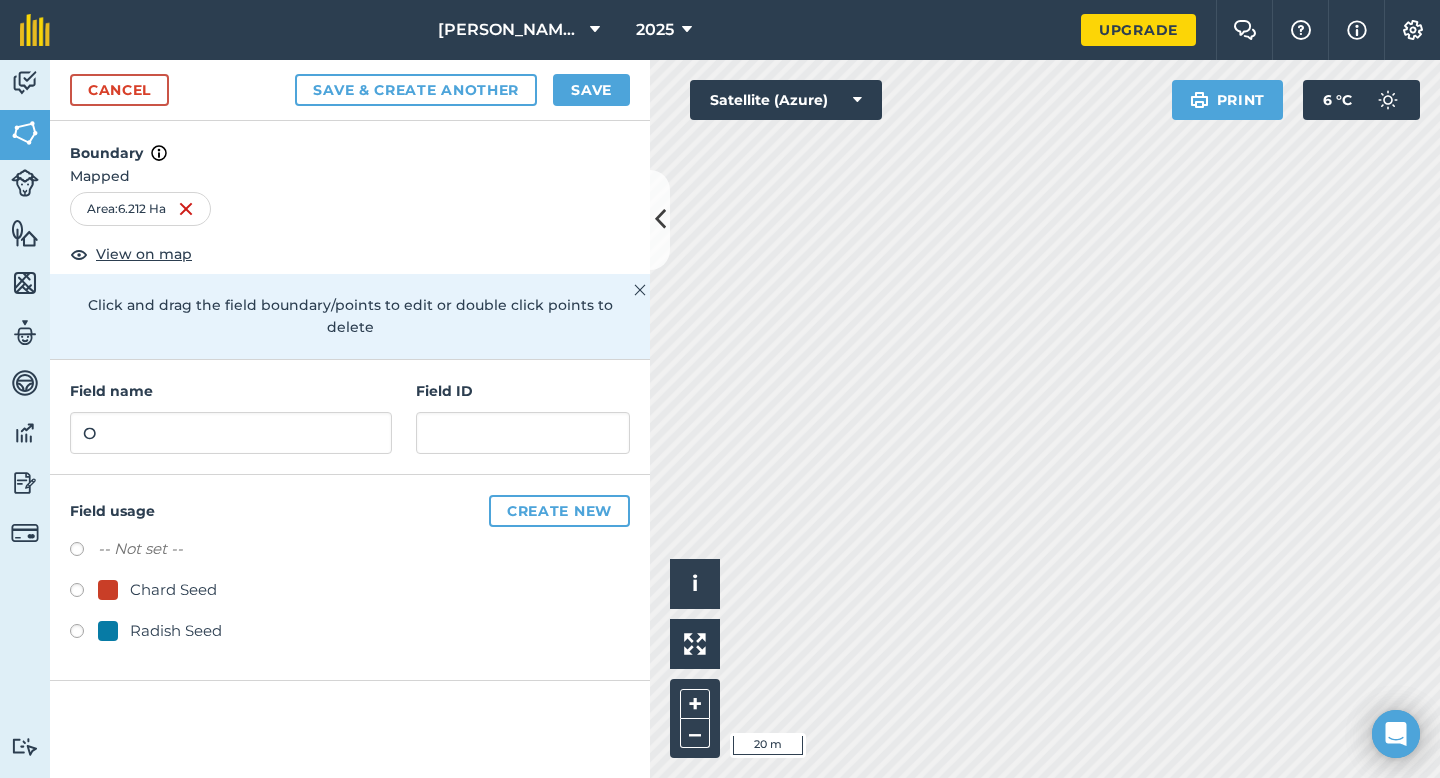 click on "Cancel Save & Create Another Save" at bounding box center [350, 90] 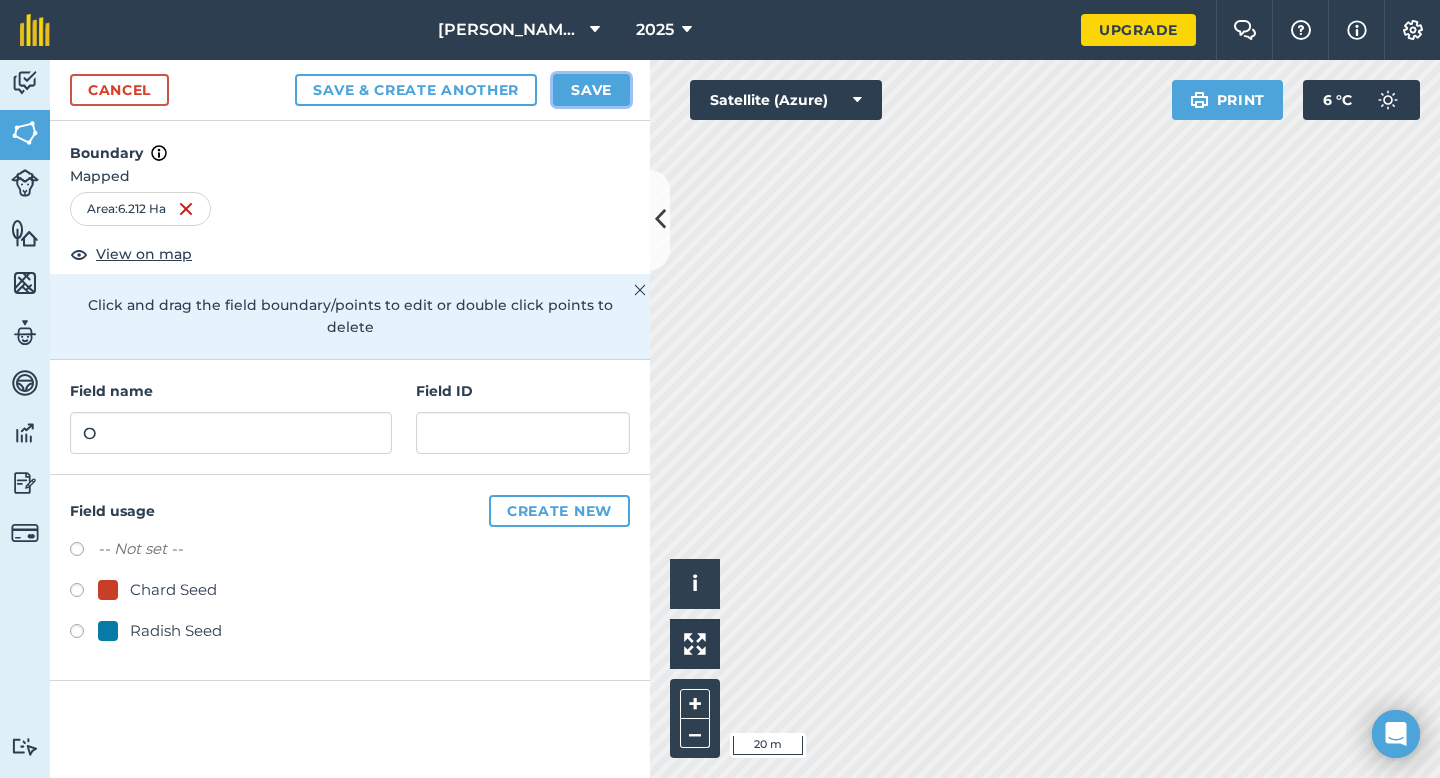 click on "Save" at bounding box center [591, 90] 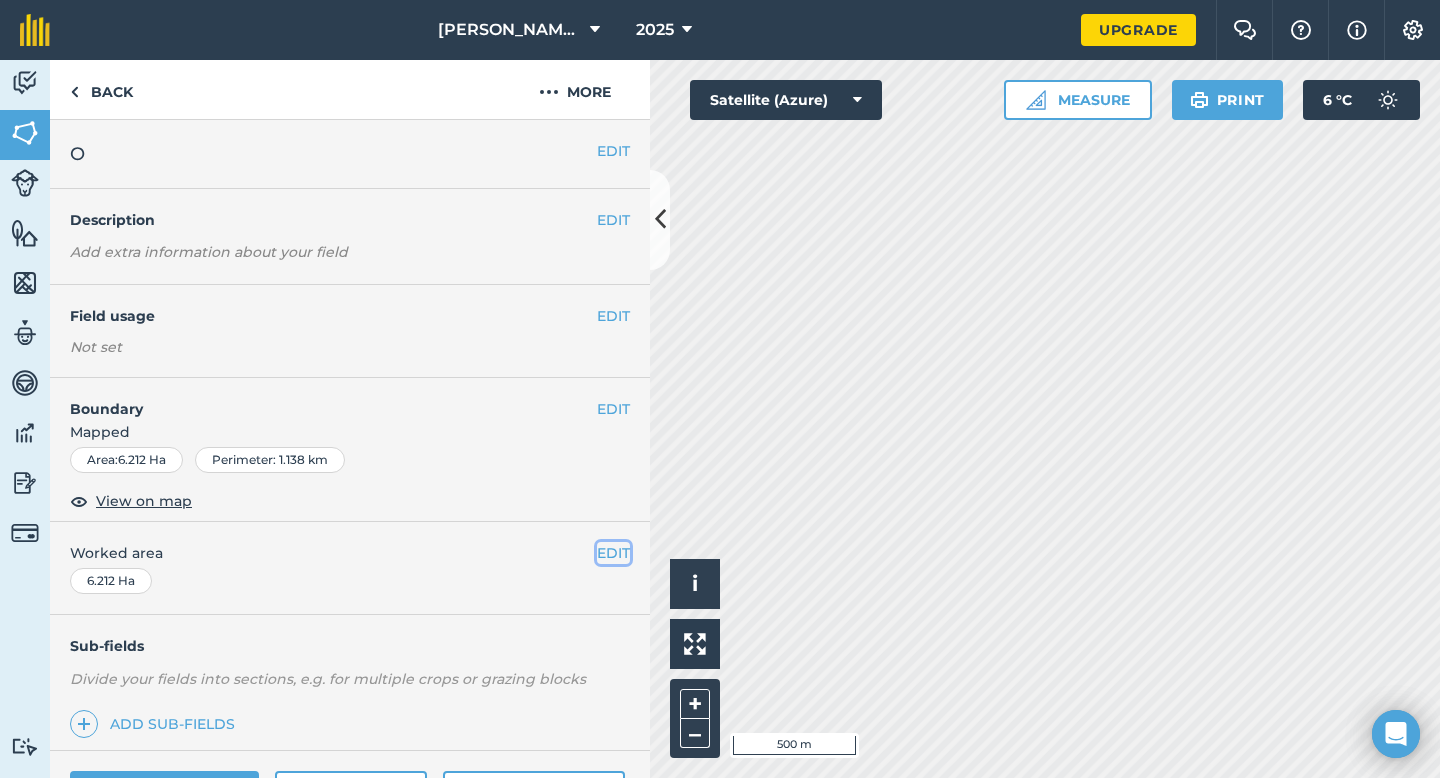 click on "EDIT" at bounding box center [613, 553] 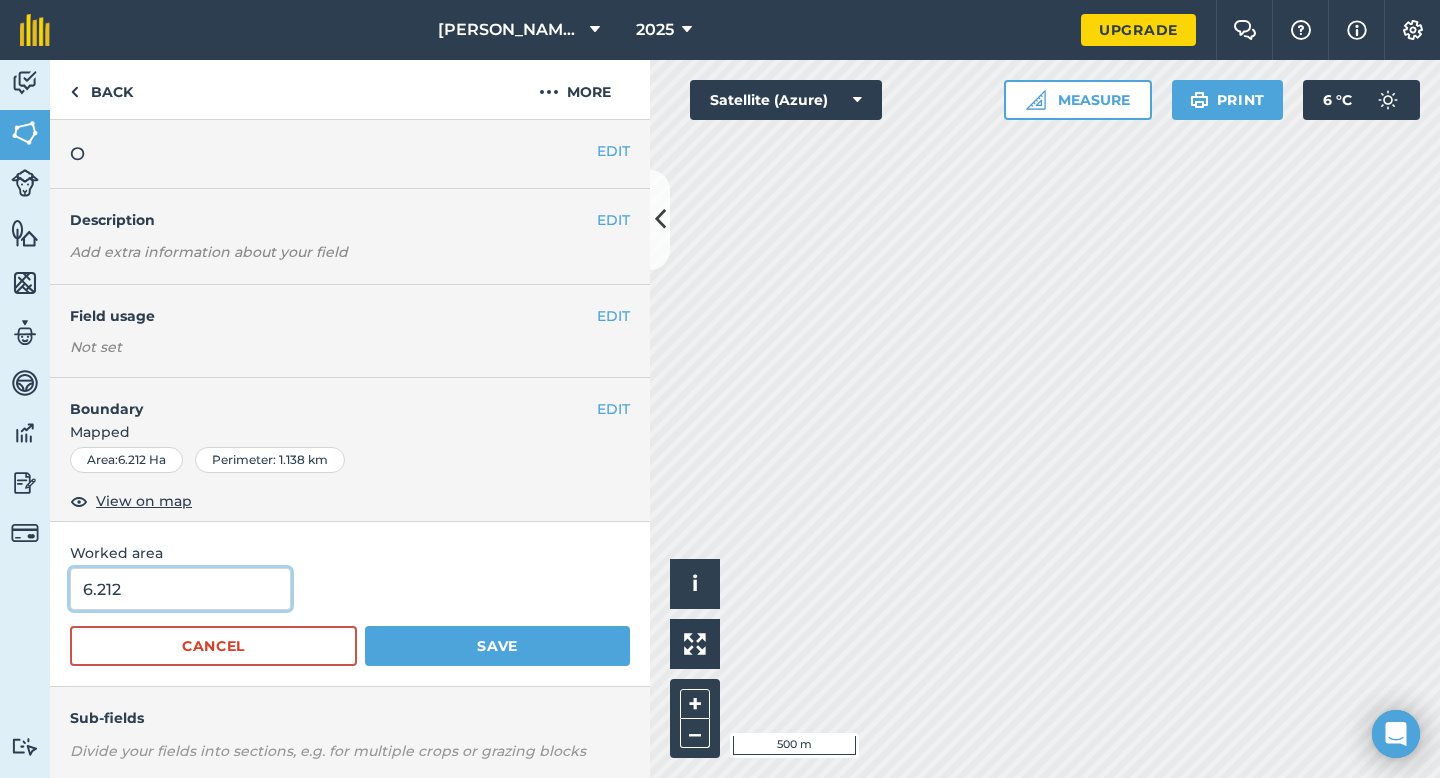 click on "6.212" at bounding box center [180, 589] 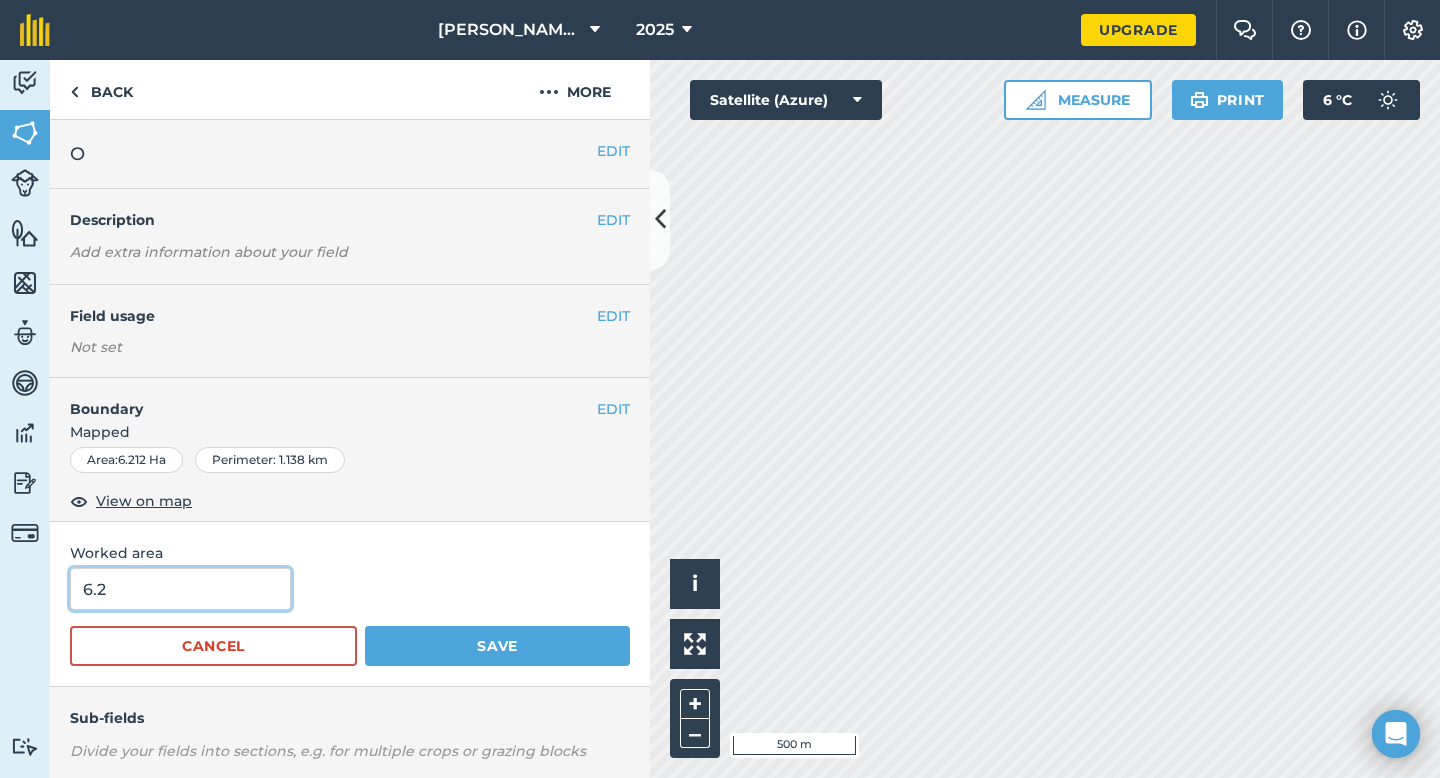 type on "6.2" 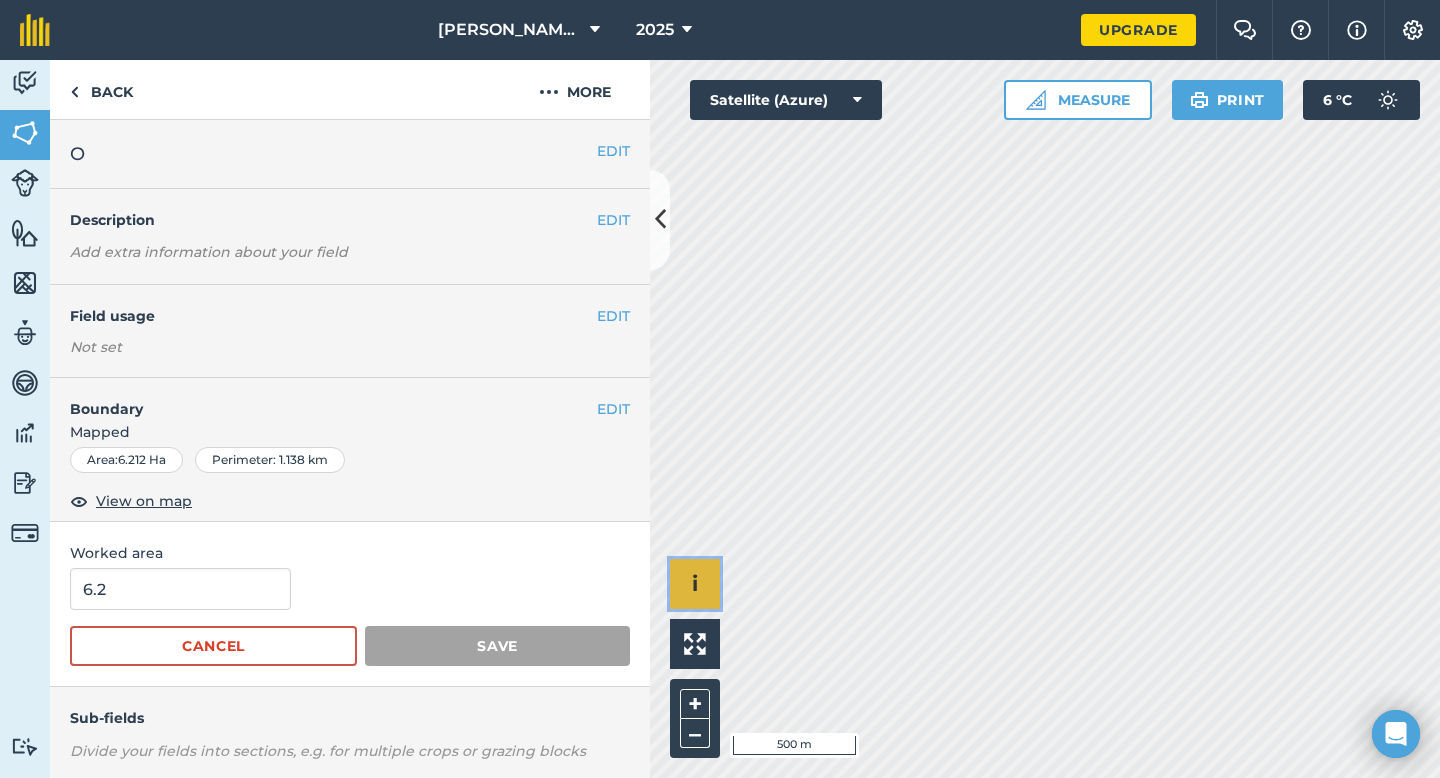 click on "i" at bounding box center (695, 583) 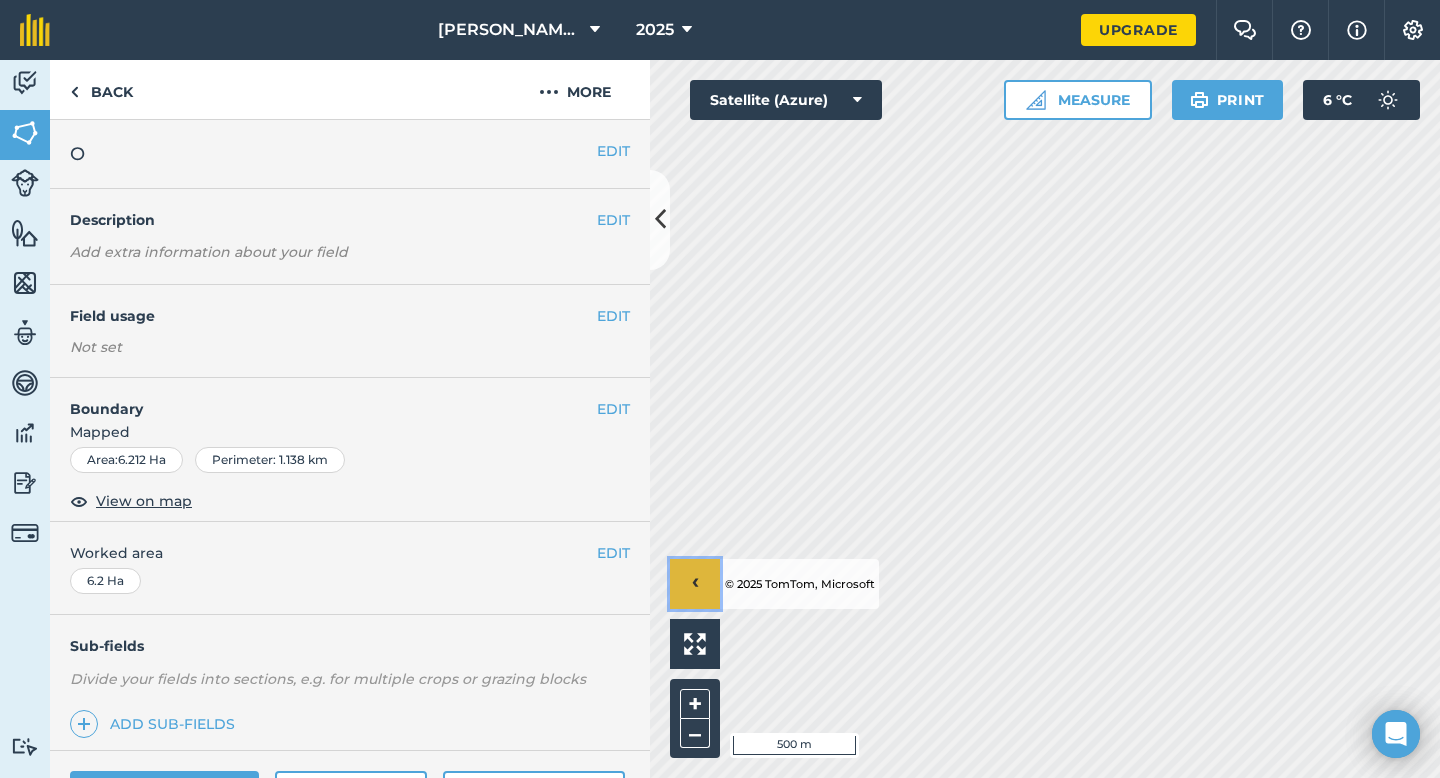 click on "›" at bounding box center [695, 584] 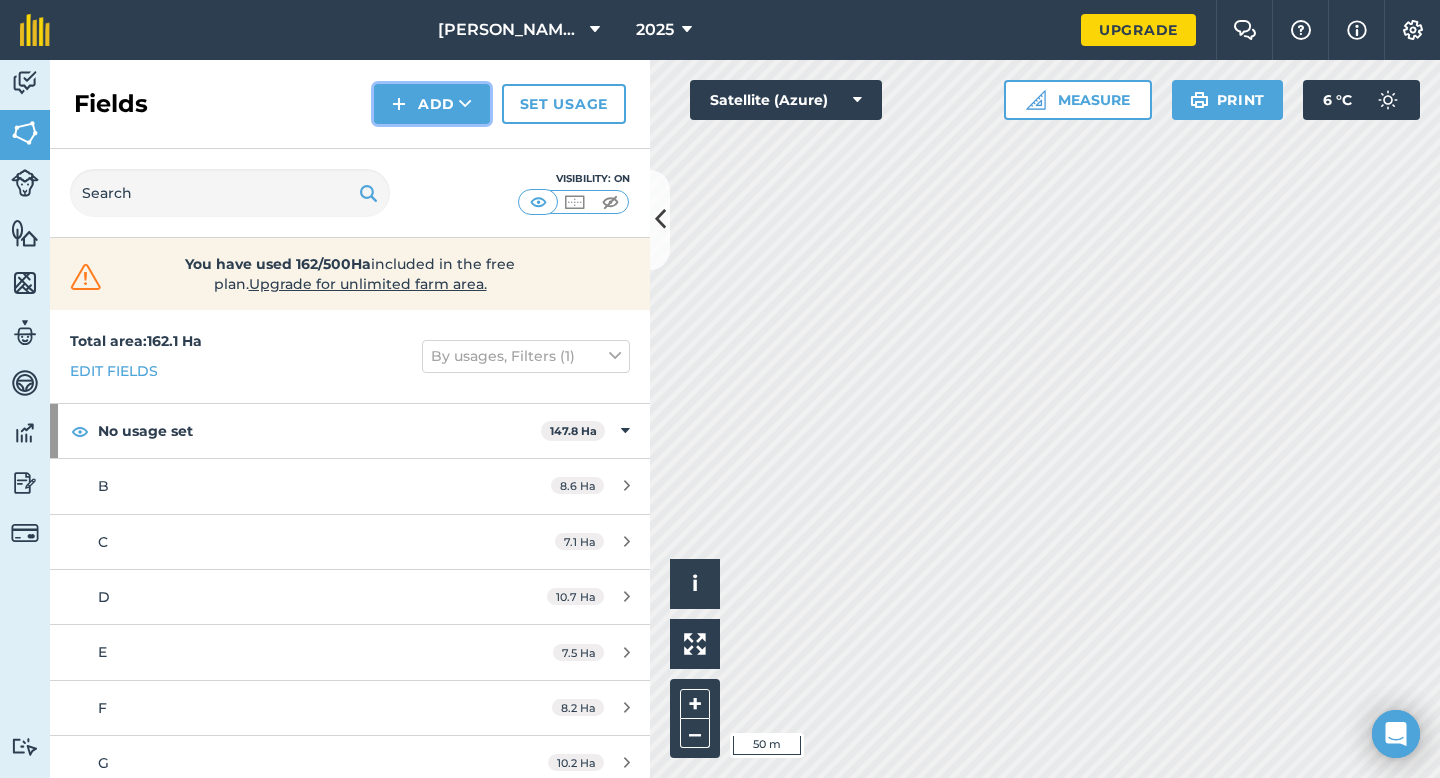click at bounding box center (399, 104) 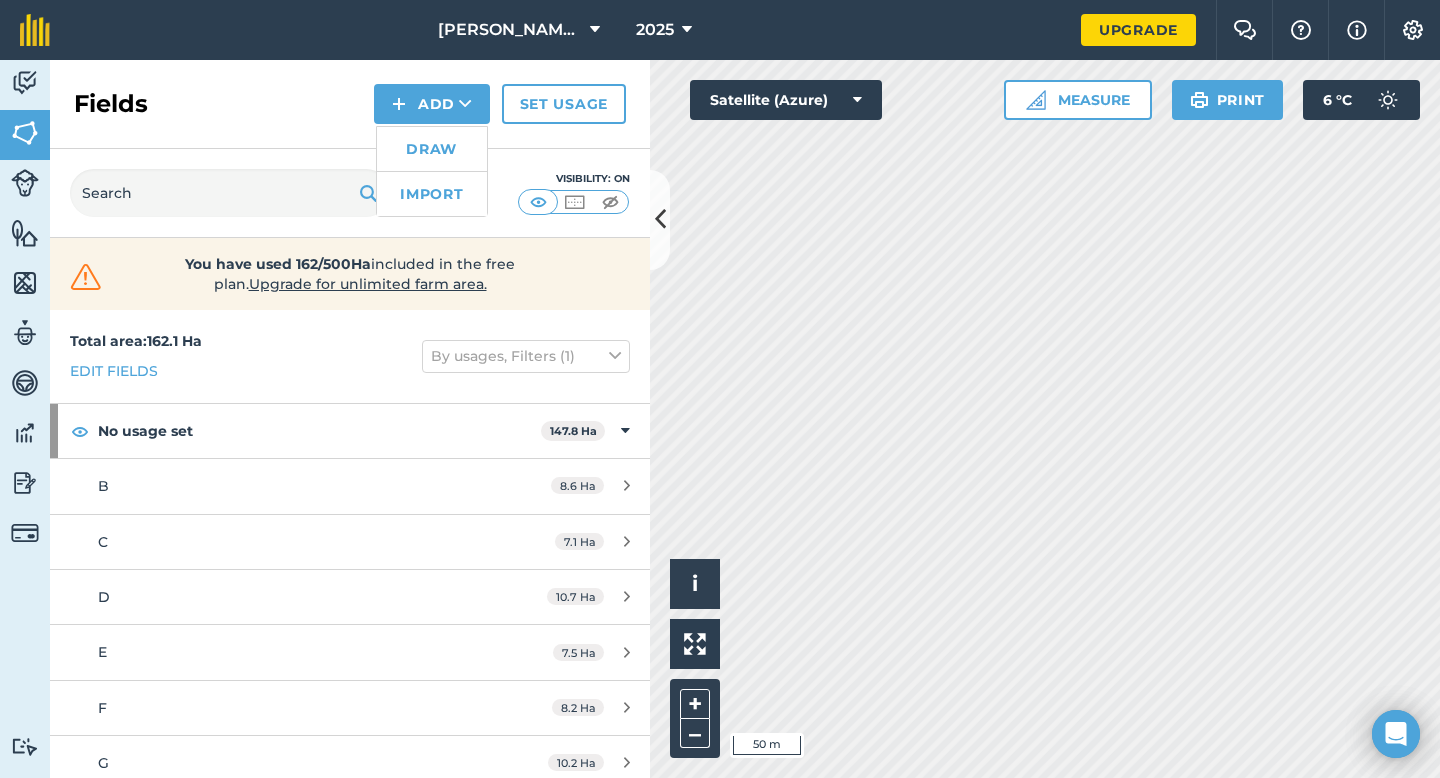 click on "Draw" at bounding box center (432, 149) 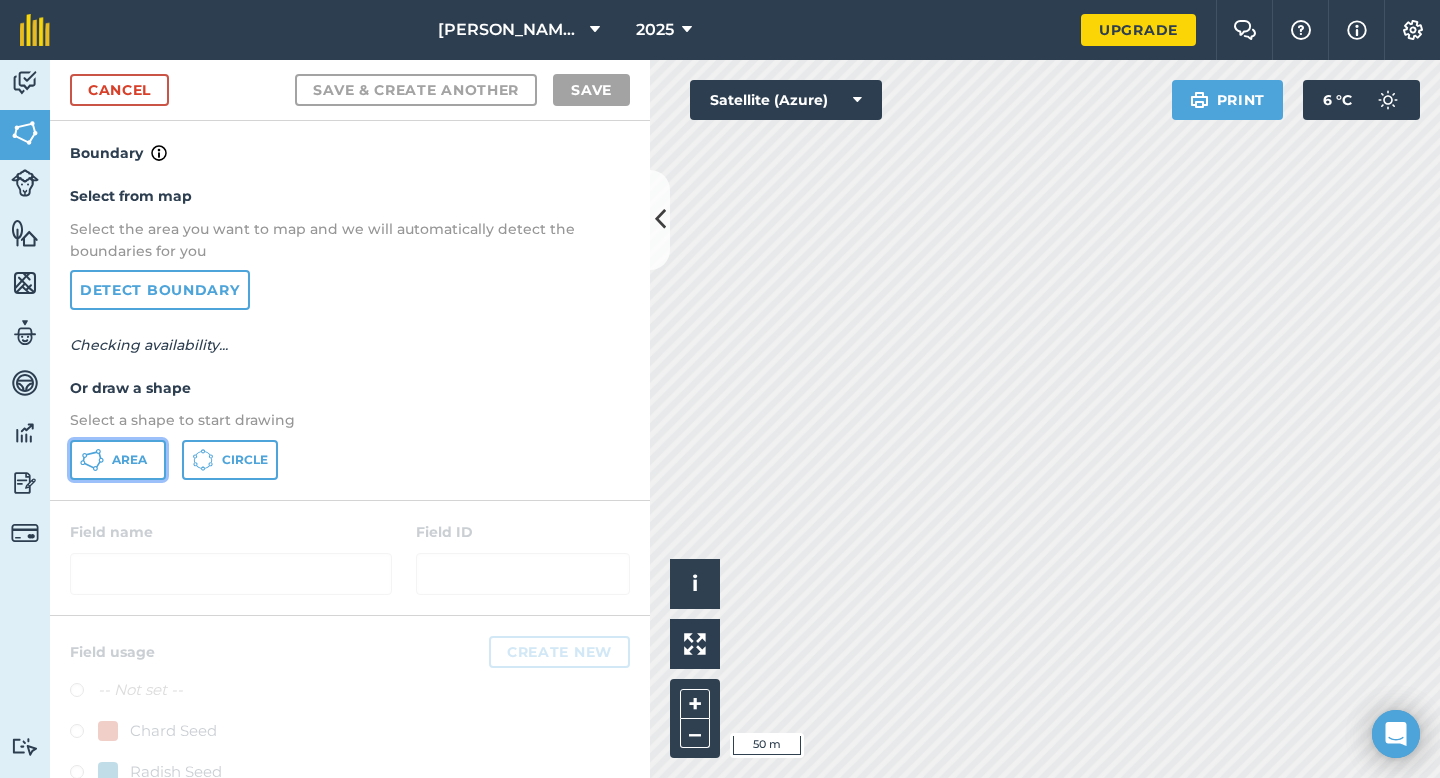 click on "Area" at bounding box center [118, 460] 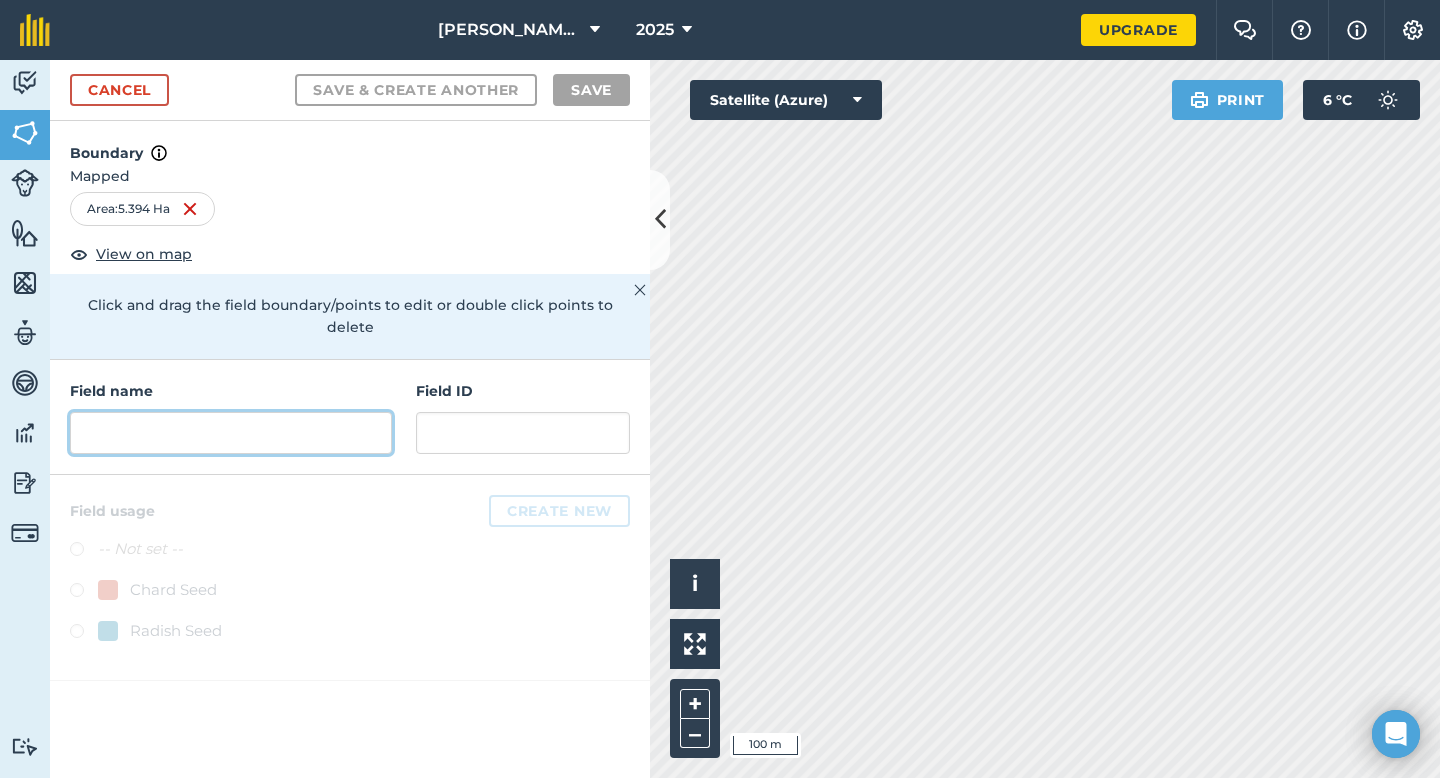 click at bounding box center [231, 433] 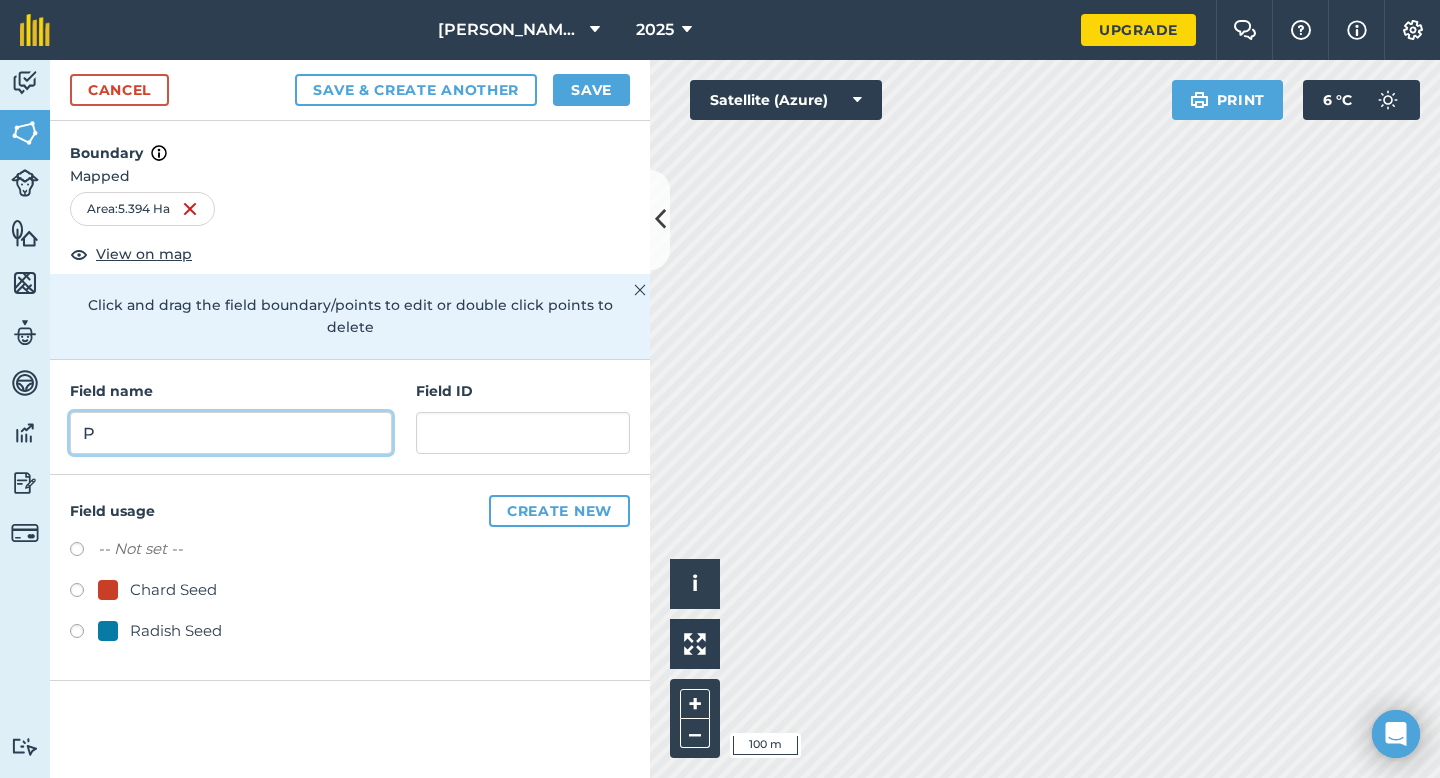 type on "P" 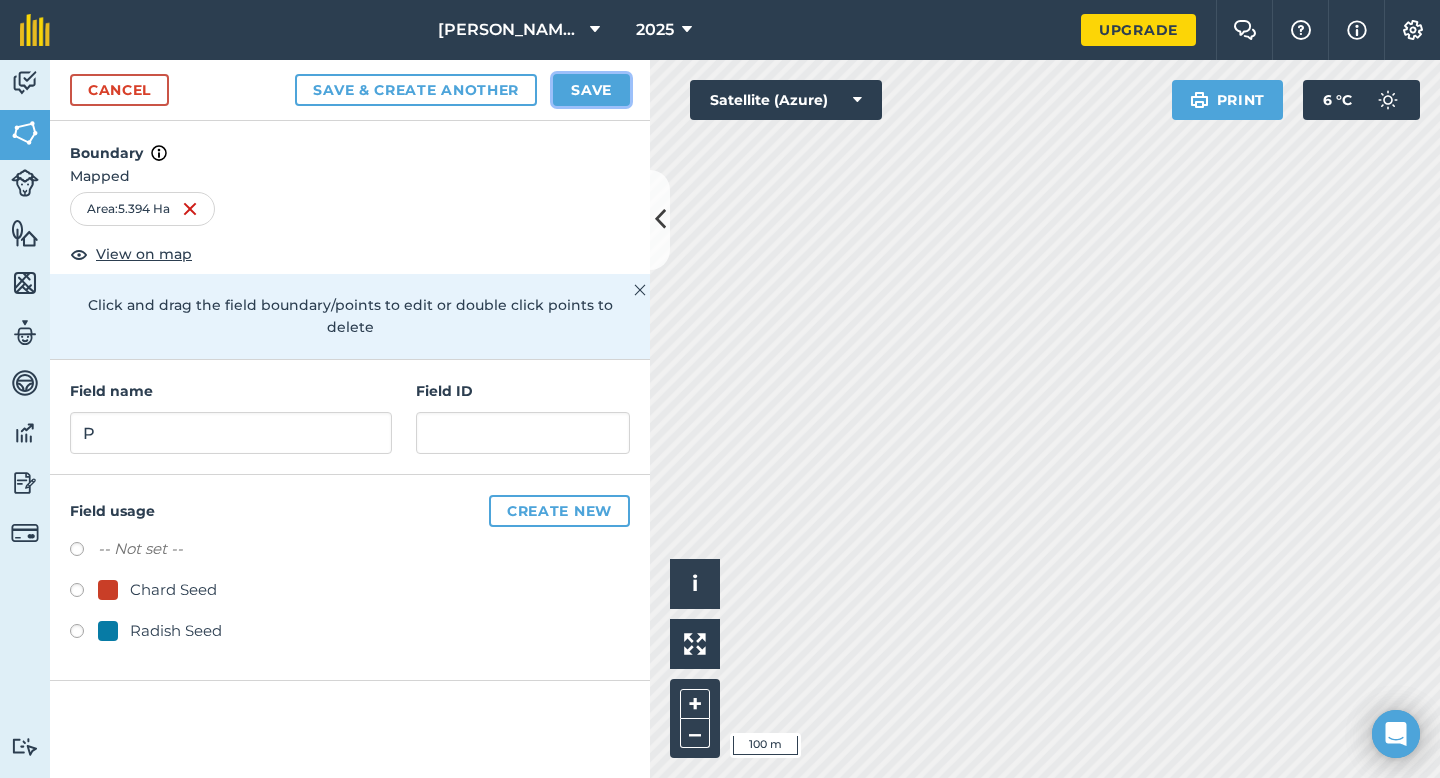 click on "Save" at bounding box center [591, 90] 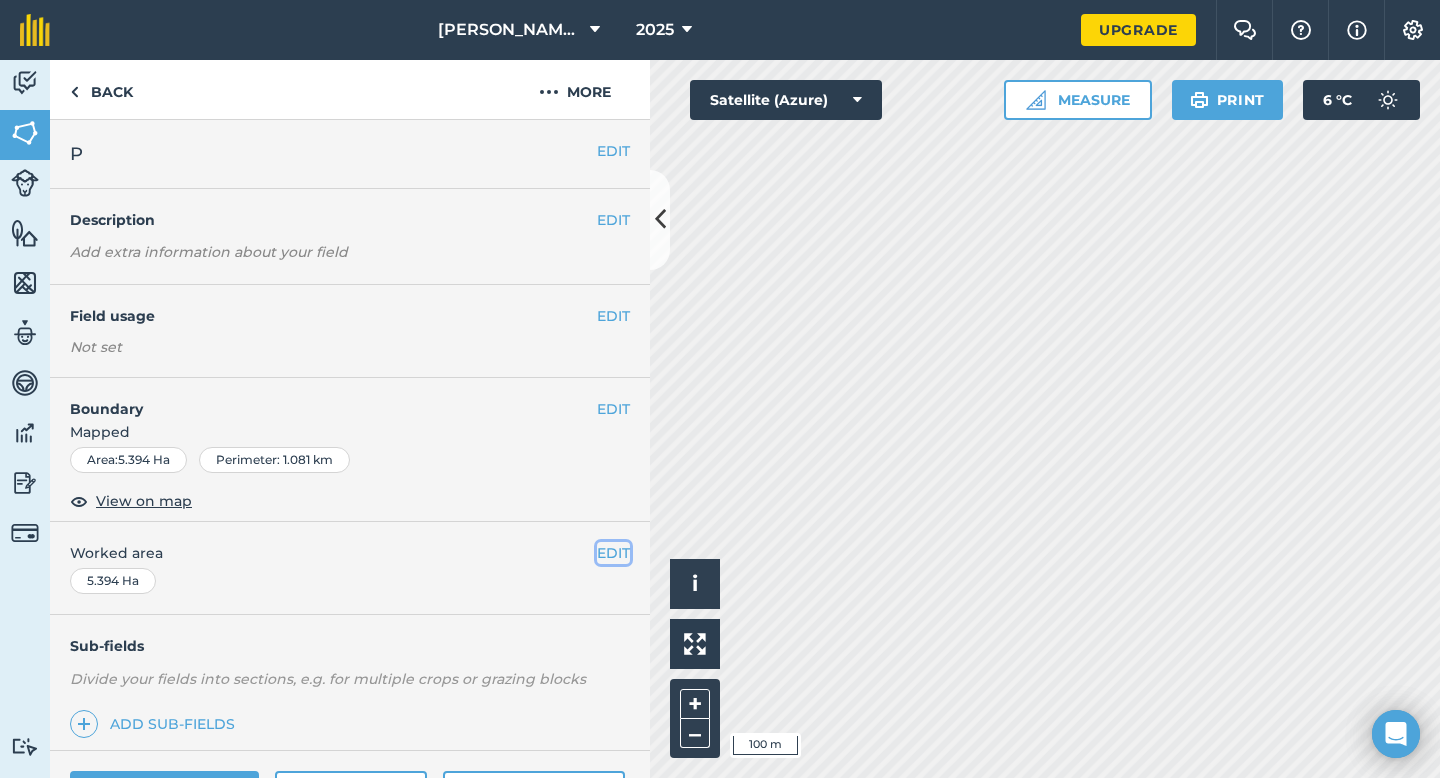 click on "EDIT" at bounding box center (613, 553) 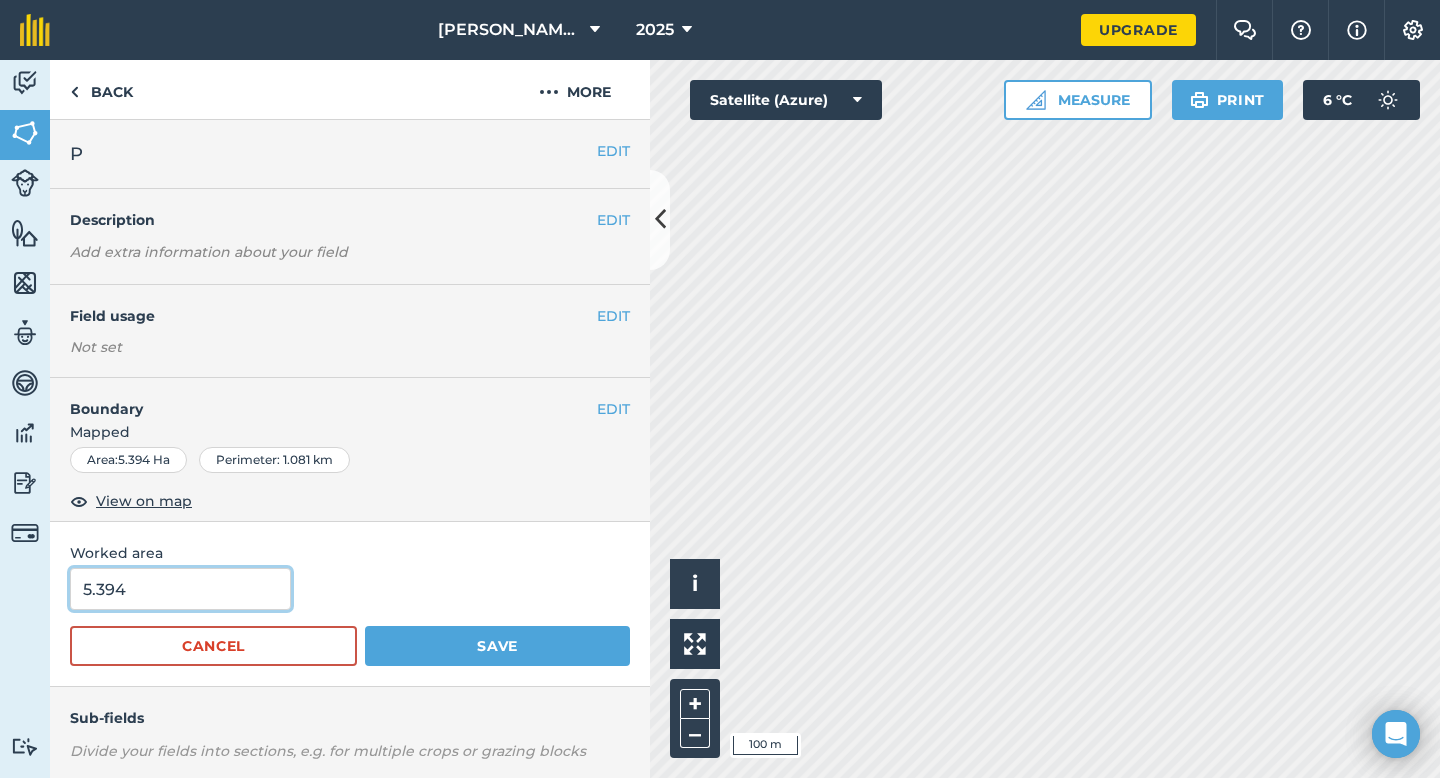 click on "5.394" at bounding box center [180, 589] 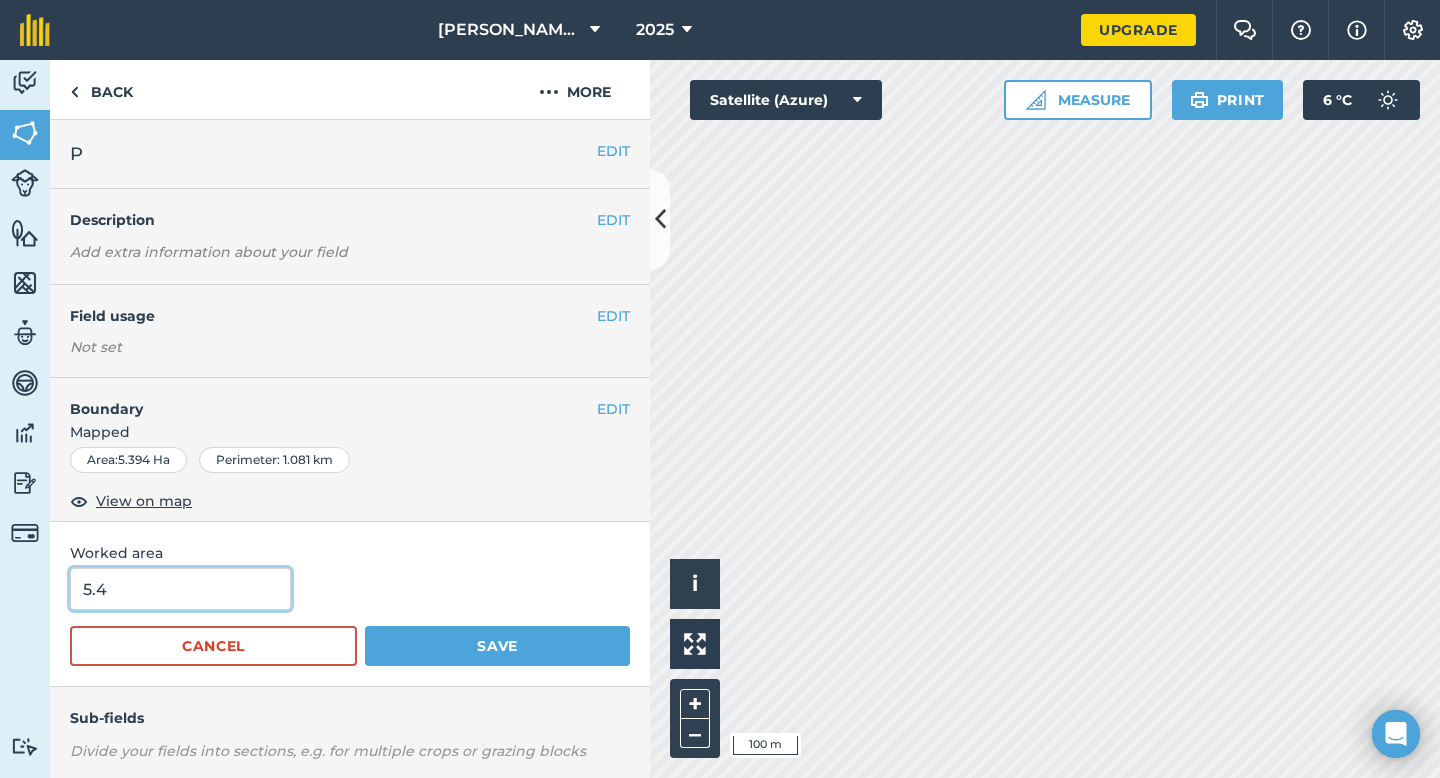 type on "5.4" 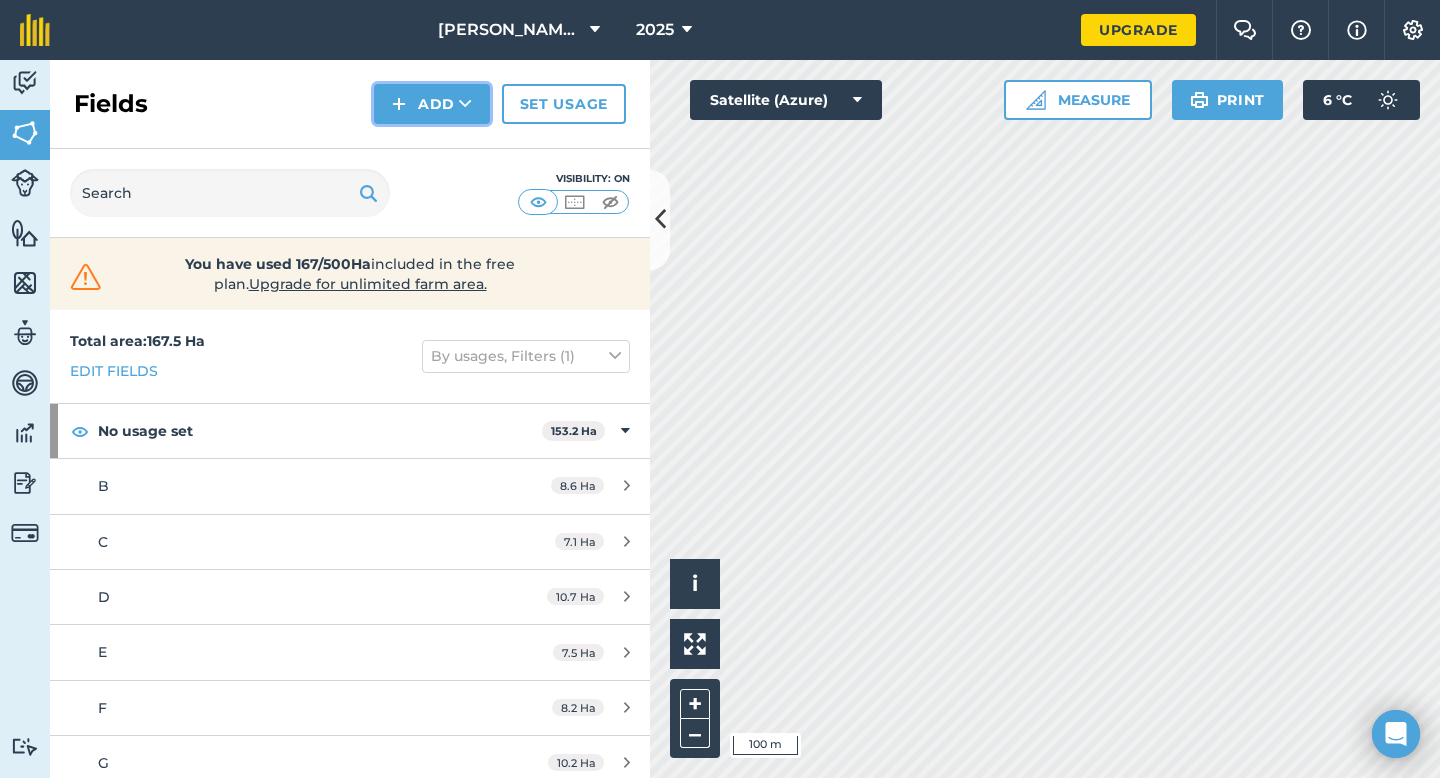 click on "Add" at bounding box center (432, 104) 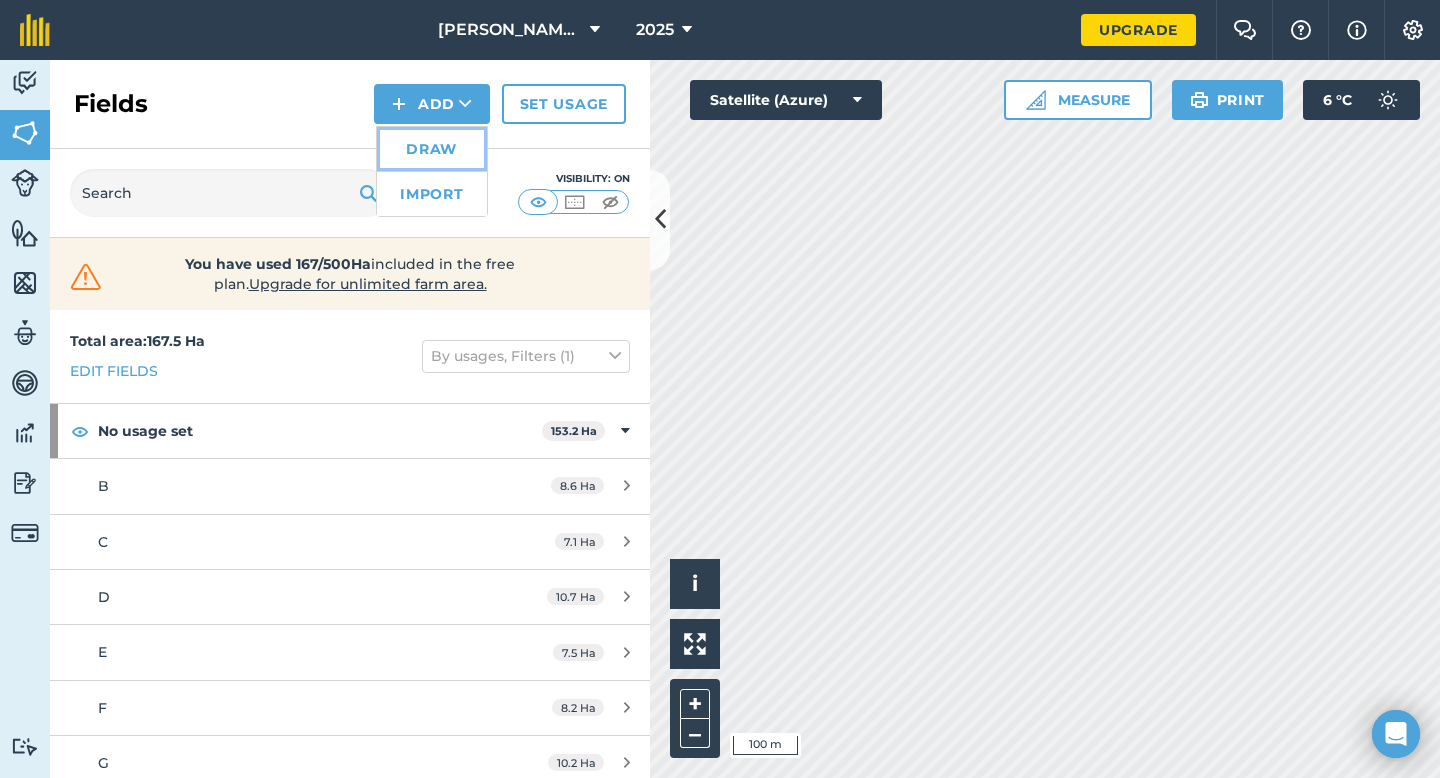 click on "Draw" at bounding box center [432, 149] 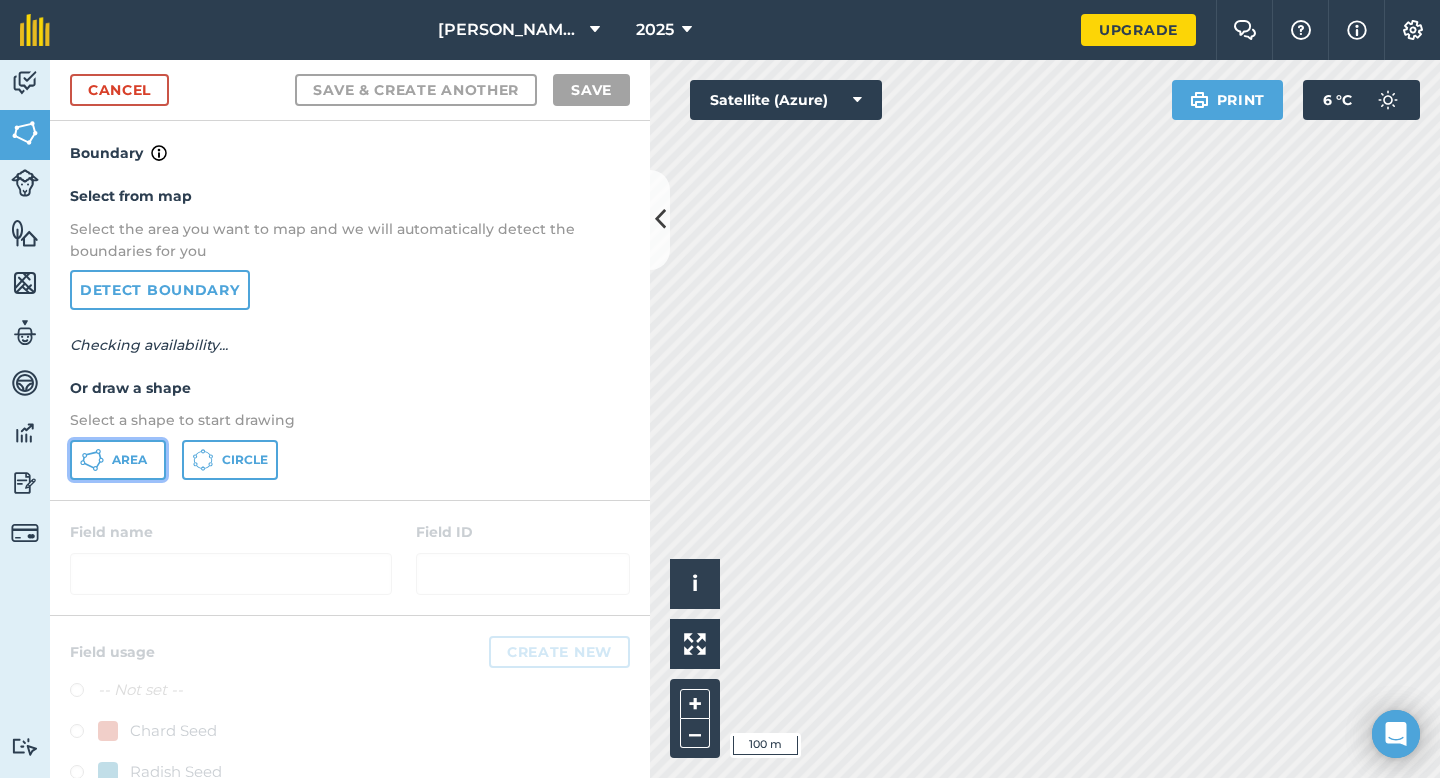 click on "Area" at bounding box center [118, 460] 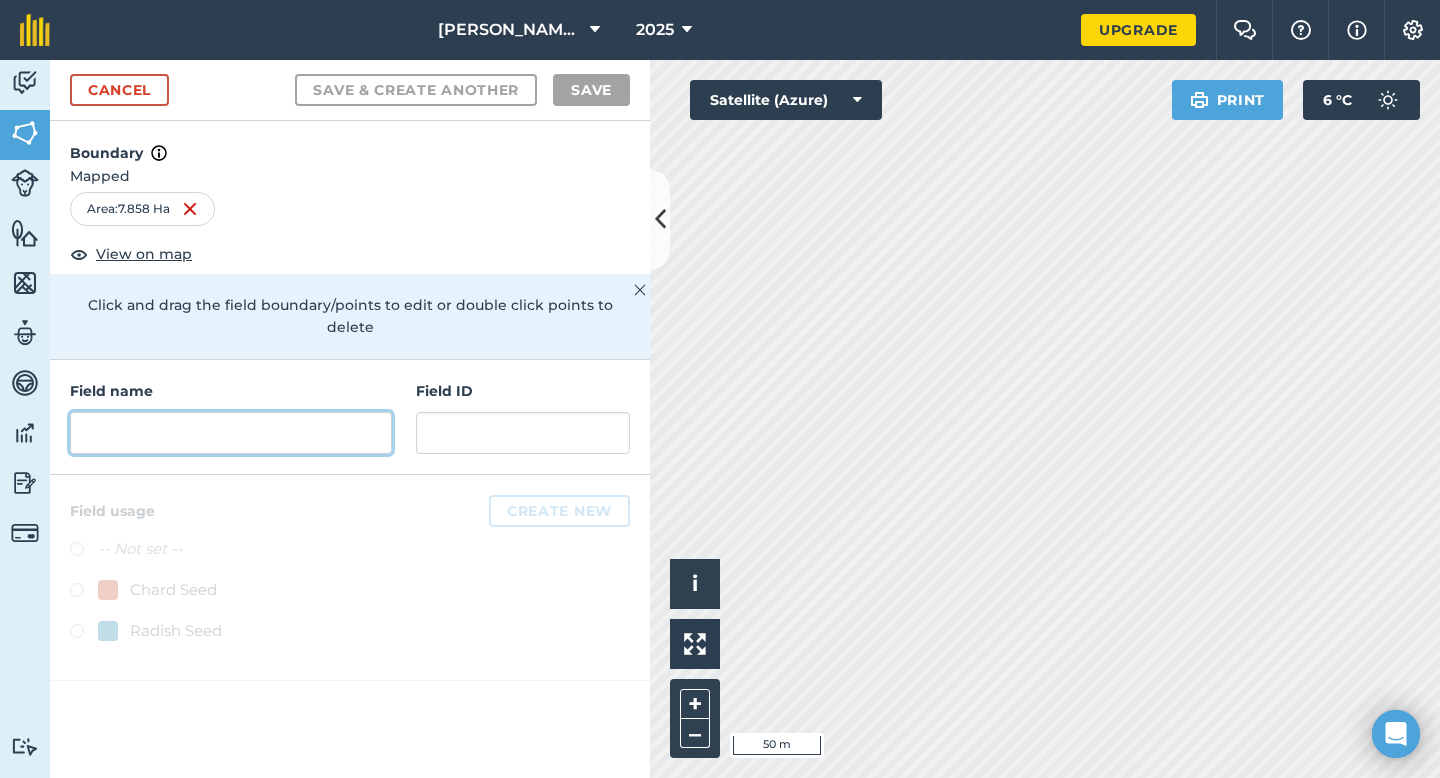 click at bounding box center (231, 433) 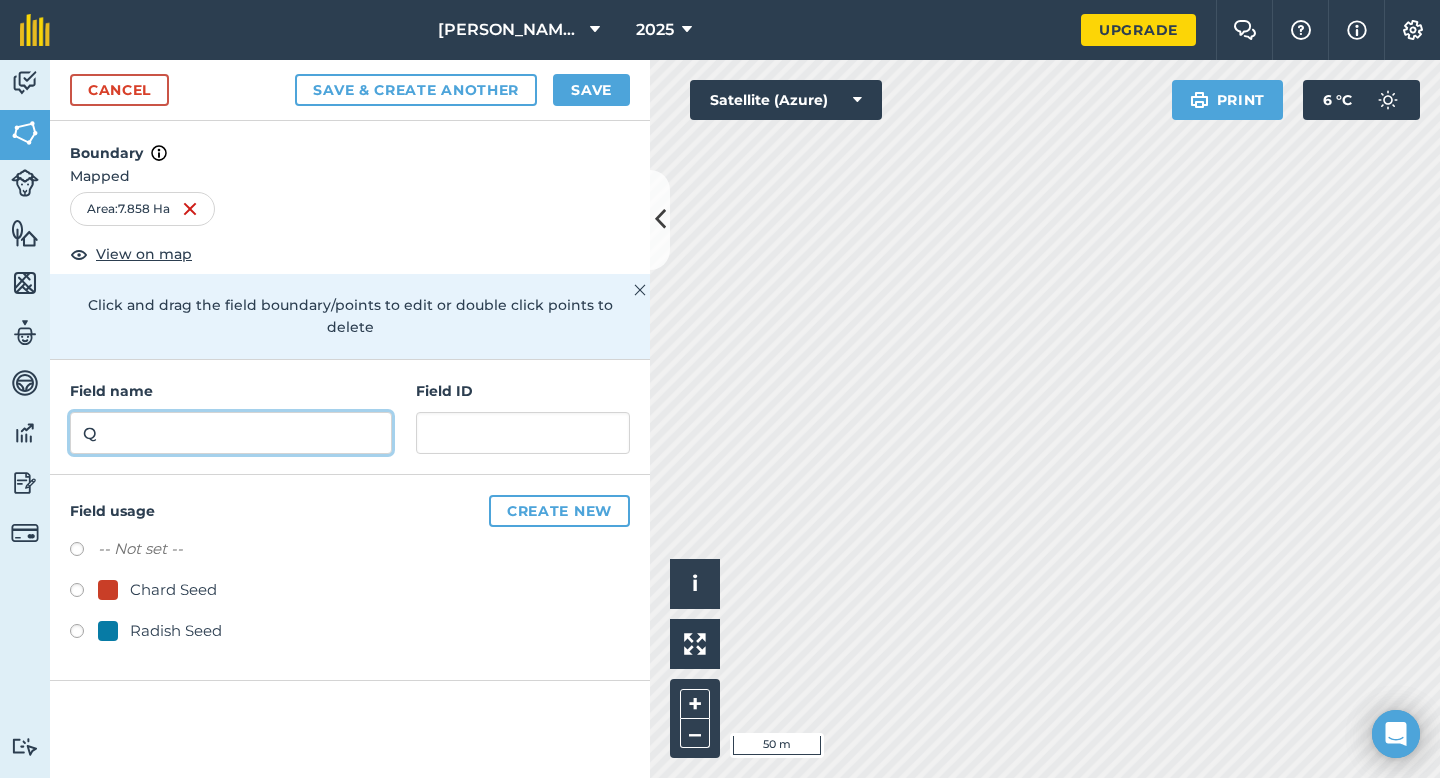 type on "Q" 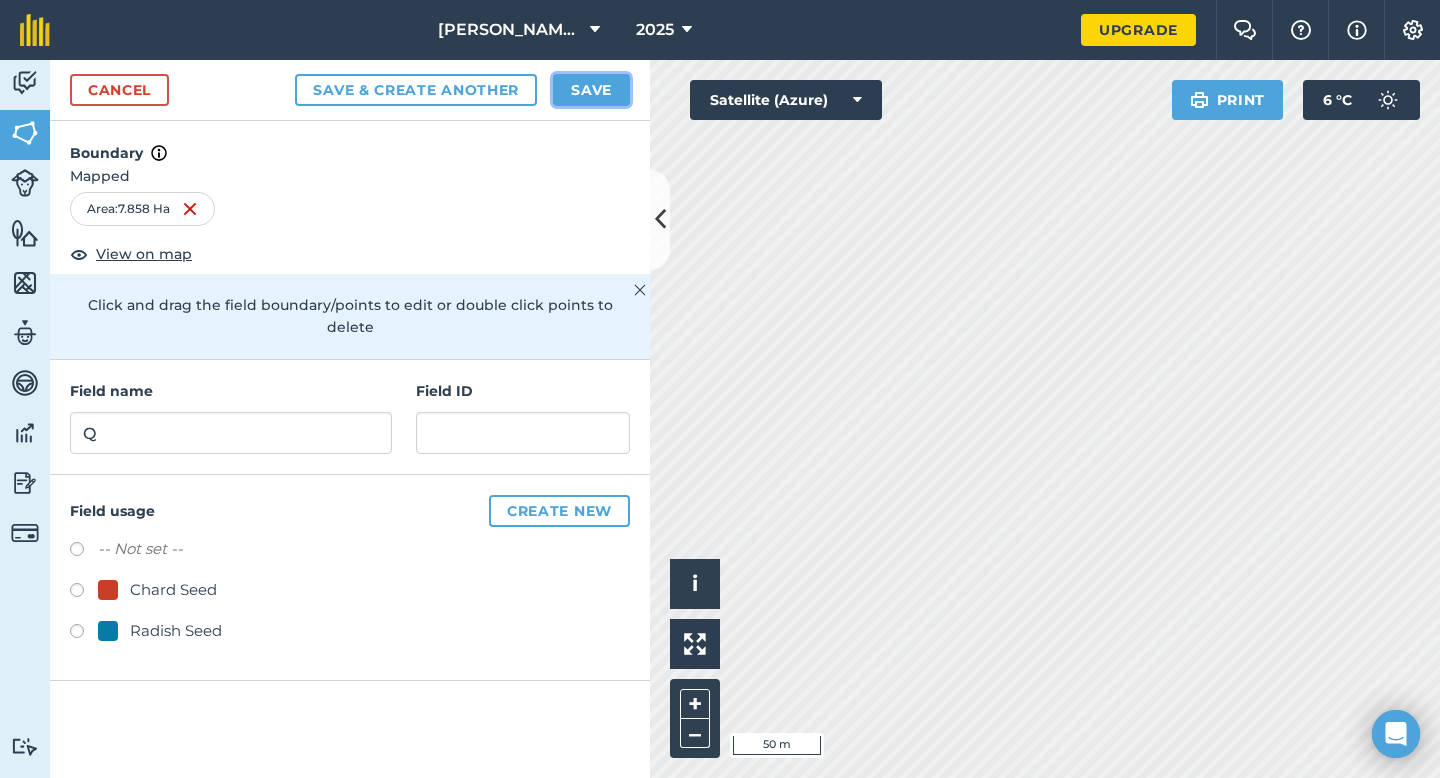 click on "Save" at bounding box center [591, 90] 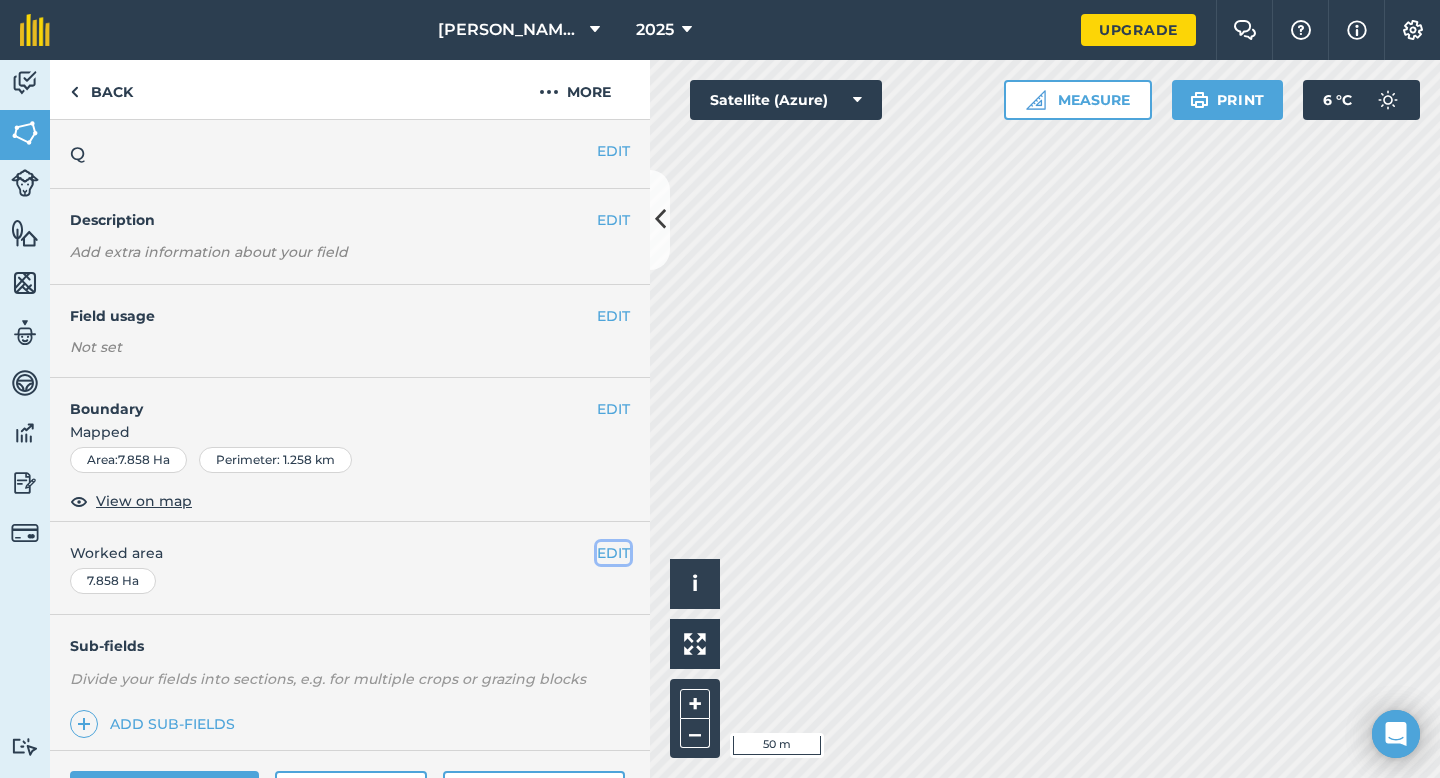 click on "EDIT" at bounding box center [613, 553] 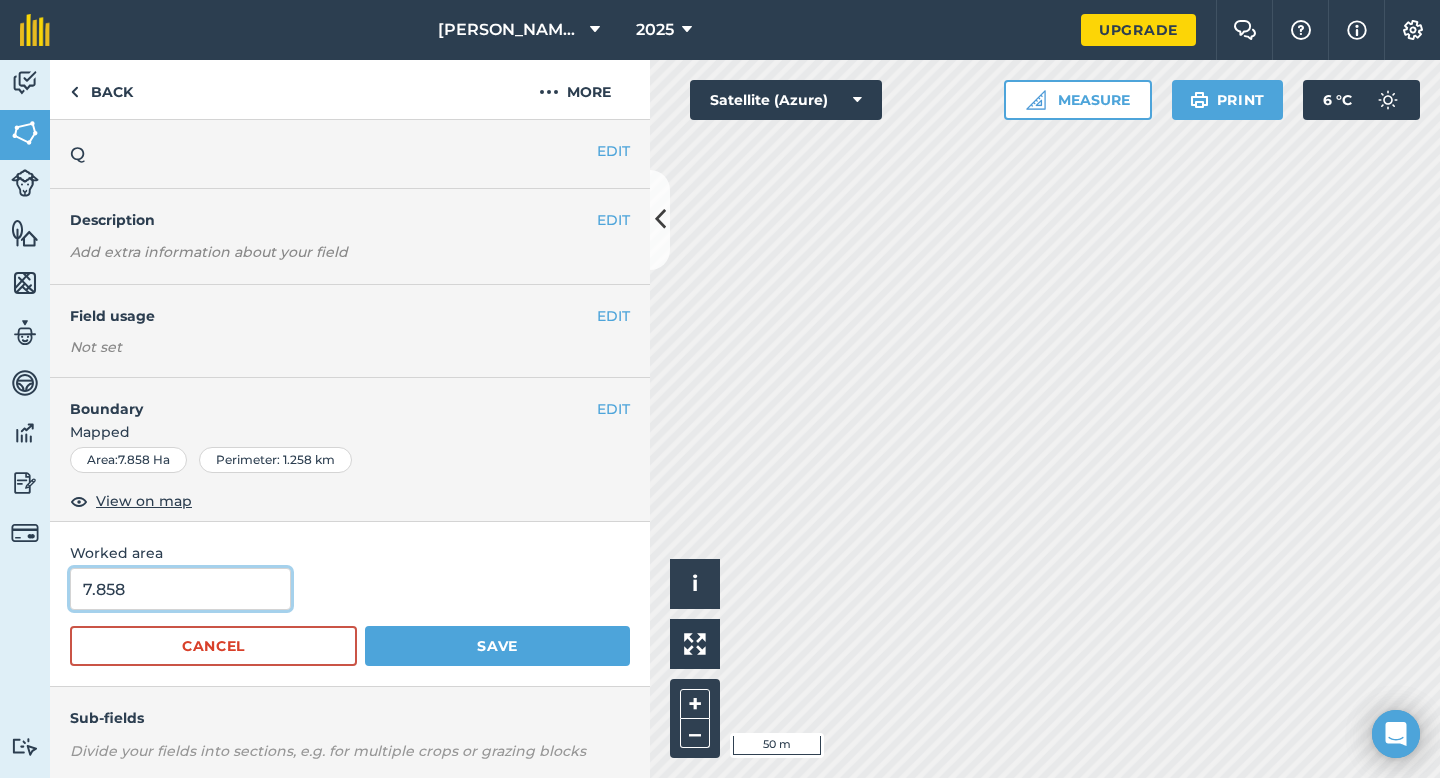 click on "7.858" at bounding box center [180, 589] 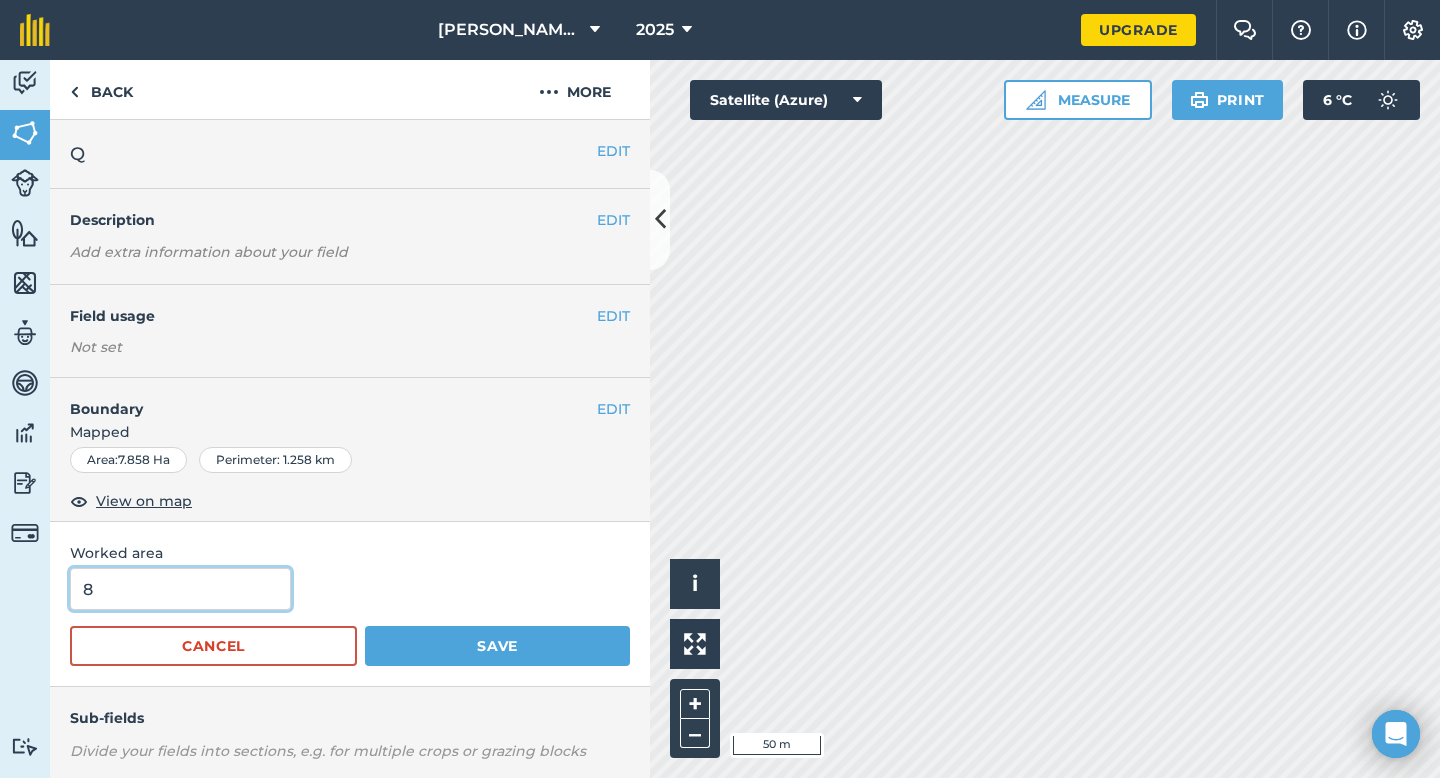 click on "Save" at bounding box center [497, 646] 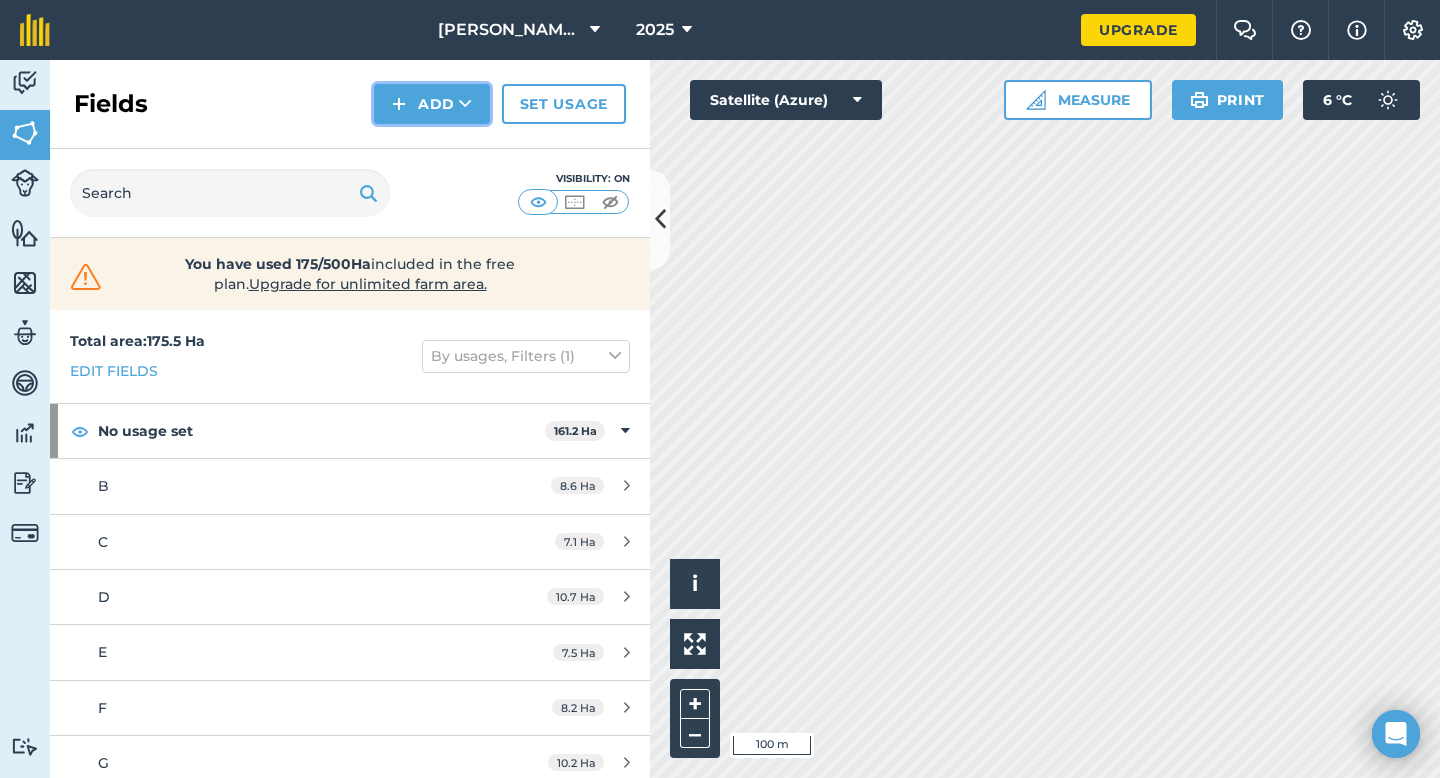 click at bounding box center [399, 104] 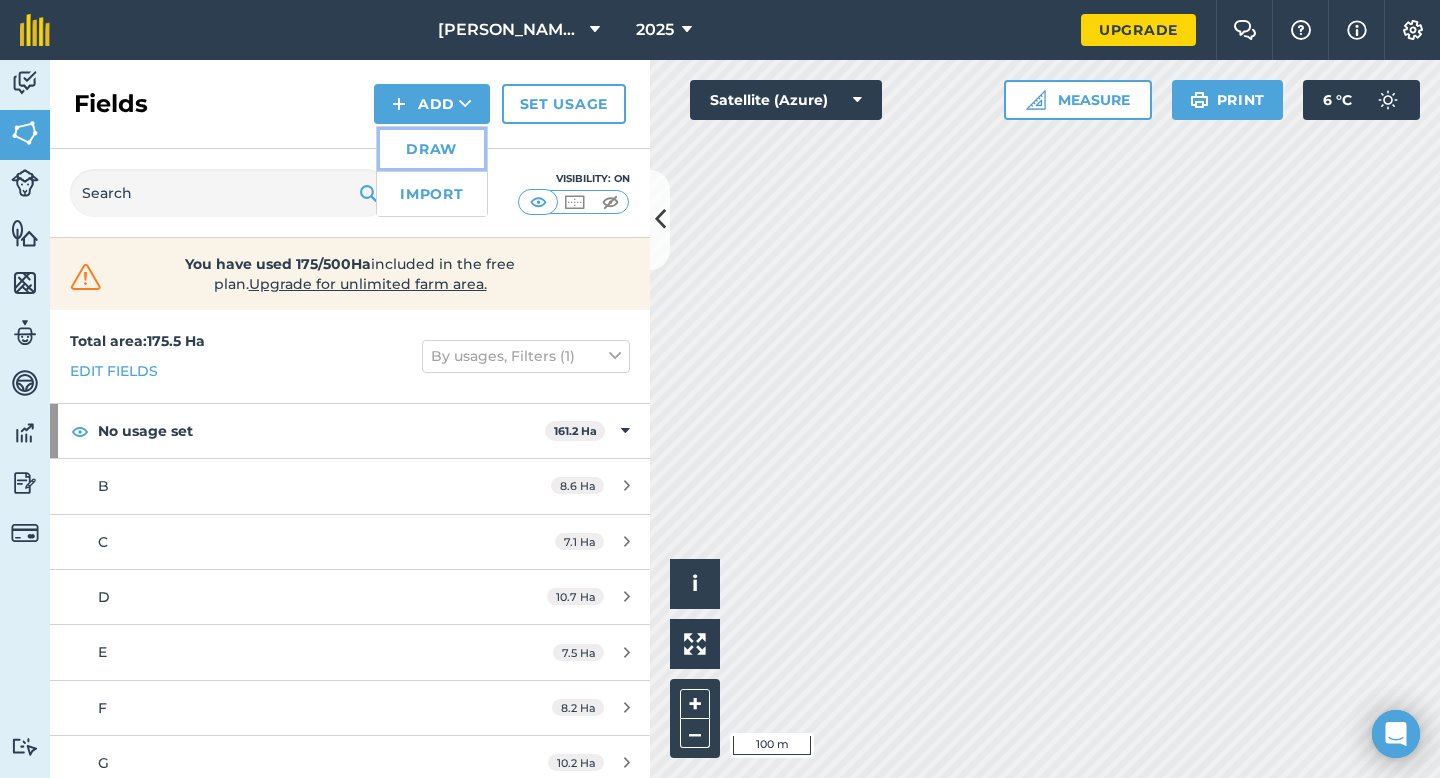 click on "Draw" at bounding box center [432, 149] 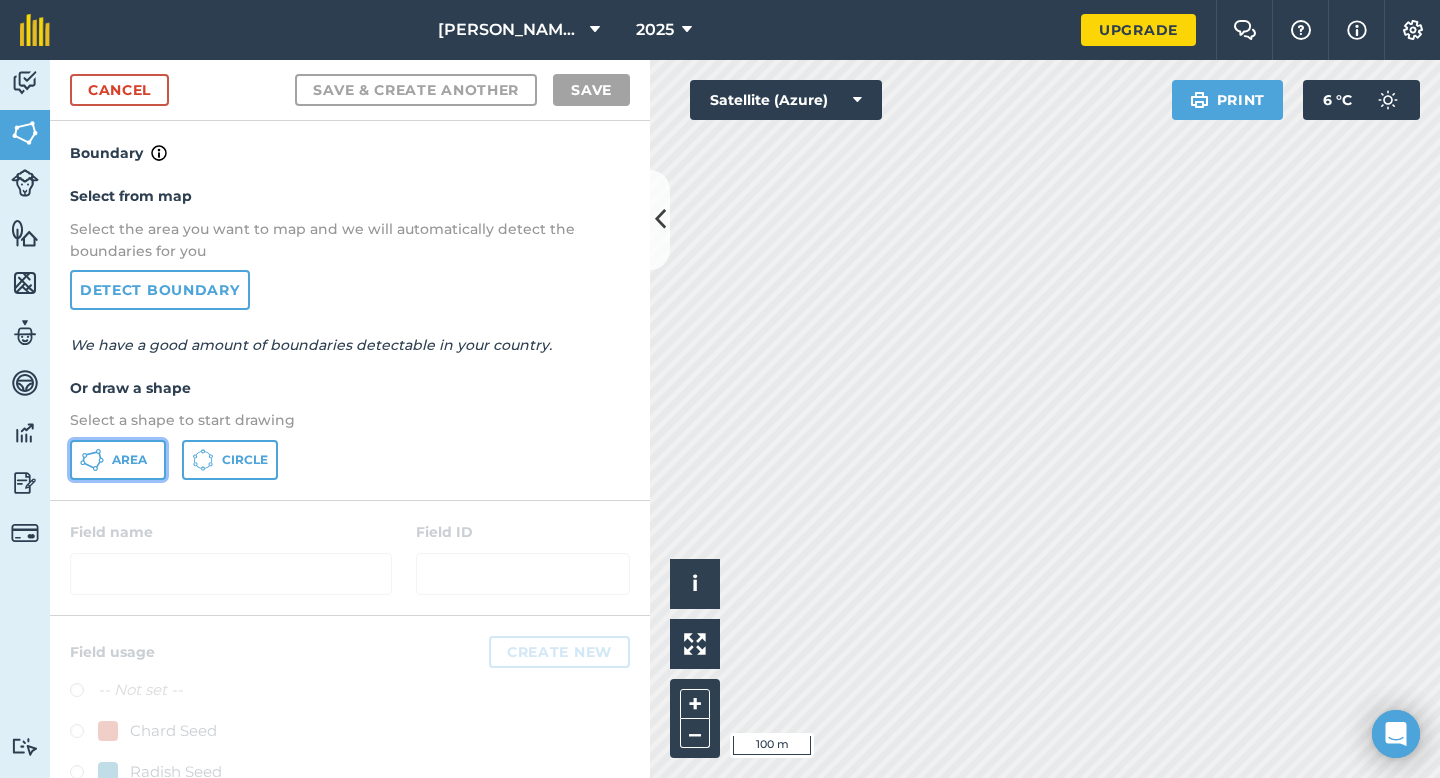 click on "Area" at bounding box center (129, 460) 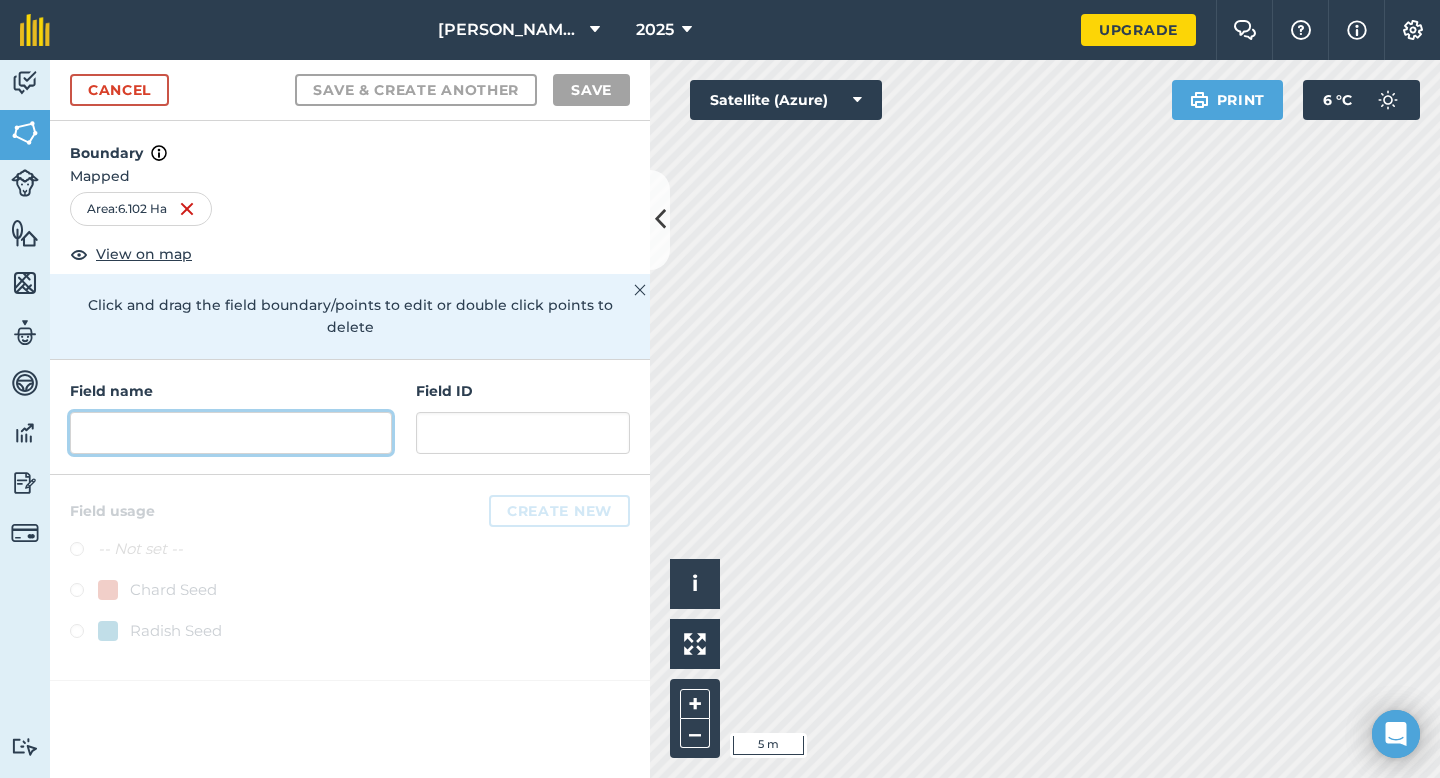 click at bounding box center (231, 433) 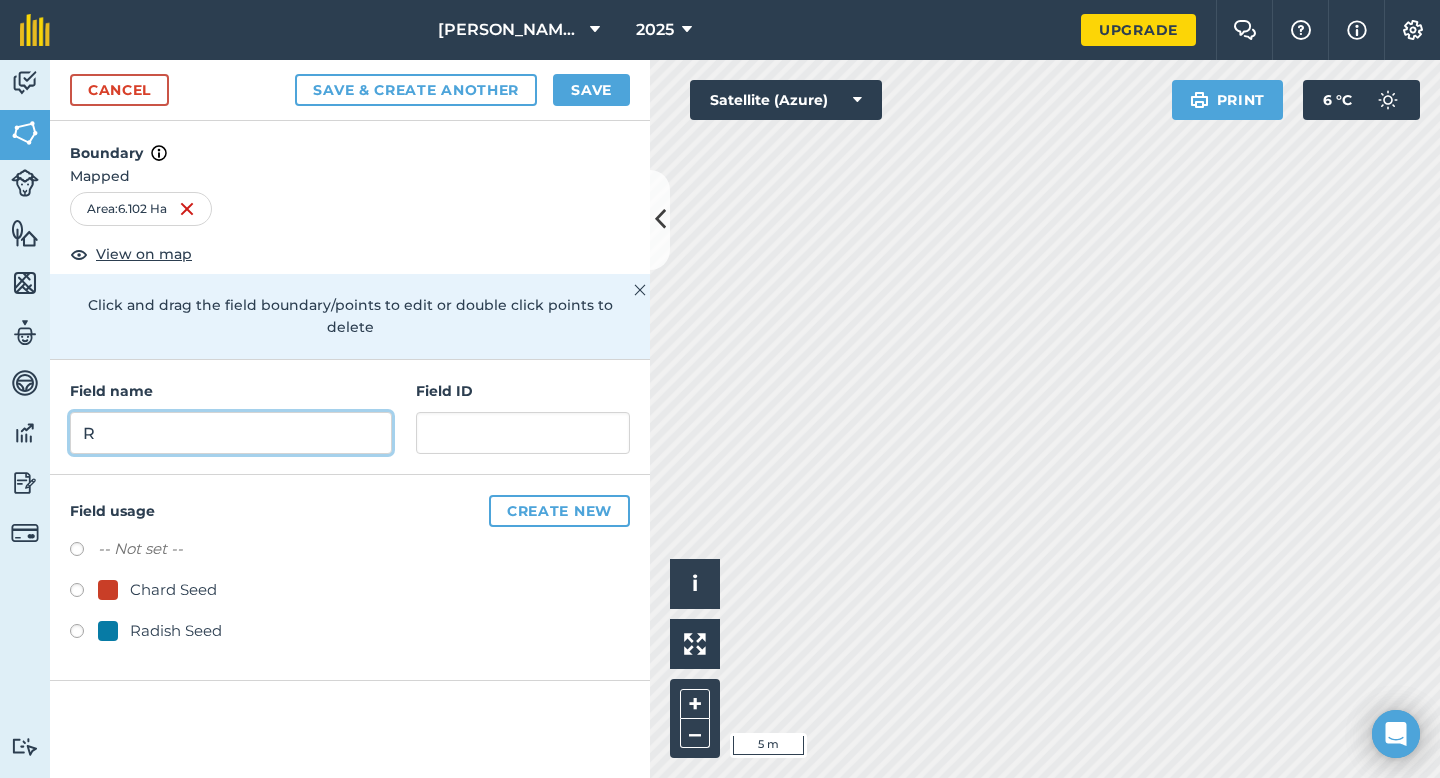 type on "R" 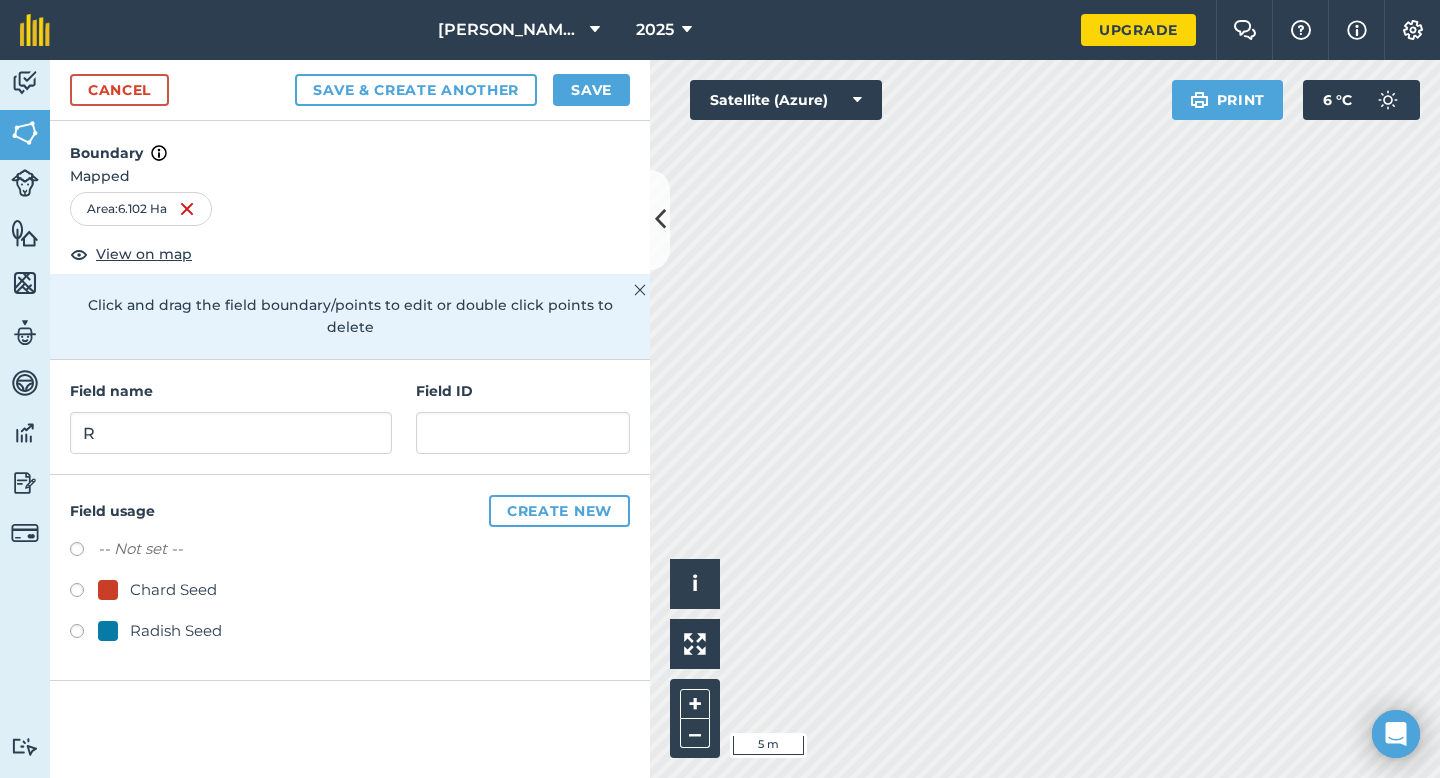 click on "Cancel Save & Create Another Save" at bounding box center (350, 90) 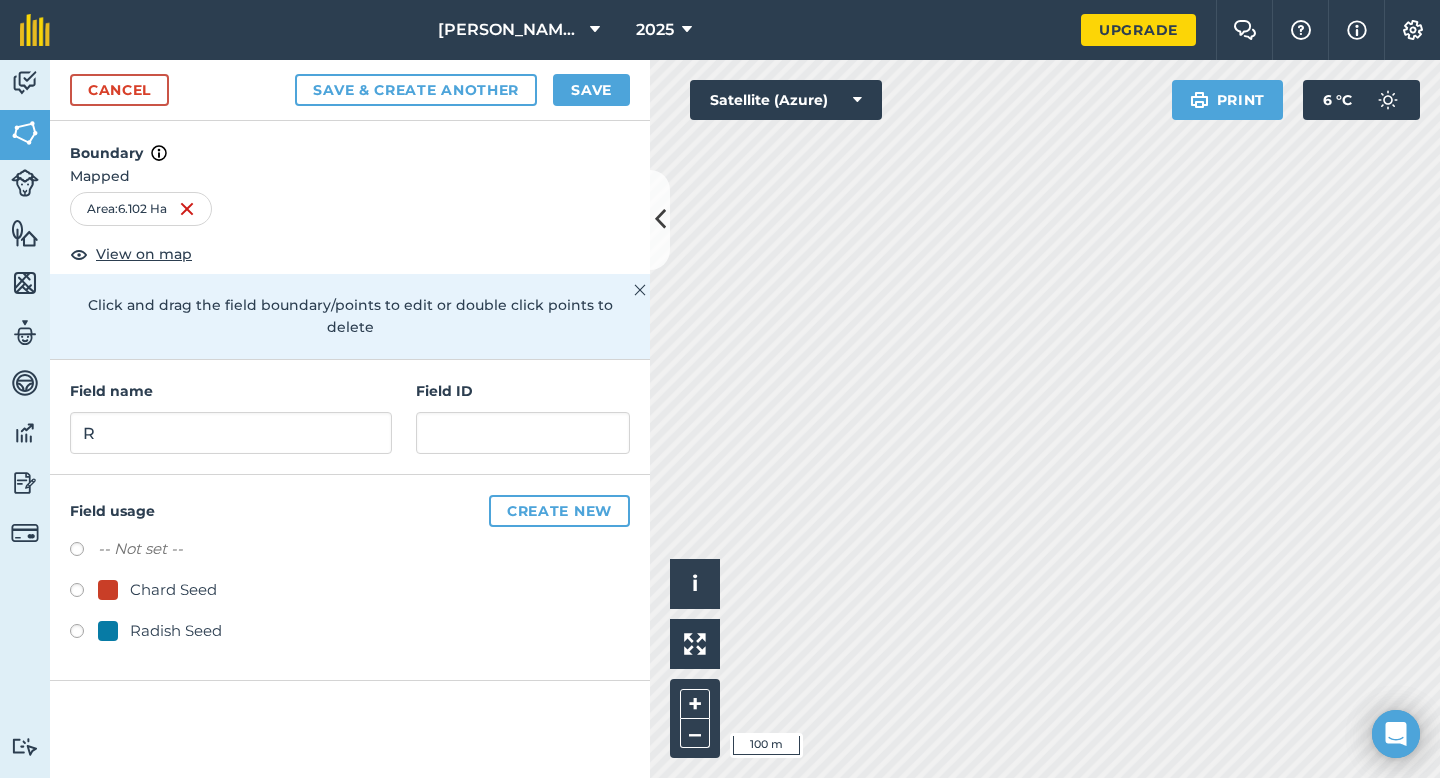 click on "Cancel Save & Create Another Save" at bounding box center [350, 90] 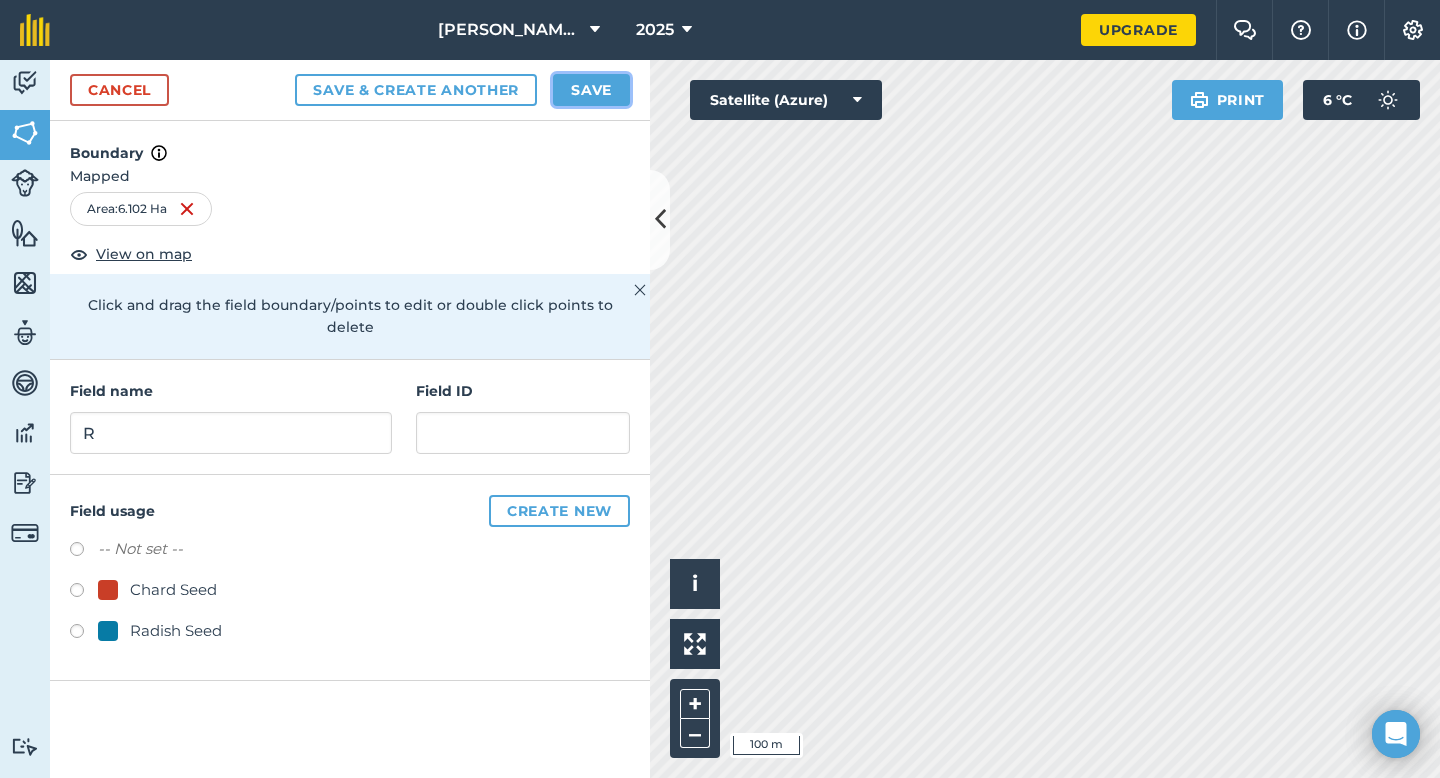 click on "Save" at bounding box center (591, 90) 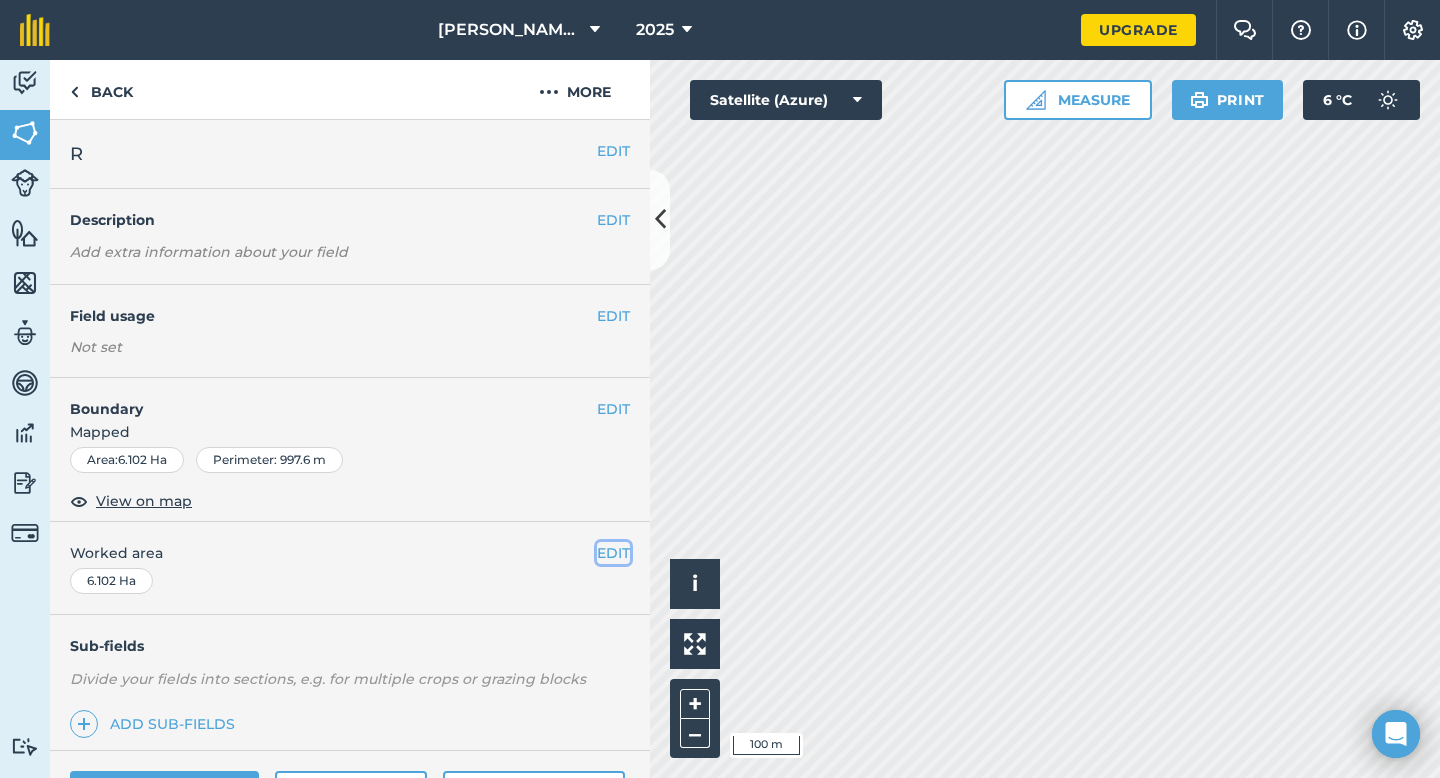 click on "EDIT" at bounding box center (613, 553) 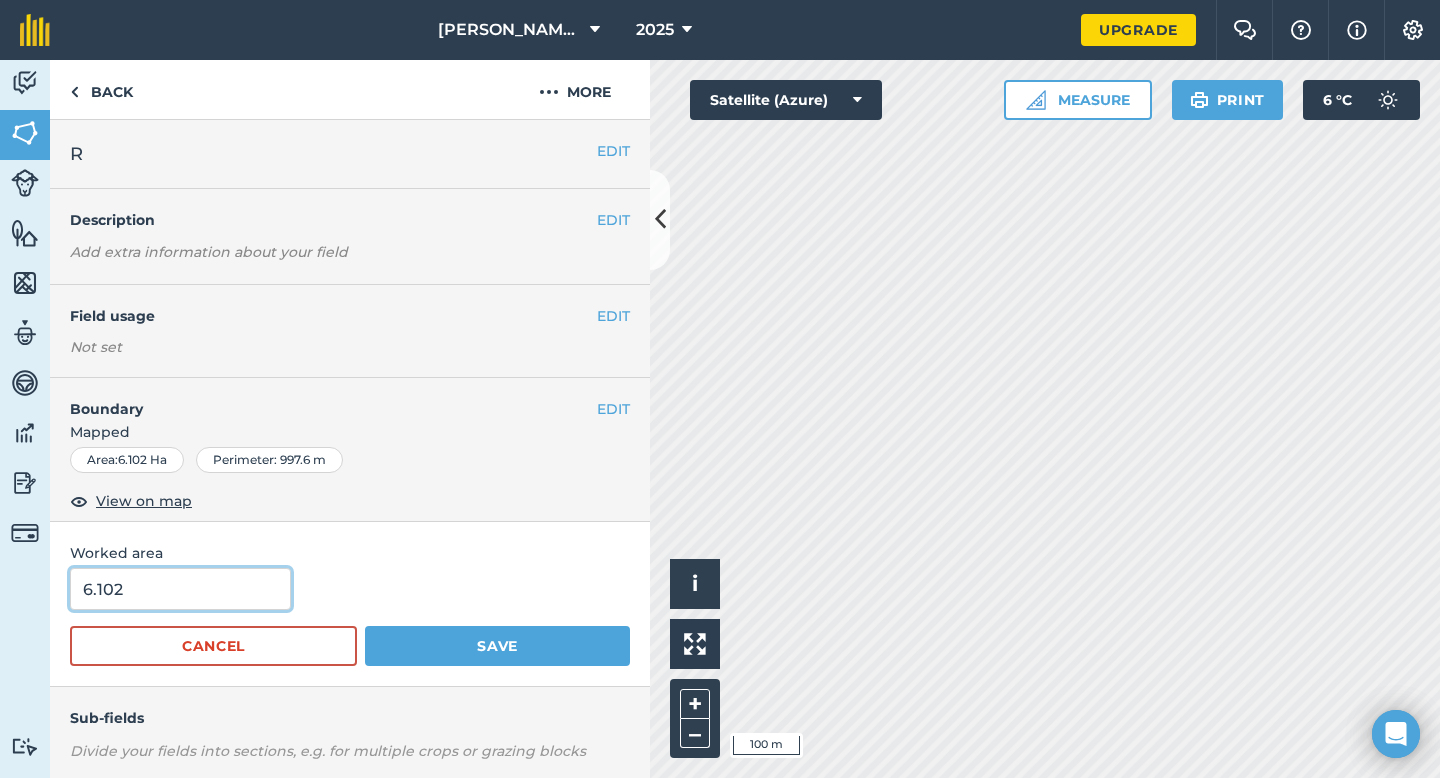 click on "6.102" at bounding box center (180, 589) 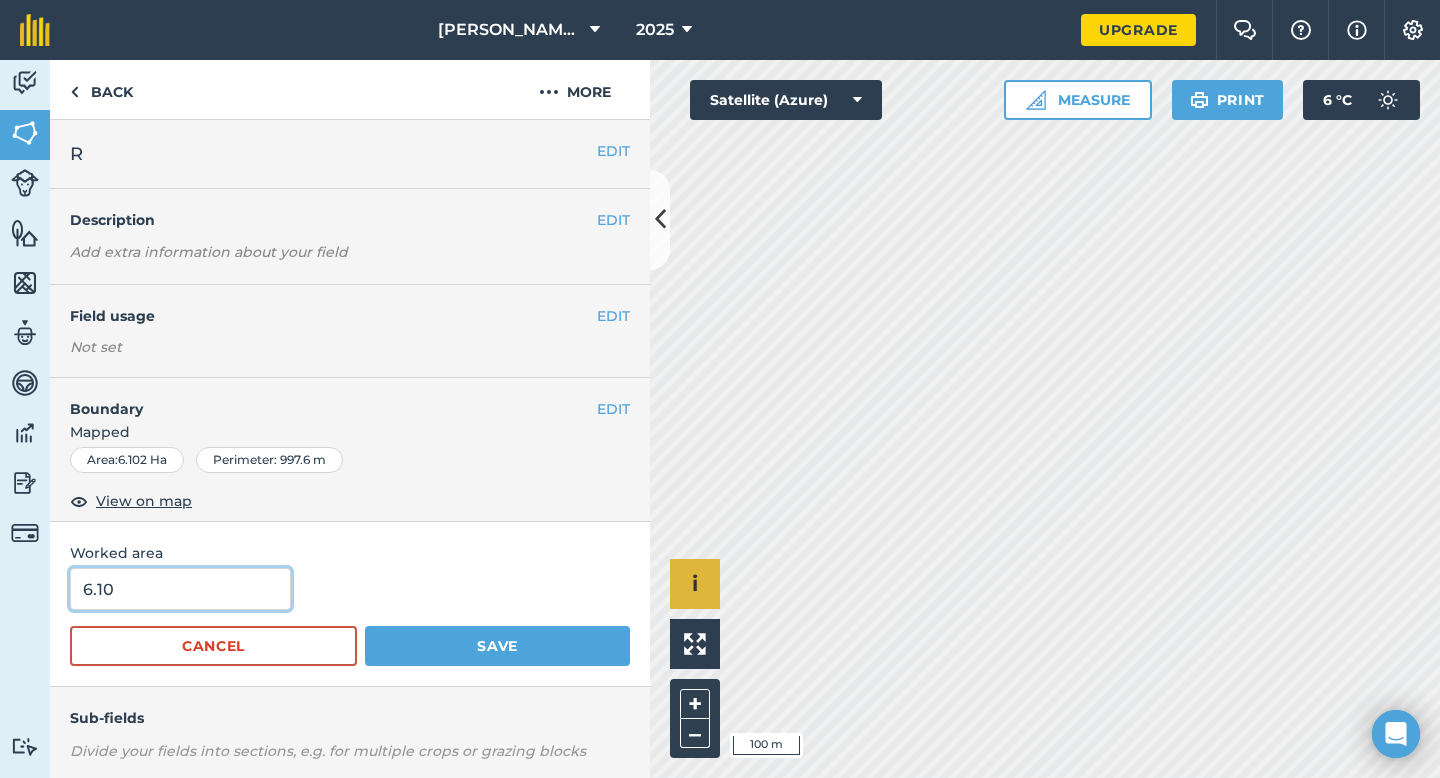 type on "6.1" 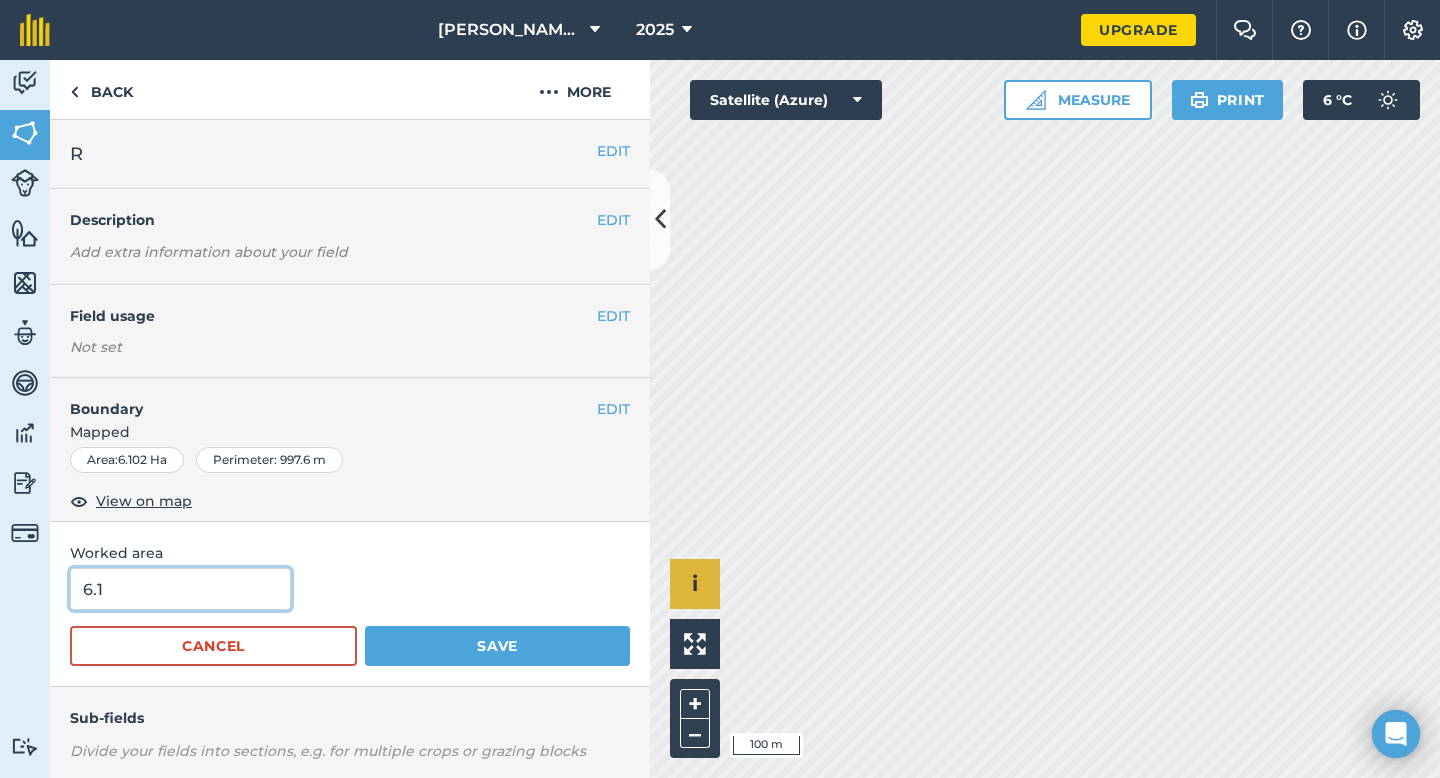 click on "Save" at bounding box center (497, 646) 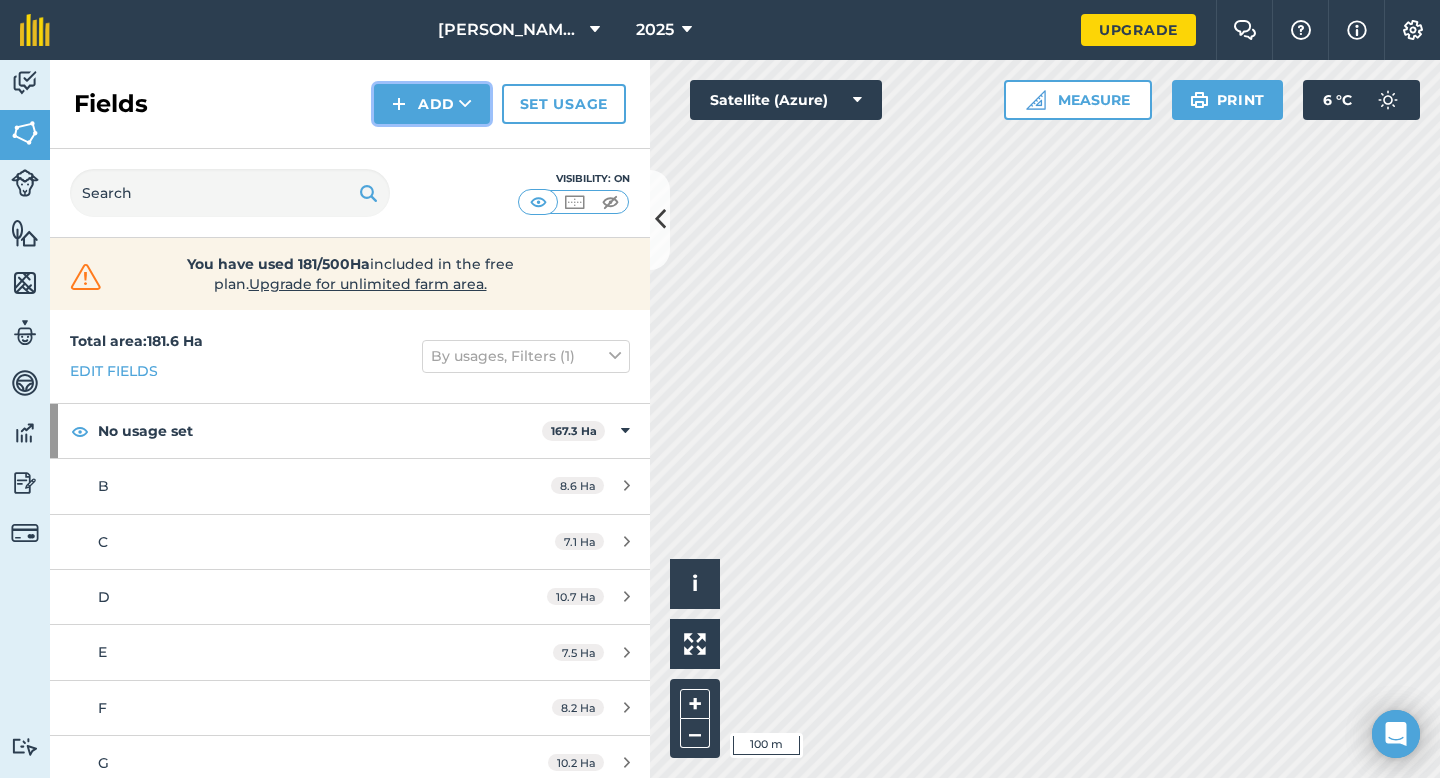 click on "Add" at bounding box center (432, 104) 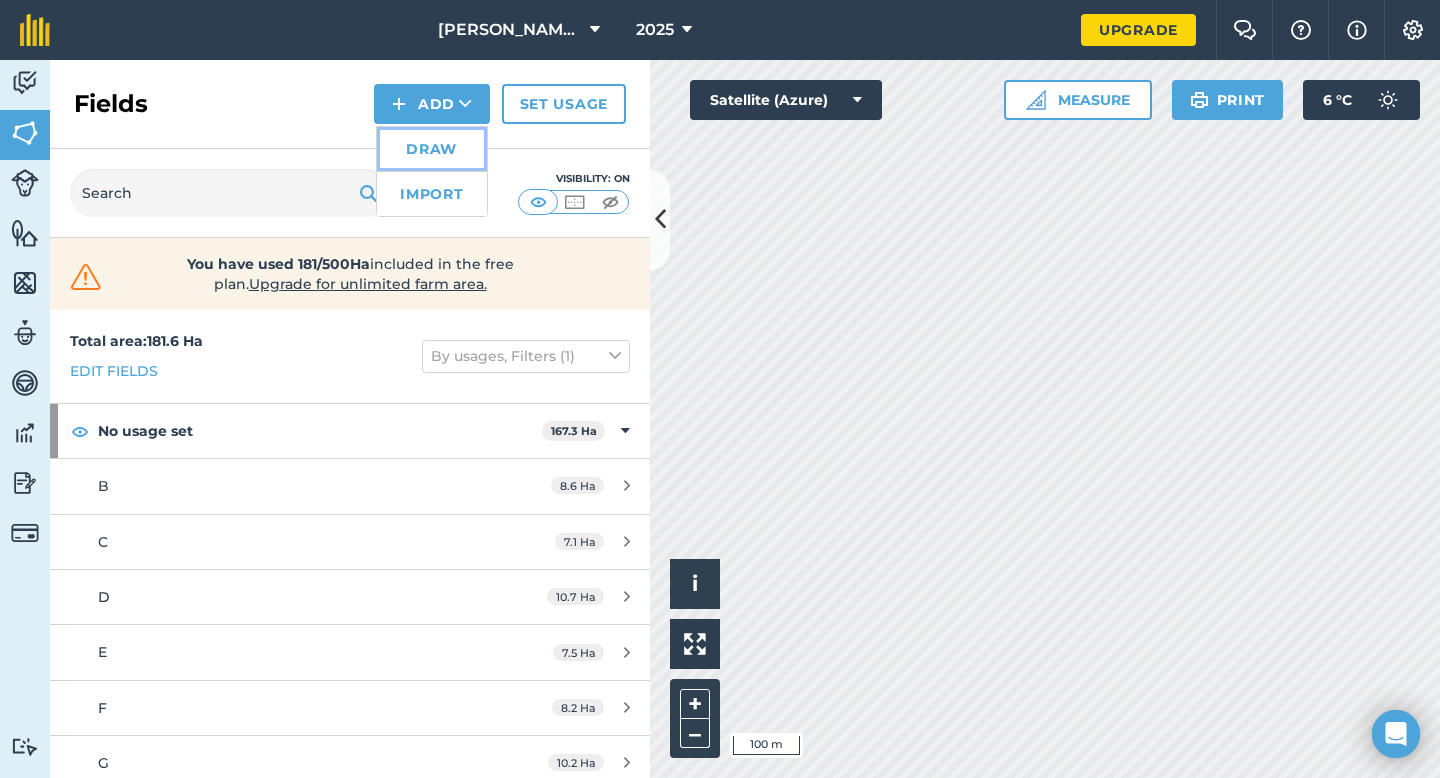 click on "Draw" at bounding box center (432, 149) 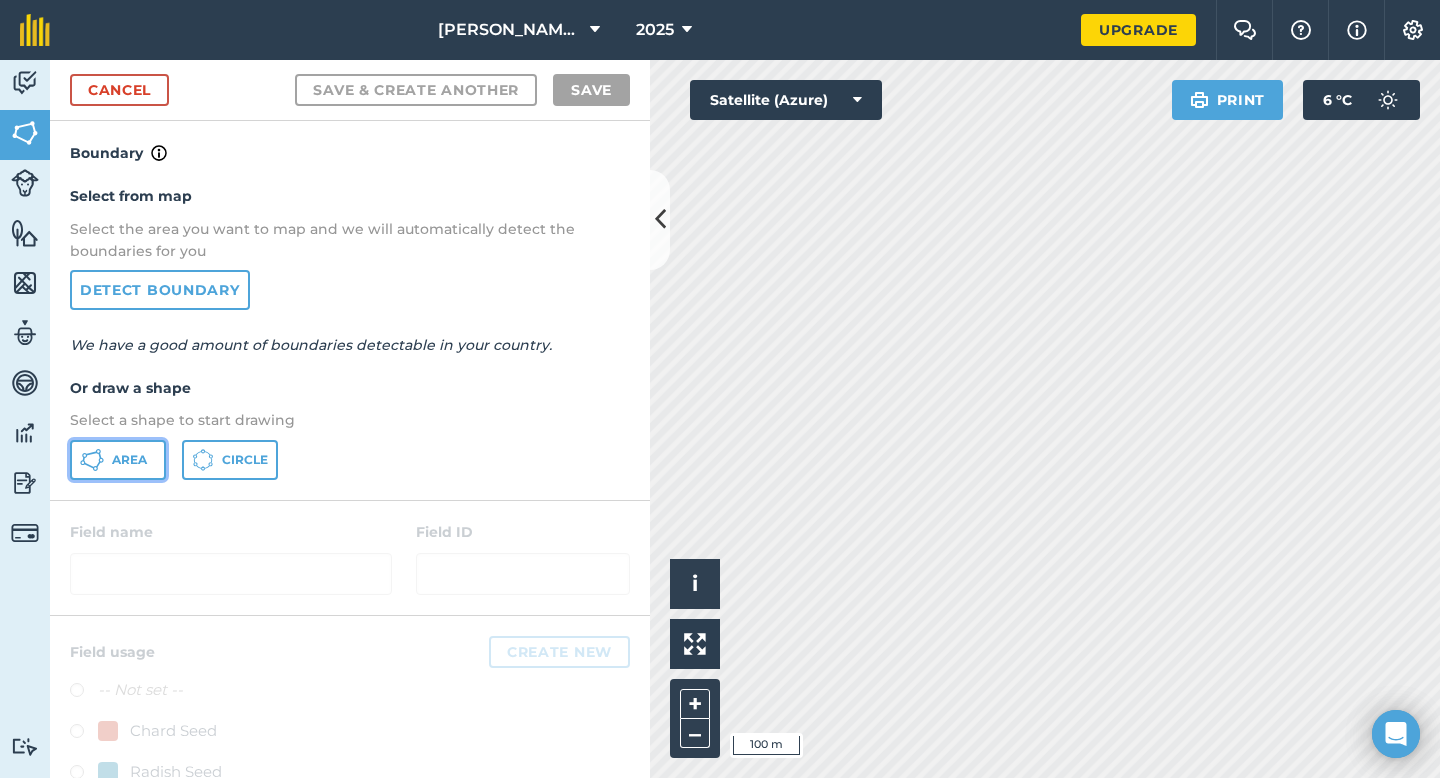 click on "Area" at bounding box center (118, 460) 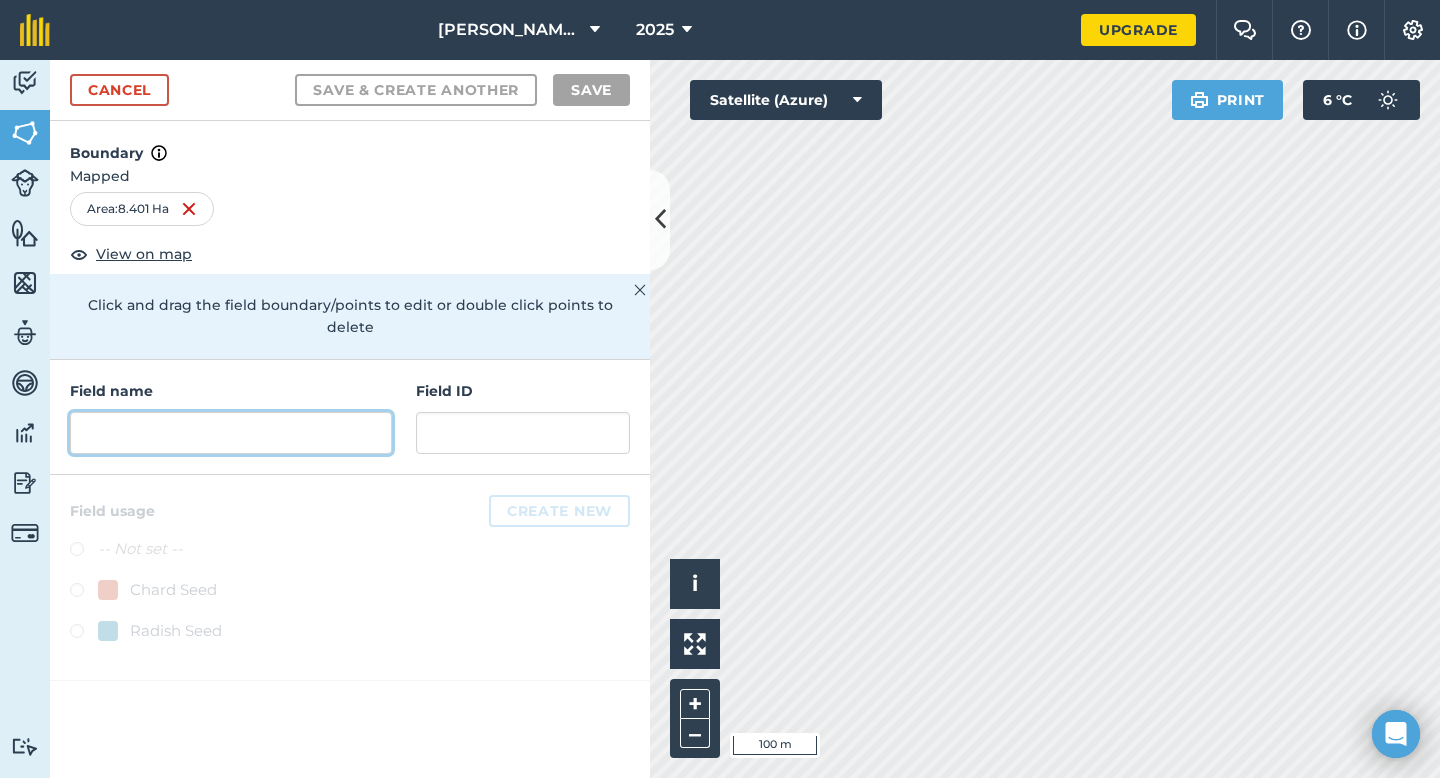 click at bounding box center [231, 433] 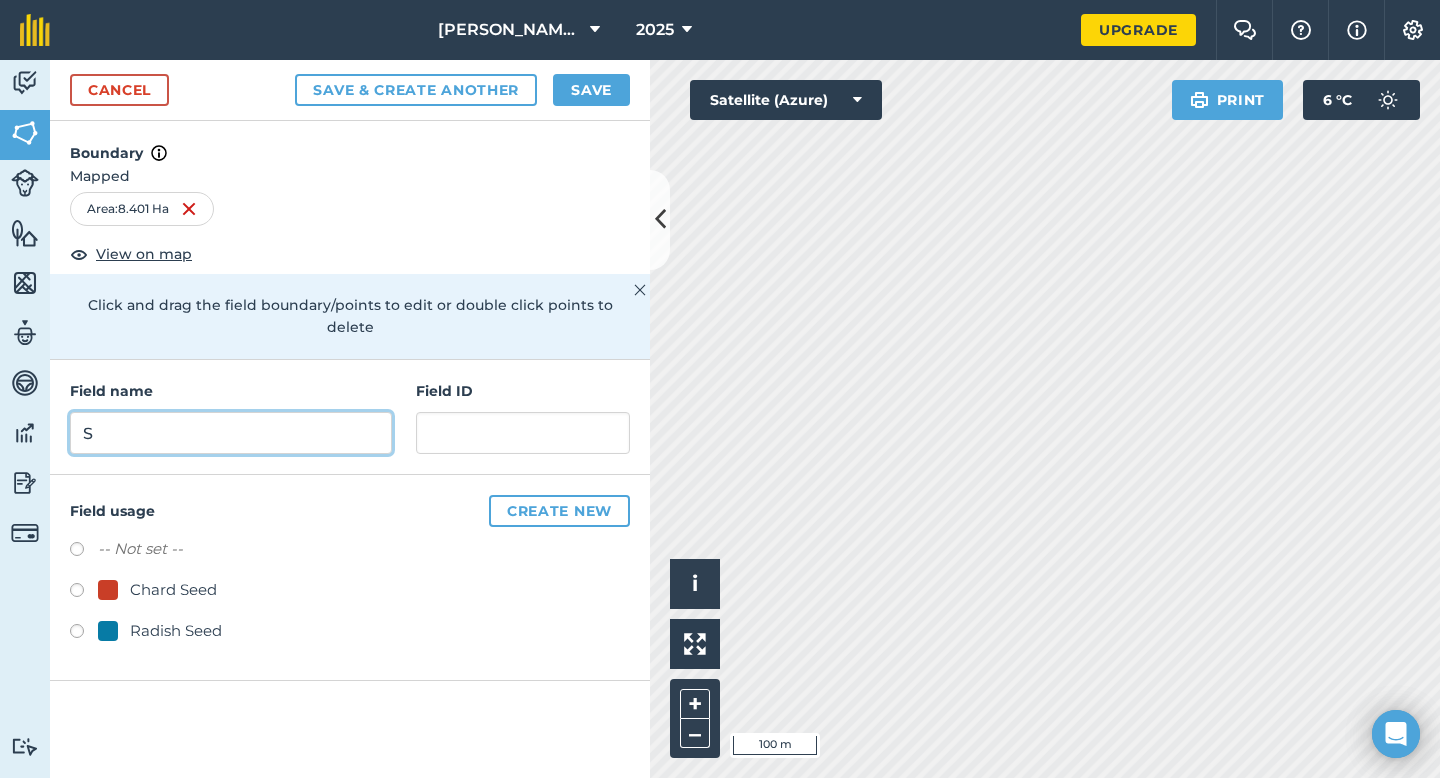 type on "S" 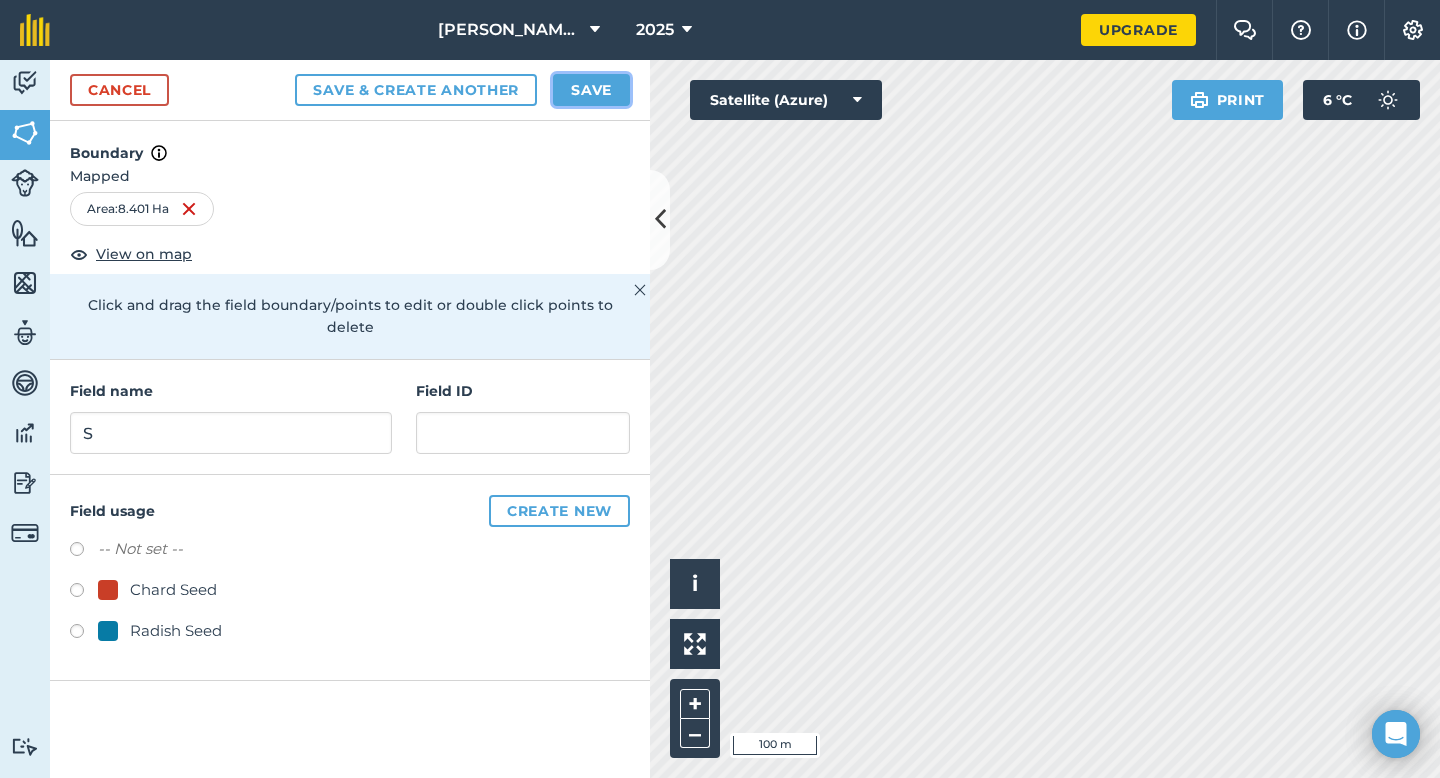 click on "Save" at bounding box center [591, 90] 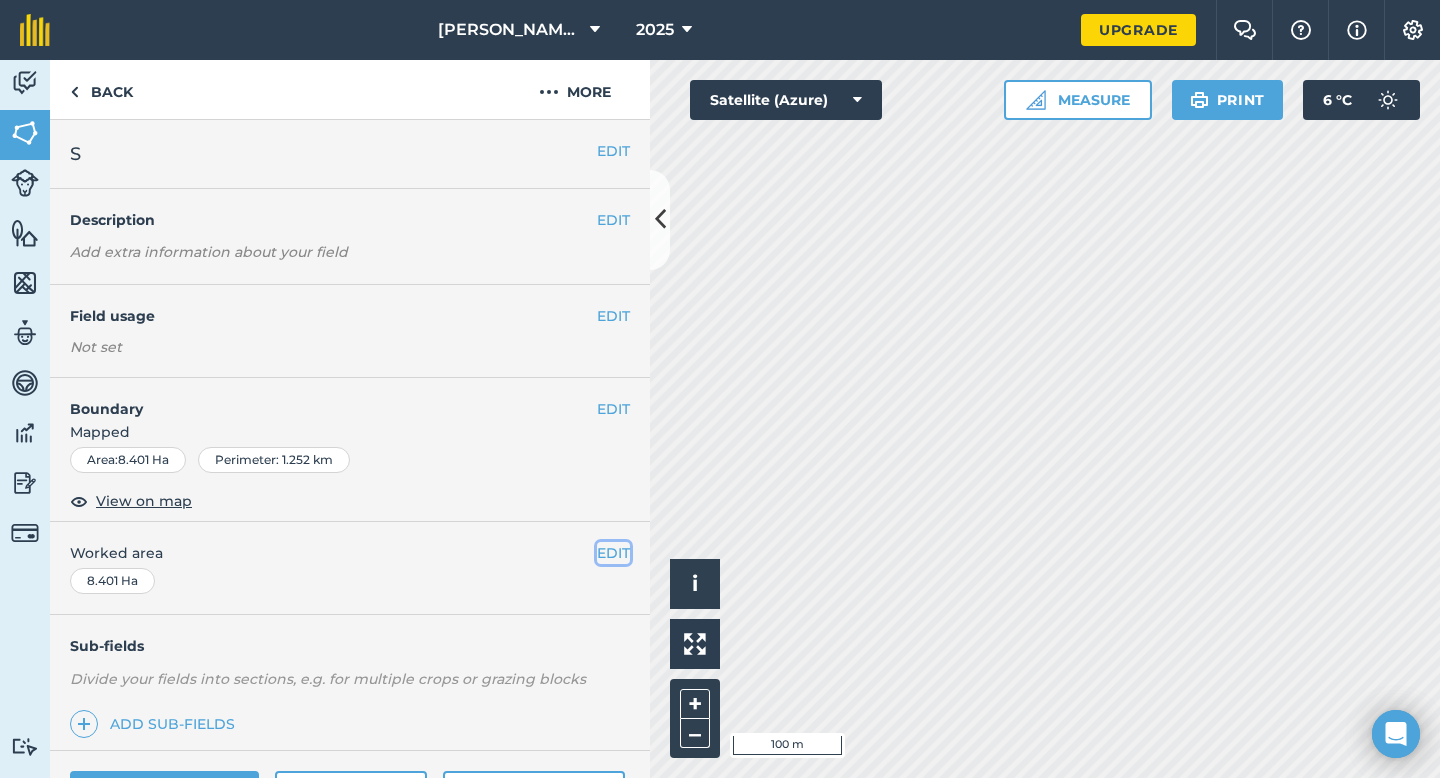 click on "EDIT" at bounding box center (613, 553) 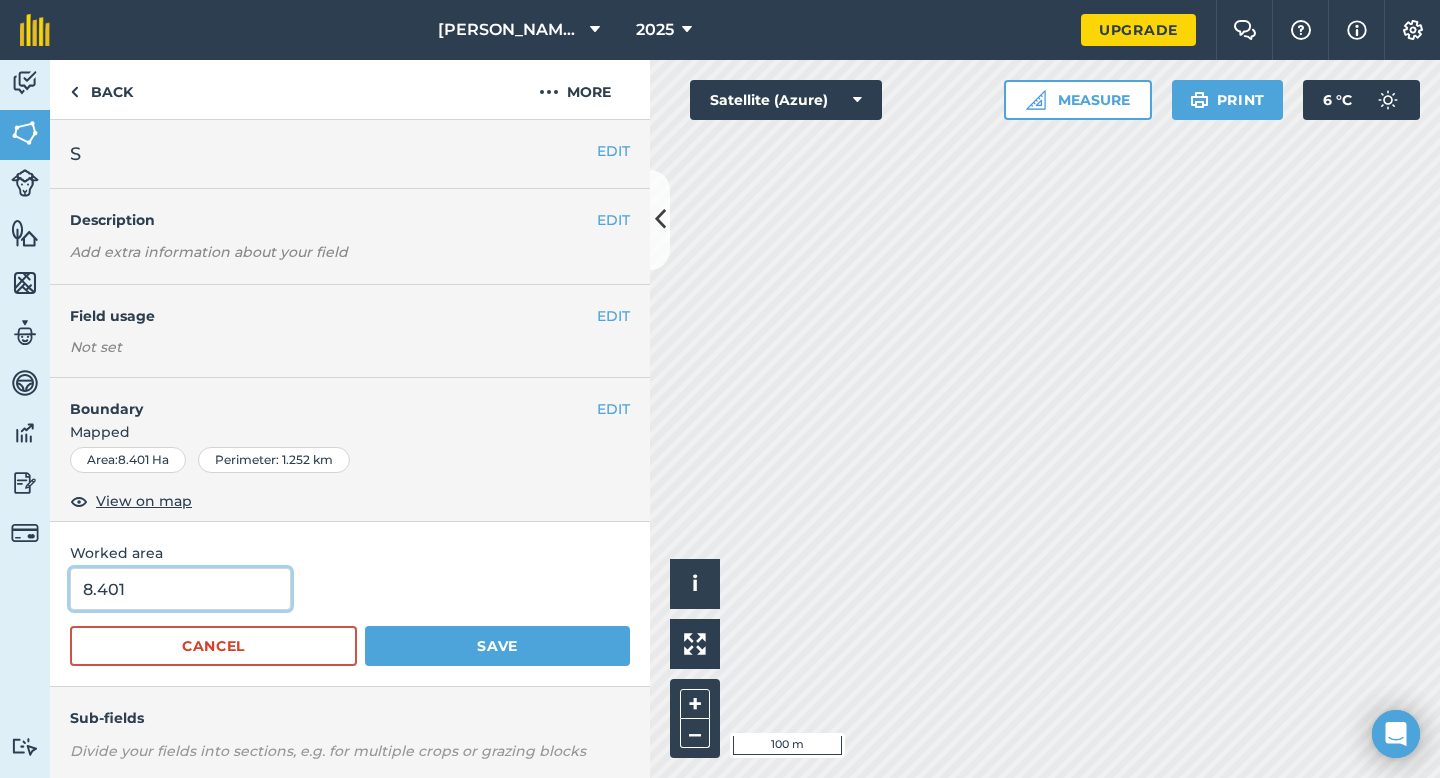 click on "8.401" at bounding box center [180, 589] 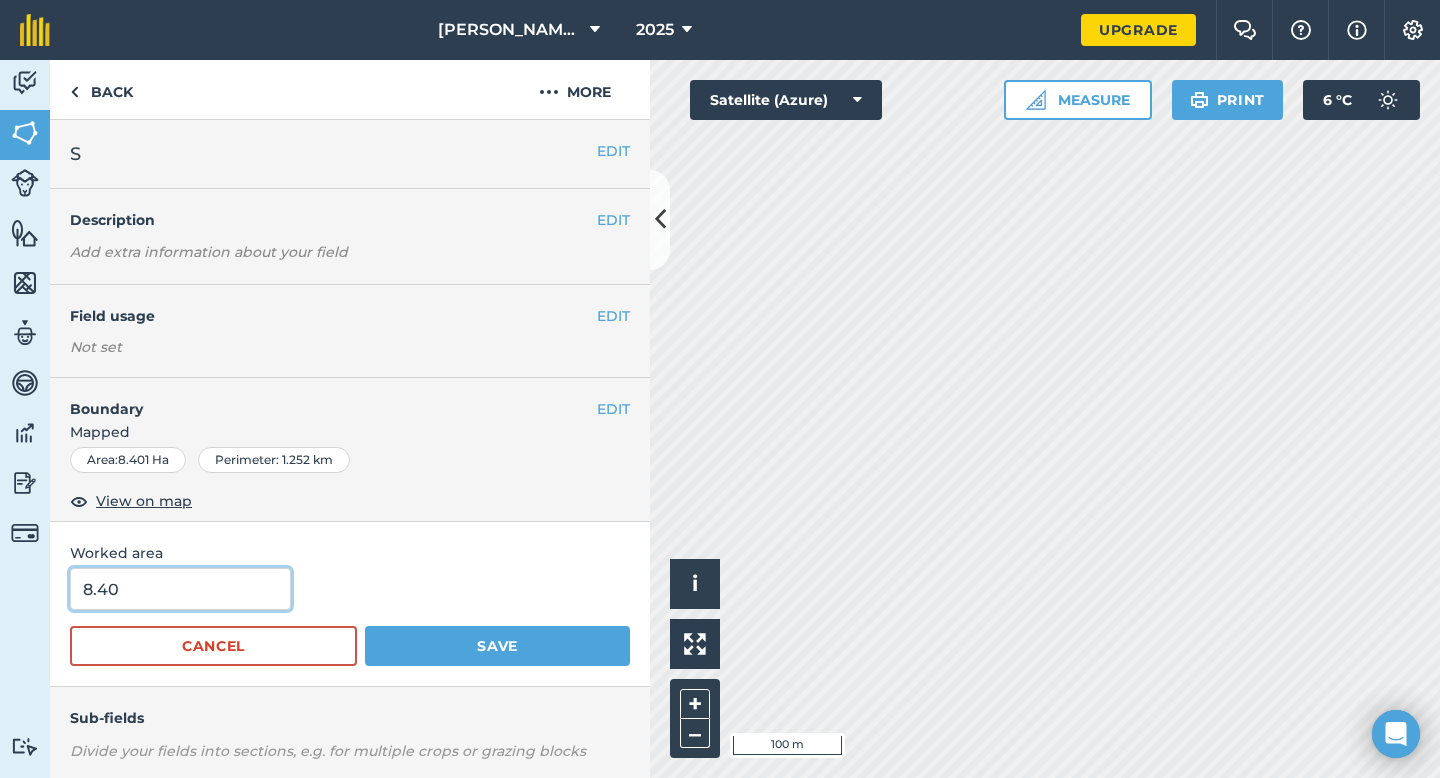 type on "8.4" 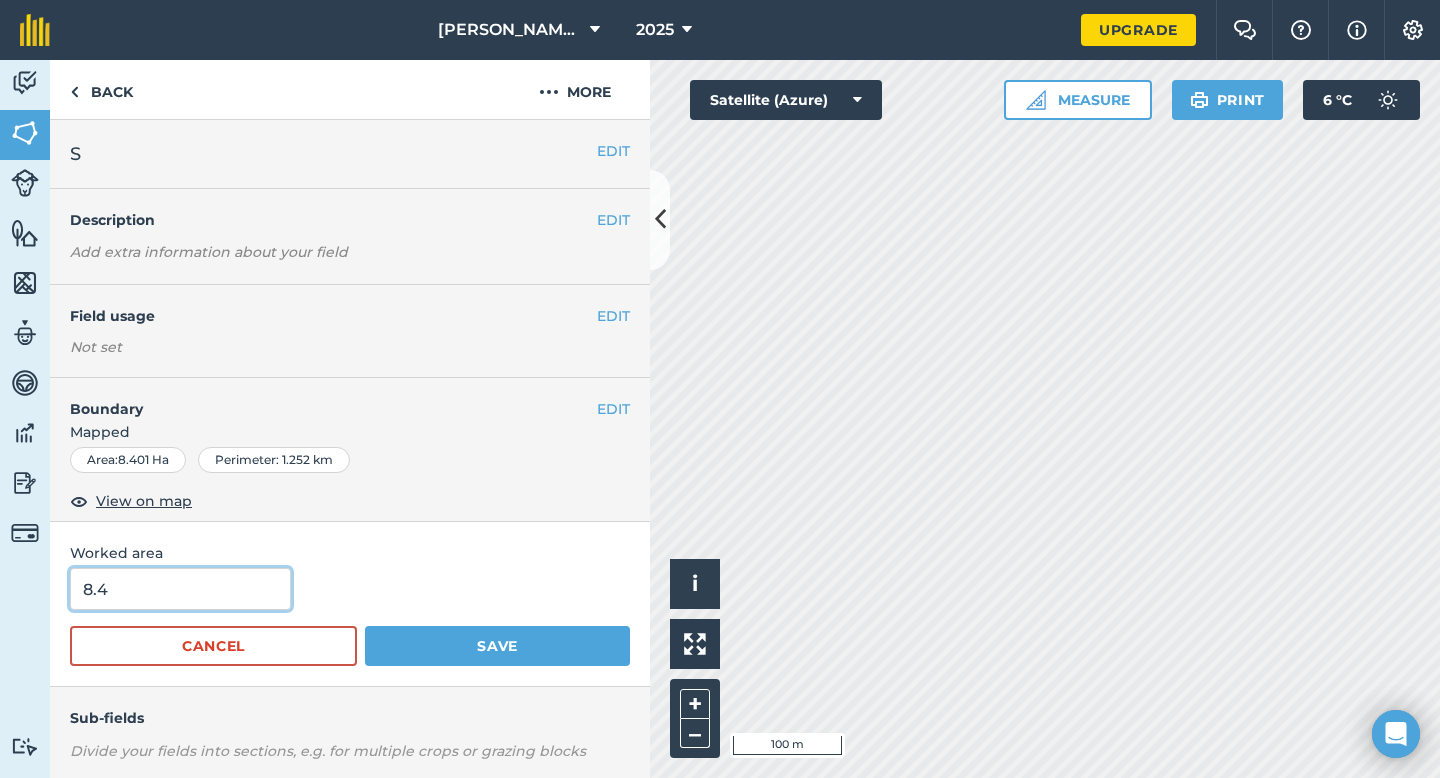 click on "Save" at bounding box center (497, 646) 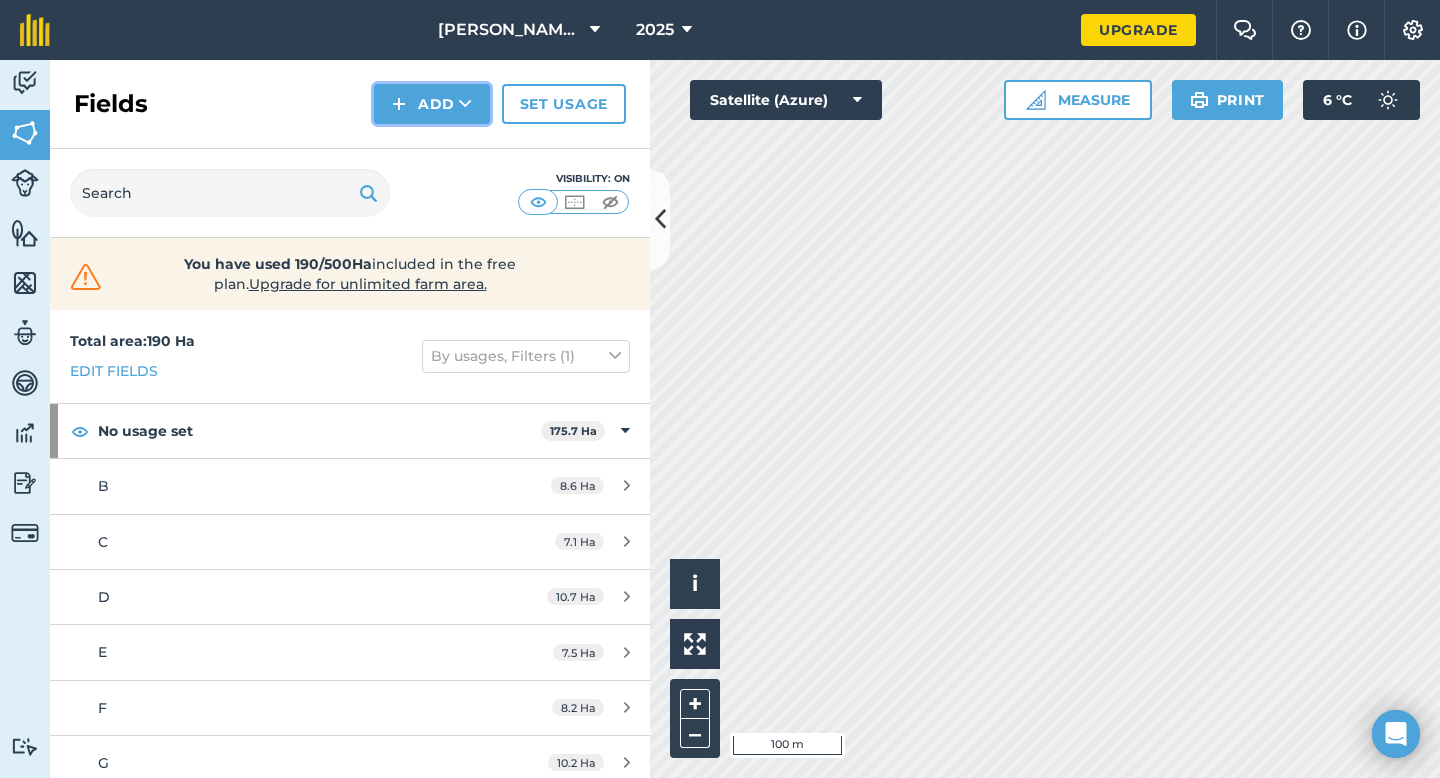 click at bounding box center (399, 104) 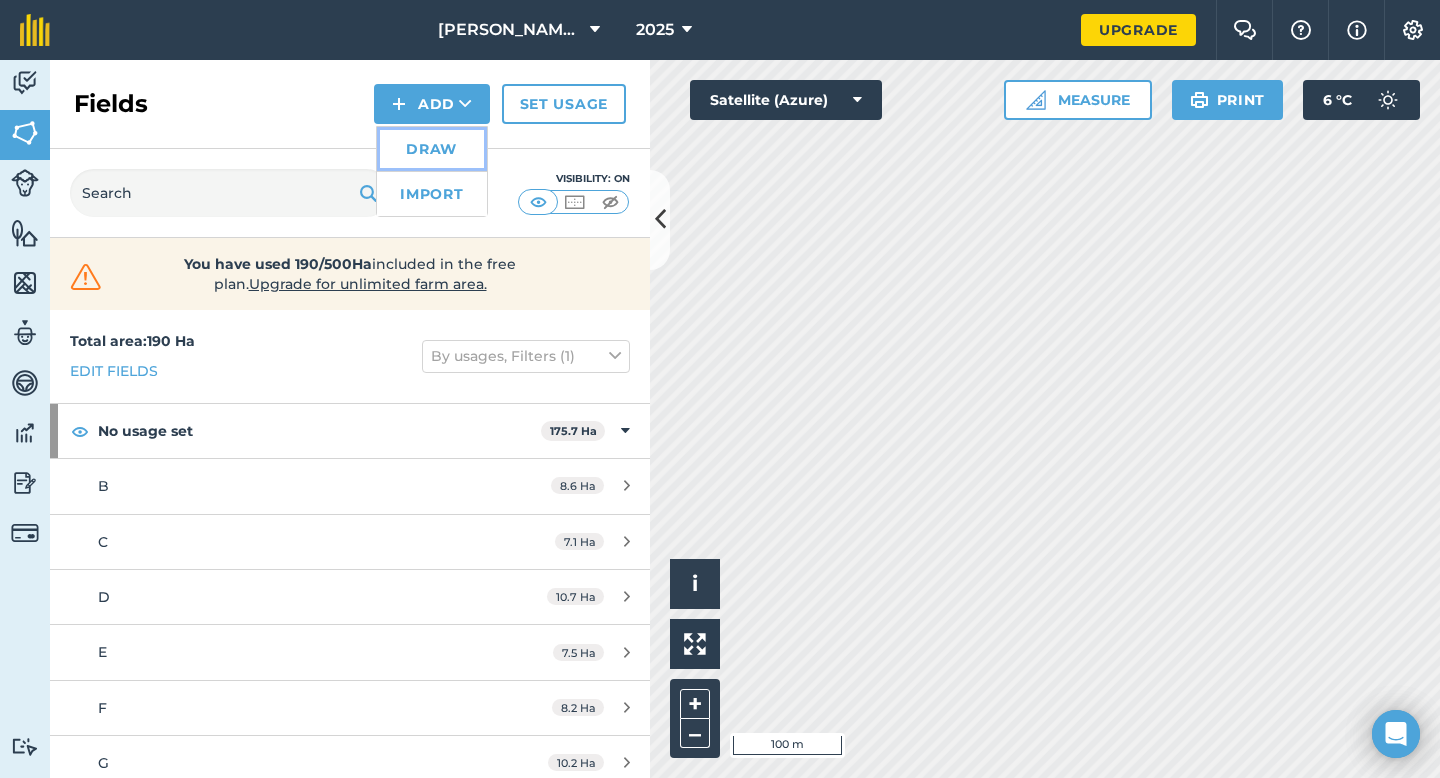 click on "Draw" at bounding box center [432, 149] 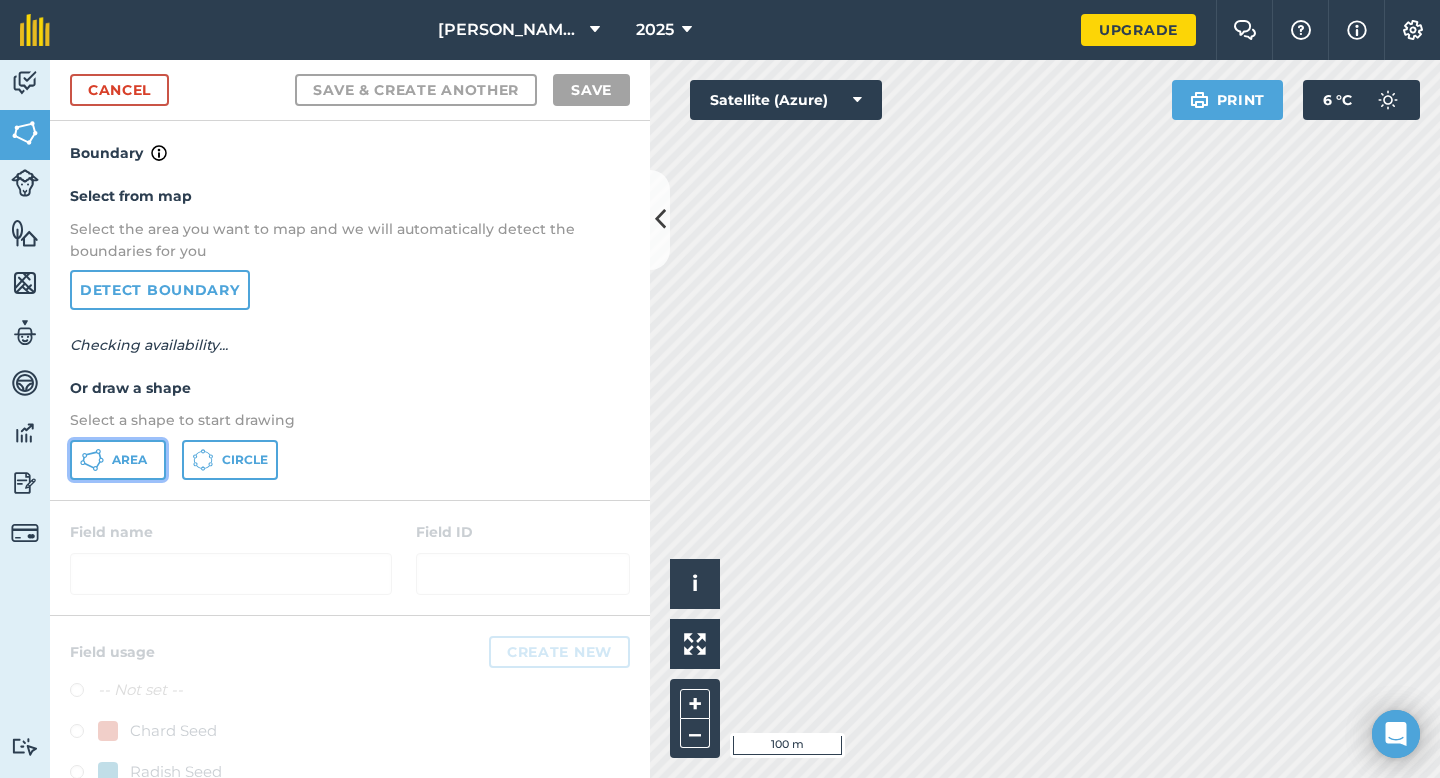 click on "Area" at bounding box center [118, 460] 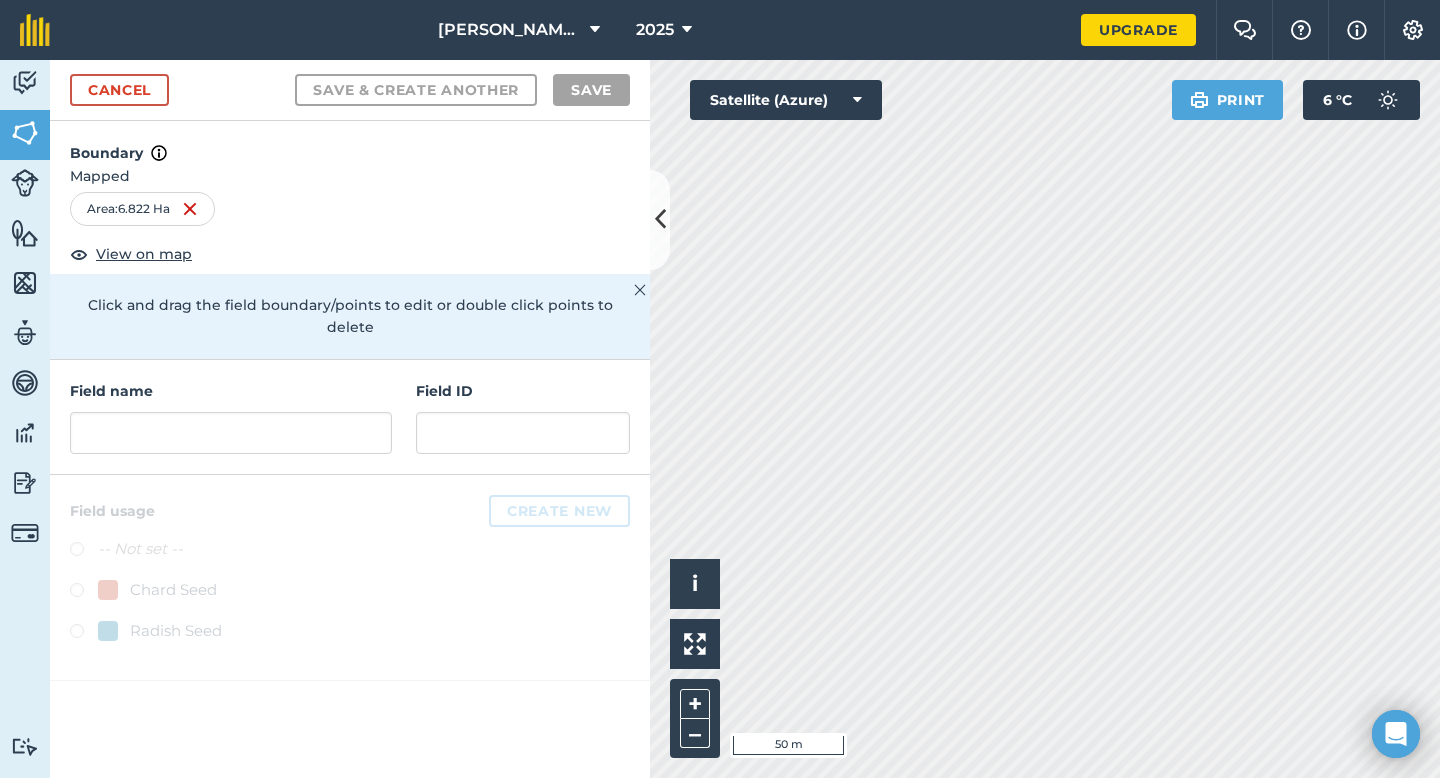 click on "Field name" at bounding box center (231, 417) 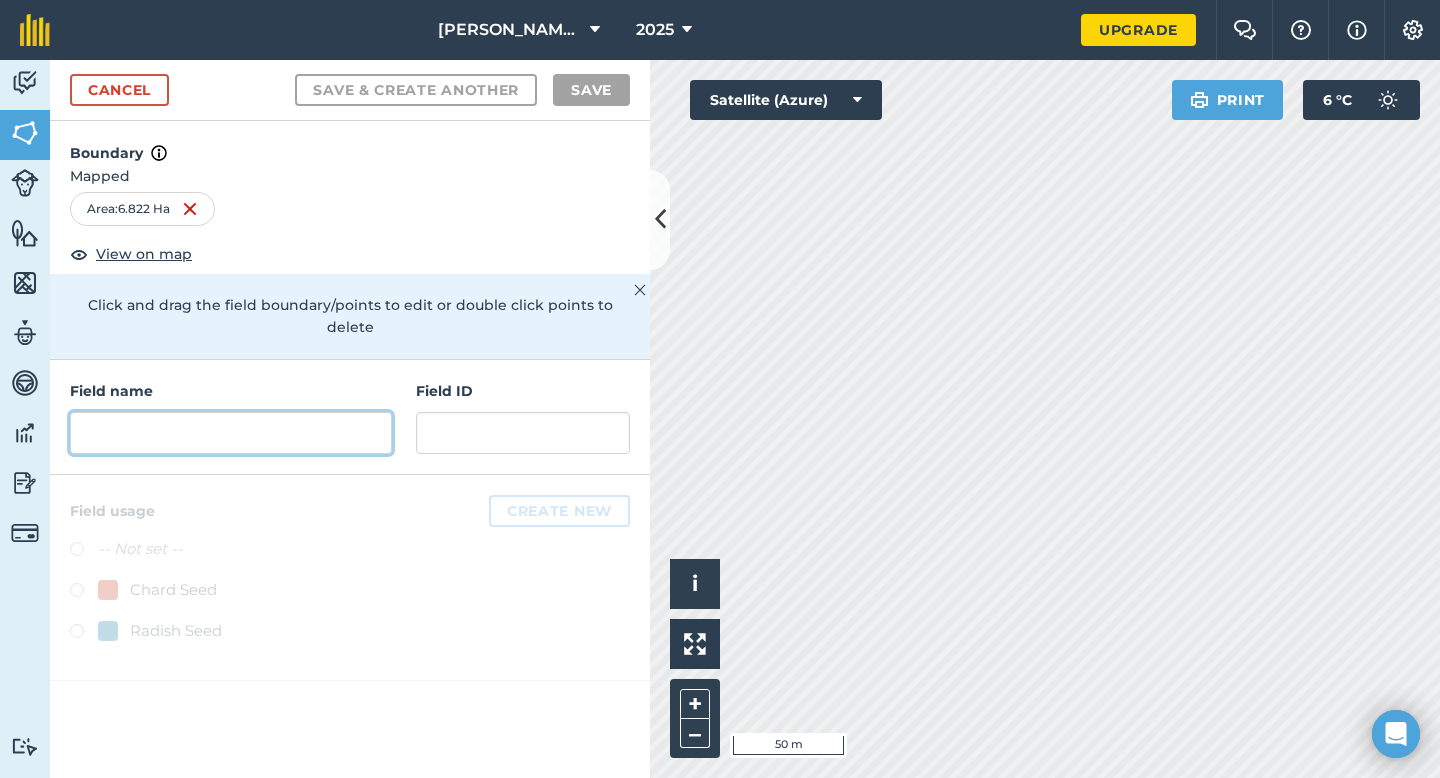 click at bounding box center [231, 433] 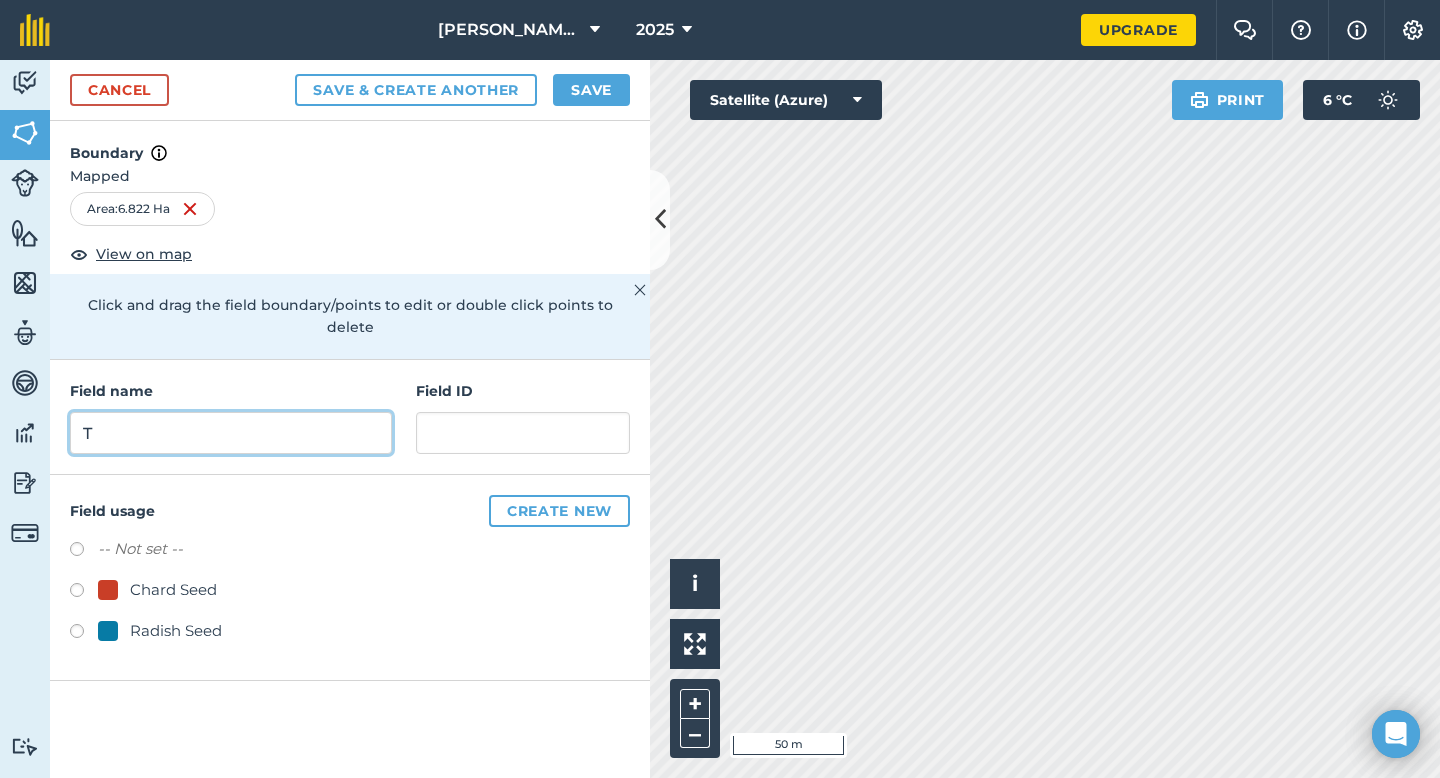 type on "T" 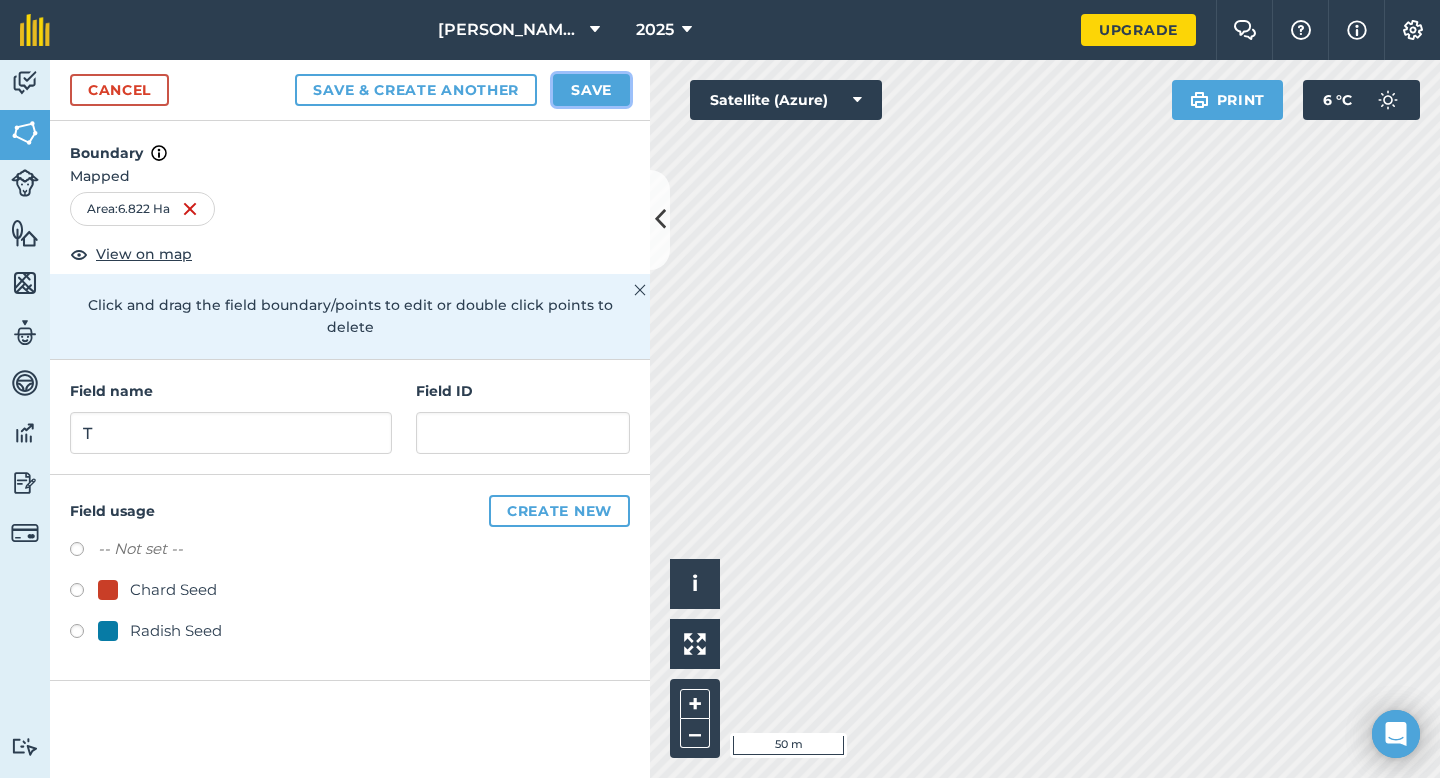 click on "Save" at bounding box center [591, 90] 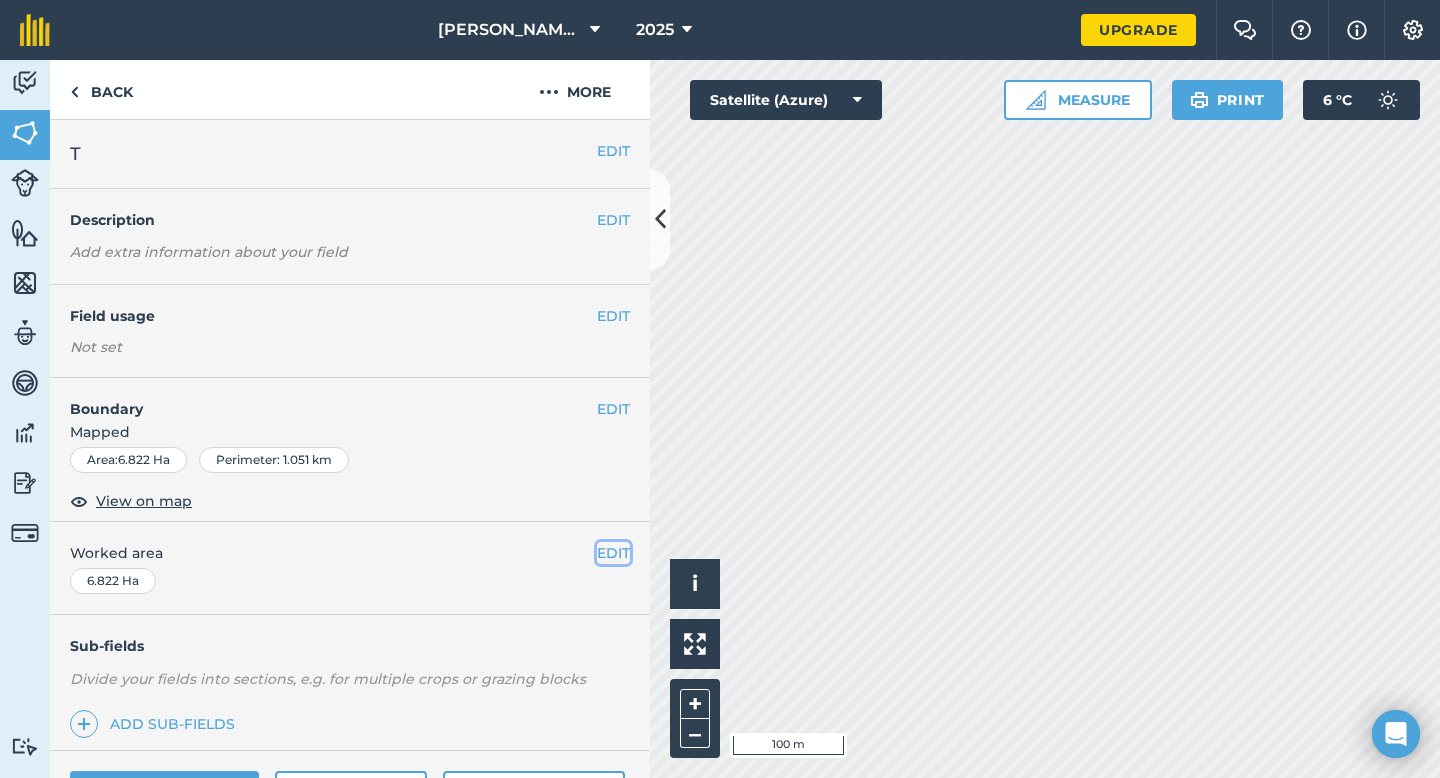 click on "EDIT" at bounding box center [613, 553] 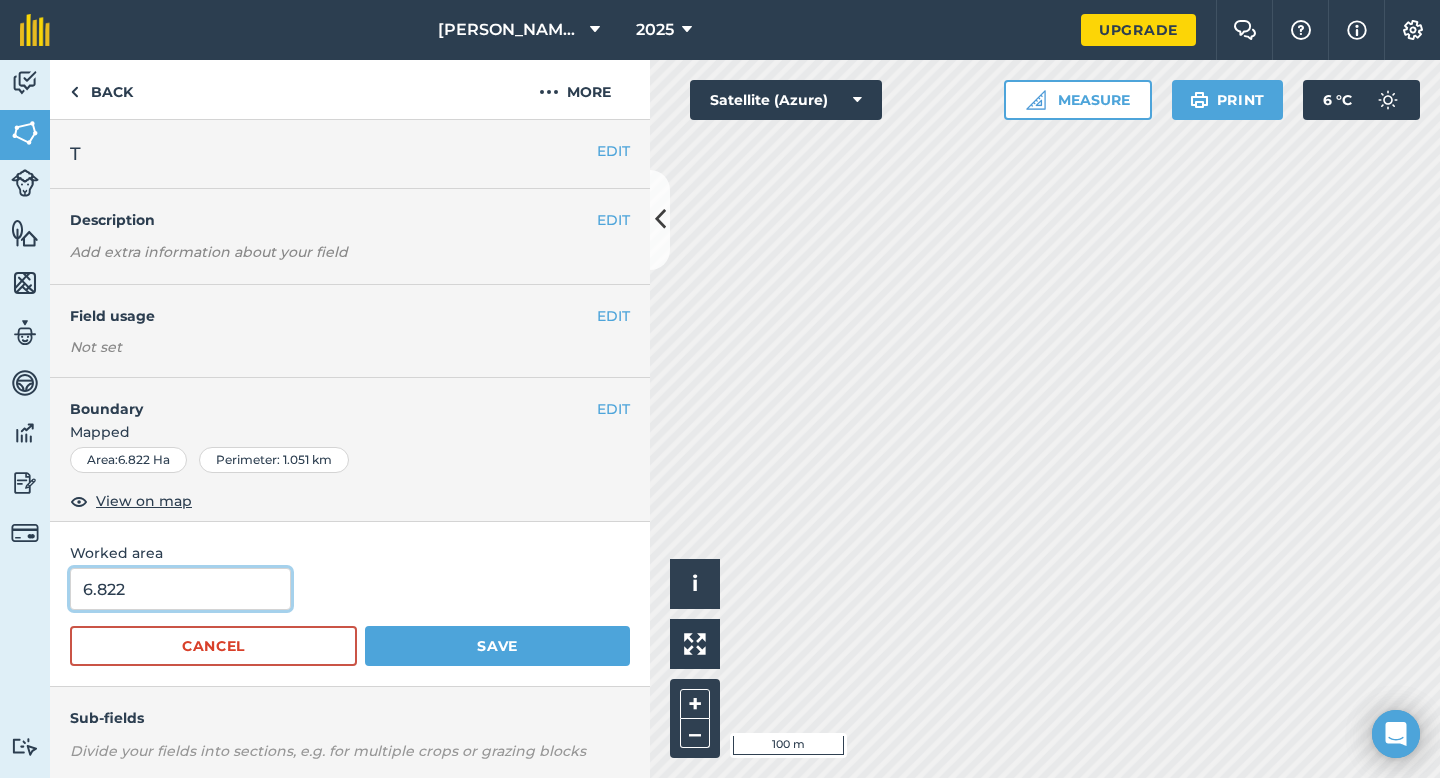 click on "6.822" at bounding box center [180, 589] 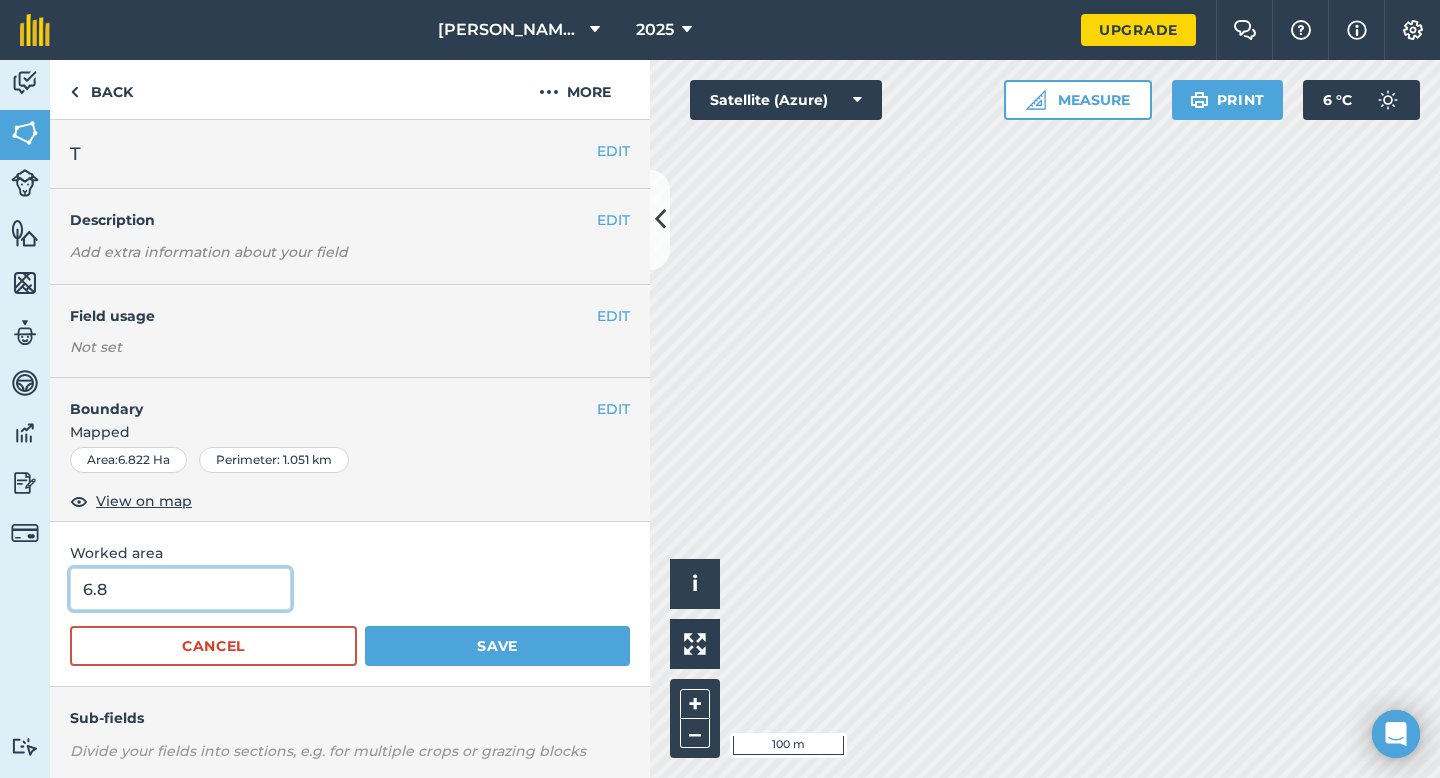 type on "6.8" 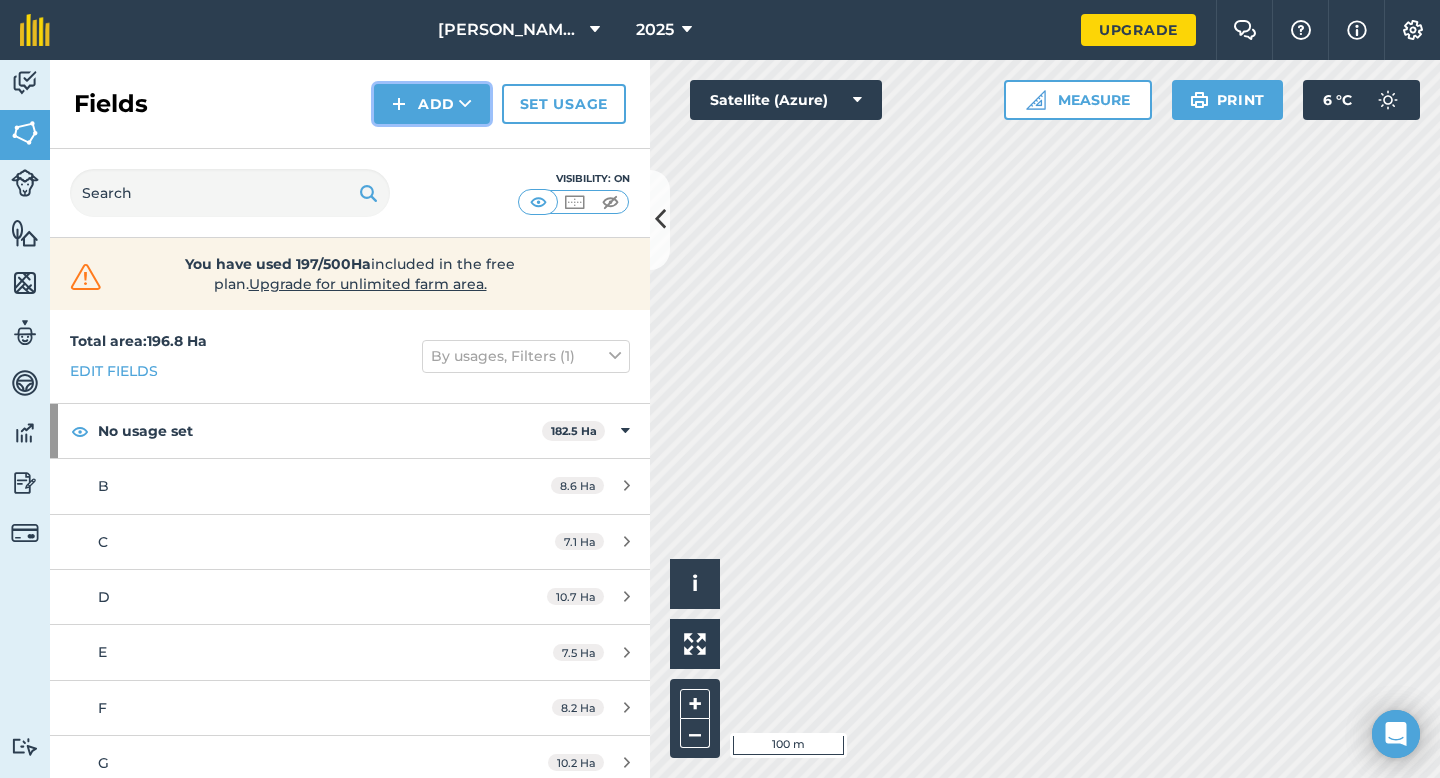 click on "Add" at bounding box center (432, 104) 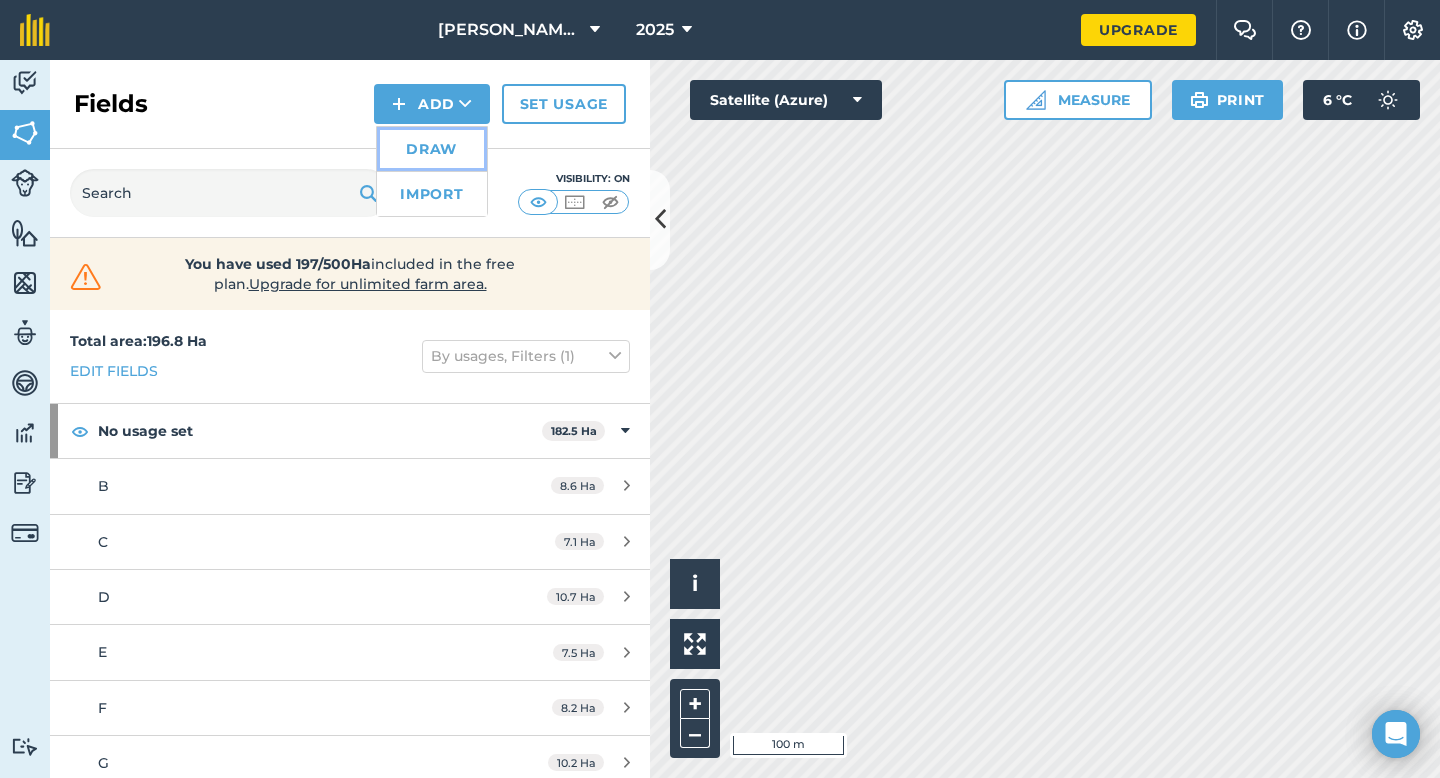 click on "Draw" at bounding box center (432, 149) 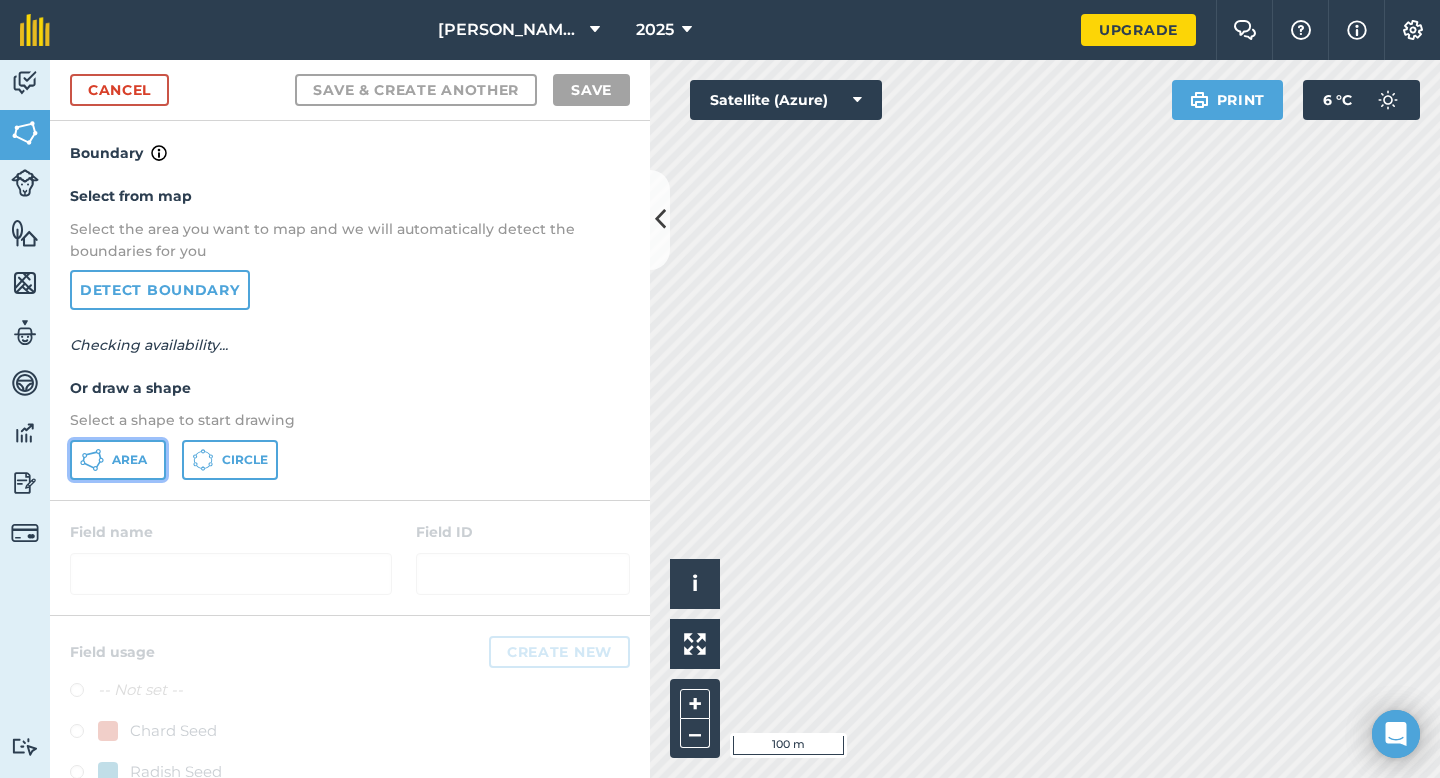click on "Area" at bounding box center (129, 460) 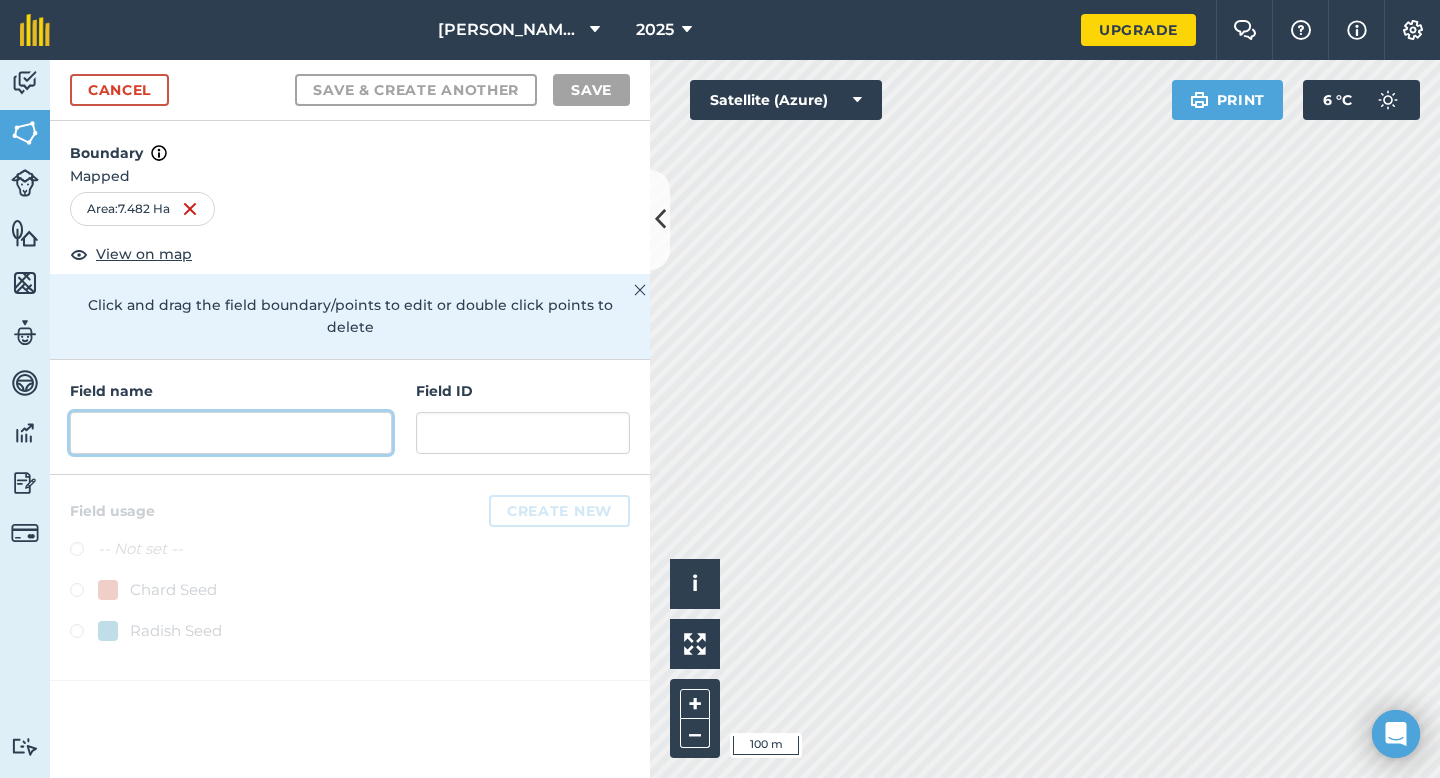 click at bounding box center [231, 433] 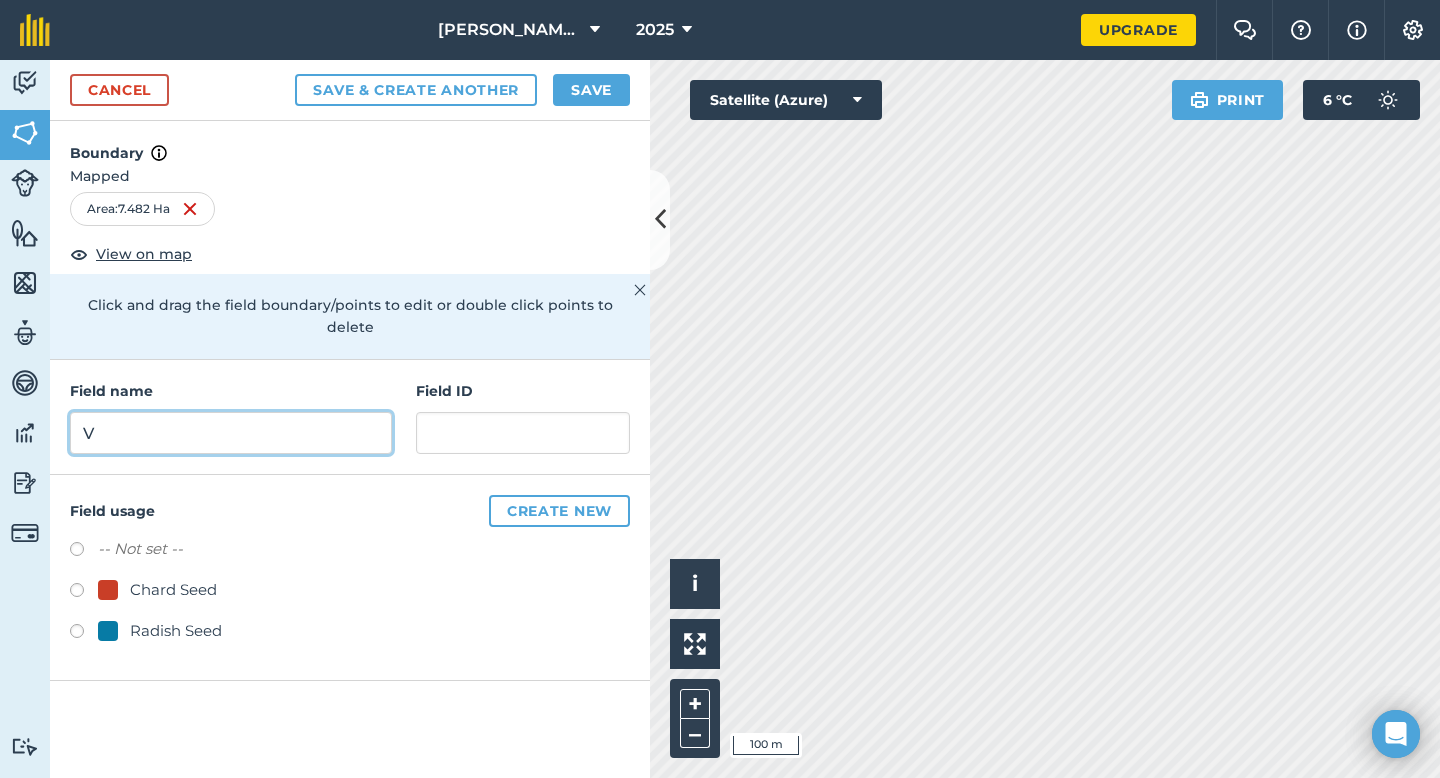 type on "V" 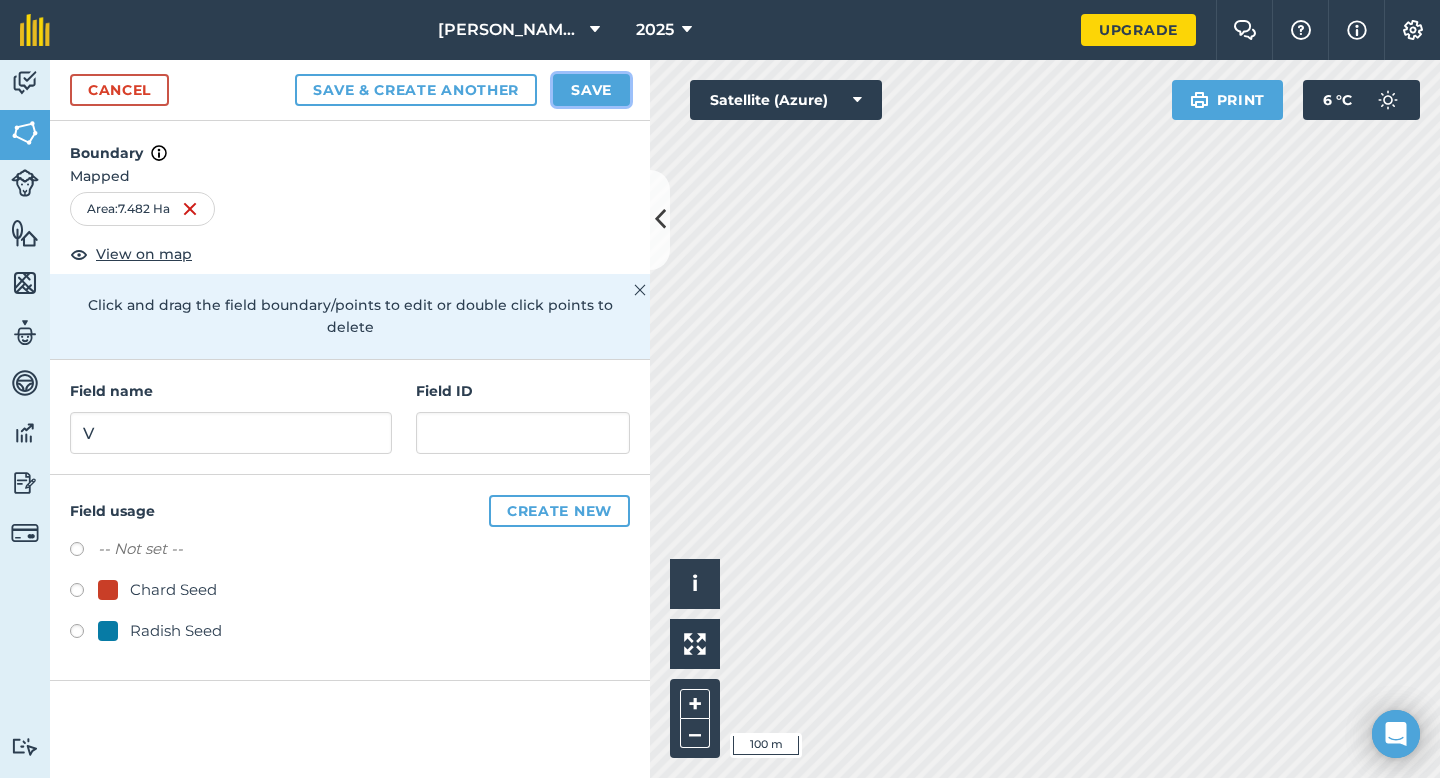 click on "Save" at bounding box center [591, 90] 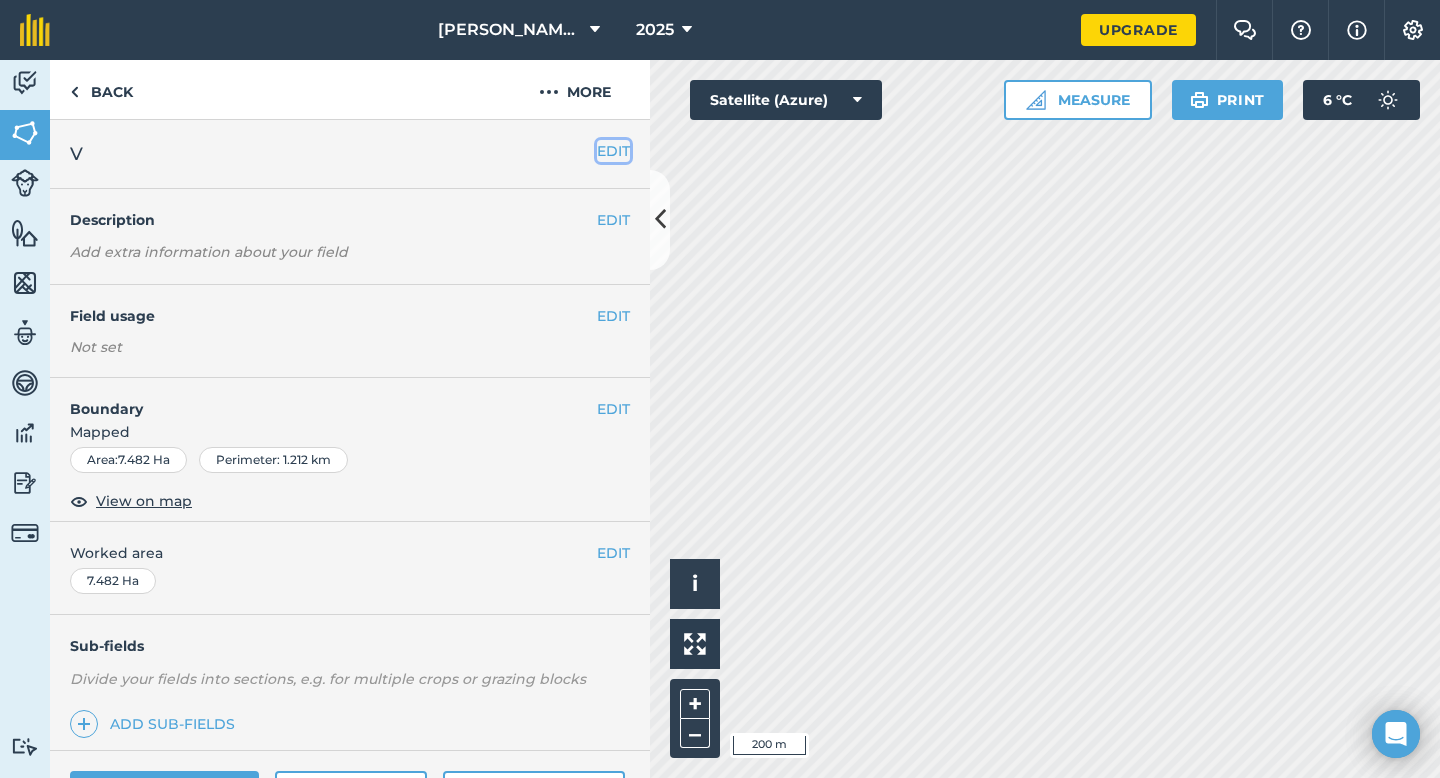 click on "EDIT" at bounding box center (613, 151) 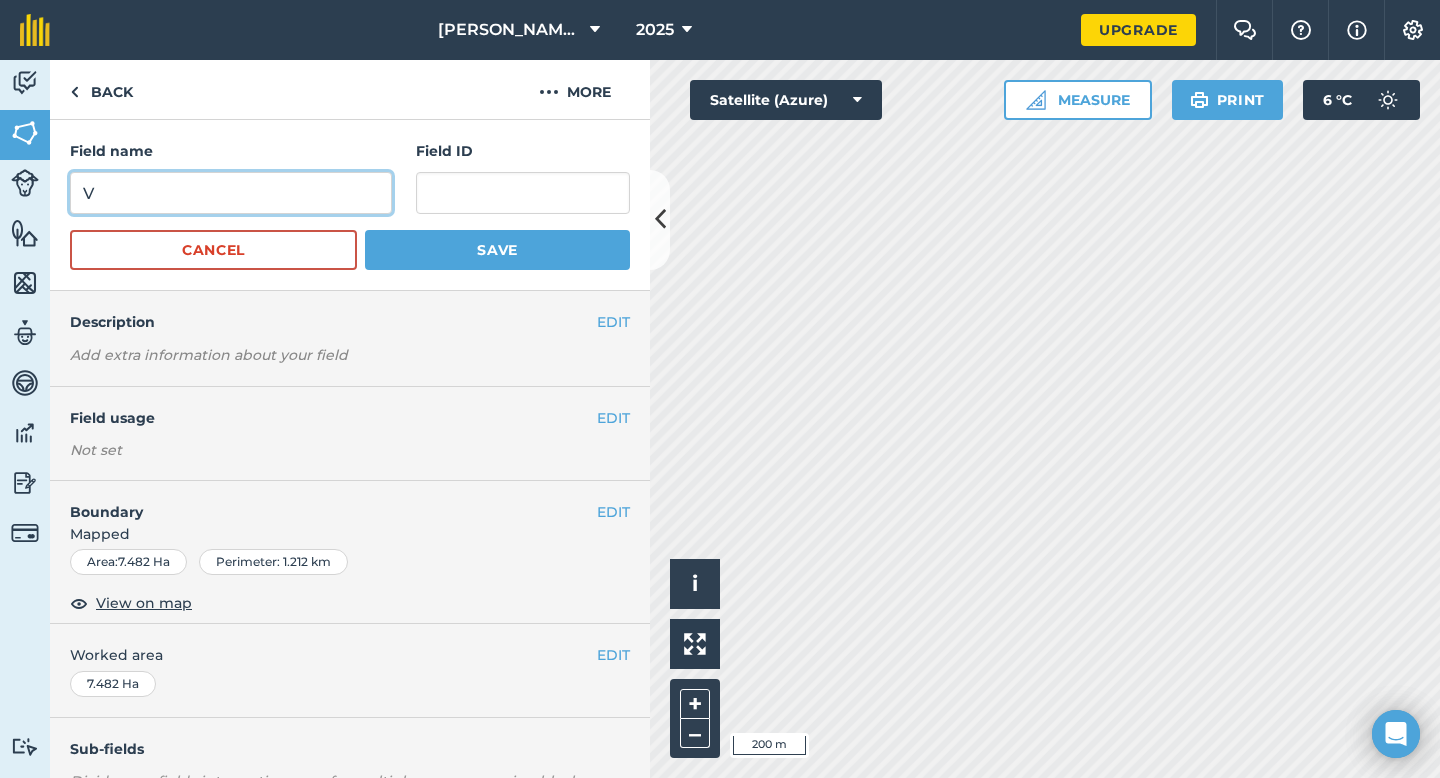 click on "V" at bounding box center (231, 193) 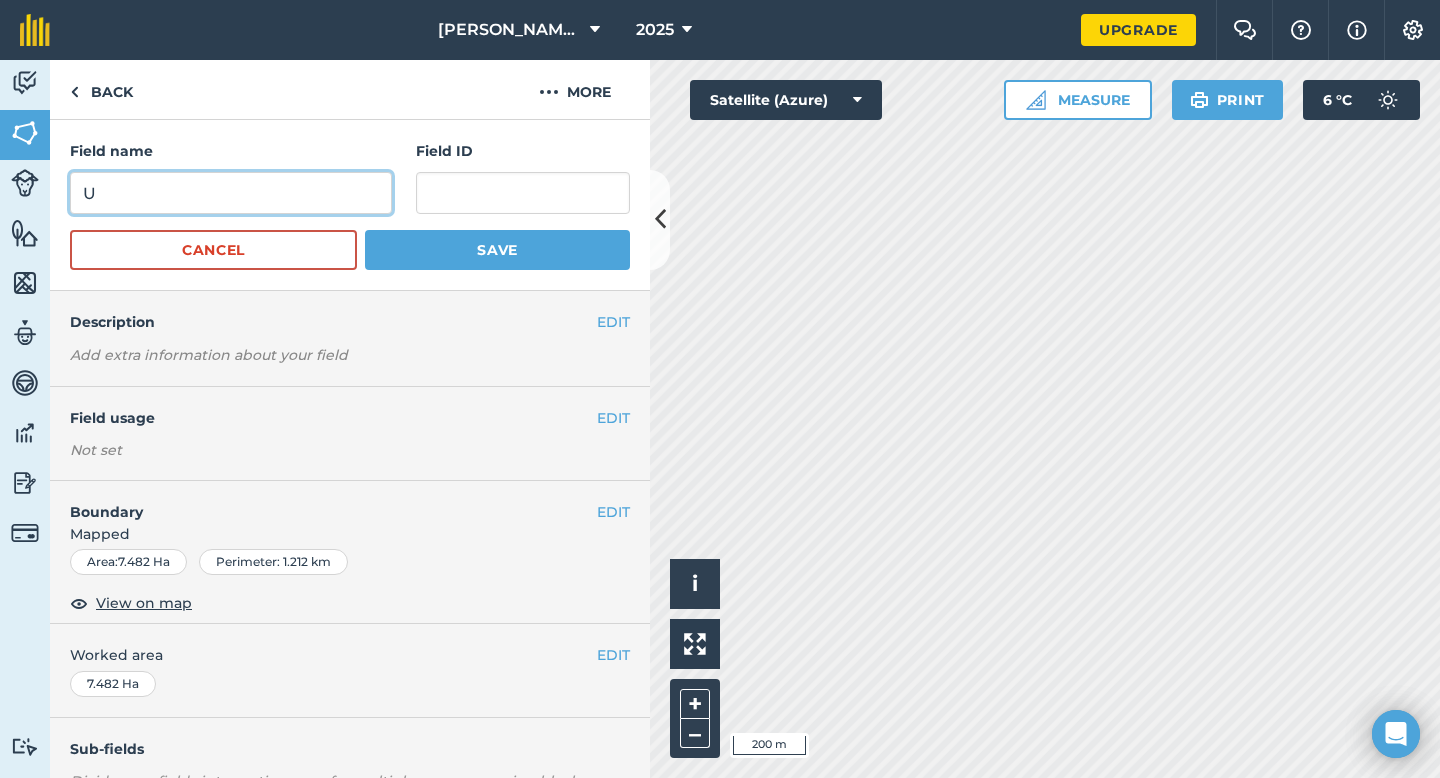 type on "U" 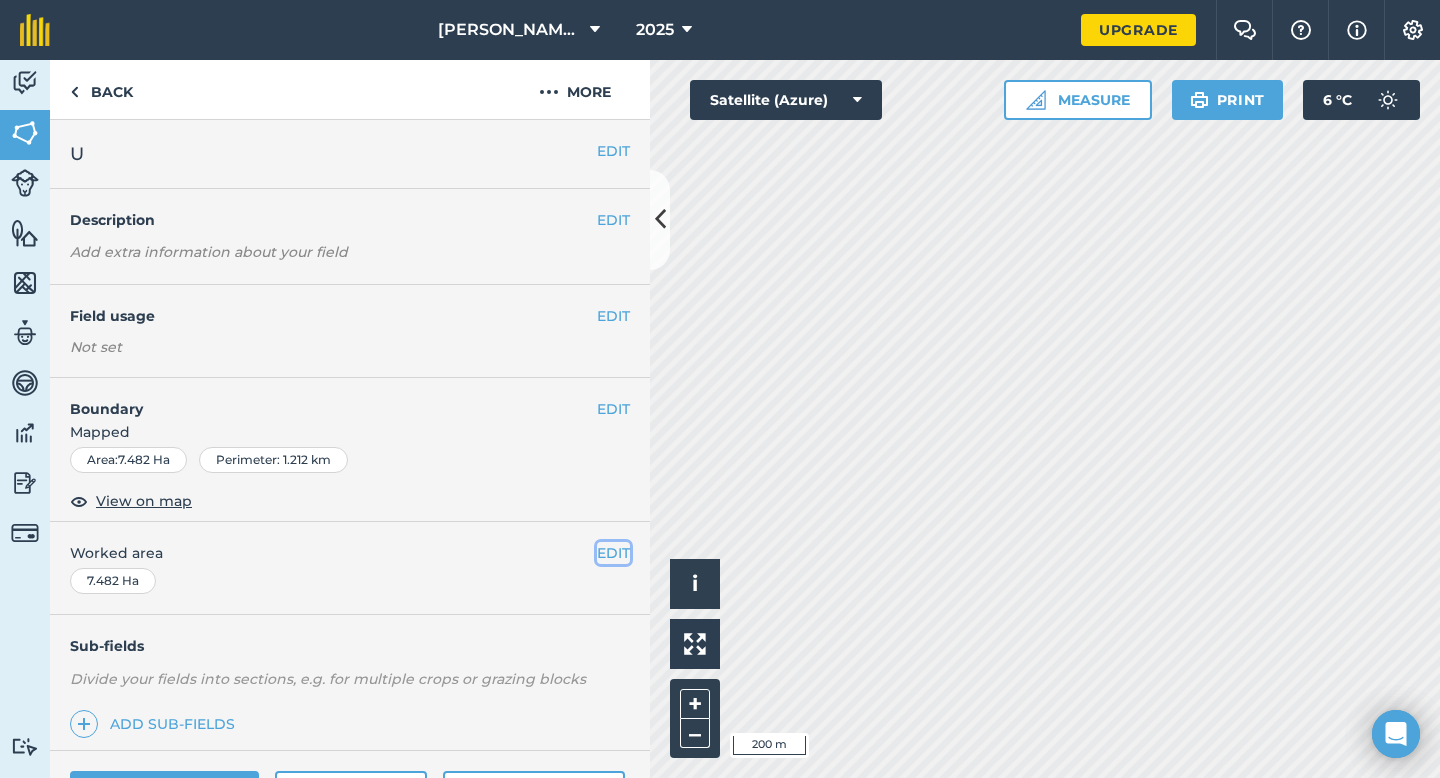 click on "EDIT" at bounding box center [613, 553] 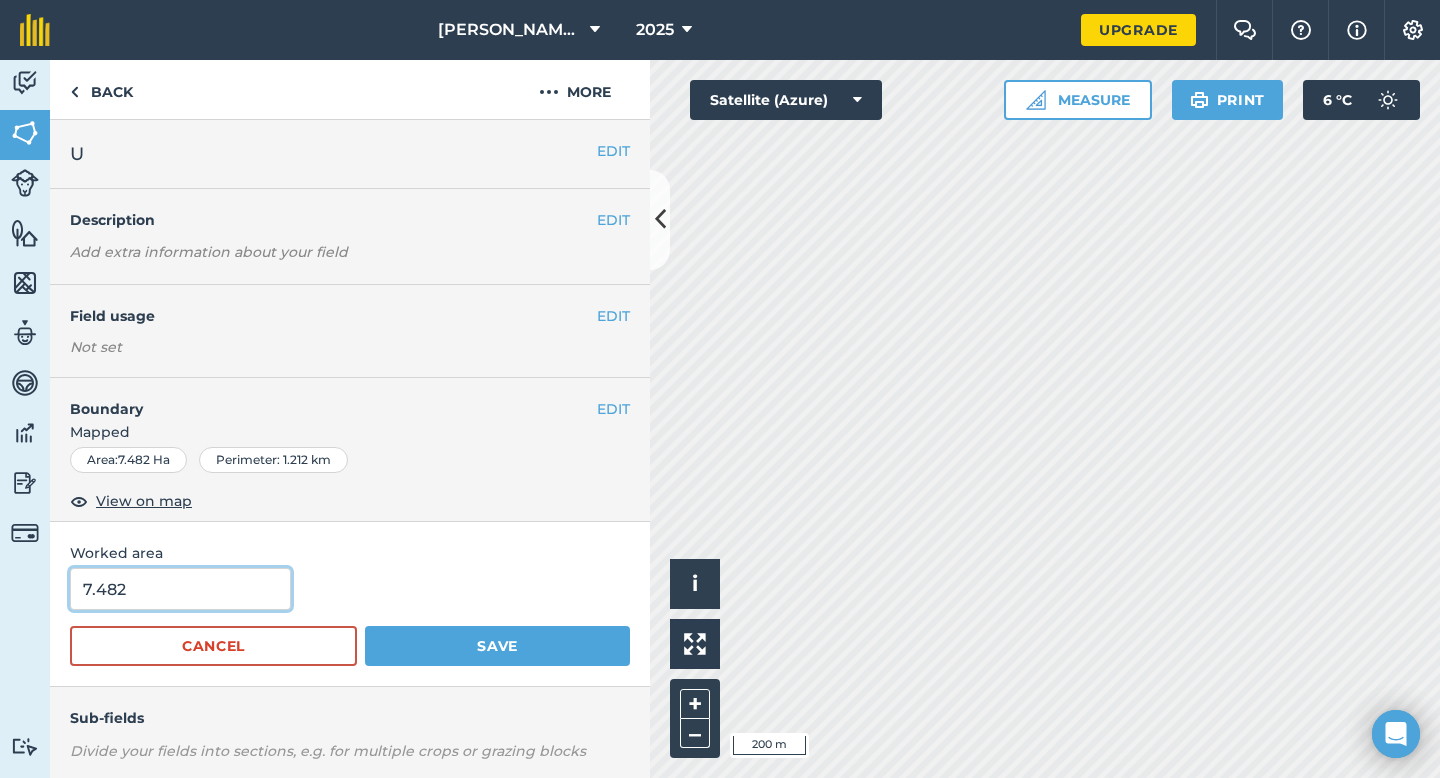 click on "7.482" at bounding box center [180, 589] 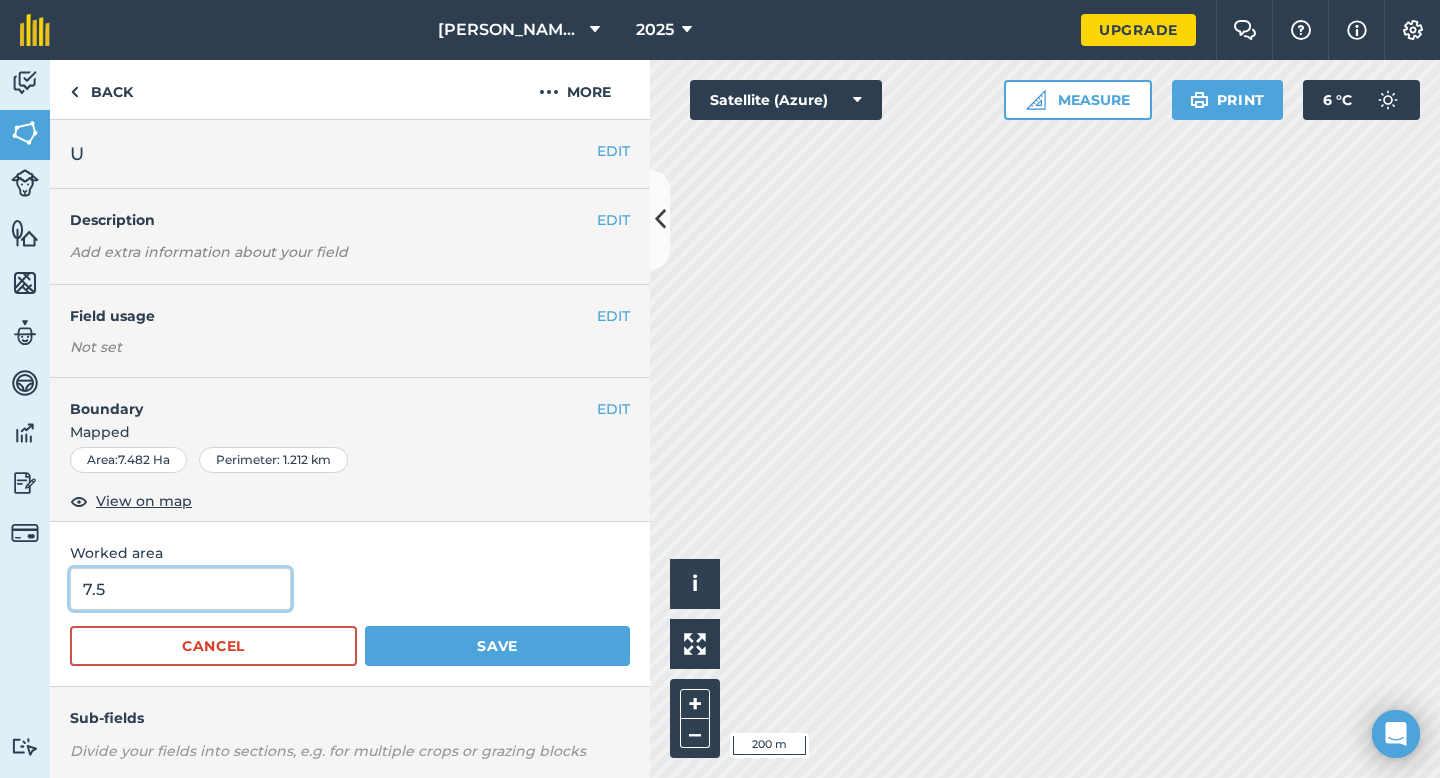type on "7.5" 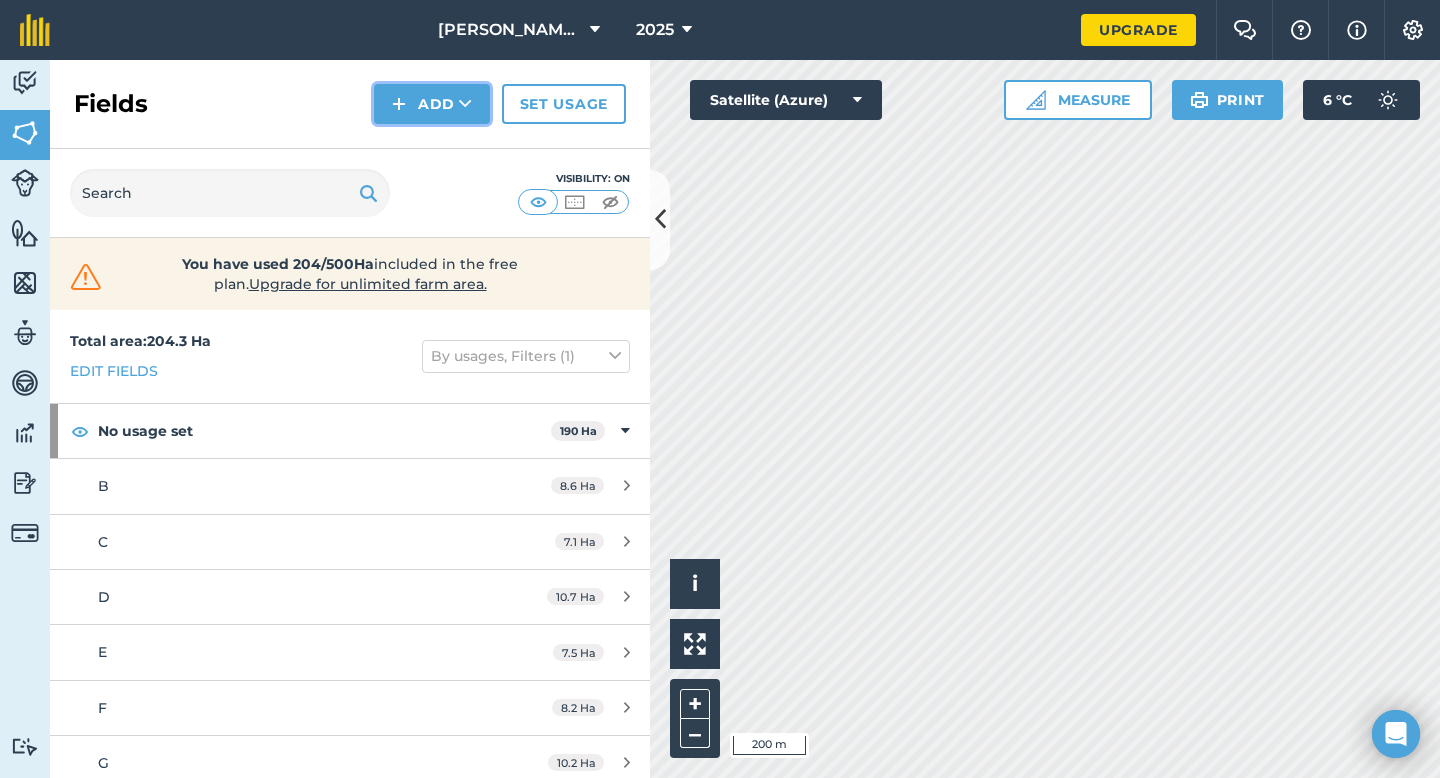click on "Add" at bounding box center (432, 104) 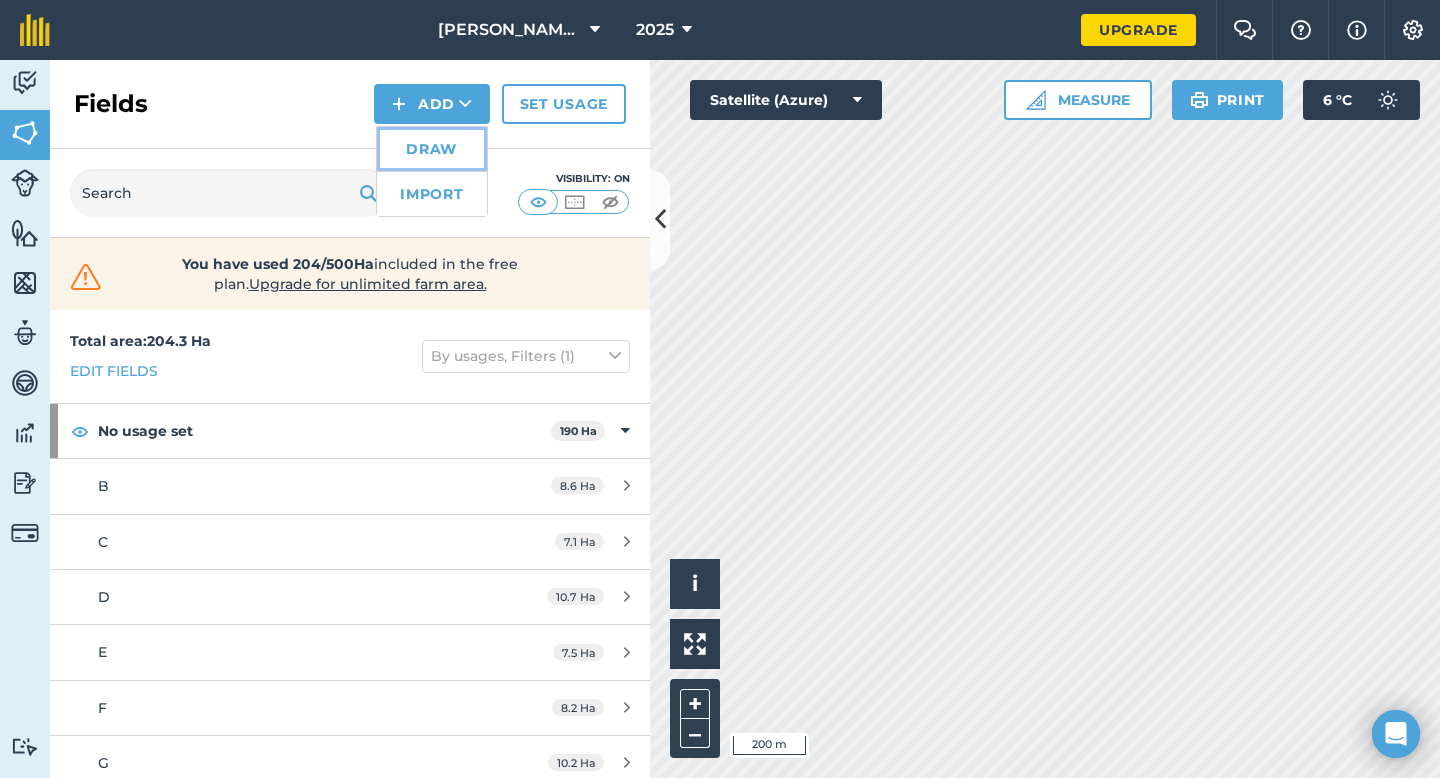 click on "Draw" at bounding box center [432, 149] 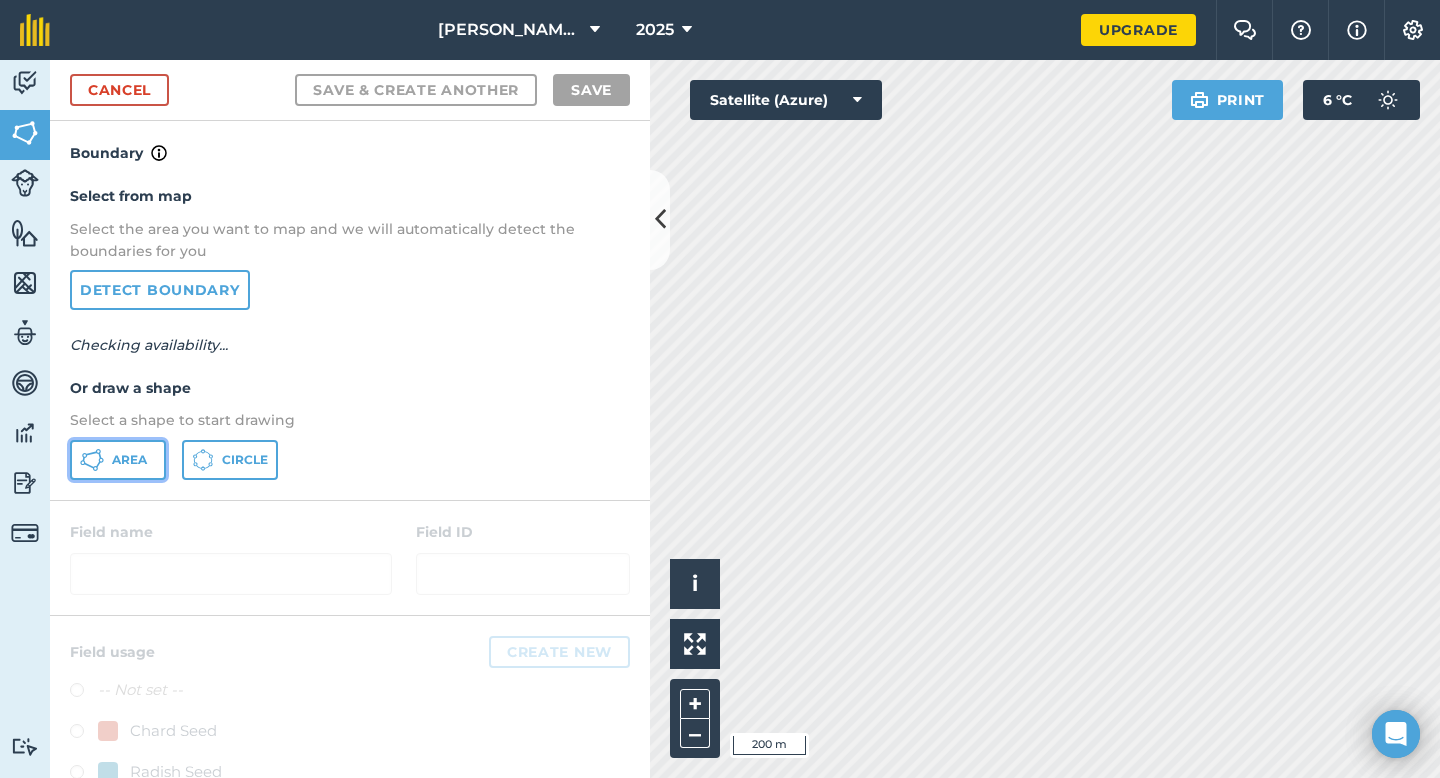 click 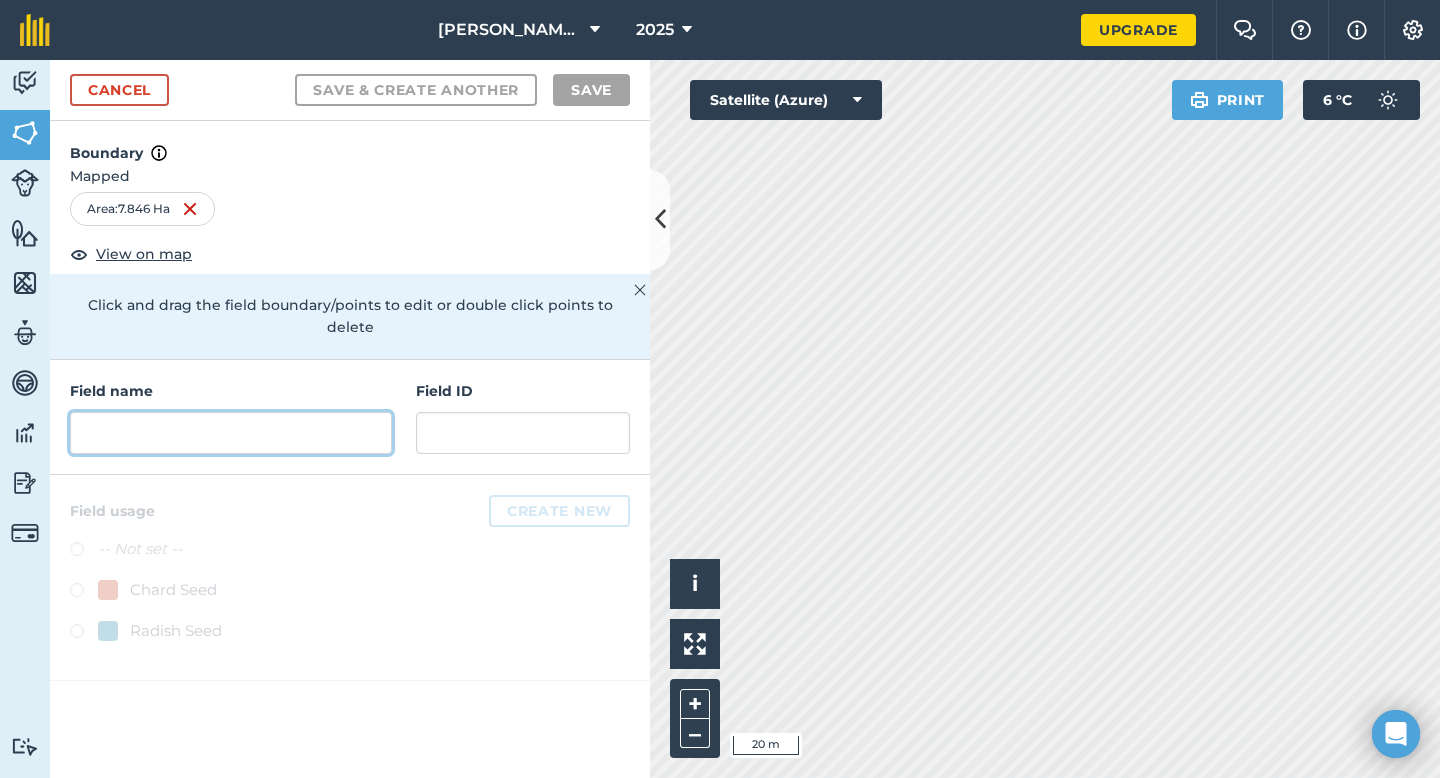 click at bounding box center (231, 433) 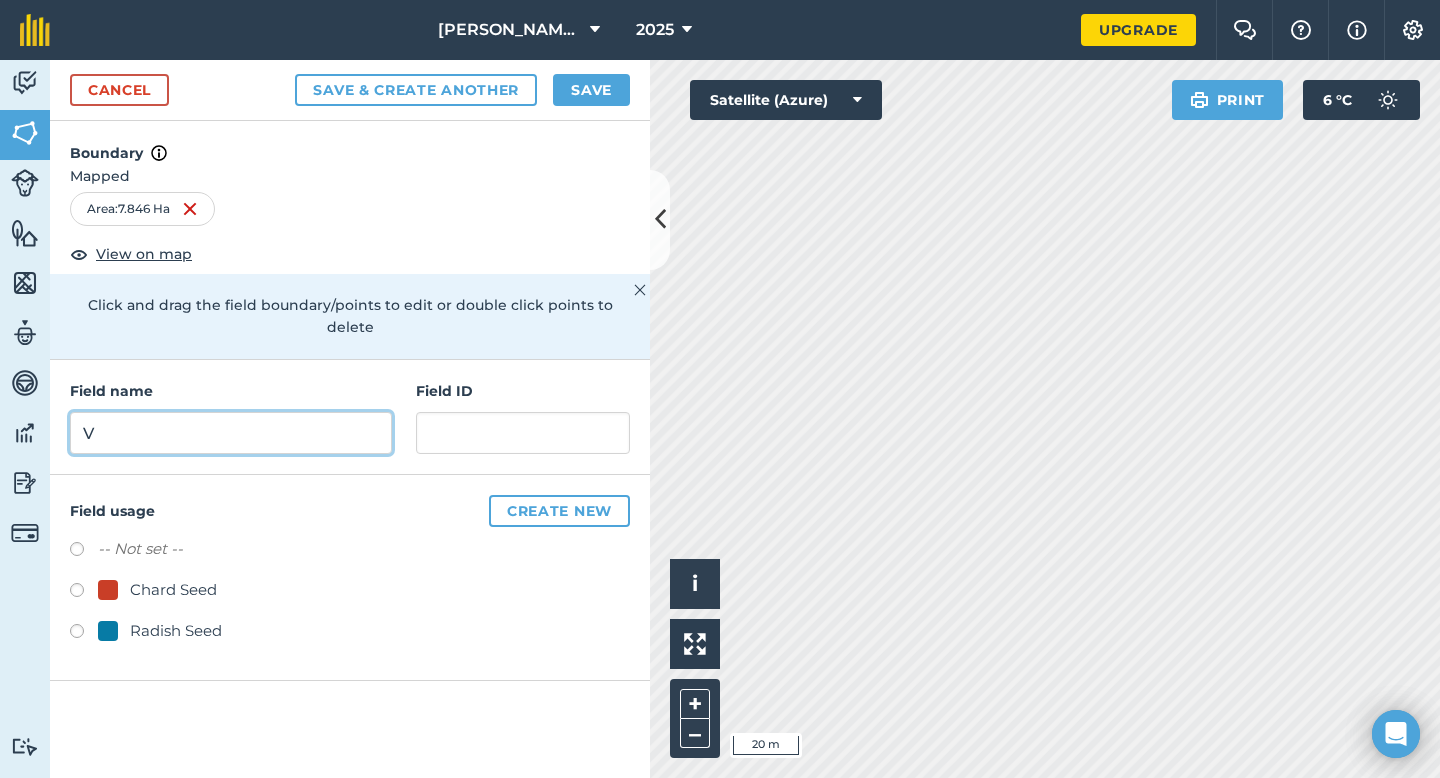 type on "V" 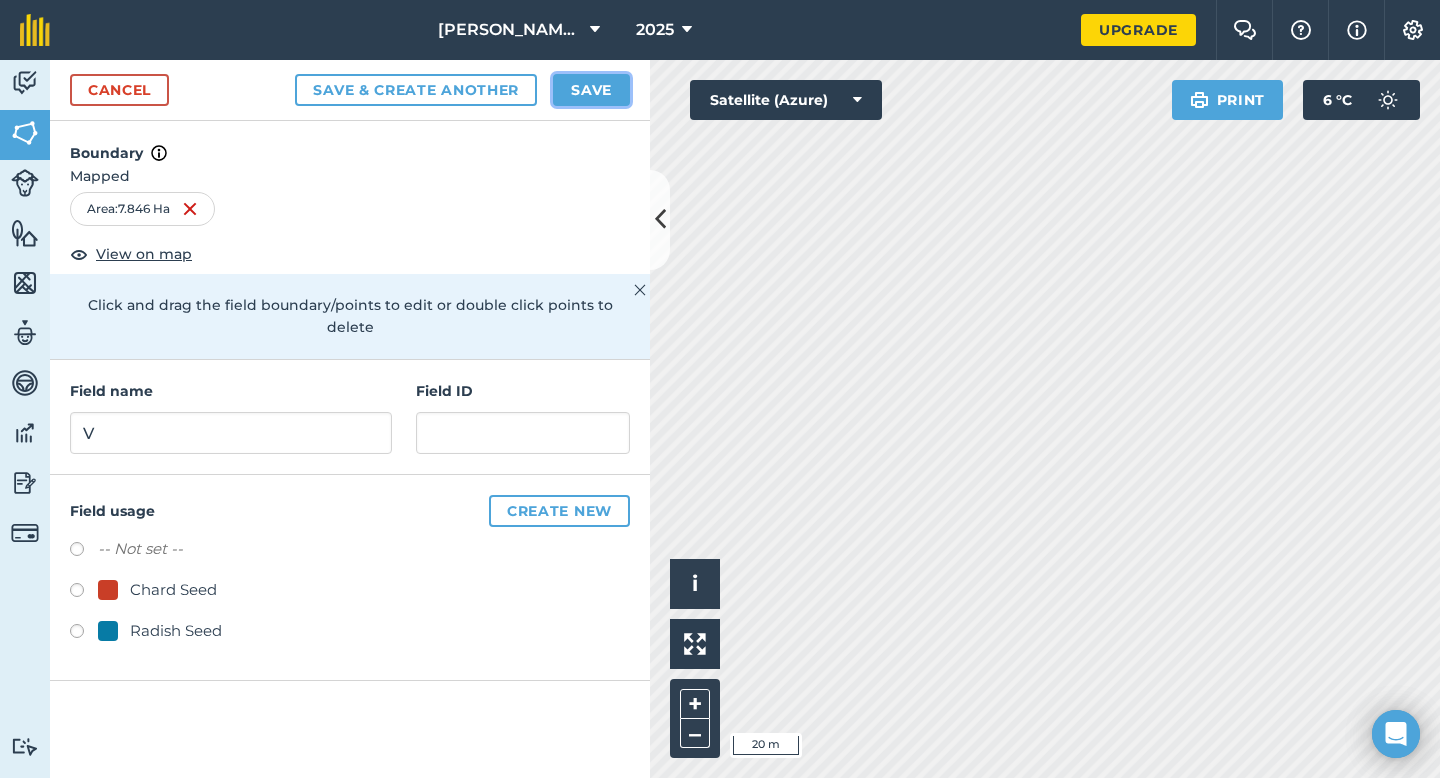 click on "Save" at bounding box center [591, 90] 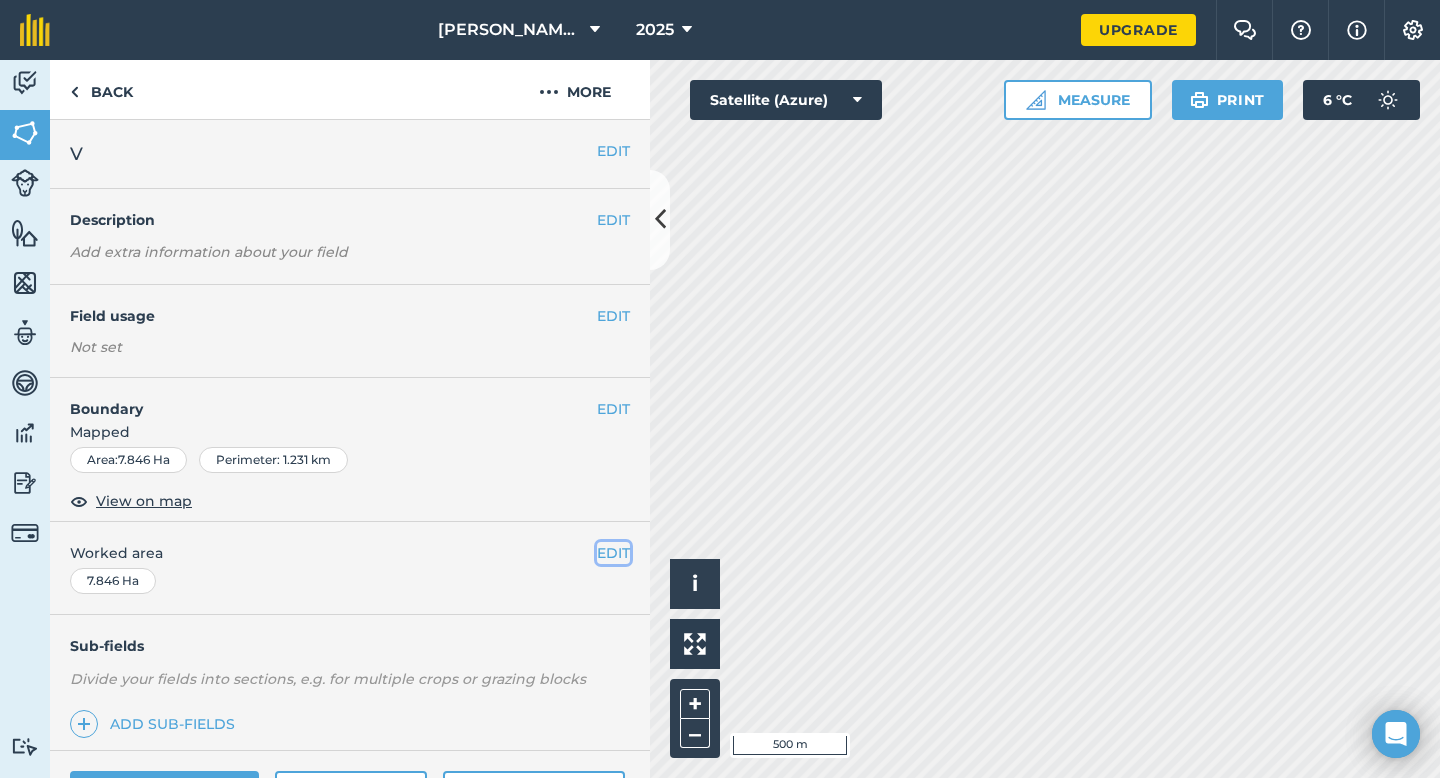 click on "EDIT" at bounding box center (613, 553) 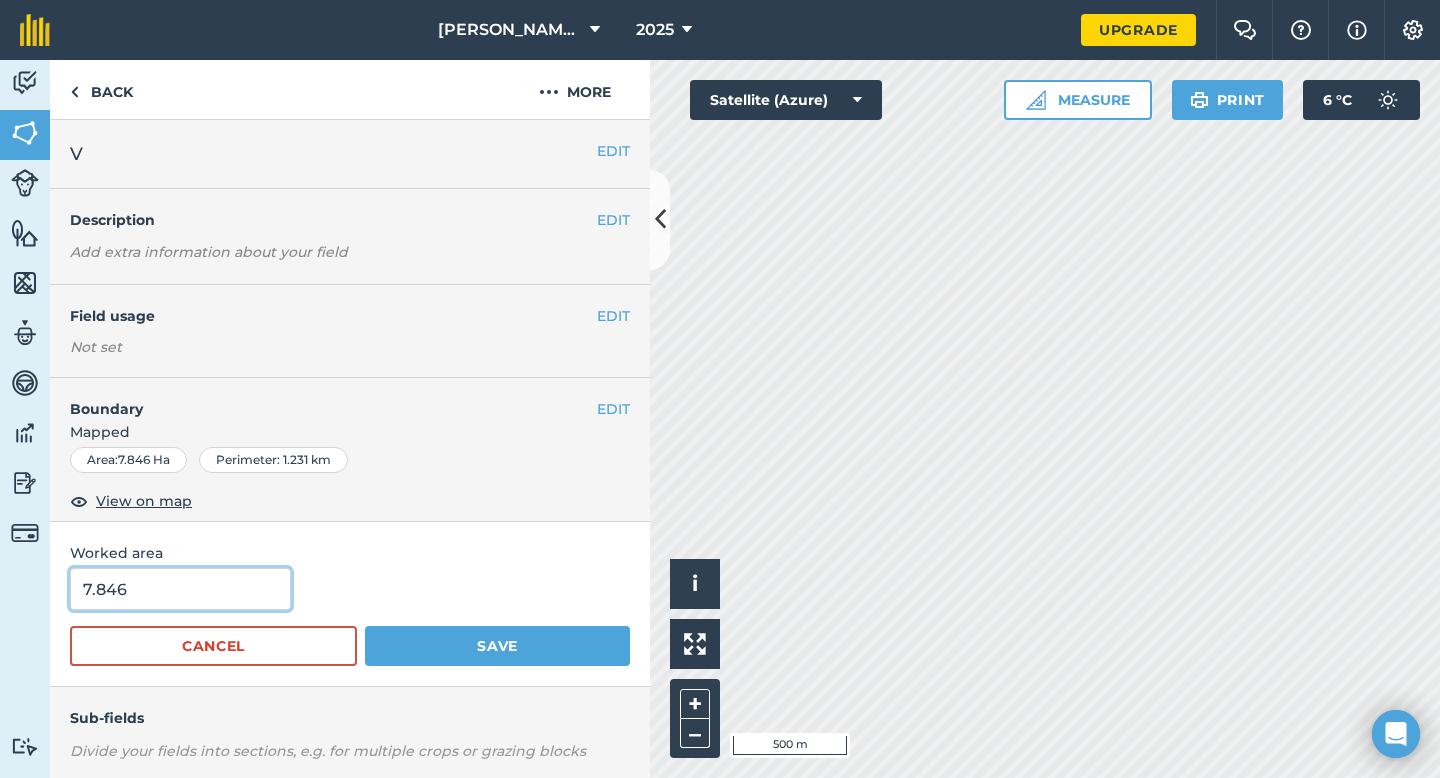 click on "7.846" at bounding box center (180, 589) 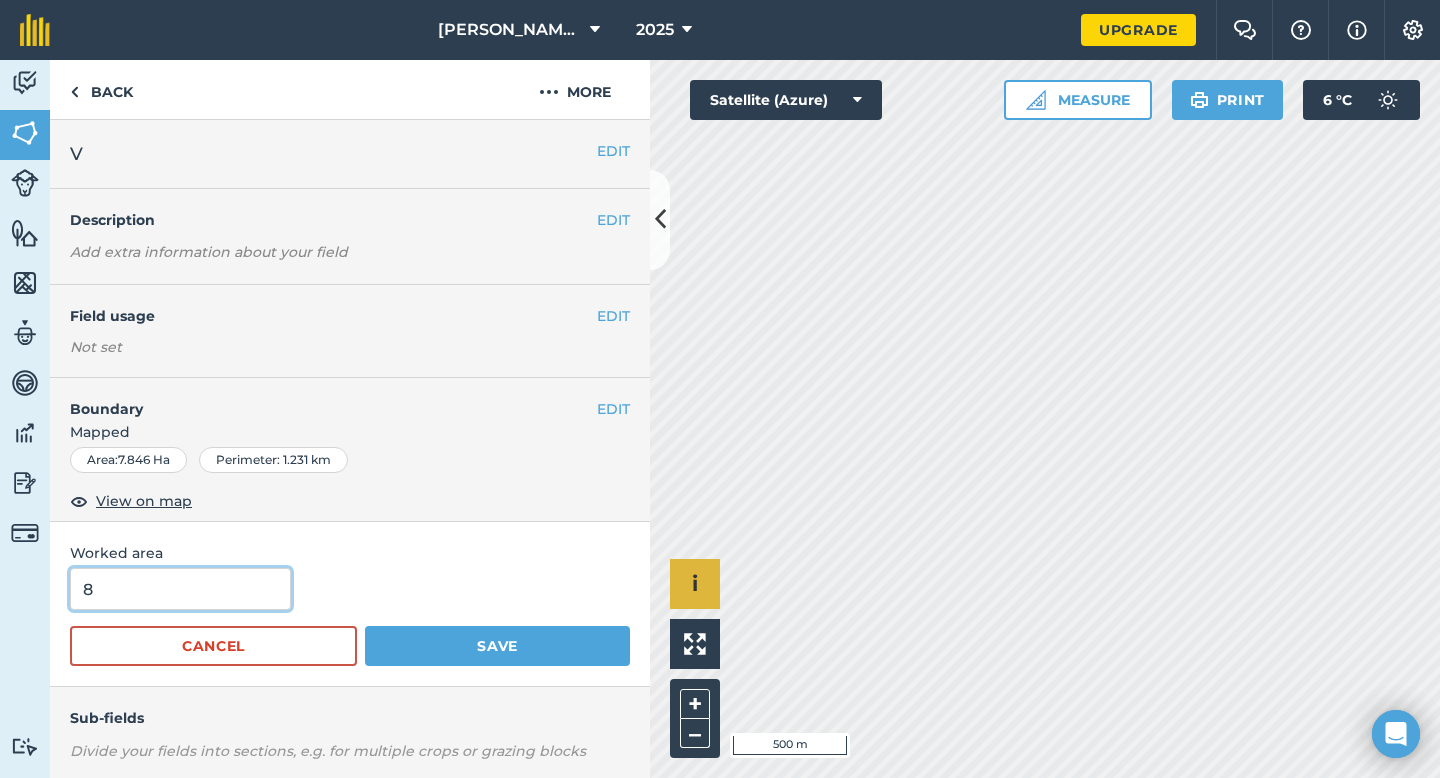 click on "Save" at bounding box center (497, 646) 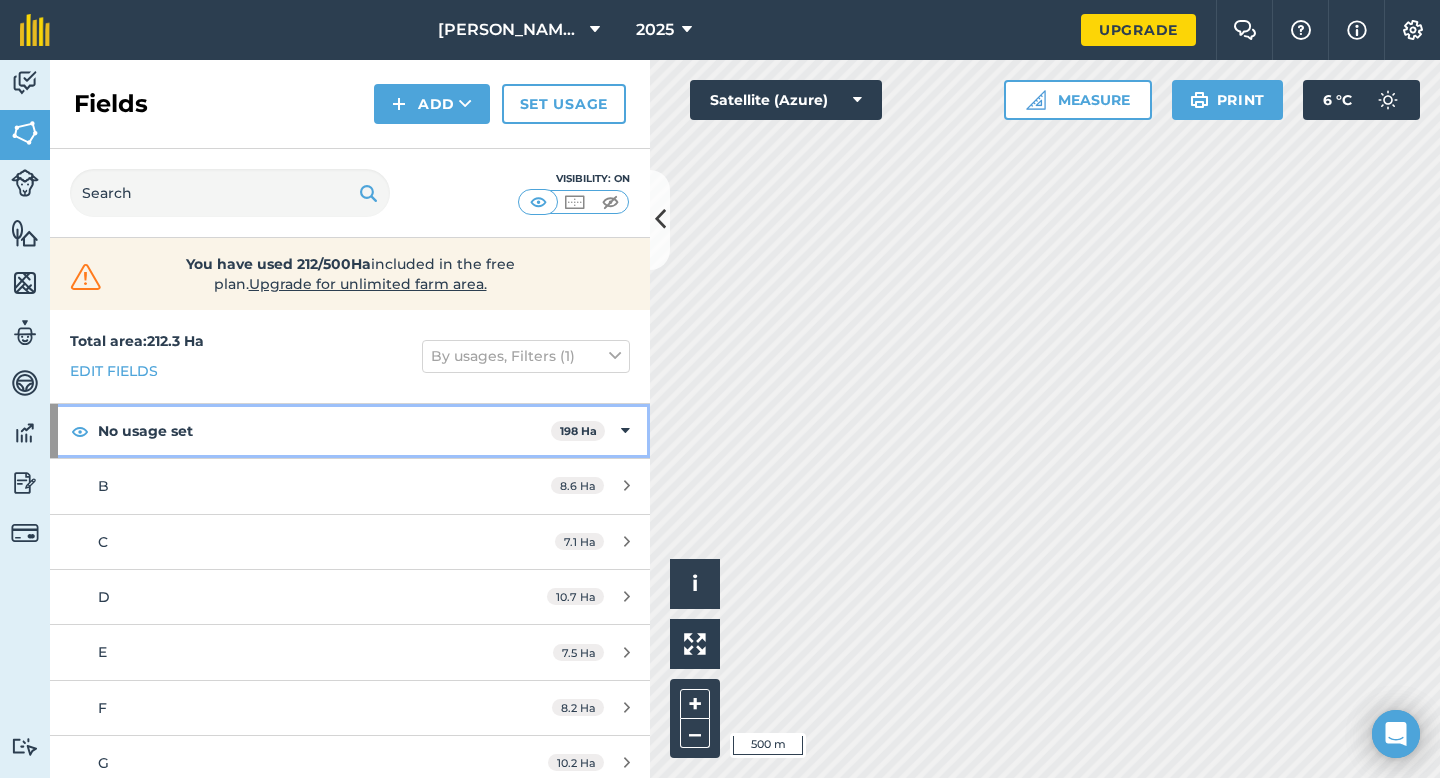 click at bounding box center (625, 431) 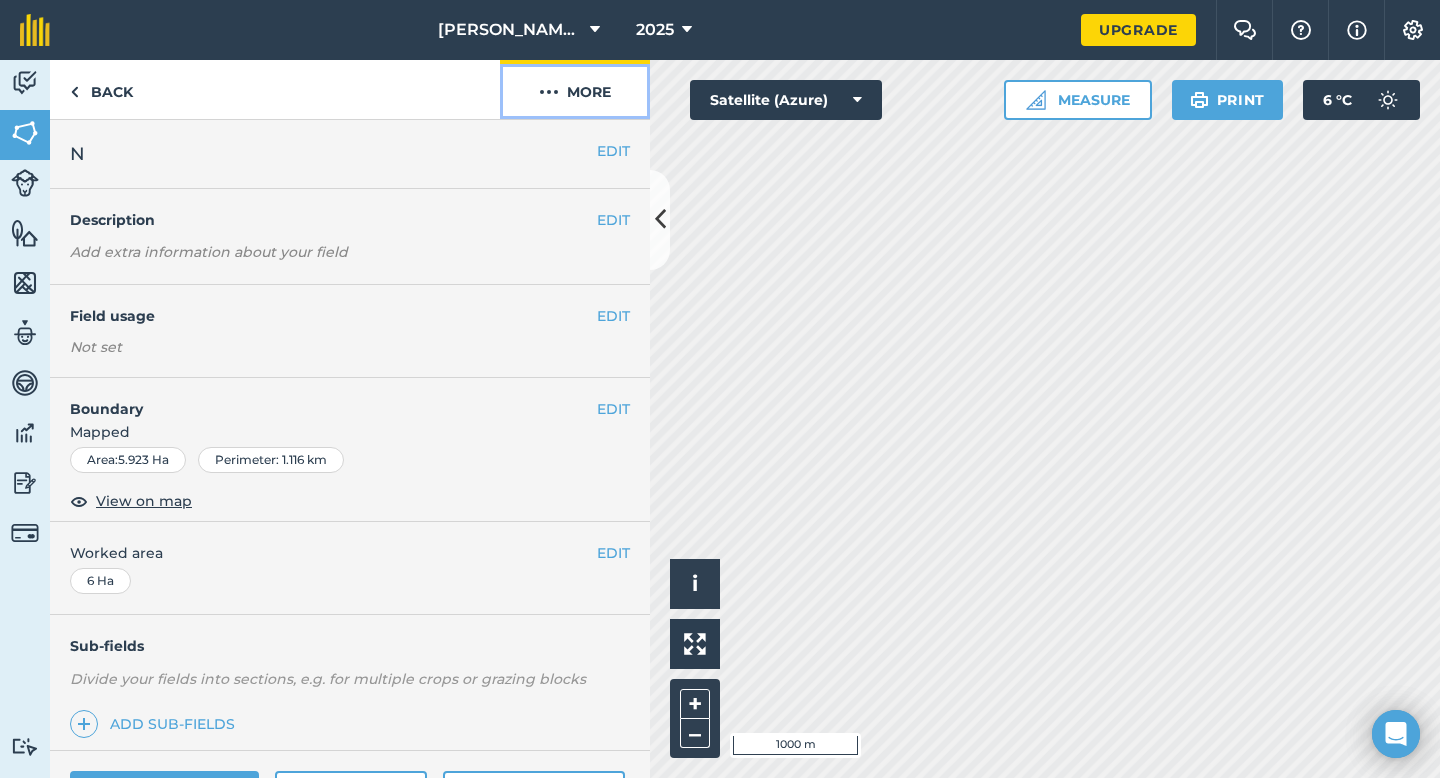 click on "More" at bounding box center (575, 89) 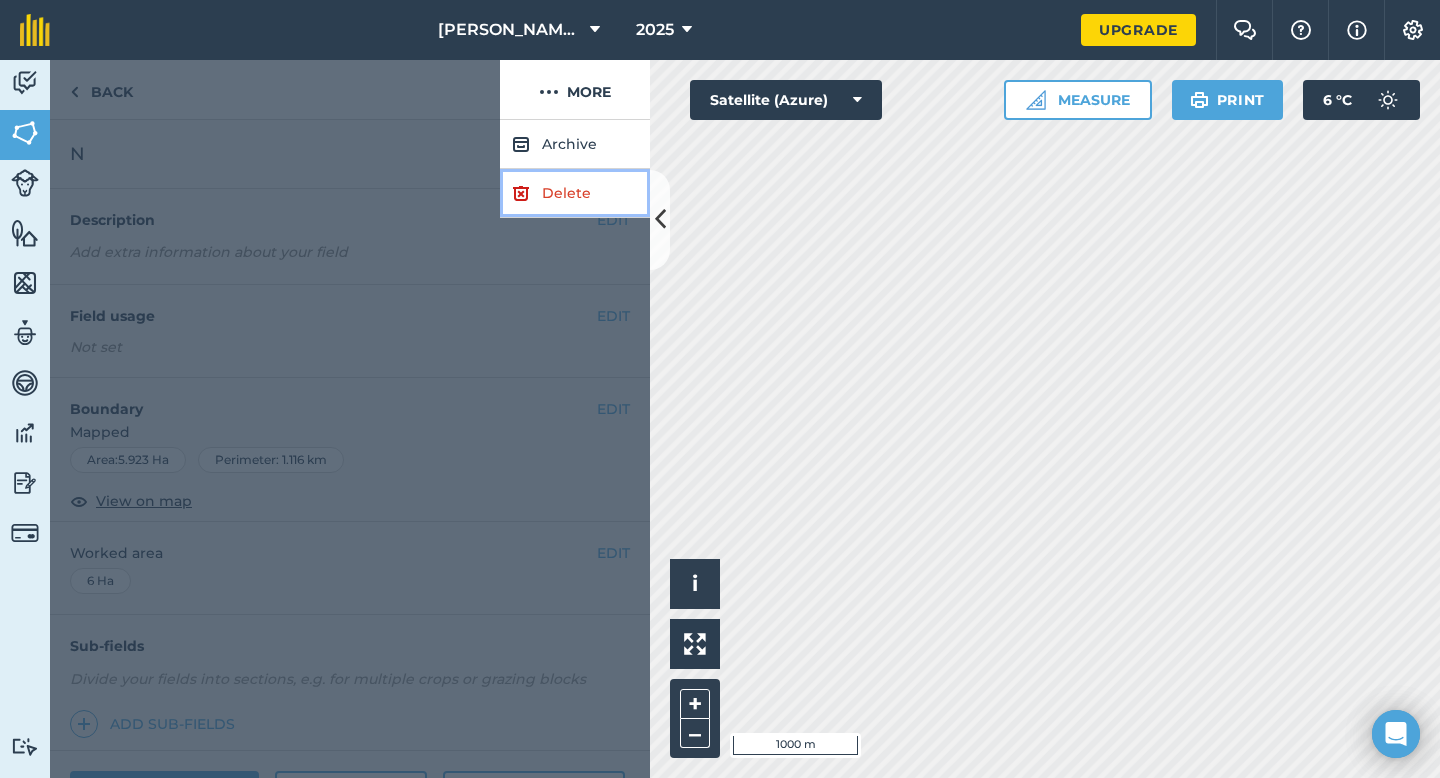 click on "Delete" at bounding box center [575, 193] 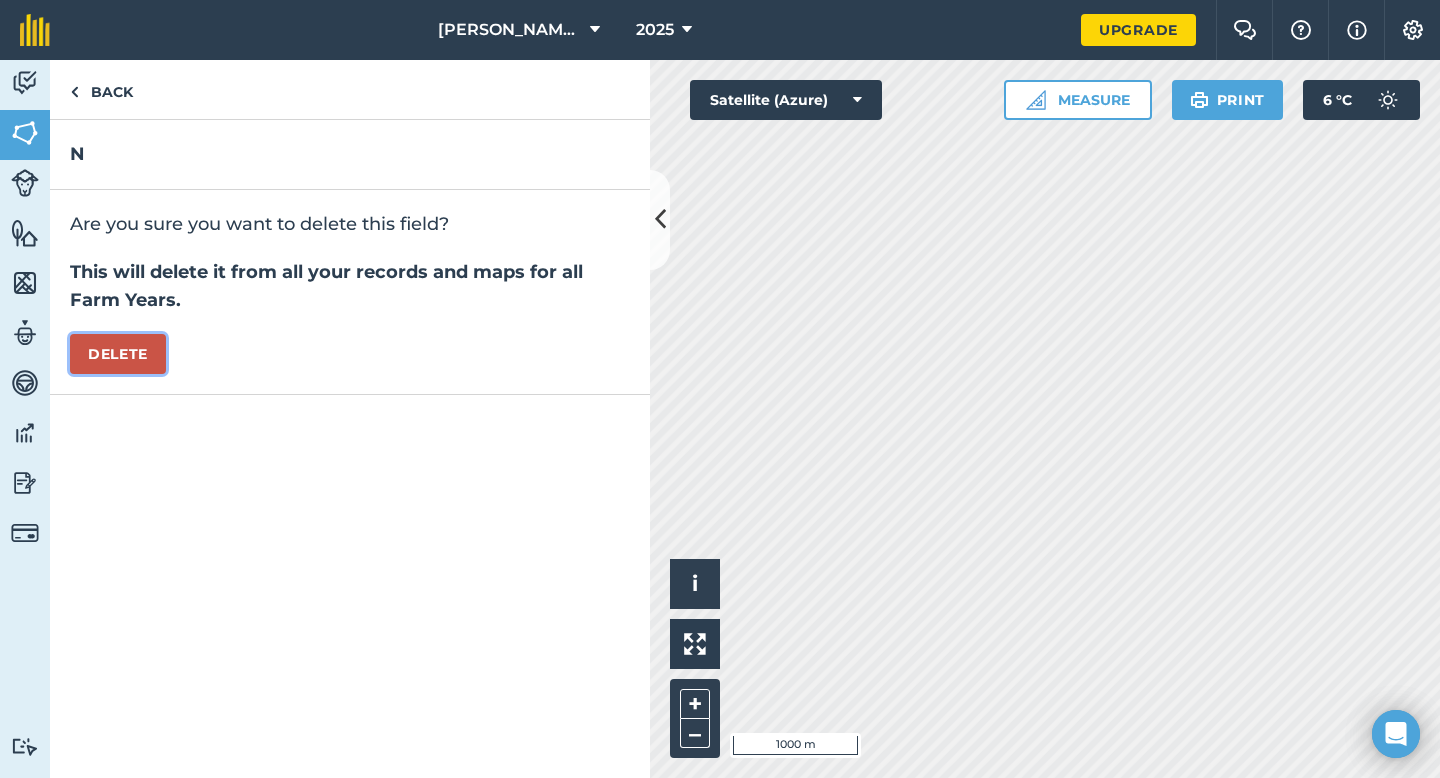 click on "Delete" at bounding box center (118, 354) 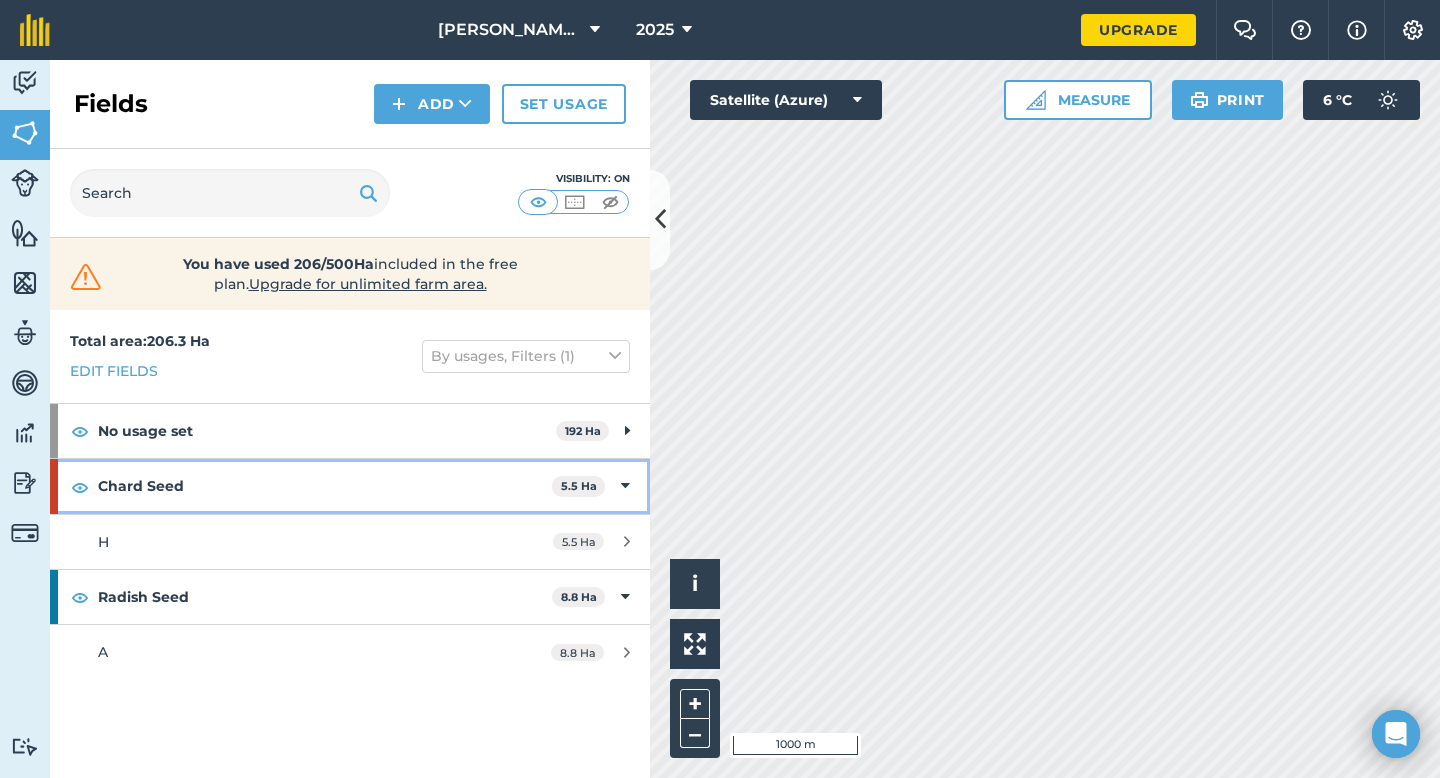 click on "Chard Seed 5.5   Ha" at bounding box center (350, 486) 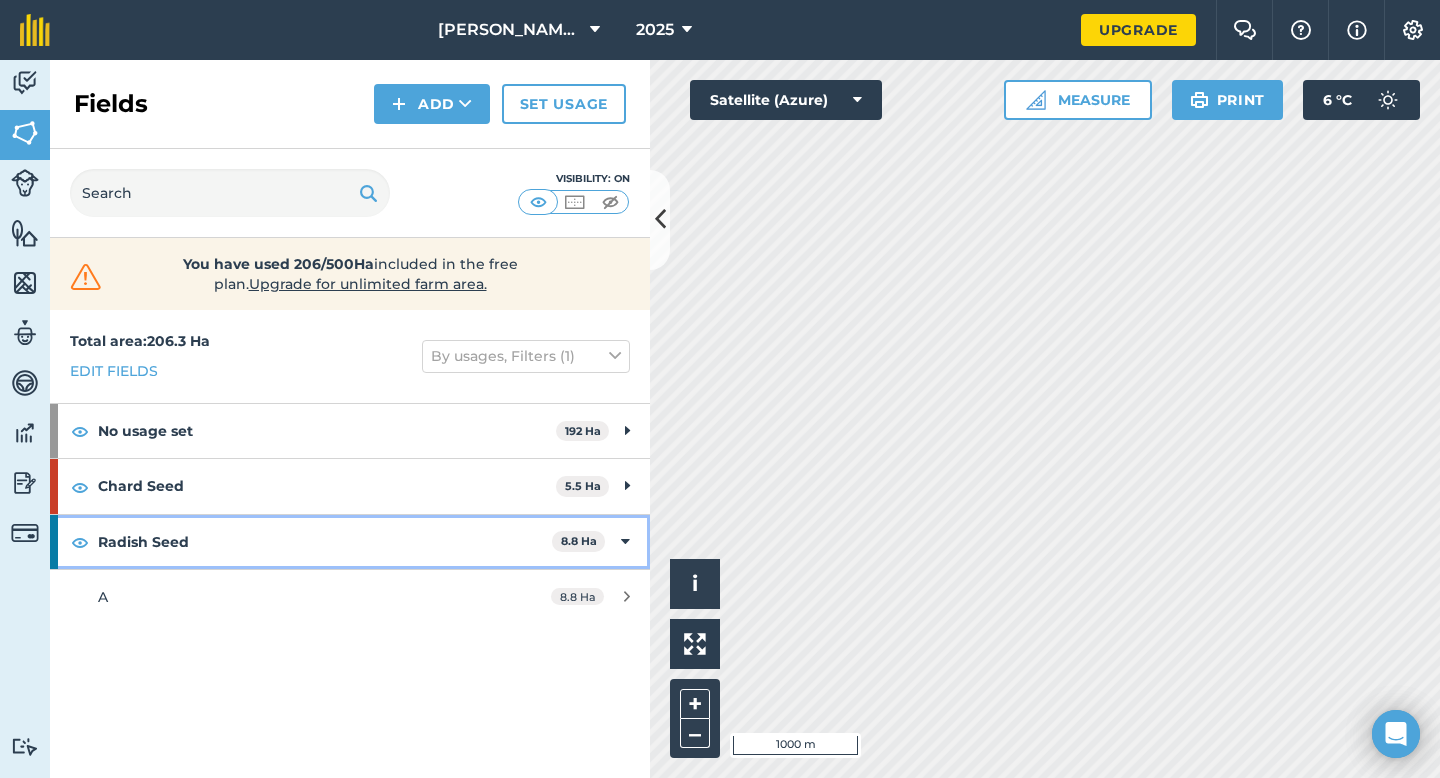 click on "Radish Seed 8.8   Ha" at bounding box center [350, 542] 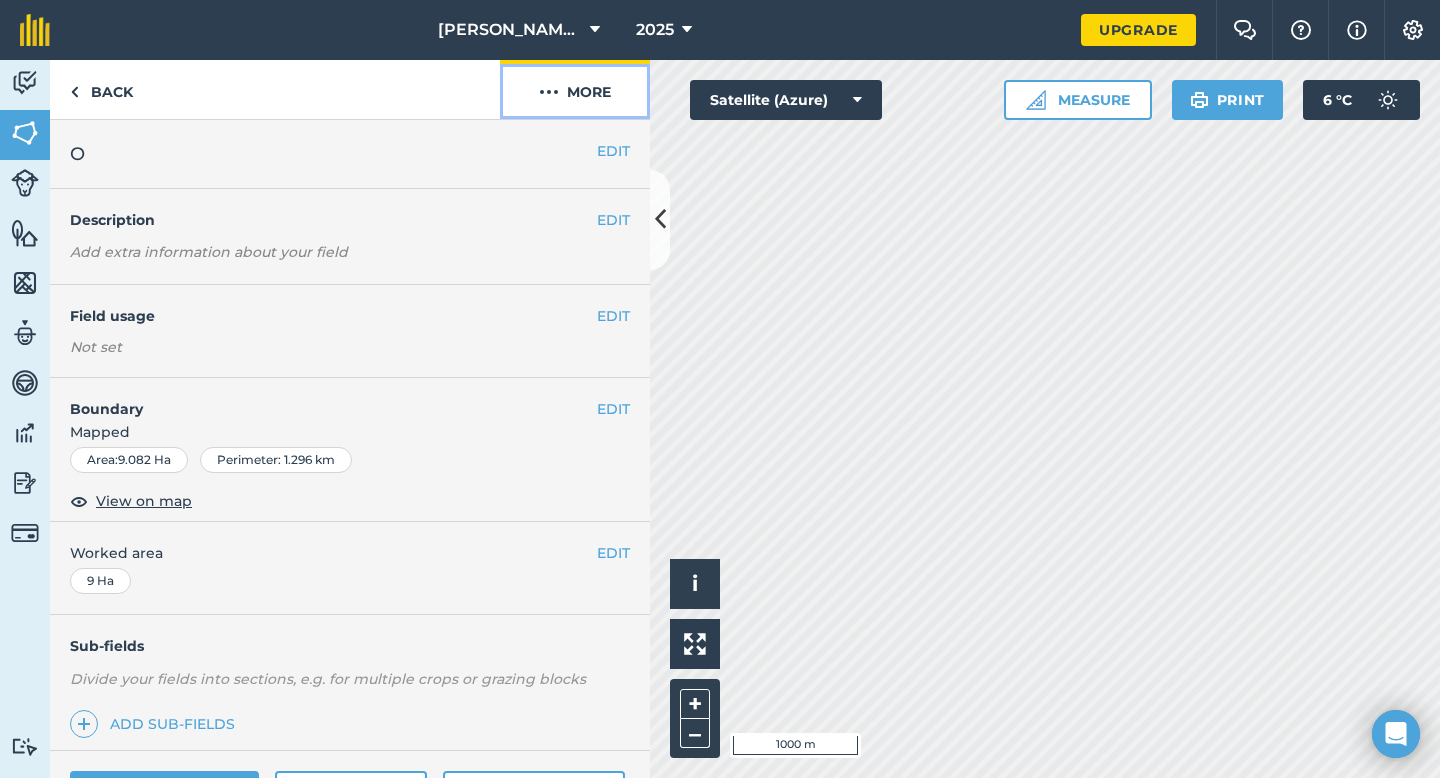 click on "More" at bounding box center (575, 89) 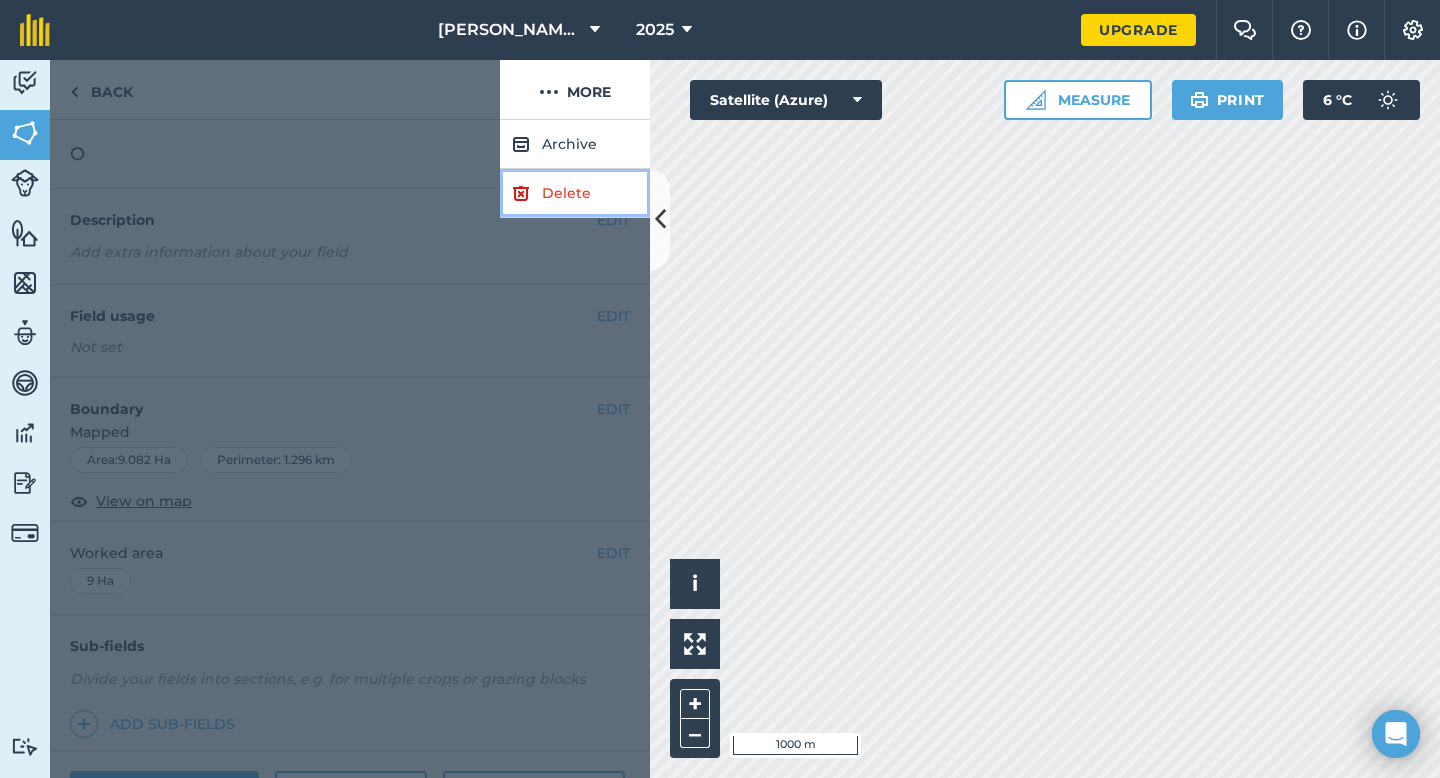 click on "Delete" at bounding box center (575, 193) 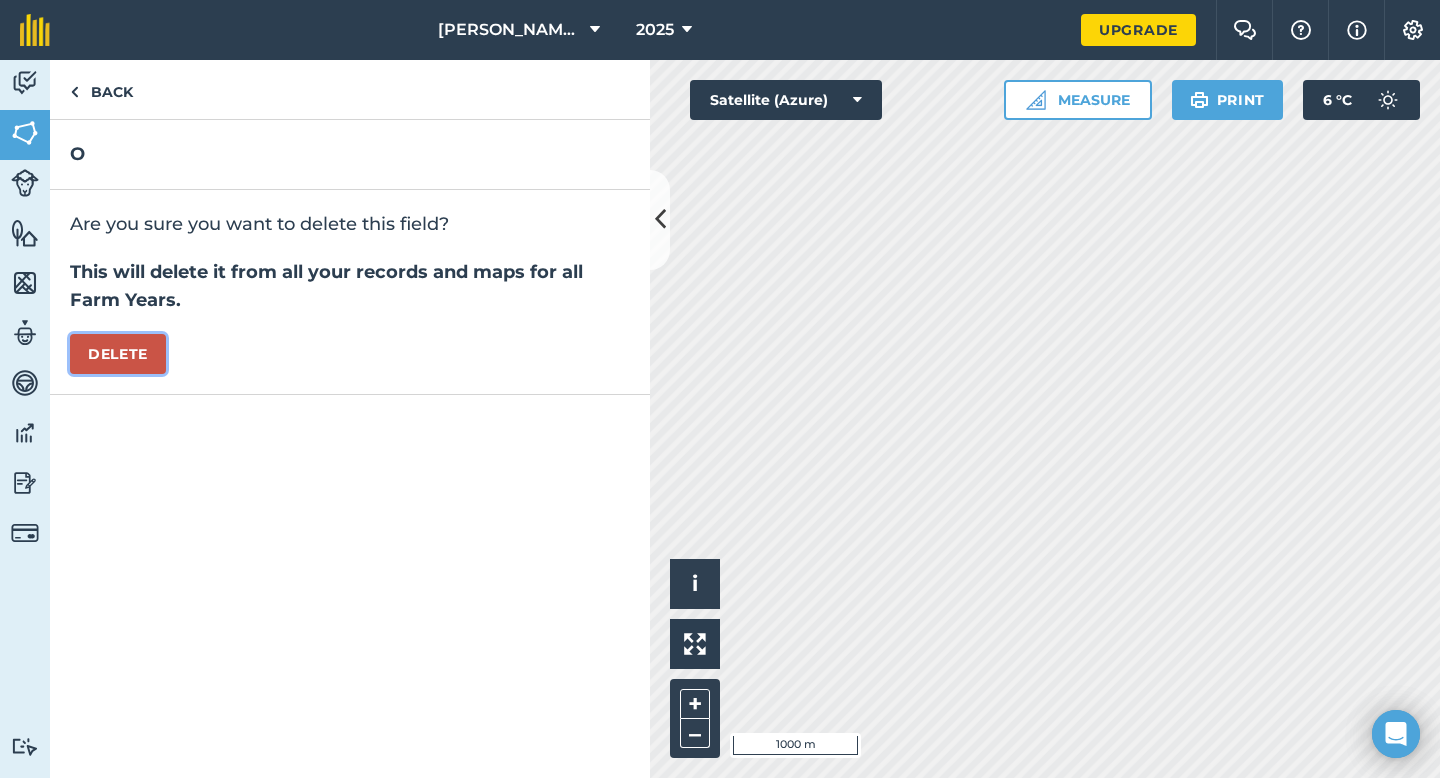 click on "Delete" at bounding box center (118, 354) 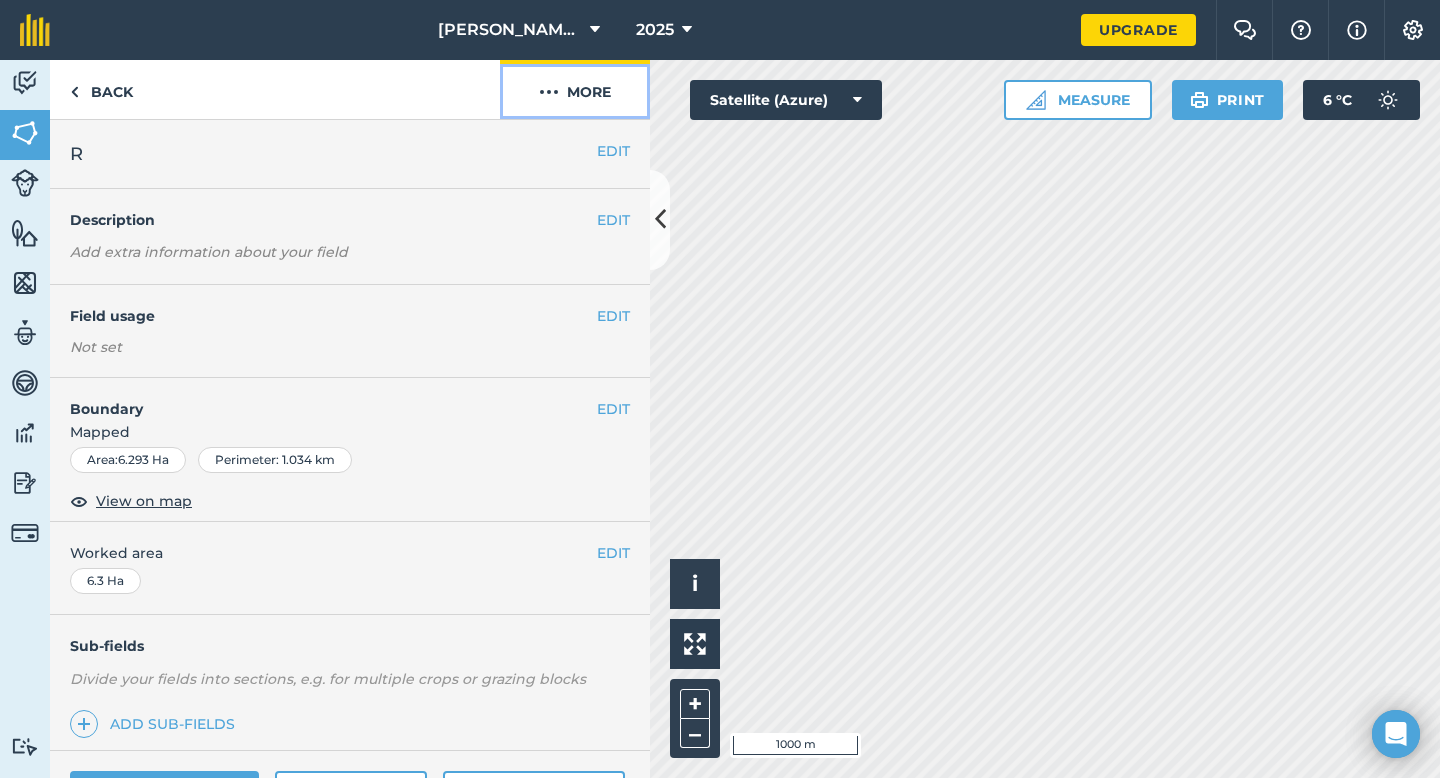 click on "More" at bounding box center (575, 89) 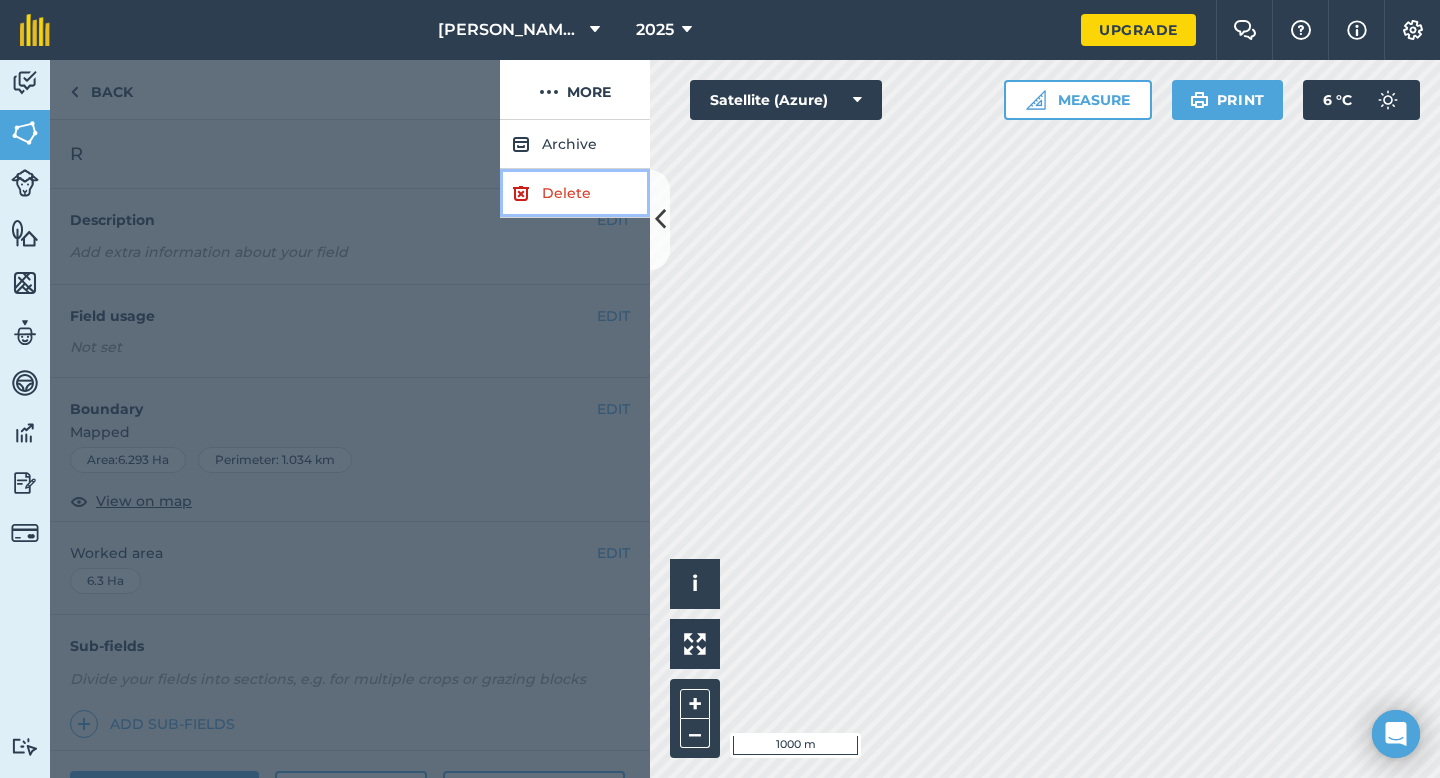 click on "Delete" at bounding box center [575, 193] 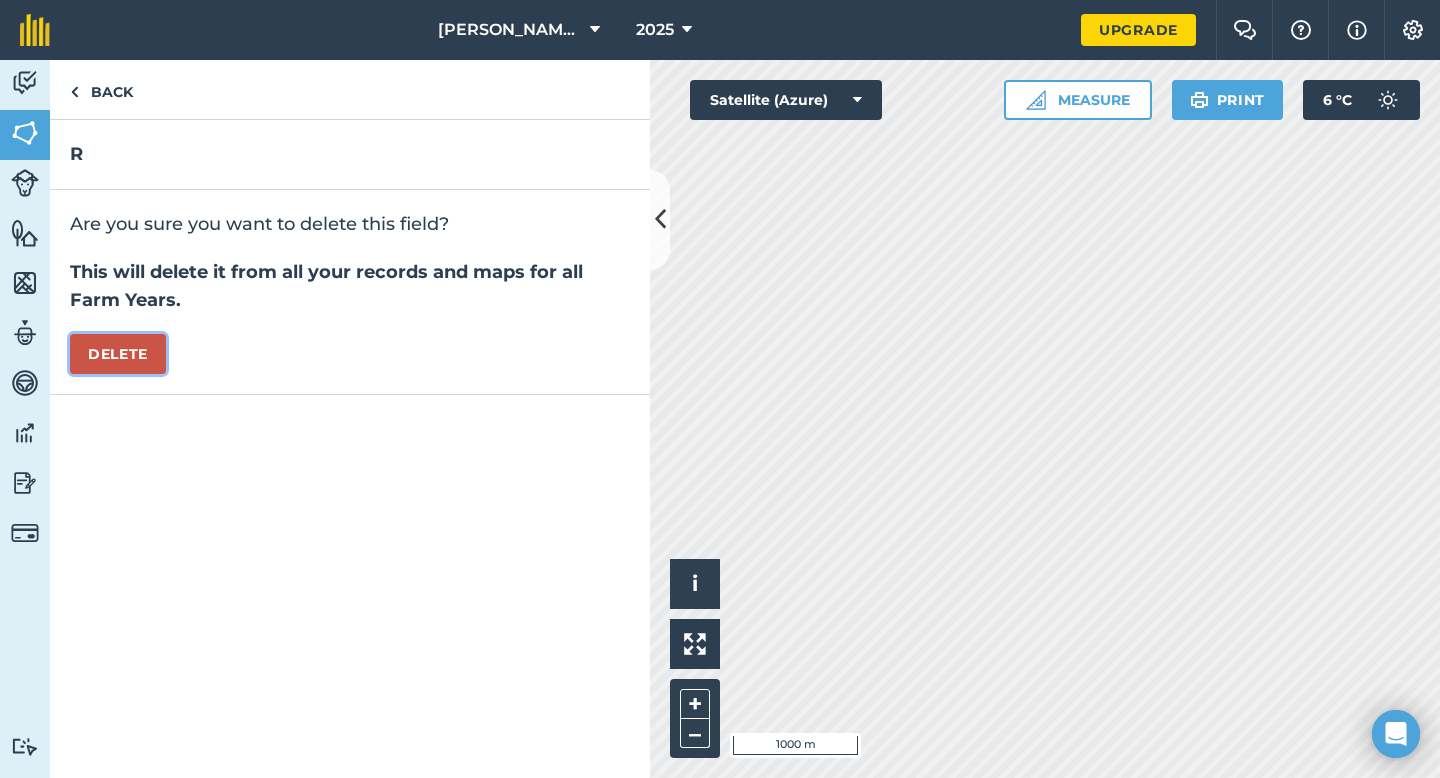 click on "Delete" at bounding box center (118, 354) 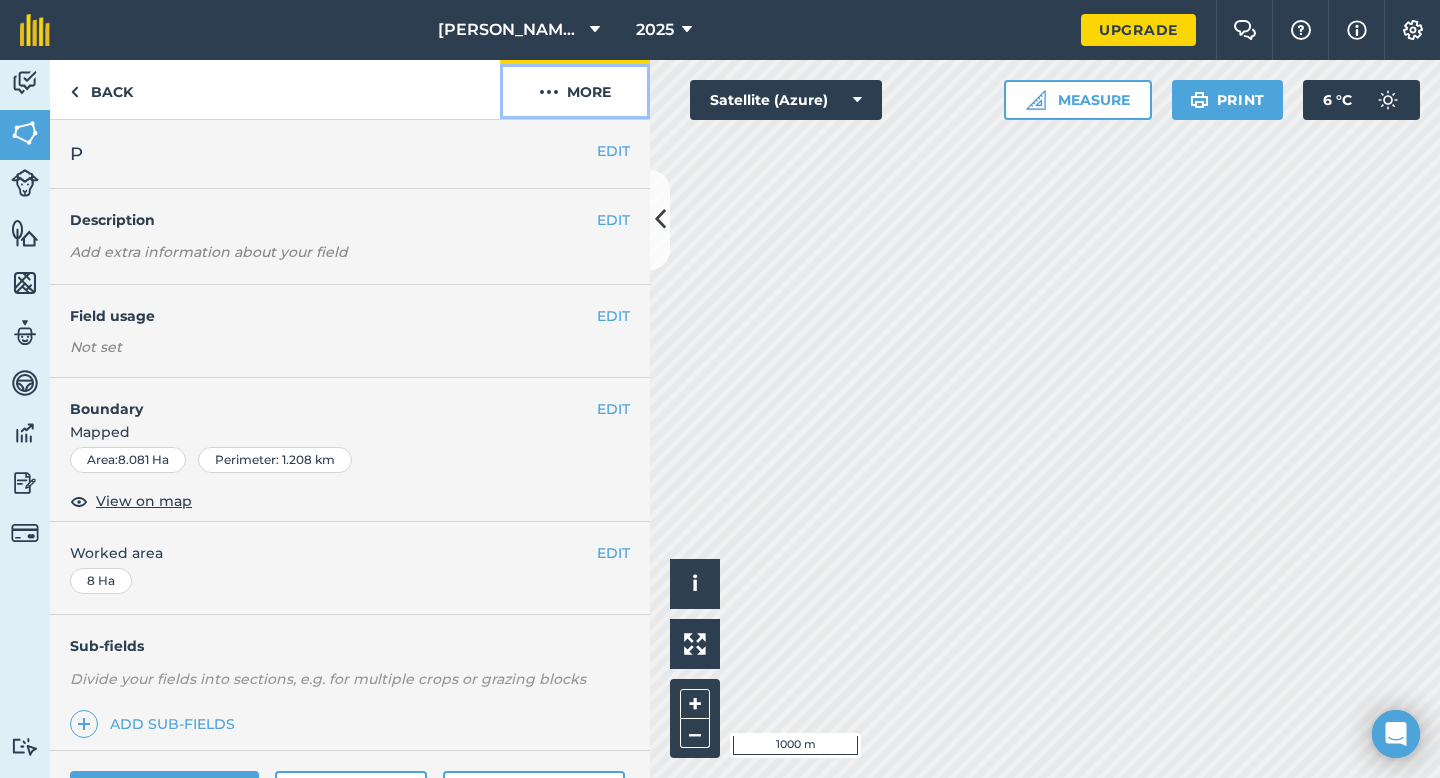 click on "More" at bounding box center [575, 89] 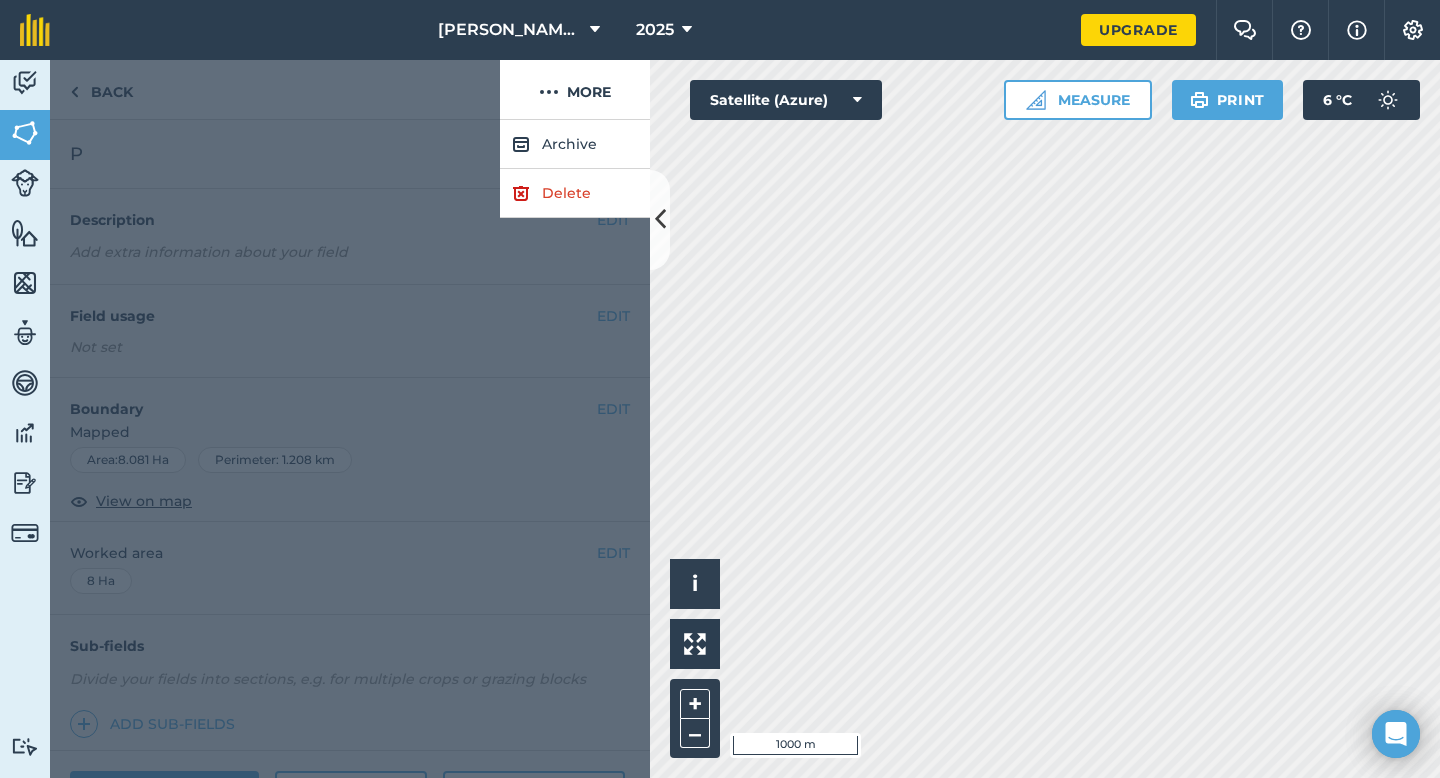 click at bounding box center (350, 449) 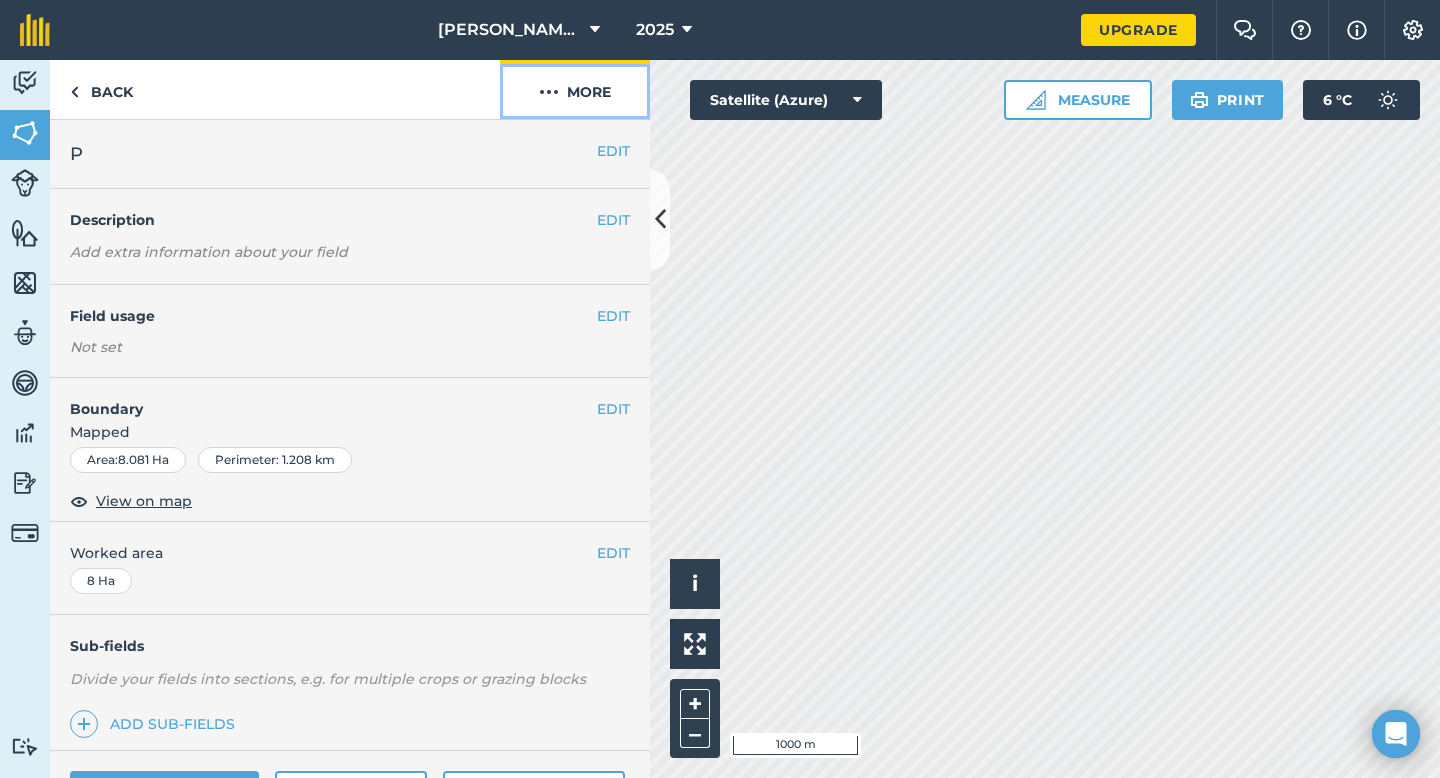 click on "More" at bounding box center [575, 89] 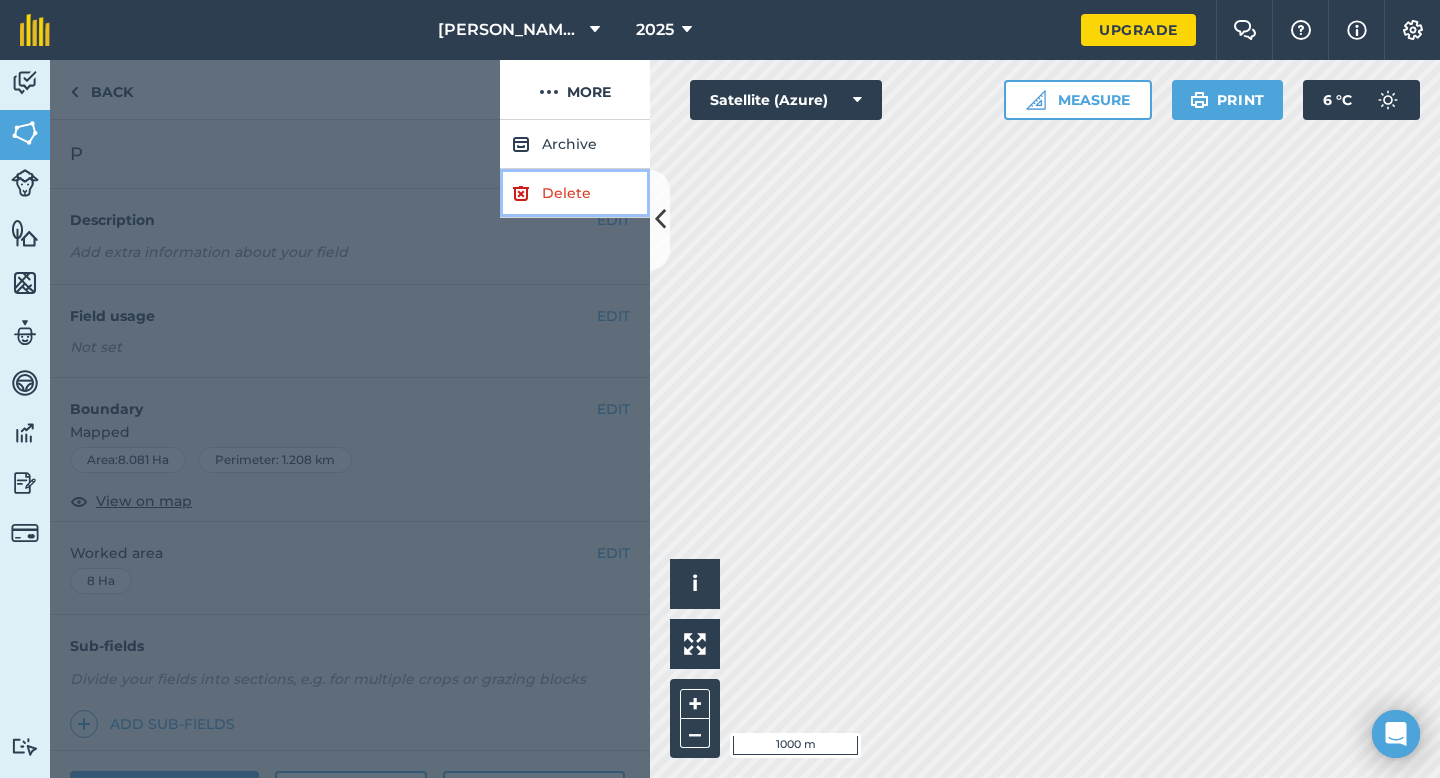 click on "Delete" at bounding box center (575, 193) 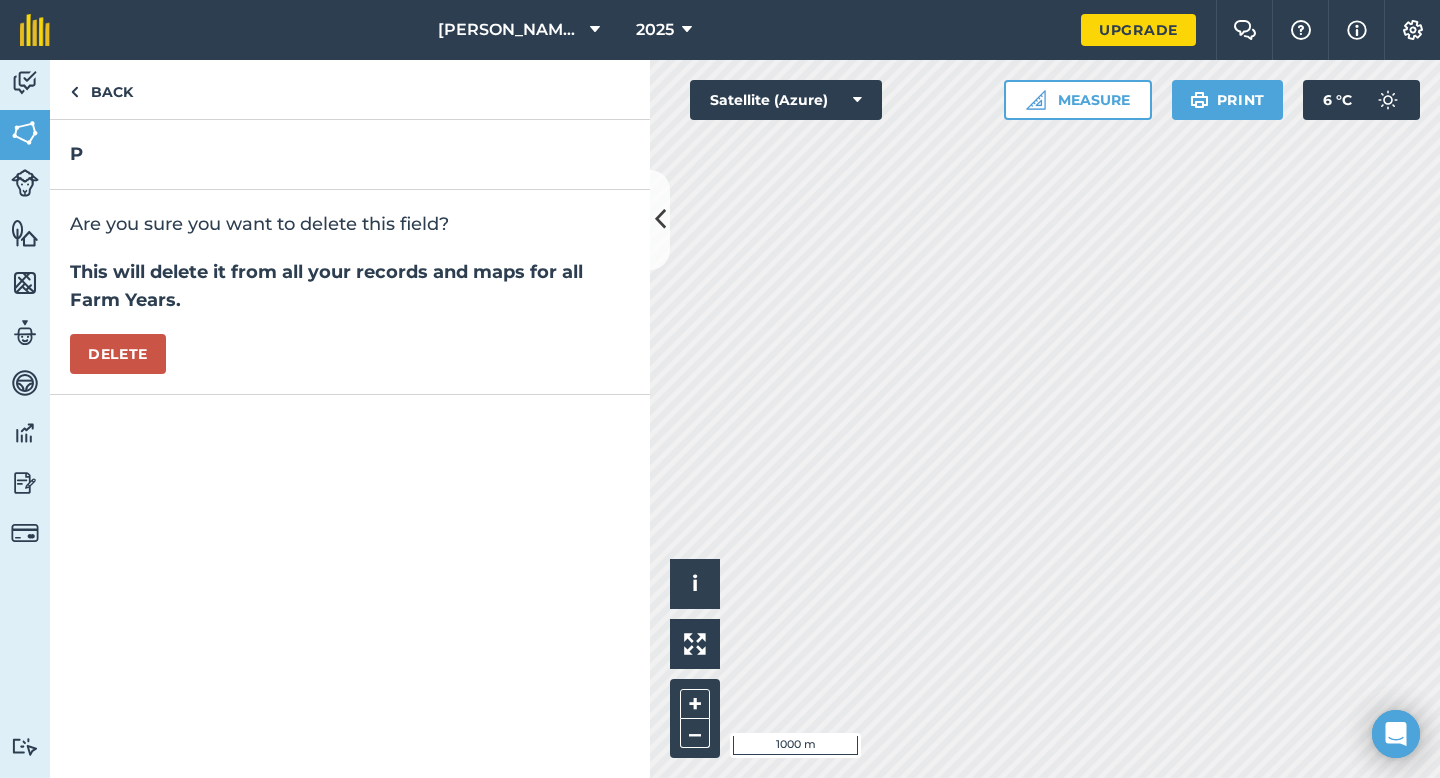 click on "Are you sure you want to delete this field? This will delete it from all your records and maps for all Farm Years. [GEOGRAPHIC_DATA]" at bounding box center (350, 292) 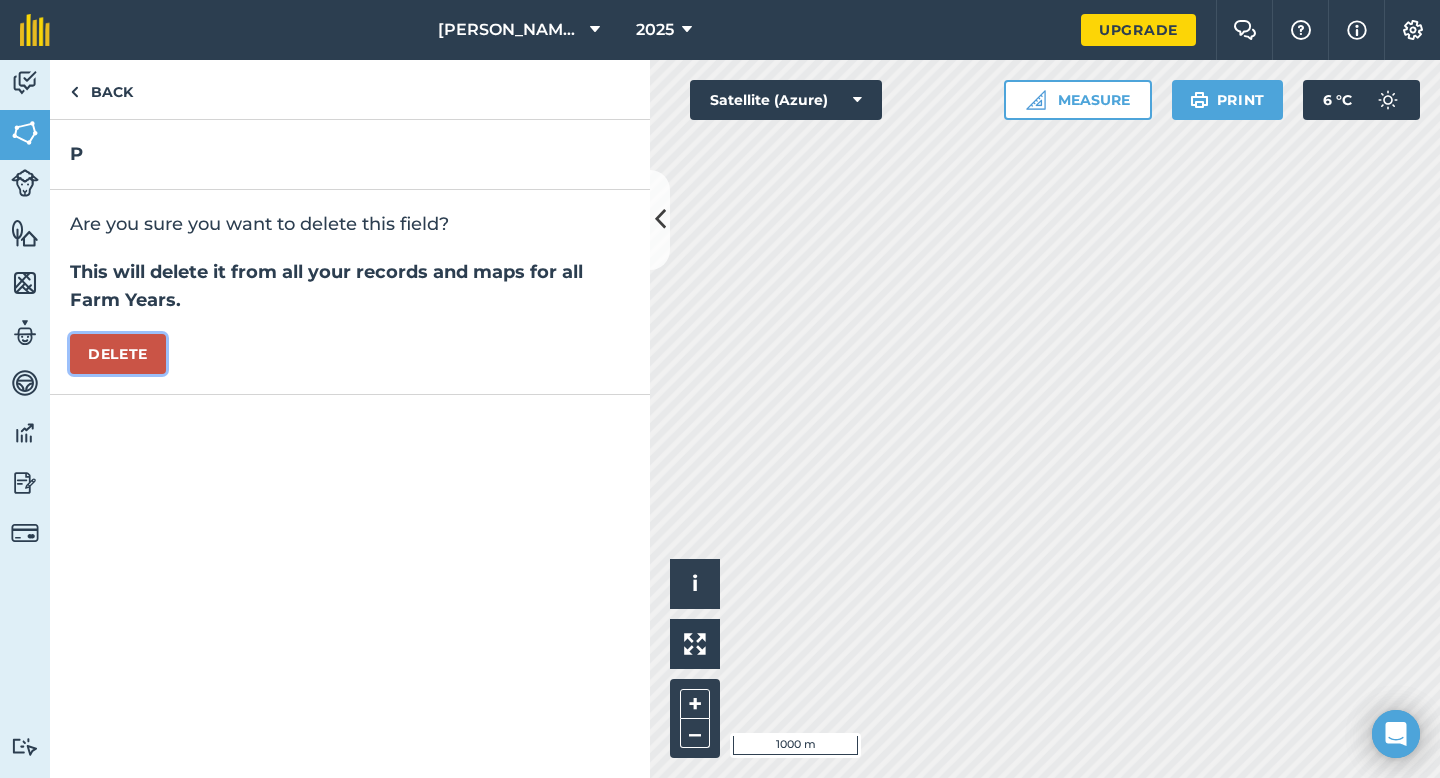 click on "Delete" at bounding box center [118, 354] 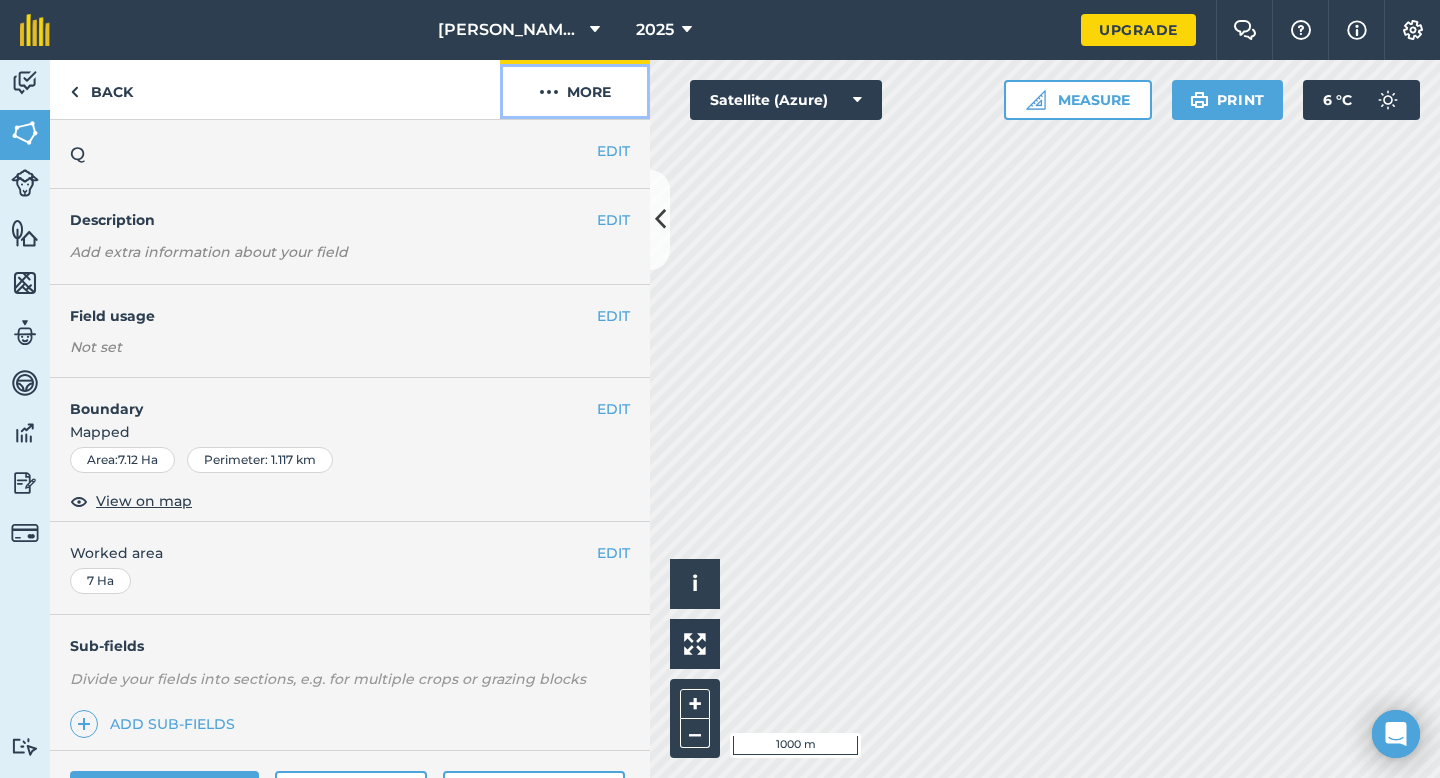 click on "More" at bounding box center [575, 89] 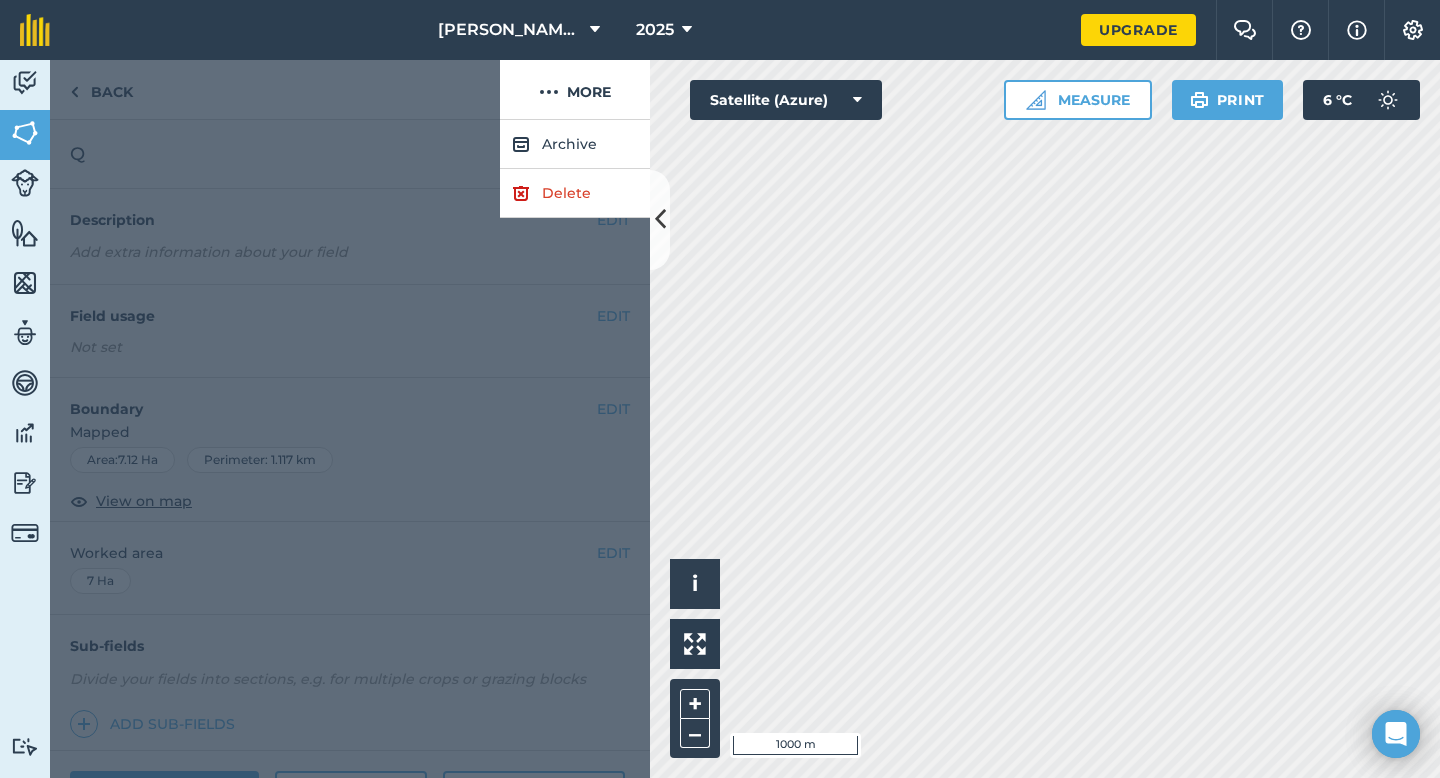 click at bounding box center [350, 449] 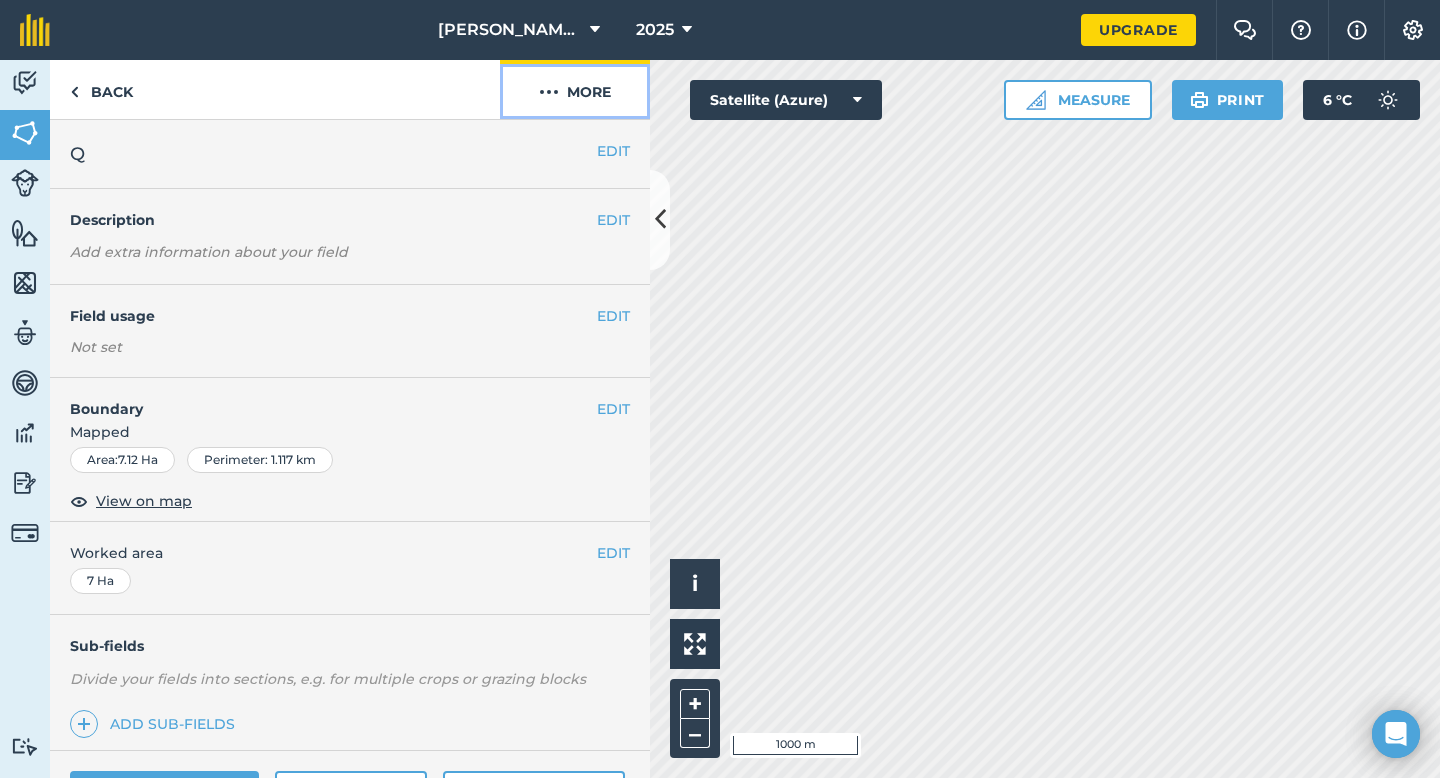 click on "More" at bounding box center (575, 89) 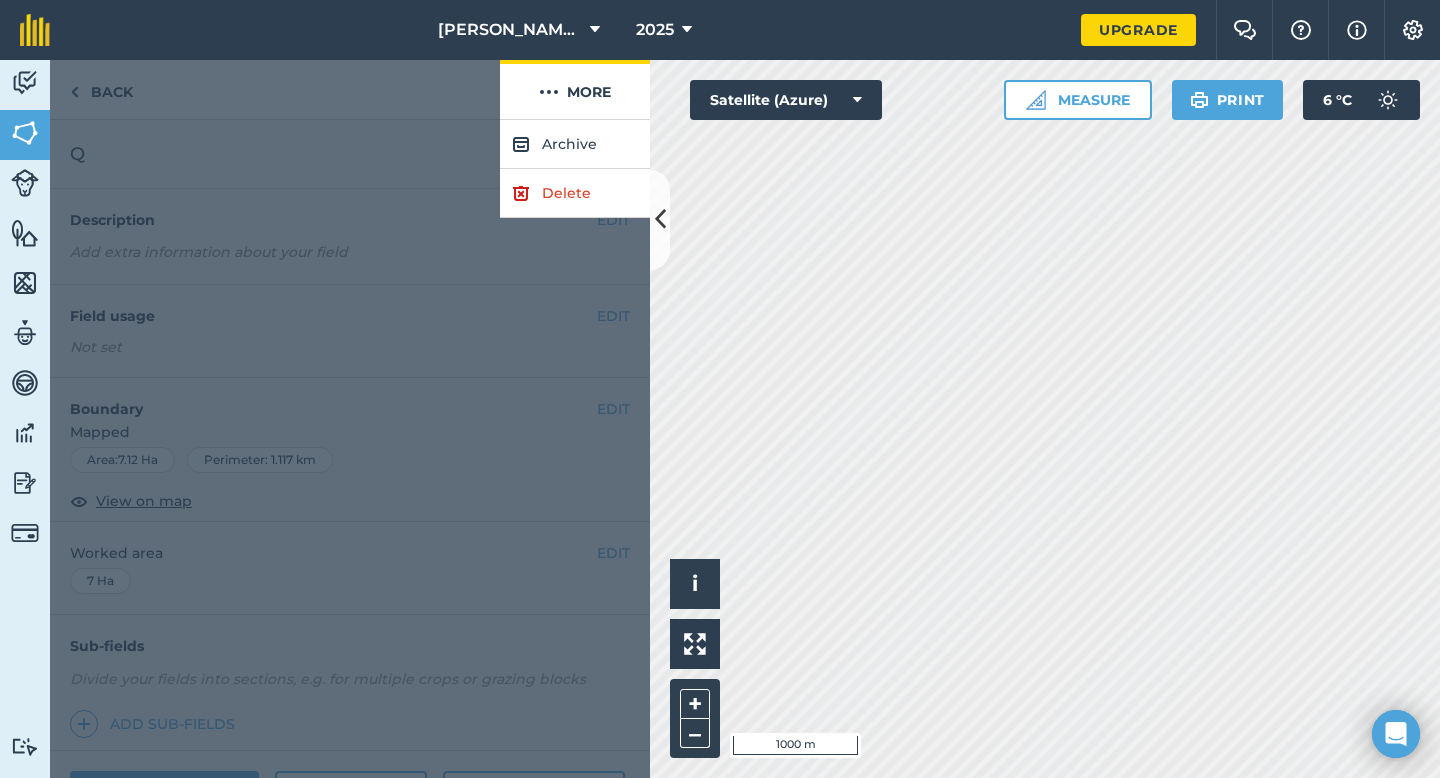 click on "Delete" at bounding box center [575, 193] 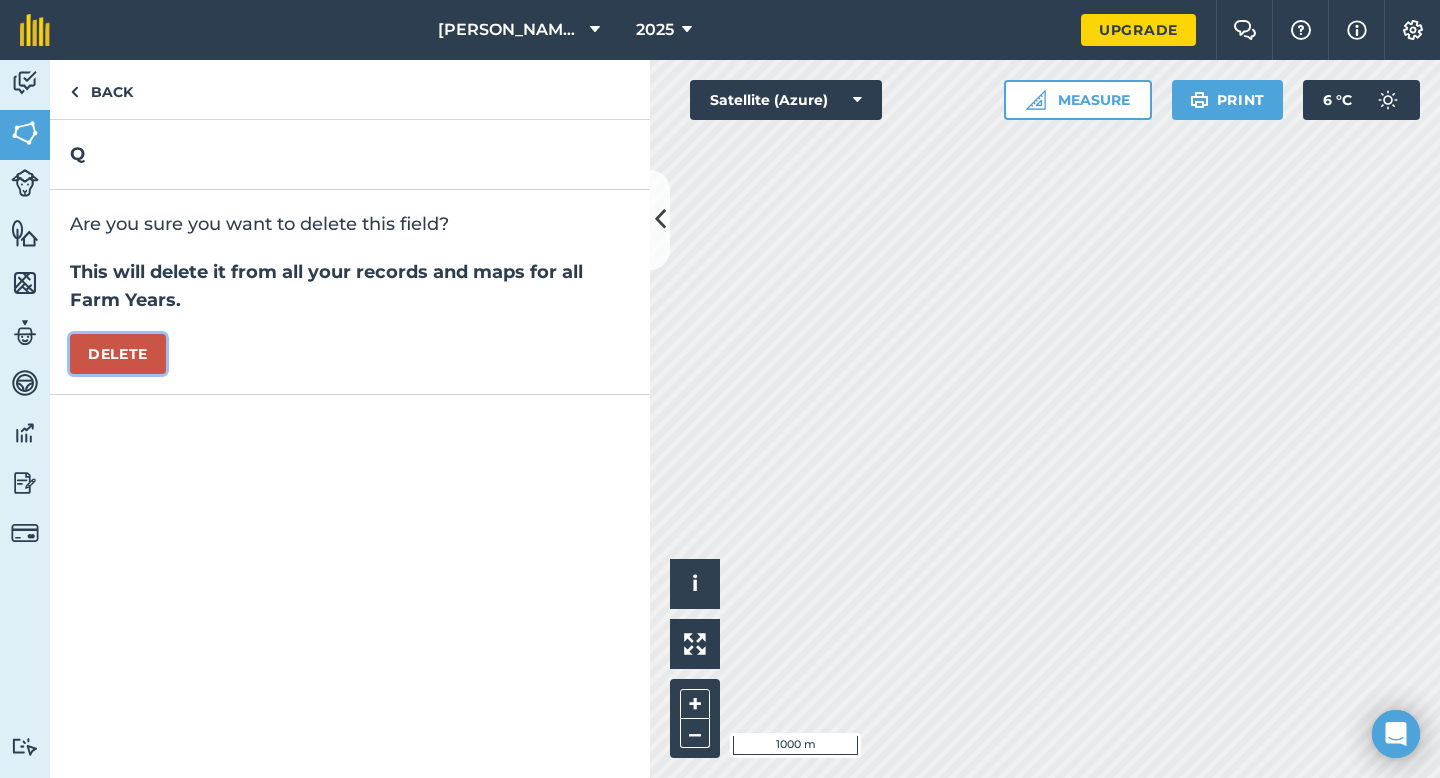 click on "Delete" at bounding box center (118, 354) 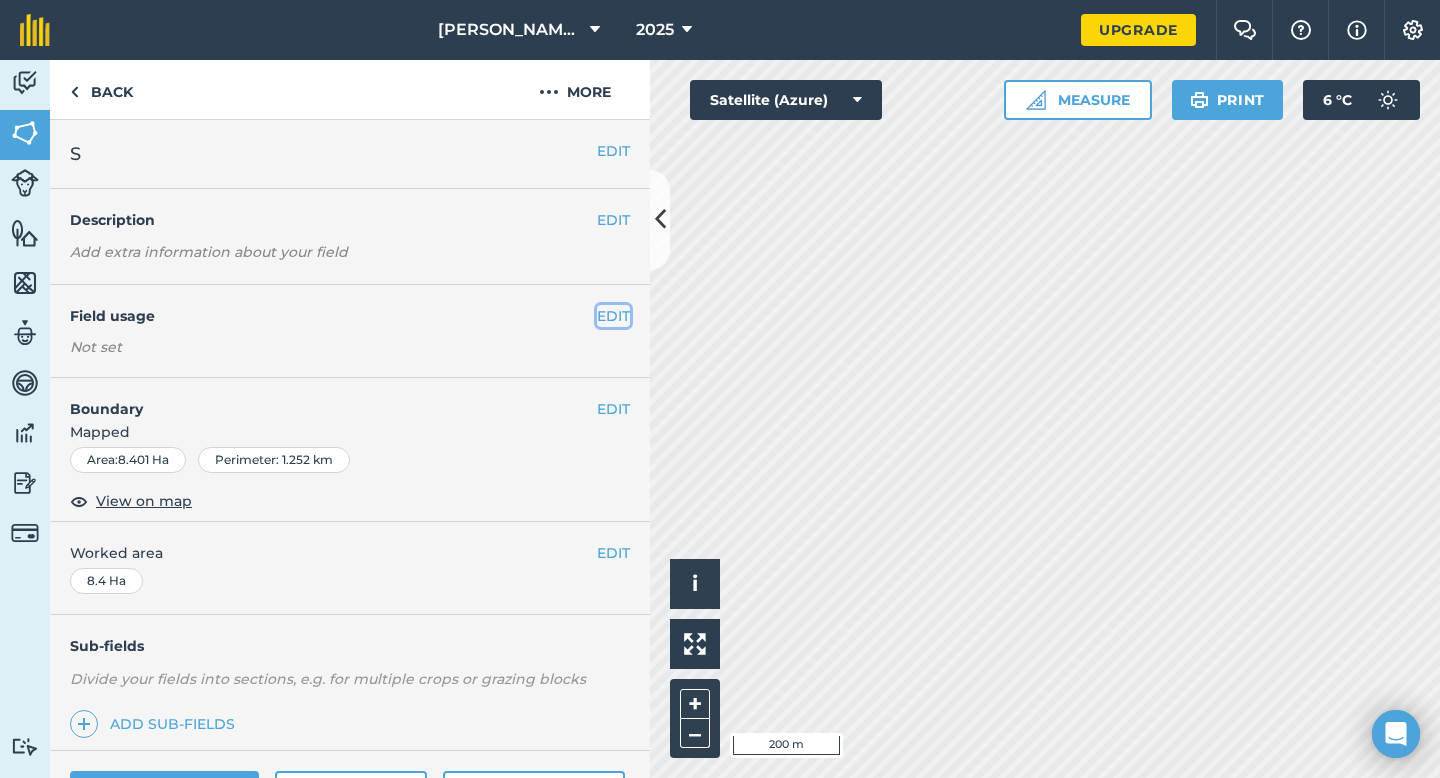click on "EDIT" at bounding box center [613, 316] 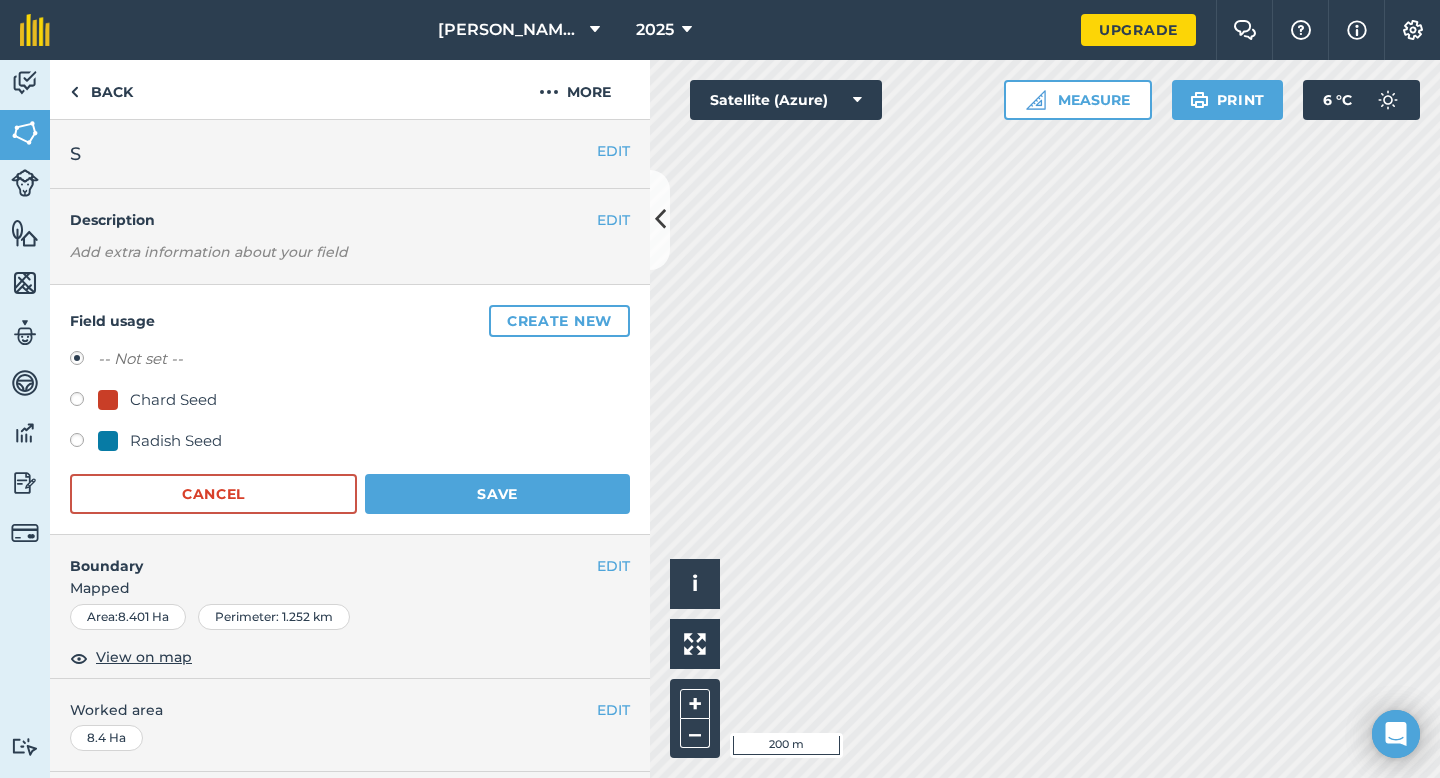 click on "Create new" at bounding box center [559, 321] 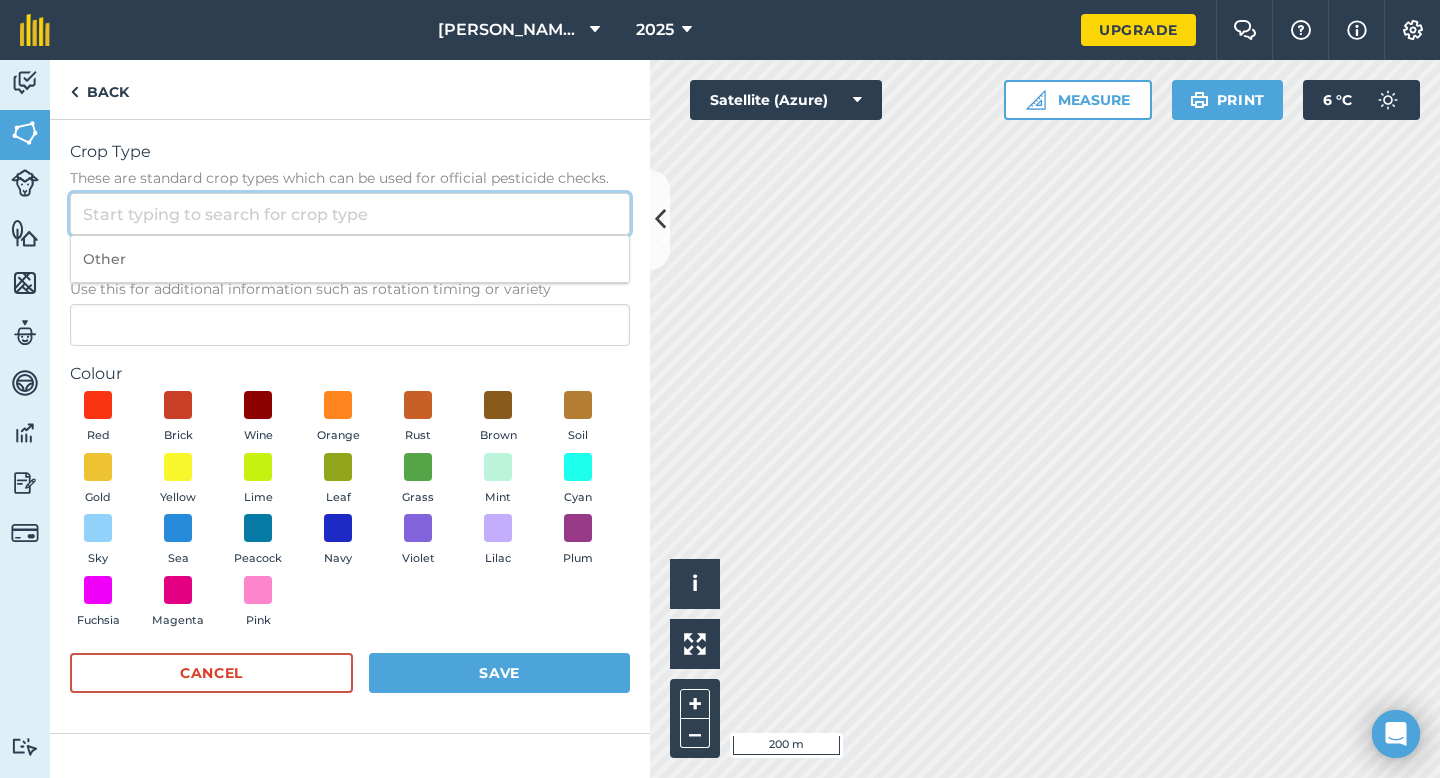 click on "Crop Type These are standard crop types which can be used for official pesticide checks." at bounding box center (350, 214) 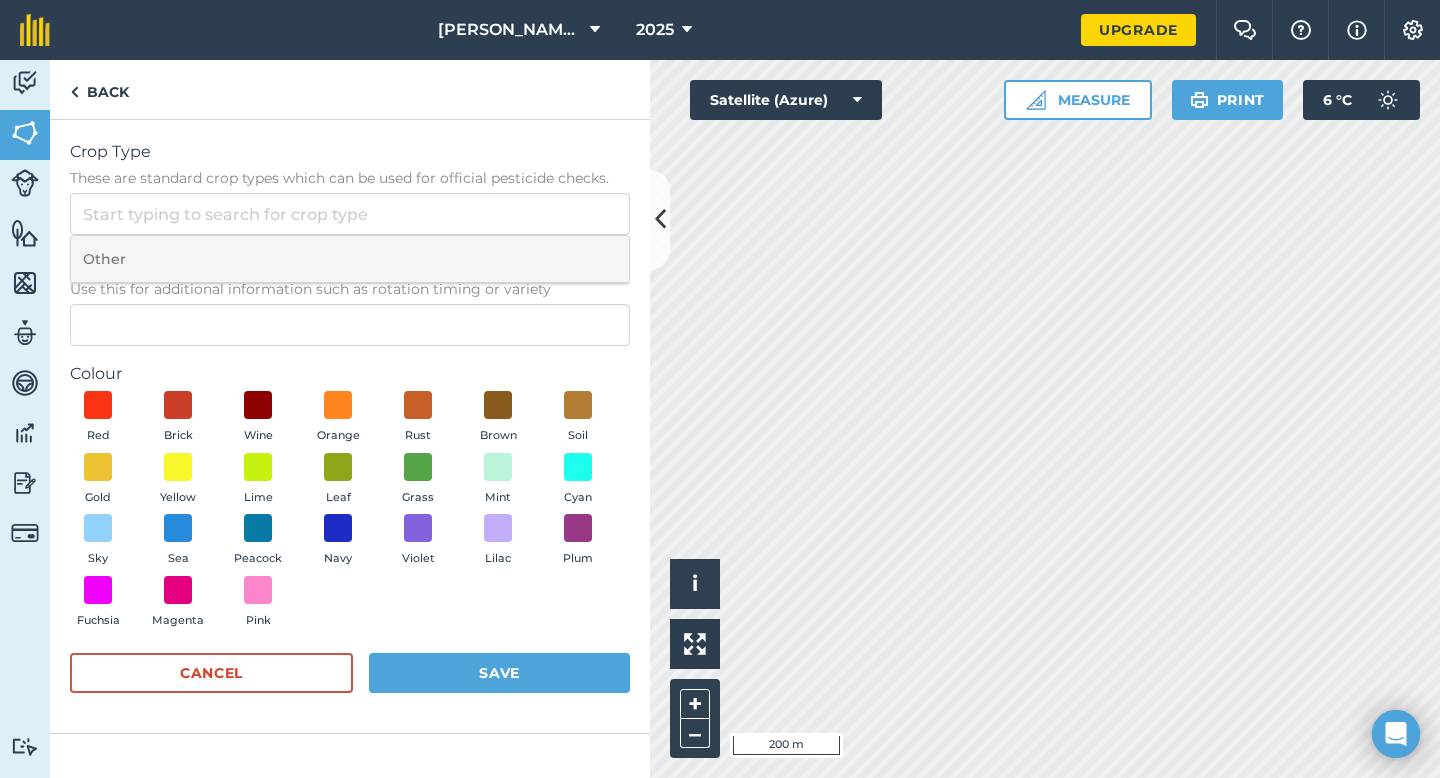 click on "Other" at bounding box center (350, 259) 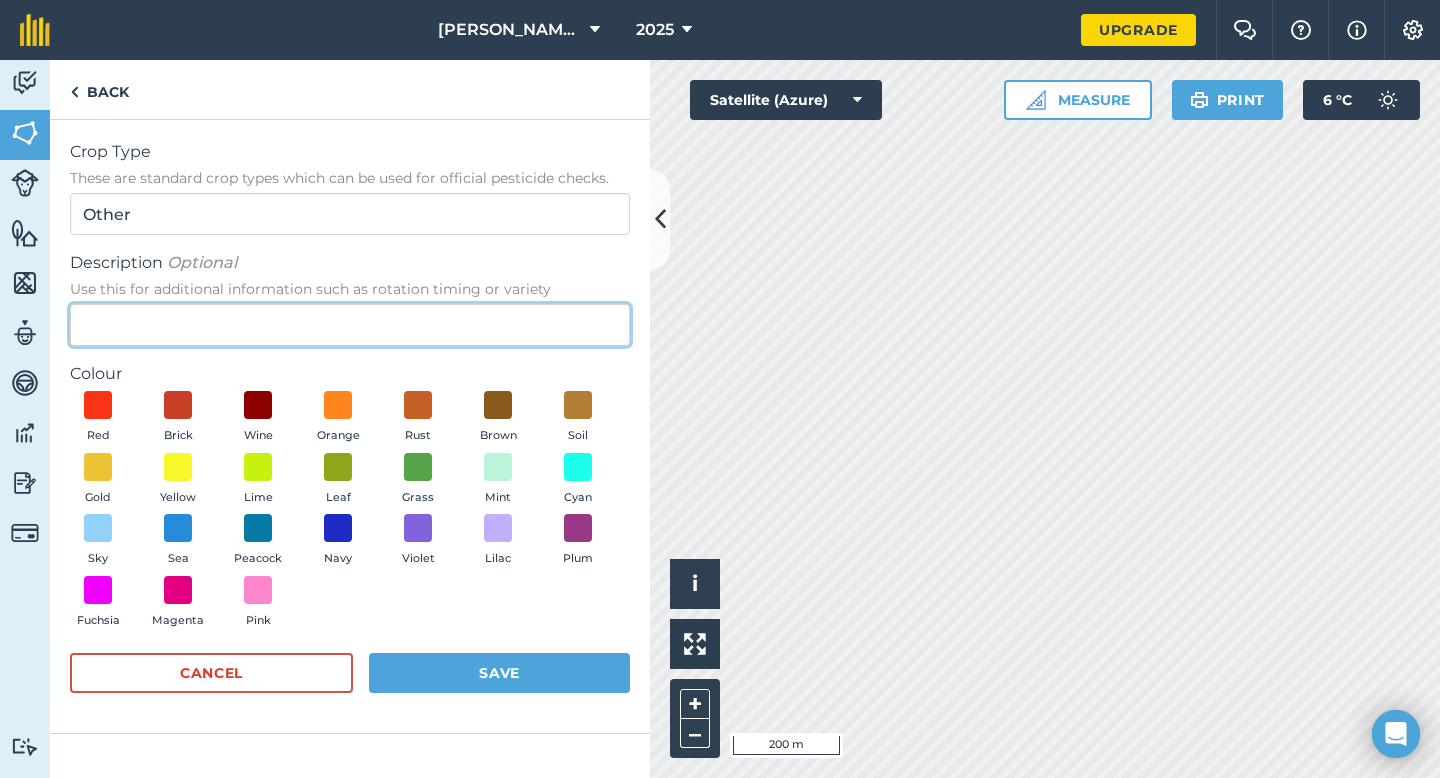click on "Description   Optional Use this for additional information such as rotation timing or variety" at bounding box center (350, 325) 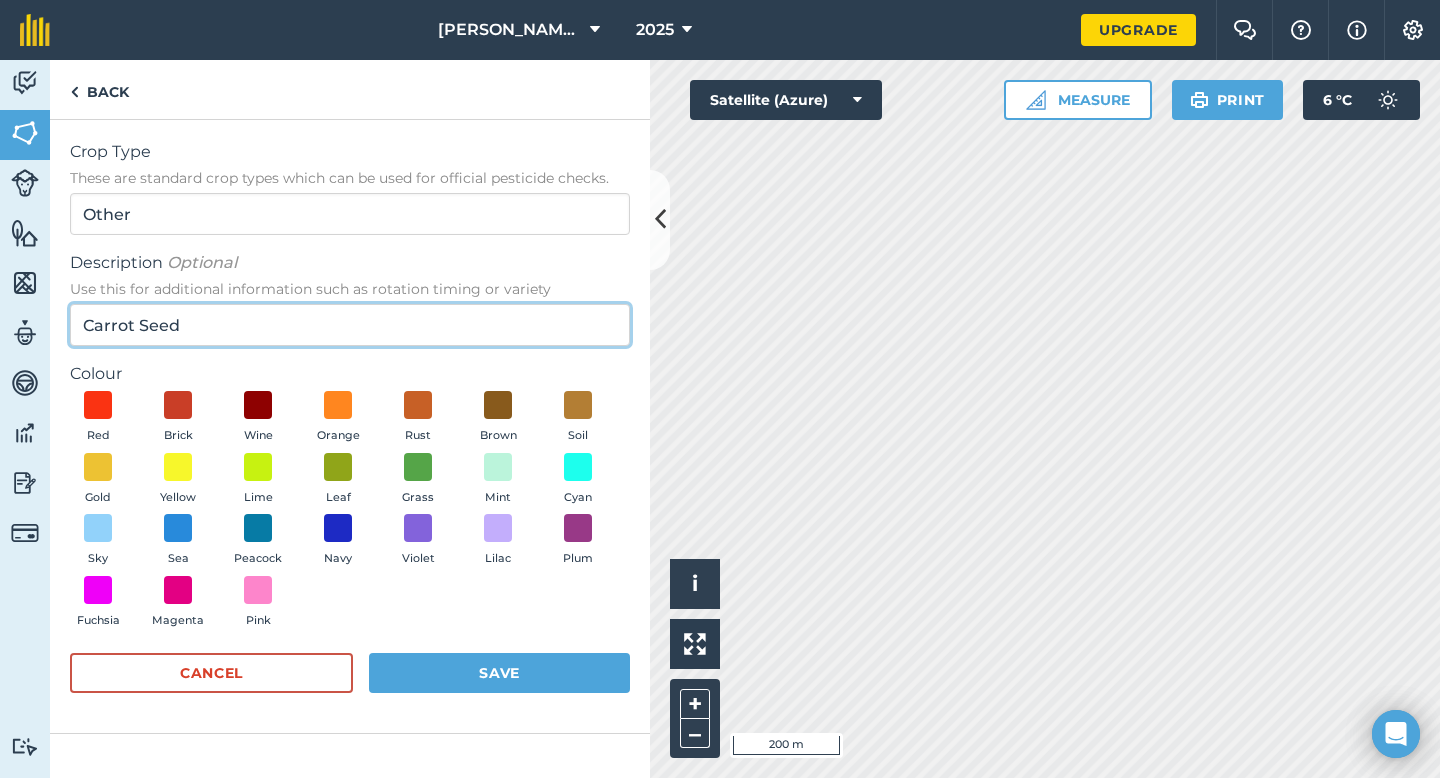 type on "Carrot Seed" 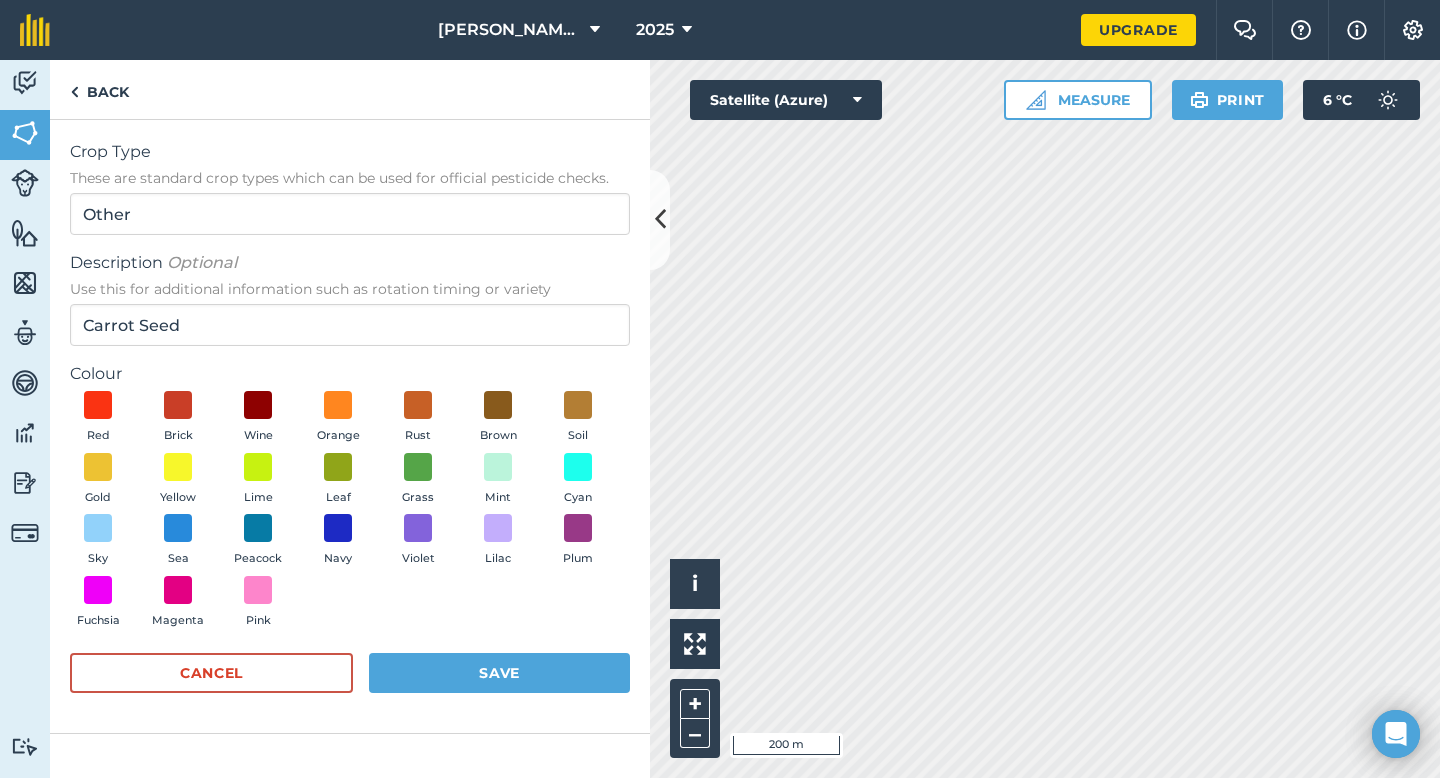 click on "Red Brick Wine Orange Rust Brown Soil Gold Yellow Lime Leaf Grass Mint Cyan Sky Sea Peacock Navy Violet Lilac Plum Fuchsia Magenta Pink" at bounding box center (350, 514) 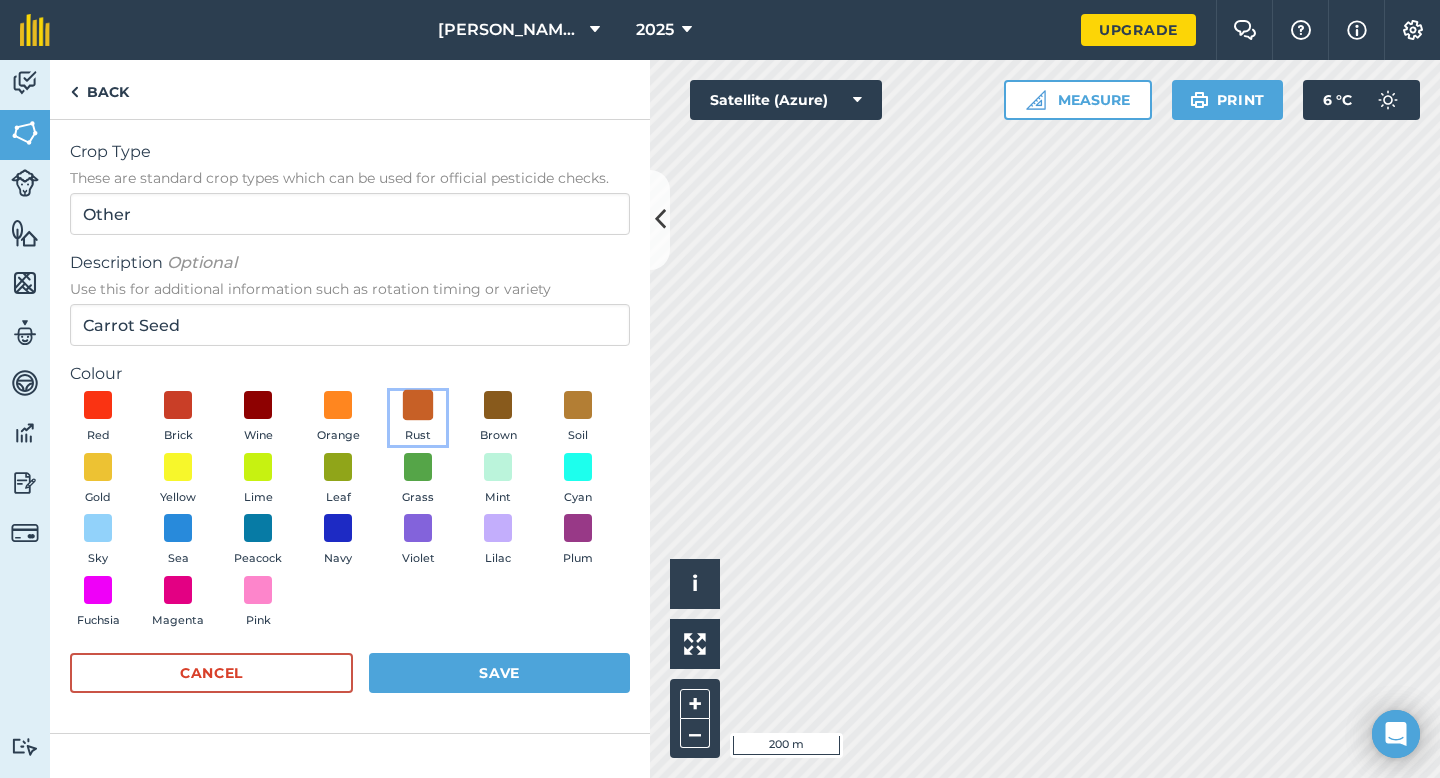 click at bounding box center (418, 405) 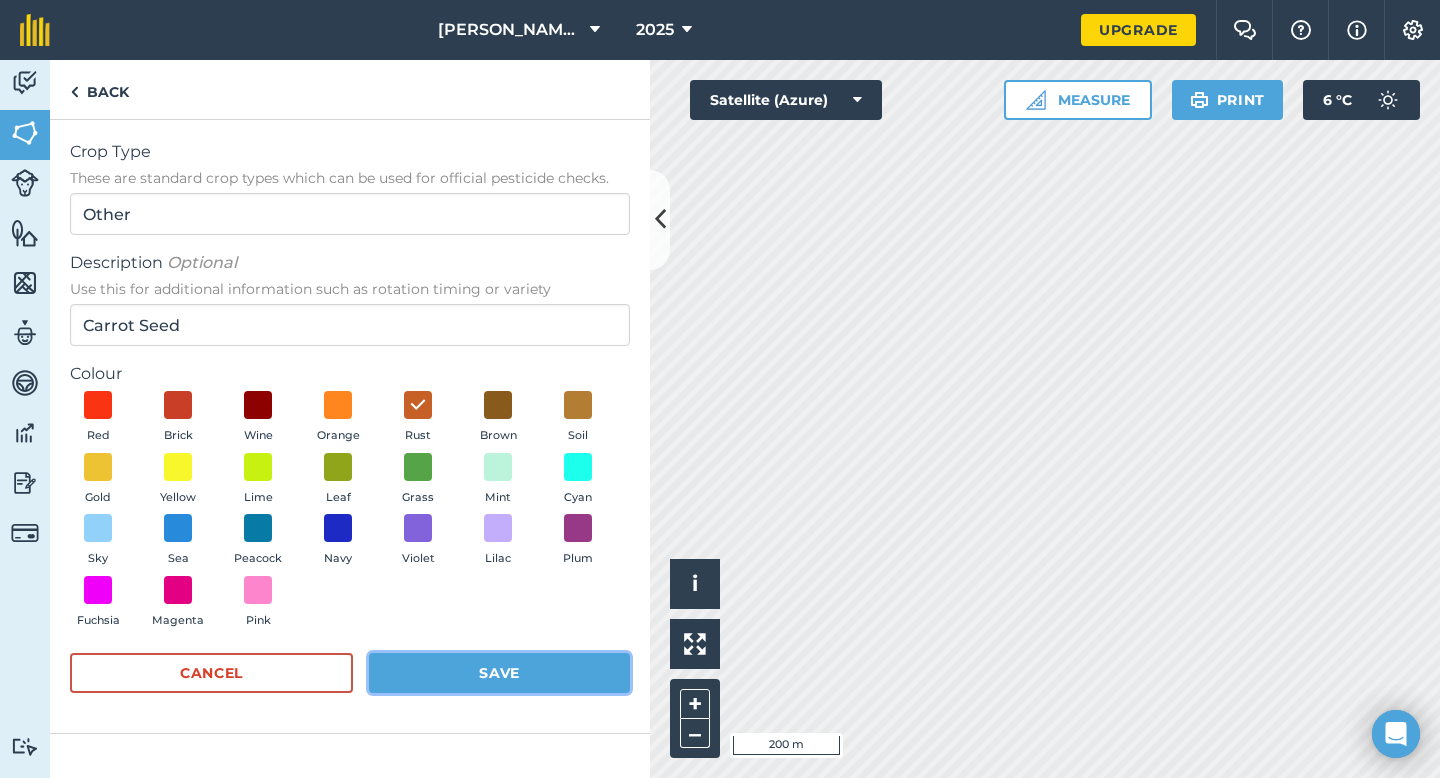 click on "Save" at bounding box center [499, 673] 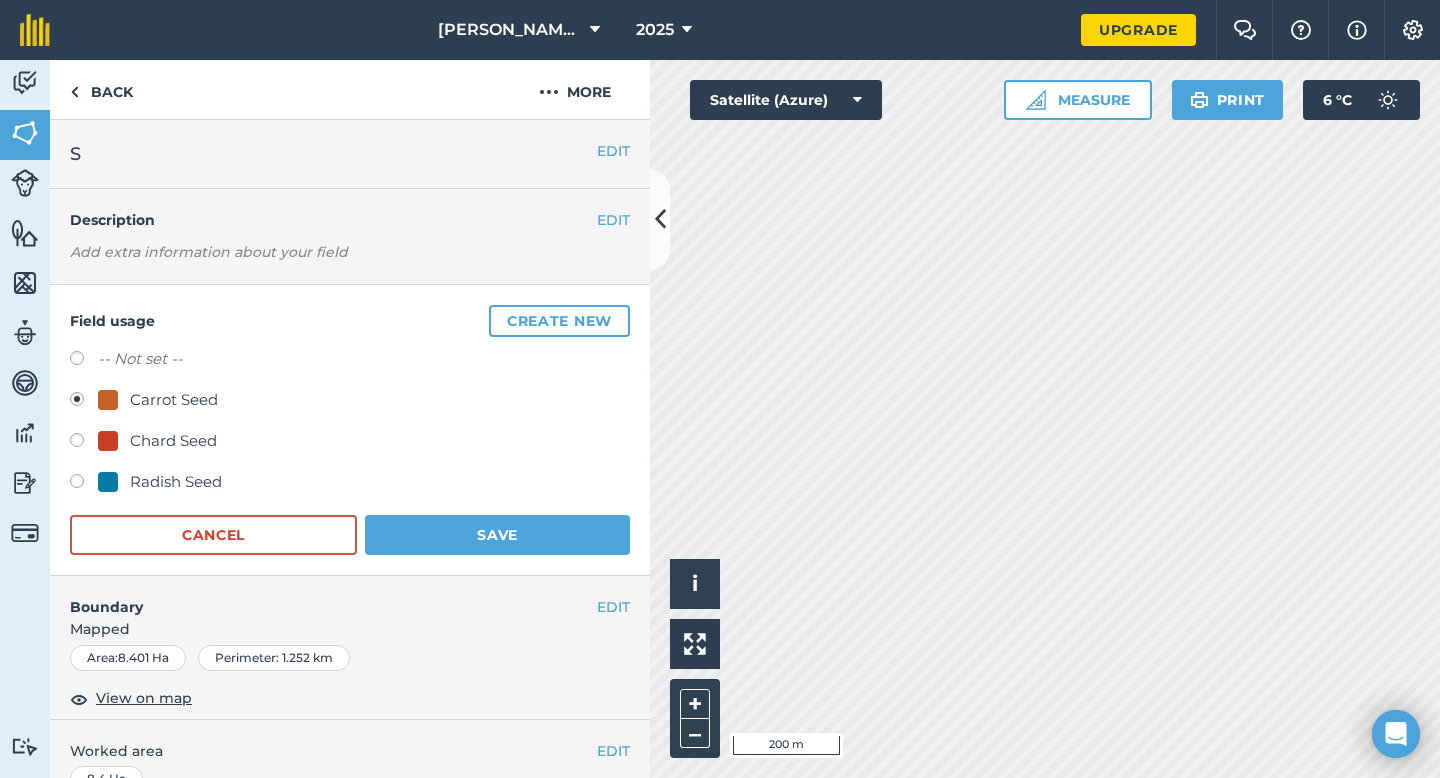 click on "Field usage   Create new -- Not set -- Carrot Seed Chard Seed Radish Seed Cancel Save" at bounding box center [350, 430] 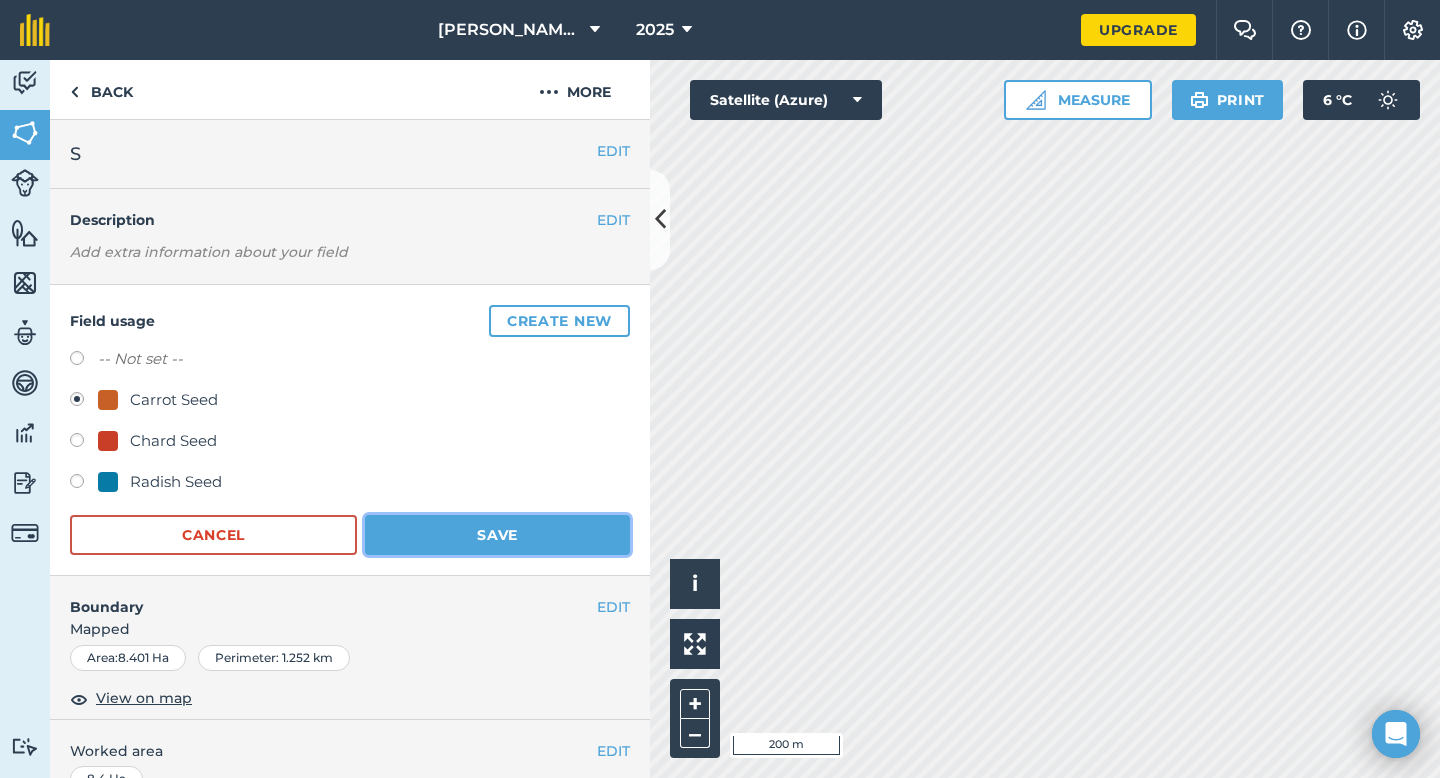 click on "Save" at bounding box center [497, 535] 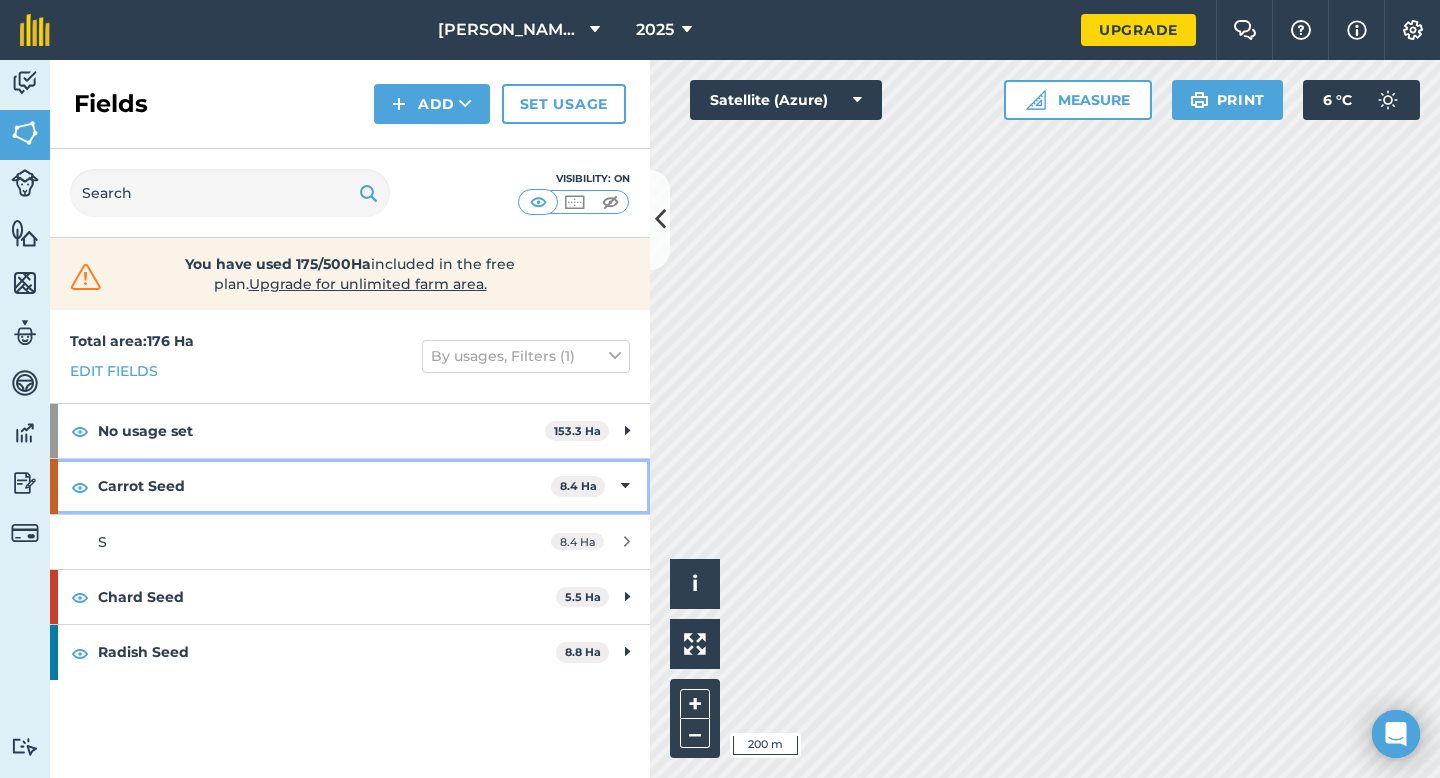 click on "Carrot Seed 8.4   Ha" at bounding box center (350, 486) 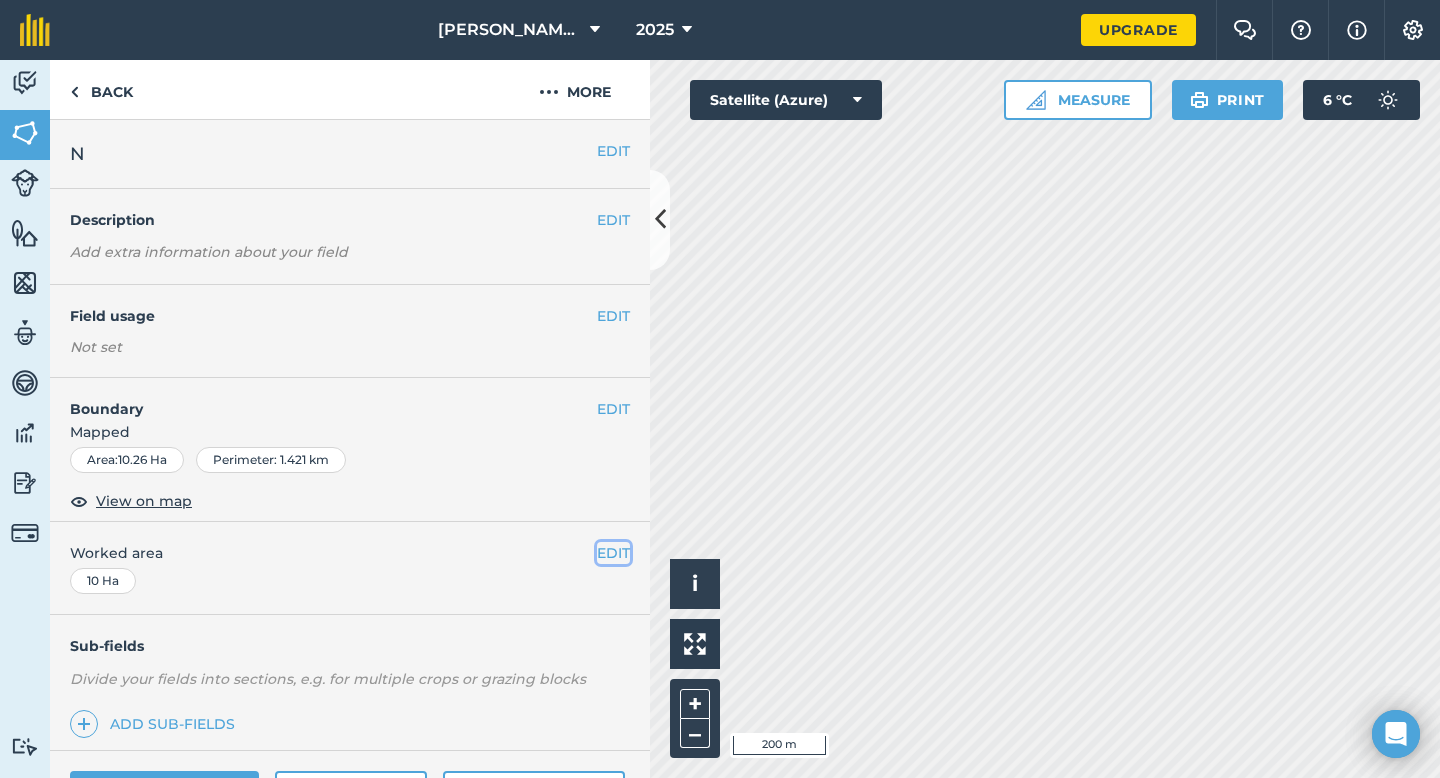 click on "EDIT" at bounding box center (613, 553) 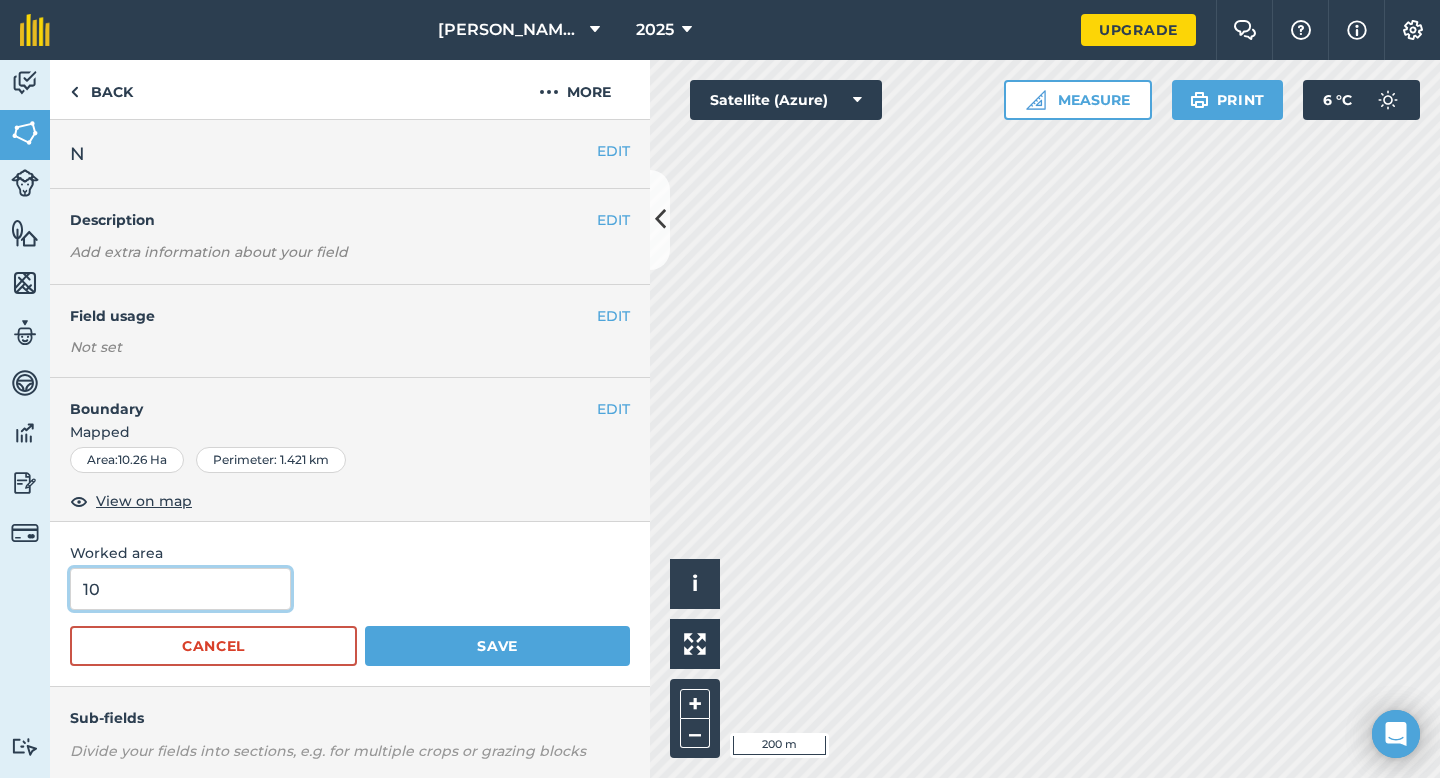 click on "10" at bounding box center [180, 589] 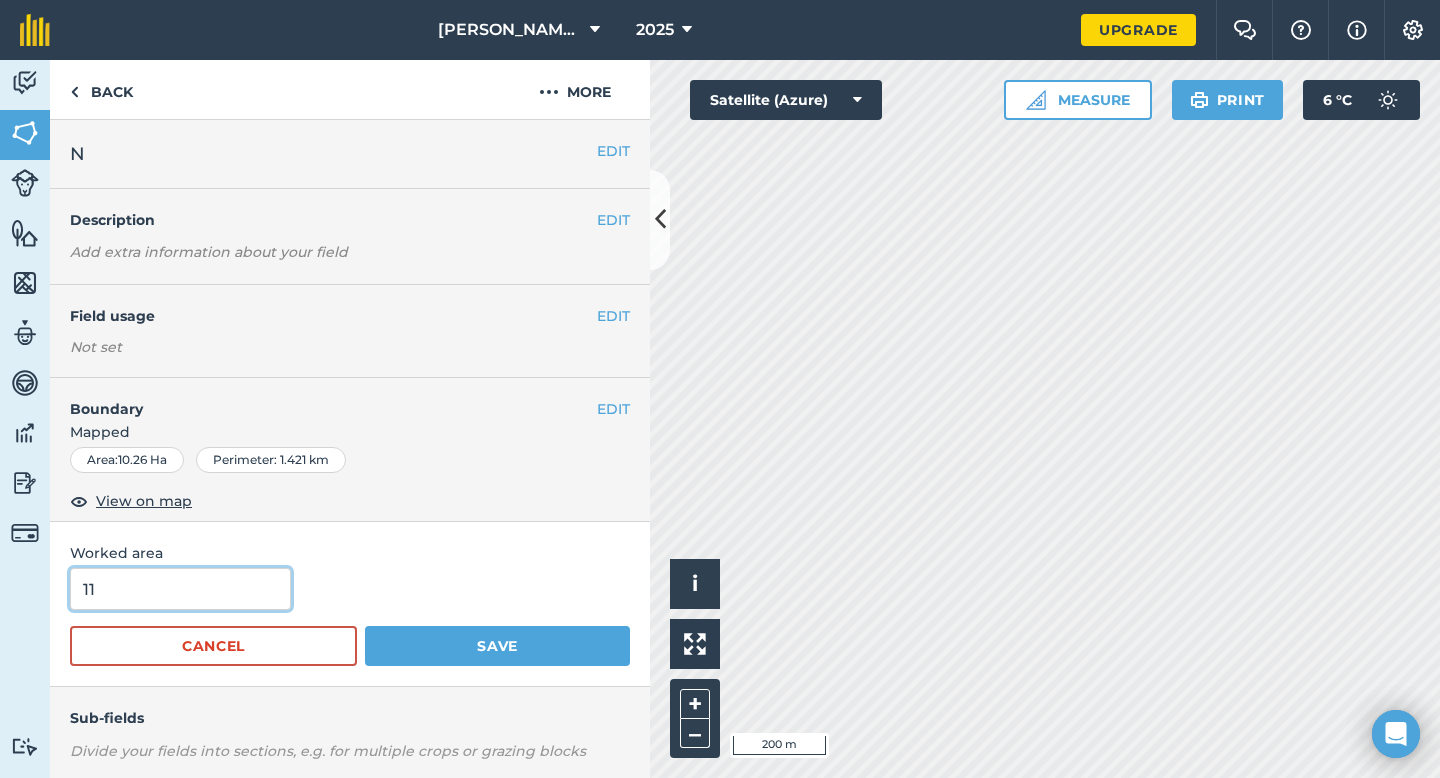 click on "Save" at bounding box center (497, 646) 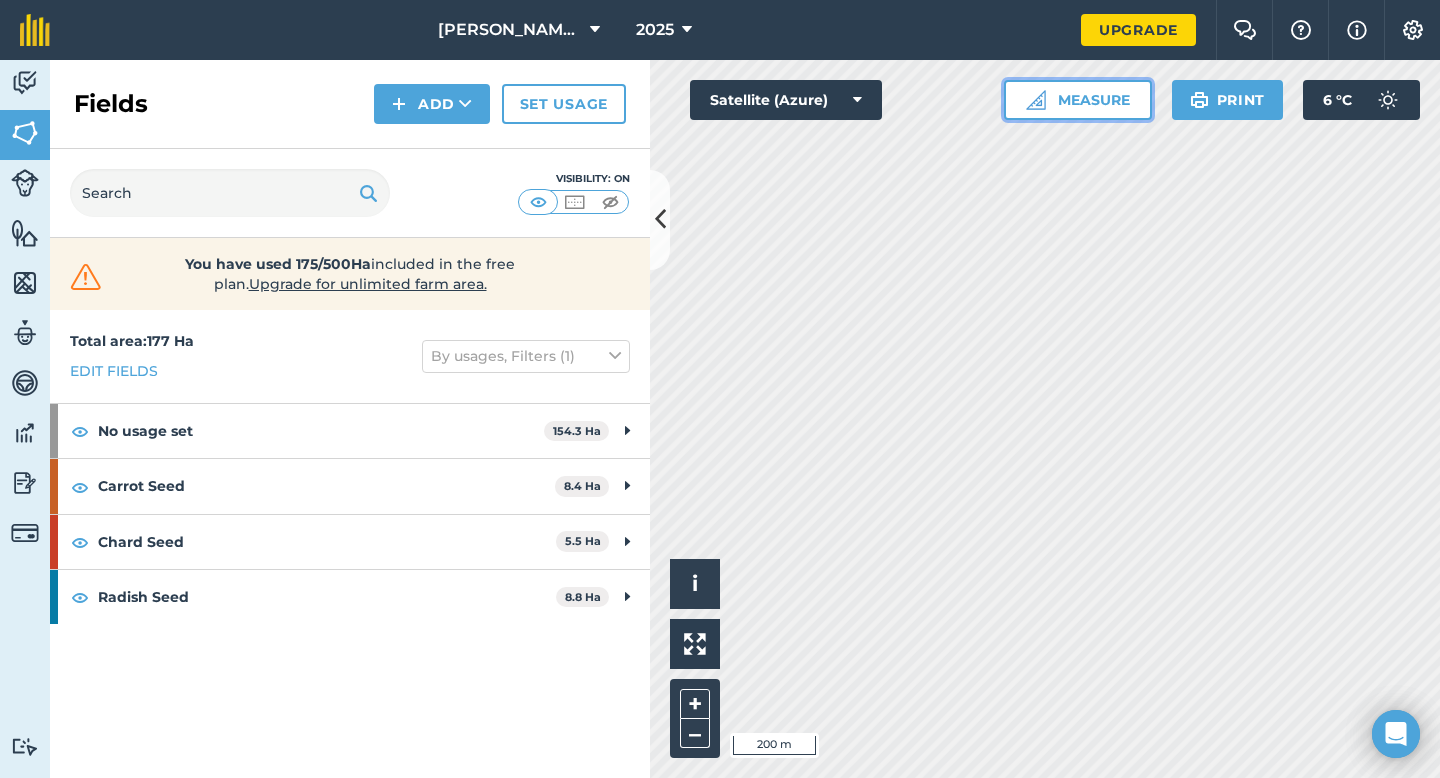 click on "Measure" at bounding box center [1078, 100] 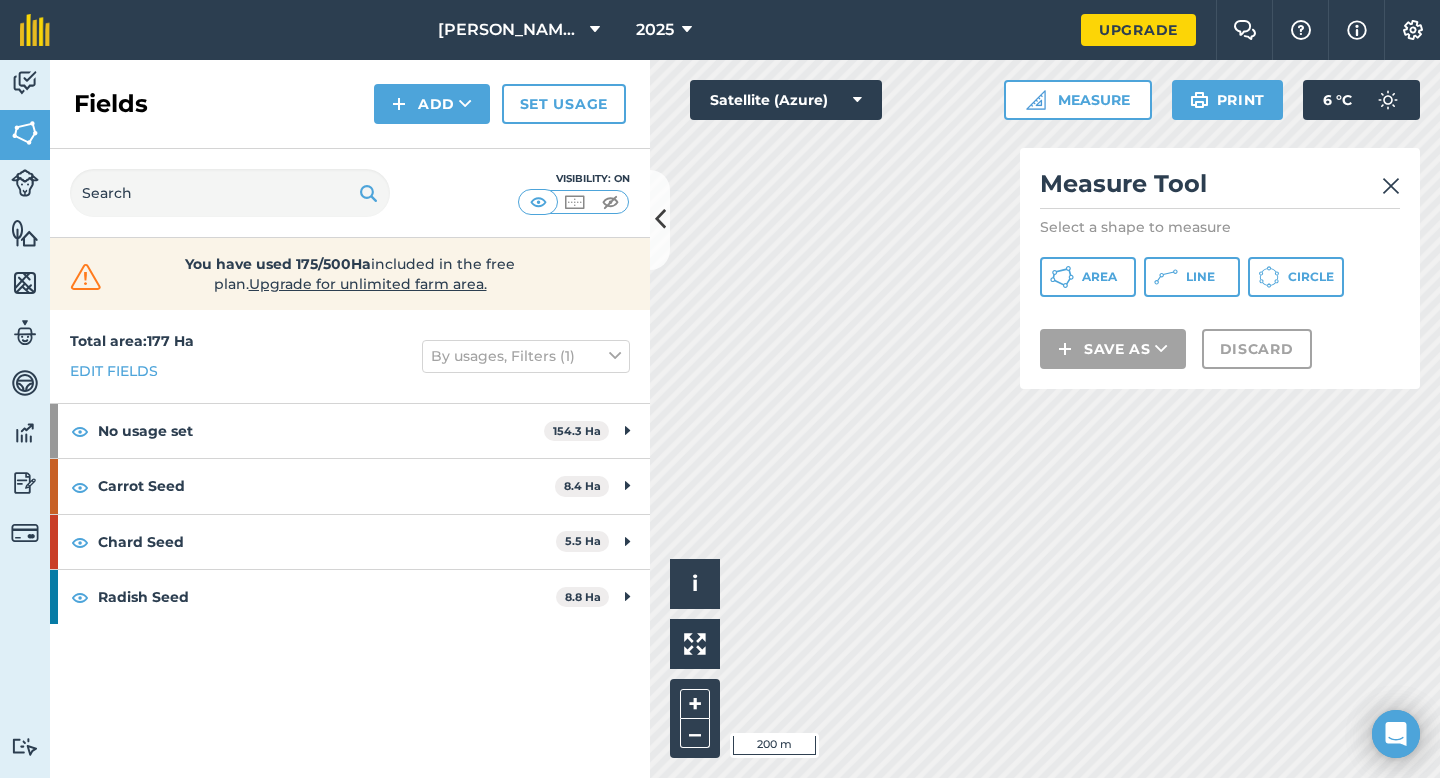 click on "Measure Tool Select a shape to measure Area Line Circle   Save as   Discard" at bounding box center [1220, 268] 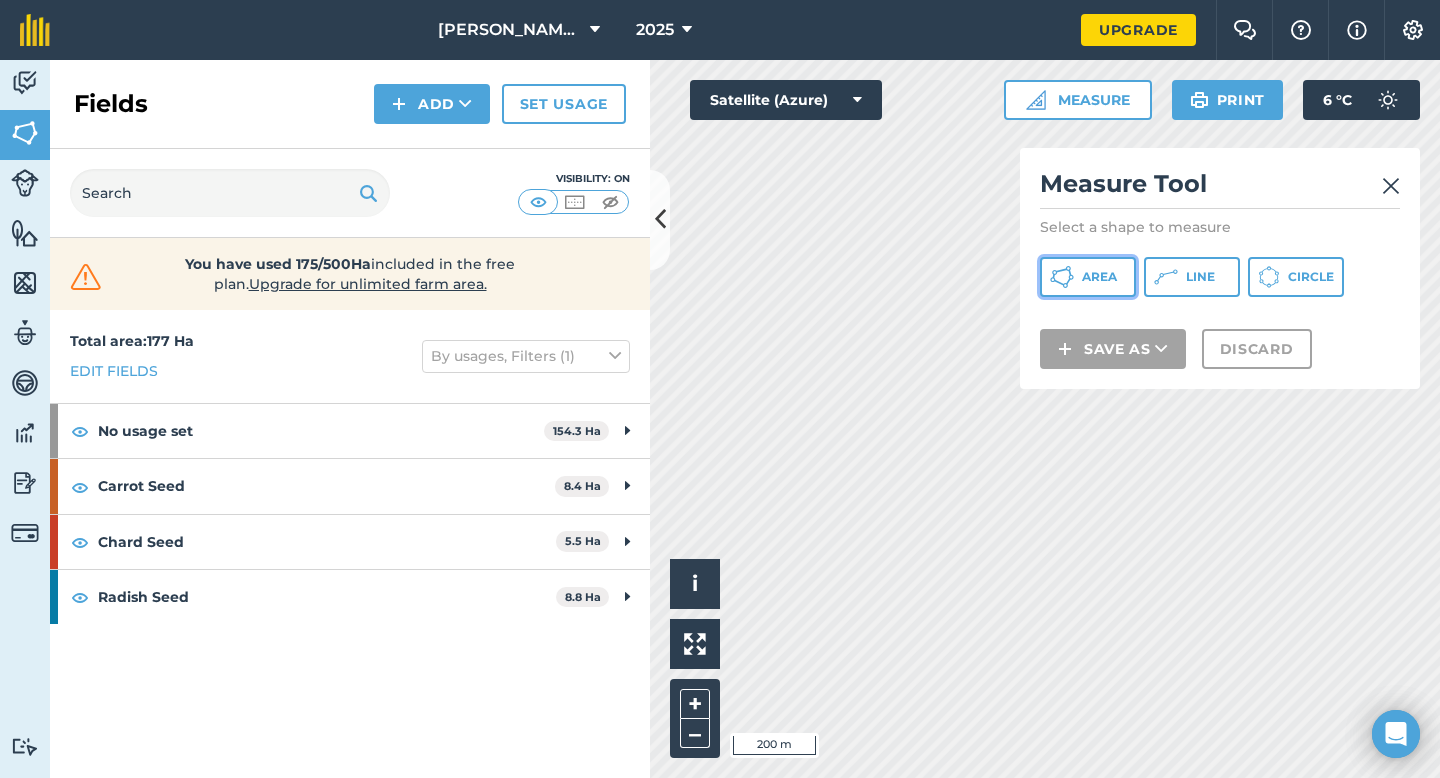 click 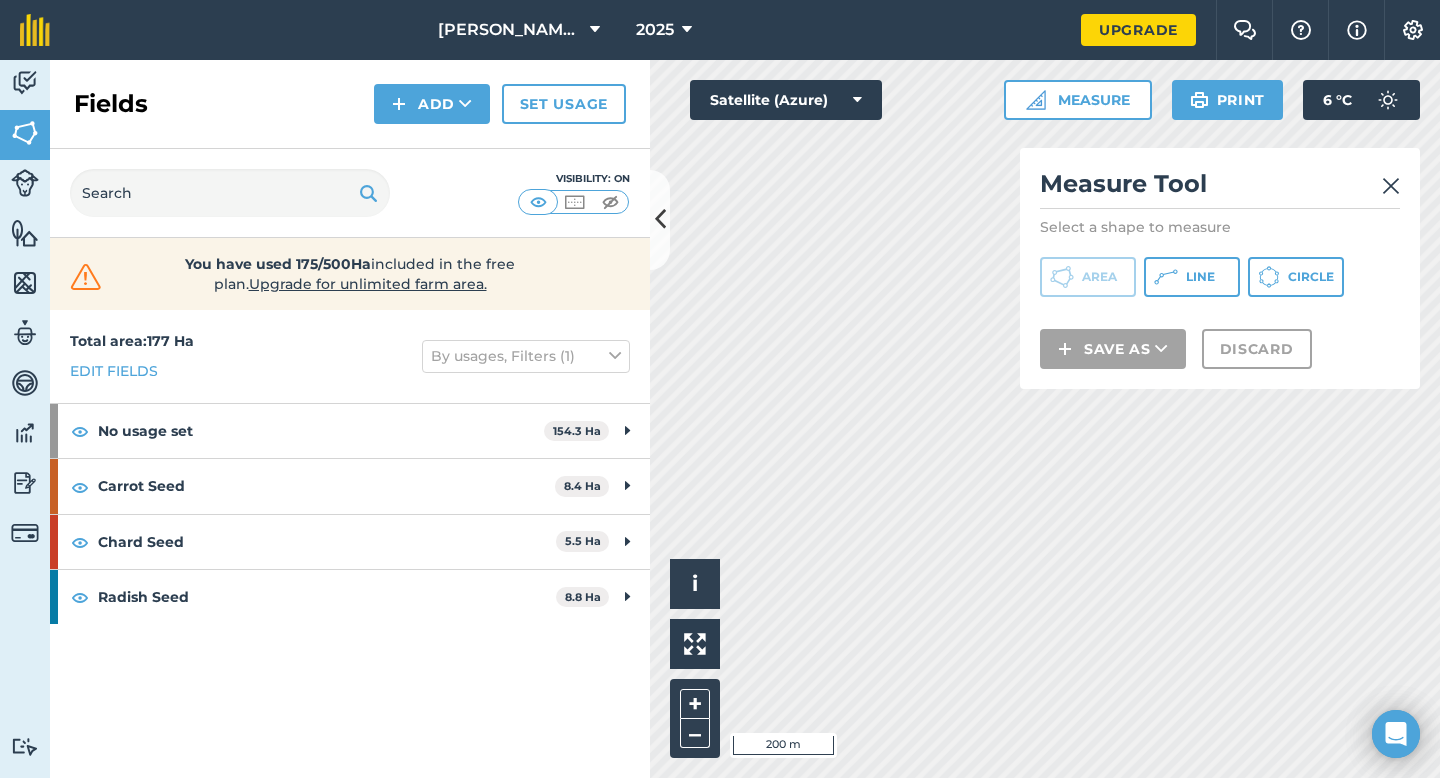 click on "Click to start drawing i © 2025 TomTom, Microsoft 200 m + – Satellite (Azure) Measure Measure Tool Select a shape to measure Area Line Circle   Save as   Discard Print 6   ° C" at bounding box center (1045, 419) 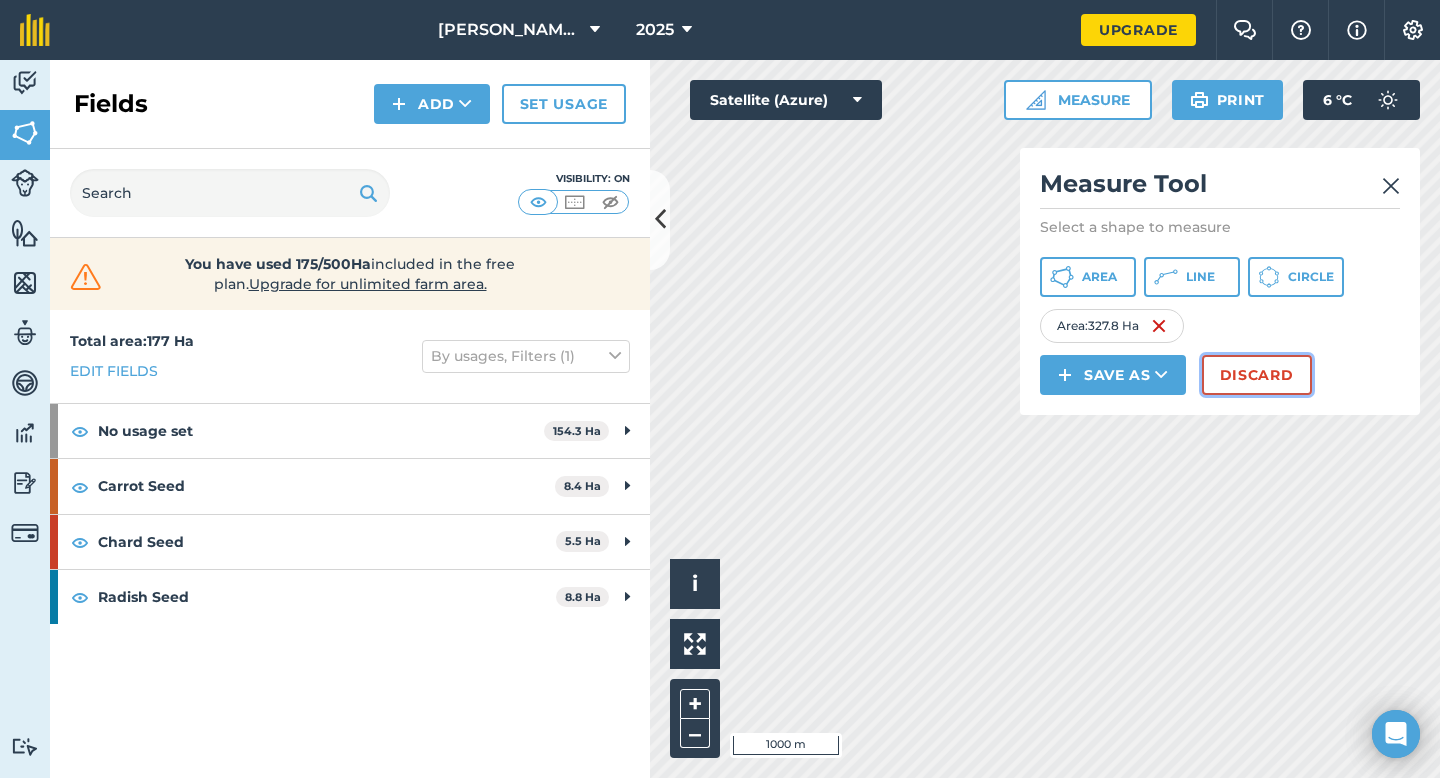 click on "Discard" at bounding box center (1257, 375) 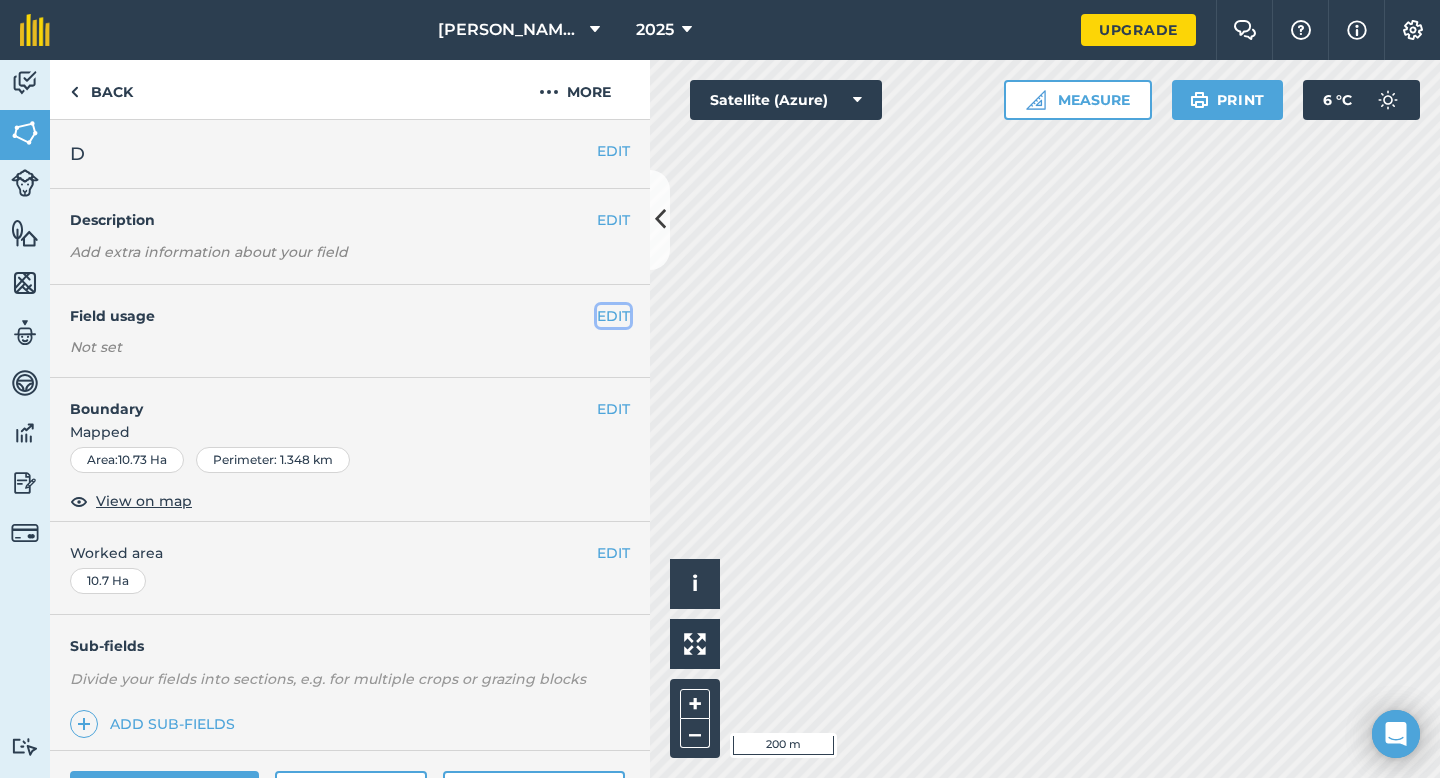 click on "EDIT" at bounding box center [613, 316] 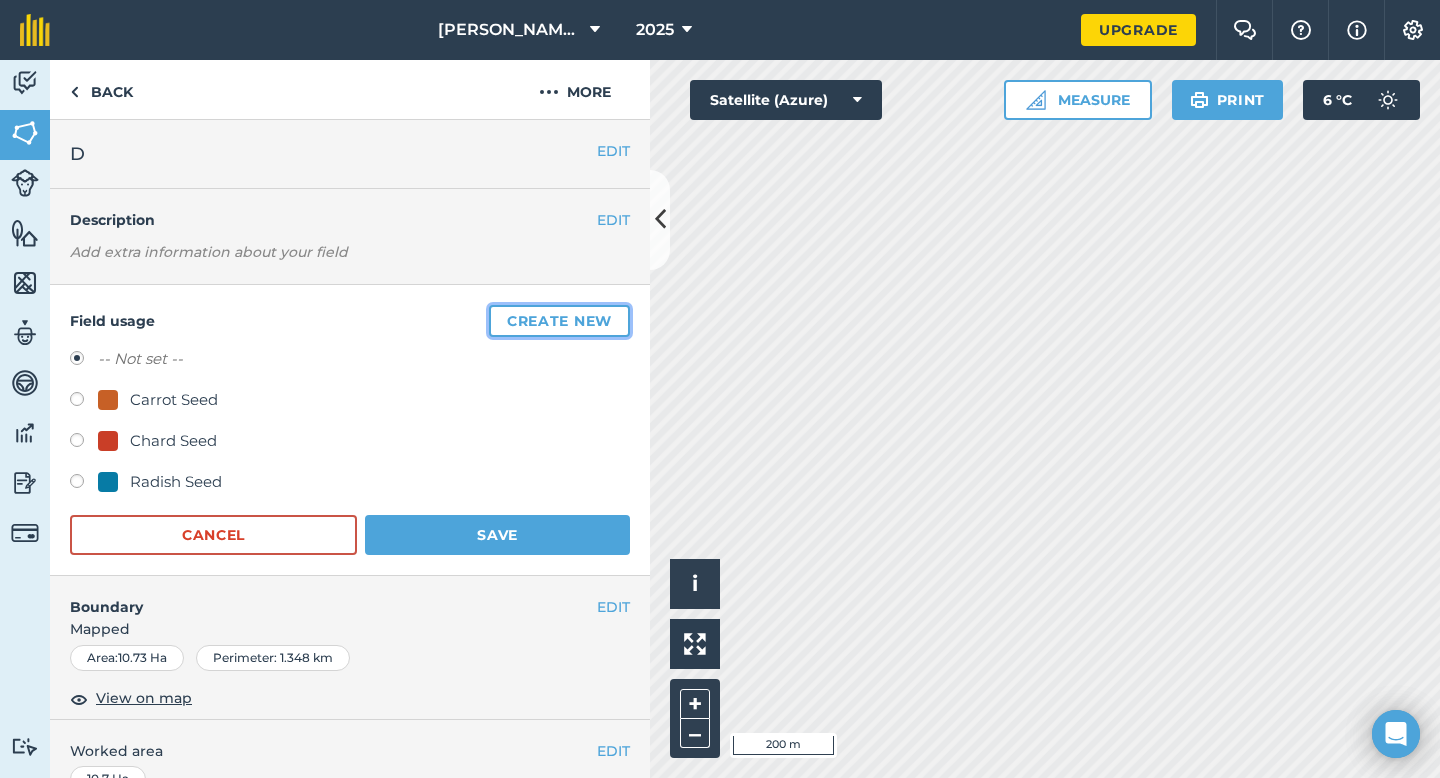 click on "Create new" at bounding box center [559, 321] 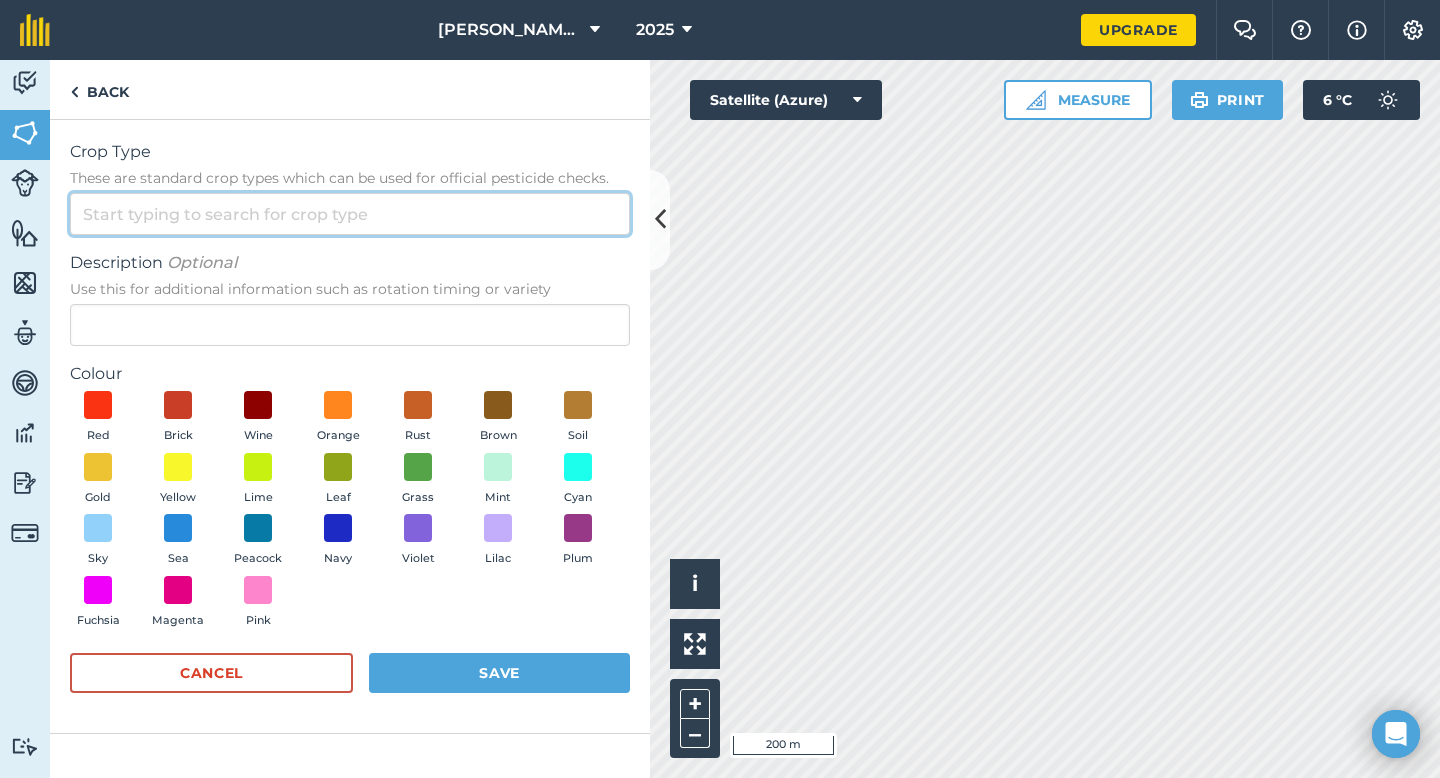click on "Crop Type These are standard crop types which can be used for official pesticide checks." at bounding box center [350, 214] 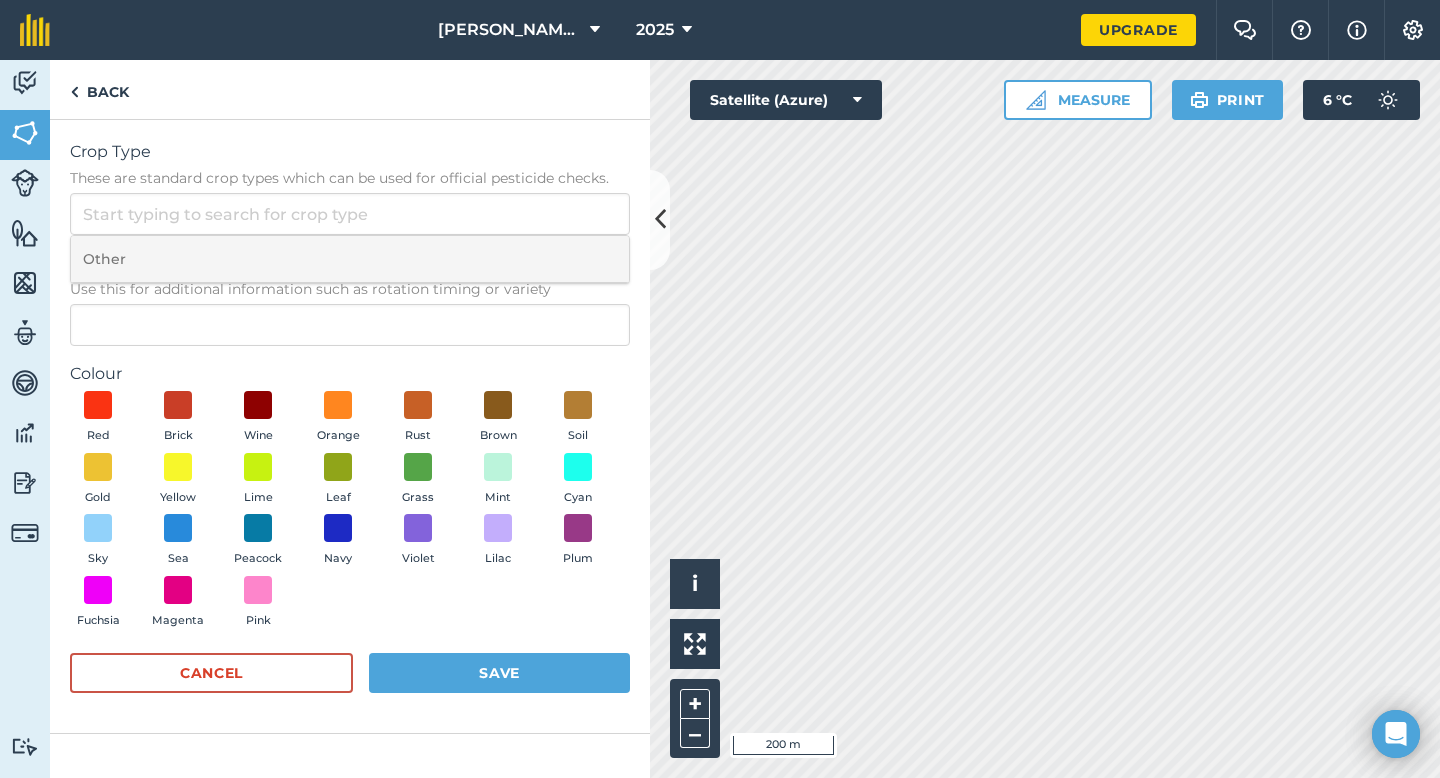 click on "Other" at bounding box center (350, 259) 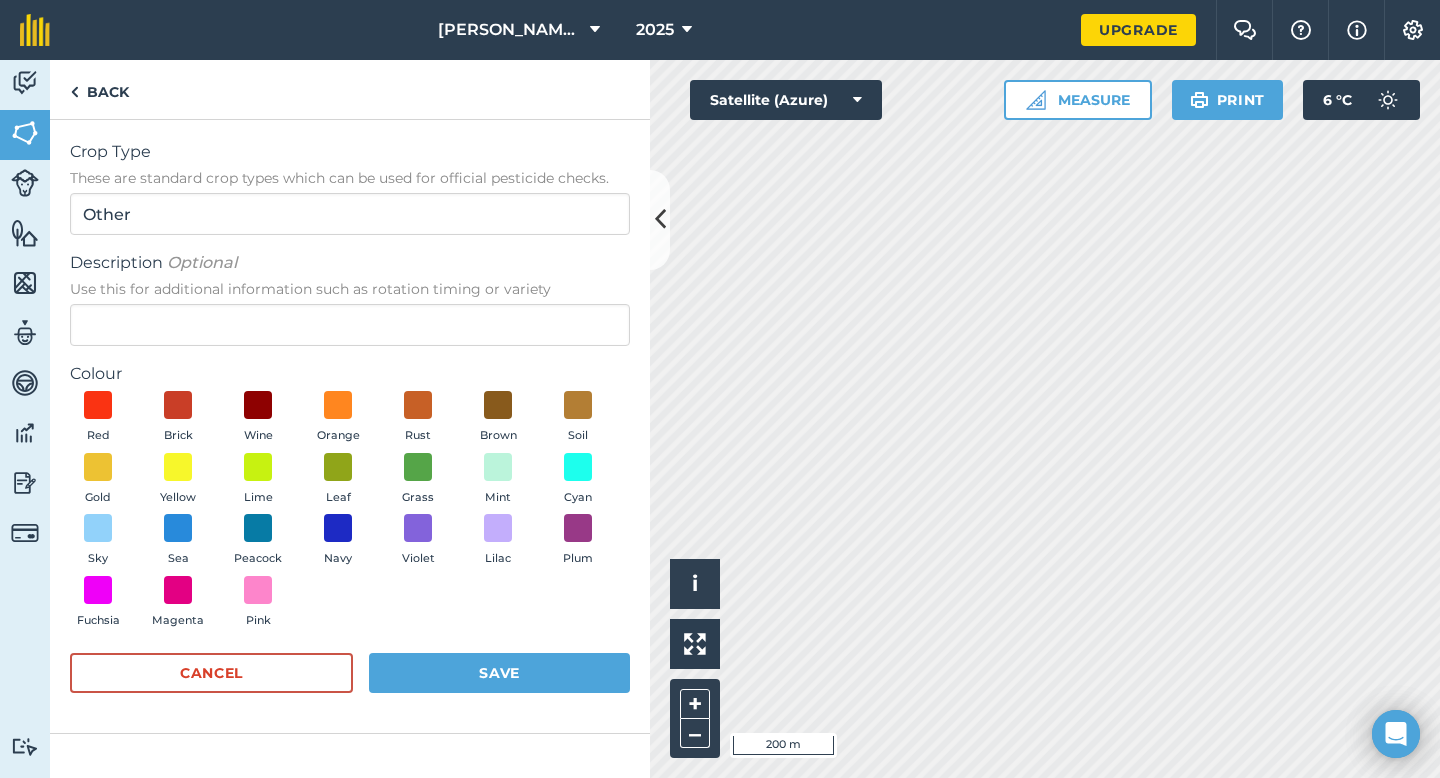click on "Colour" at bounding box center (350, 374) 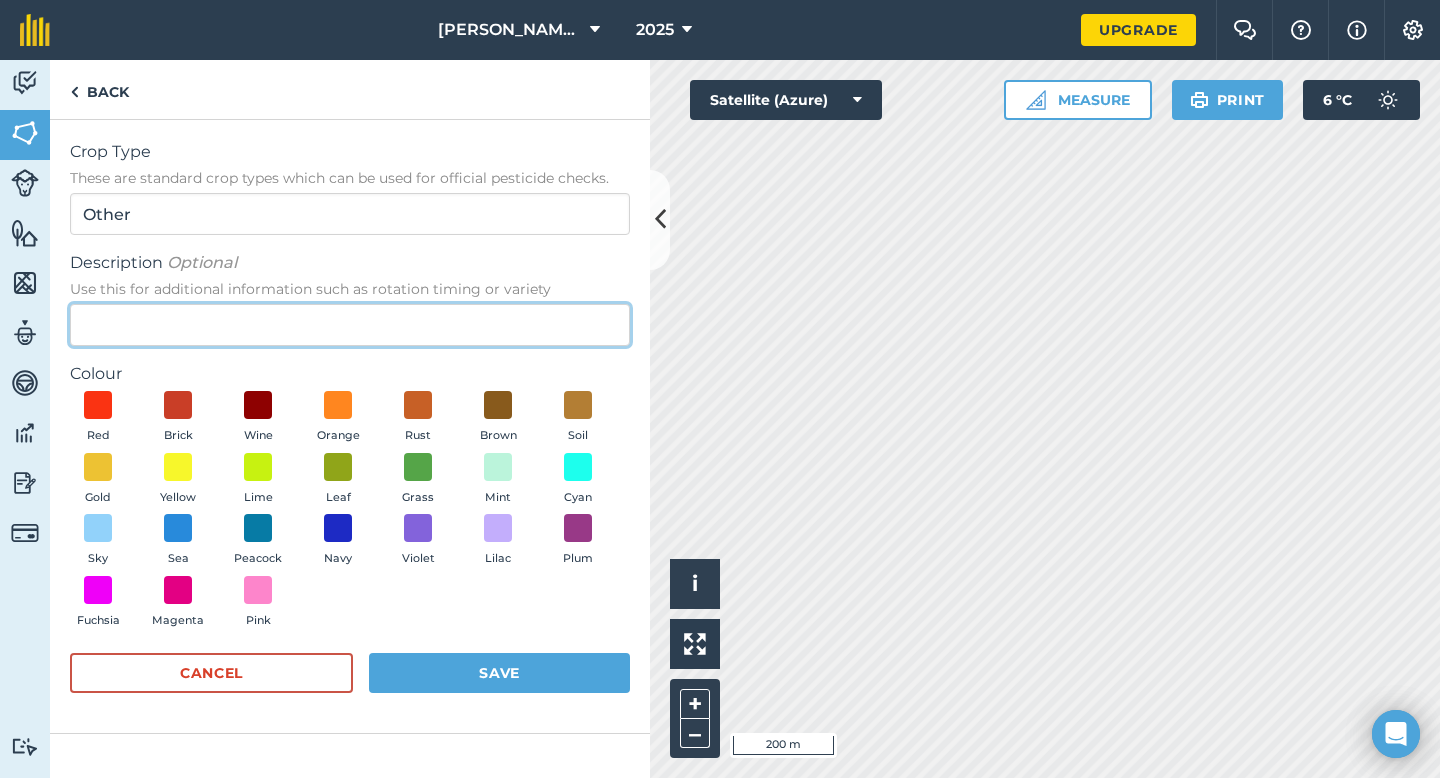 click on "Description   Optional Use this for additional information such as rotation timing or variety" at bounding box center (350, 325) 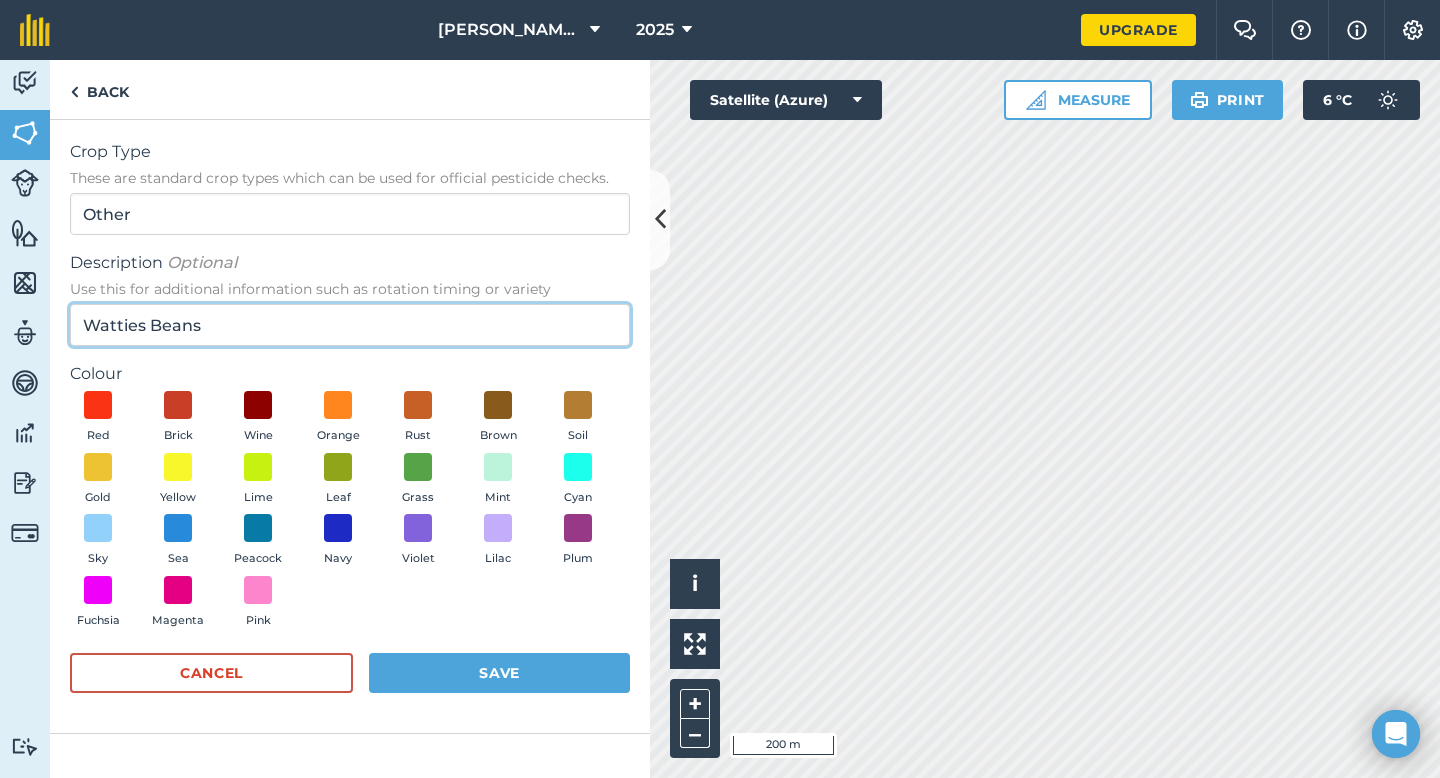 type on "Watties Beans" 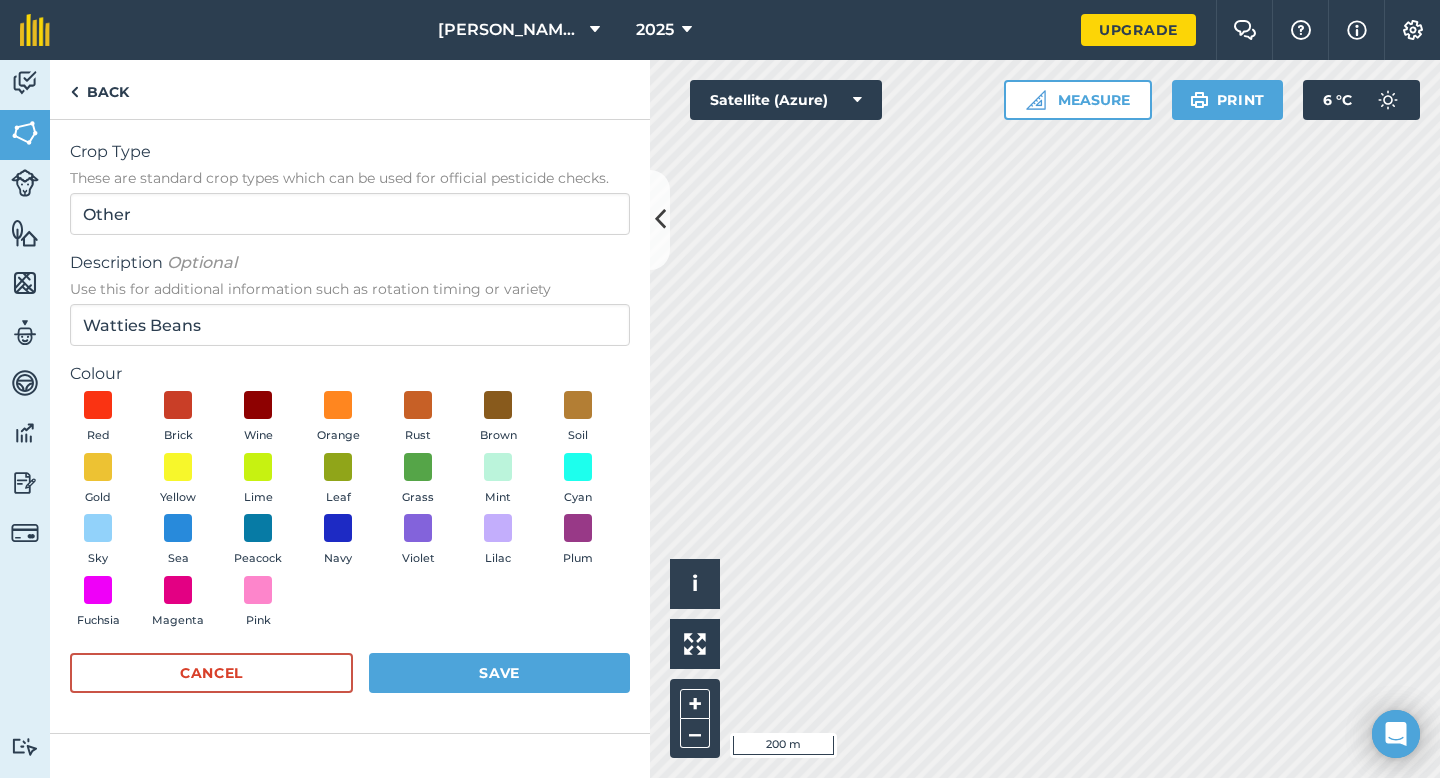 click on "Red Brick Wine Orange Rust Brown Soil Gold Yellow Lime Leaf Grass Mint Cyan Sky Sea Peacock Navy Violet Lilac Plum Fuchsia Magenta Pink" at bounding box center [350, 514] 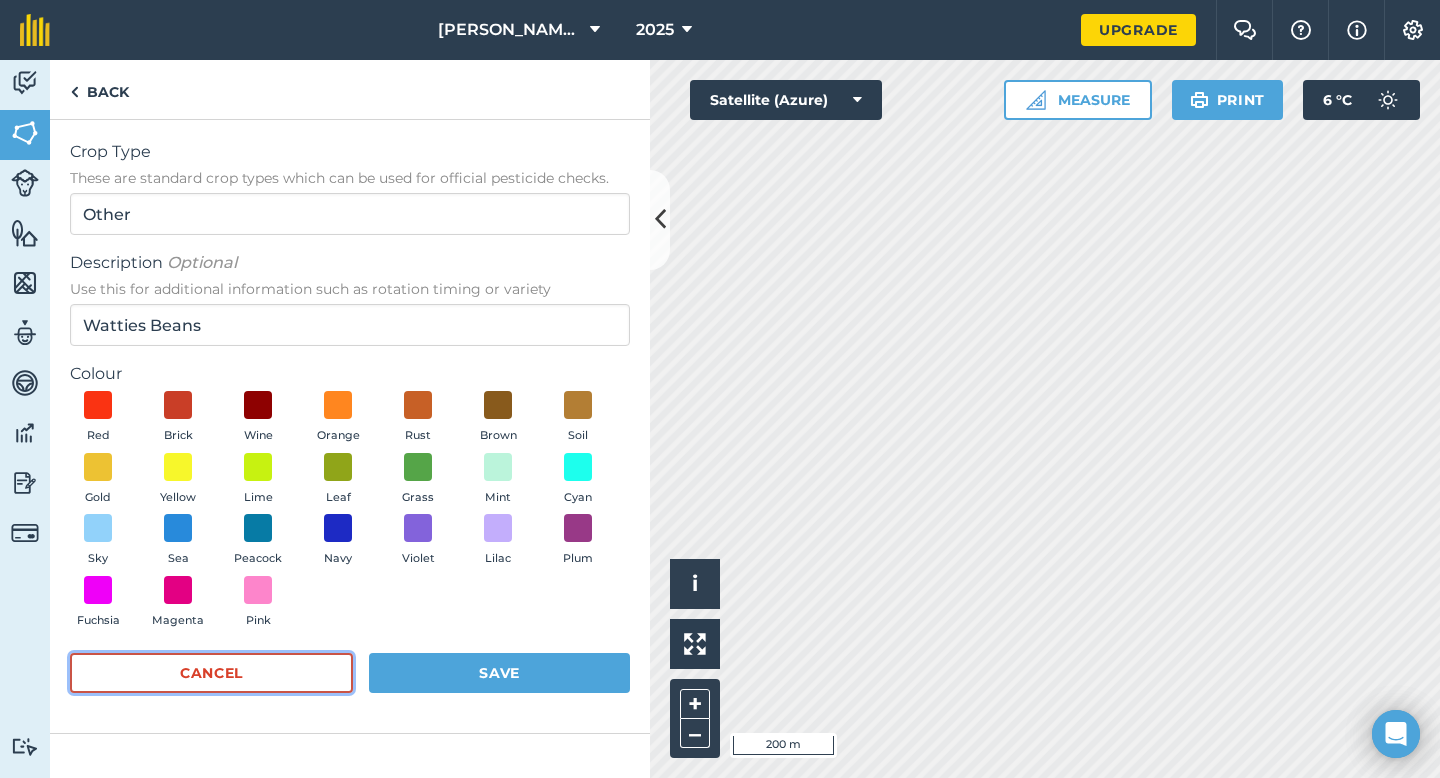 click on "Cancel" at bounding box center [211, 673] 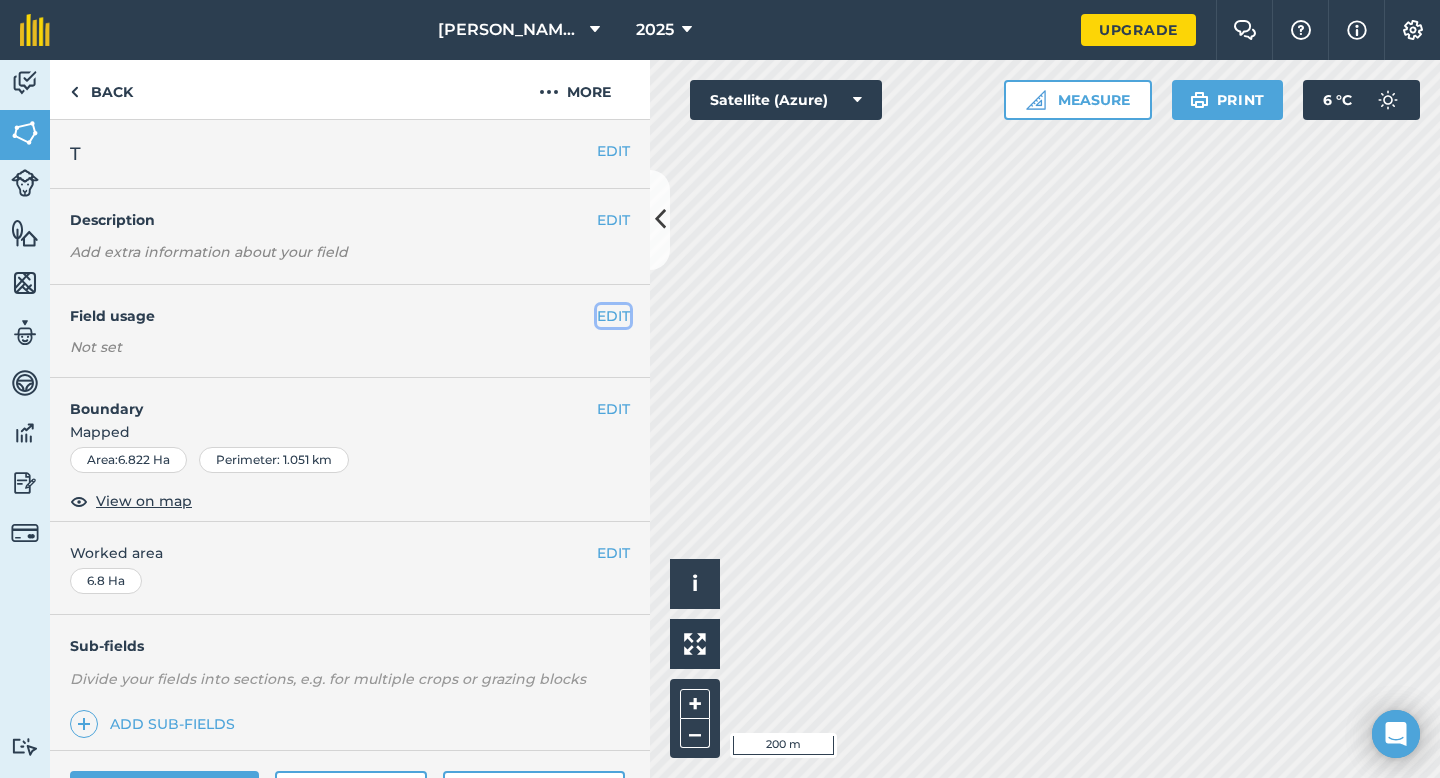 click on "EDIT" at bounding box center (613, 316) 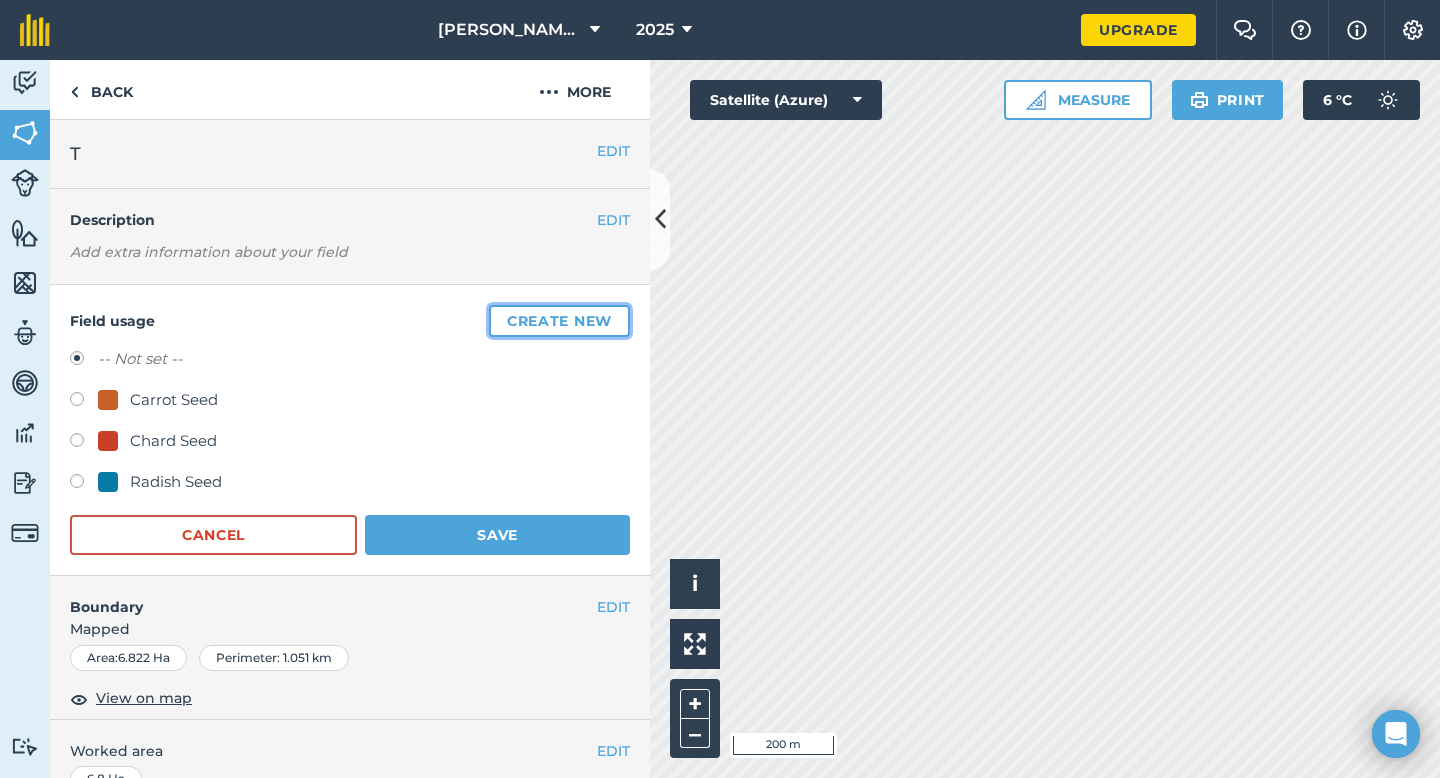 click on "Create new" at bounding box center [559, 321] 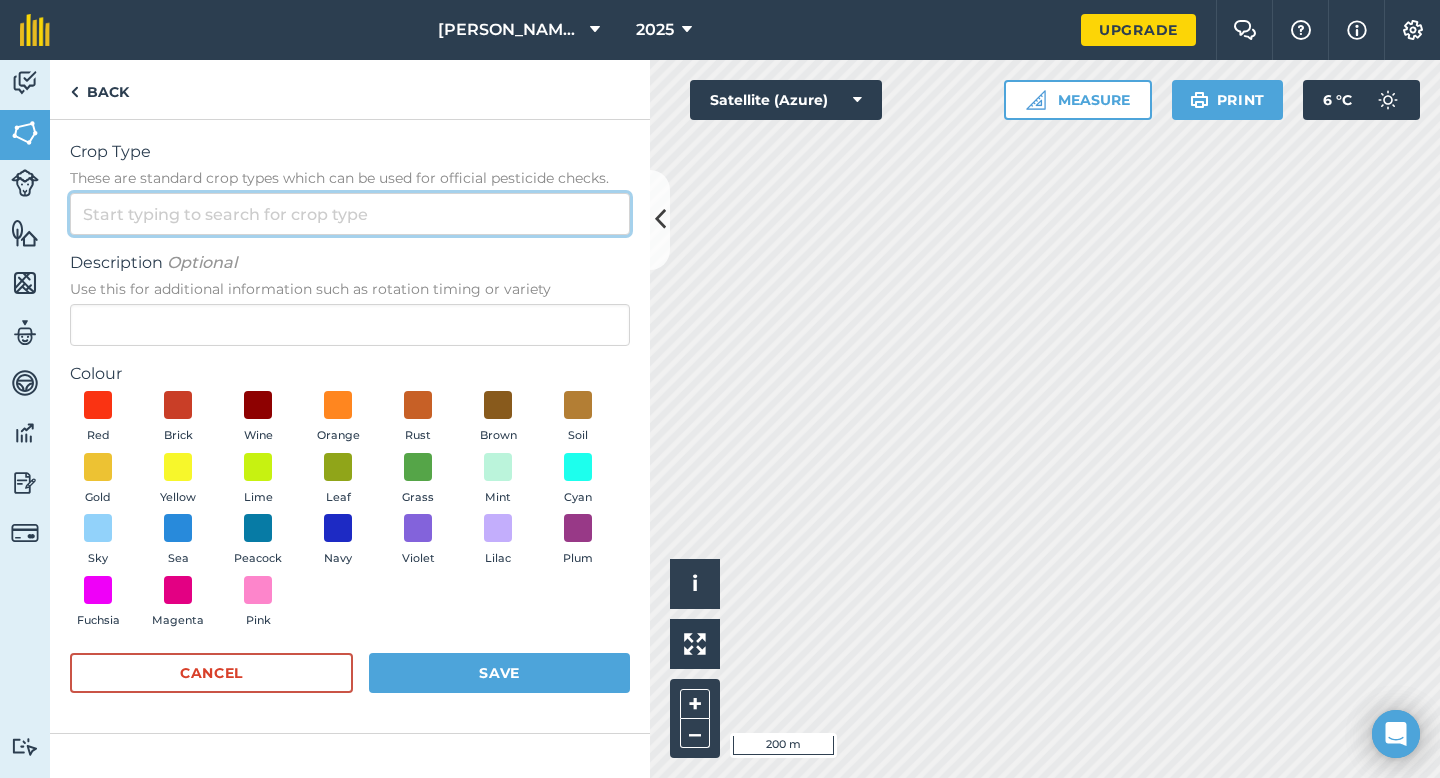 click on "Crop Type These are standard crop types which can be used for official pesticide checks." at bounding box center (350, 214) 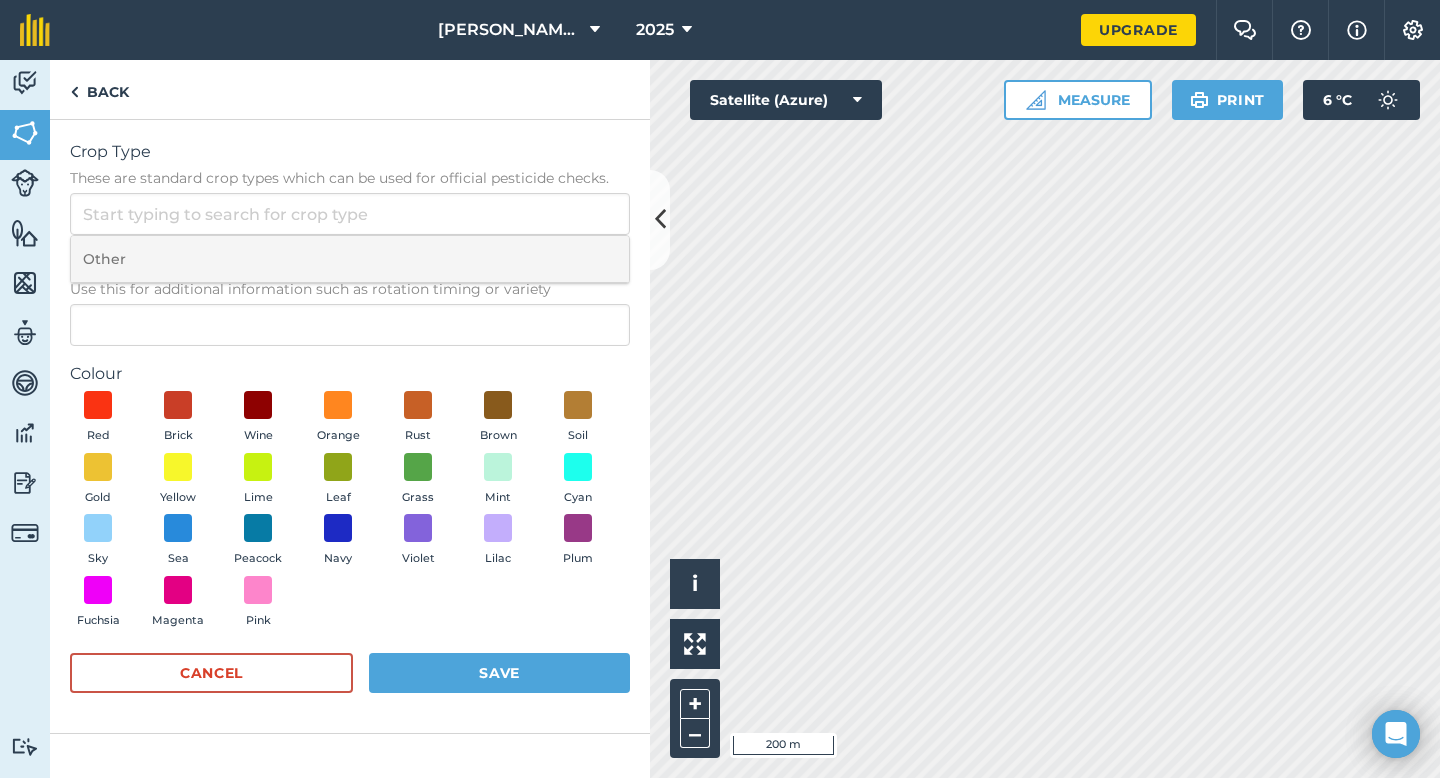 click on "Other" at bounding box center [350, 259] 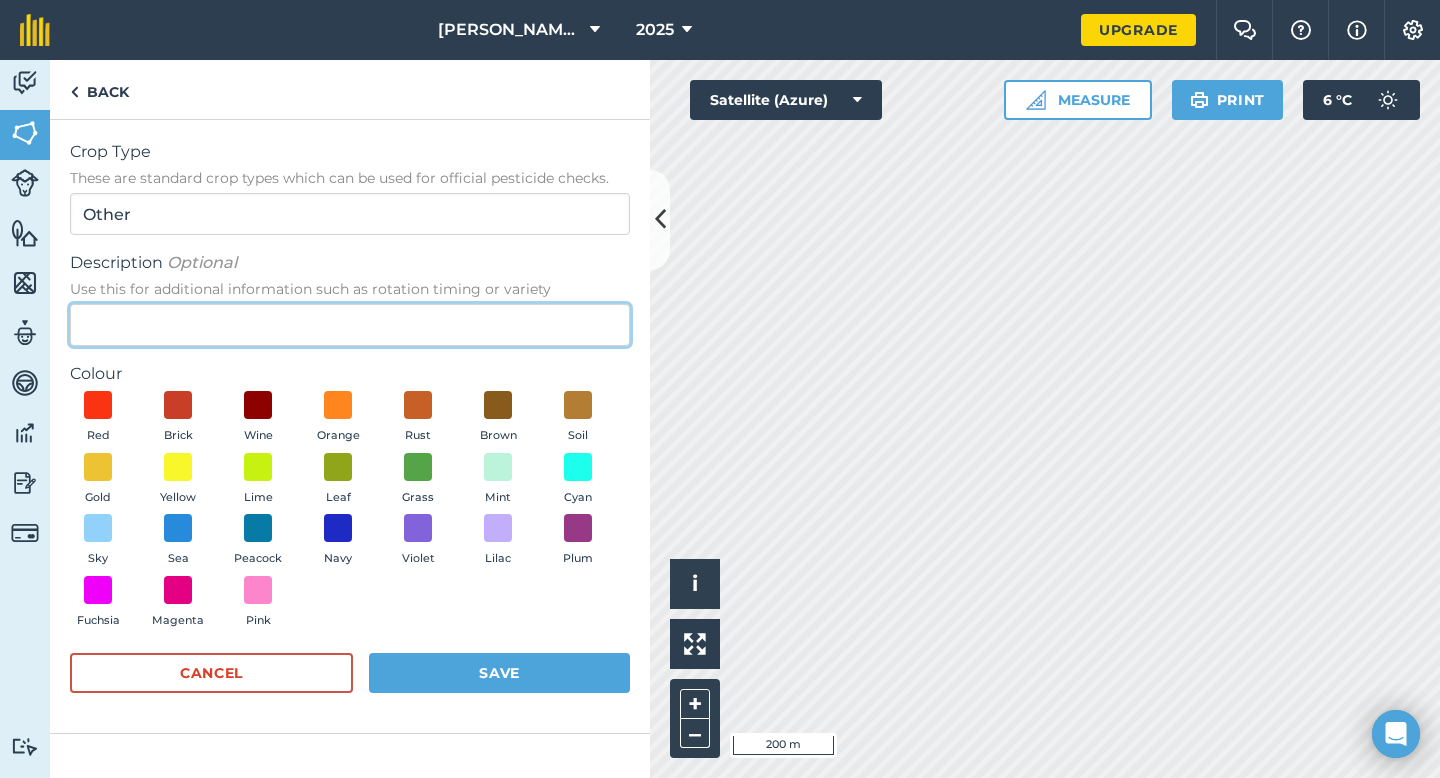 click on "Description   Optional Use this for additional information such as rotation timing or variety" at bounding box center [350, 325] 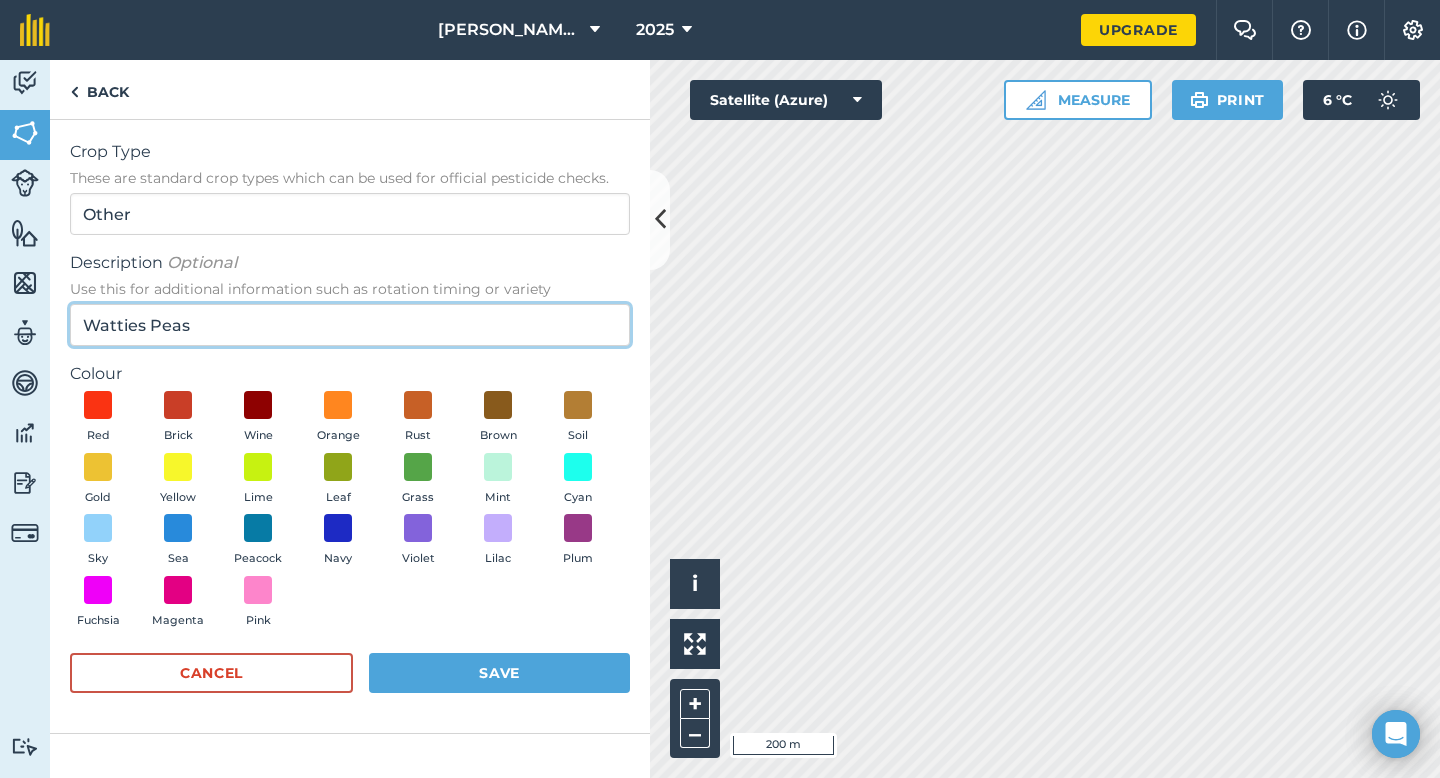 type on "Watties Peas" 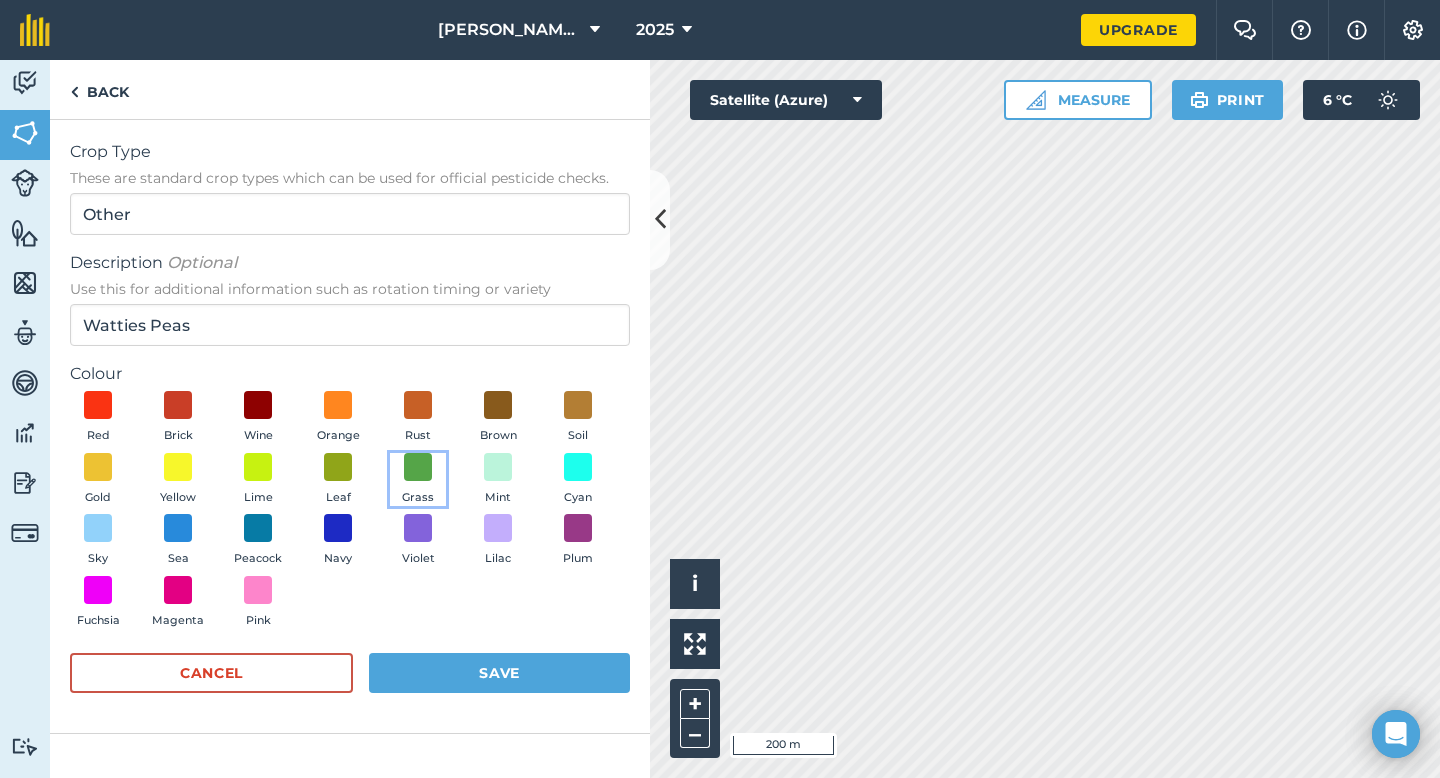 click on "Grass" at bounding box center [418, 480] 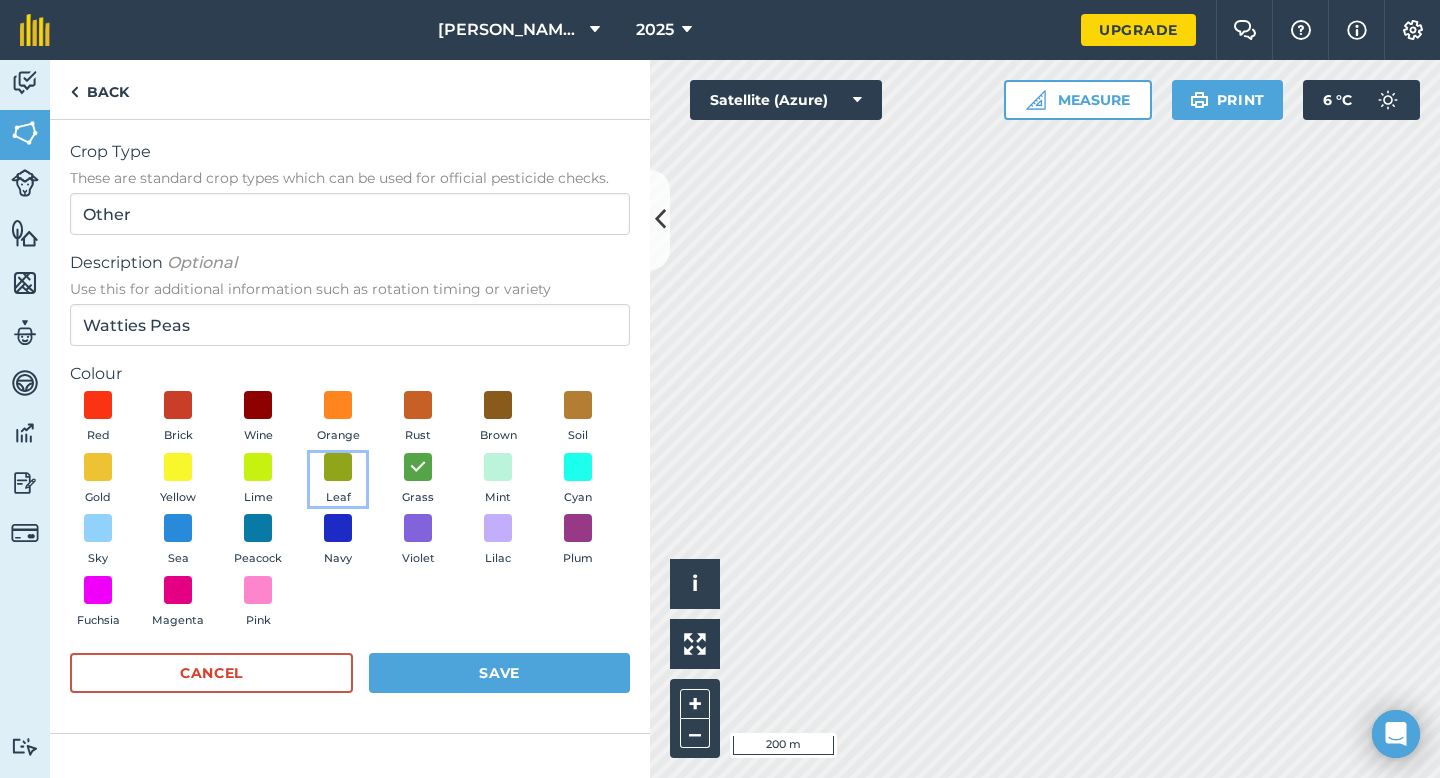 click on "Leaf" at bounding box center [338, 480] 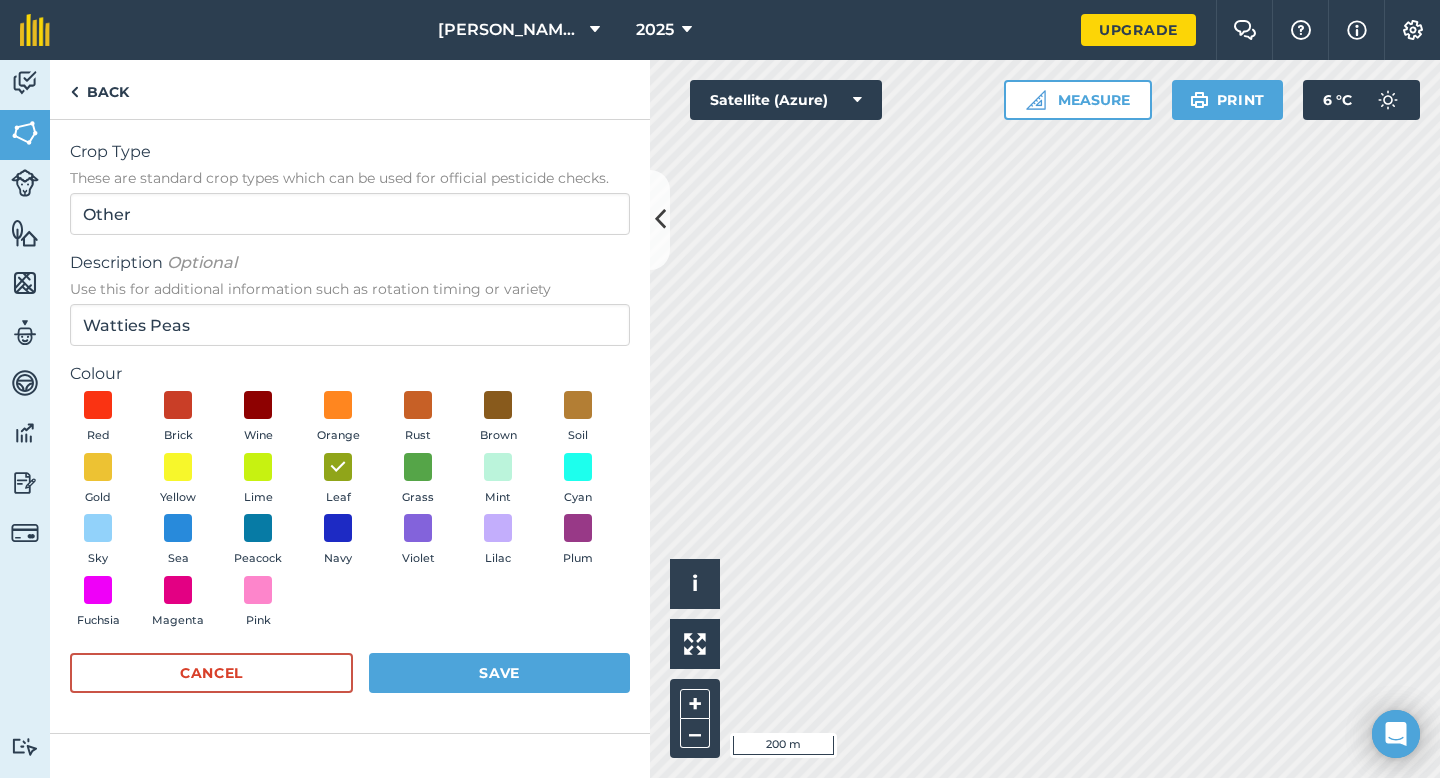 click on "Crop Type These are standard crop types which can be used for official pesticide checks. Other Description   Optional Use this for additional information such as rotation timing or variety Watties Peas Colour Red Brick Wine Orange Rust Brown Soil Gold Yellow Lime Leaf Grass Mint Cyan Sky Sea Peacock Navy Violet Lilac Plum Fuchsia Magenta Pink Cancel Save" at bounding box center [350, 426] 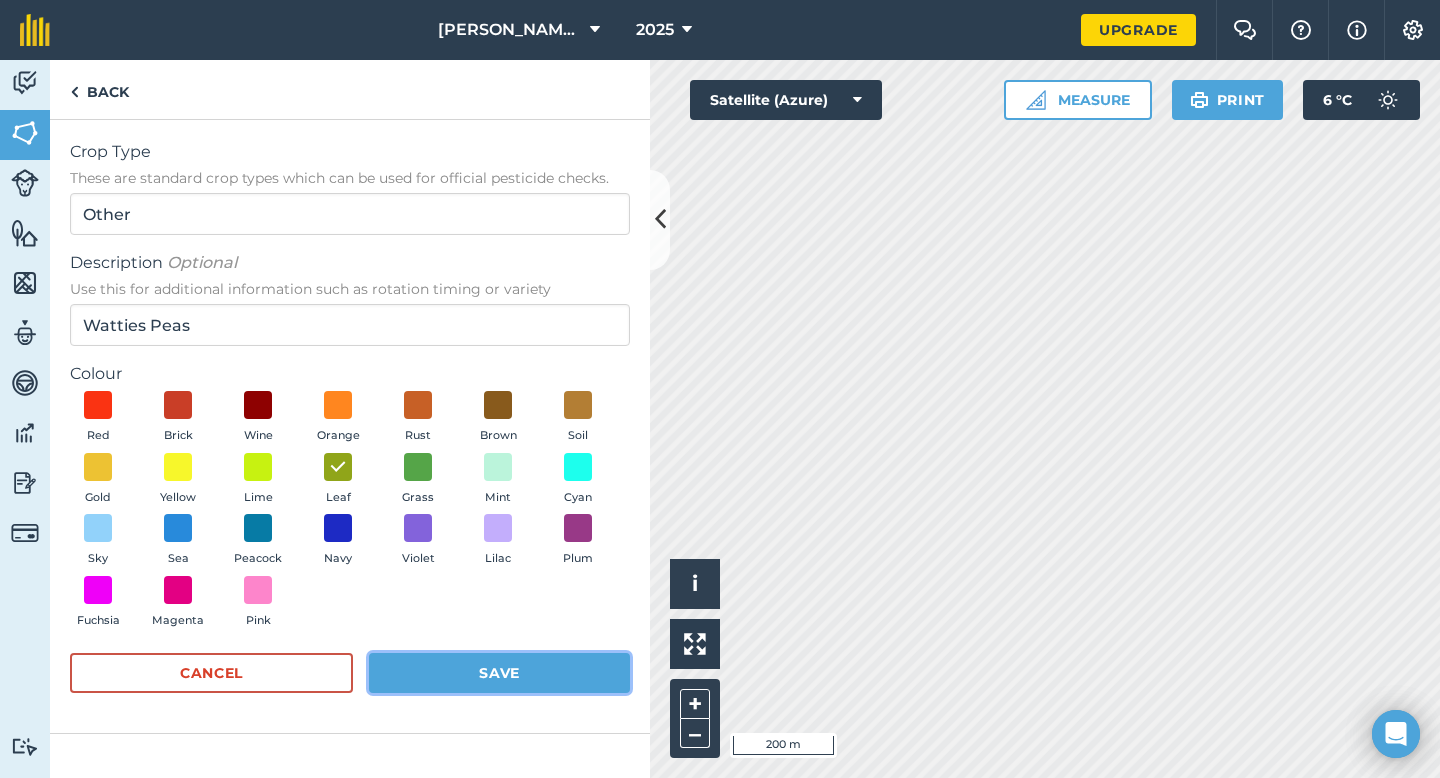 click on "Save" at bounding box center (499, 673) 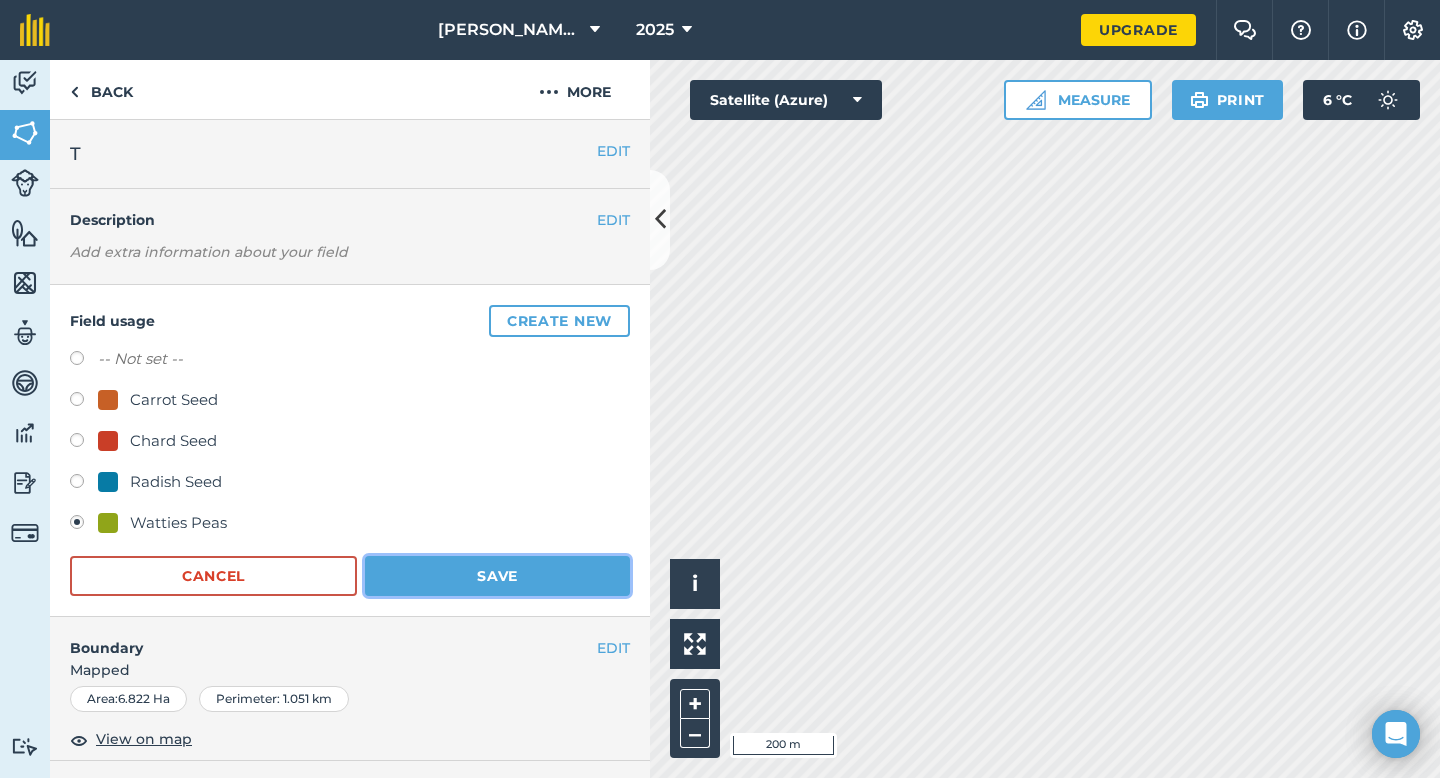 click on "Save" at bounding box center (497, 576) 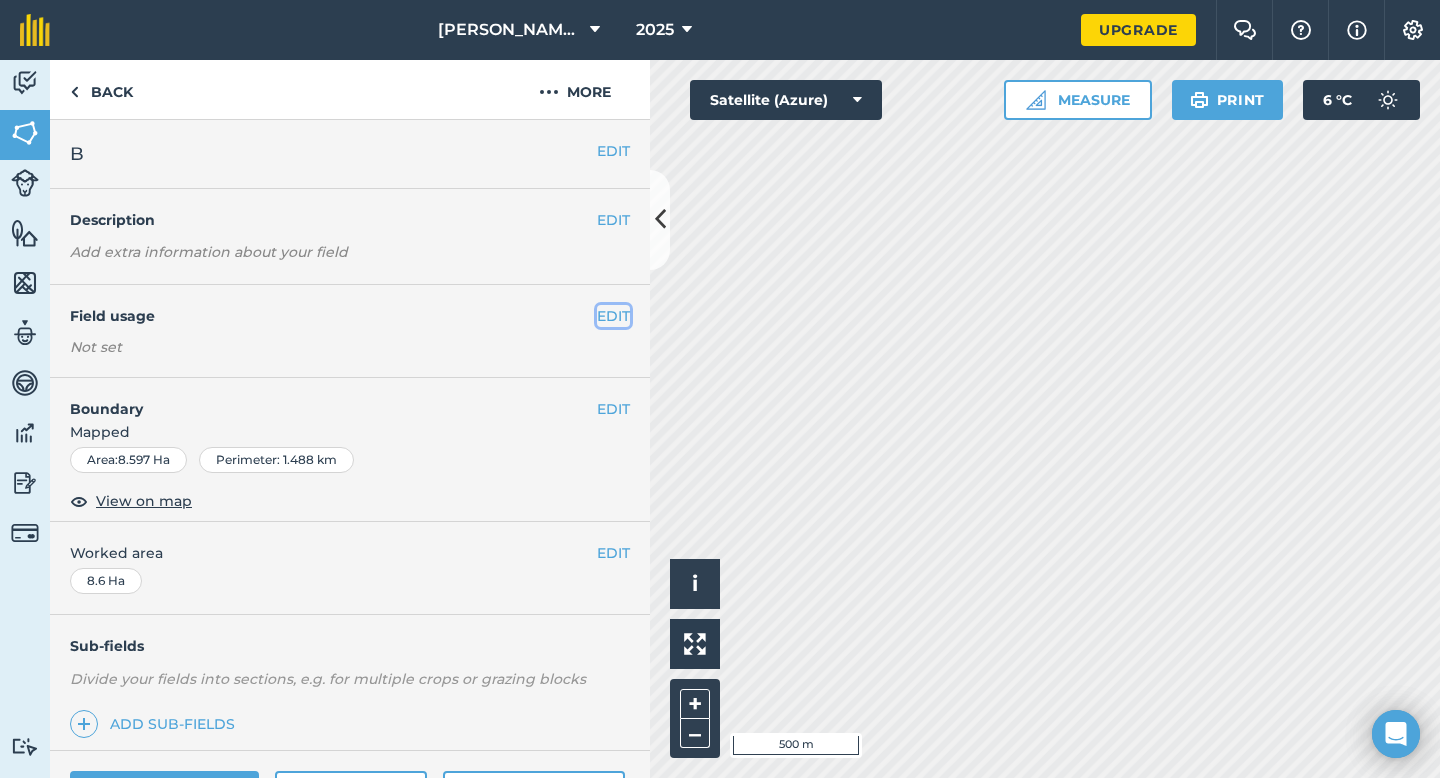 click on "EDIT" at bounding box center [613, 316] 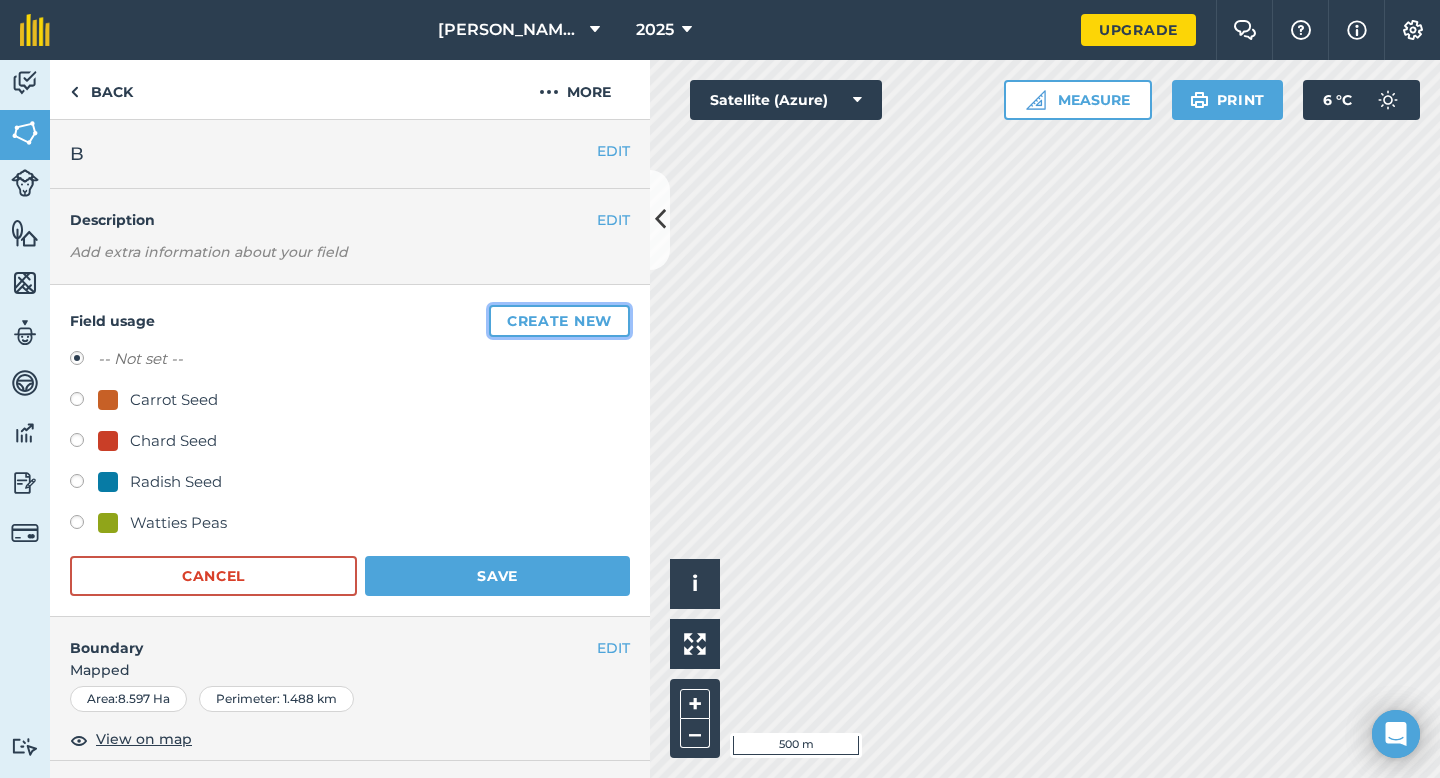 click on "Create new" at bounding box center (559, 321) 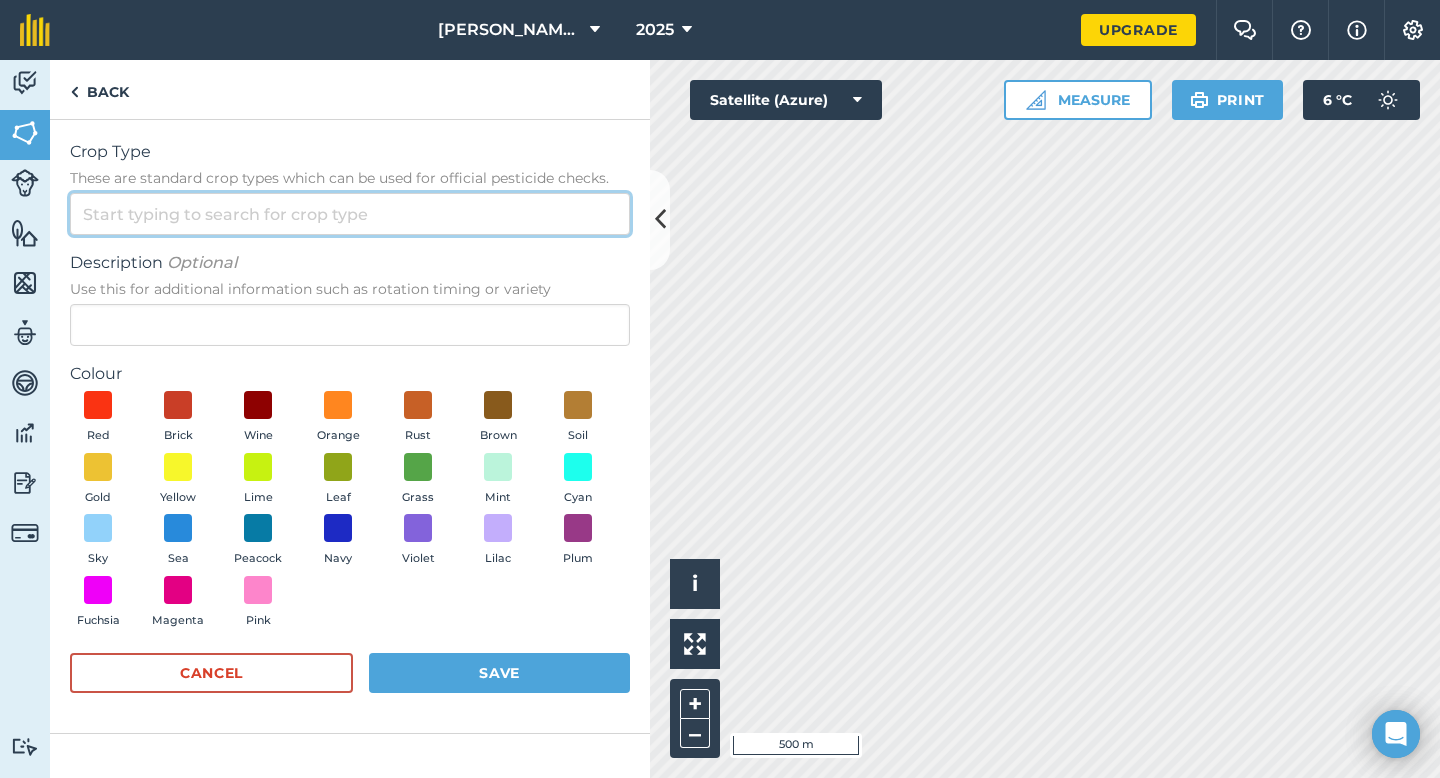 click on "Crop Type These are standard crop types which can be used for official pesticide checks." at bounding box center [350, 214] 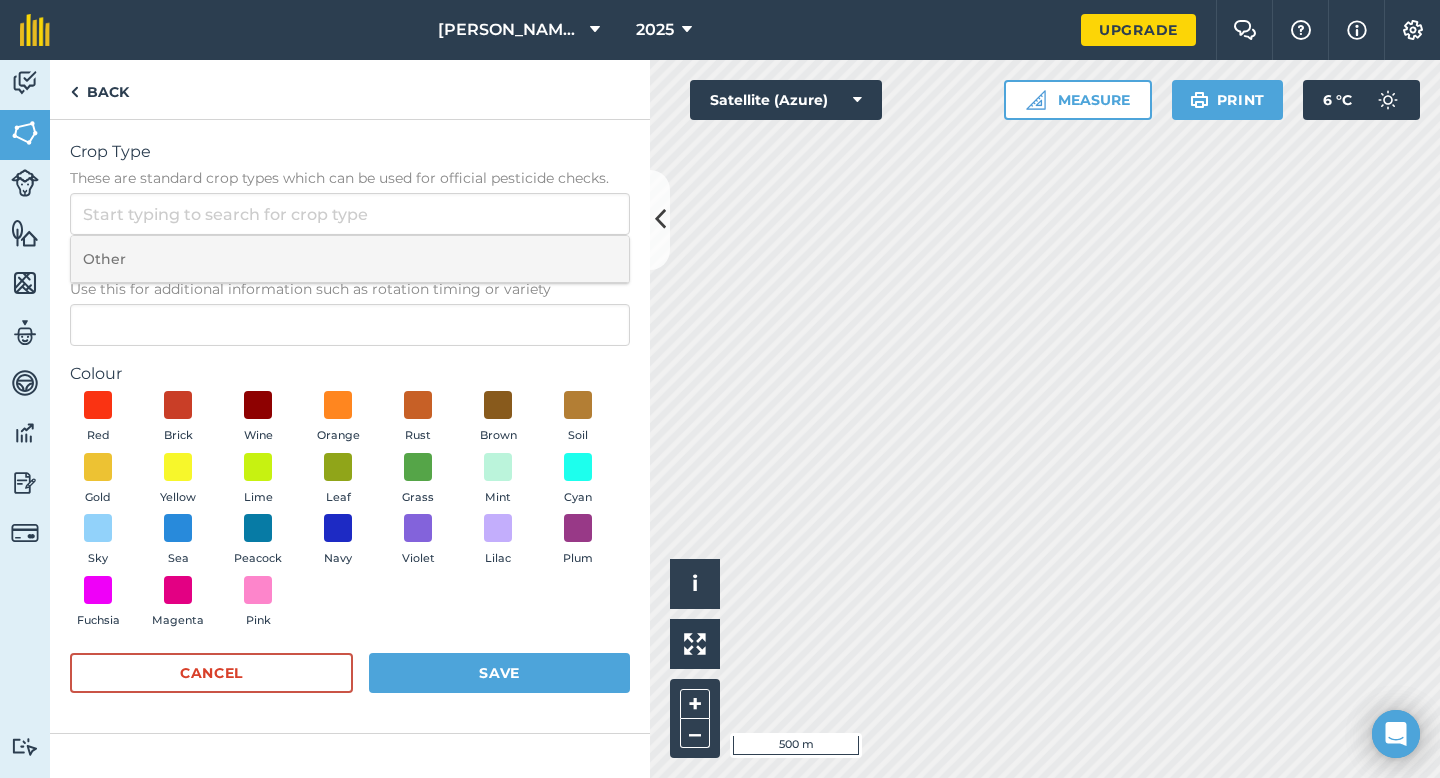 click on "Other" at bounding box center [350, 259] 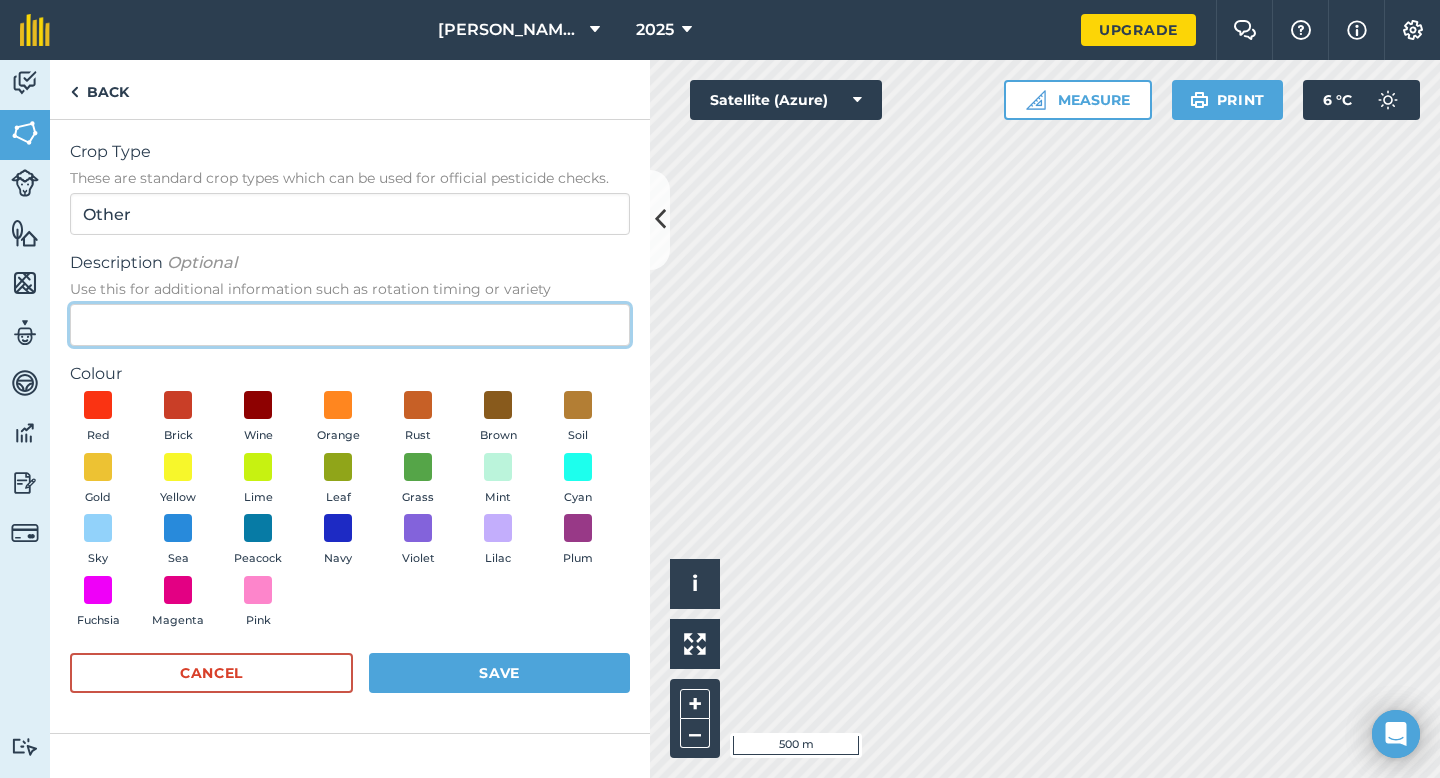 click on "Description   Optional Use this for additional information such as rotation timing or variety" at bounding box center (350, 325) 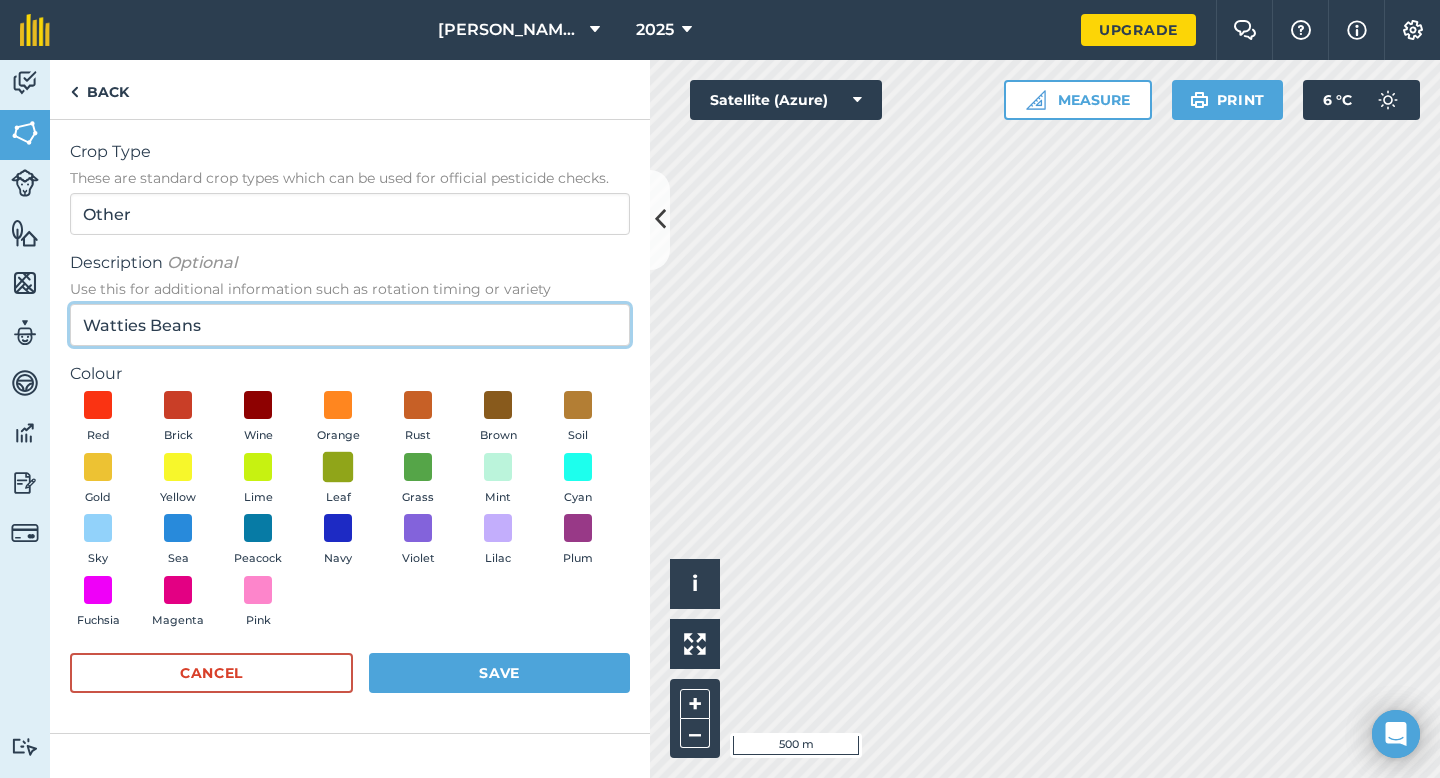 type on "Watties Beans" 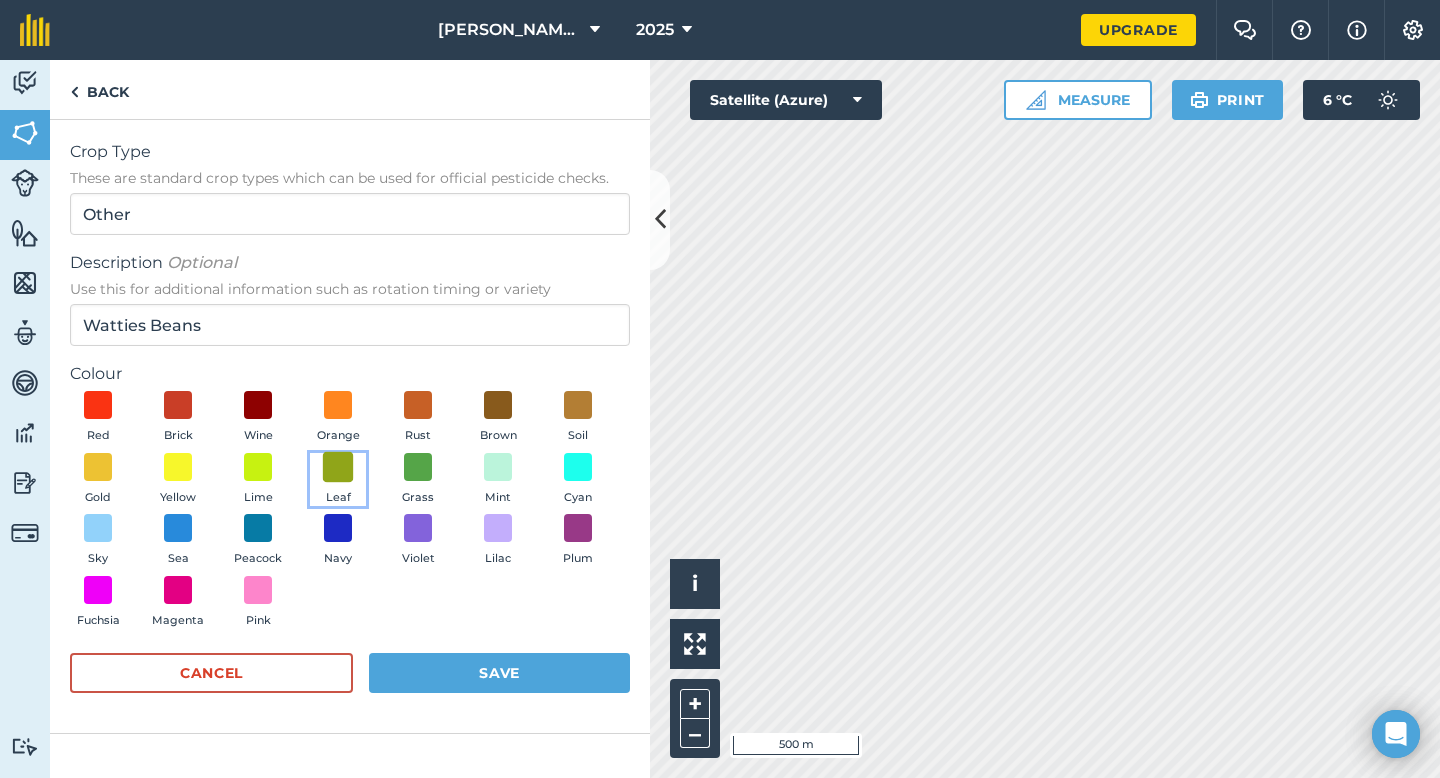 click at bounding box center (338, 466) 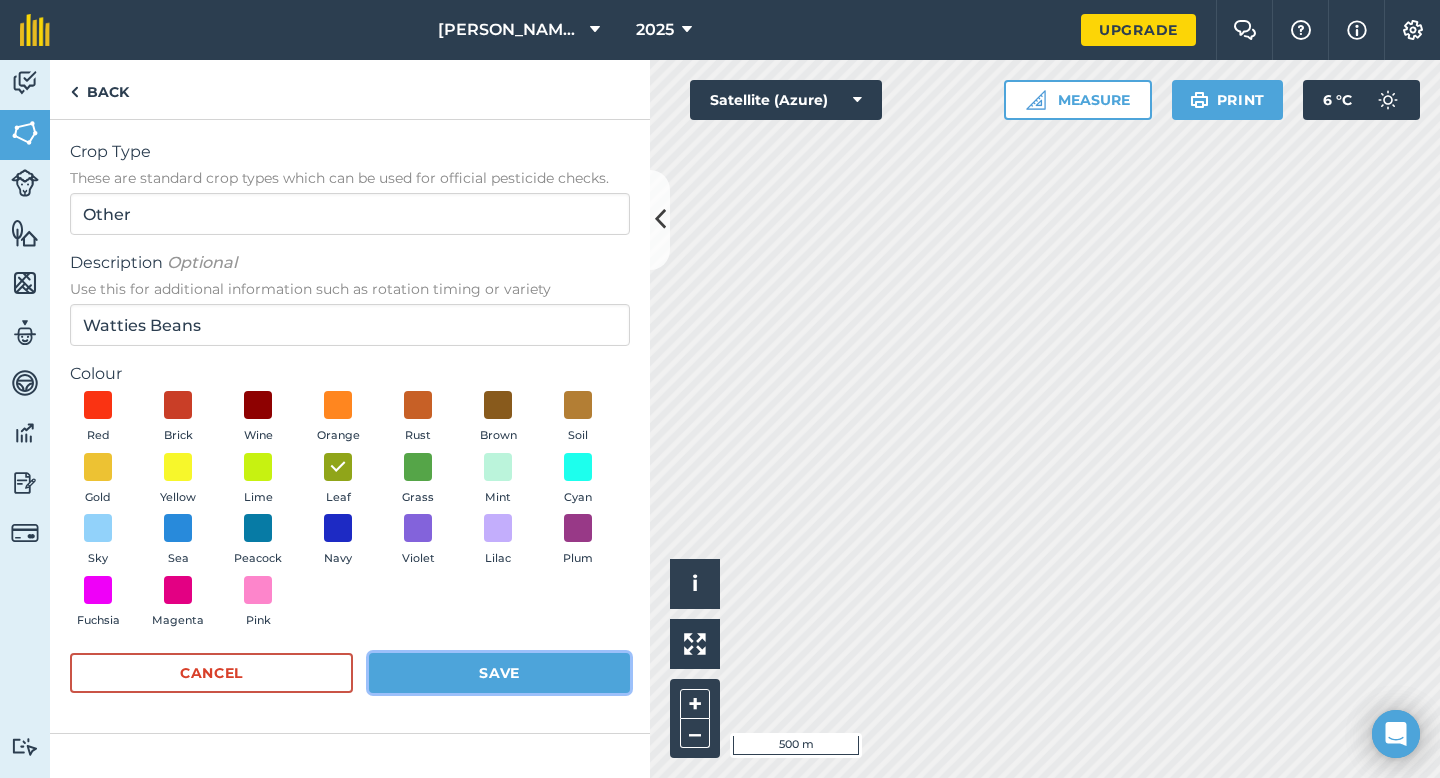 click on "Save" at bounding box center (499, 673) 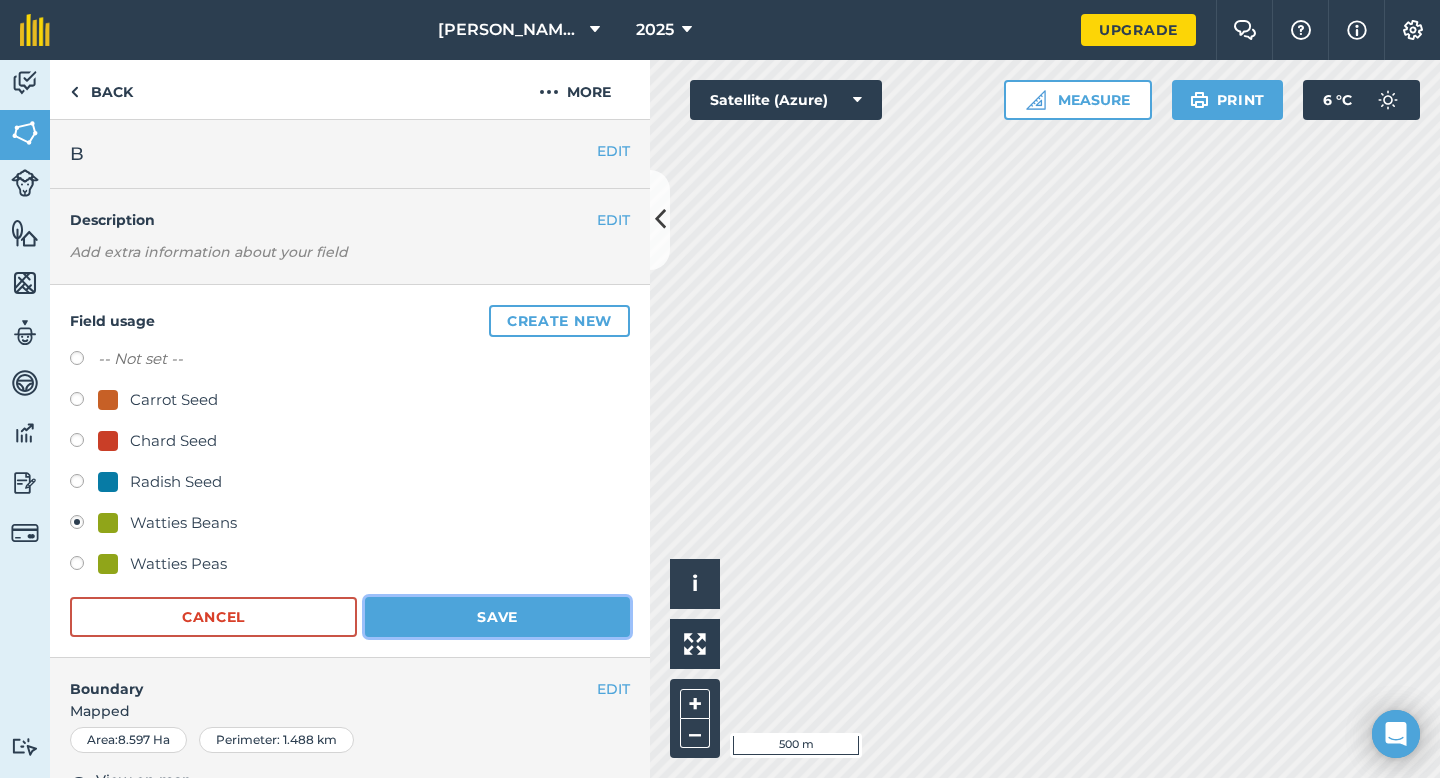 click on "Save" at bounding box center (497, 617) 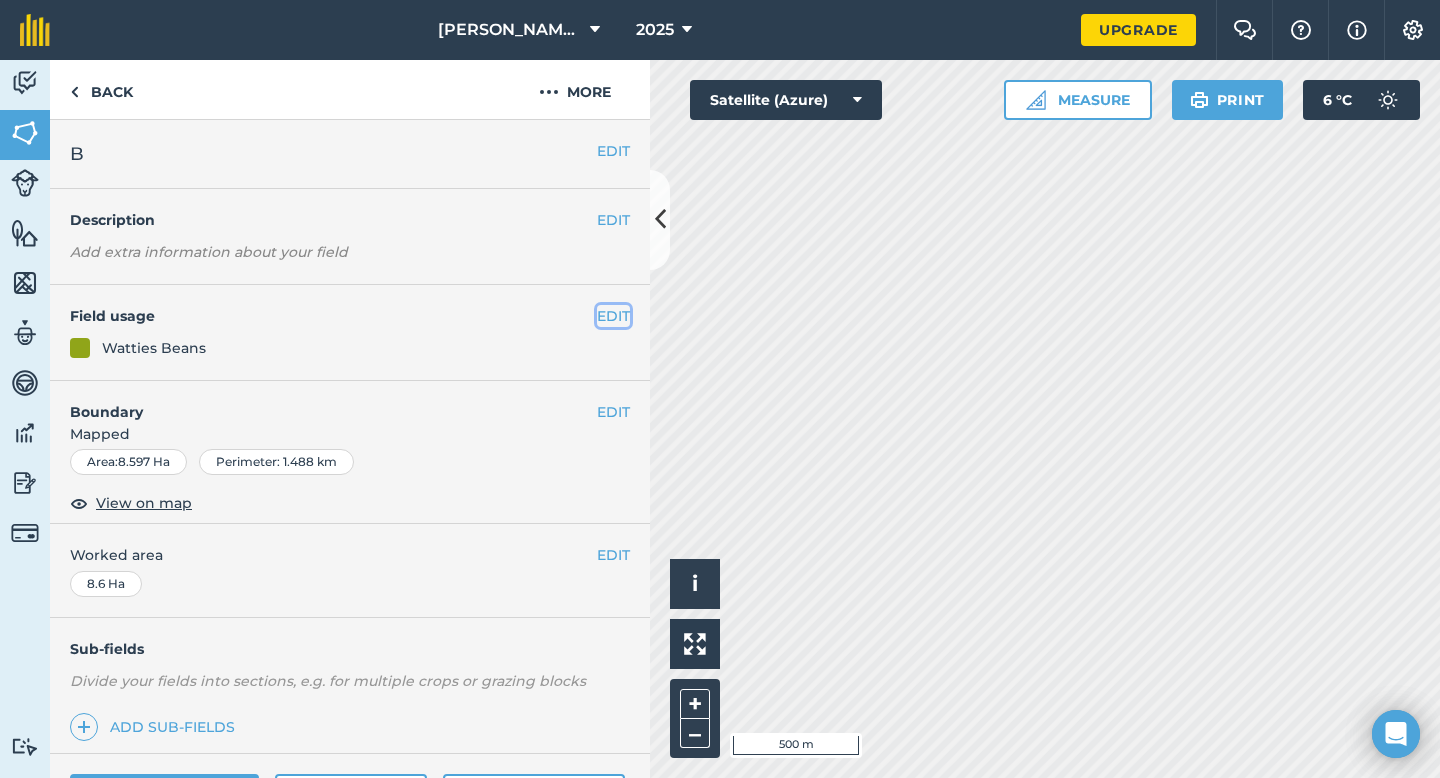 click on "EDIT" at bounding box center [613, 316] 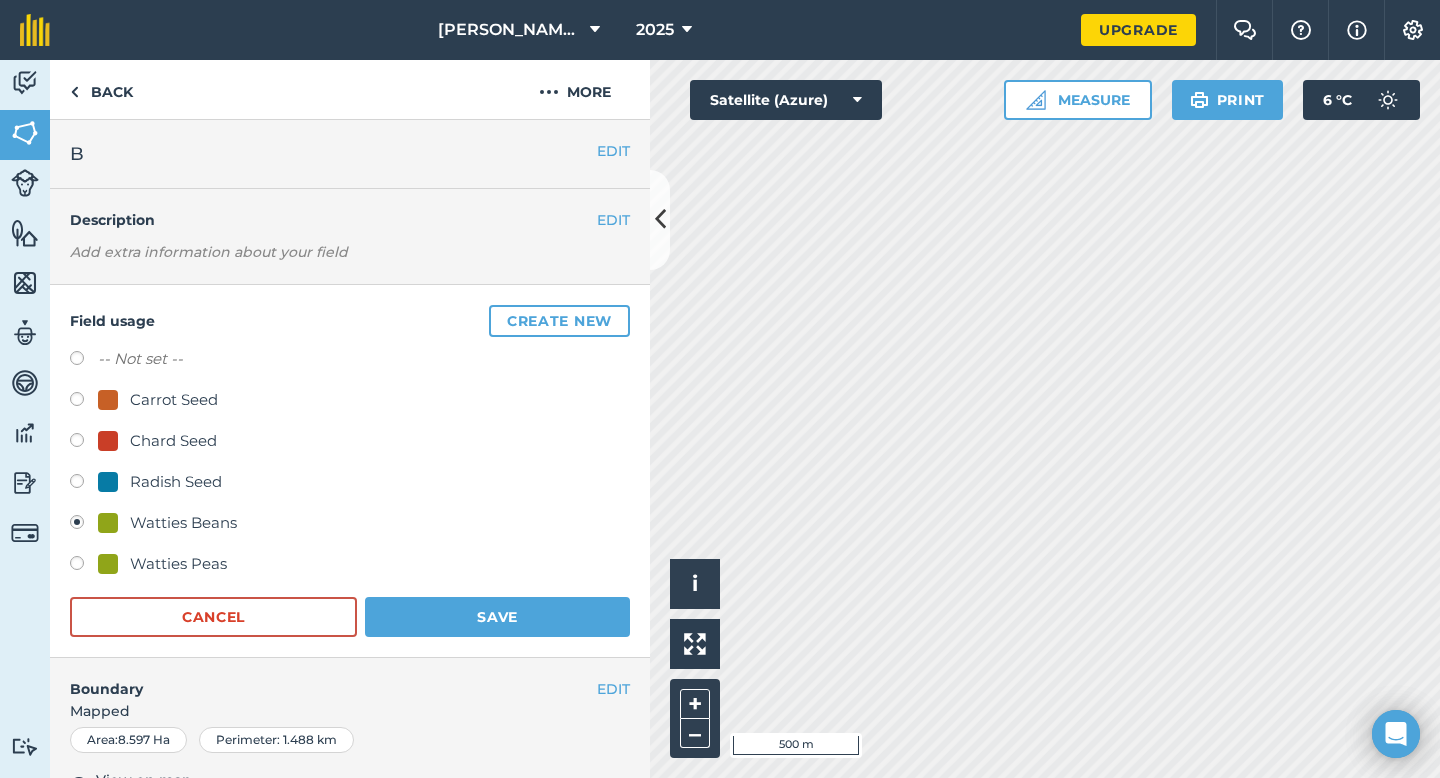 click on "Watties Peas" at bounding box center [178, 564] 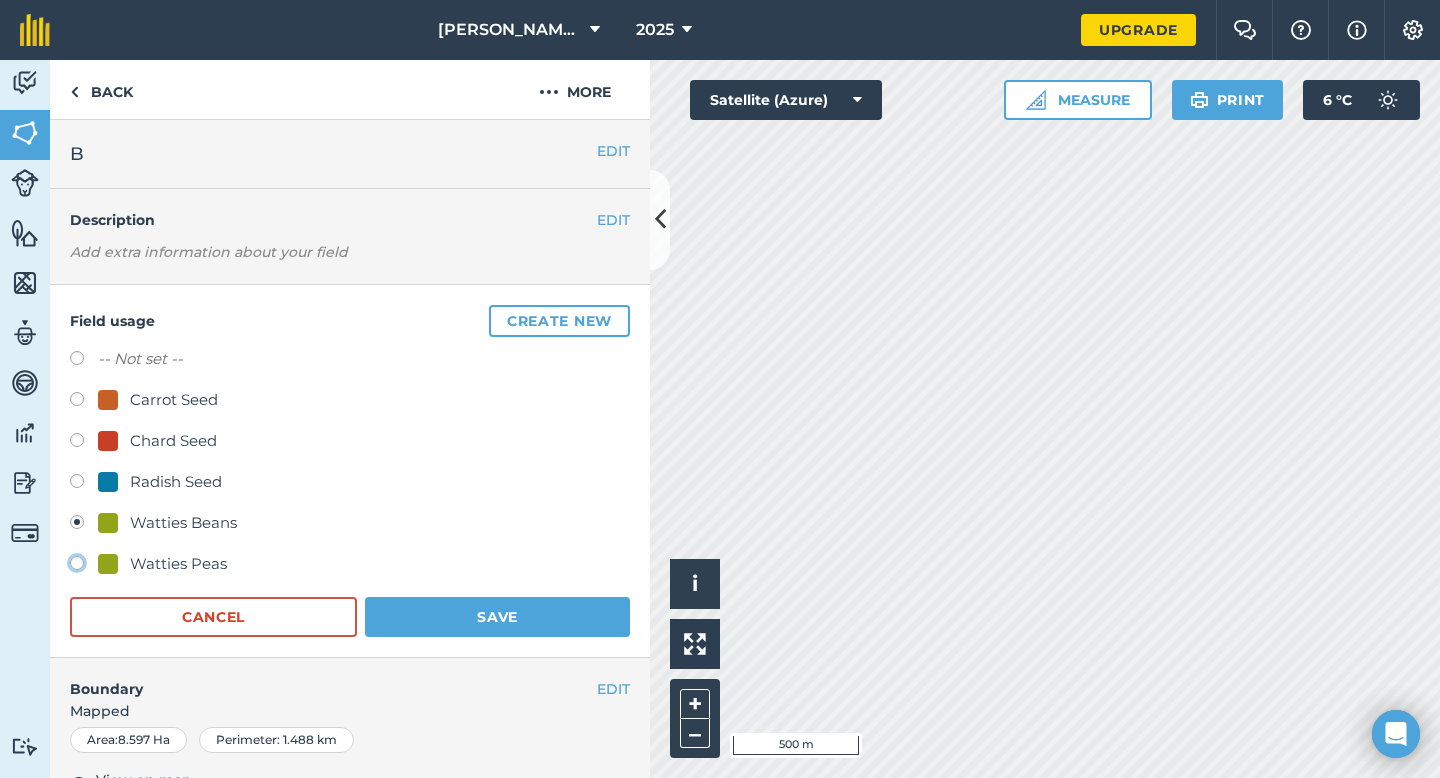 click on "Watties Peas" at bounding box center [-9923, 562] 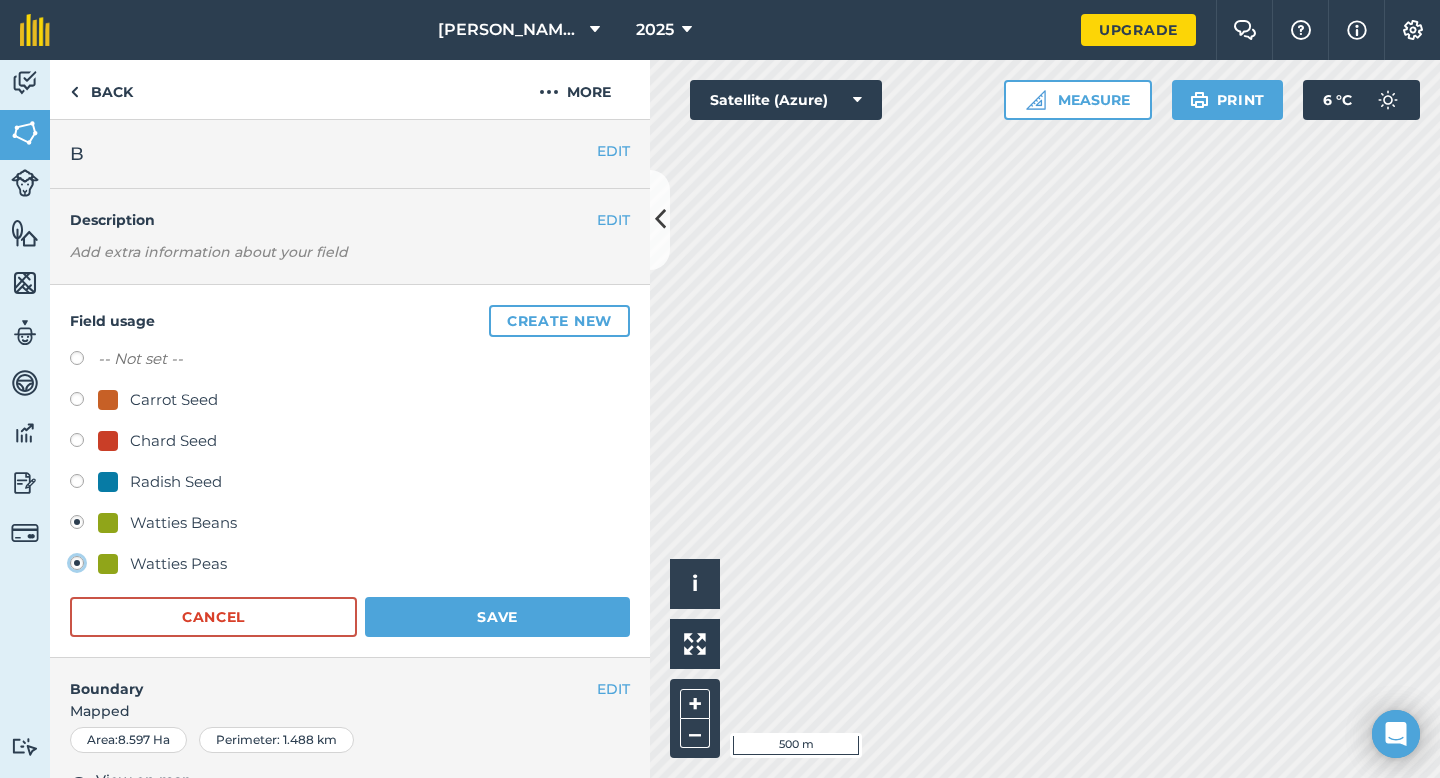 radio on "true" 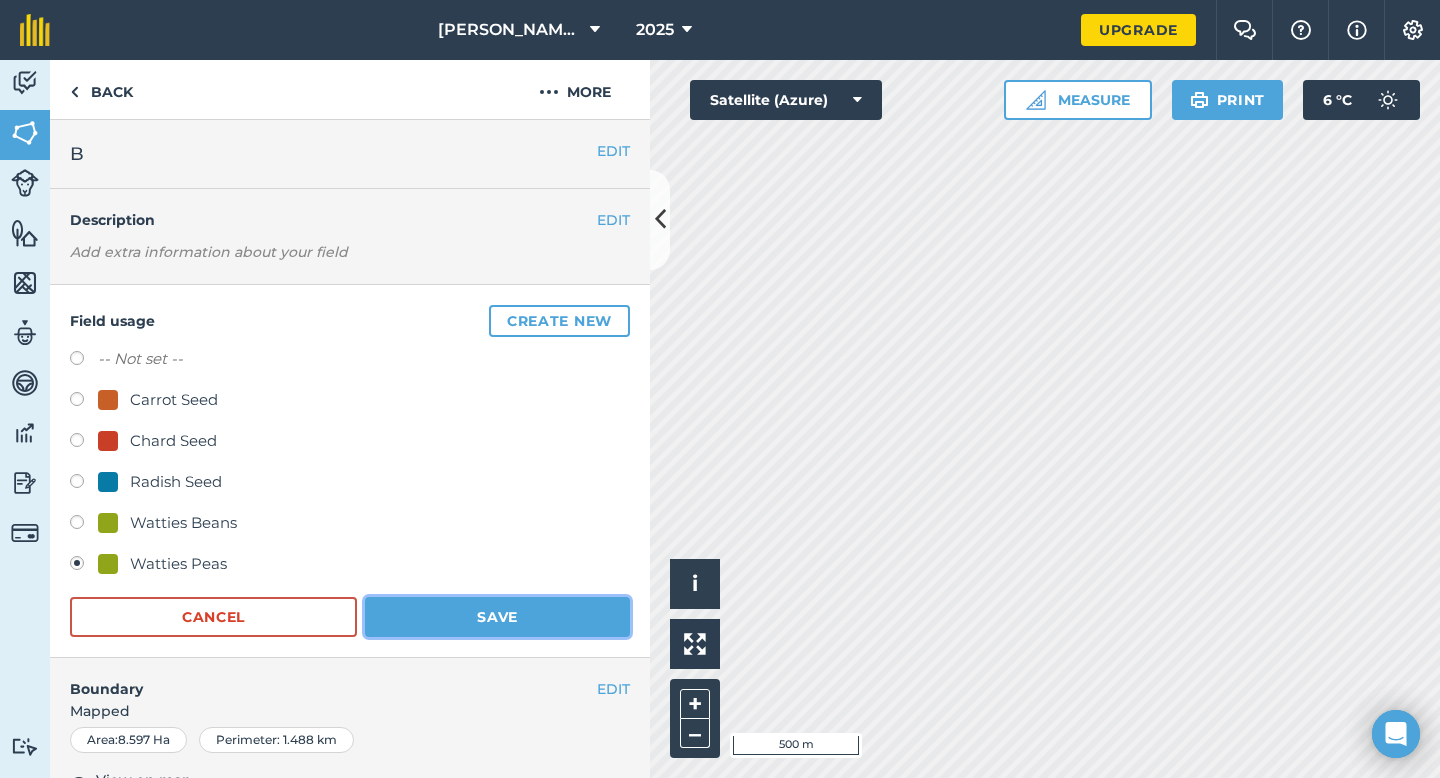 click on "Save" at bounding box center (497, 617) 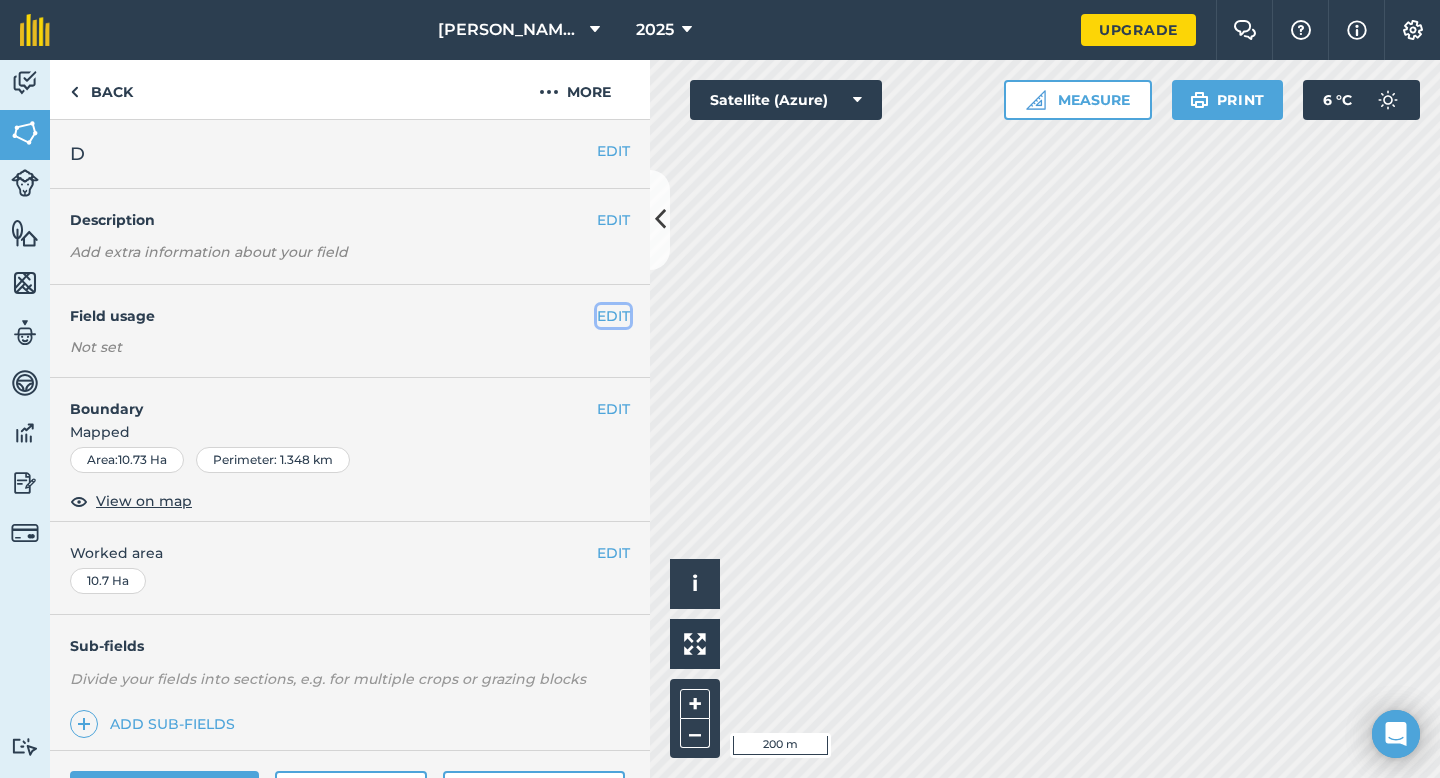 click on "EDIT" at bounding box center [613, 316] 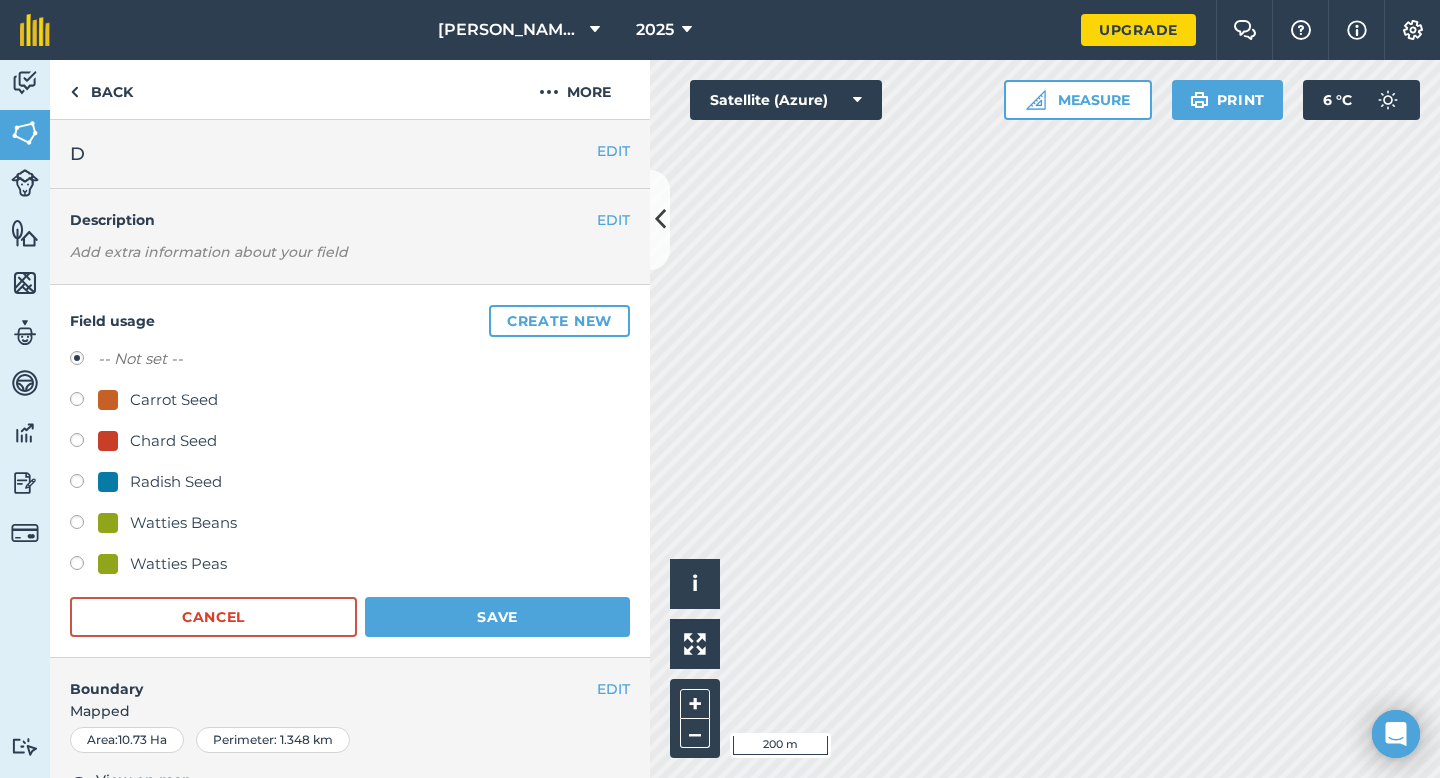click on "Watties Peas" at bounding box center [178, 564] 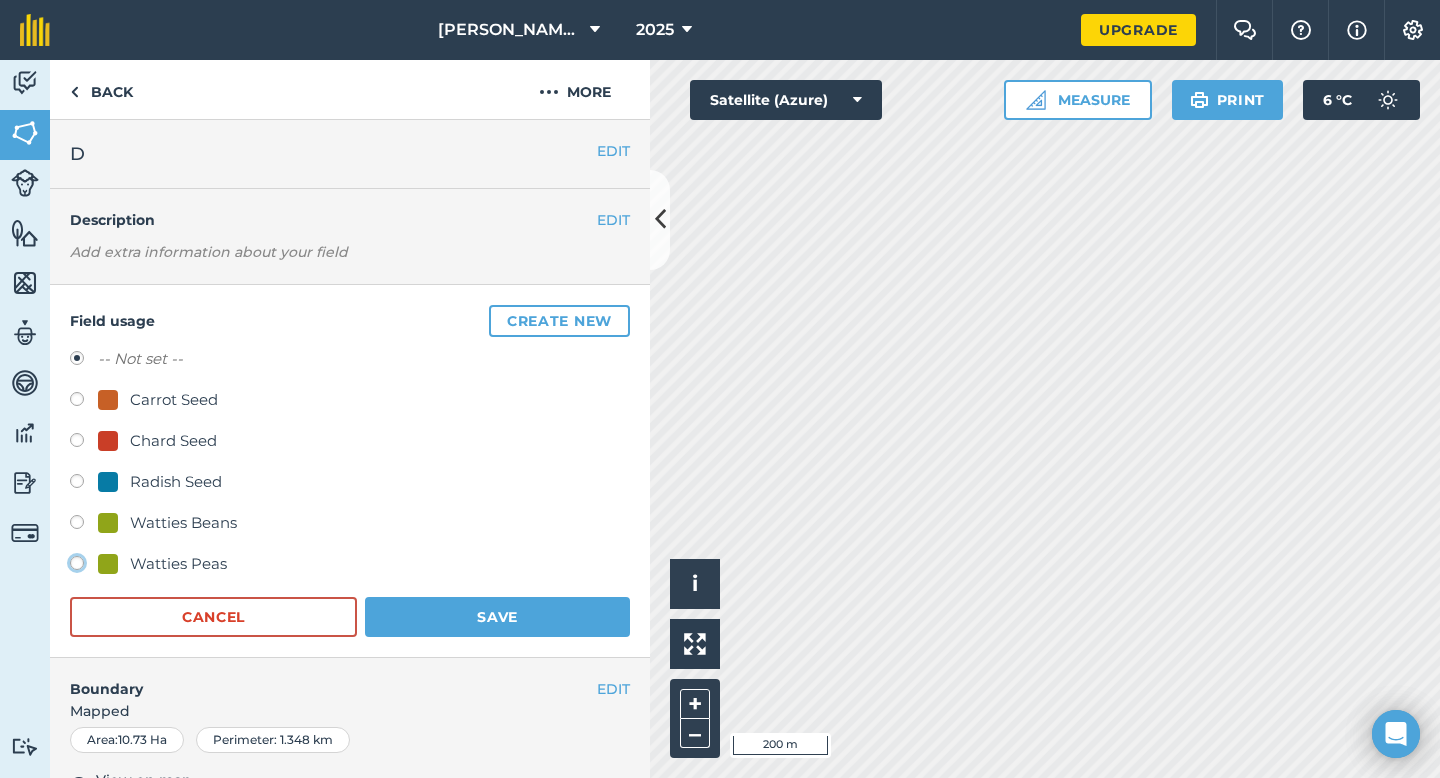 click on "Watties Peas" at bounding box center (-9923, 562) 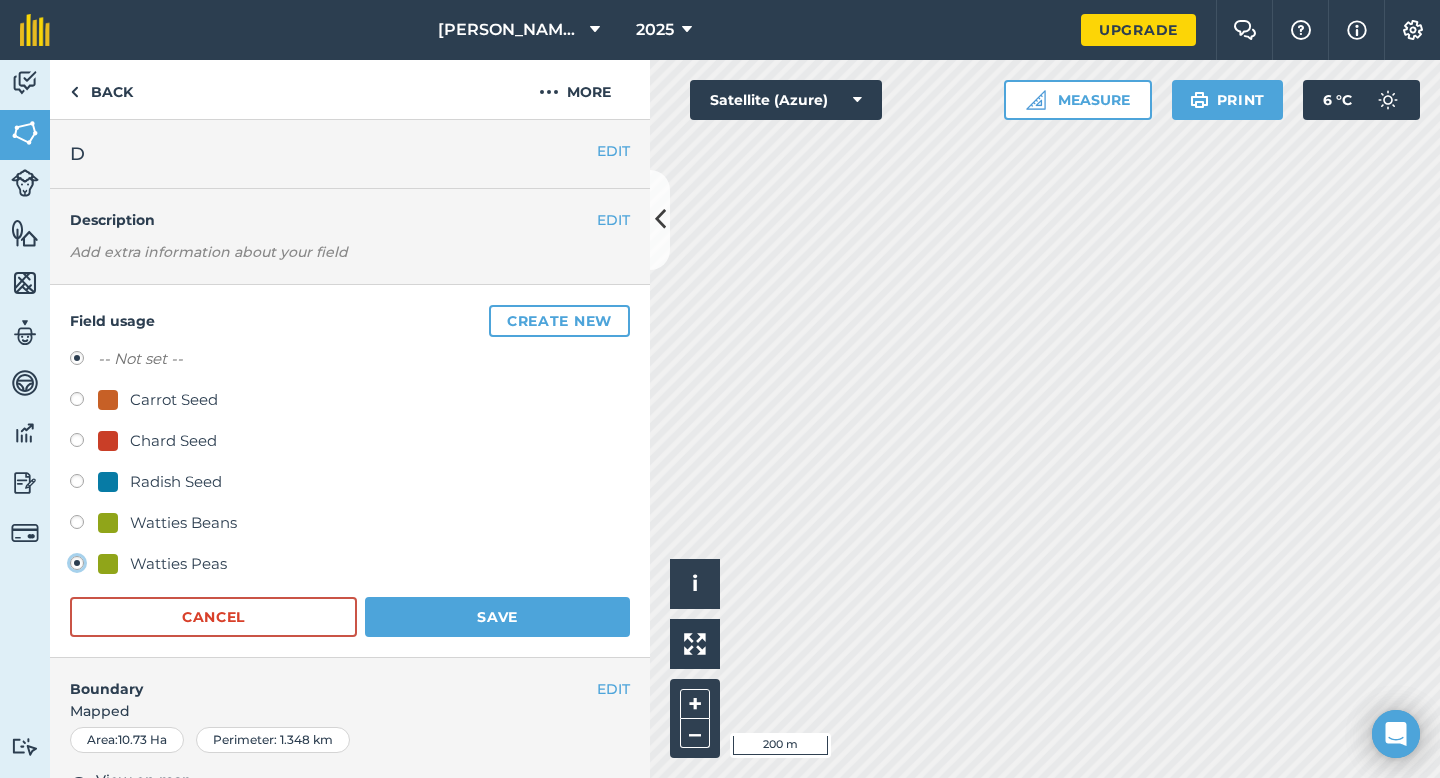 radio on "true" 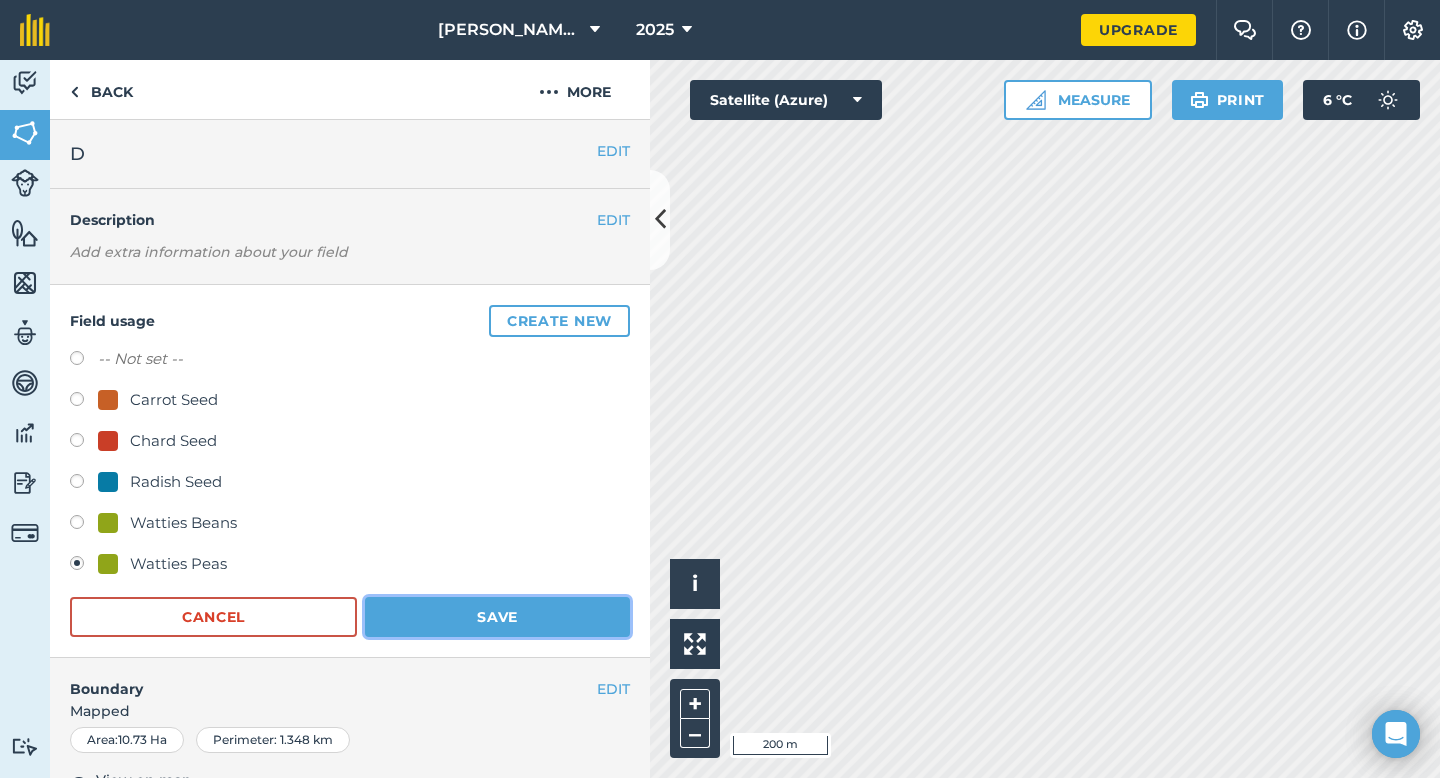 click on "Save" at bounding box center [497, 617] 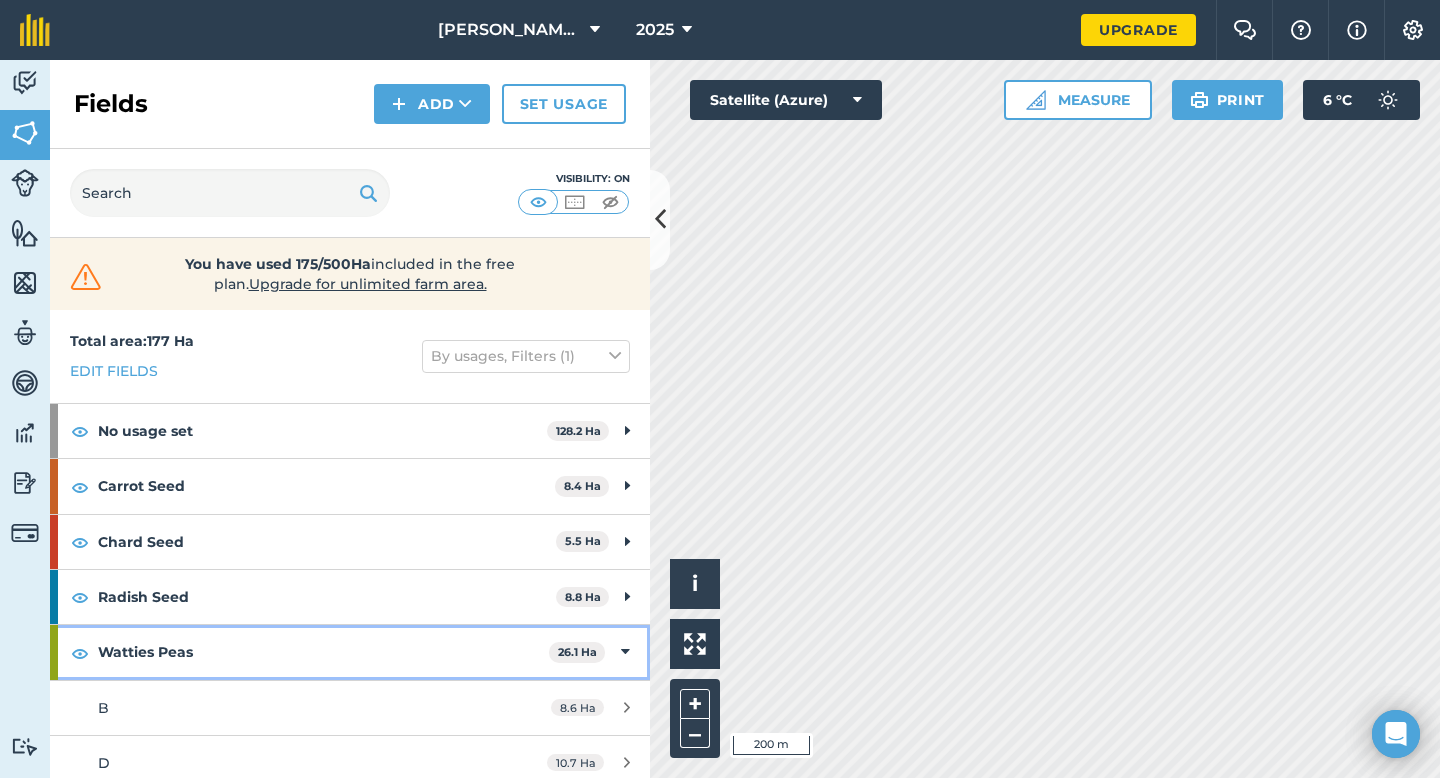 click on "Watties Peas 26.1   Ha" at bounding box center (350, 652) 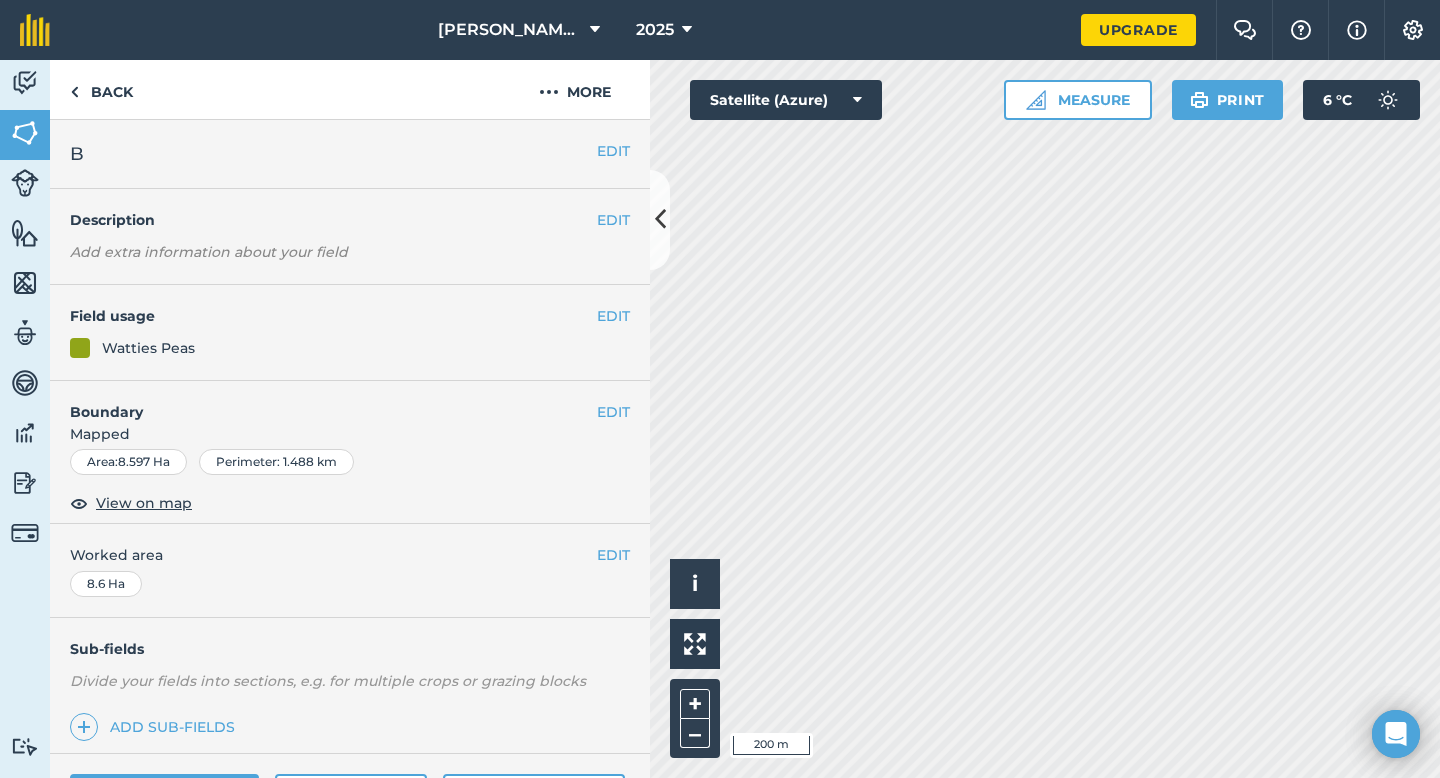 click on "EDIT Field usage Watties Peas" at bounding box center (350, 333) 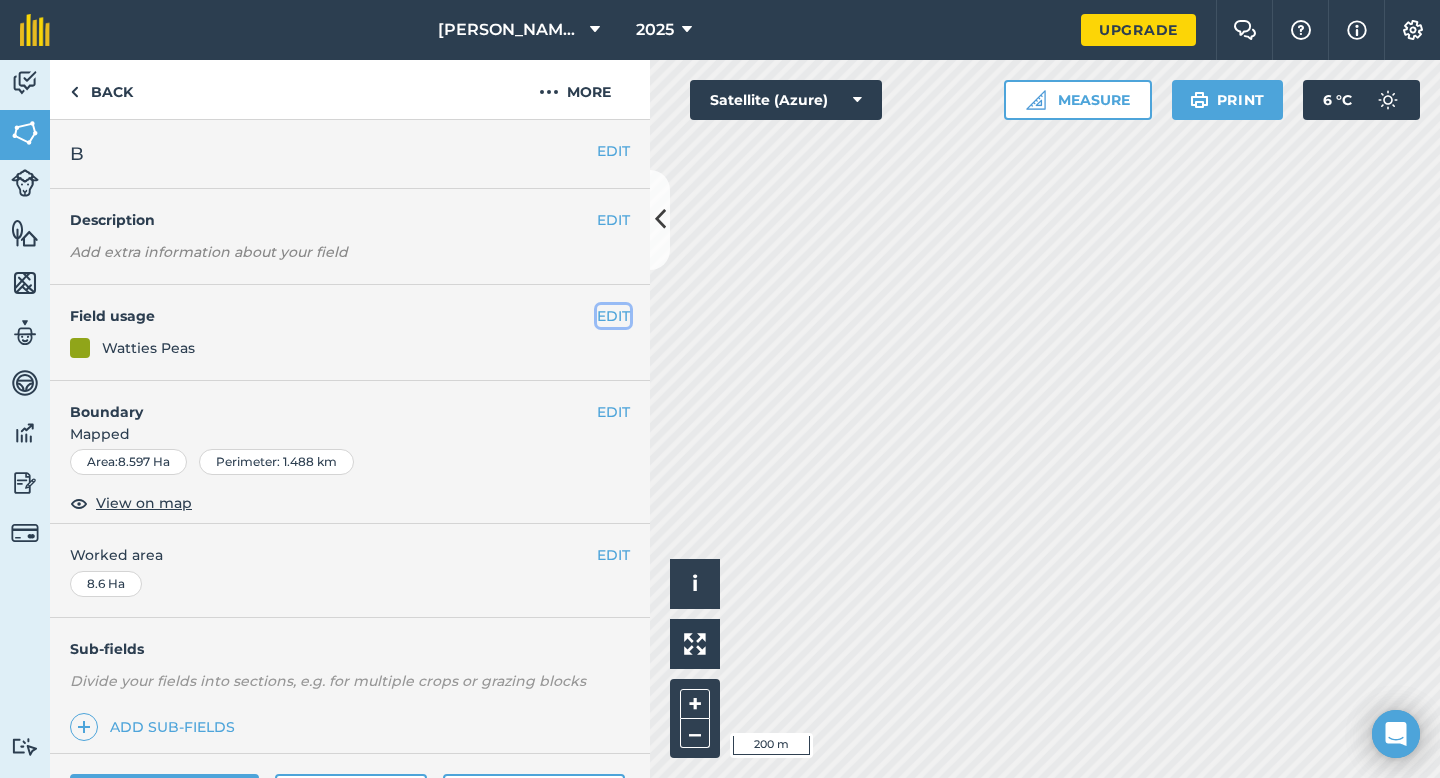 click on "EDIT" at bounding box center [613, 316] 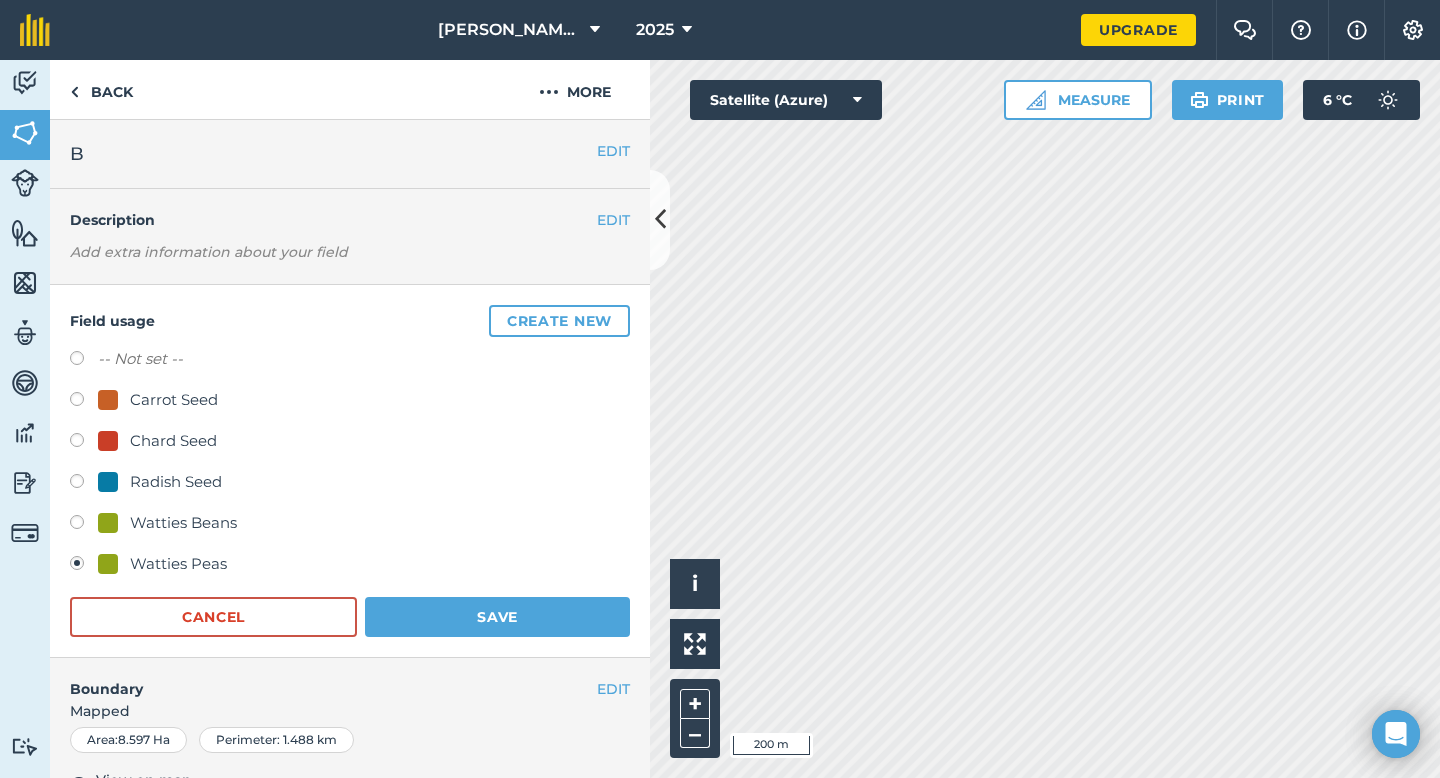 click on "Watties Beans" at bounding box center (183, 523) 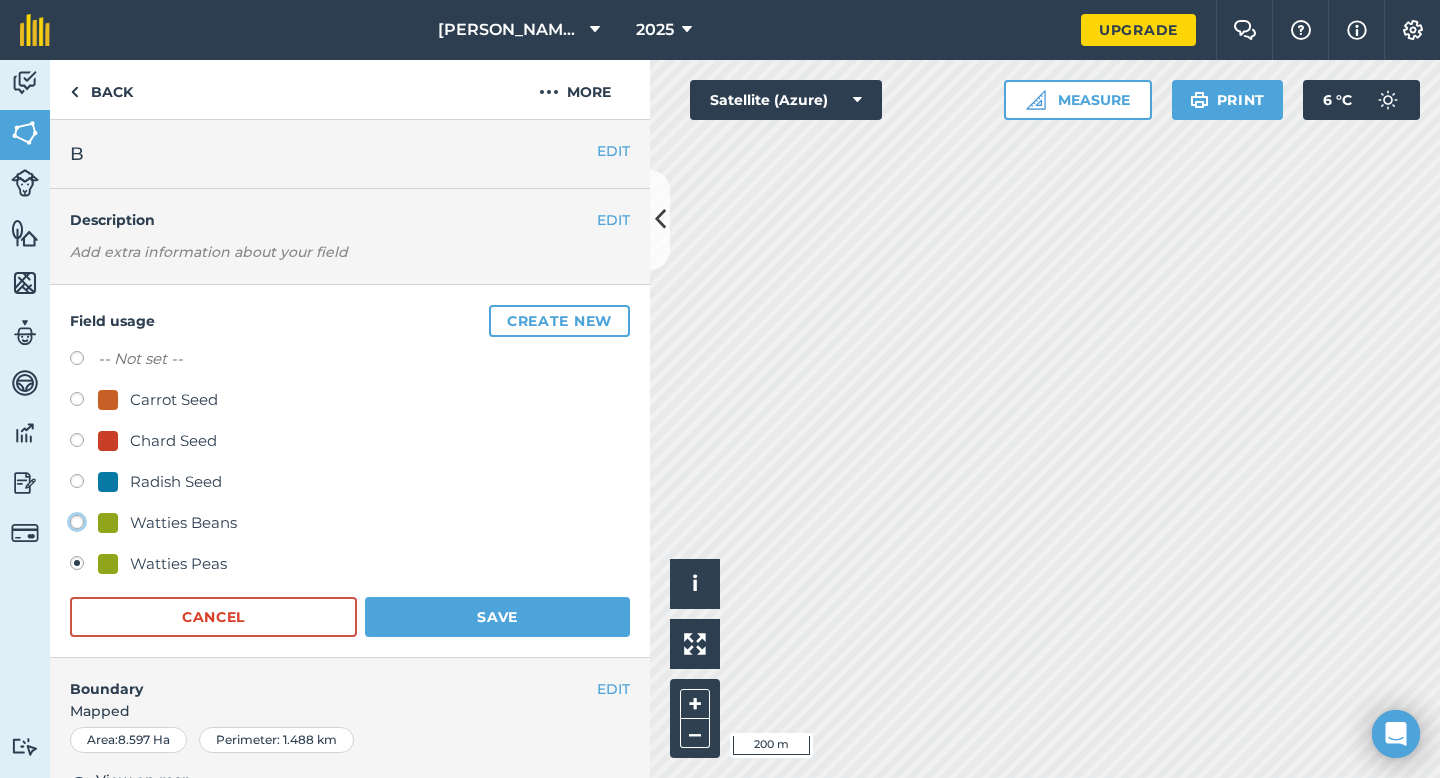 click on "Watties Beans" at bounding box center (-9923, 521) 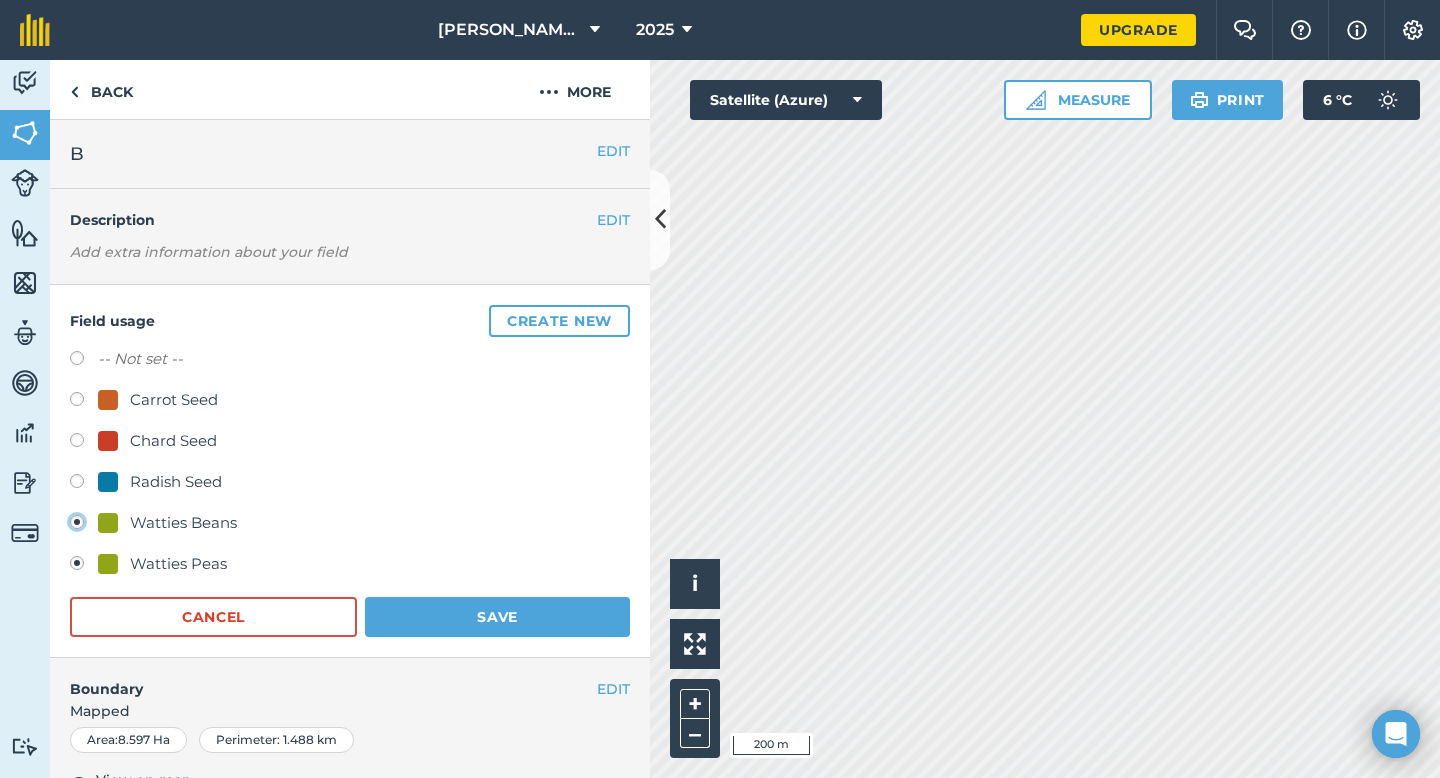 radio on "true" 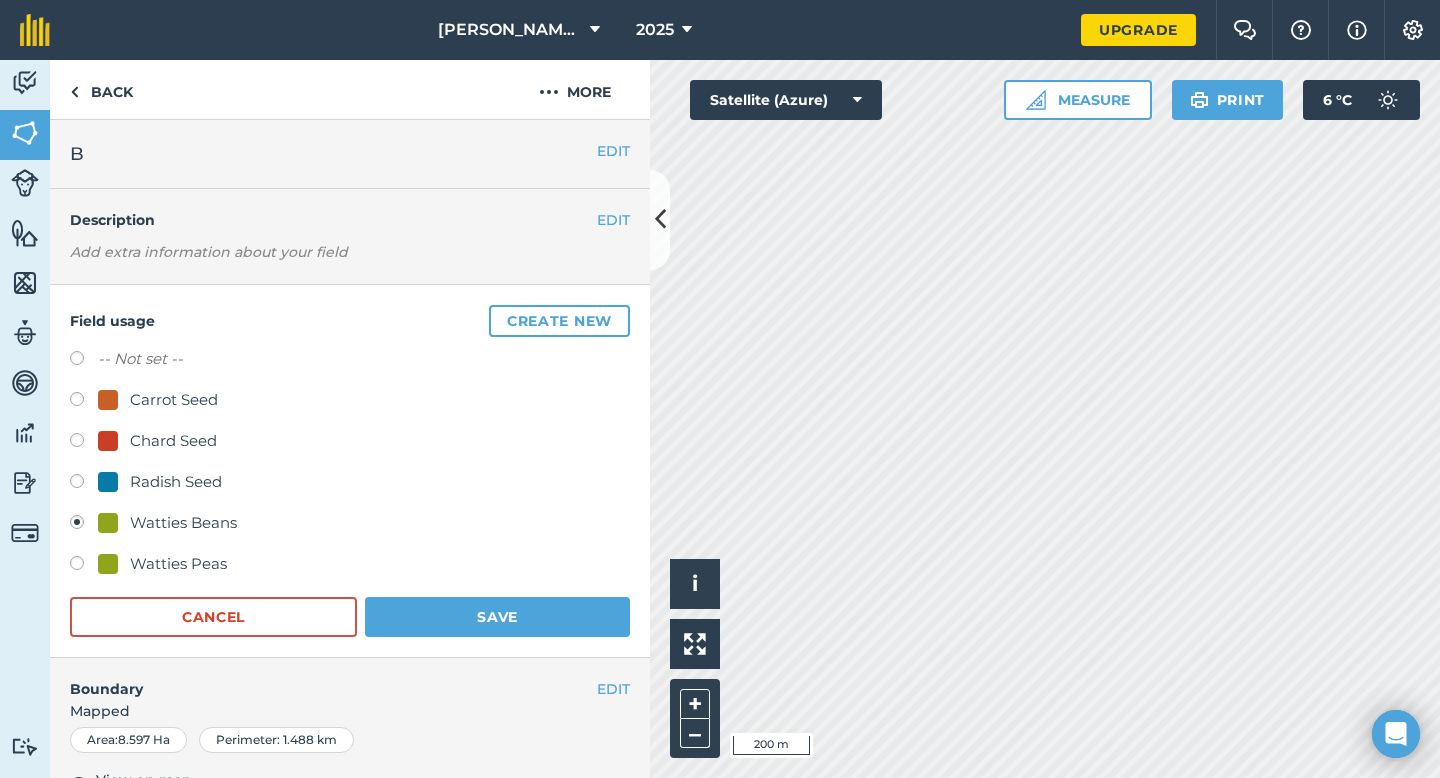click on "Field usage   Create new -- Not set -- Carrot Seed Chard Seed Radish Seed Watties Beans Watties Peas Cancel Save" at bounding box center (350, 471) 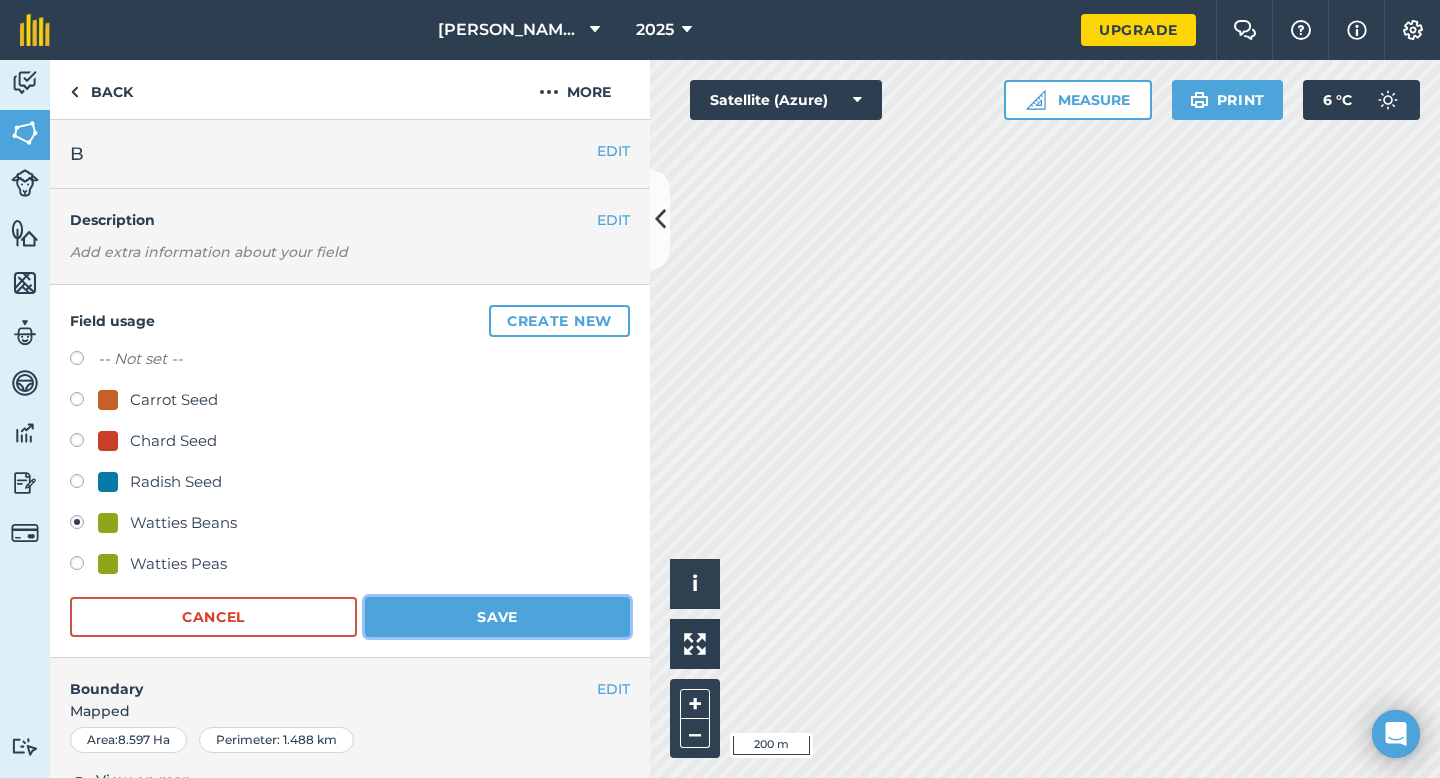 click on "Save" at bounding box center [497, 617] 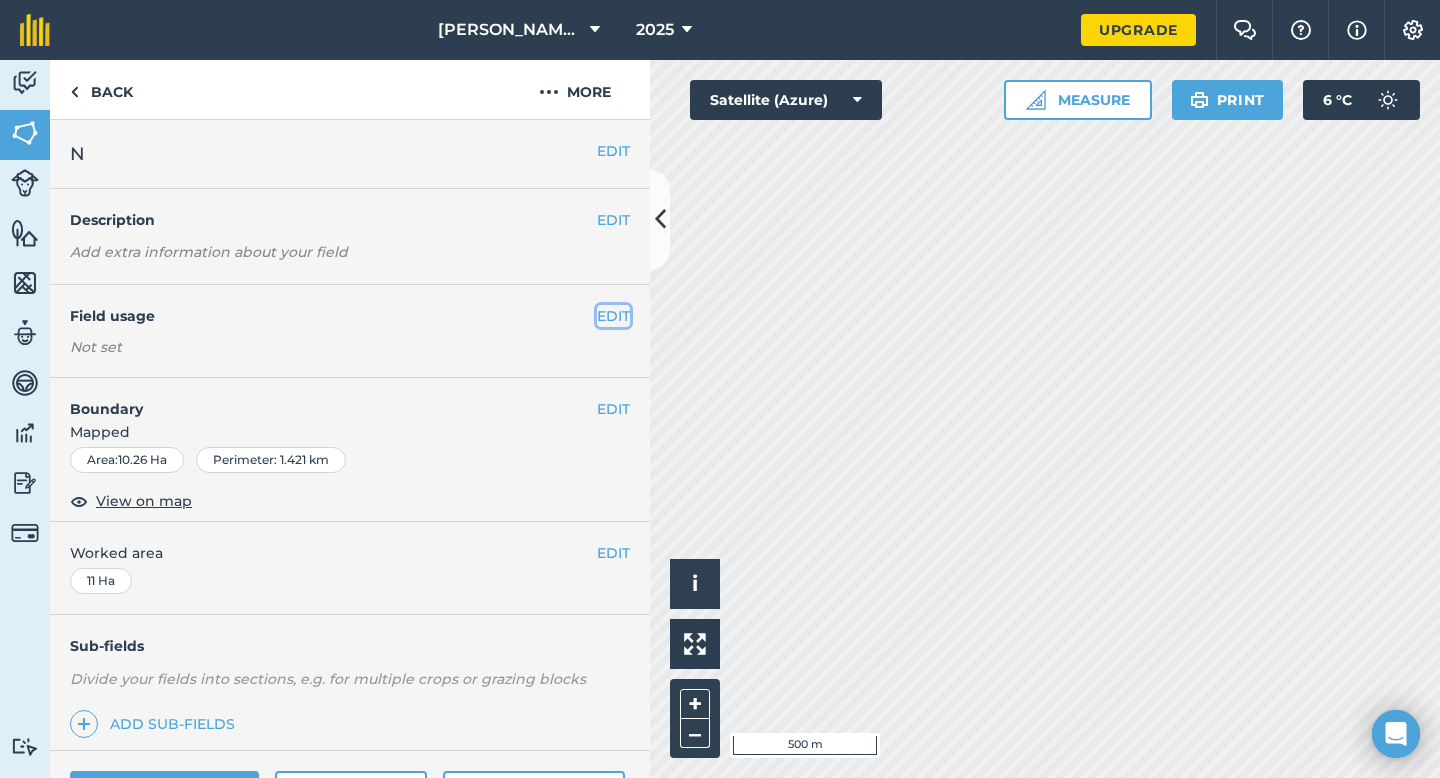 click on "EDIT" at bounding box center [613, 316] 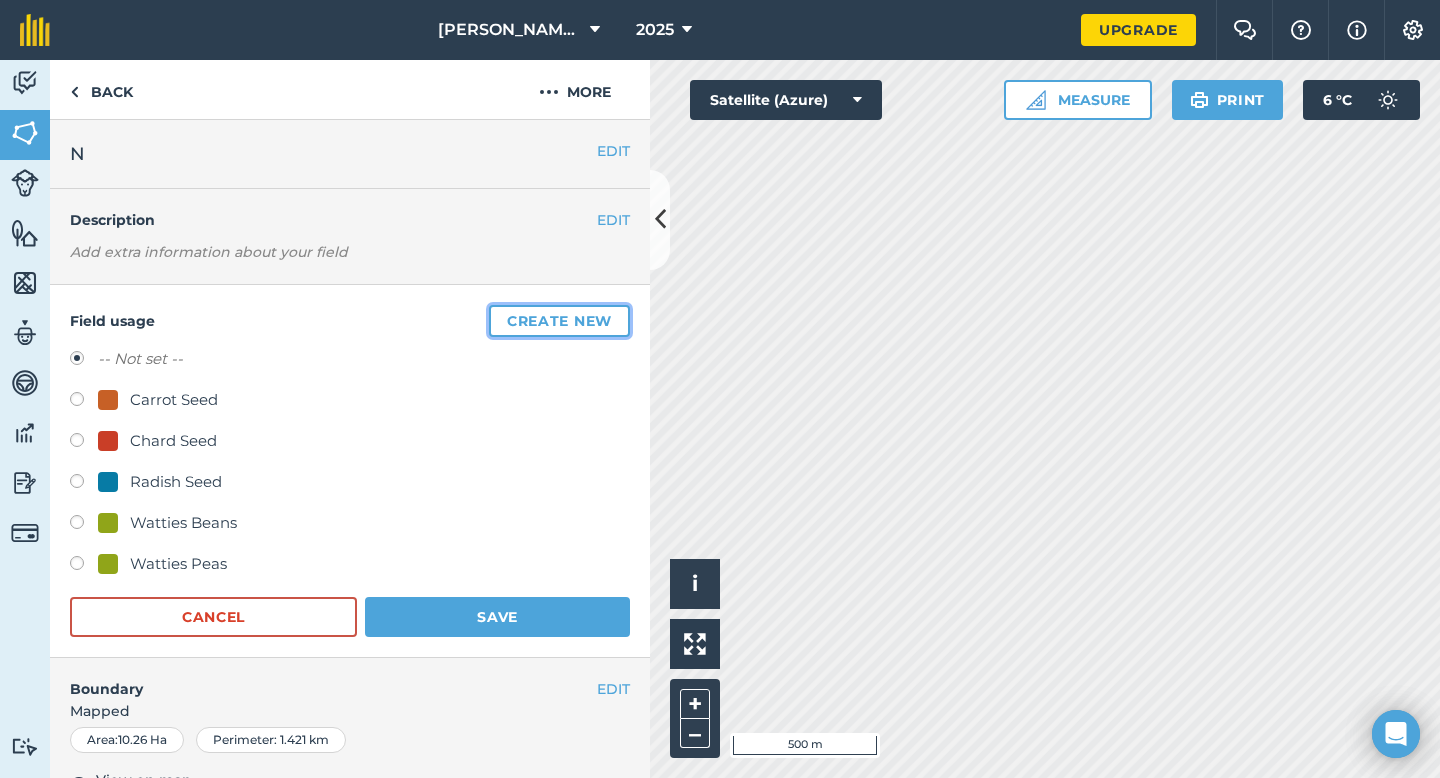 click on "Create new" at bounding box center (559, 321) 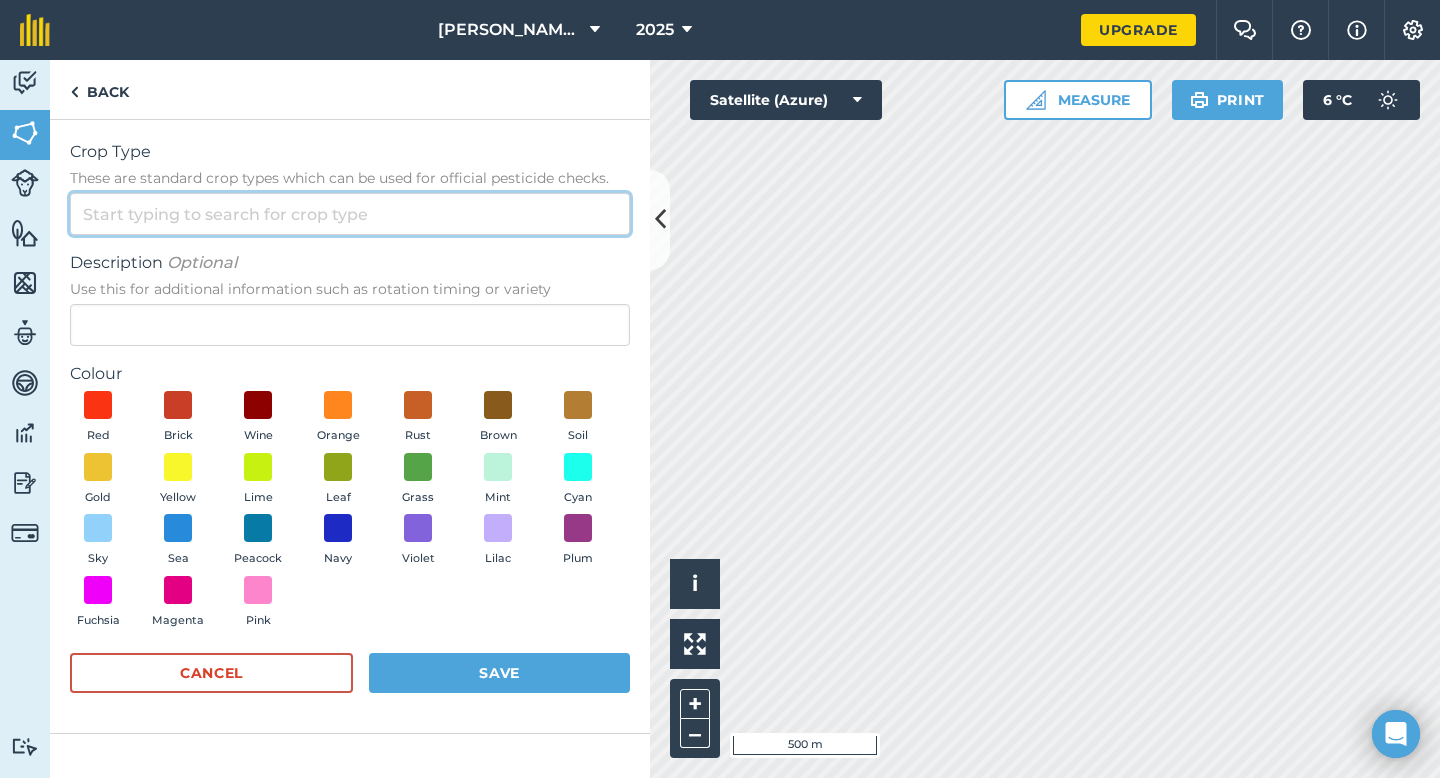 click on "Crop Type These are standard crop types which can be used for official pesticide checks." at bounding box center [350, 214] 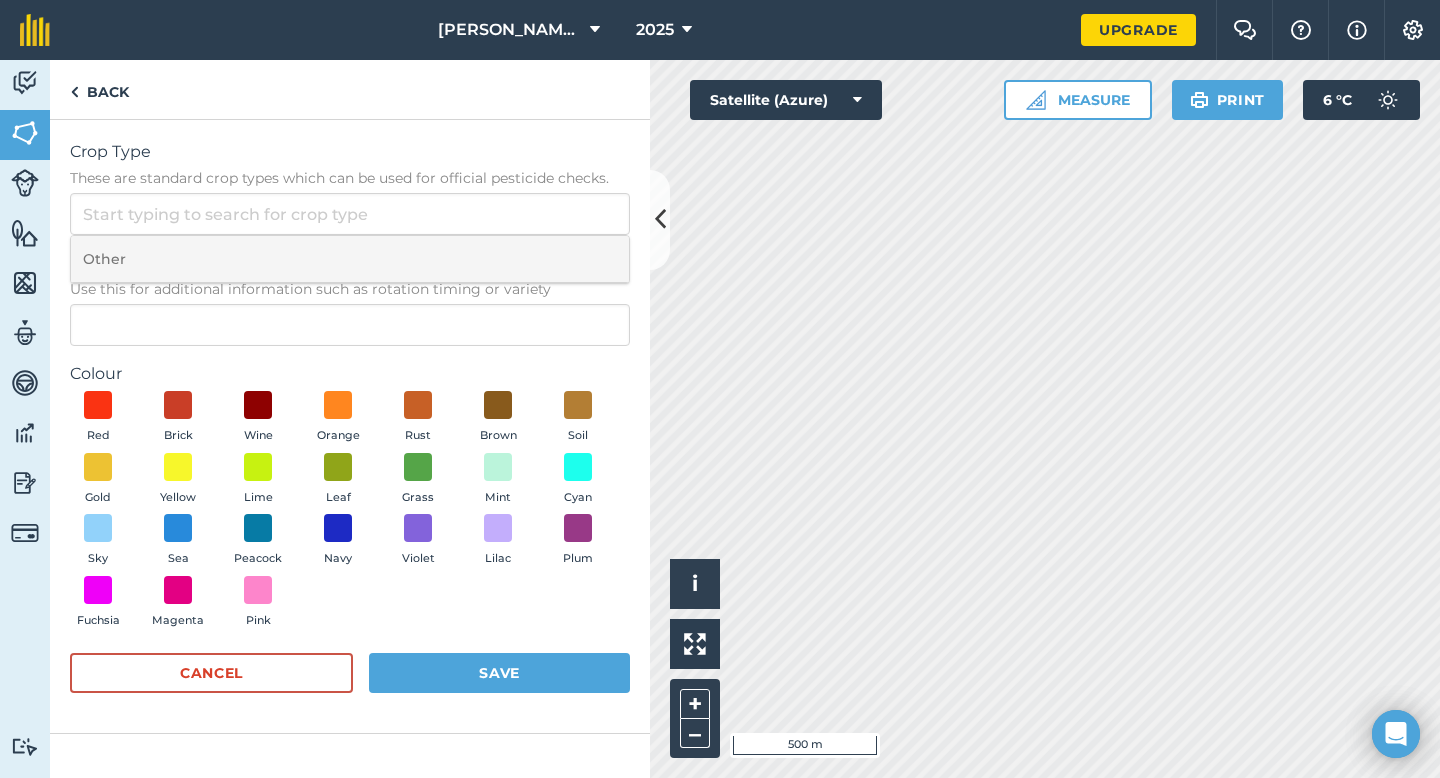 click on "Other" at bounding box center (350, 259) 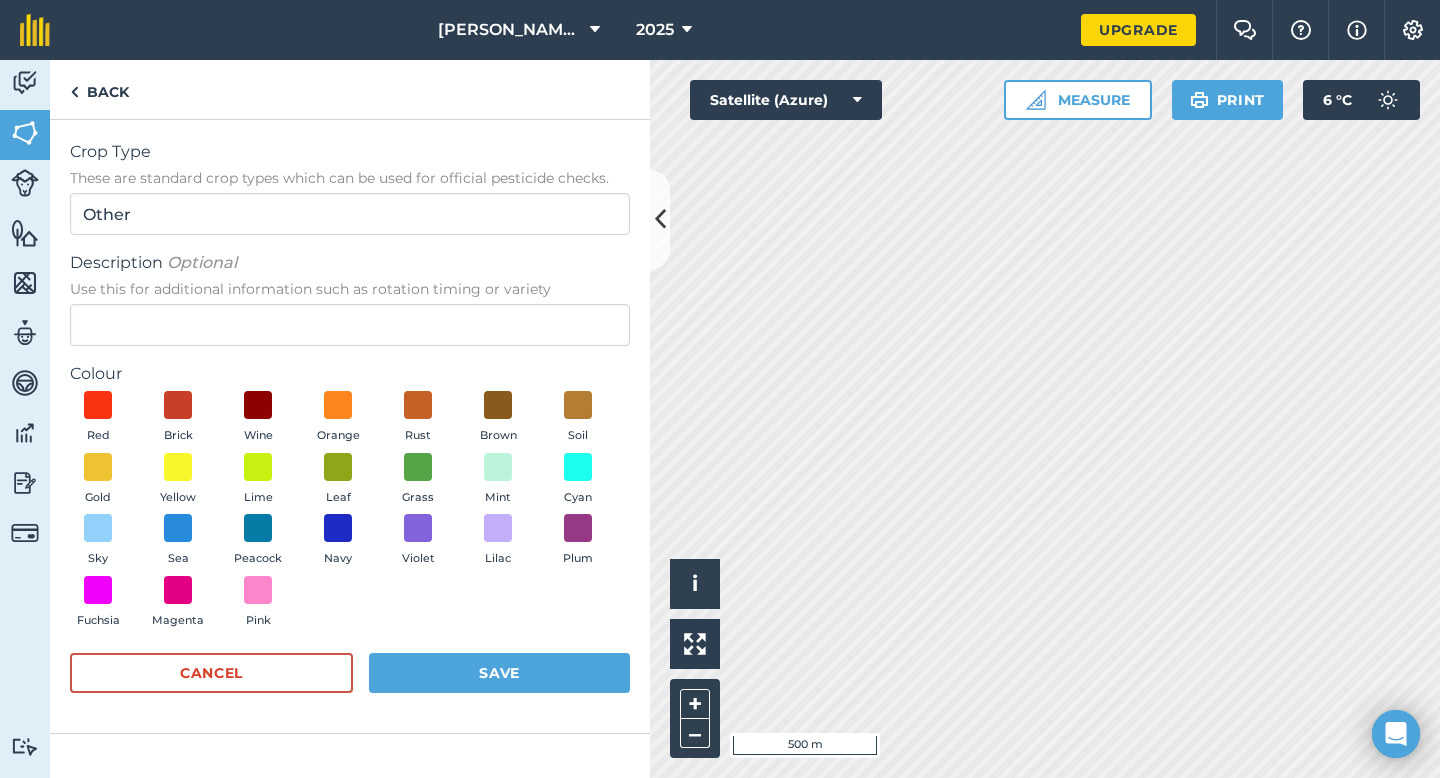 click on "Use this for additional information such as rotation timing or variety" at bounding box center [350, 289] 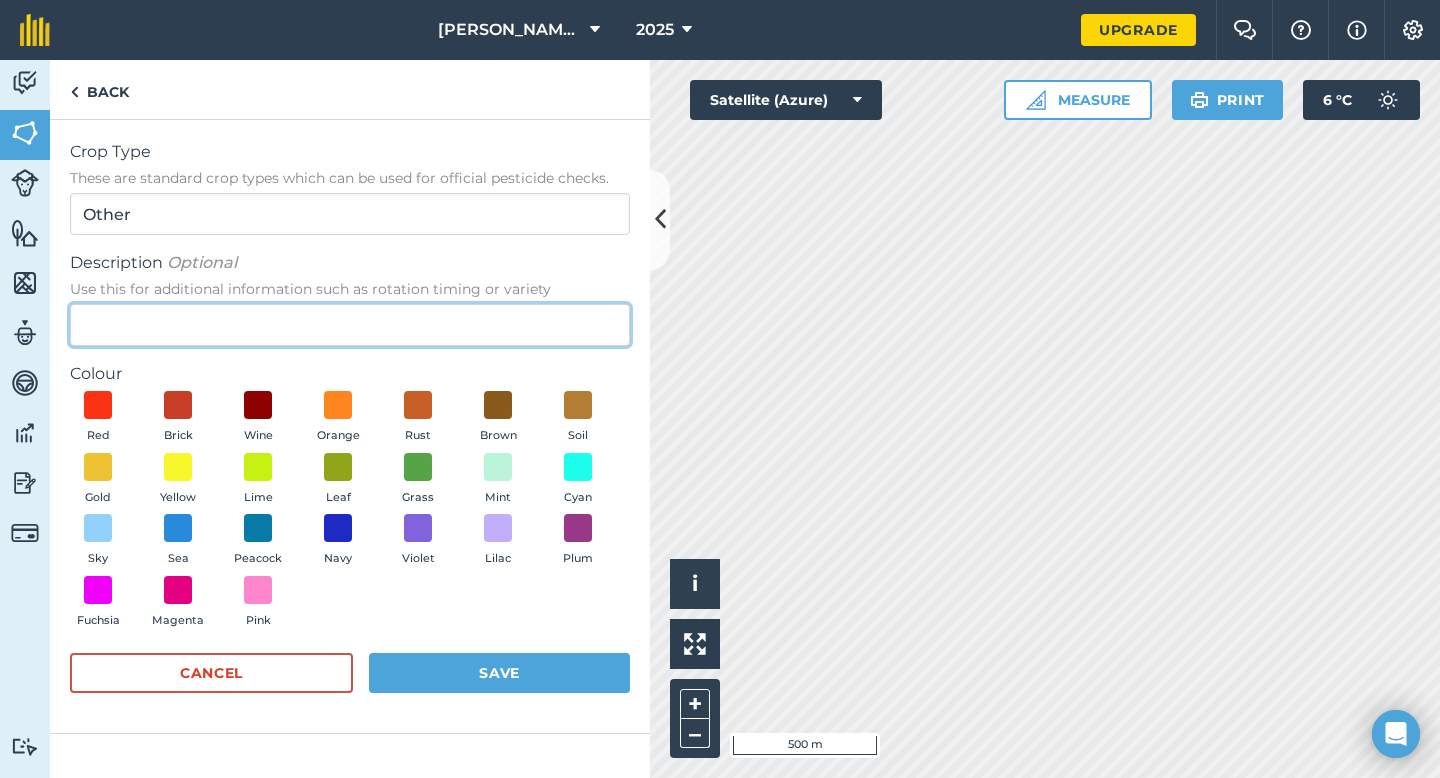 click on "Description   Optional Use this for additional information such as rotation timing or variety" at bounding box center (350, 325) 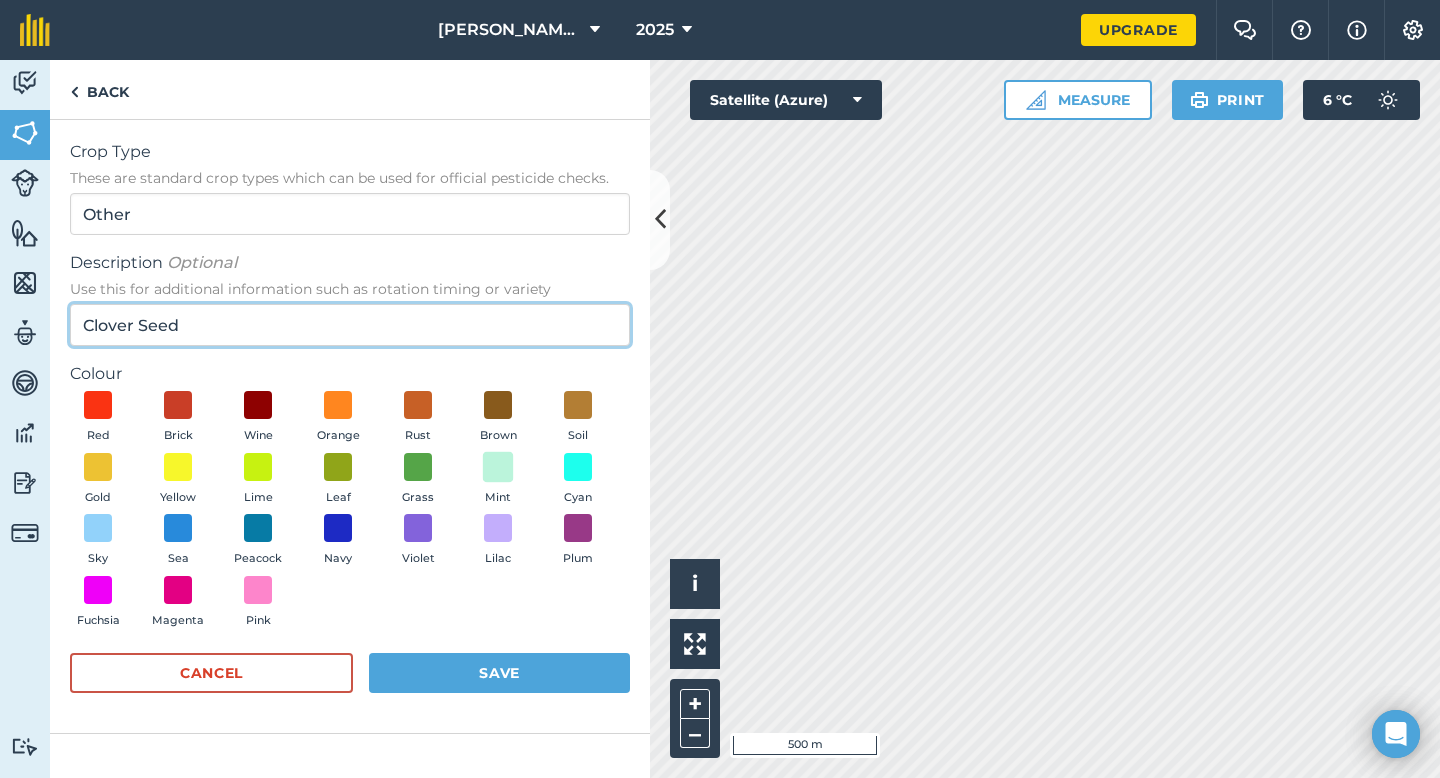 type on "Clover Seed" 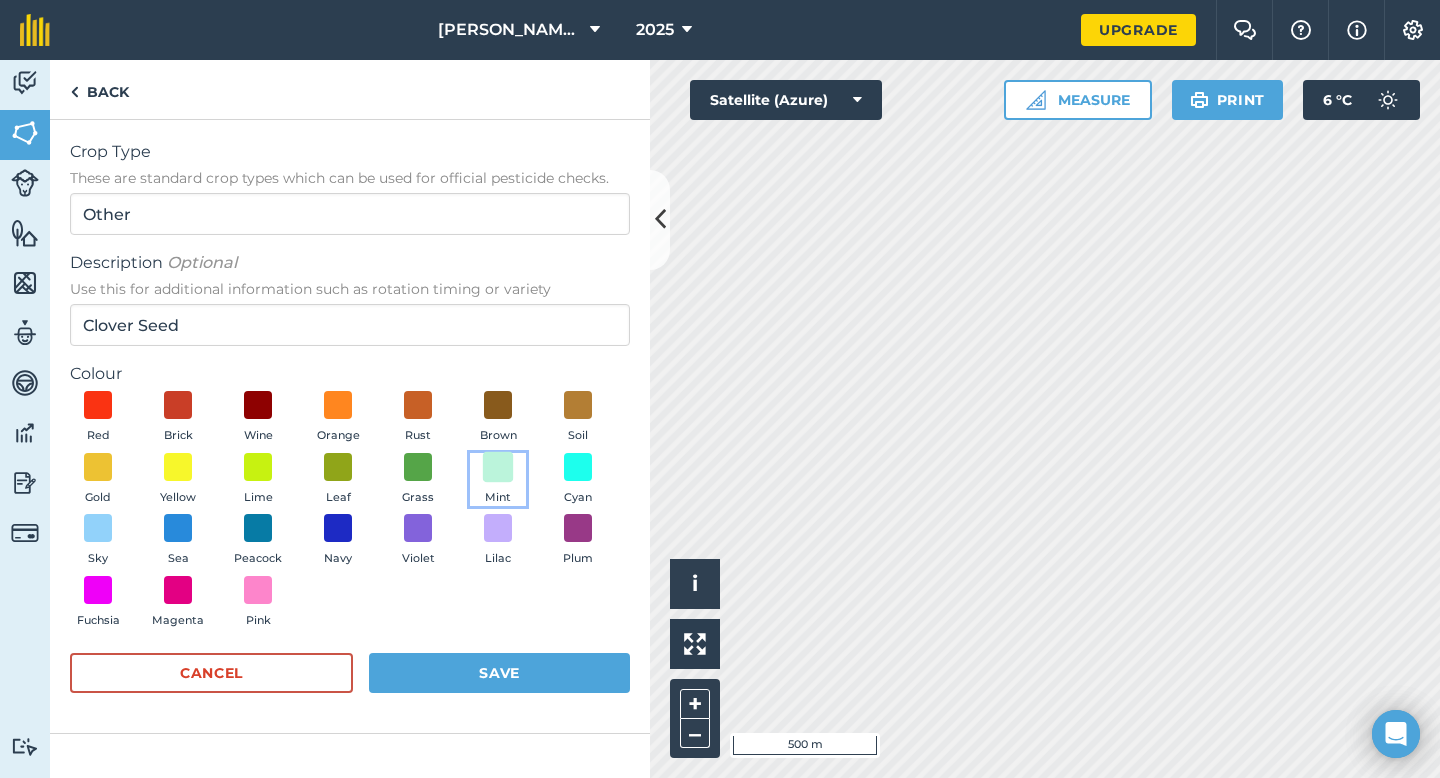 click at bounding box center [498, 466] 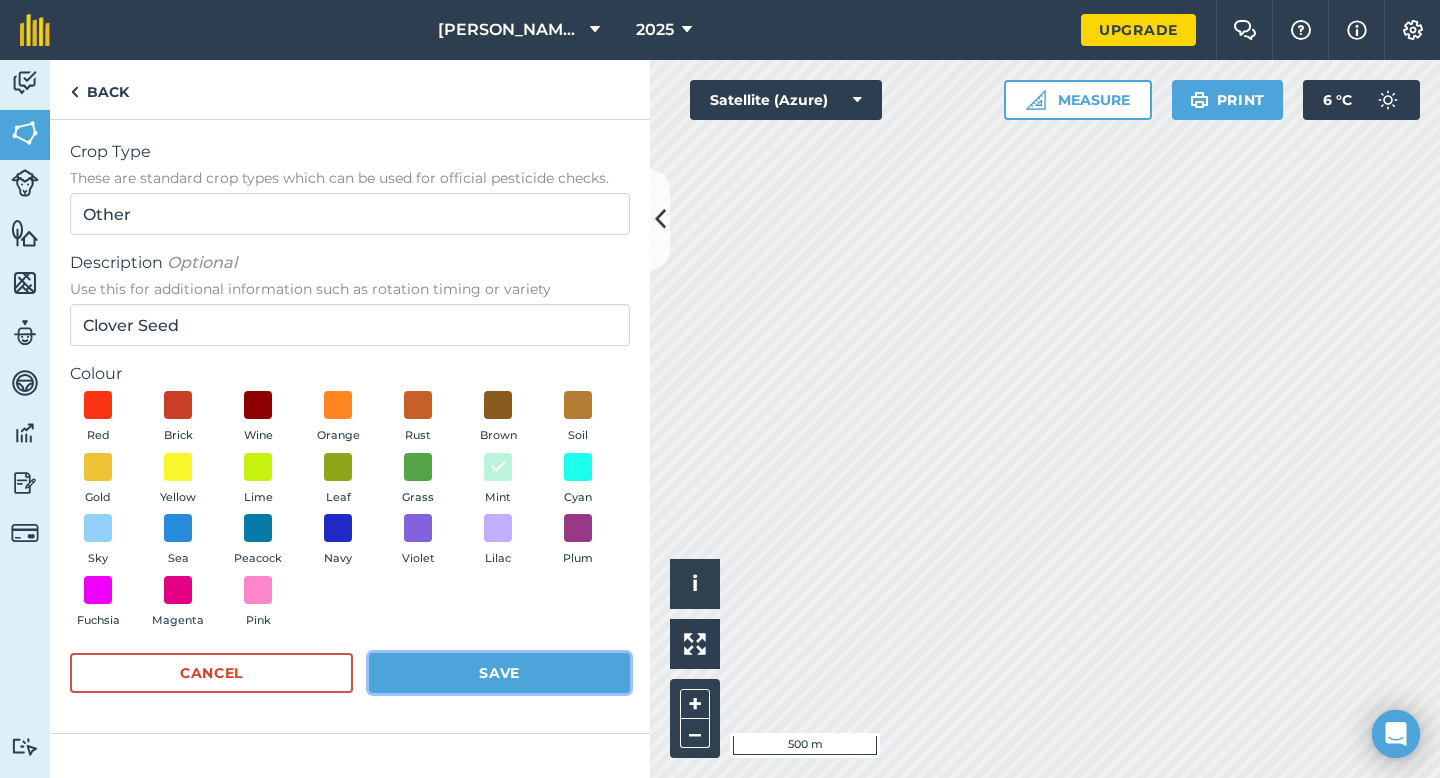 click on "Save" at bounding box center (499, 673) 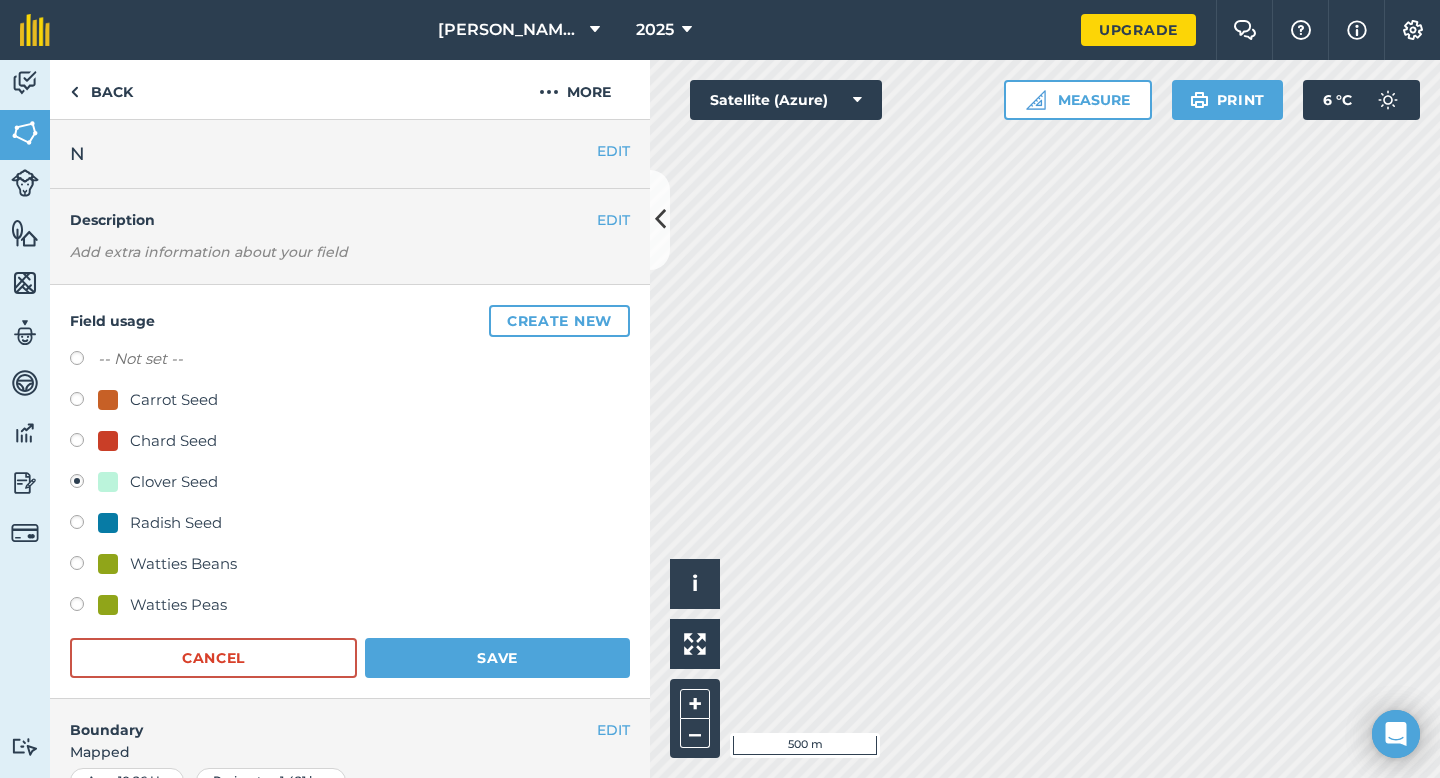 click on "-- Not set -- Carrot Seed Chard Seed Clover Seed Radish Seed Watties Beans Watties Peas Cancel Save" at bounding box center [350, 512] 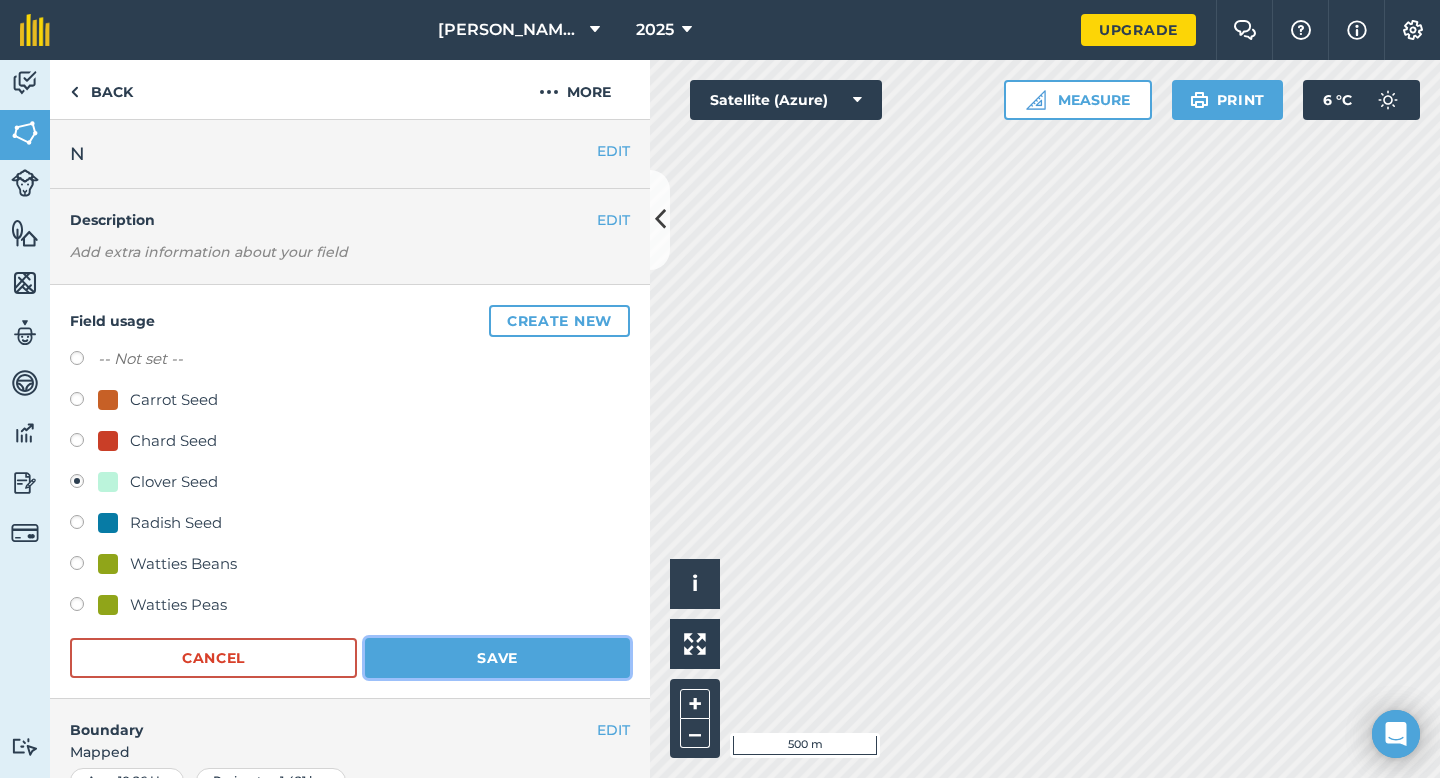 click on "Save" at bounding box center (497, 658) 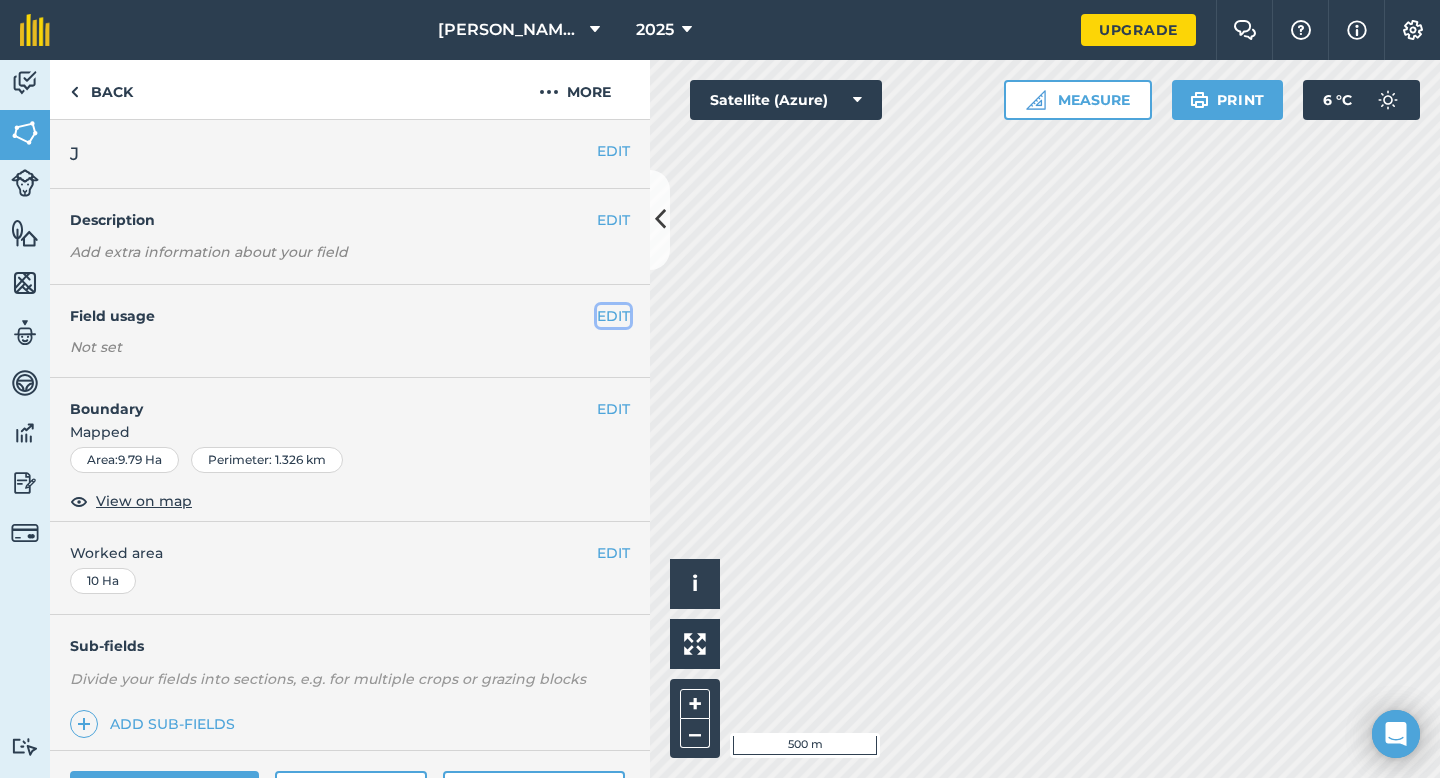 click on "EDIT" at bounding box center (613, 316) 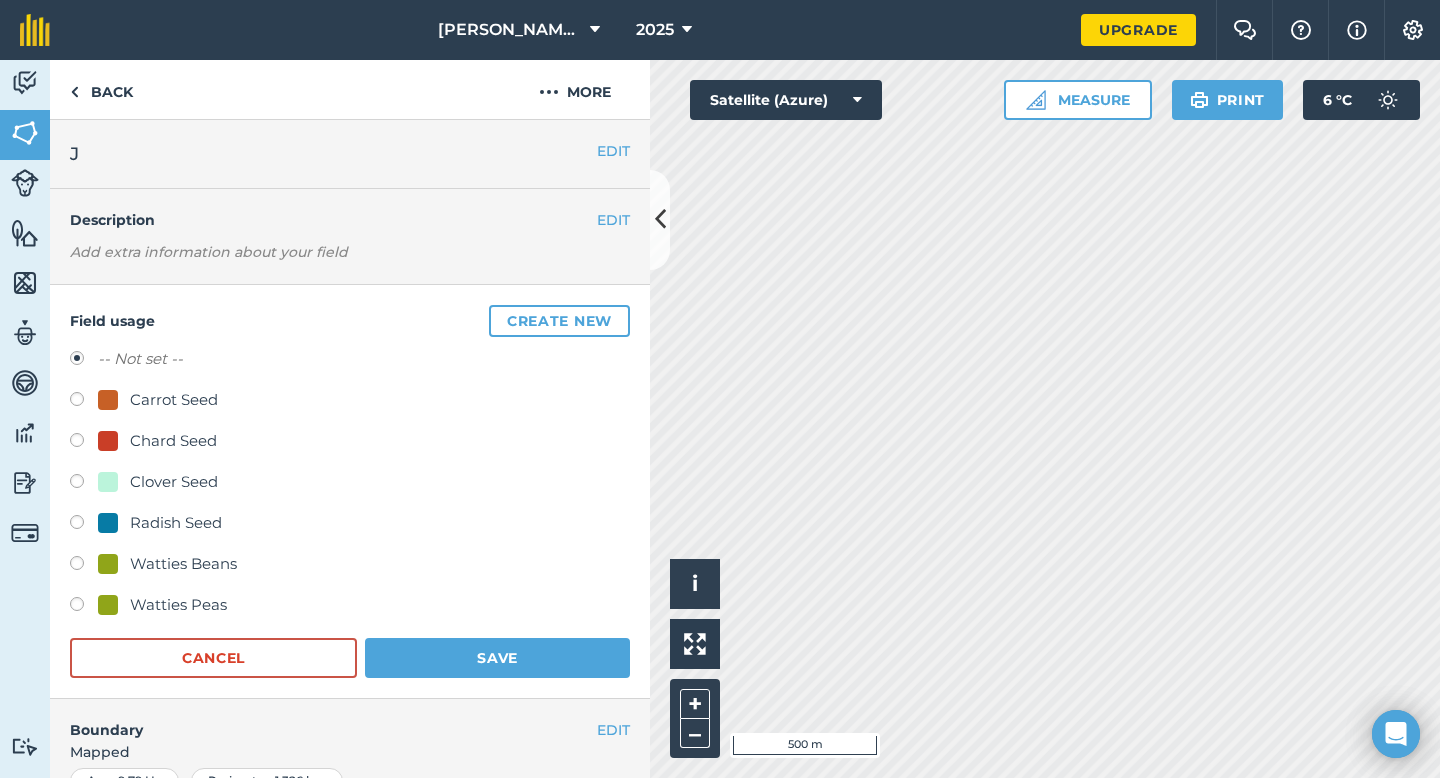 click on "Clover Seed" at bounding box center (174, 482) 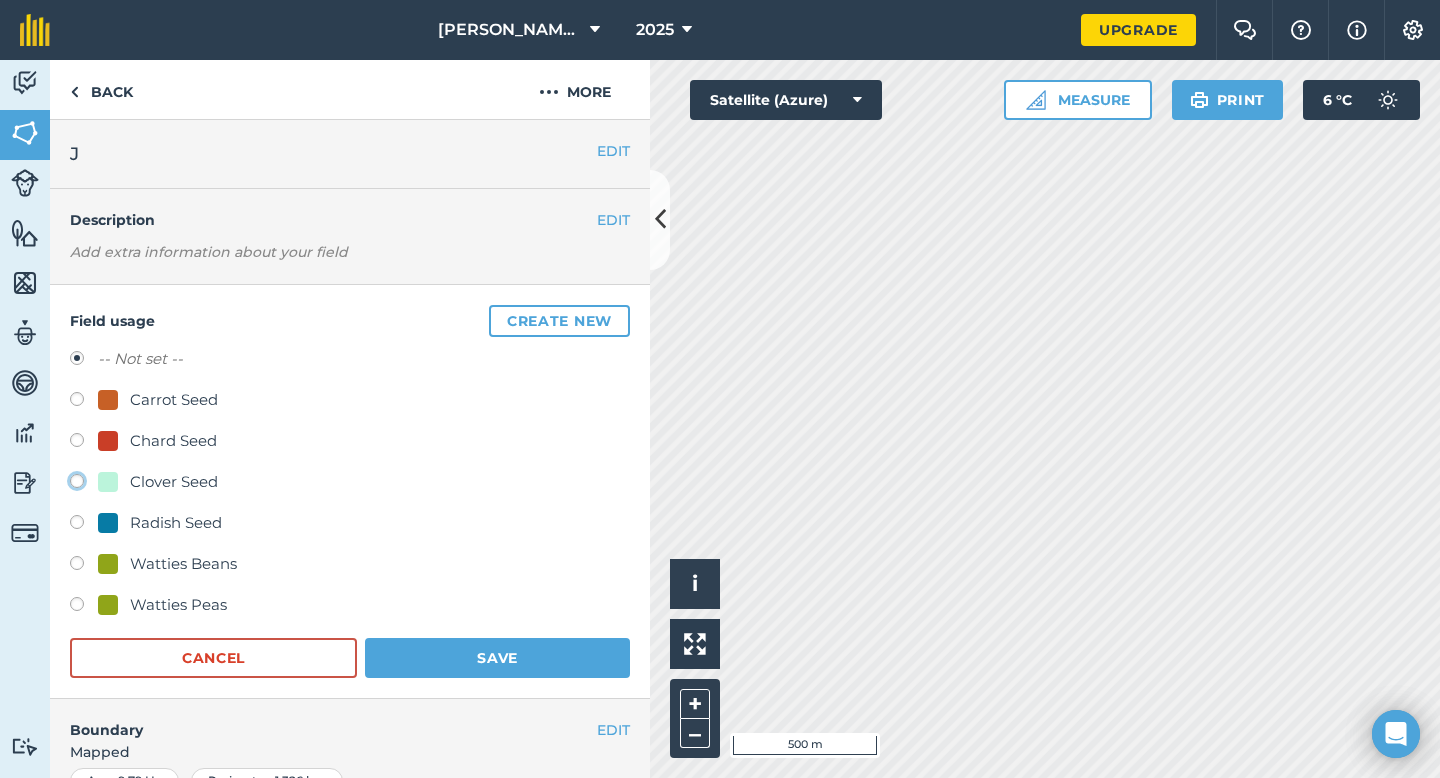 click on "Clover Seed" at bounding box center [-9923, 480] 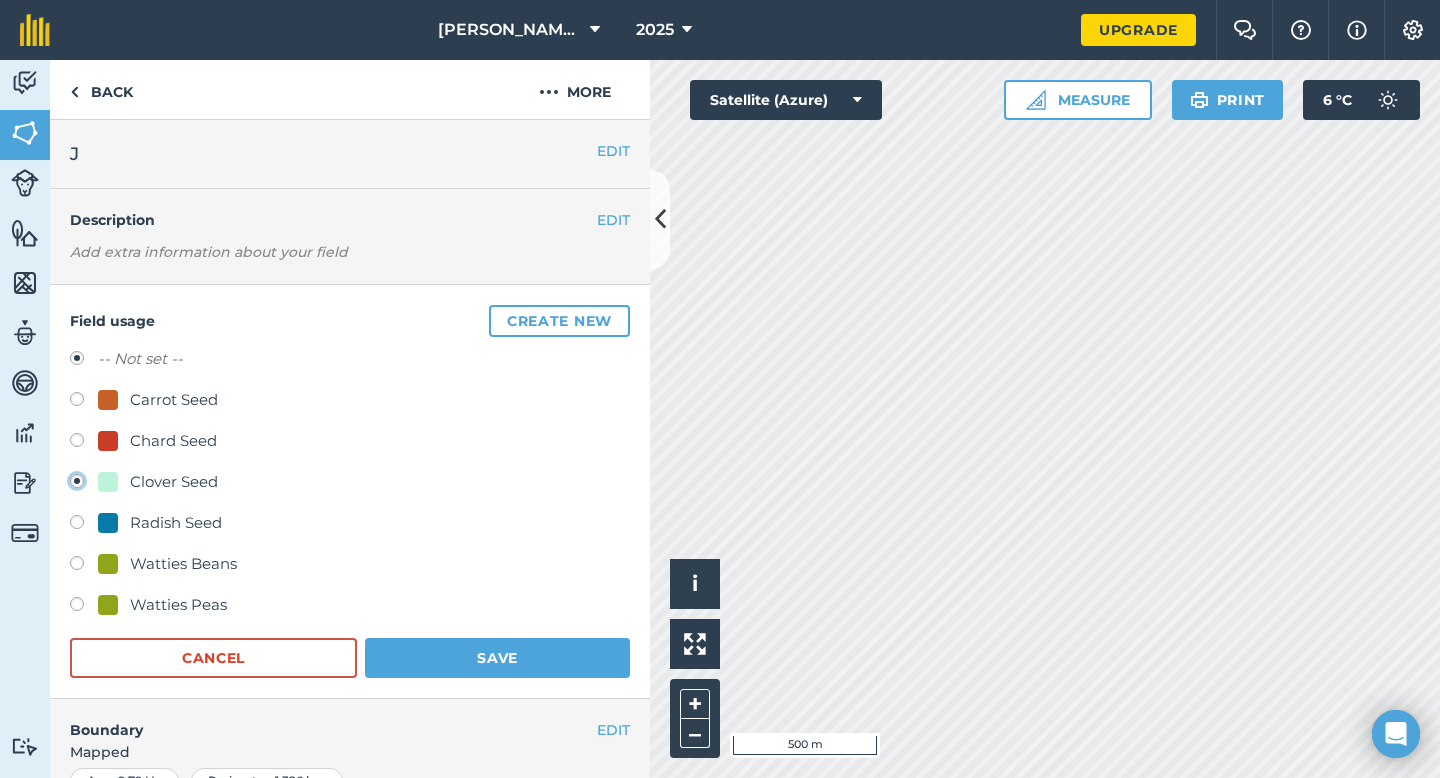 radio on "true" 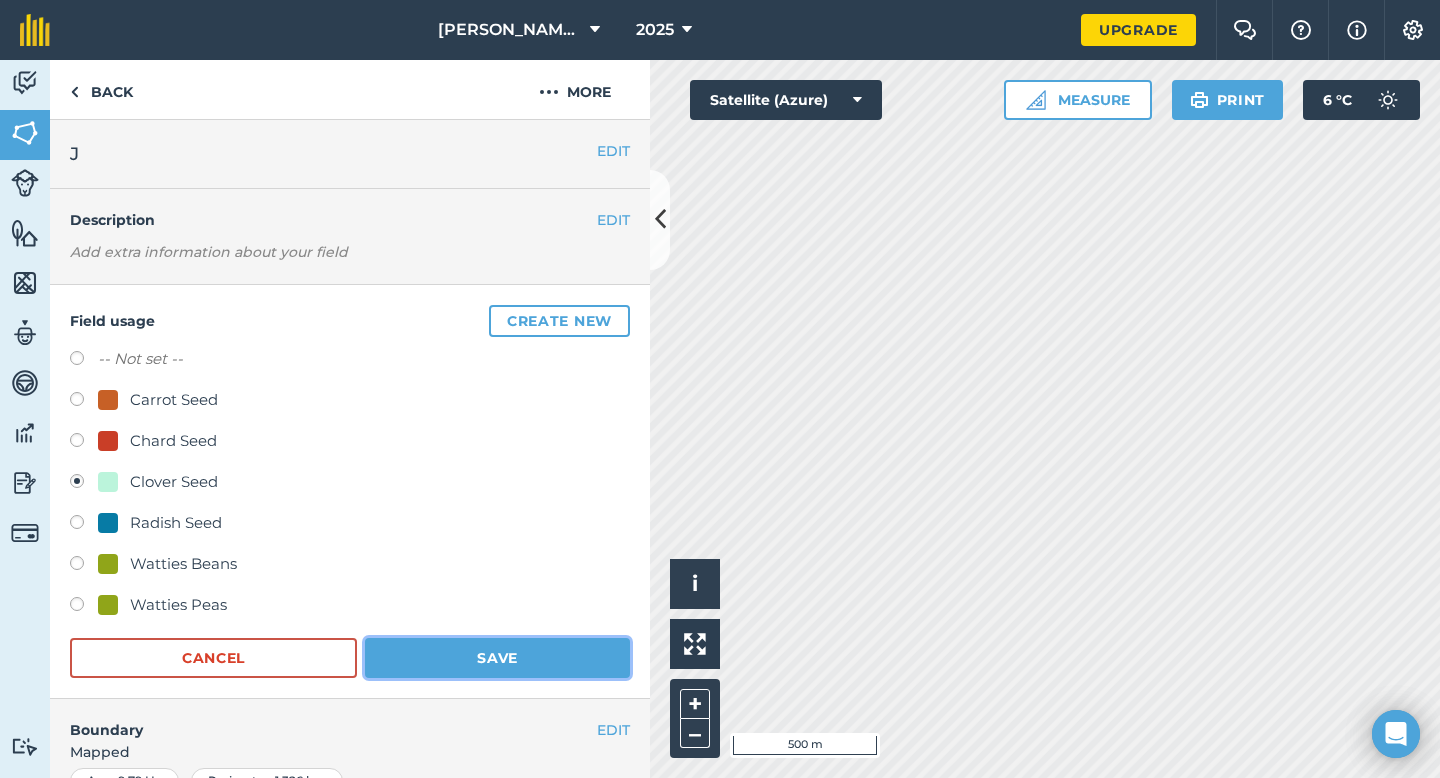 click on "Save" at bounding box center [497, 658] 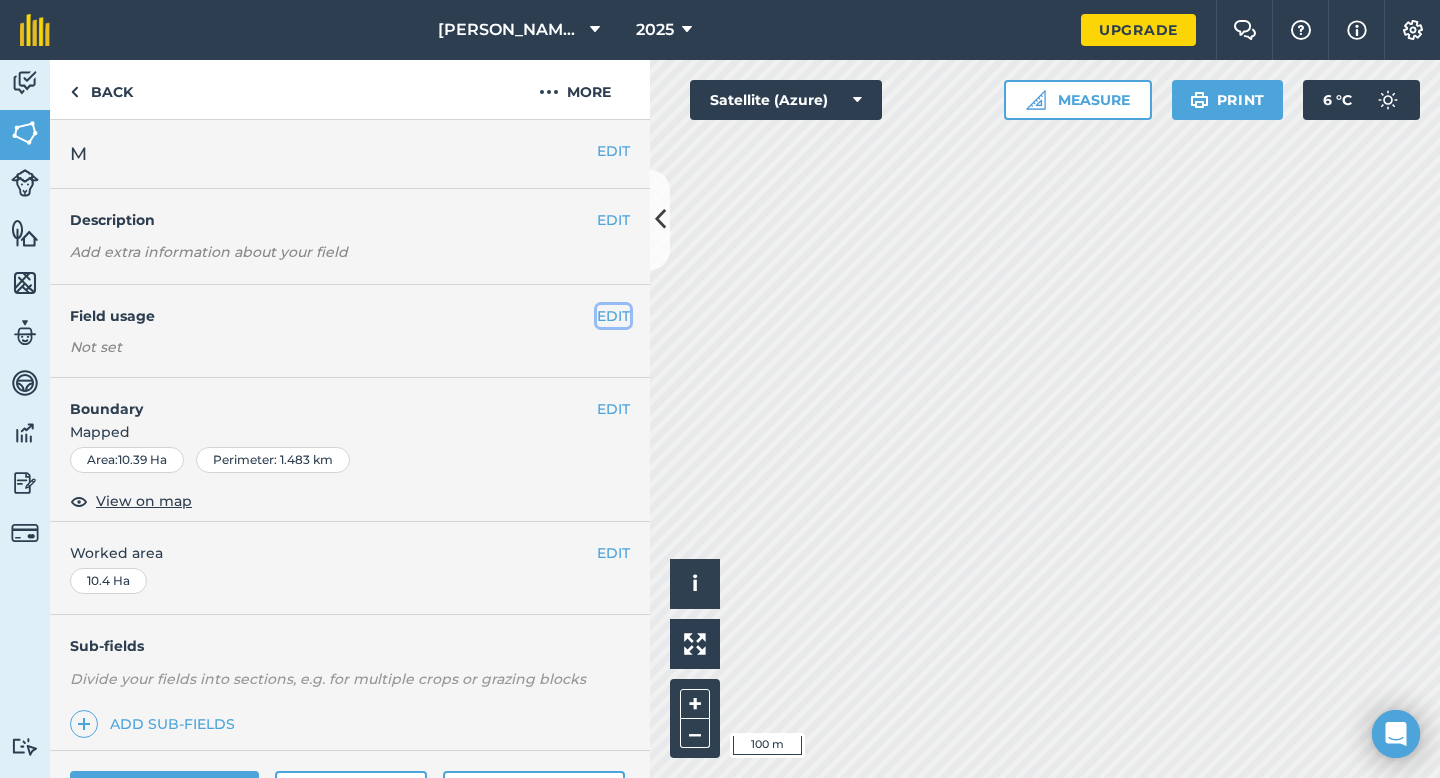 click on "EDIT" at bounding box center (613, 316) 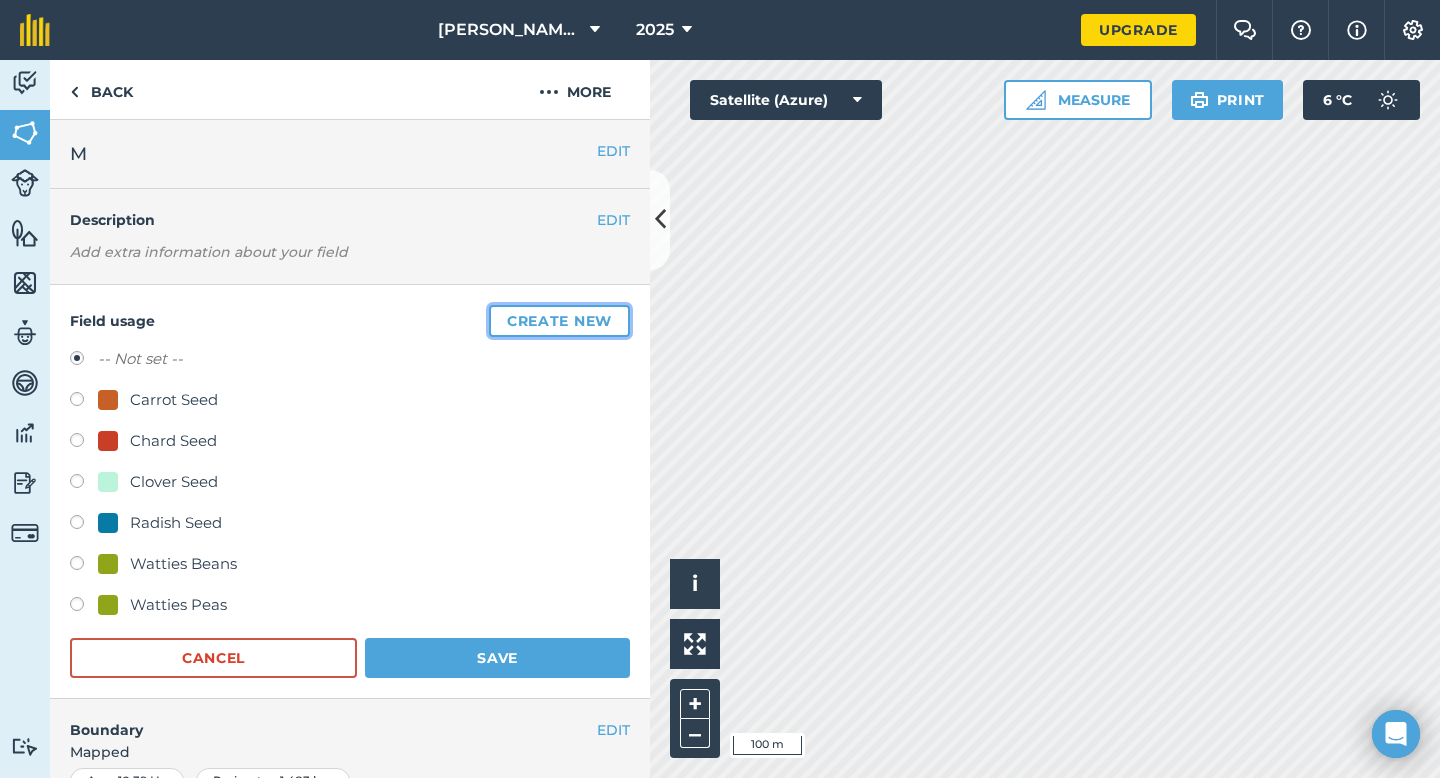 click on "Create new" at bounding box center [559, 321] 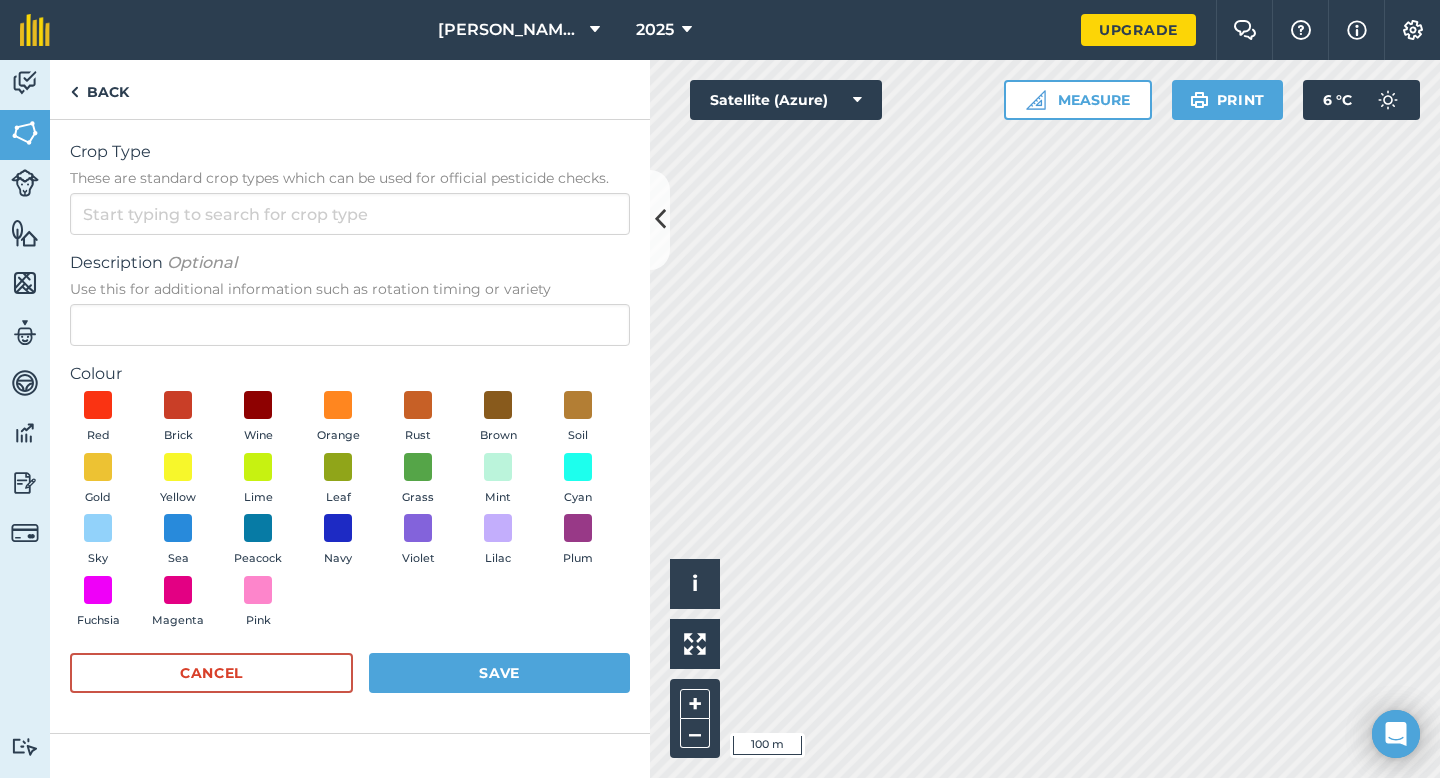 click on "Crop Type These are standard crop types which can be used for official pesticide checks. Description   Optional Use this for additional information such as rotation timing or variety Colour Red Brick Wine Orange Rust Brown Soil Gold Yellow Lime Leaf Grass Mint Cyan Sky Sea Peacock Navy Violet Lilac Plum Fuchsia Magenta Pink Cancel Save" at bounding box center (350, 426) 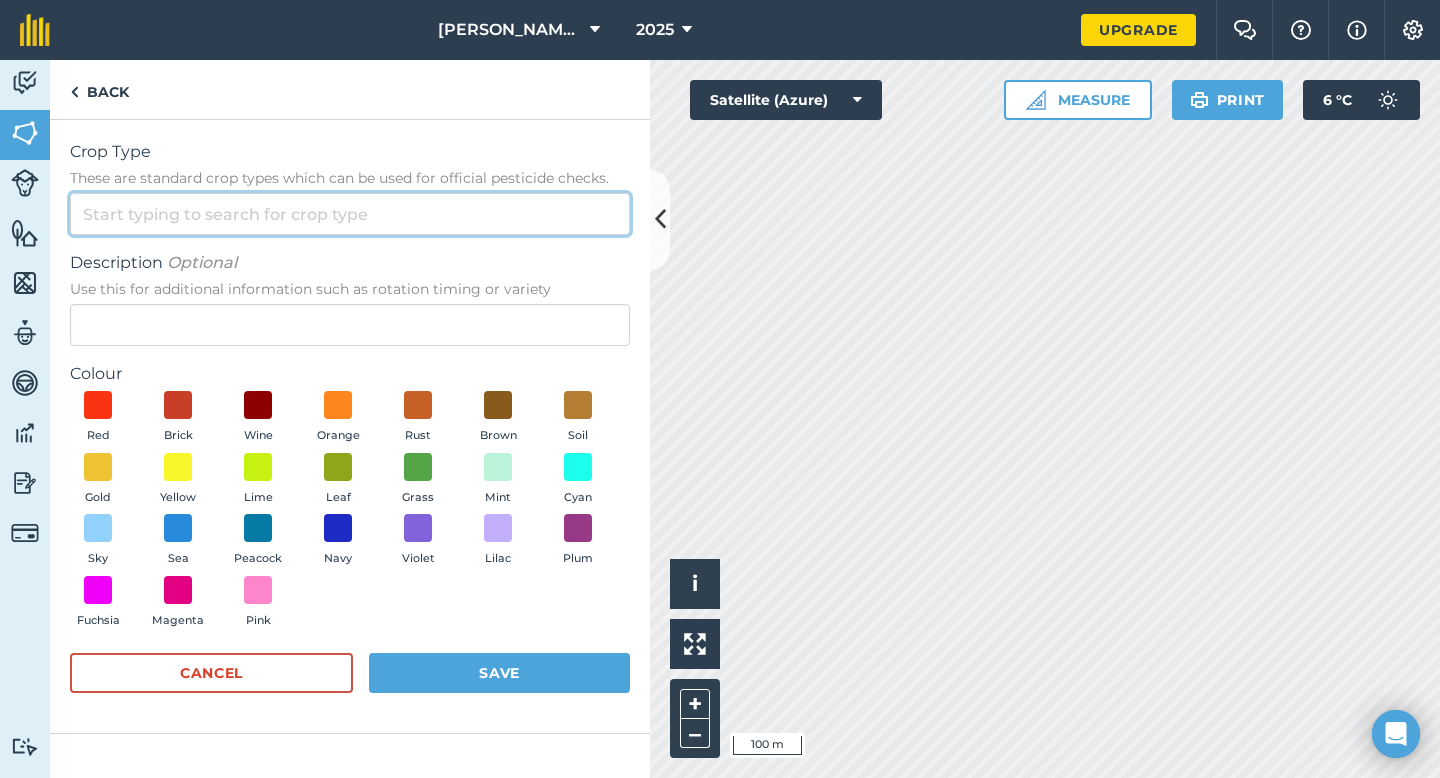 click on "Crop Type These are standard crop types which can be used for official pesticide checks." at bounding box center [350, 214] 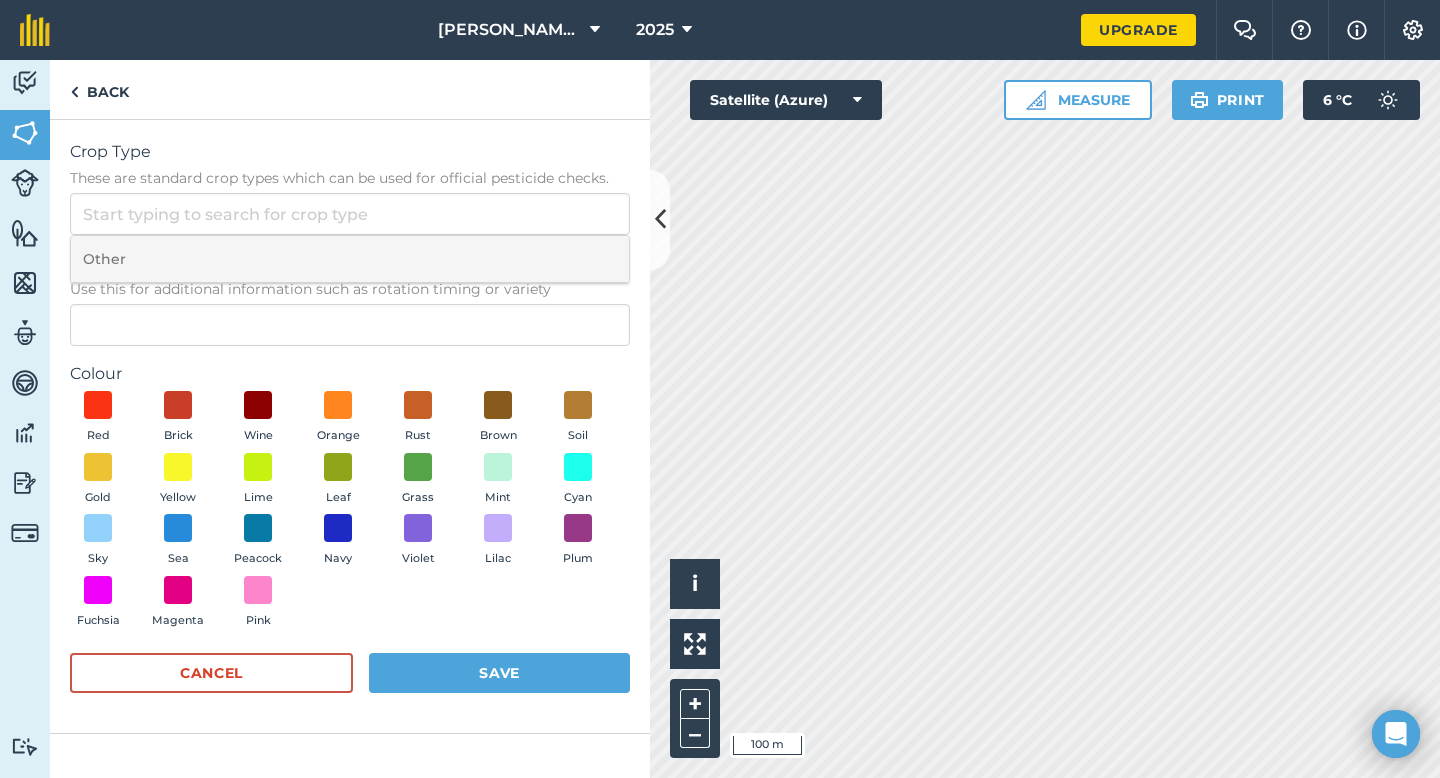 click on "Other" at bounding box center (350, 259) 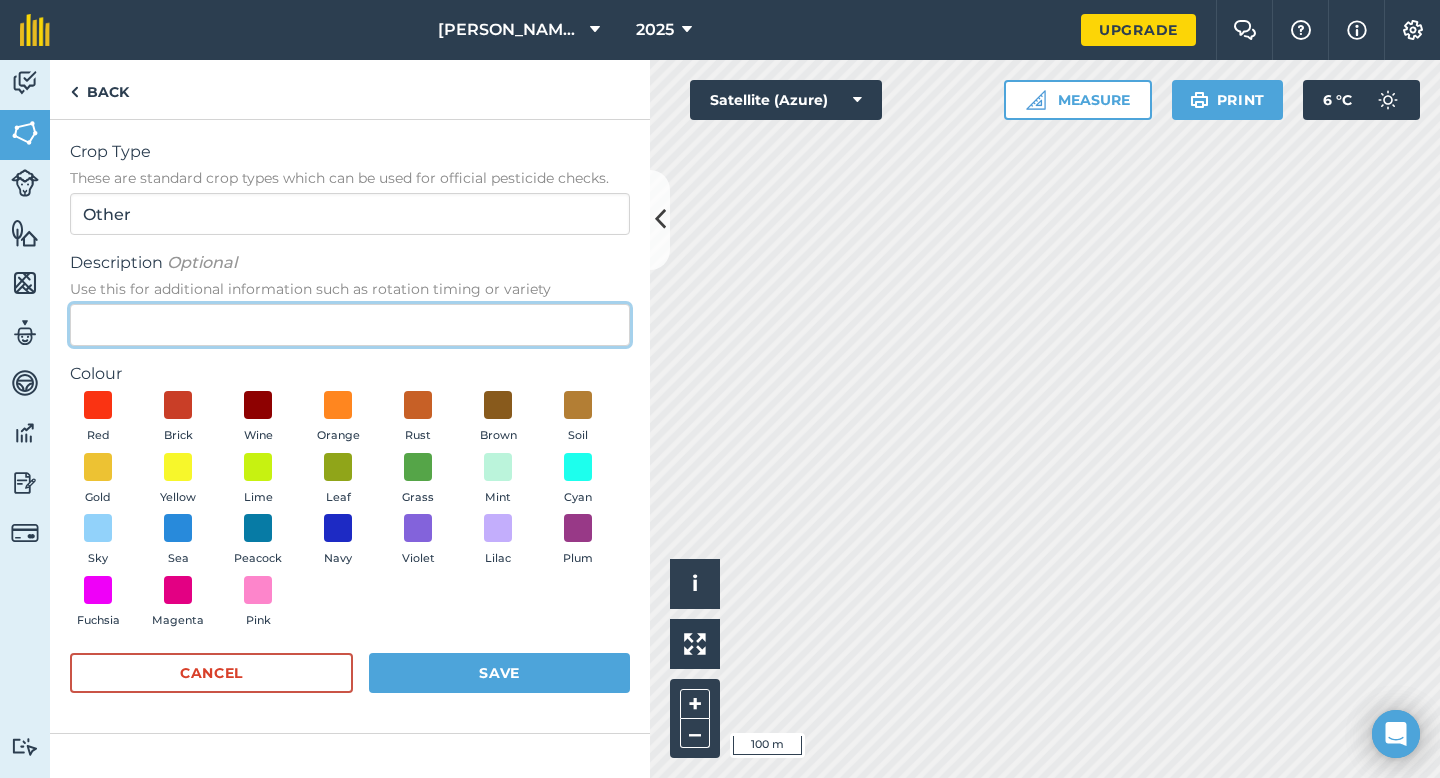click on "Description   Optional Use this for additional information such as rotation timing or variety" at bounding box center [350, 325] 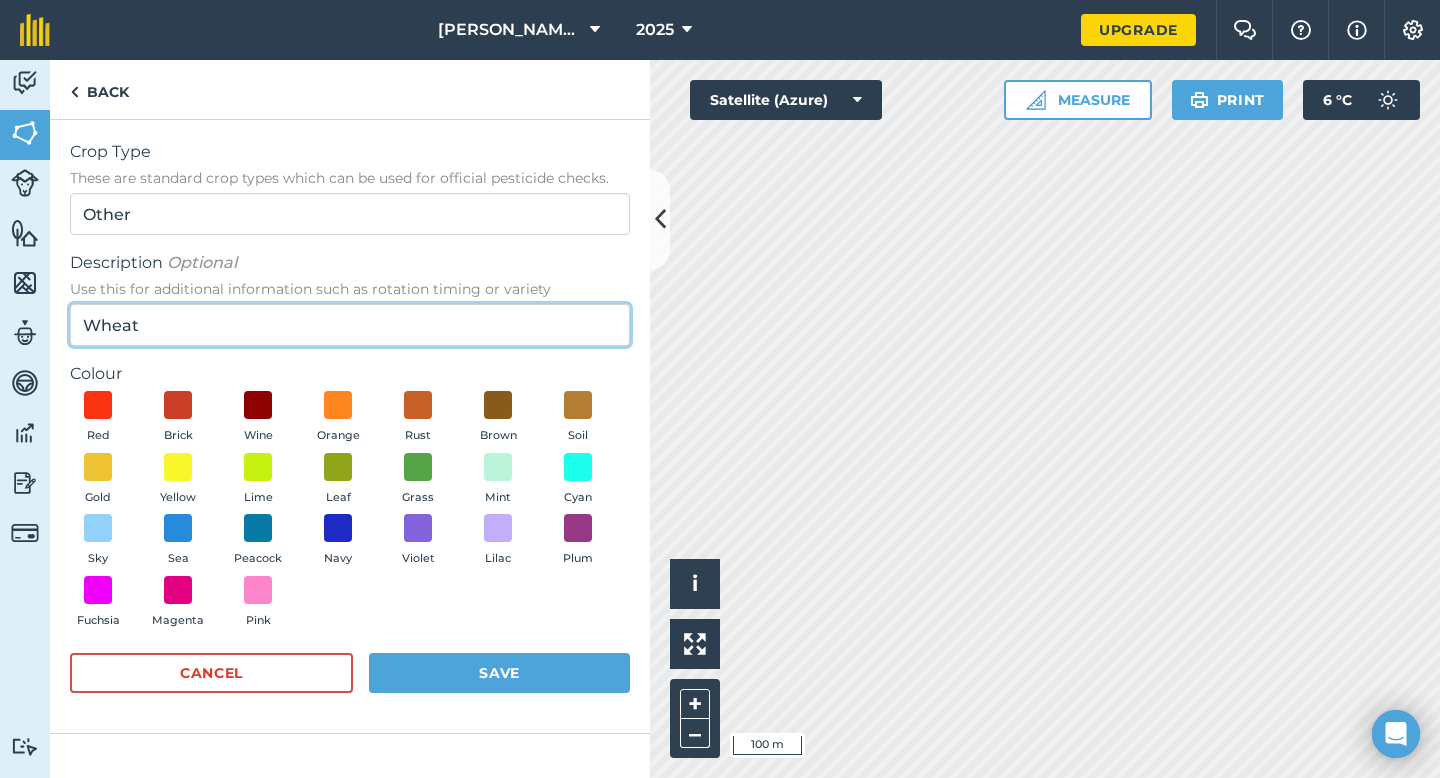 type on "Wheat" 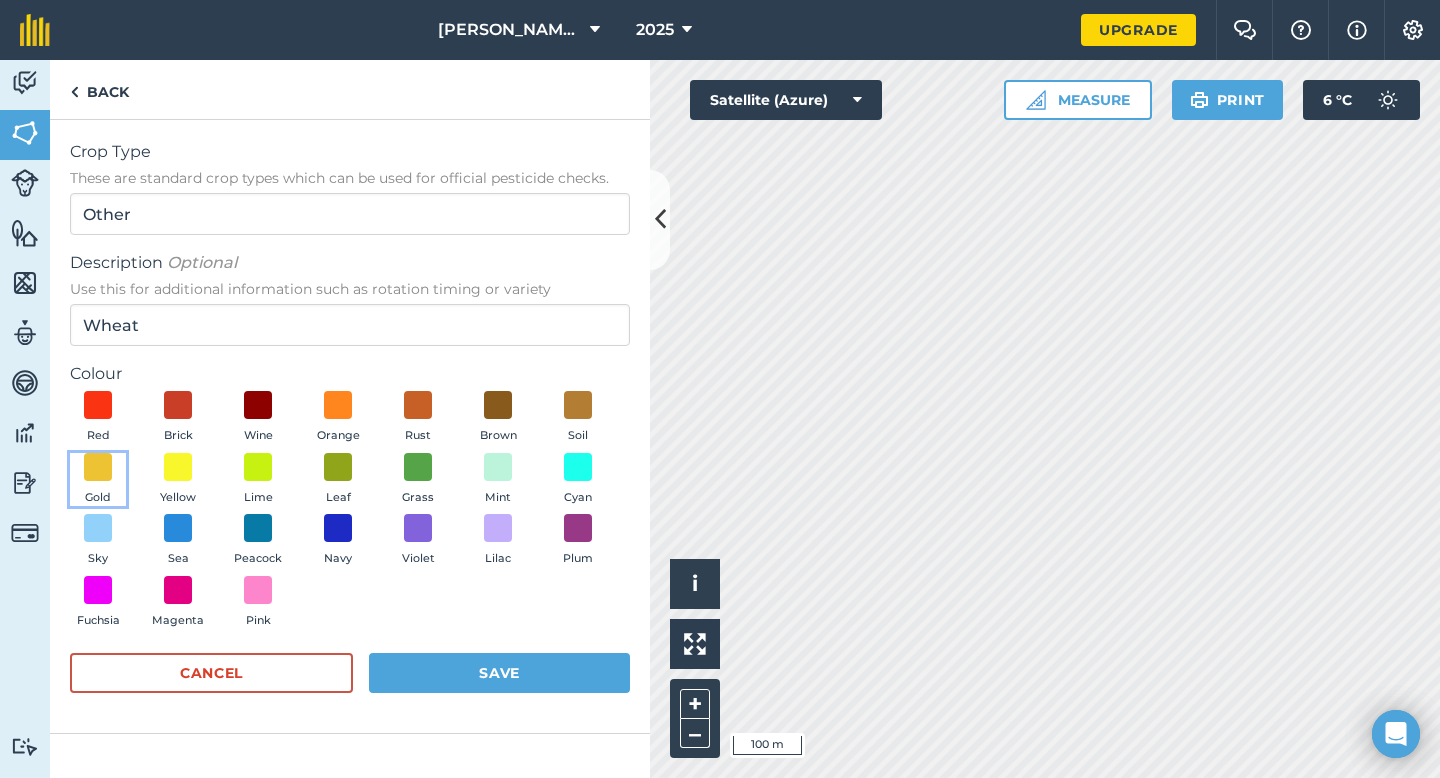 click on "Gold" at bounding box center [98, 480] 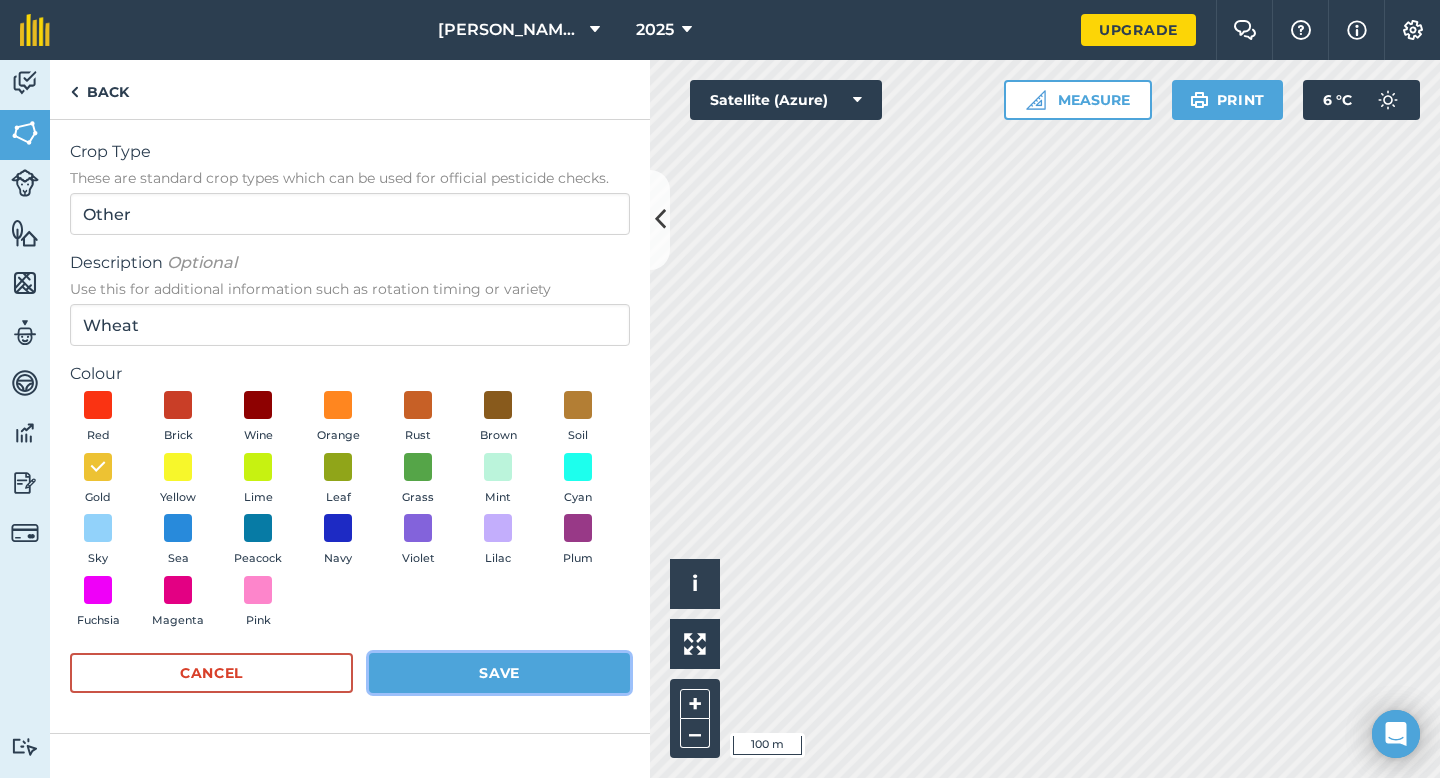 click on "Save" at bounding box center [499, 673] 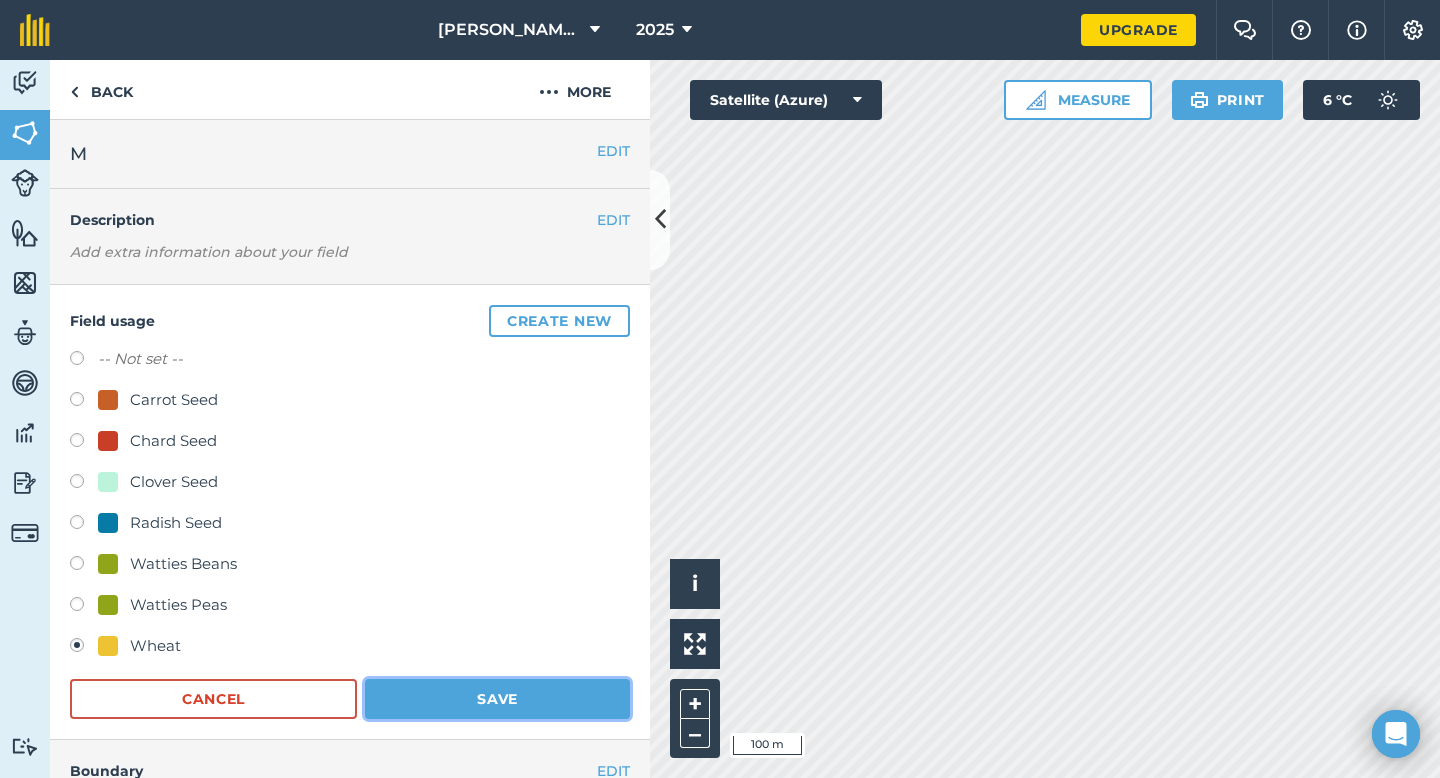 click on "Save" at bounding box center (497, 699) 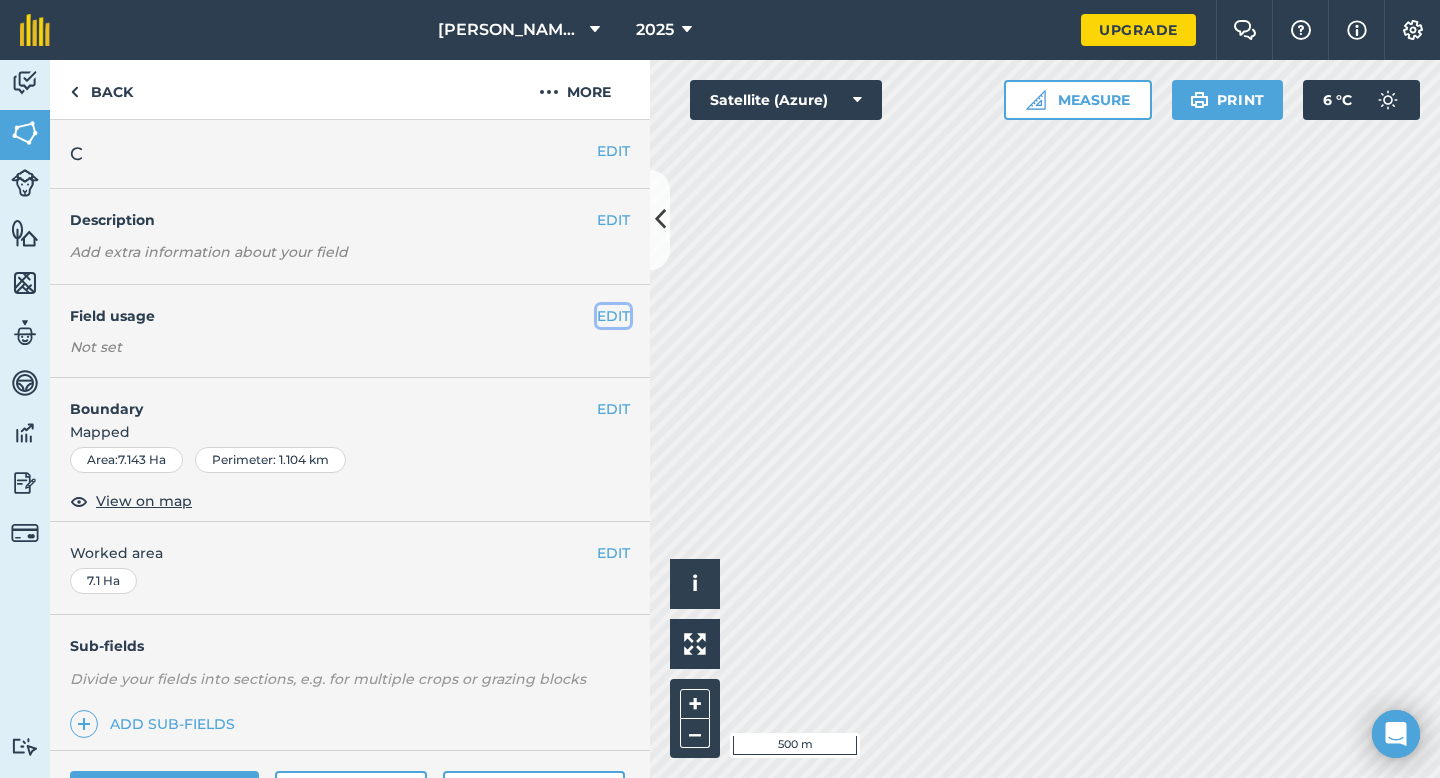 click on "EDIT" at bounding box center [613, 316] 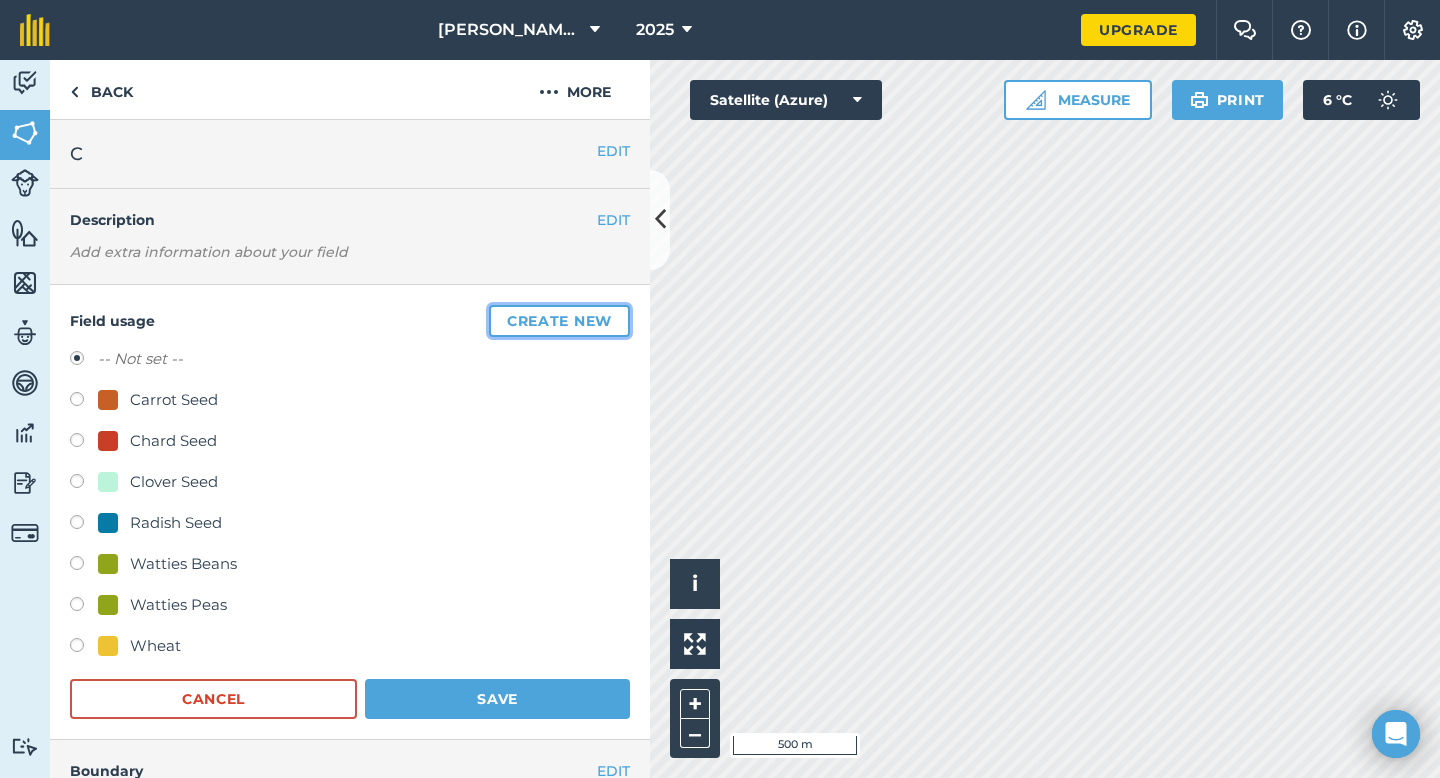 click on "Create new" at bounding box center (559, 321) 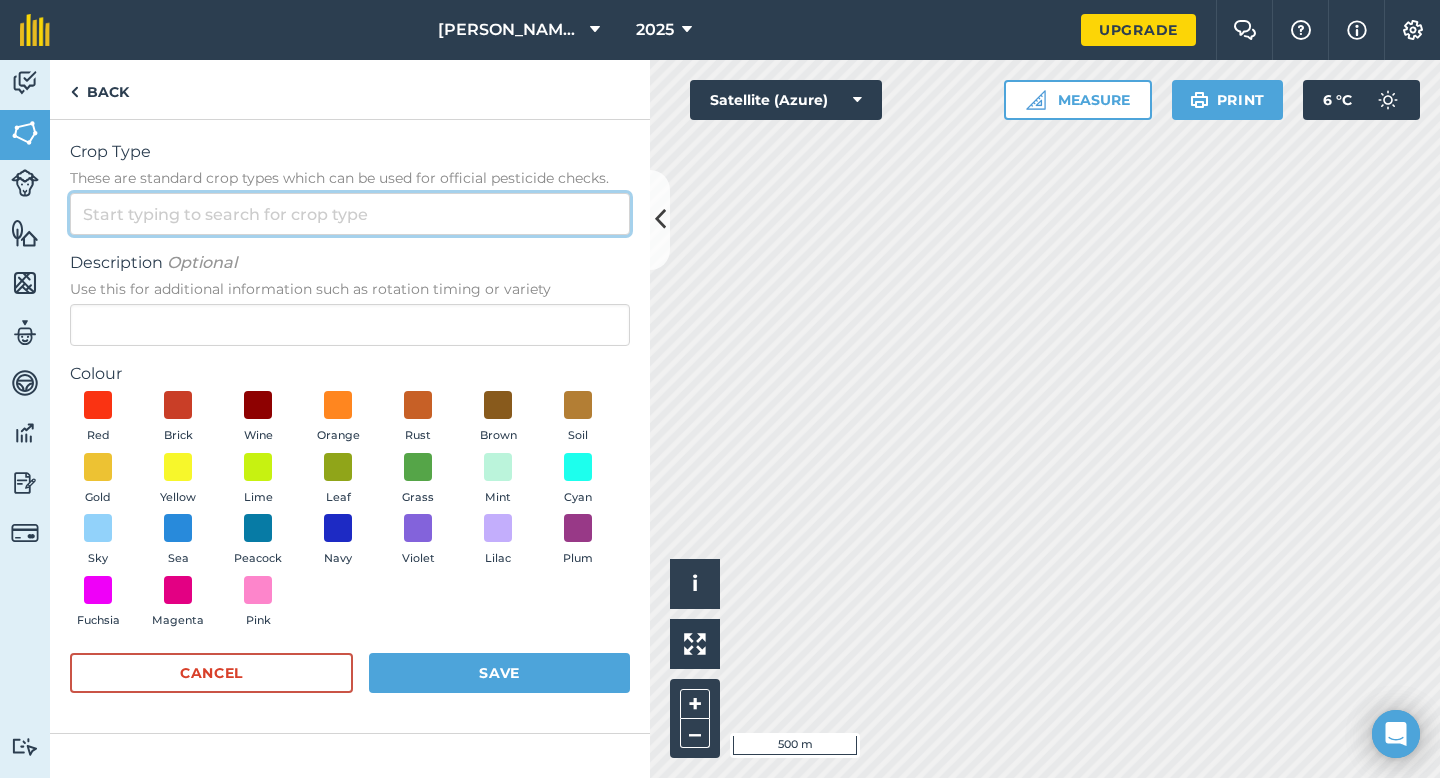 click on "Crop Type These are standard crop types which can be used for official pesticide checks." at bounding box center (350, 214) 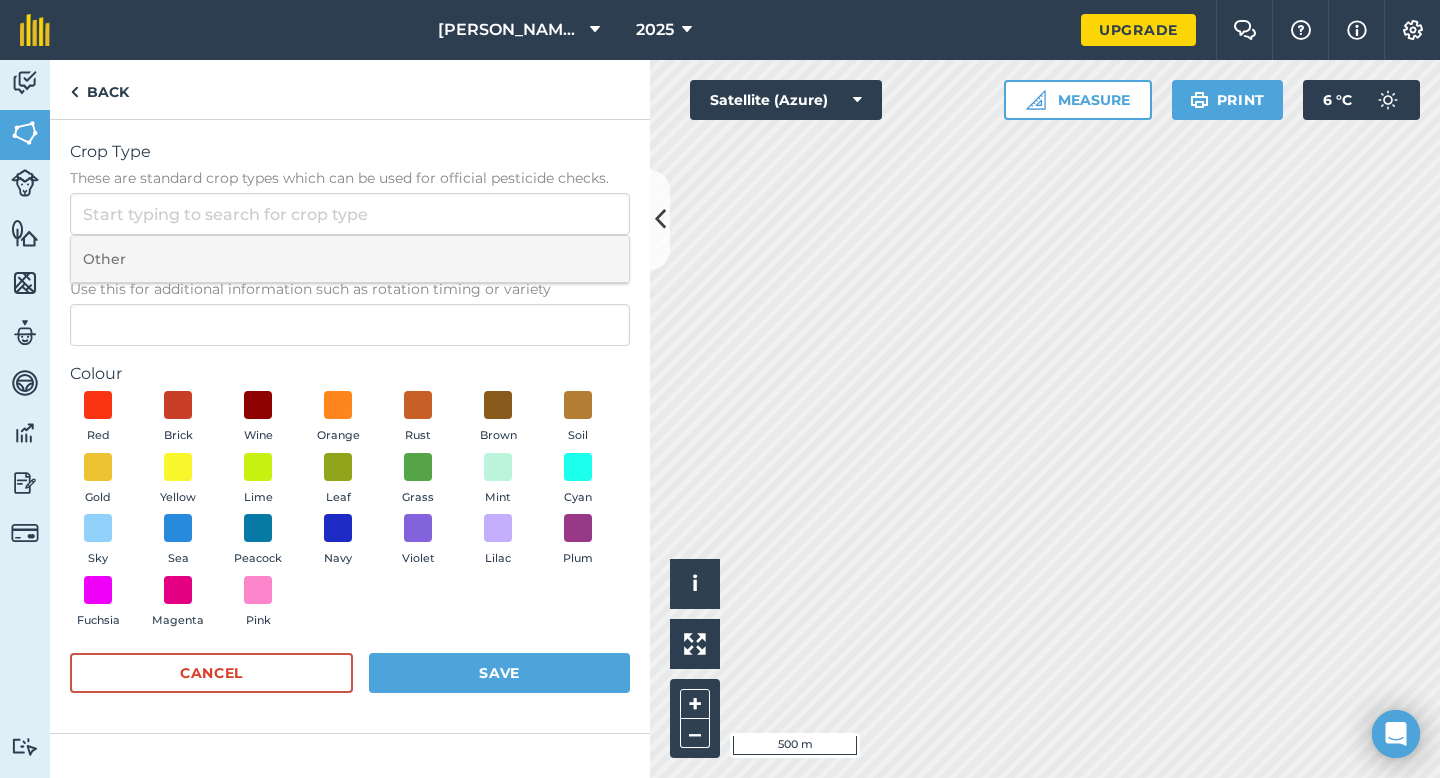 click on "Other" at bounding box center (350, 259) 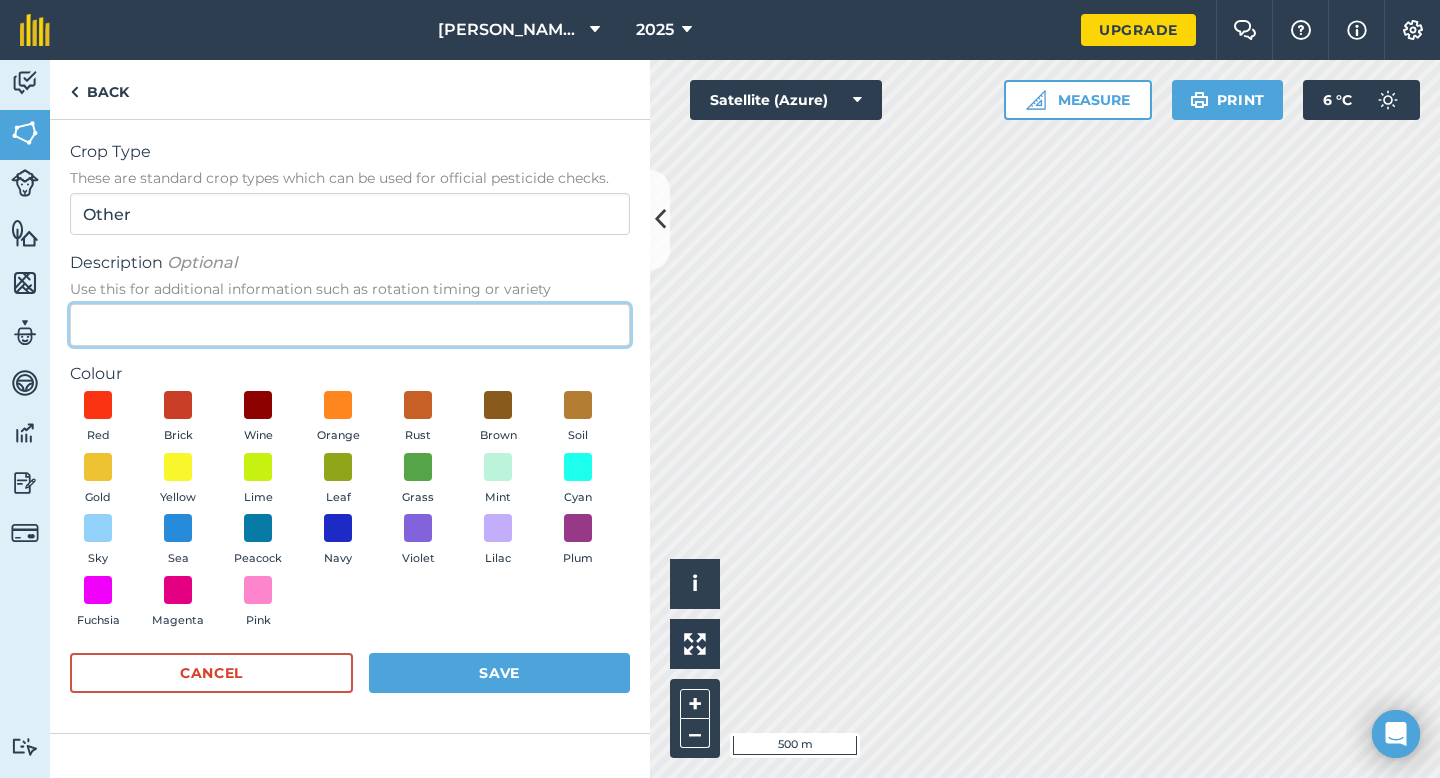 click on "Description   Optional Use this for additional information such as rotation timing or variety" at bounding box center [350, 325] 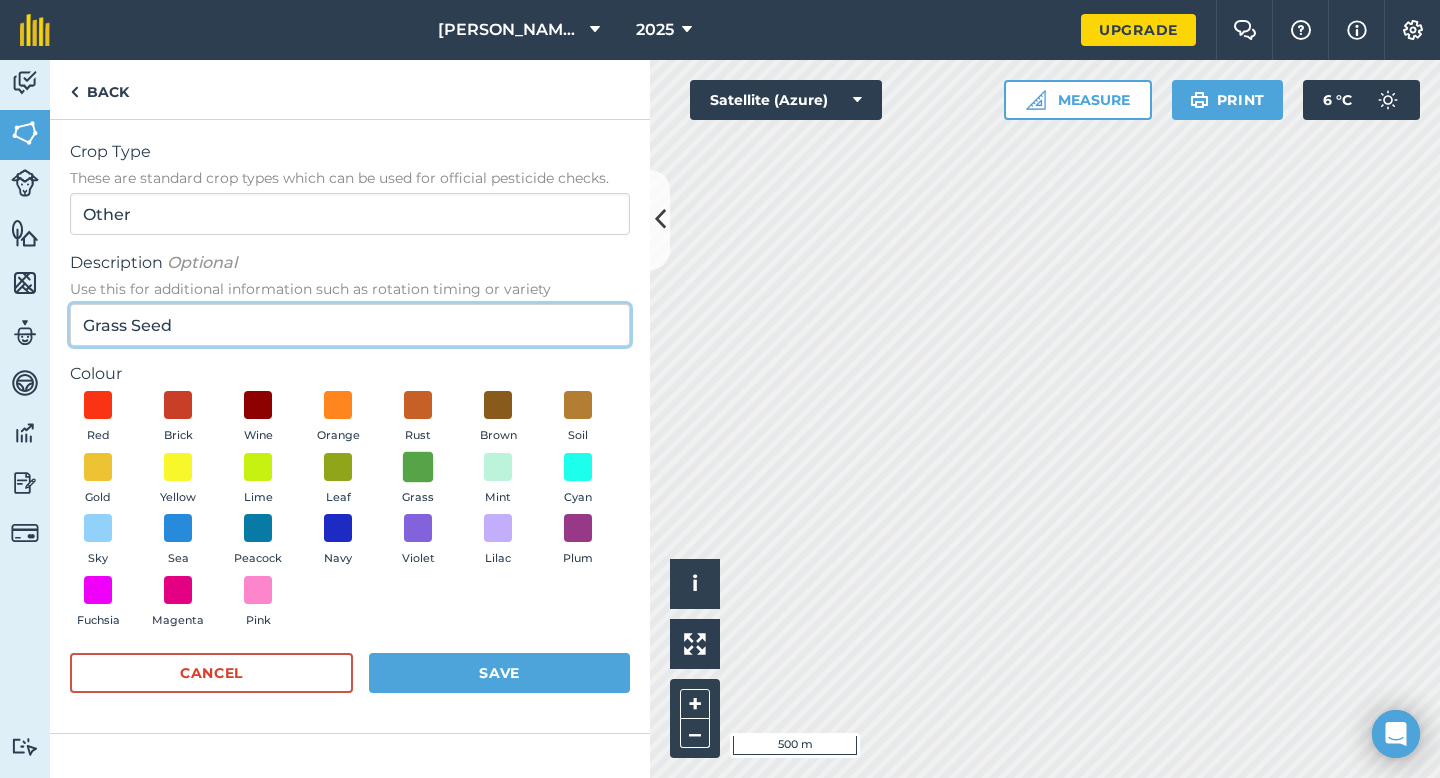 type on "Grass Seed" 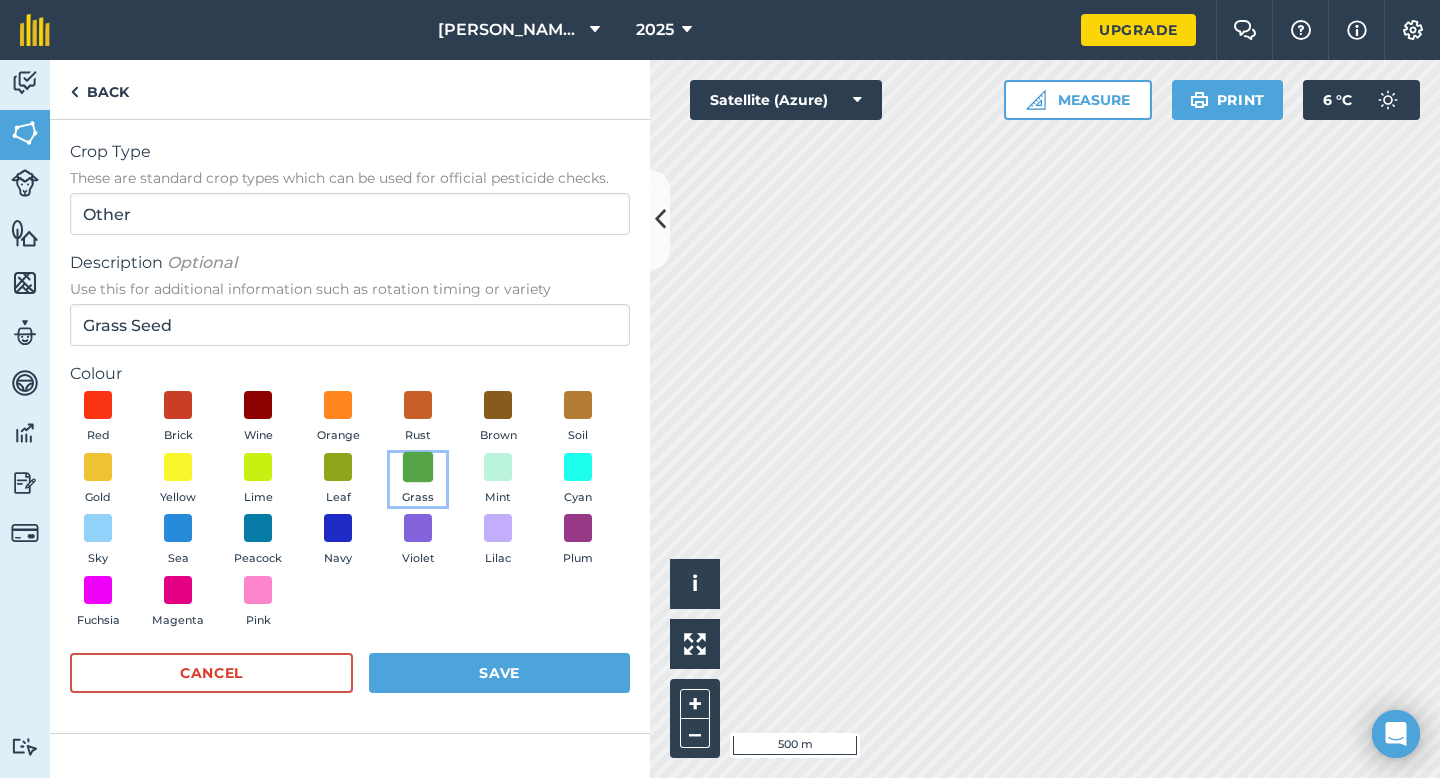 click at bounding box center [418, 466] 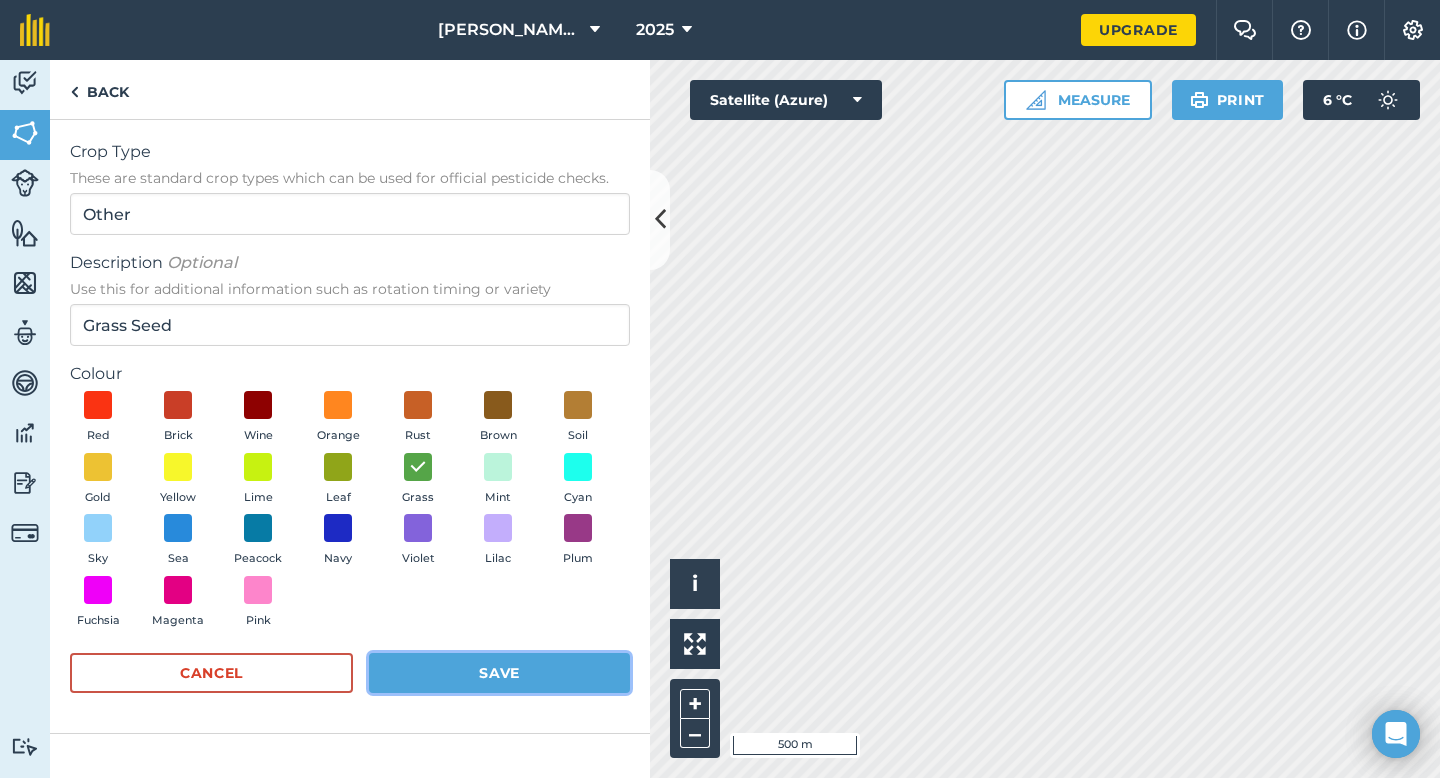click on "Save" at bounding box center [499, 673] 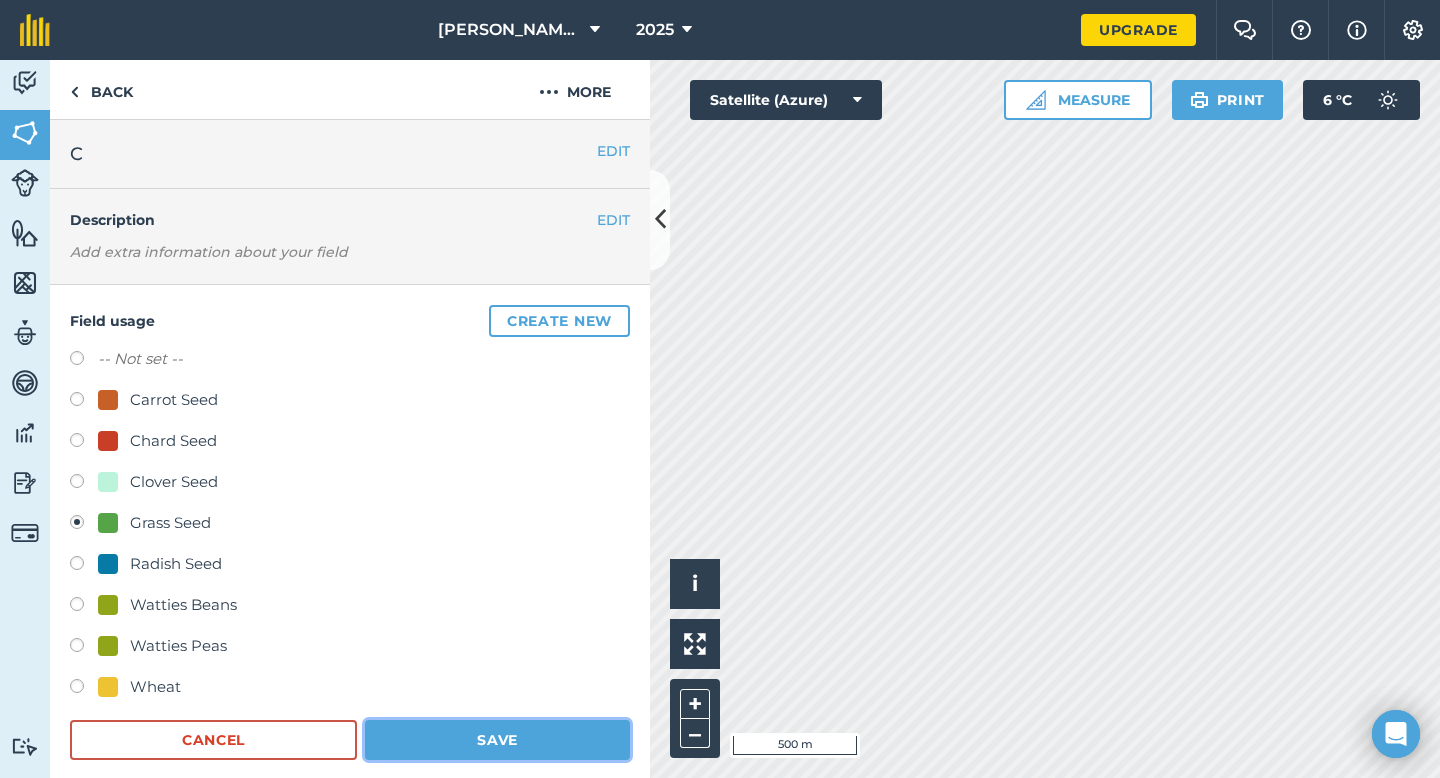 click on "Save" at bounding box center [497, 740] 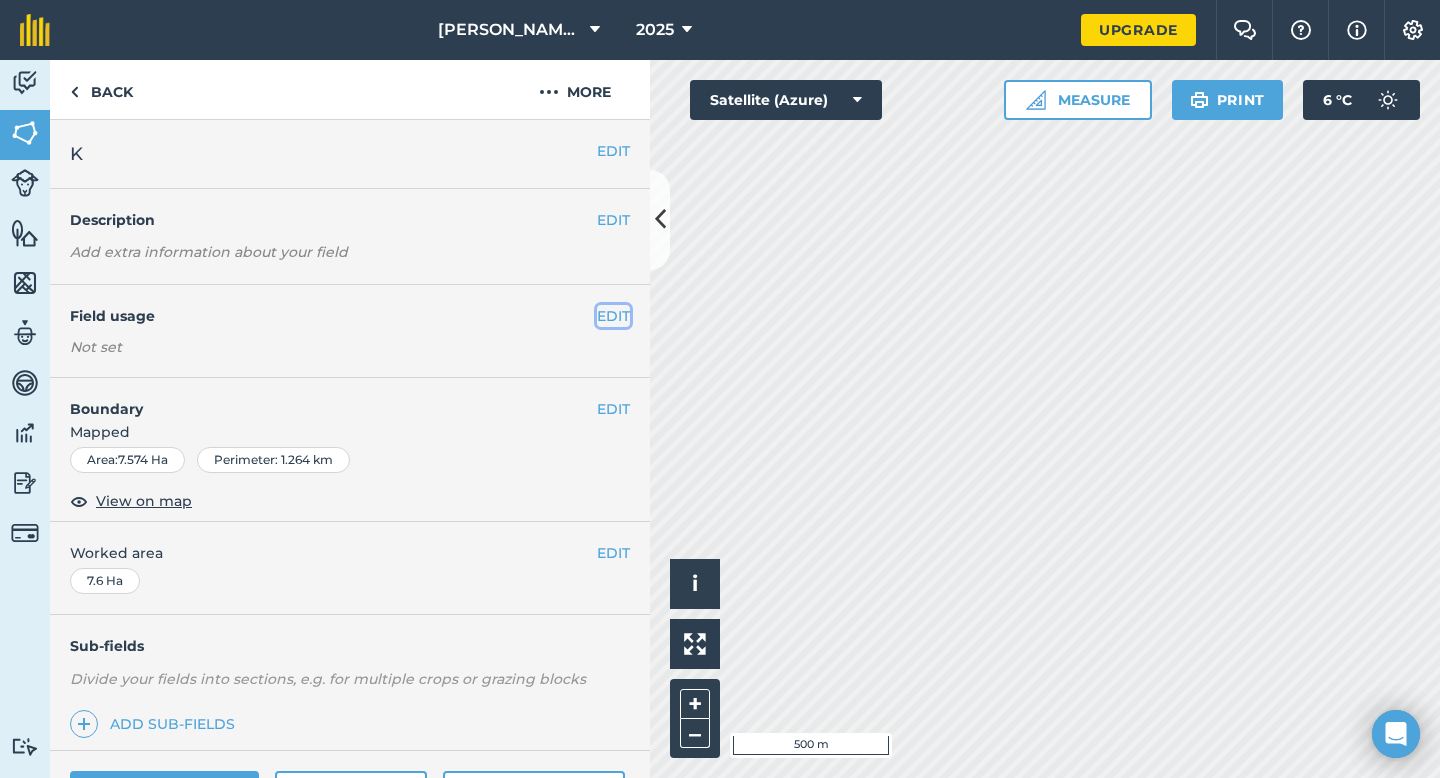 click on "EDIT" at bounding box center (613, 316) 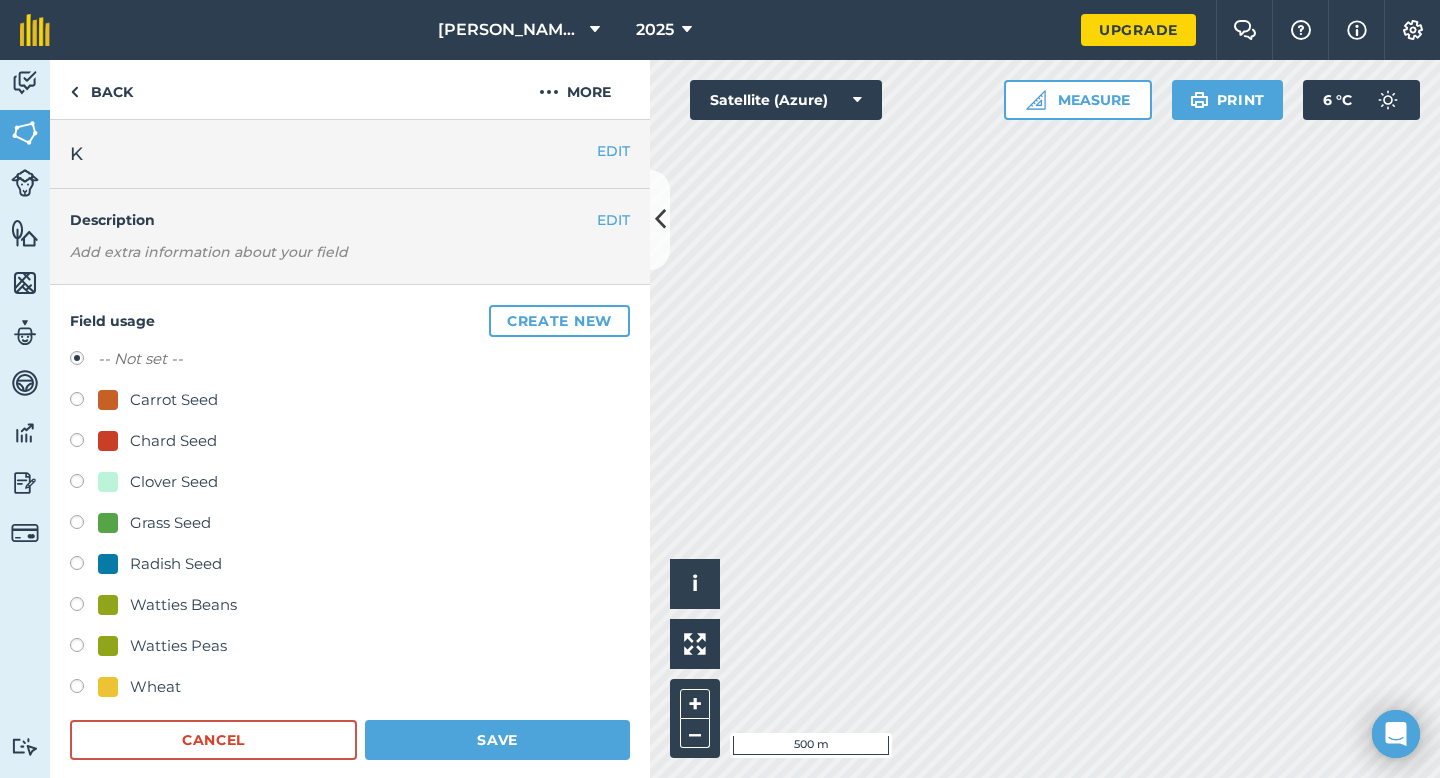 click on "Grass Seed" at bounding box center (170, 523) 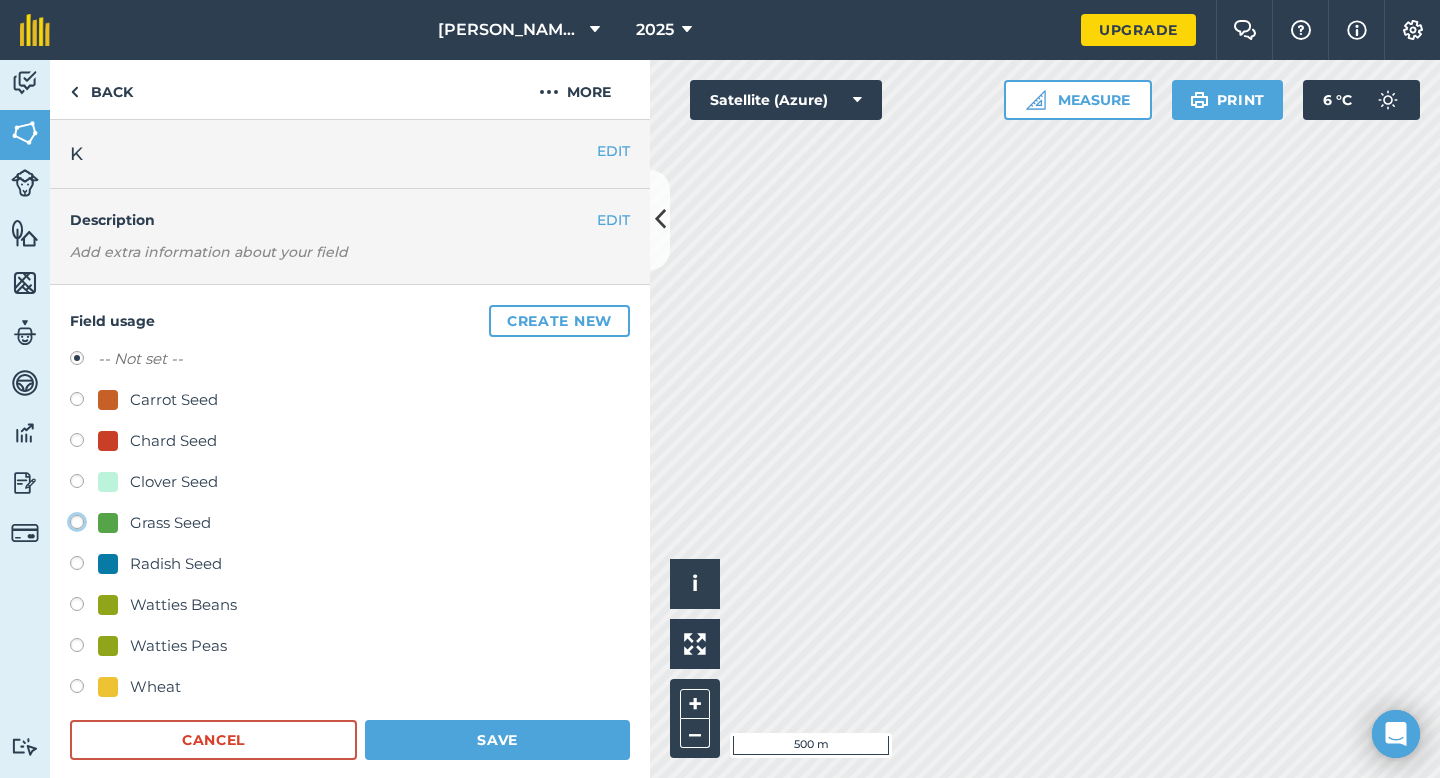 click on "Grass Seed" at bounding box center (-9923, 521) 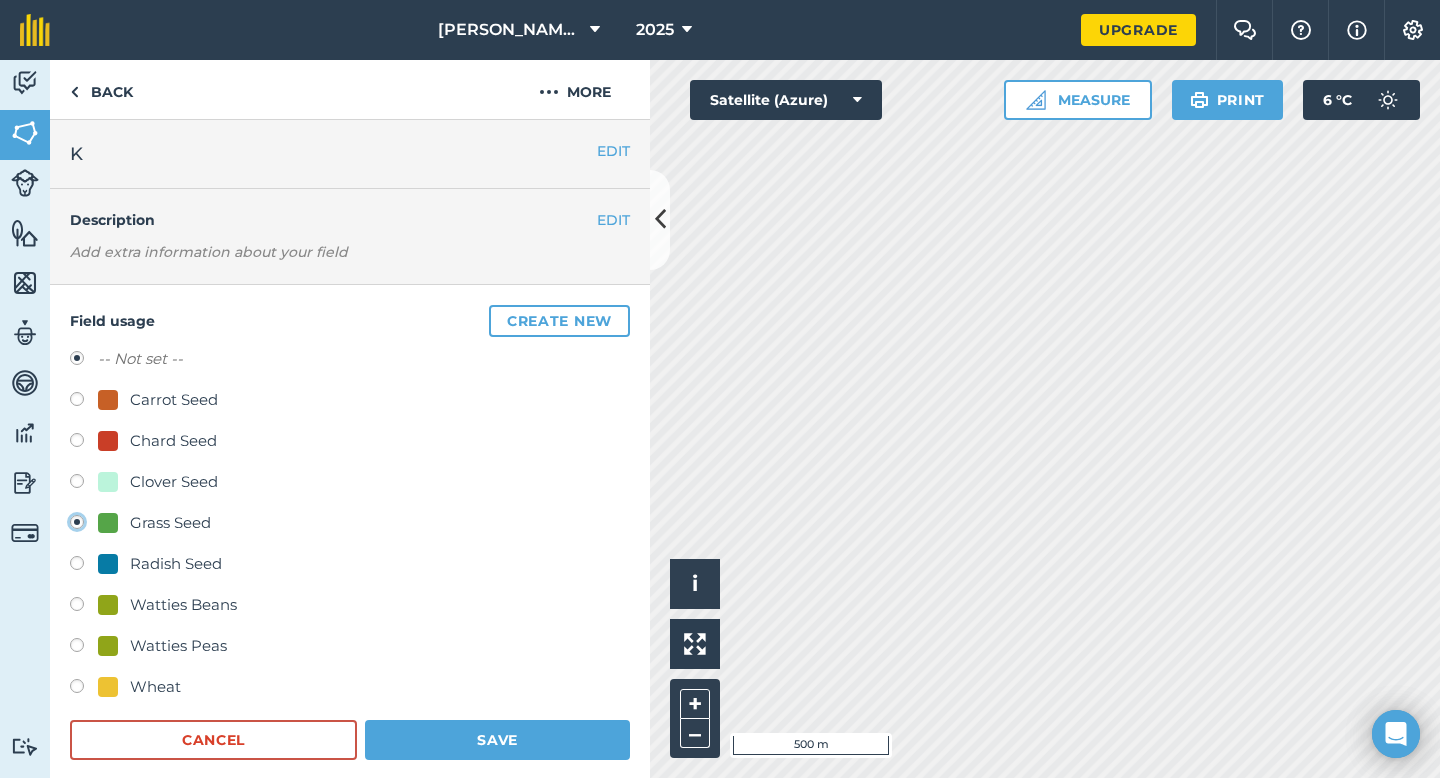 radio on "true" 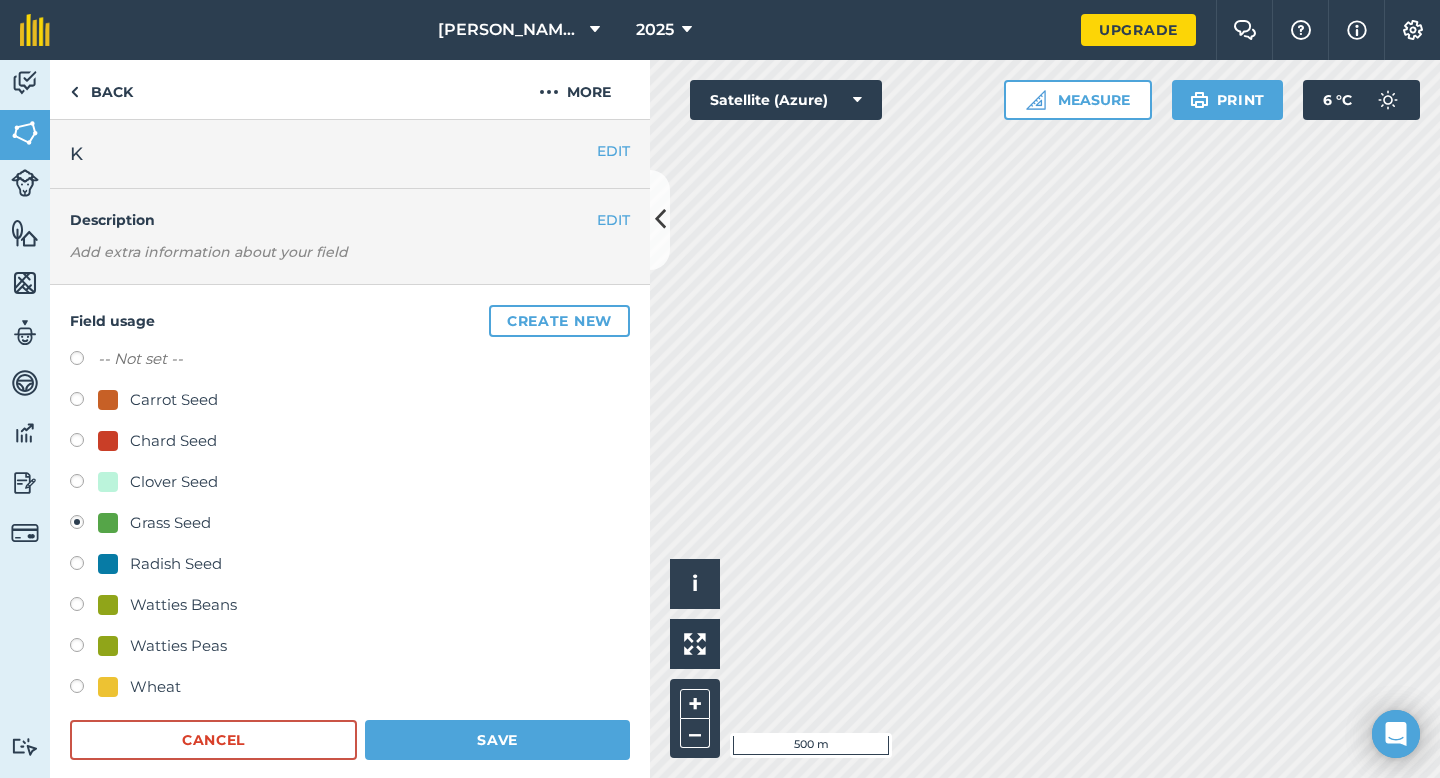 click on "-- Not set -- Carrot Seed Chard Seed Clover Seed Grass Seed Radish Seed Watties Beans Watties Peas Wheat Cancel Save" at bounding box center (350, 553) 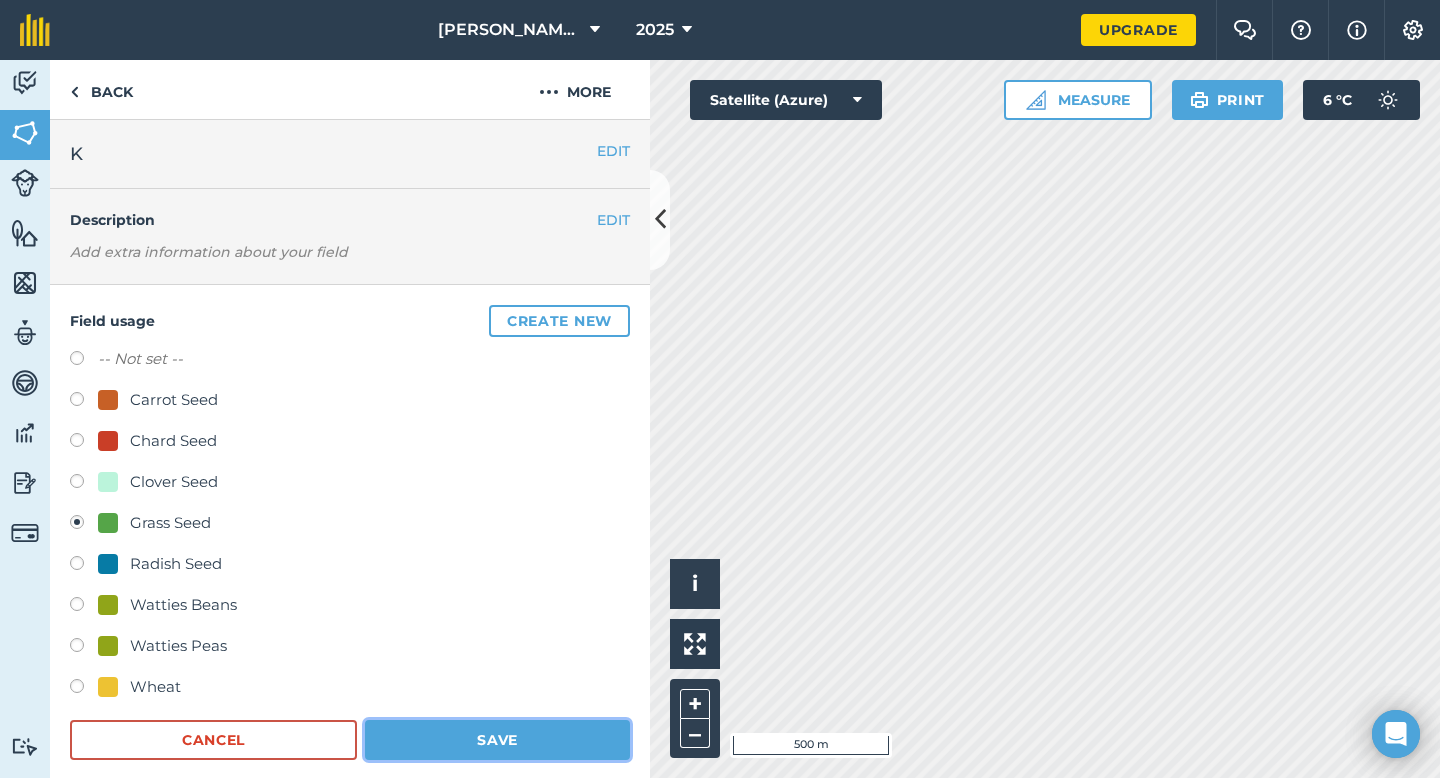 click on "Save" at bounding box center (497, 740) 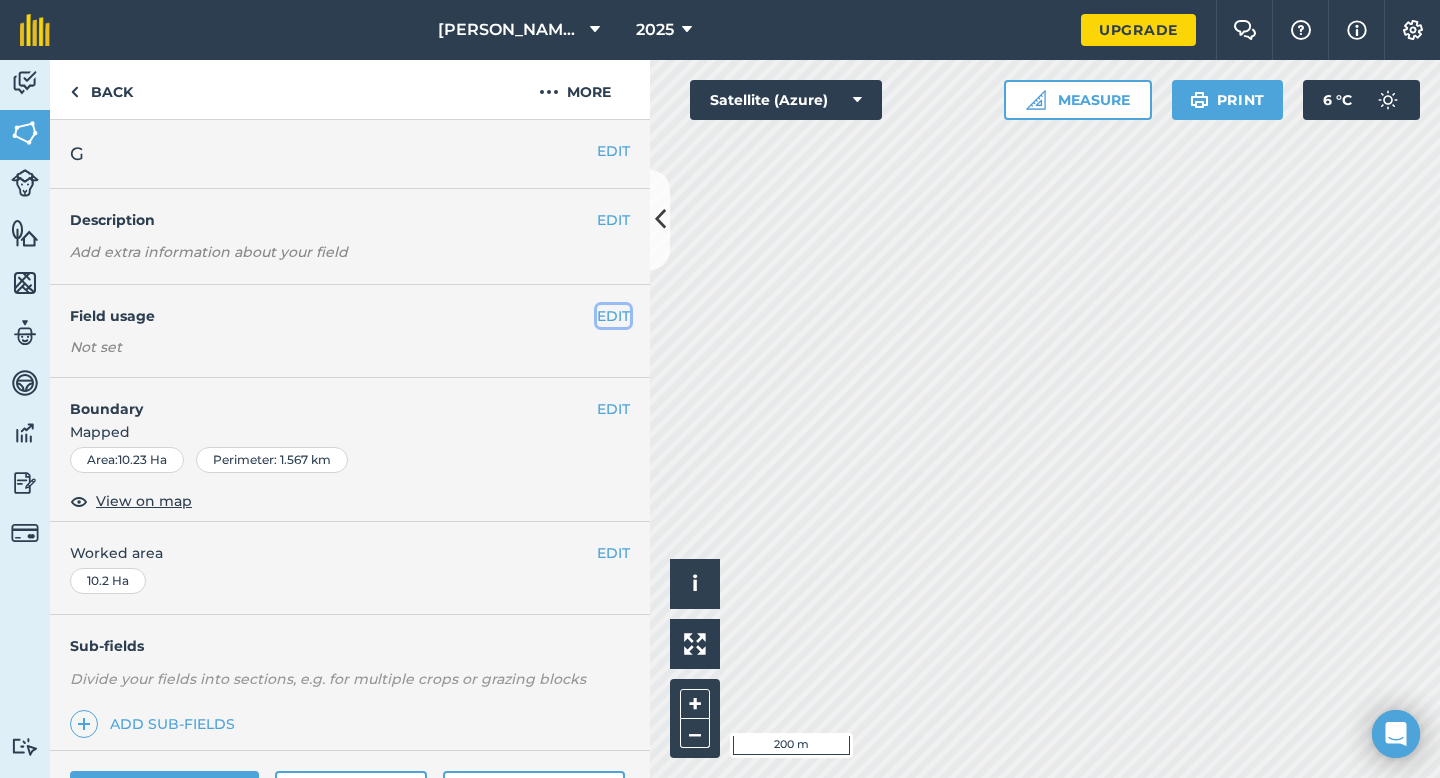 click on "EDIT" at bounding box center [613, 316] 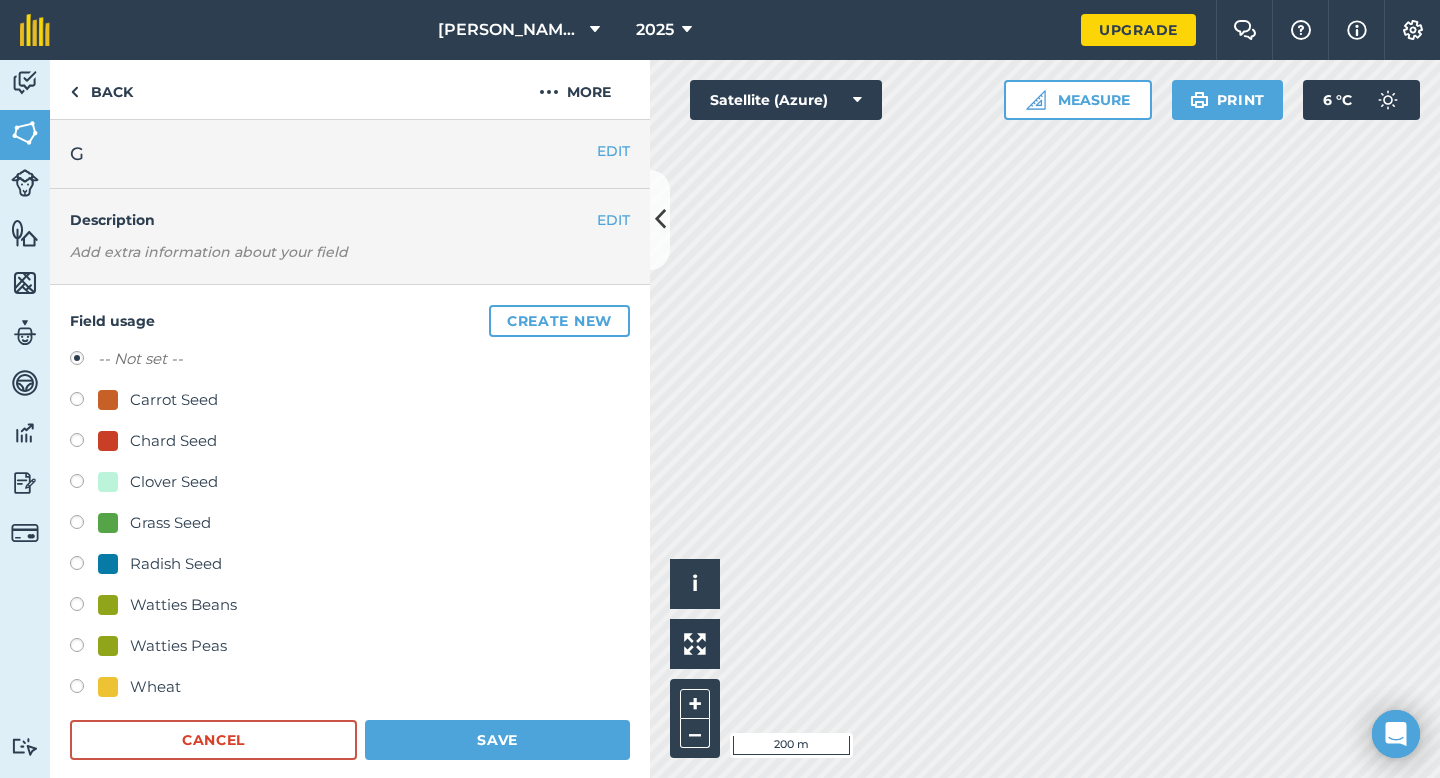 click on "Grass Seed" at bounding box center (170, 523) 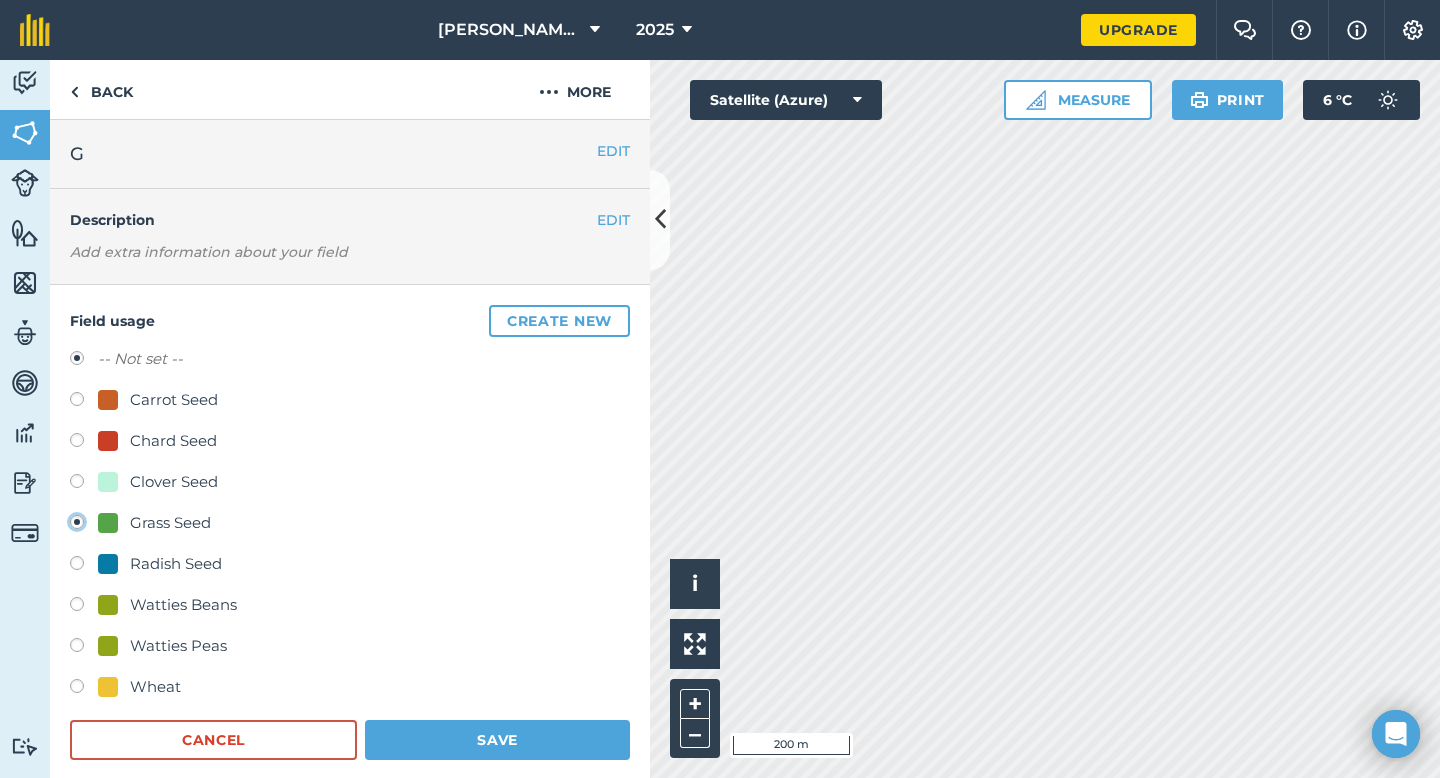 radio on "true" 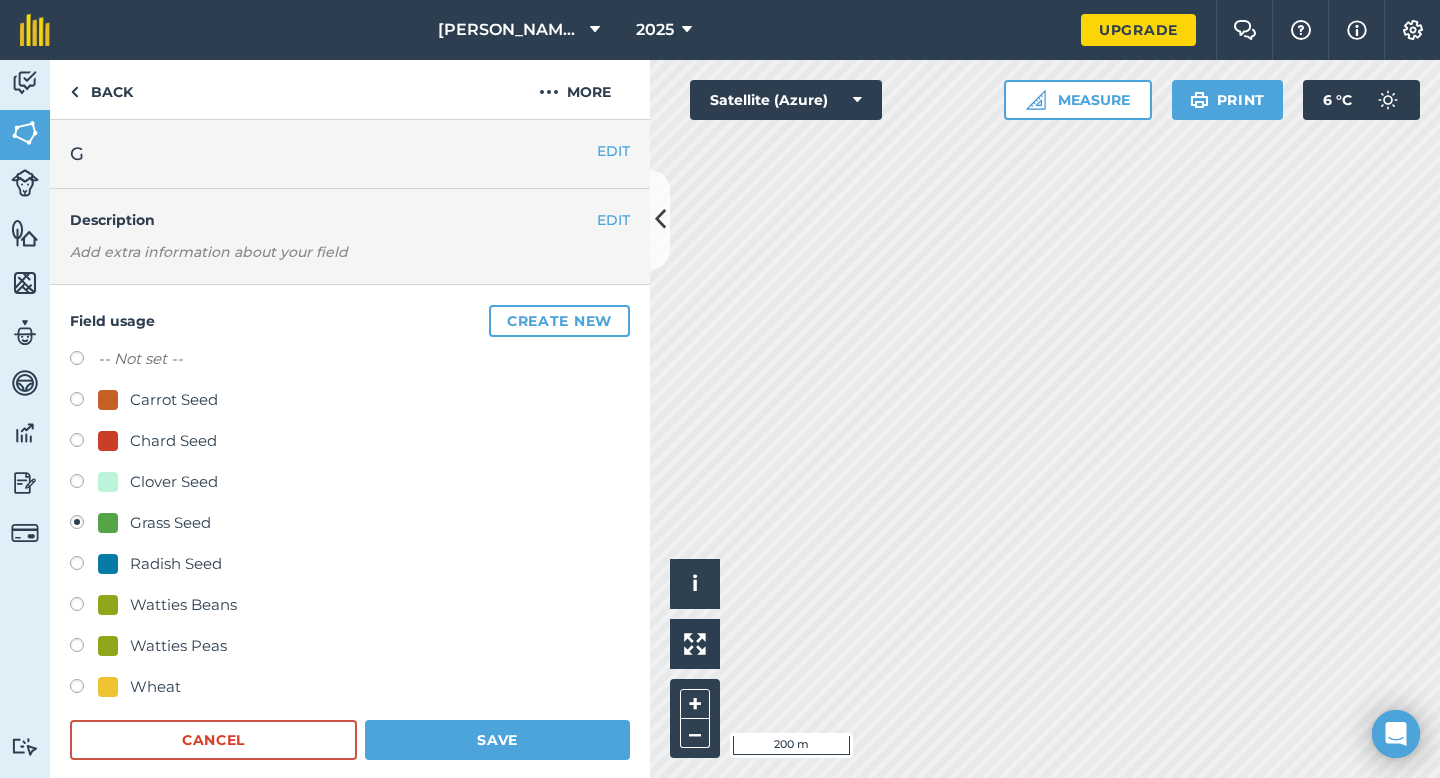 click on "Cancel Save" at bounding box center [350, 740] 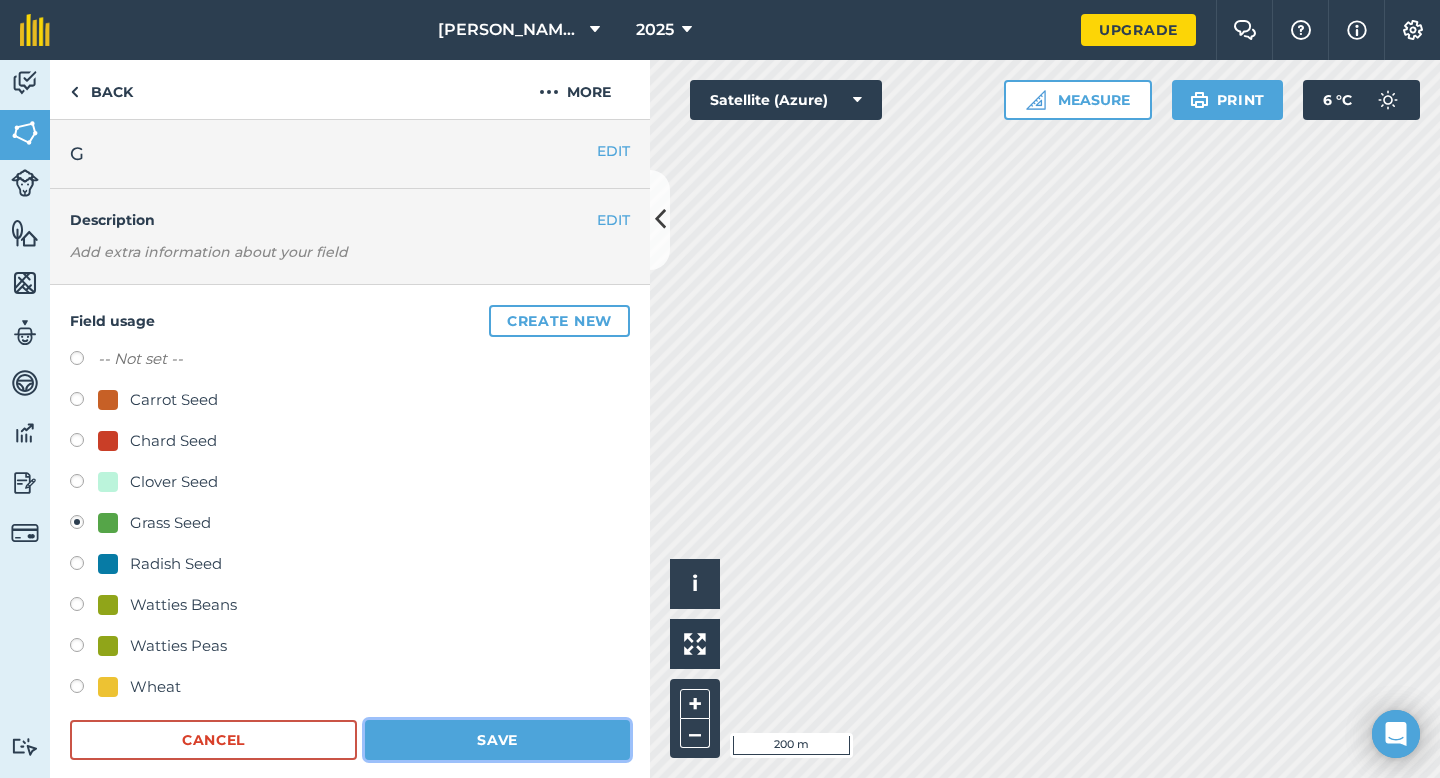 click on "Save" at bounding box center (497, 740) 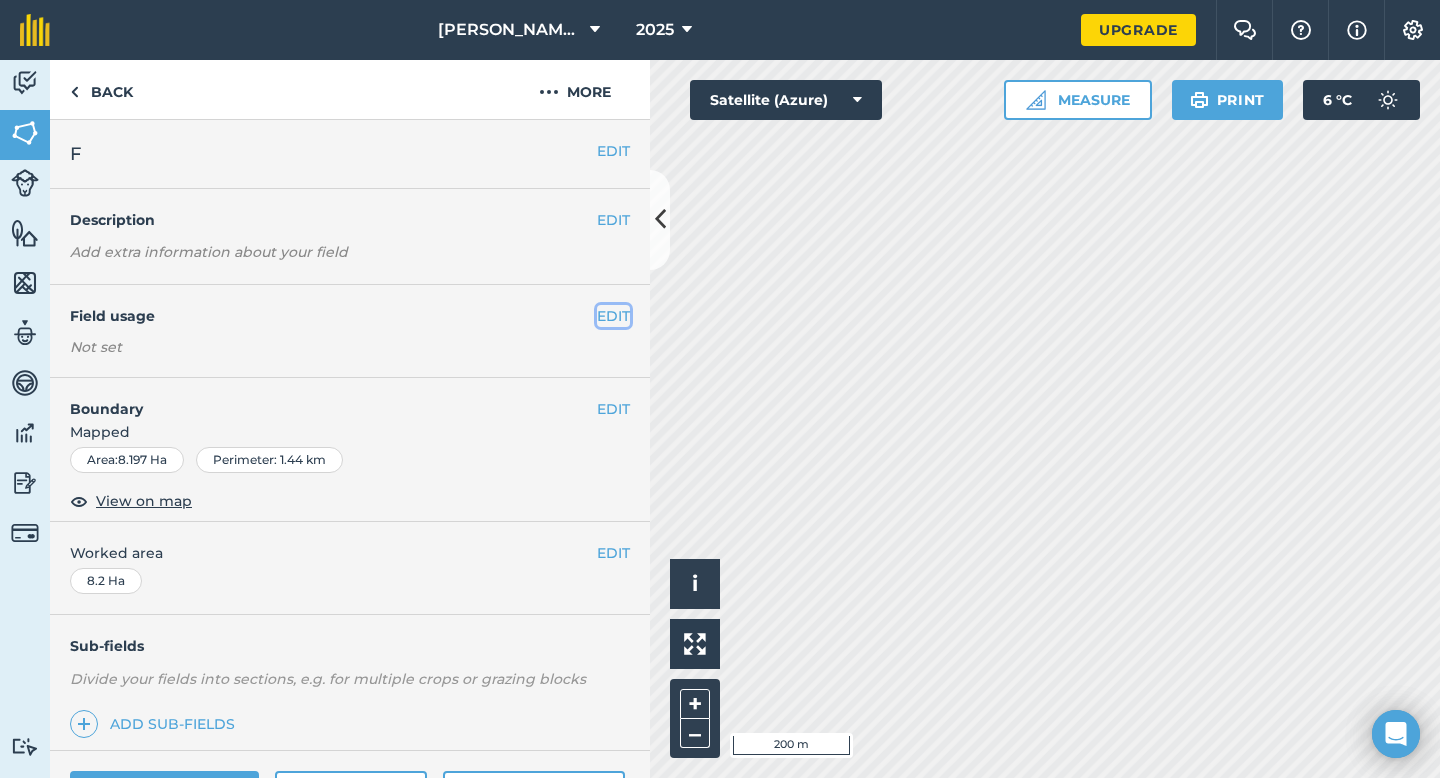 click on "EDIT" at bounding box center [613, 316] 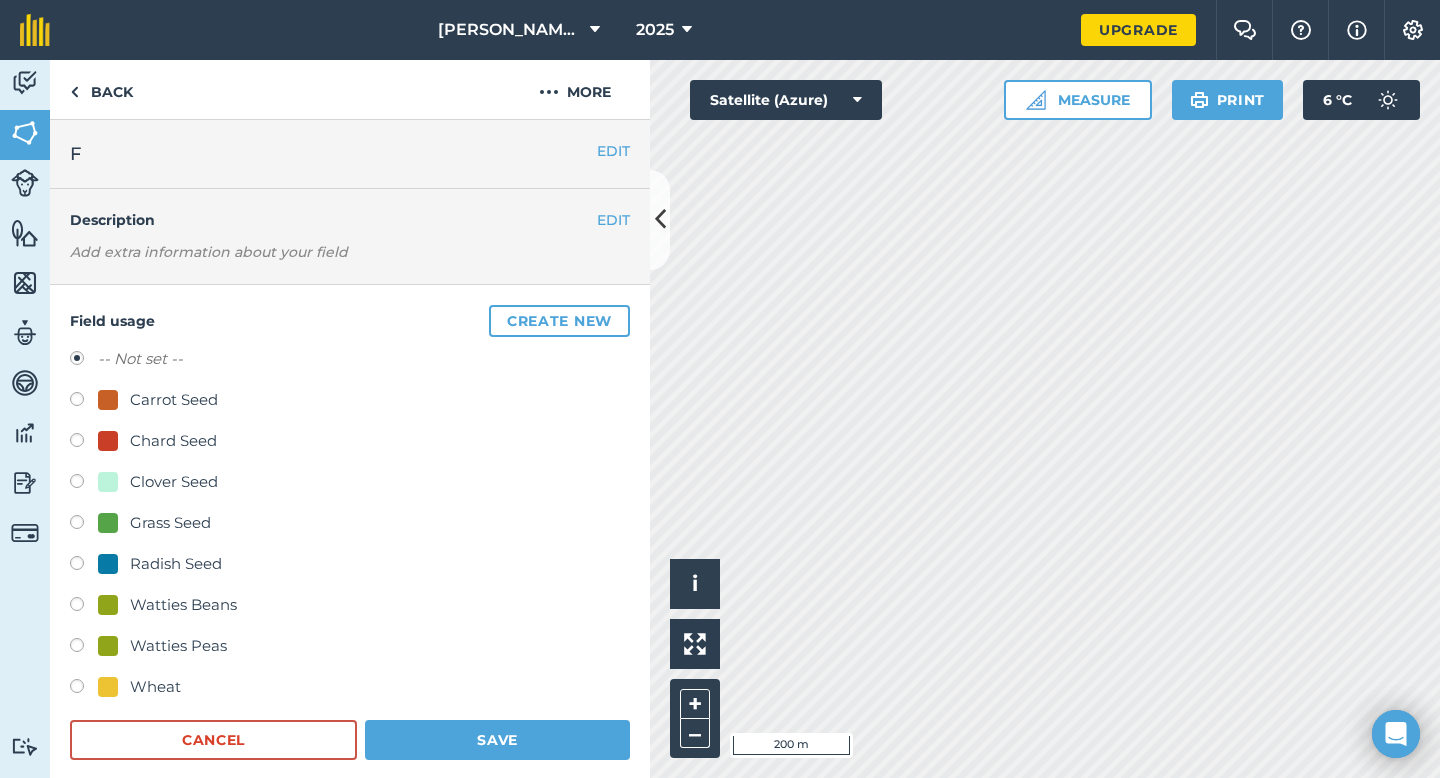 click on "Create new" at bounding box center (559, 321) 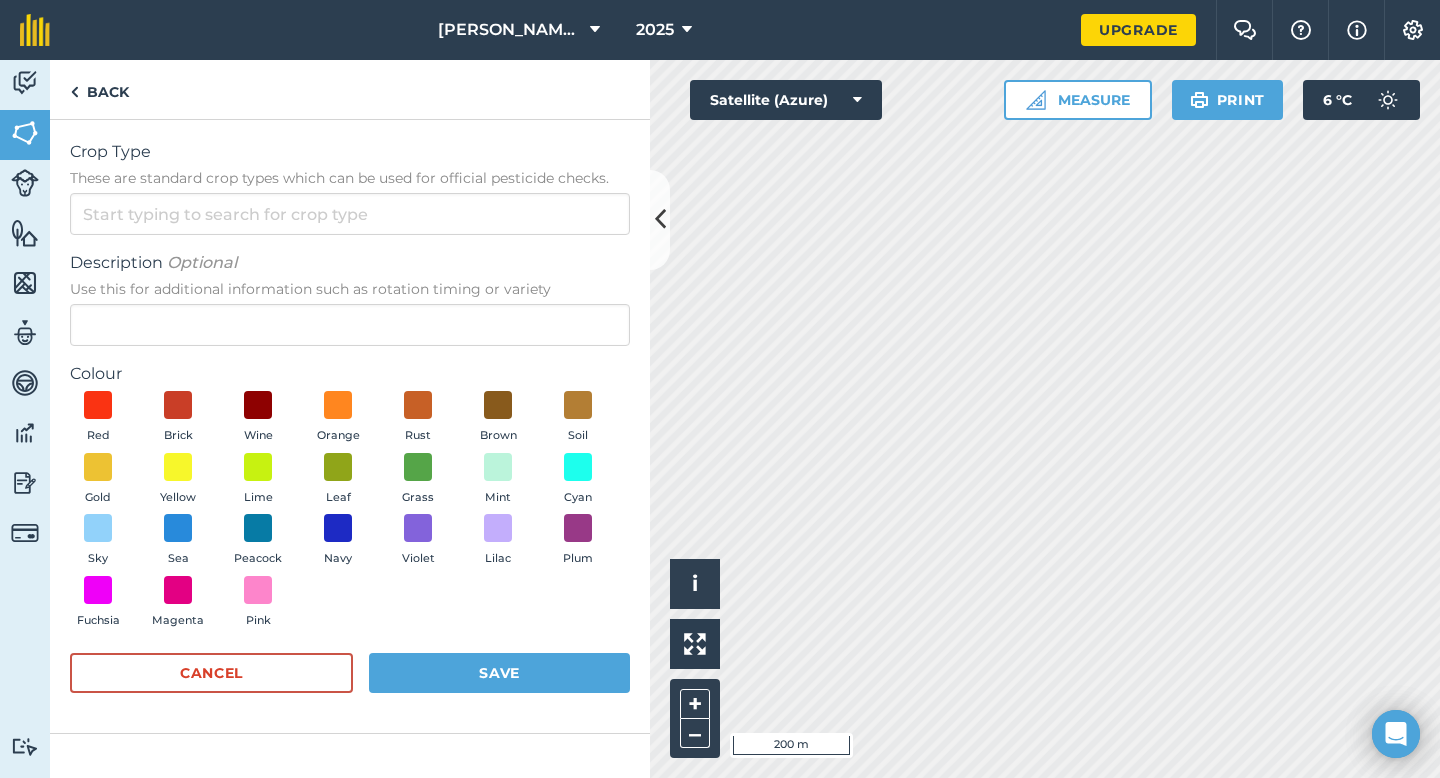 click on "Crop Type These are standard crop types which can be used for official pesticide checks. Description   Optional Use this for additional information such as rotation timing or variety Colour Red Brick Wine Orange Rust Brown Soil Gold Yellow Lime Leaf Grass Mint Cyan Sky Sea Peacock Navy Violet Lilac Plum Fuchsia Magenta Pink Cancel Save" at bounding box center (350, 426) 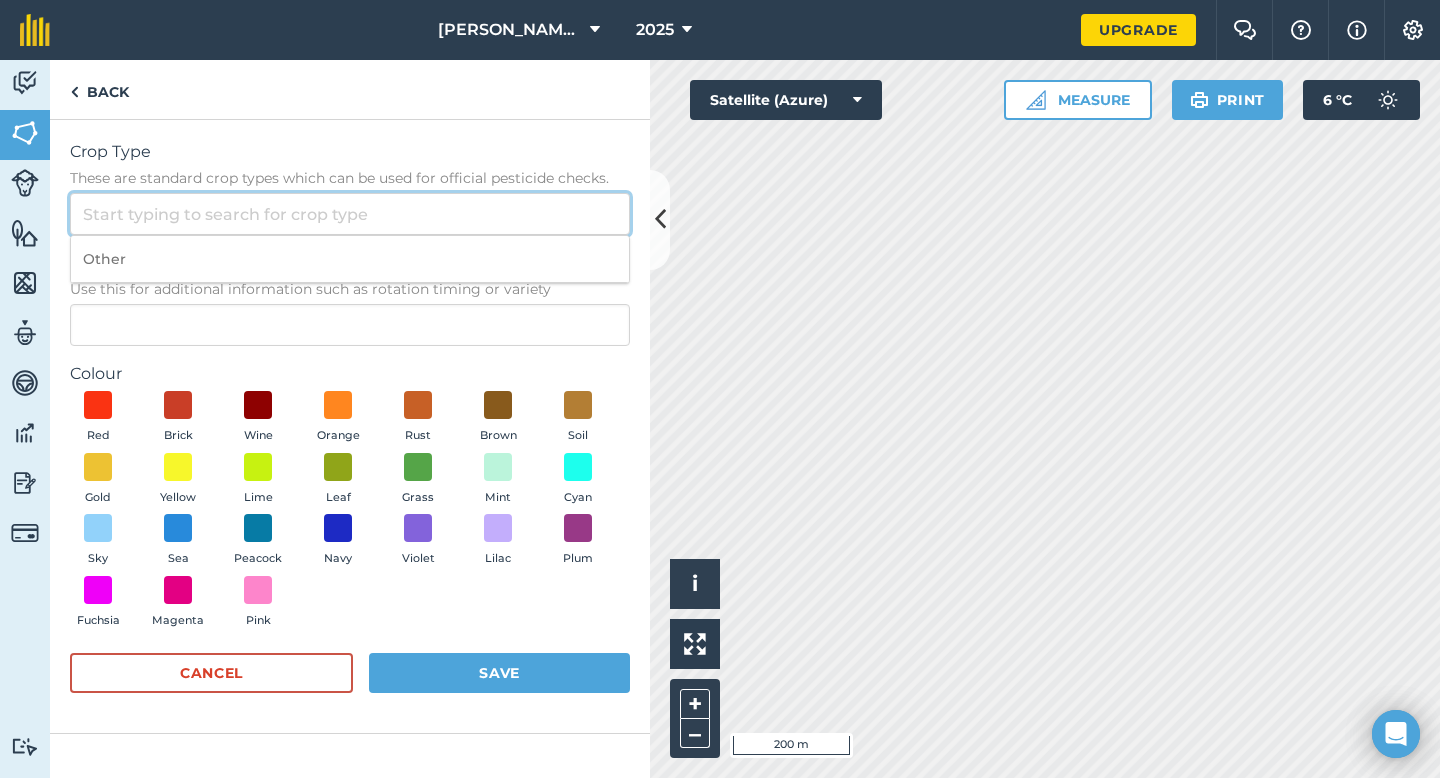 click on "Crop Type These are standard crop types which can be used for official pesticide checks." at bounding box center (350, 214) 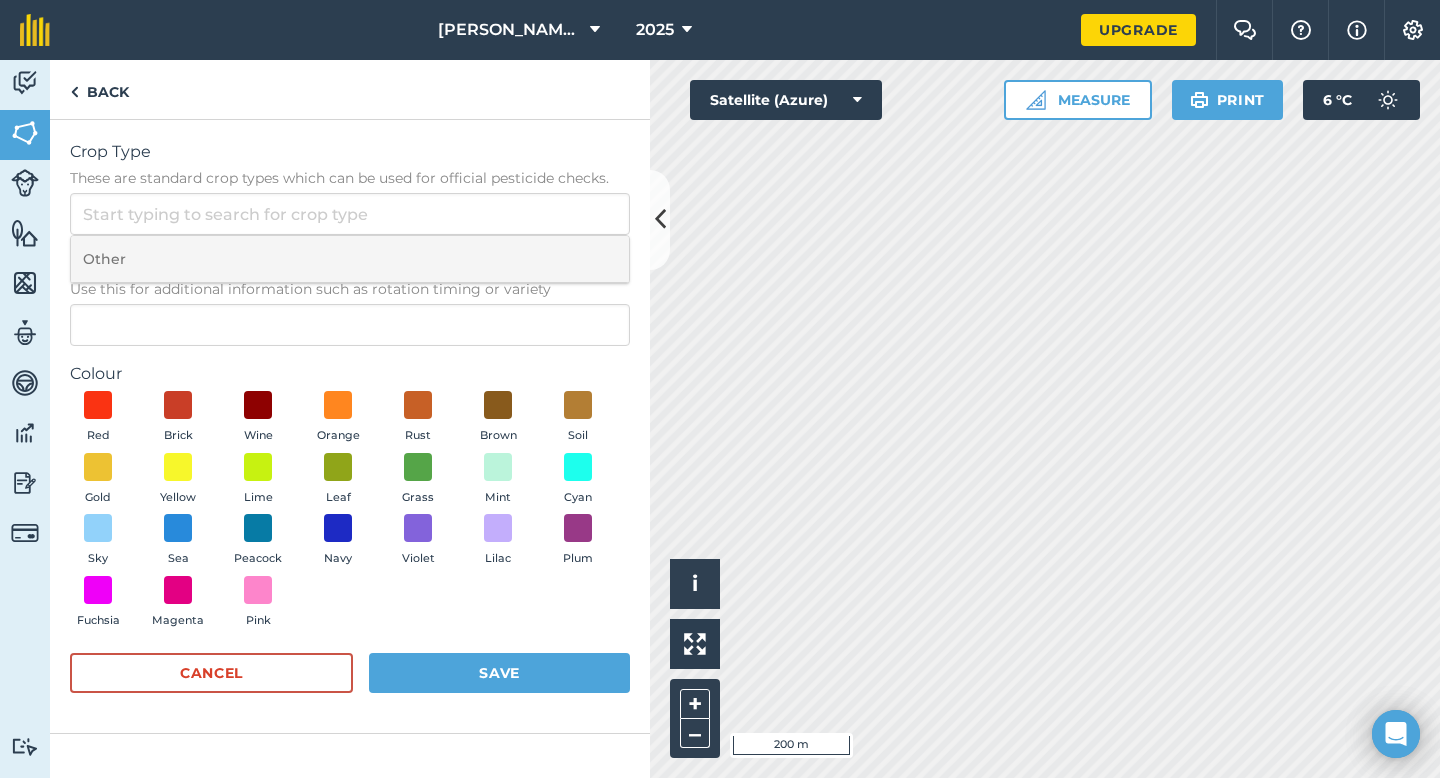 click on "Other" at bounding box center [350, 259] 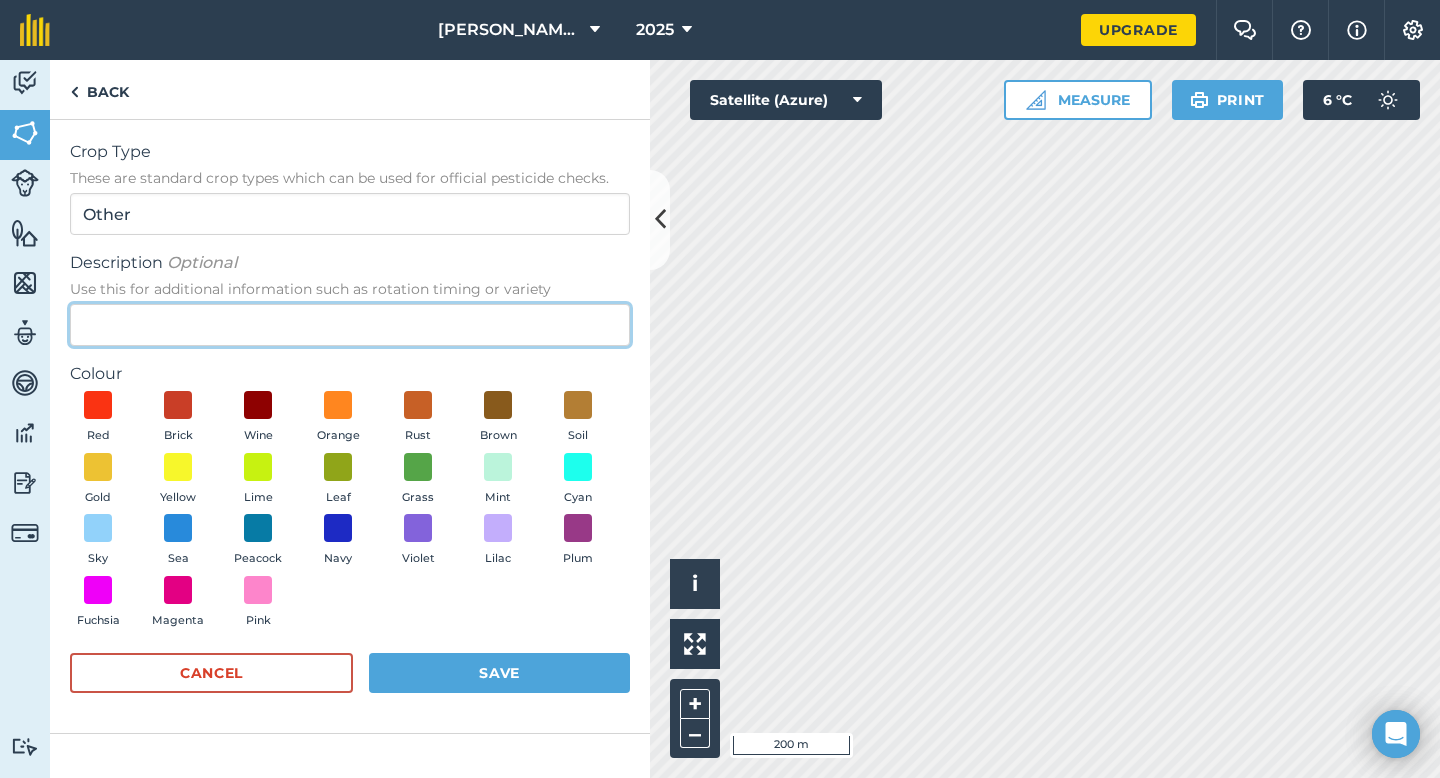 click on "Description   Optional Use this for additional information such as rotation timing or variety" at bounding box center [350, 325] 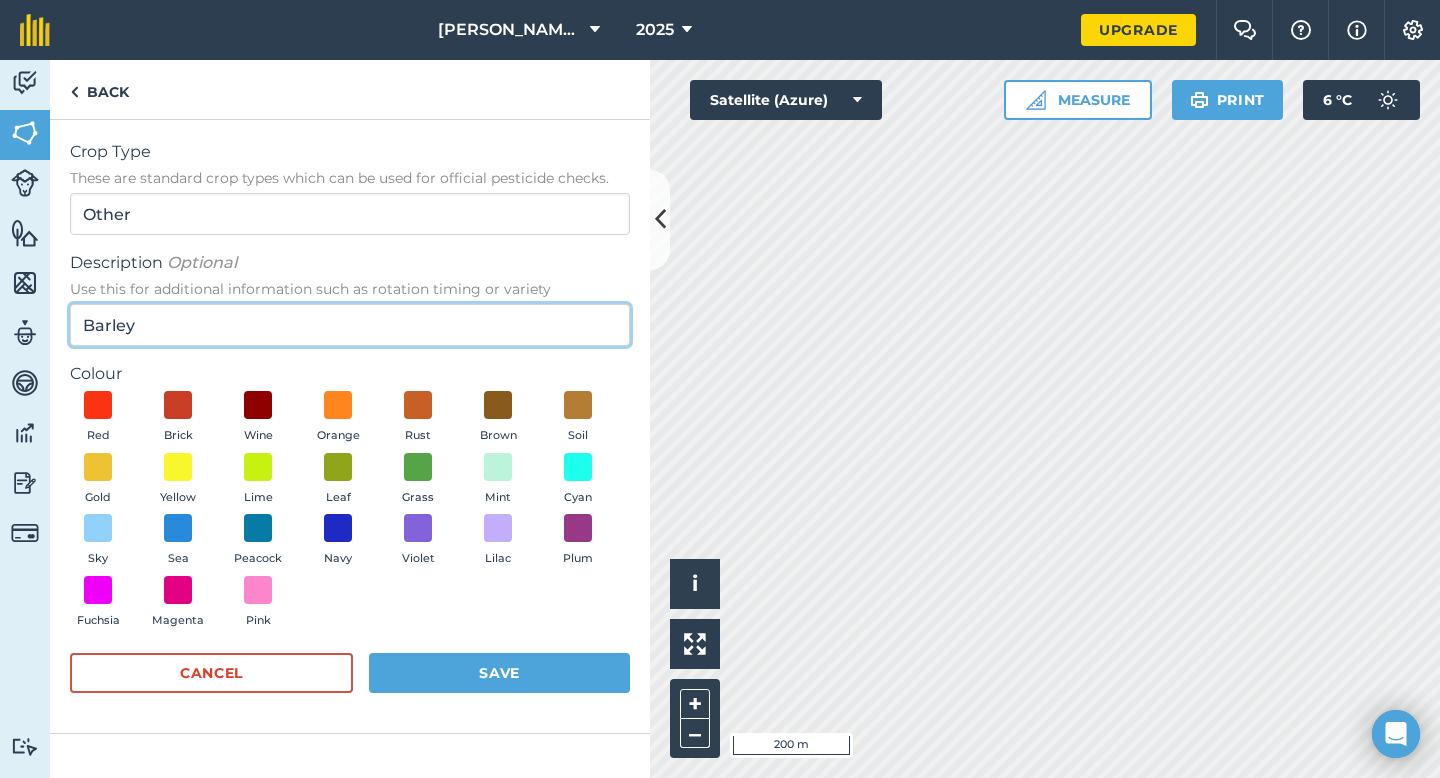 type on "Barley" 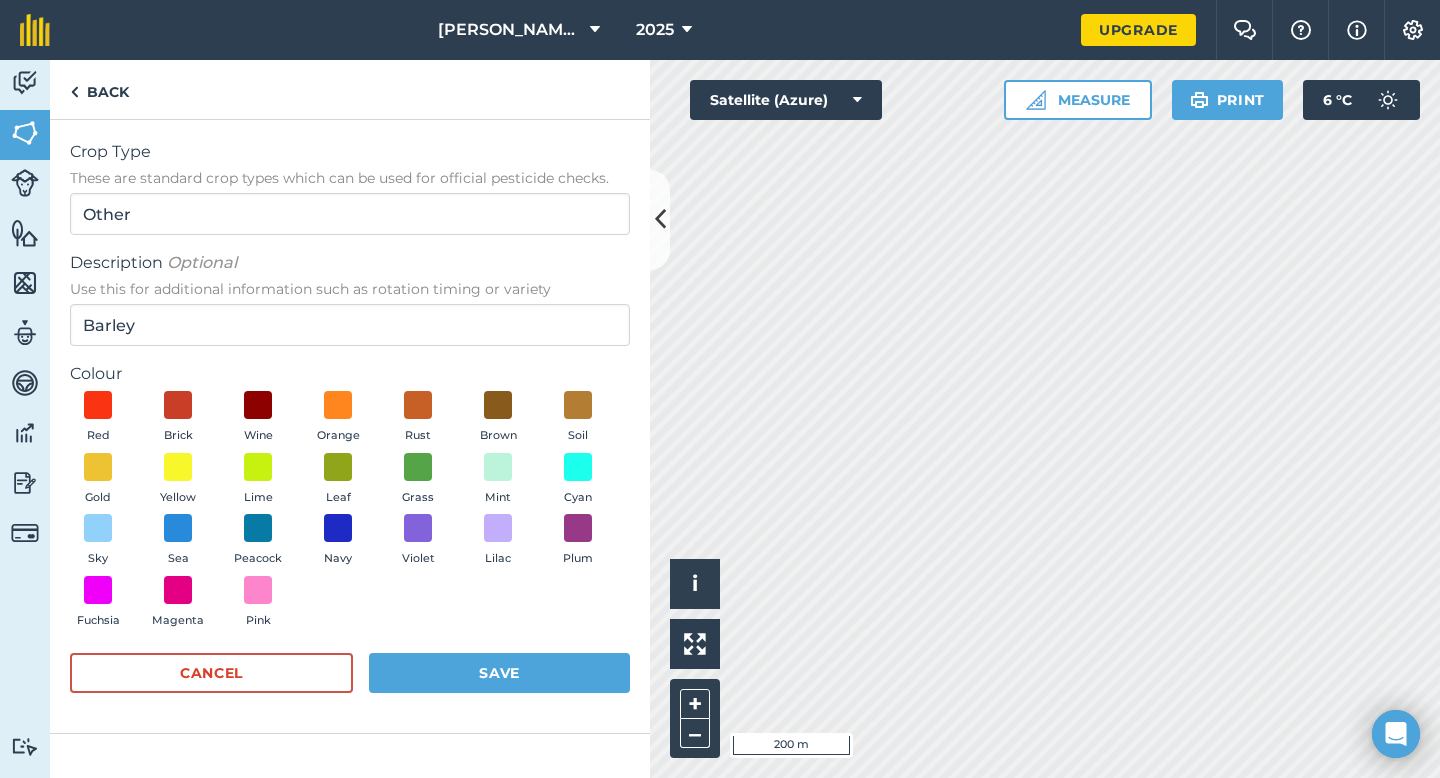 click on "Red Brick Wine Orange Rust Brown Soil Gold Yellow Lime Leaf Grass Mint Cyan Sky Sea Peacock Navy Violet Lilac Plum Fuchsia Magenta Pink" at bounding box center (350, 514) 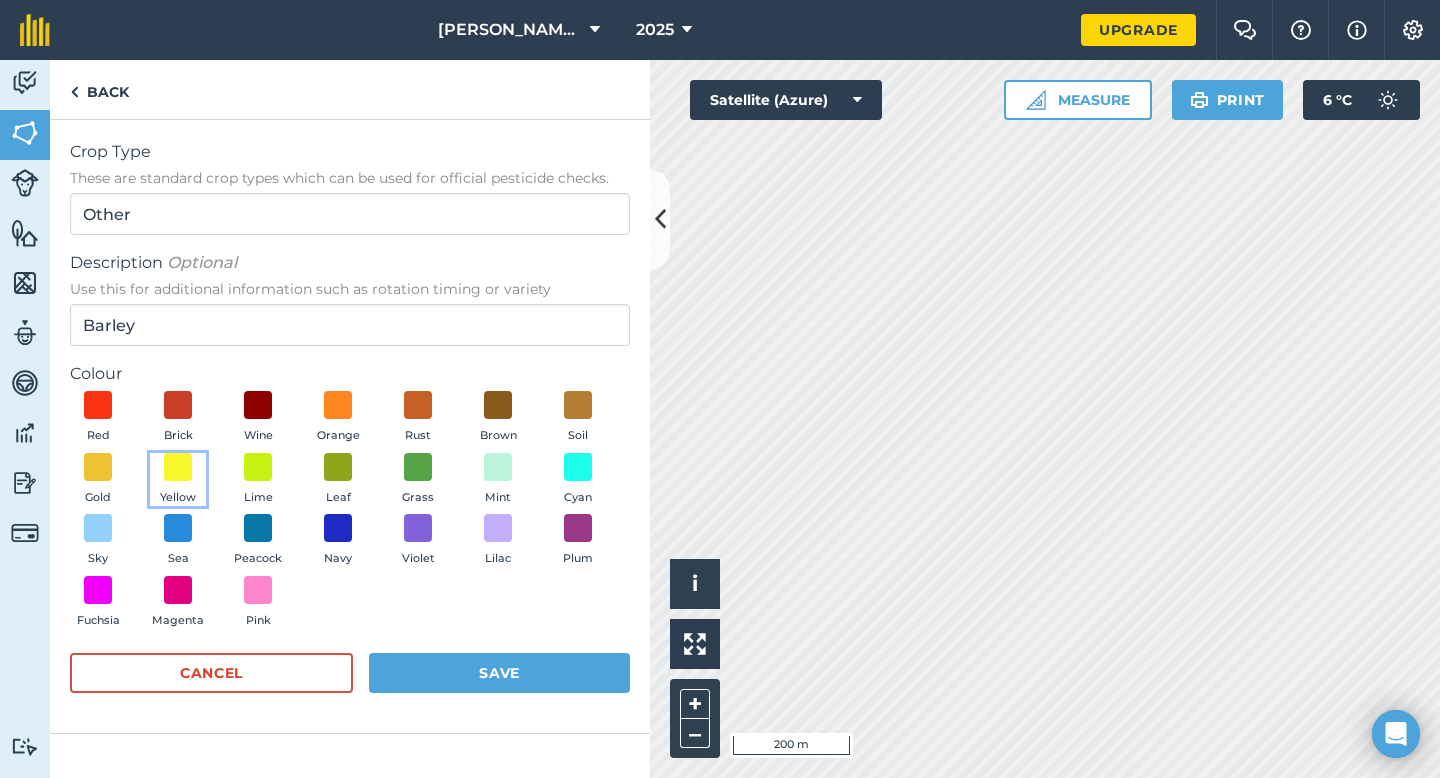 click on "Yellow" at bounding box center [178, 480] 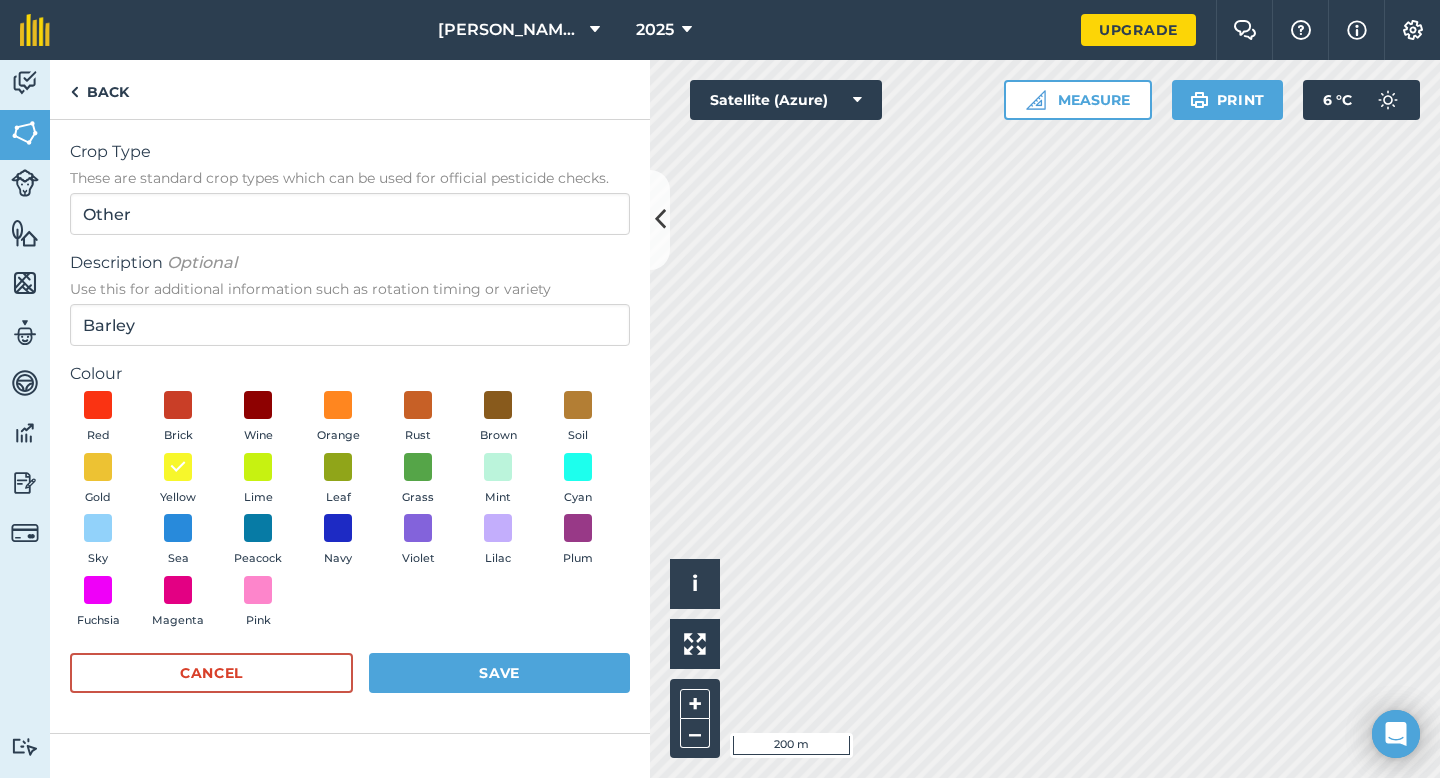 click on "Cancel Save" at bounding box center [350, 683] 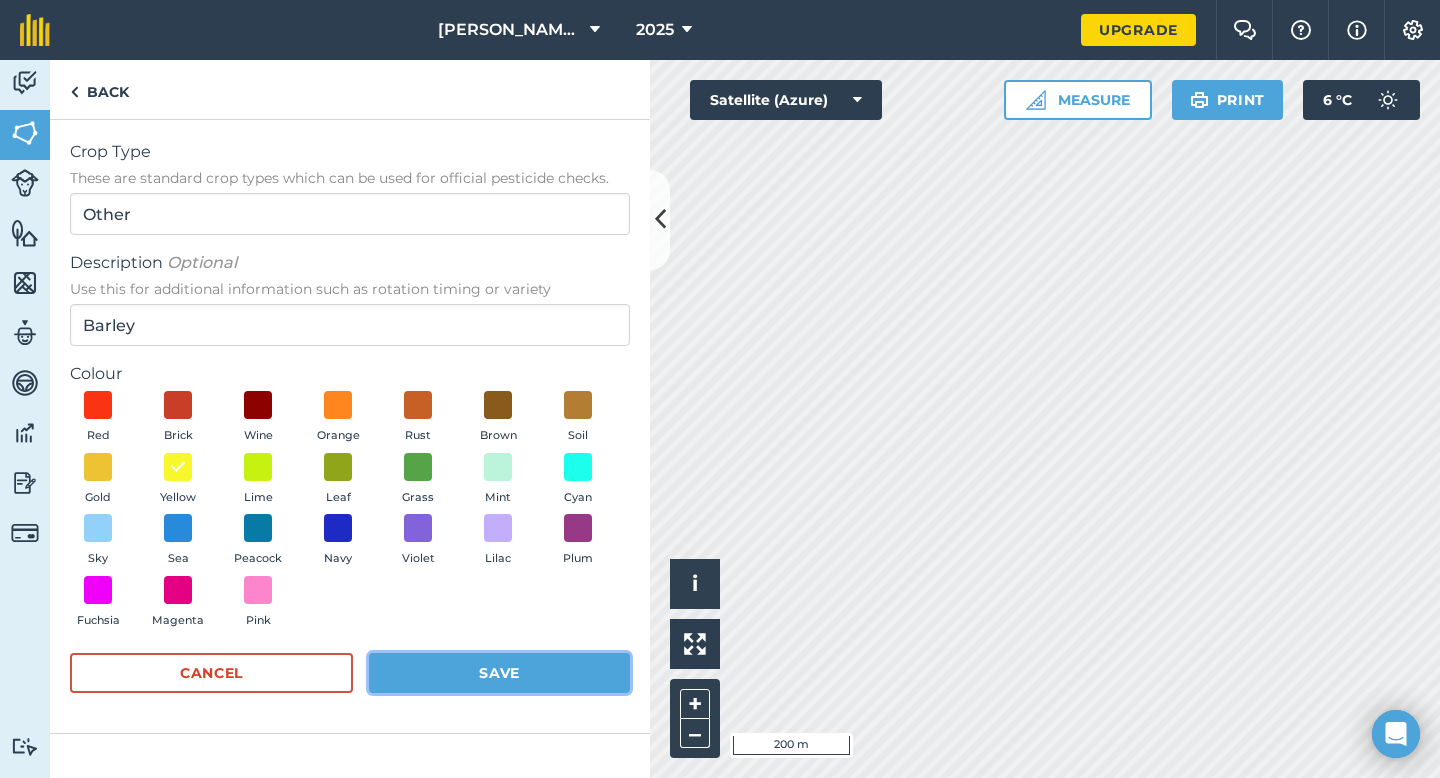 click on "Save" at bounding box center (499, 673) 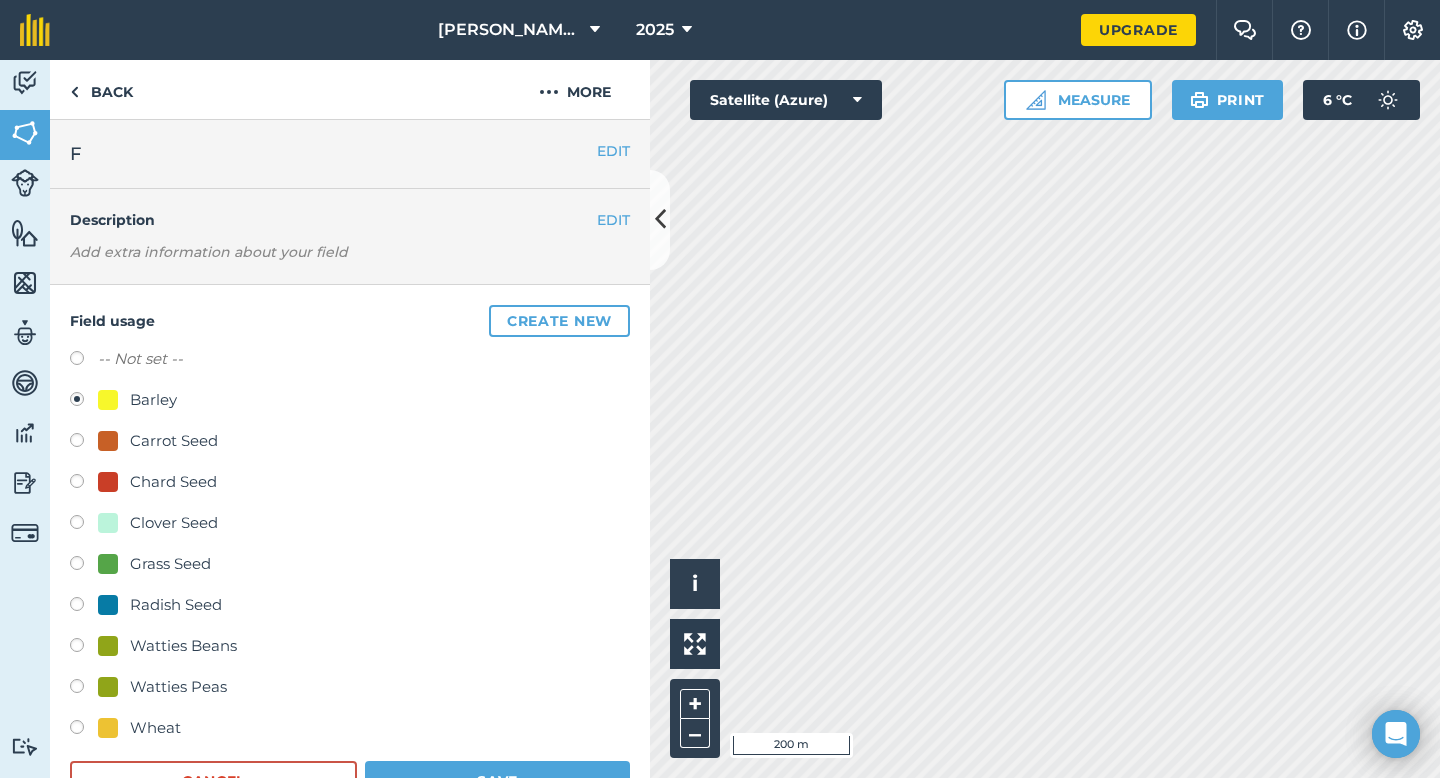 scroll, scrollTop: 88, scrollLeft: 0, axis: vertical 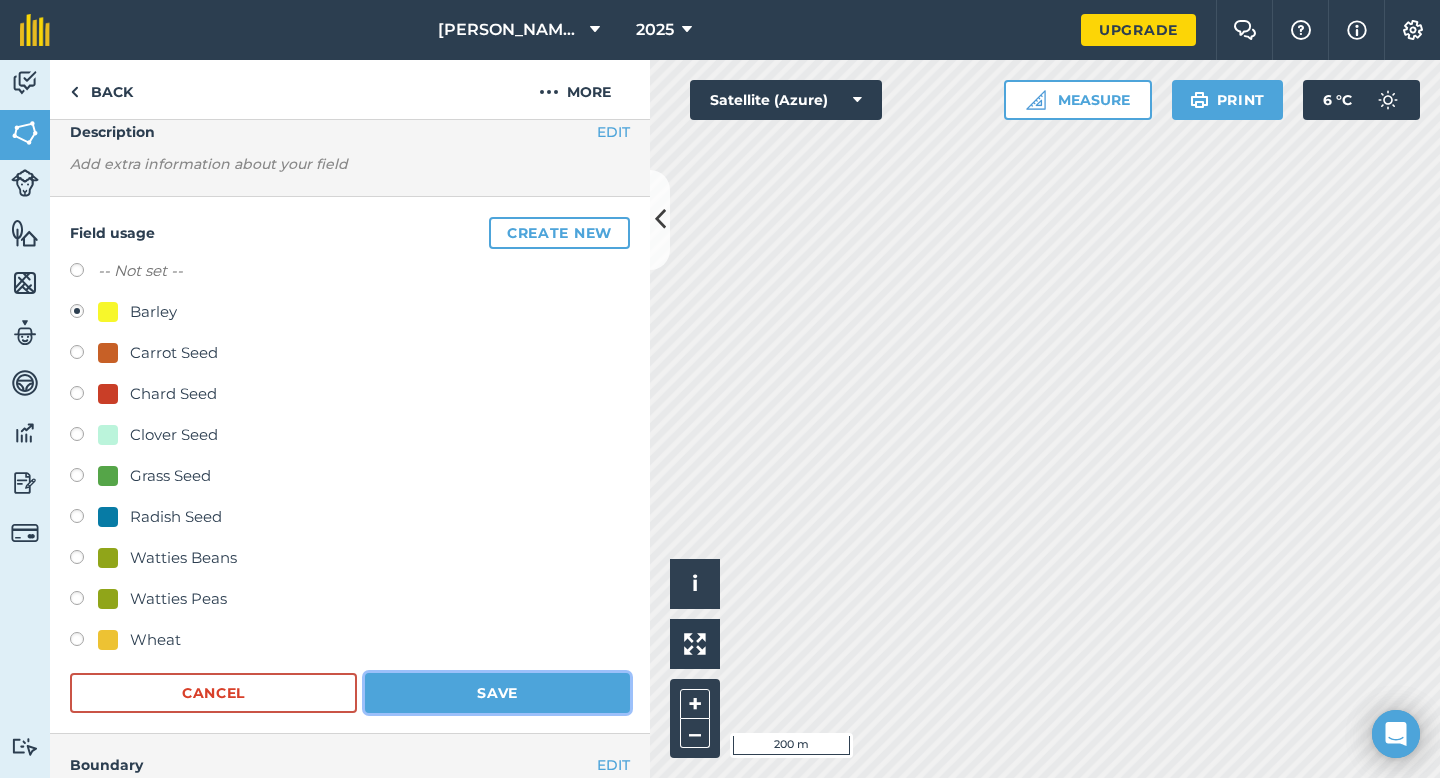 click on "Save" at bounding box center [497, 693] 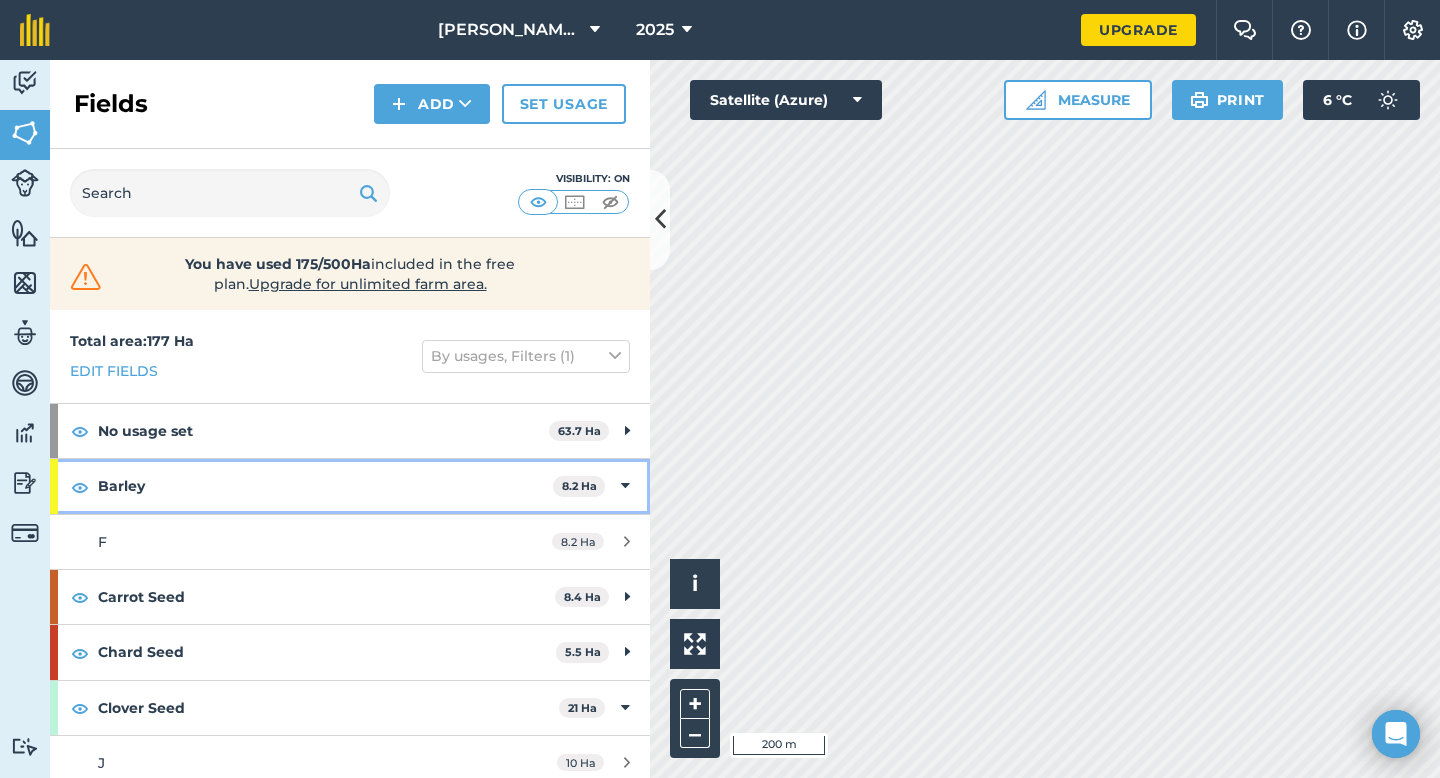 click on "Barley 8.2   Ha" at bounding box center [350, 486] 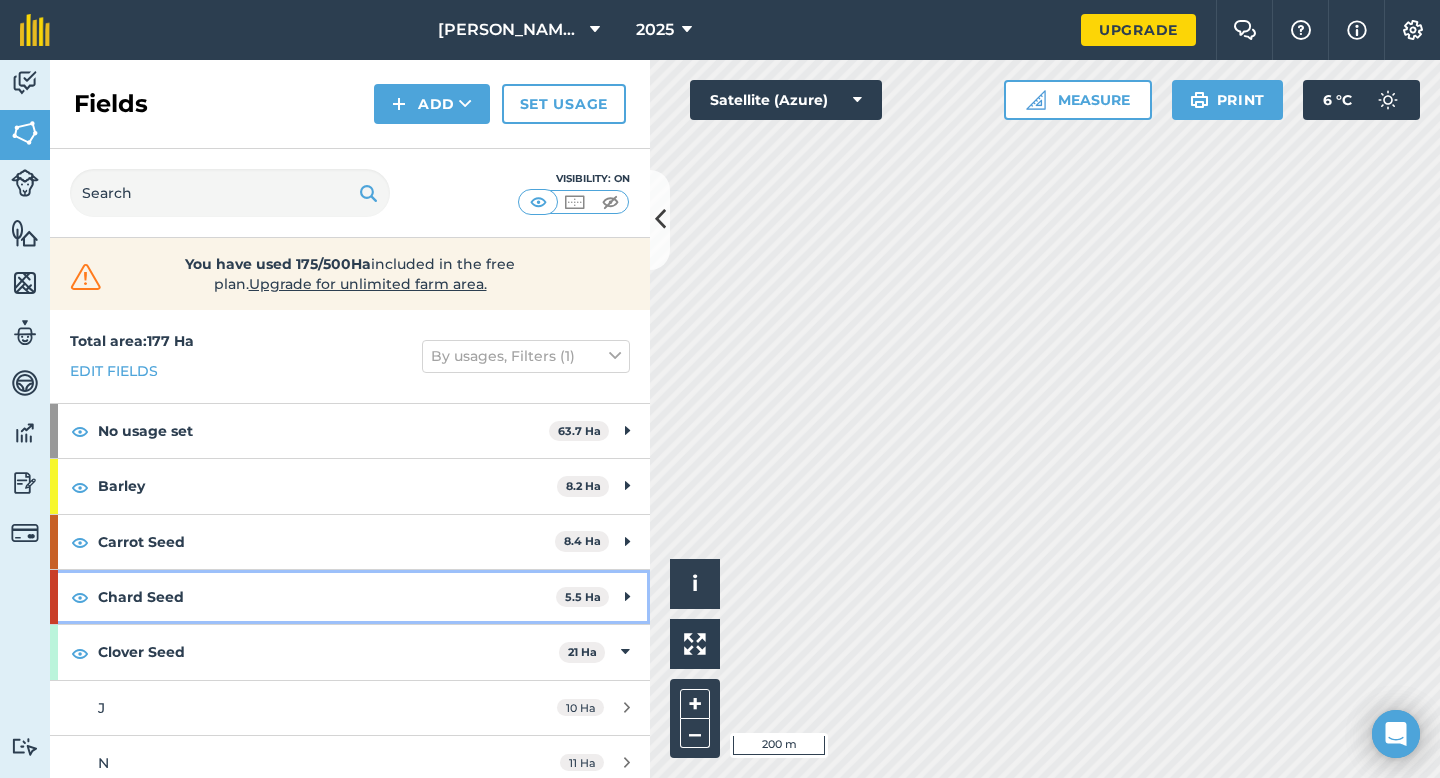 click on "Chard Seed 5.5   Ha" at bounding box center (350, 597) 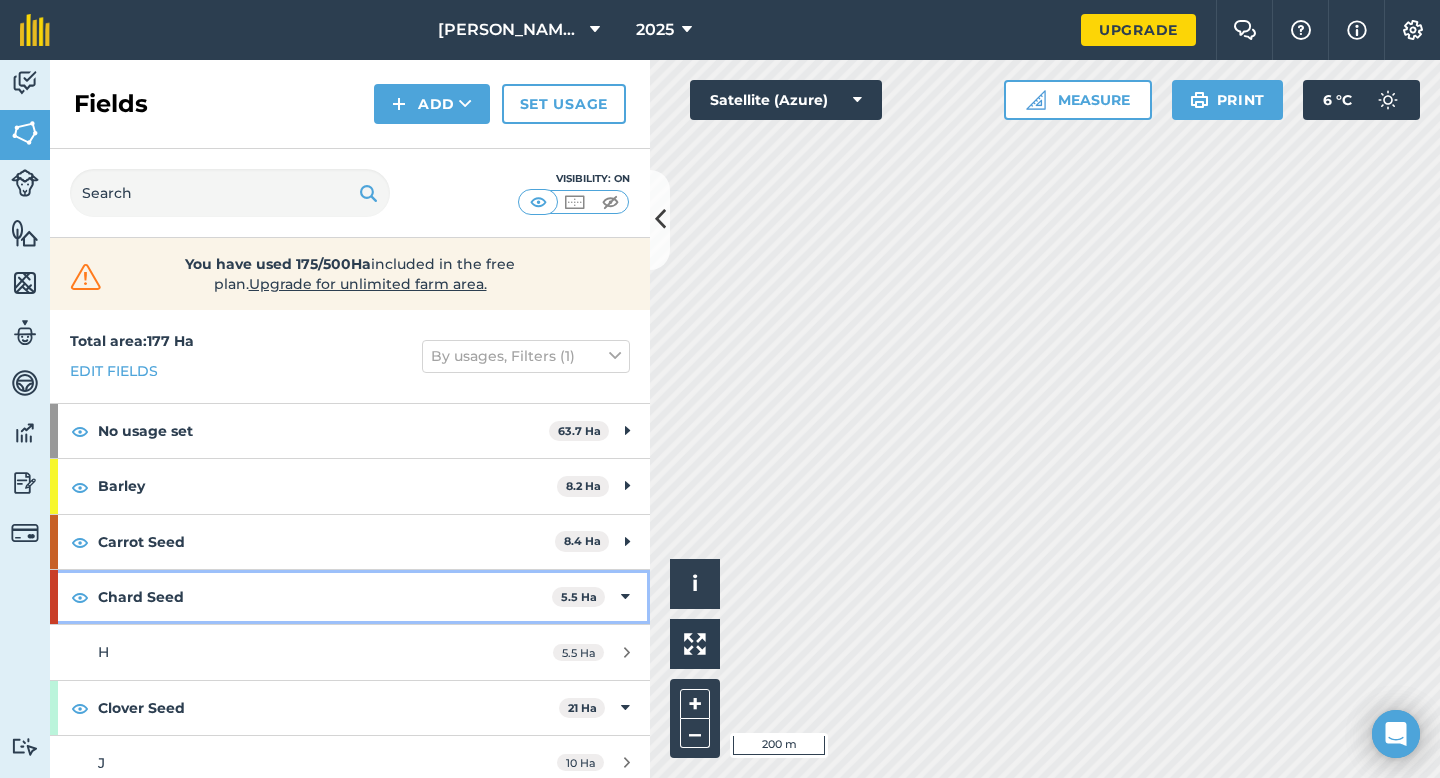 click on "Chard Seed 5.5   Ha" at bounding box center [350, 597] 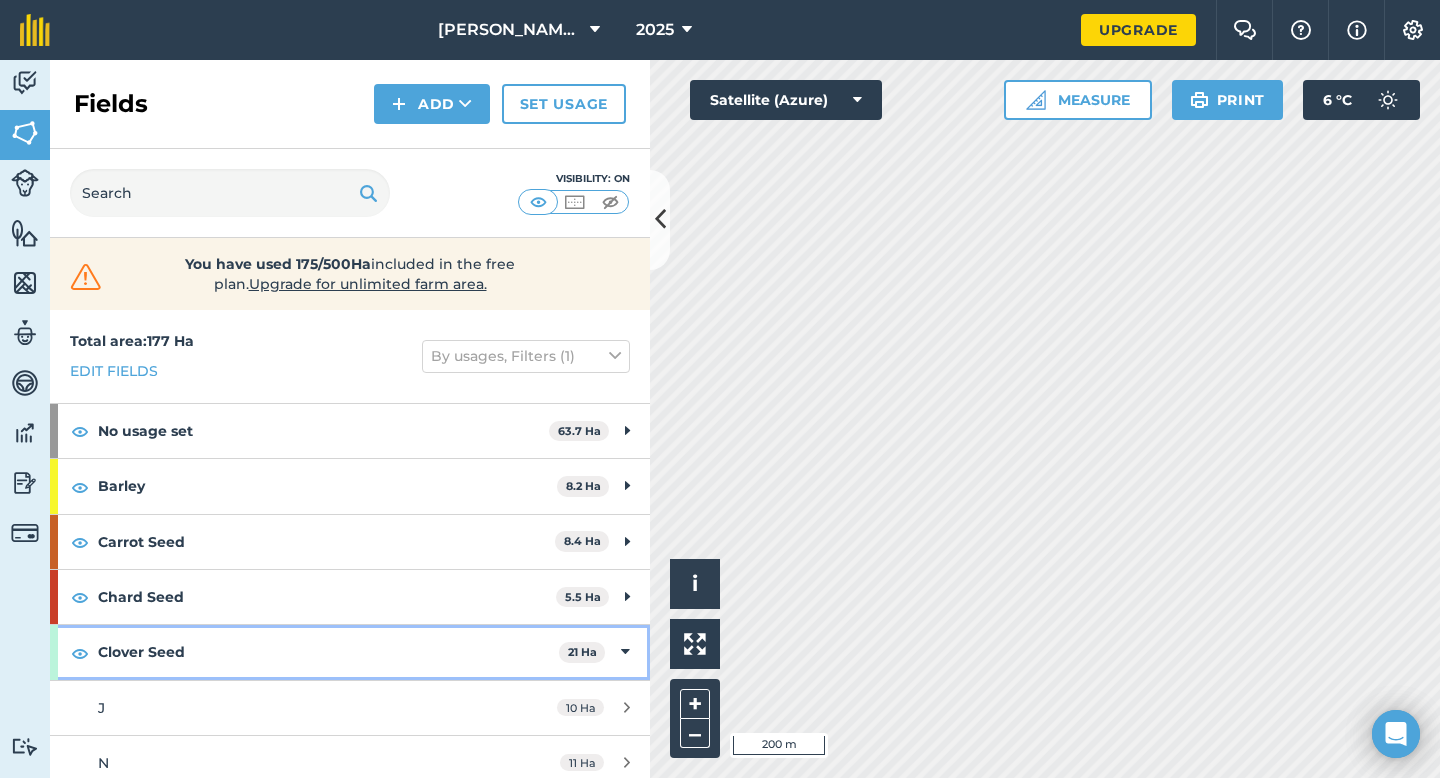 click on "Clover Seed 21   Ha" at bounding box center (350, 652) 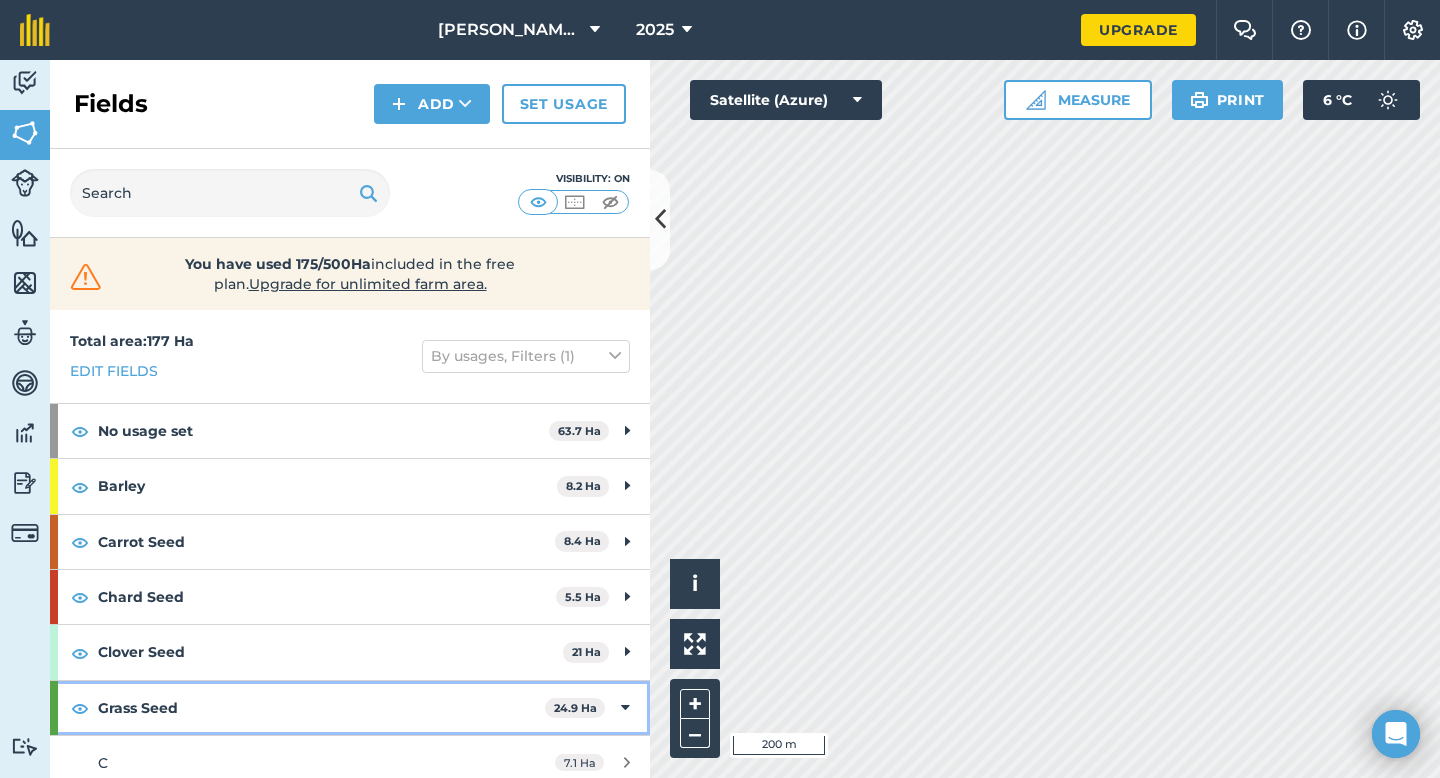 click on "Grass Seed 24.9   Ha" at bounding box center (350, 708) 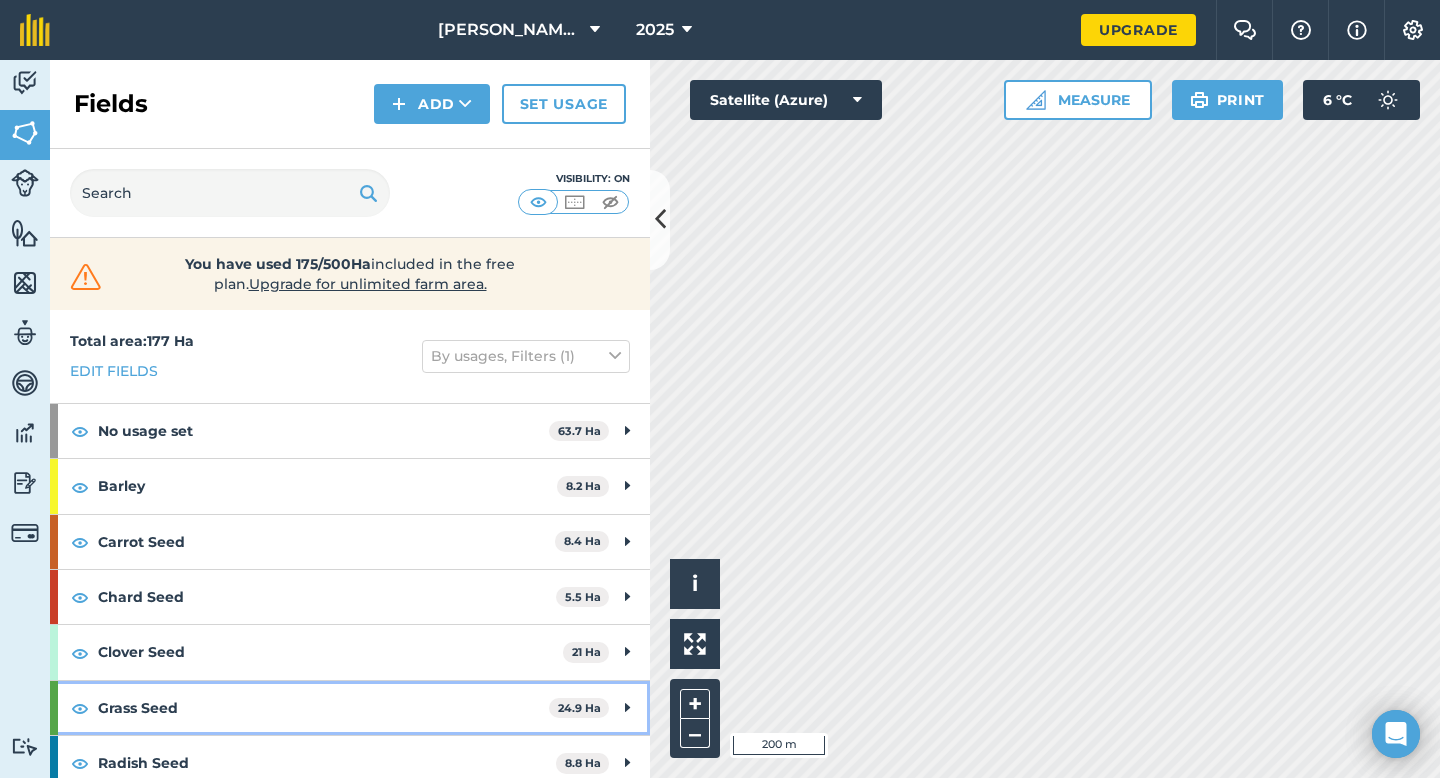 scroll, scrollTop: 223, scrollLeft: 0, axis: vertical 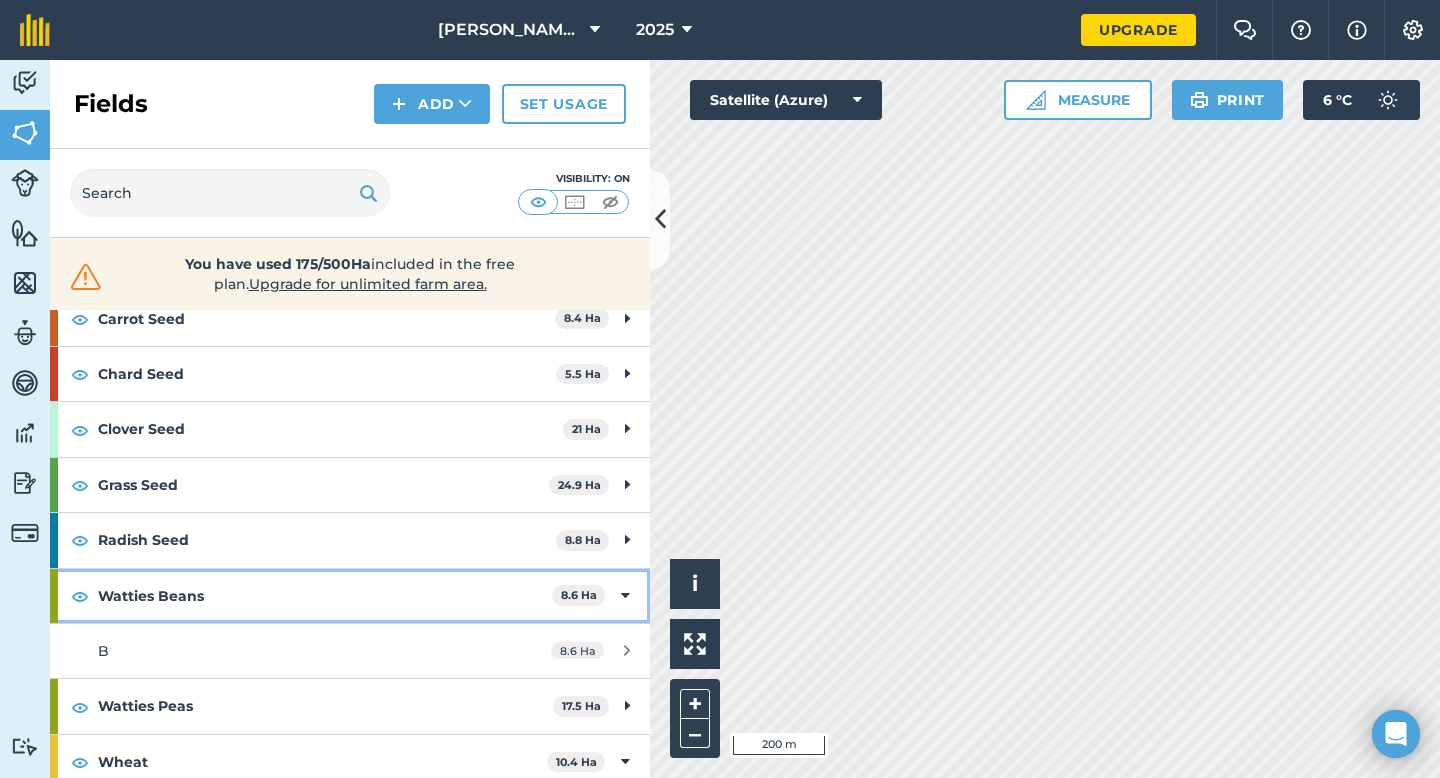 click at bounding box center [625, 596] 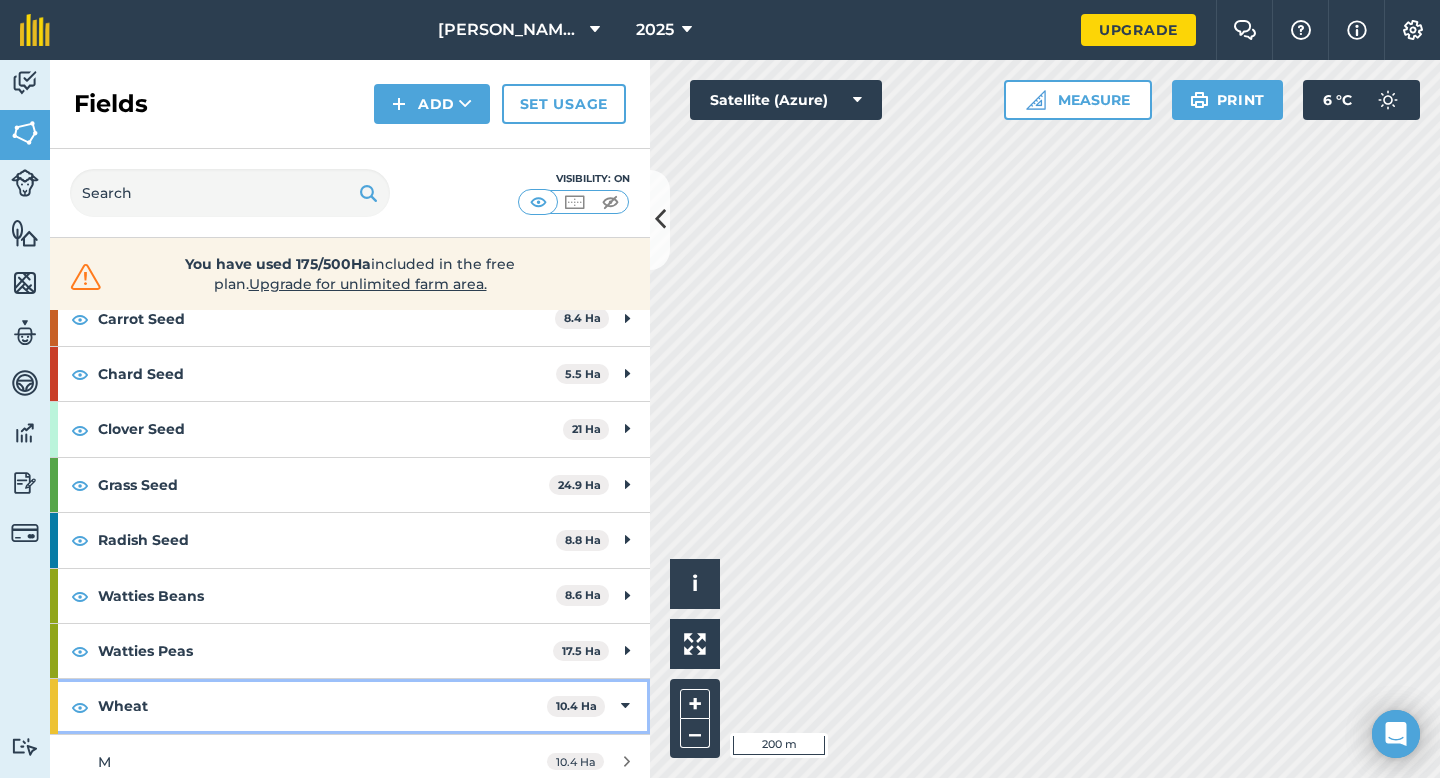 click on "Wheat 10.4   Ha" at bounding box center (350, 706) 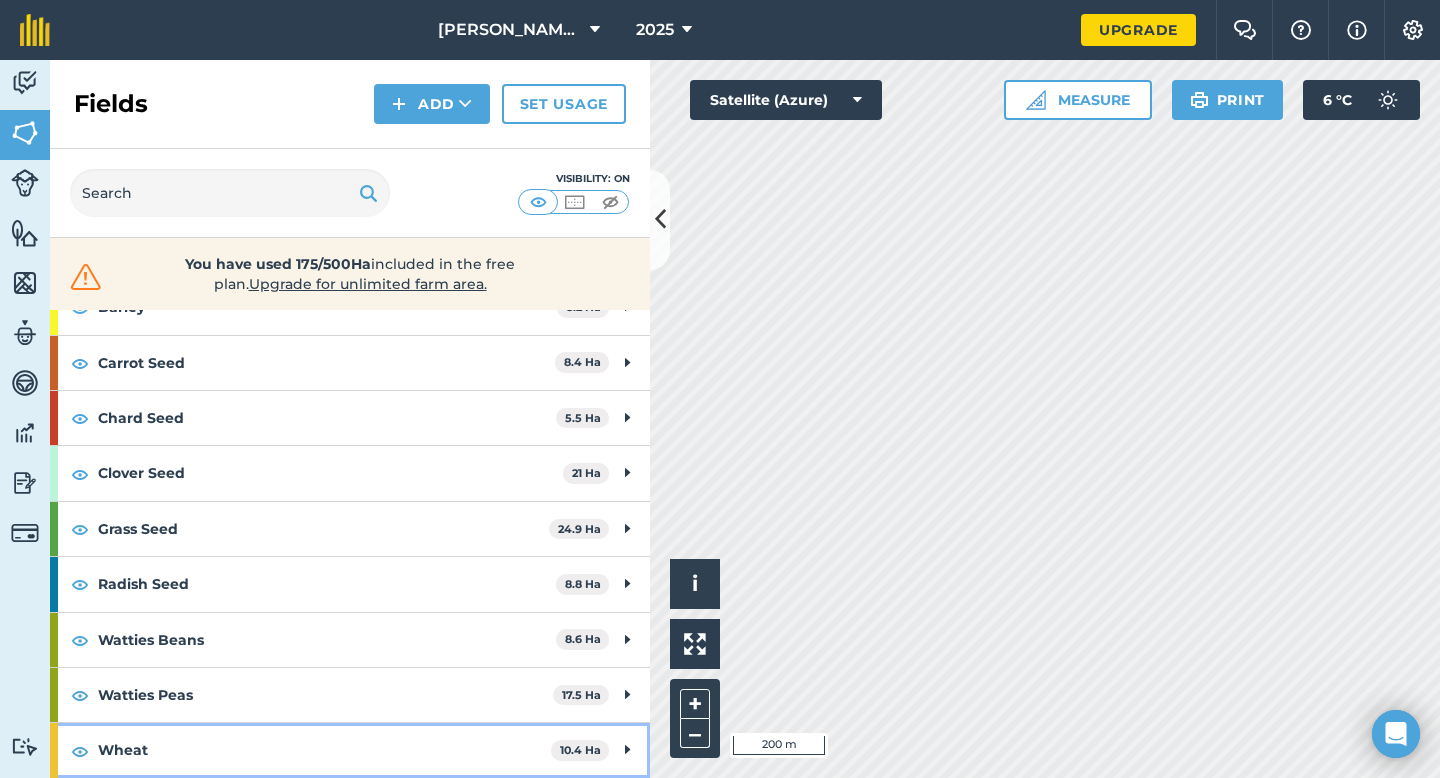 scroll, scrollTop: 0, scrollLeft: 0, axis: both 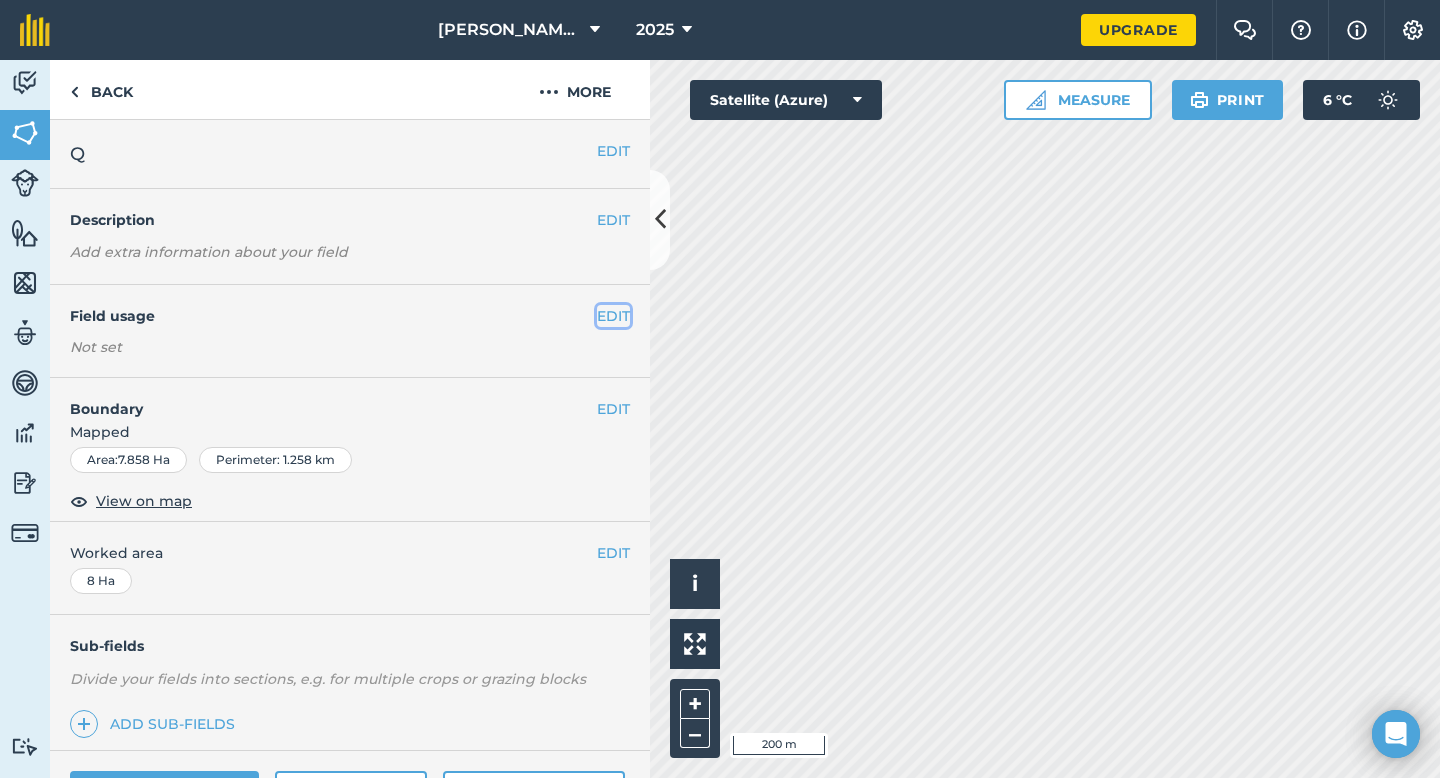 click on "EDIT" at bounding box center (613, 316) 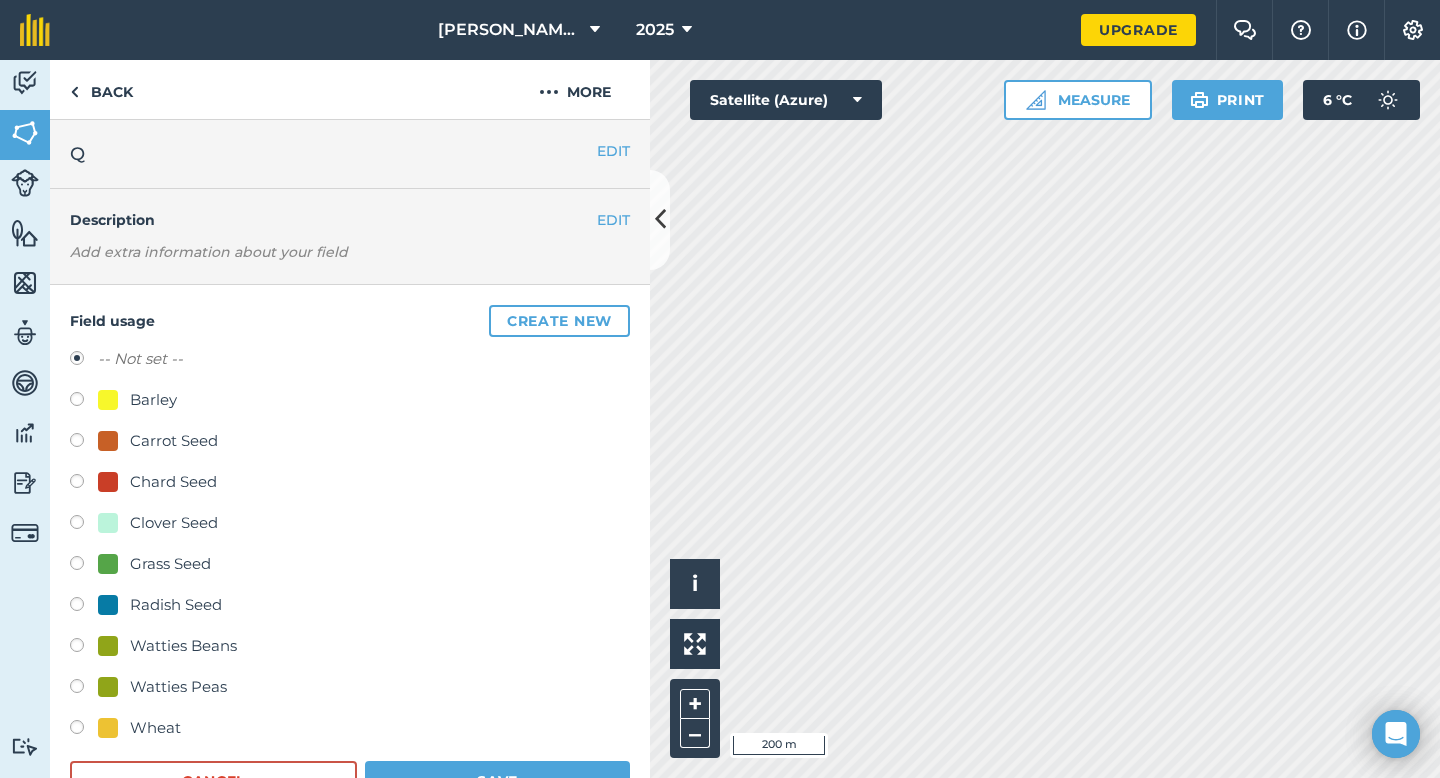 click on "Clover Seed" at bounding box center (174, 523) 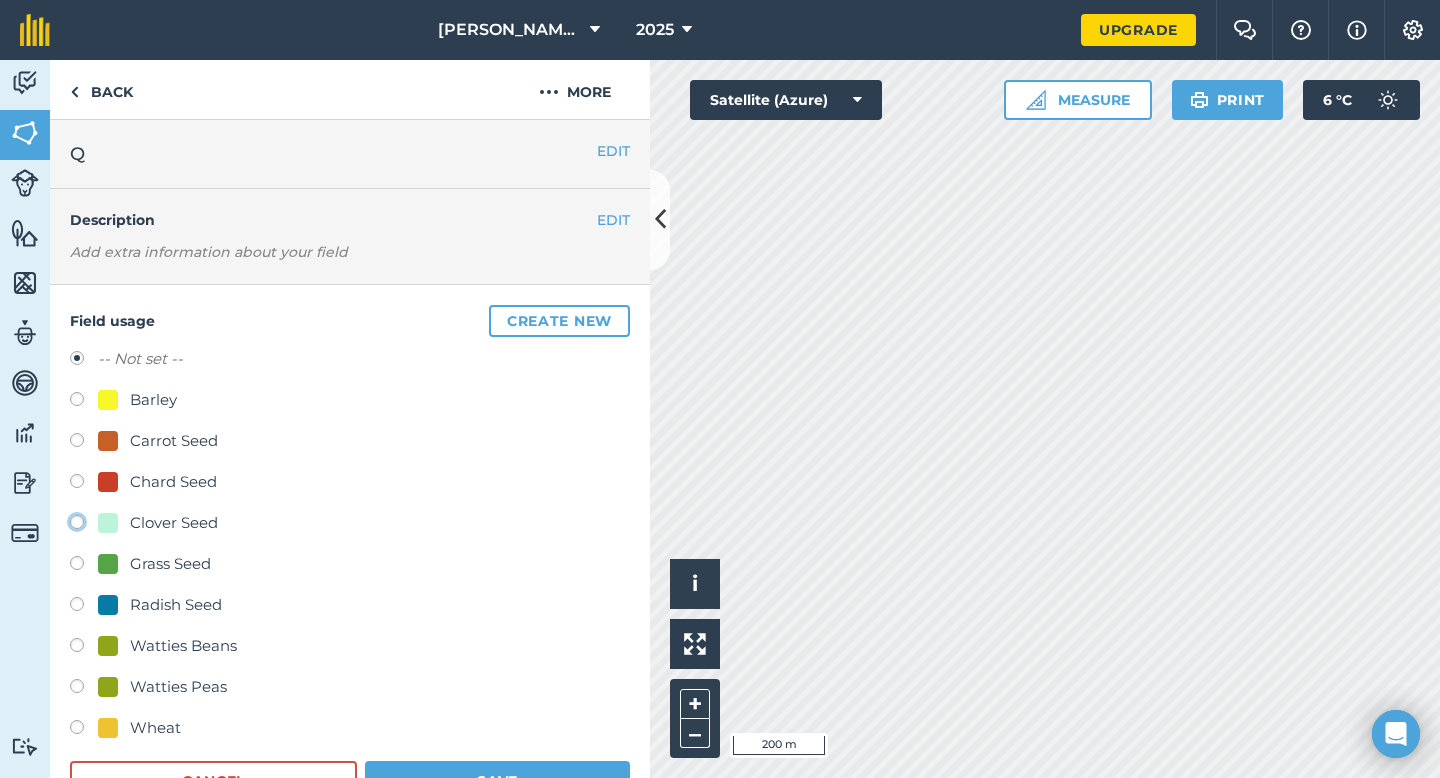 click on "Clover Seed" at bounding box center (-9923, 521) 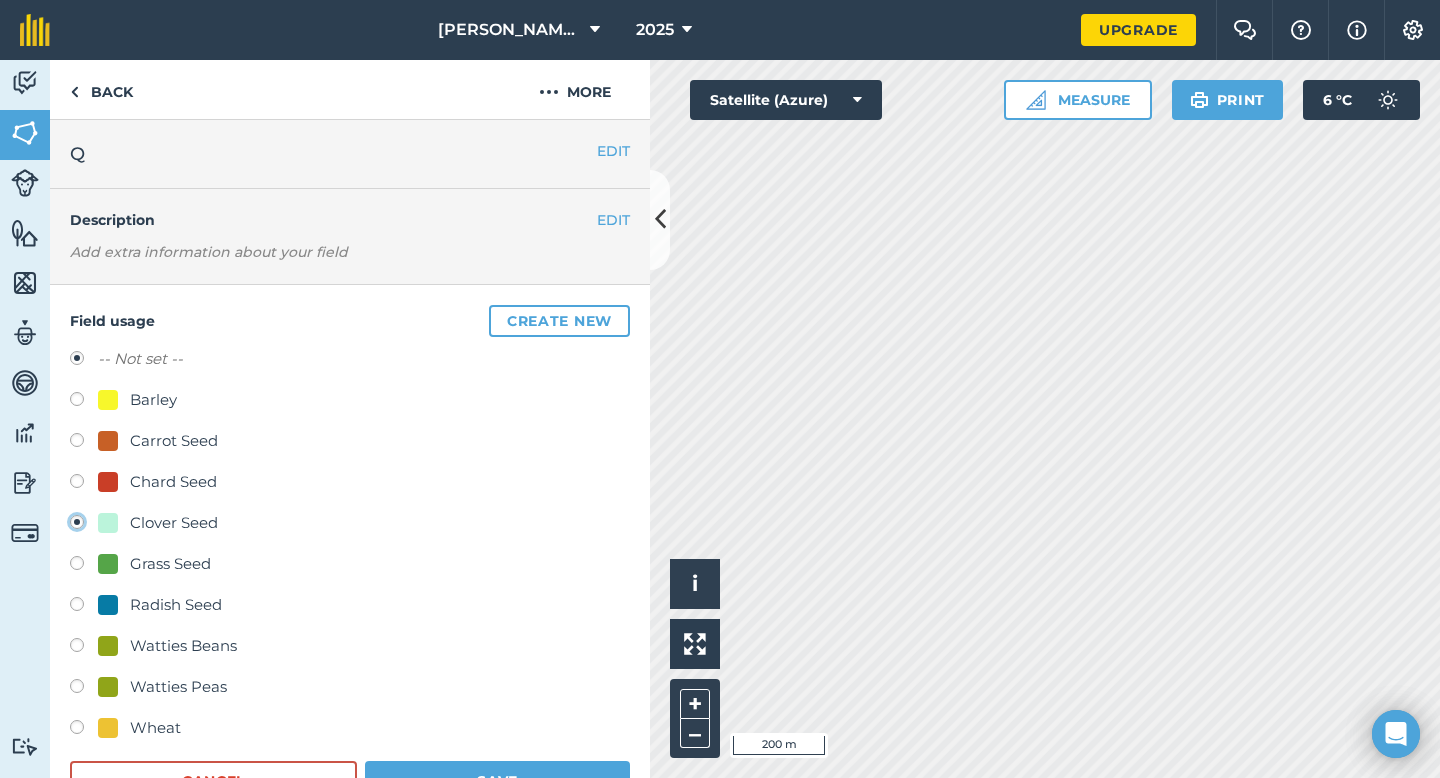 radio on "false" 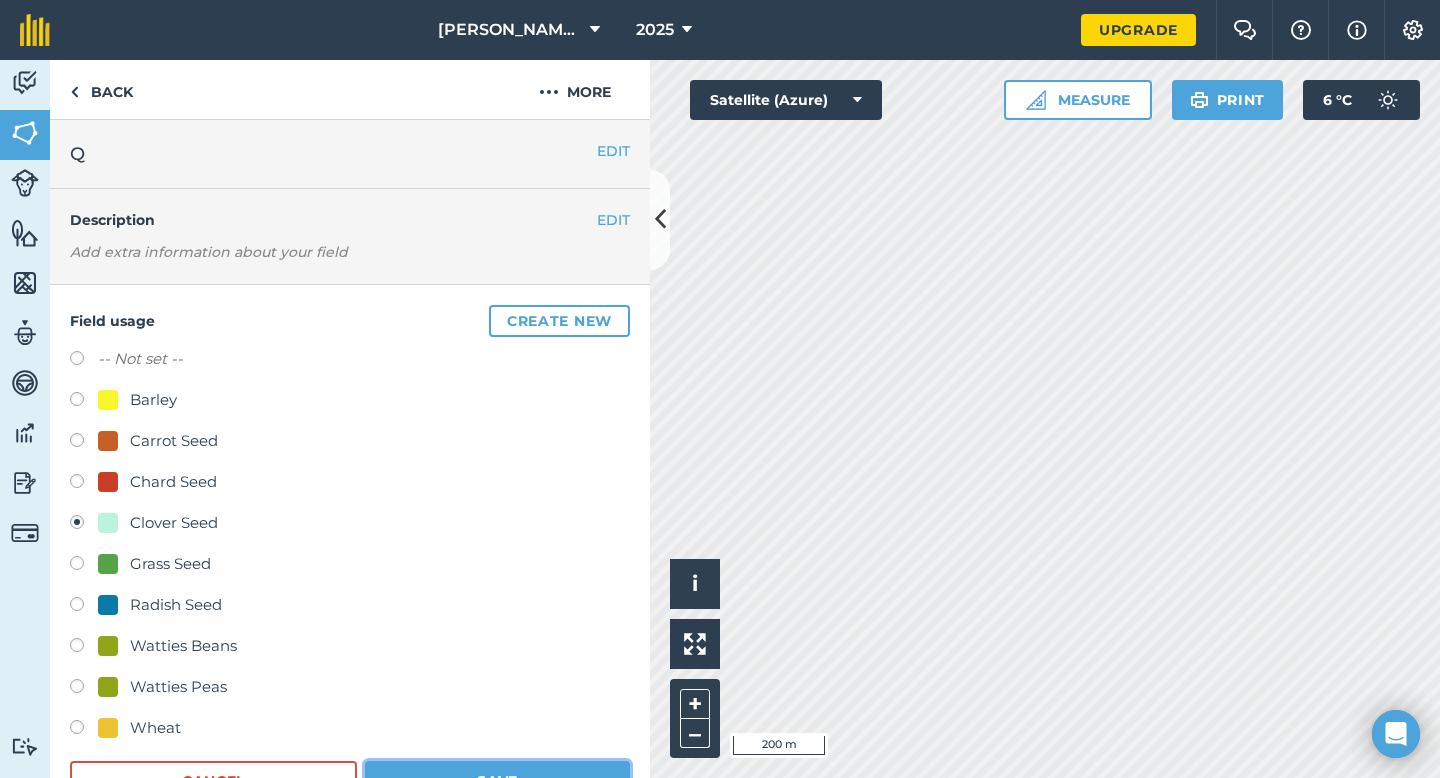 click on "Save" at bounding box center [497, 781] 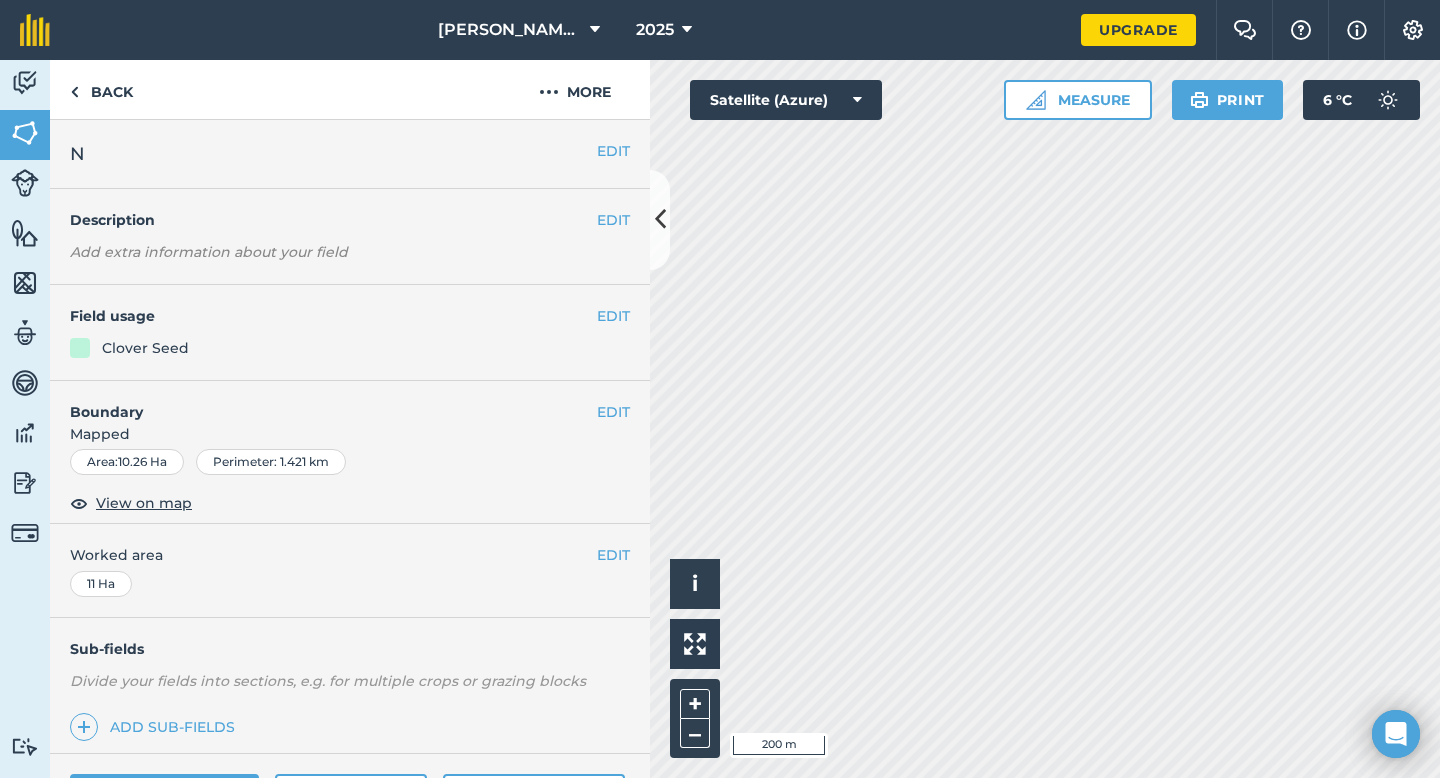 click on "EDIT Field usage Clover Seed" at bounding box center (350, 333) 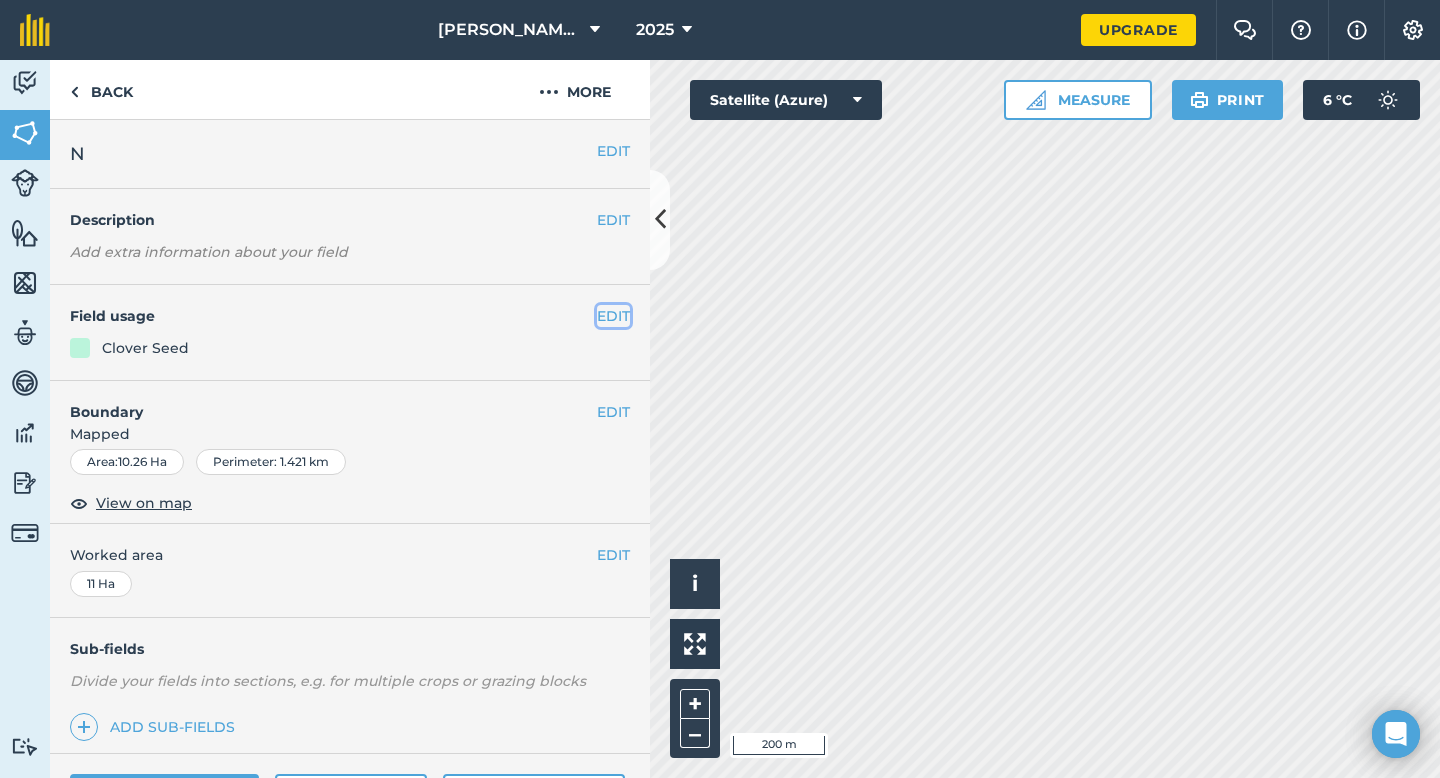 click on "EDIT" at bounding box center (613, 316) 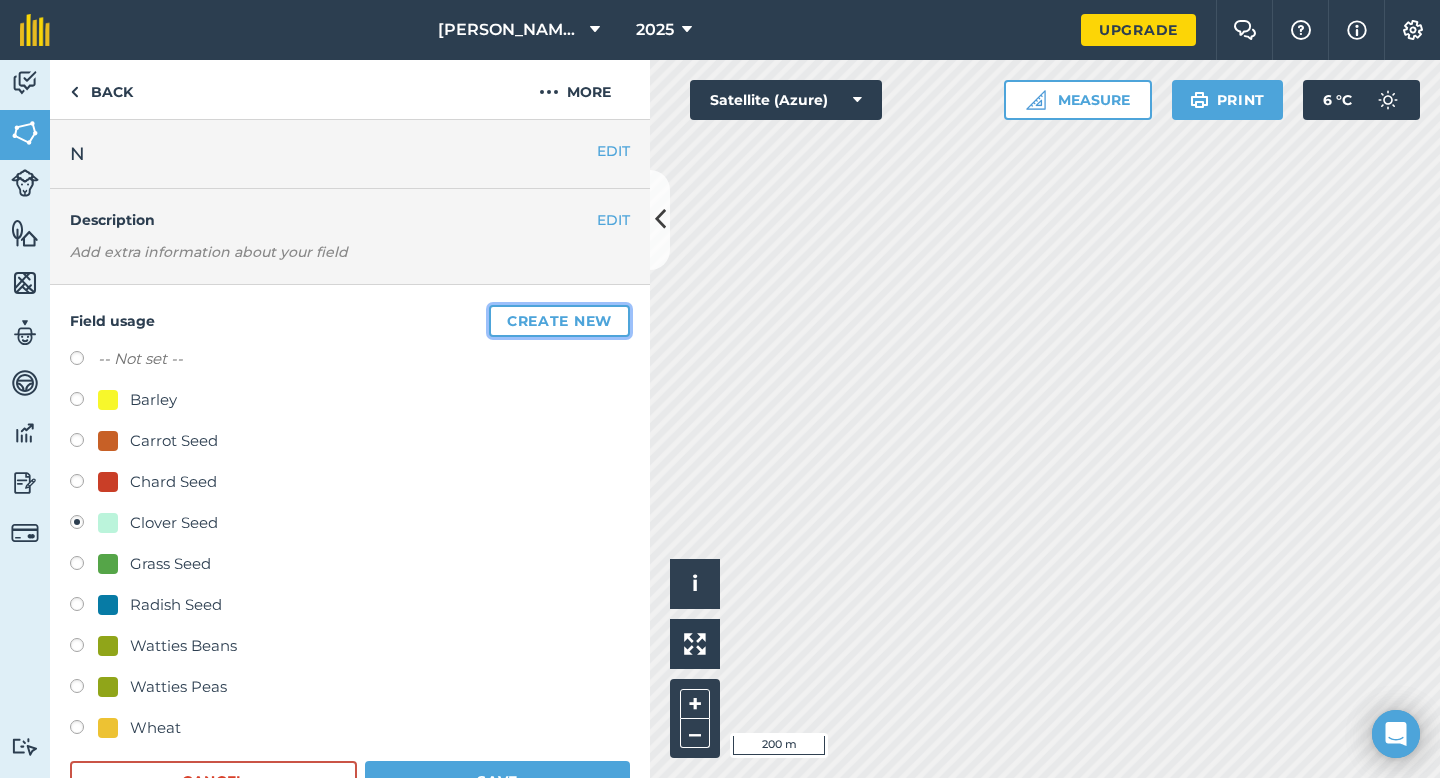 click on "Create new" at bounding box center [559, 321] 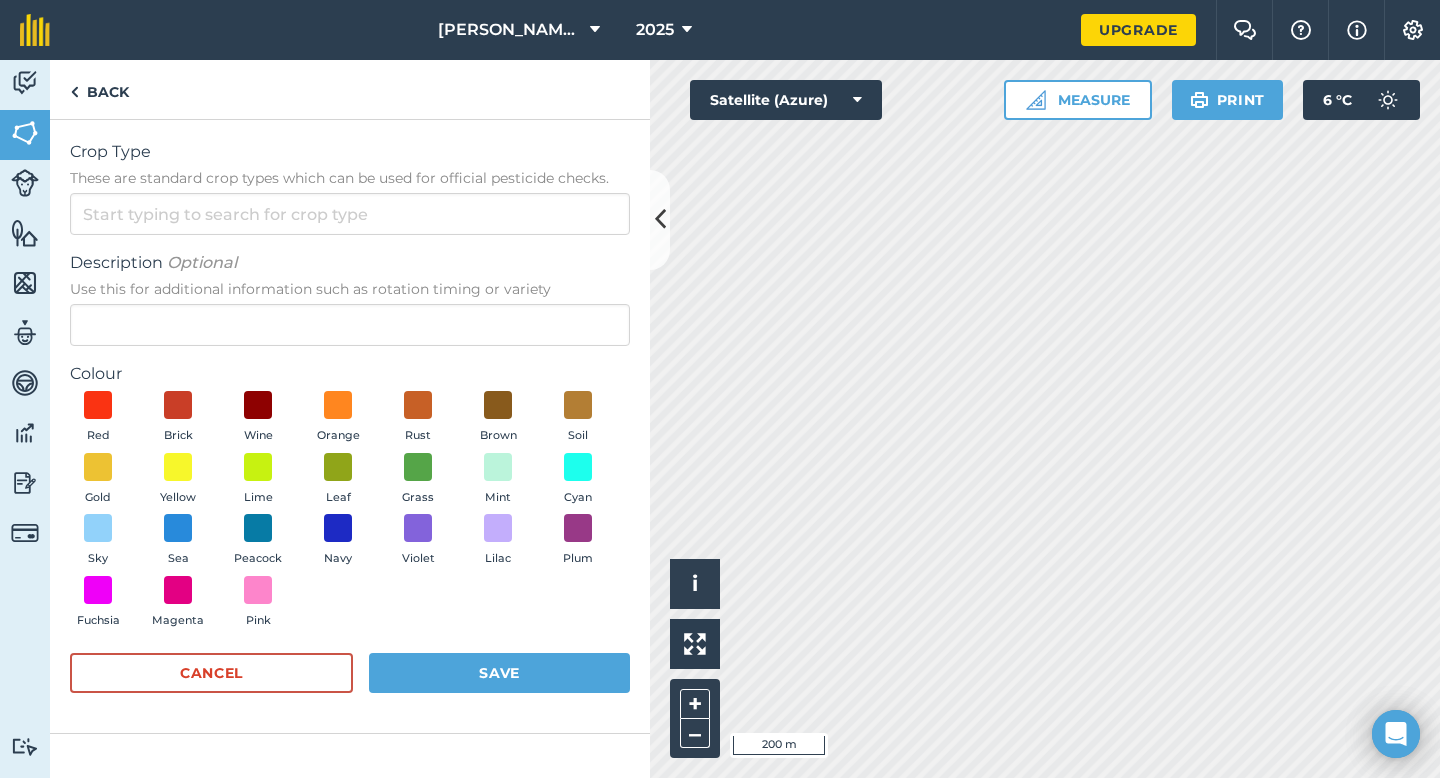 click on "These are standard crop types which can be used for official pesticide checks." at bounding box center (350, 178) 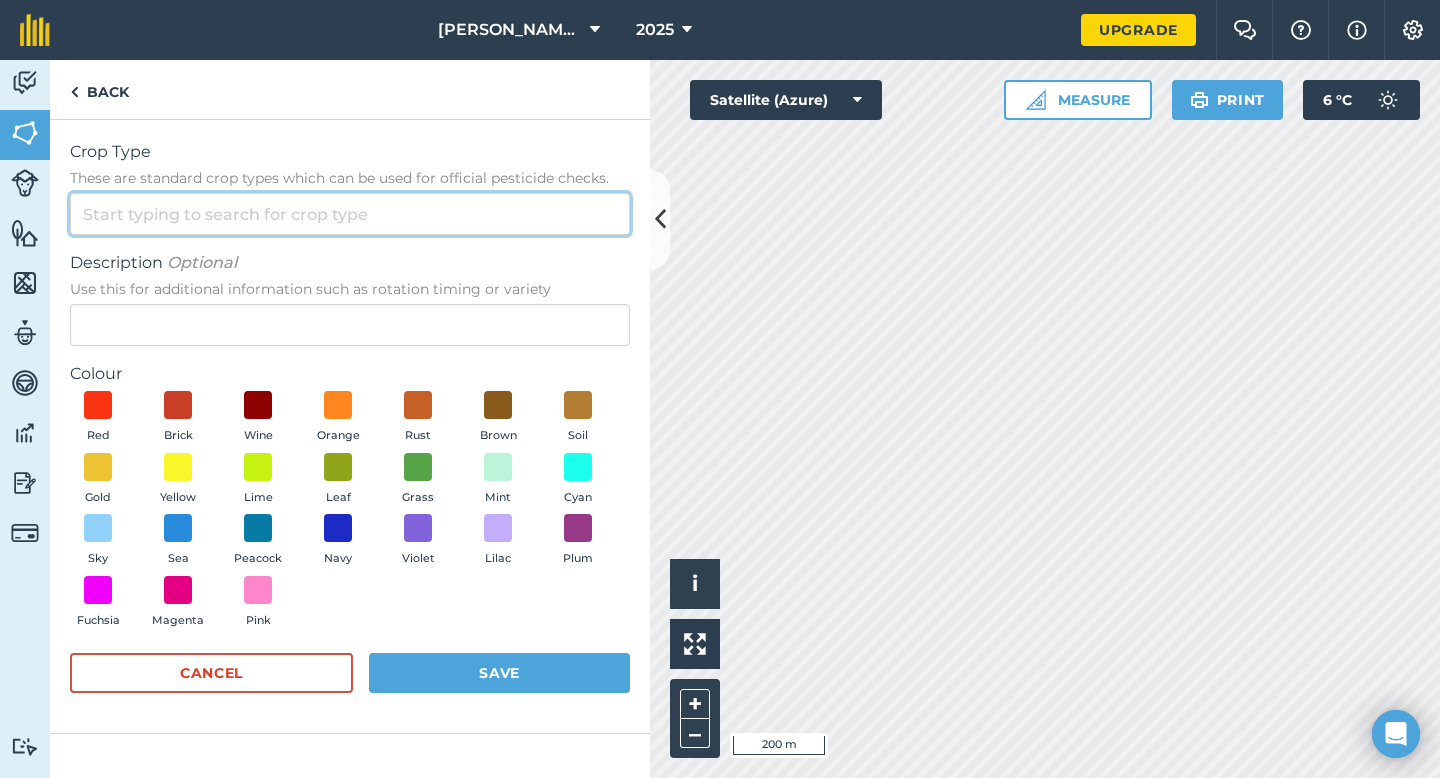 click on "Crop Type These are standard crop types which can be used for official pesticide checks." at bounding box center (350, 214) 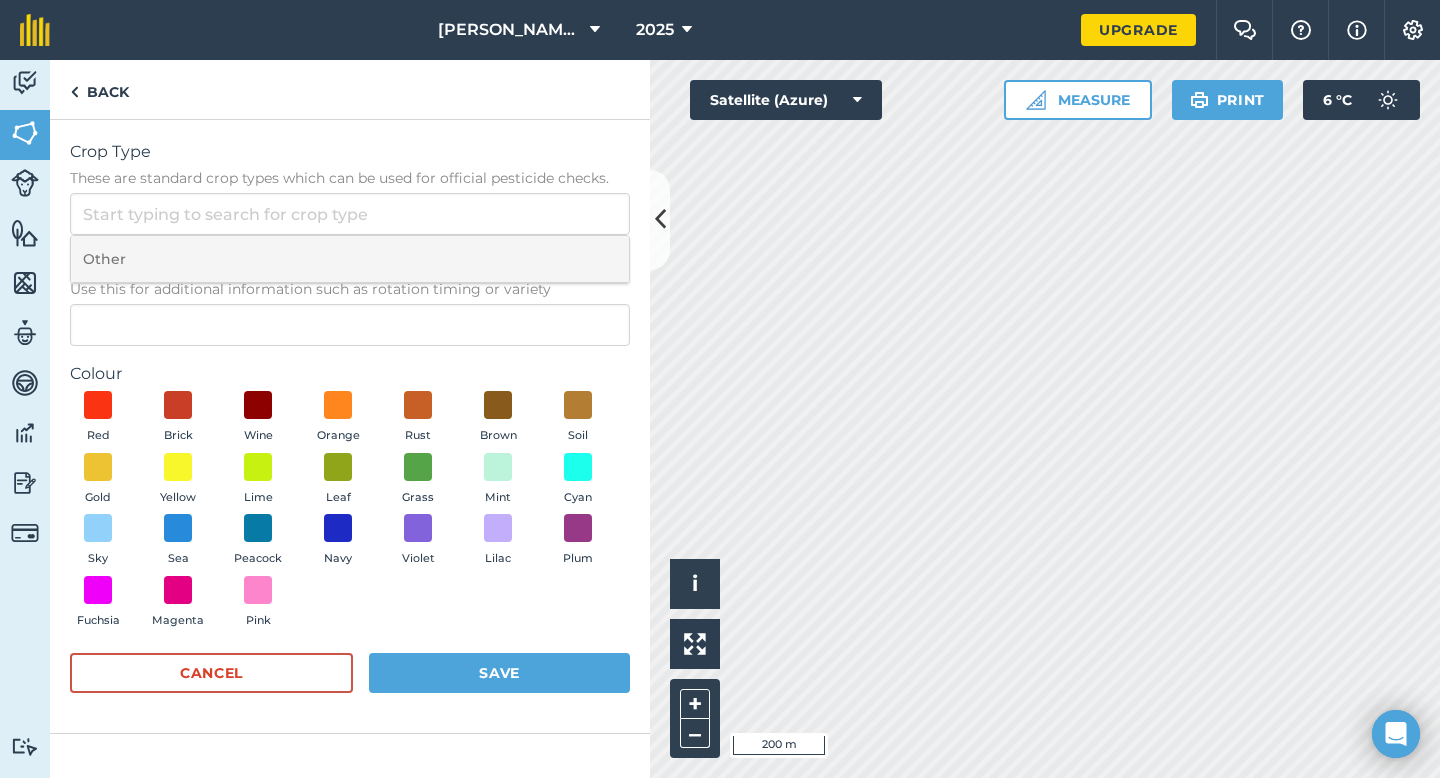 click on "Other" at bounding box center (350, 259) 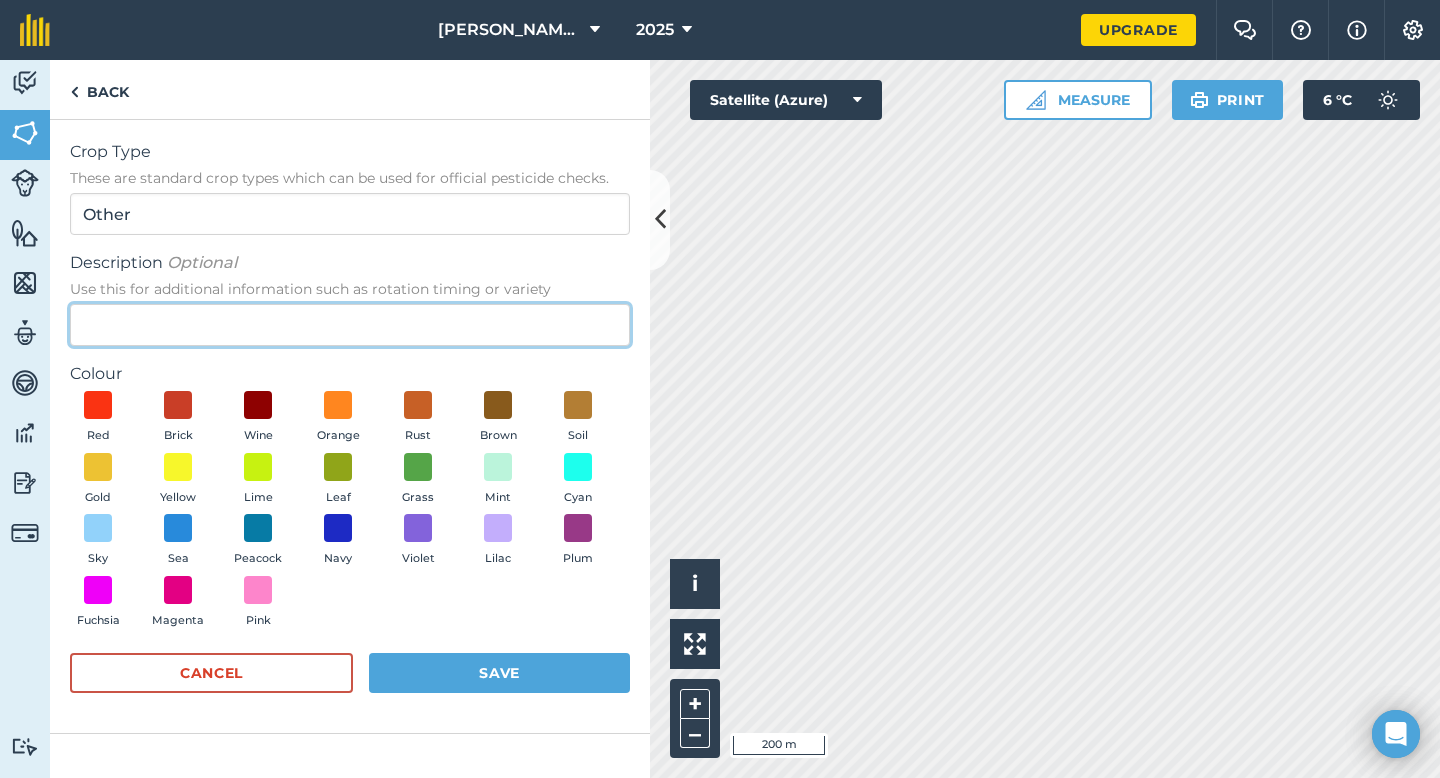 click on "Description   Optional Use this for additional information such as rotation timing or variety" at bounding box center (350, 325) 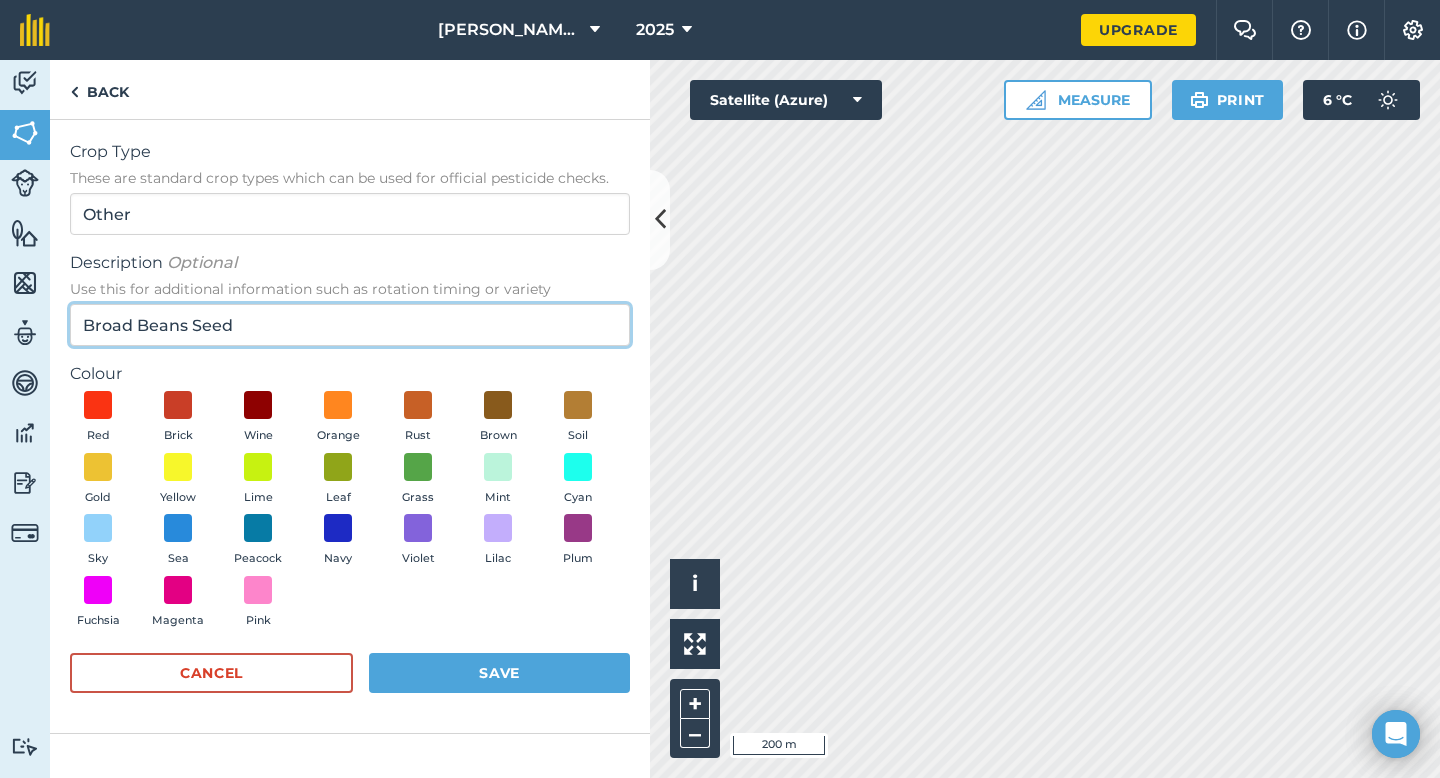 click on "Broad Beans Seed" at bounding box center [350, 325] 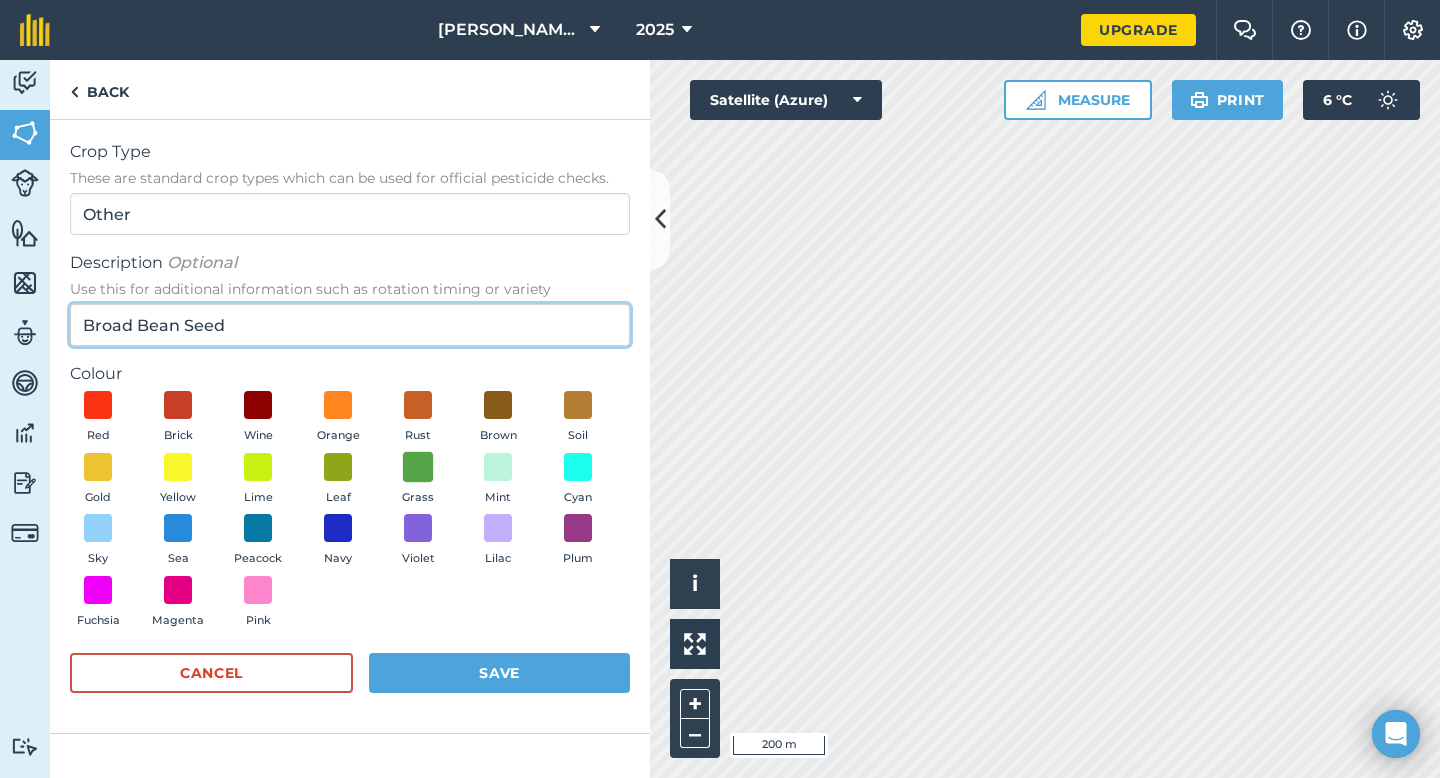 type on "Broad Bean Seed" 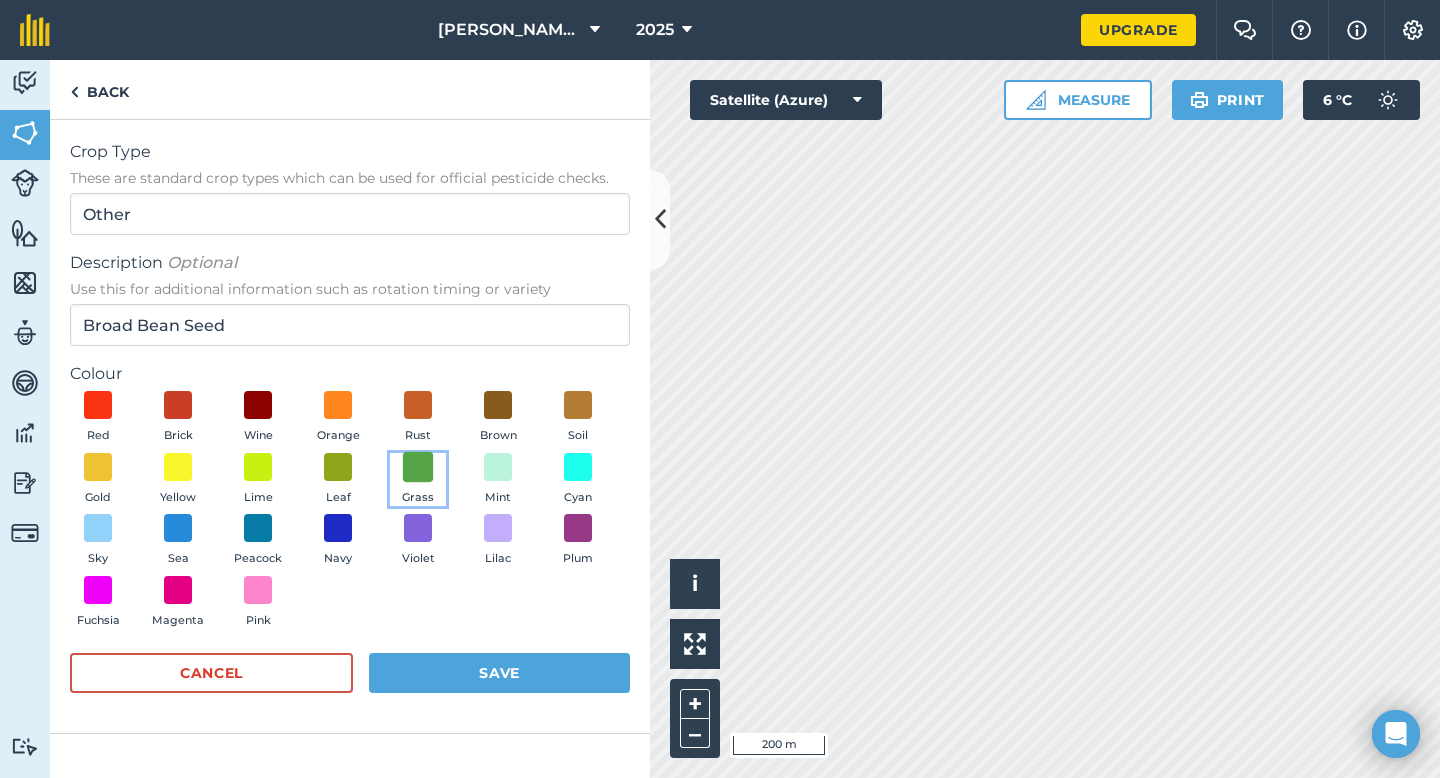 click at bounding box center (418, 466) 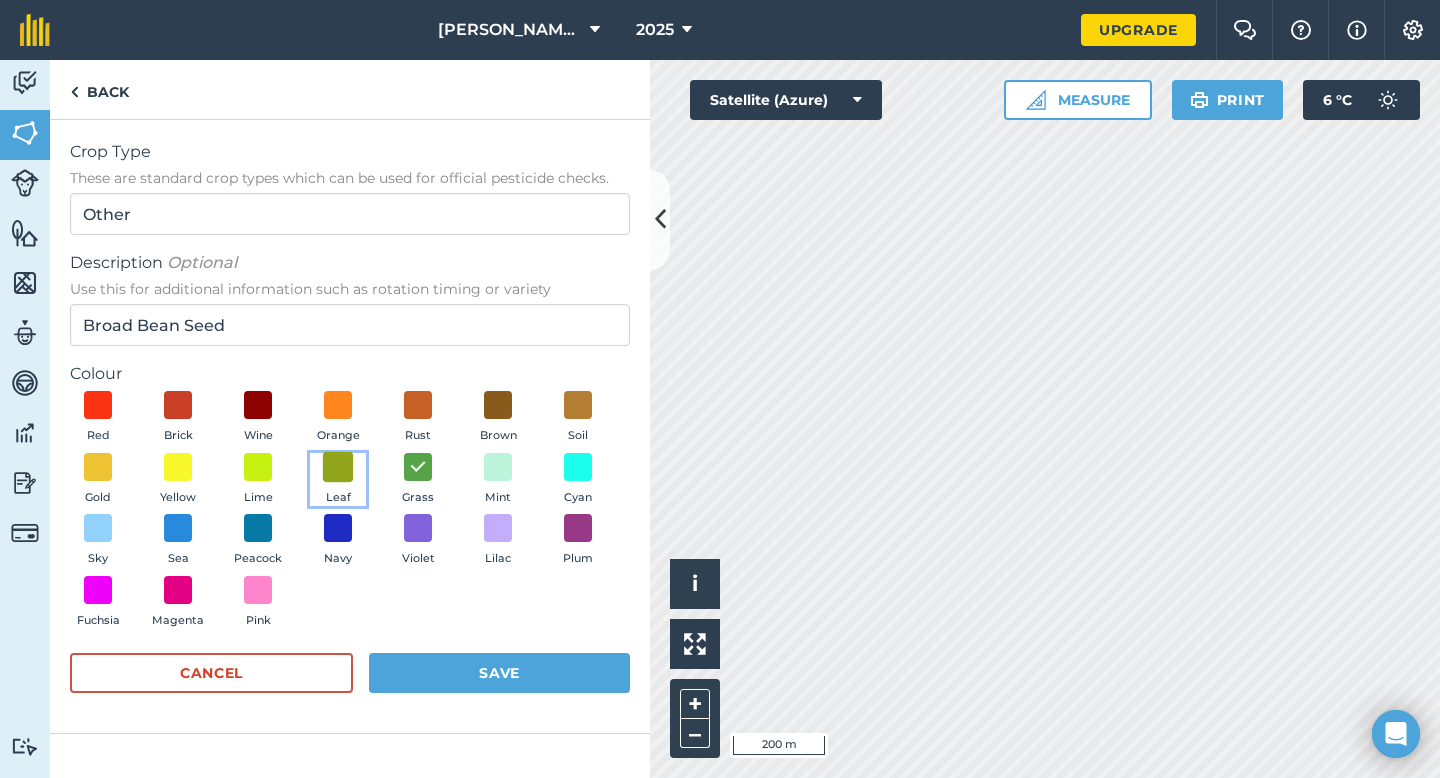 click at bounding box center (338, 466) 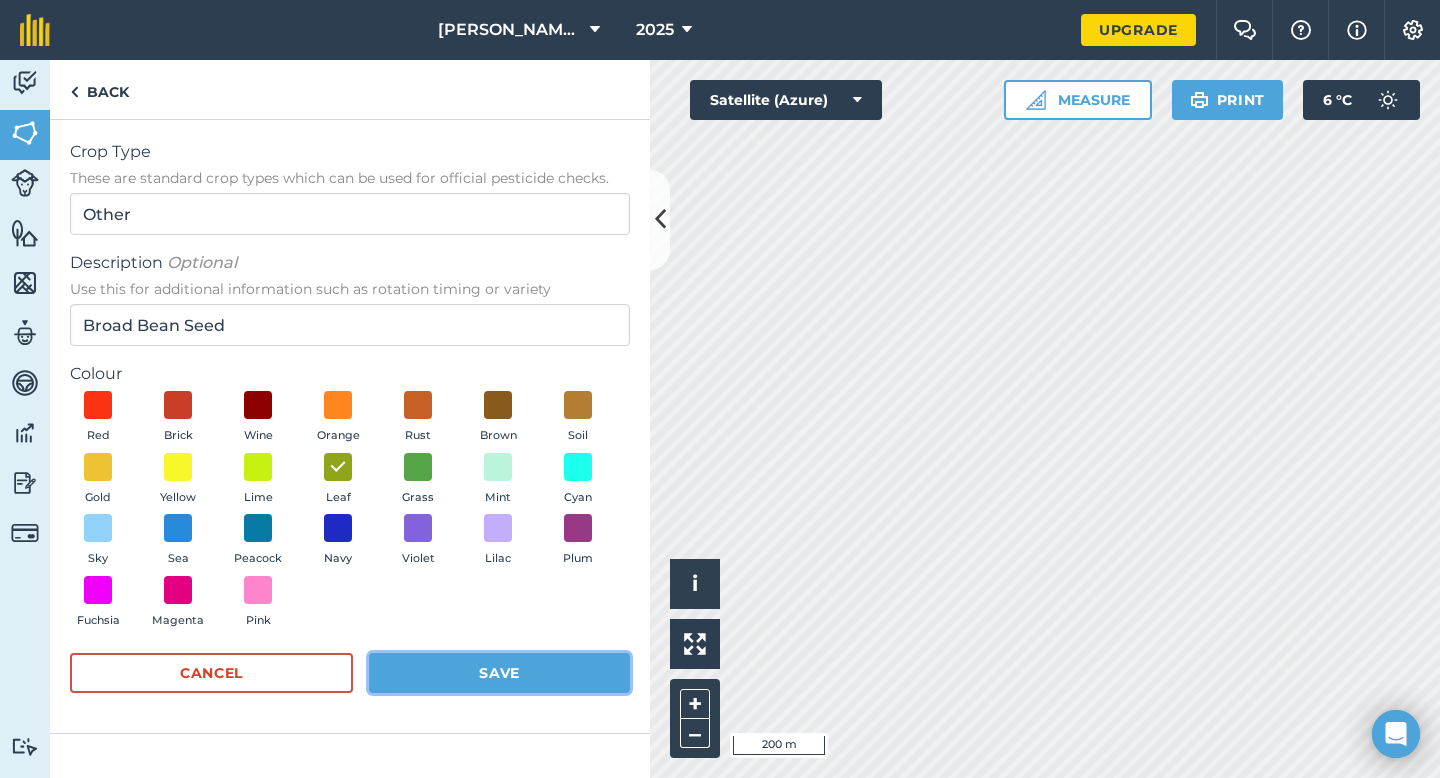 click on "Save" at bounding box center (499, 673) 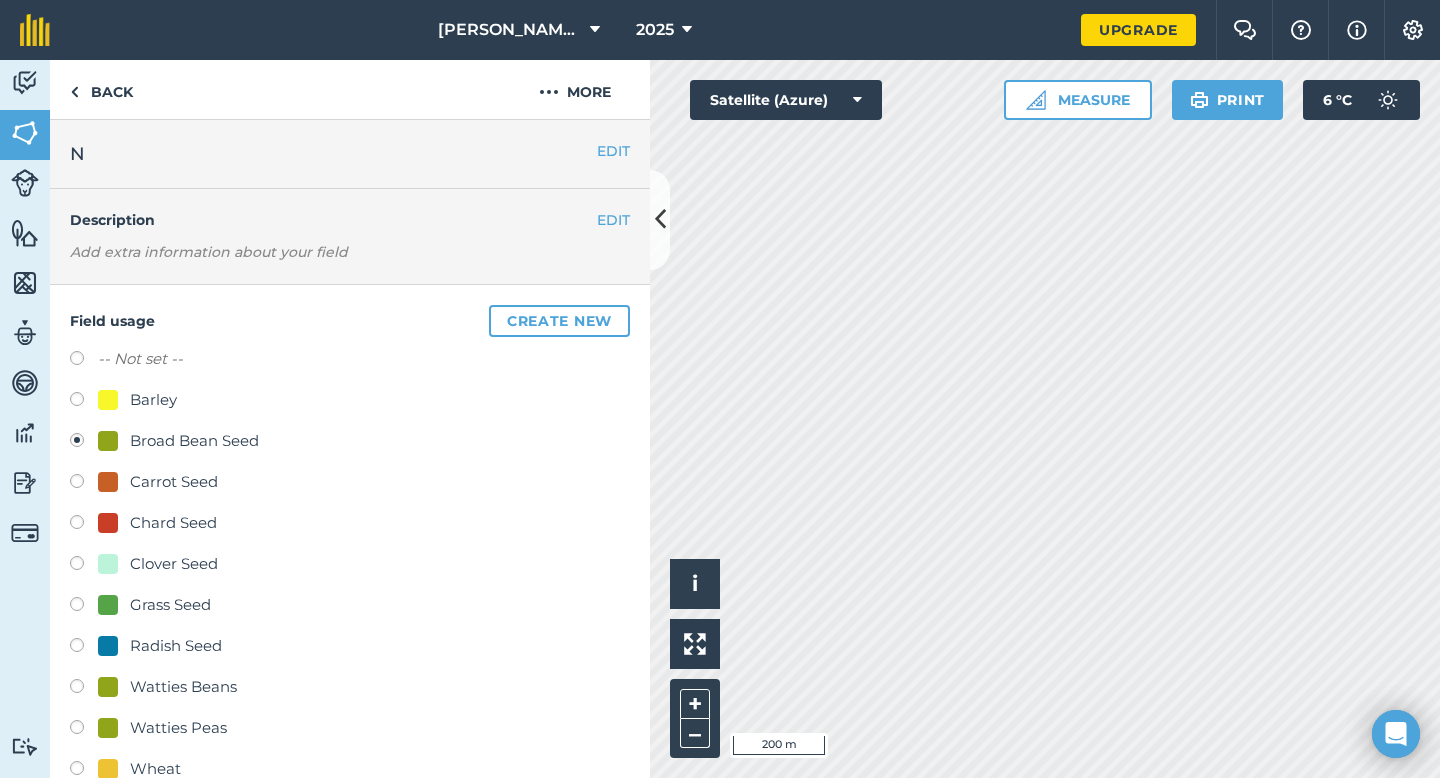 scroll, scrollTop: 174, scrollLeft: 0, axis: vertical 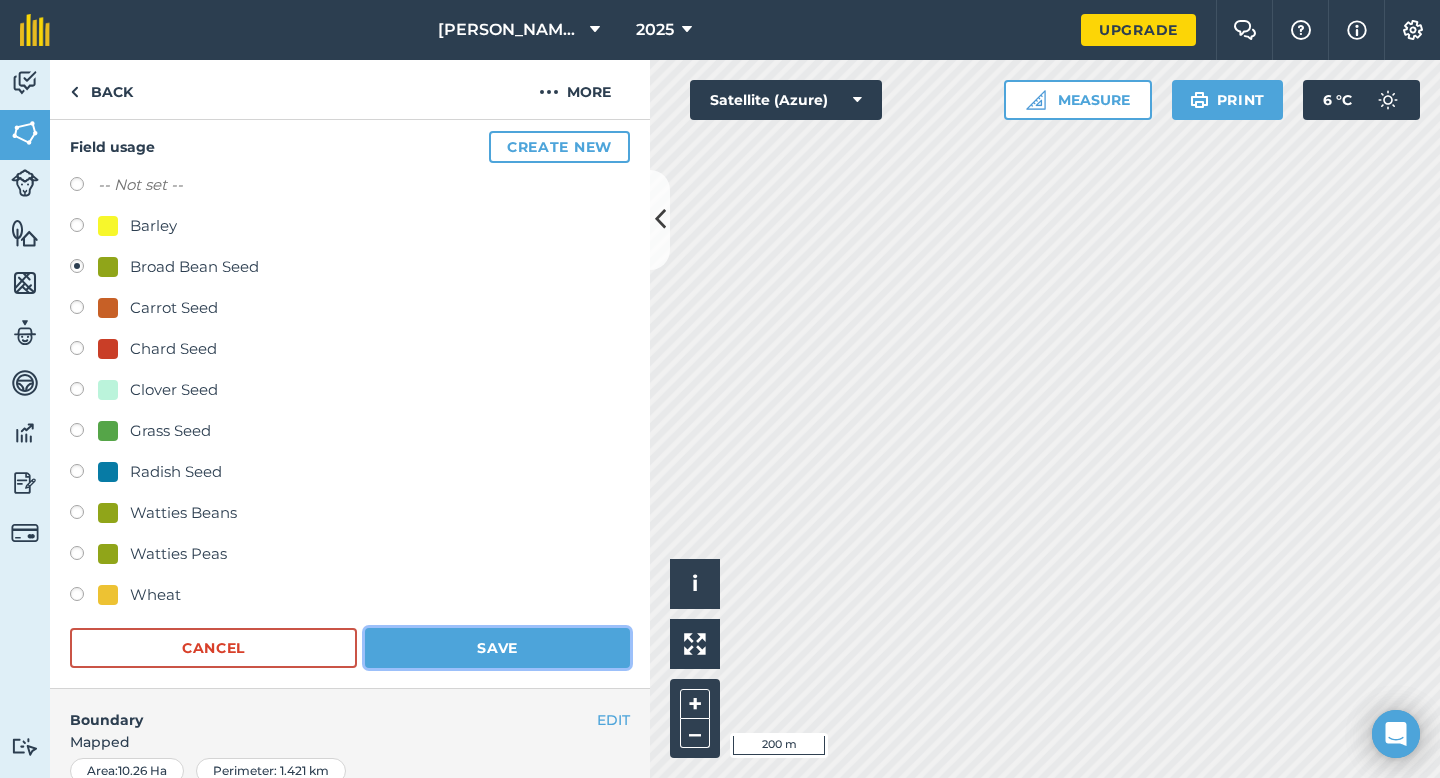 click on "Save" at bounding box center (497, 648) 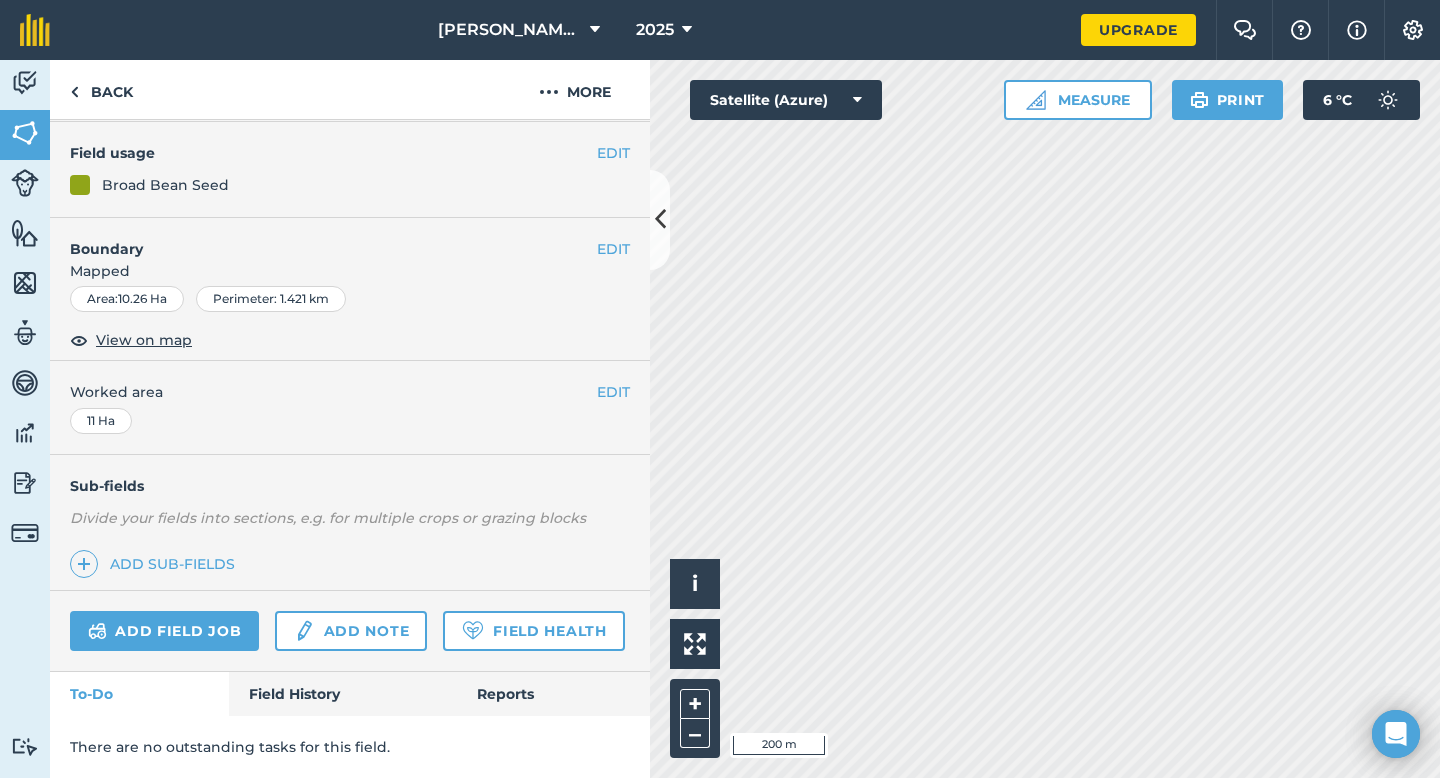 scroll, scrollTop: 163, scrollLeft: 0, axis: vertical 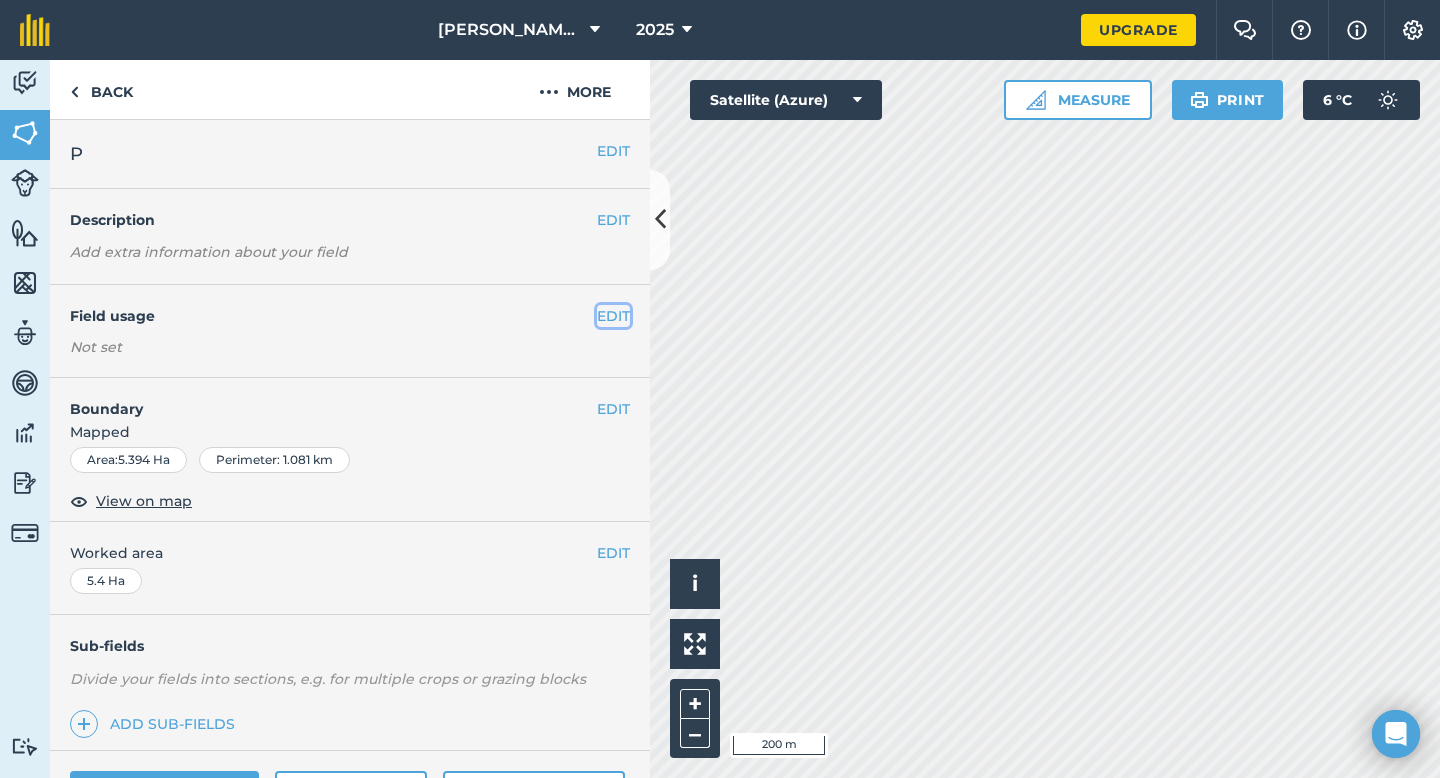 click on "EDIT" at bounding box center [613, 316] 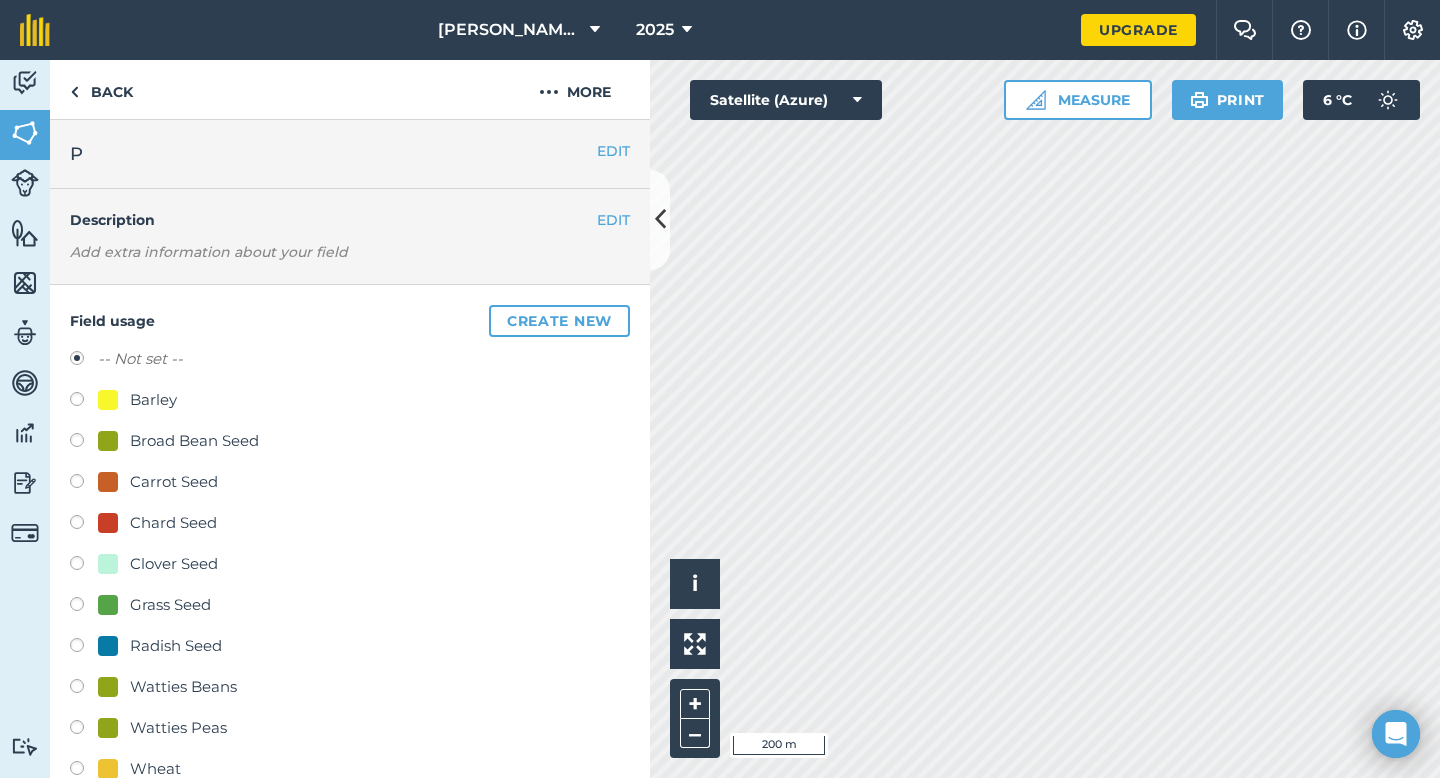 click on "Grass Seed" at bounding box center [170, 605] 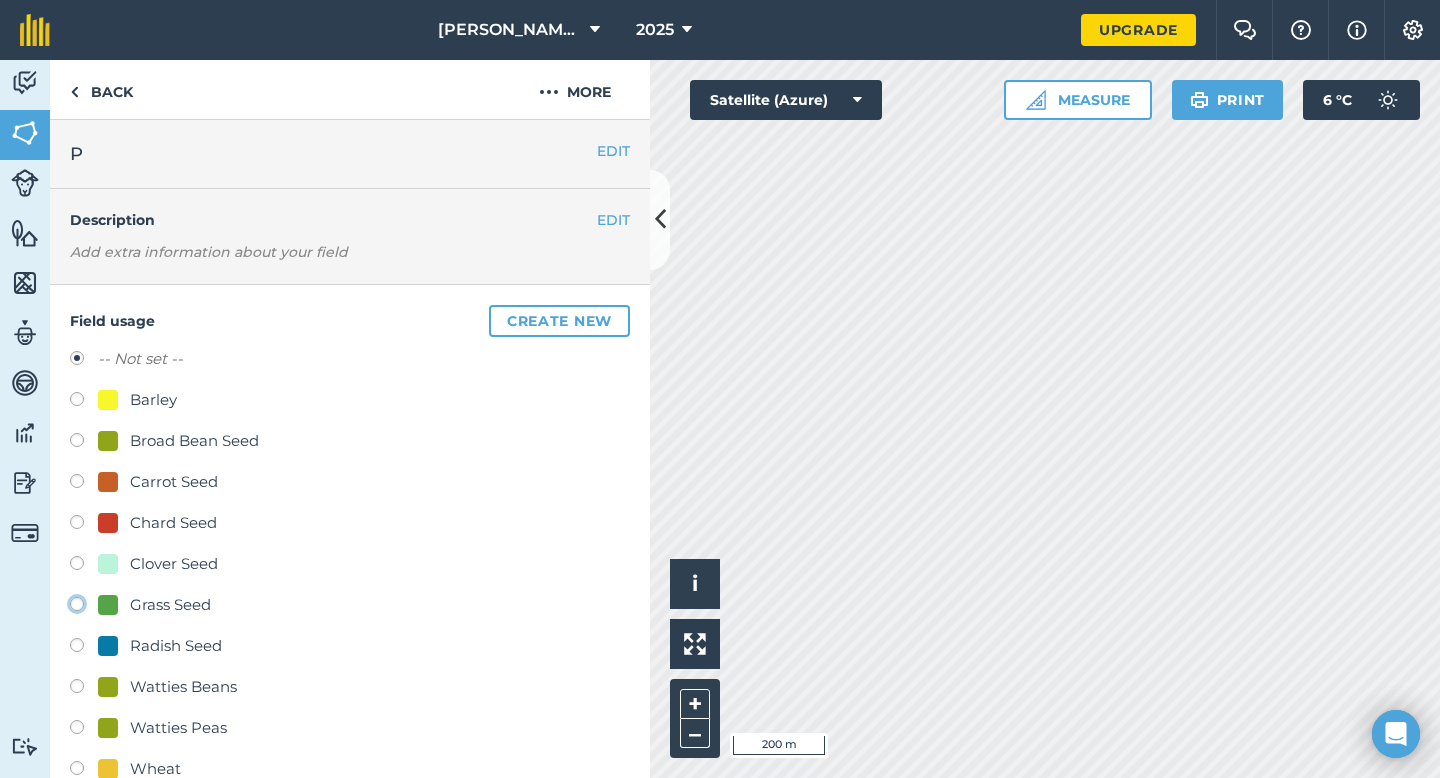 click on "Grass Seed" at bounding box center (-9923, 603) 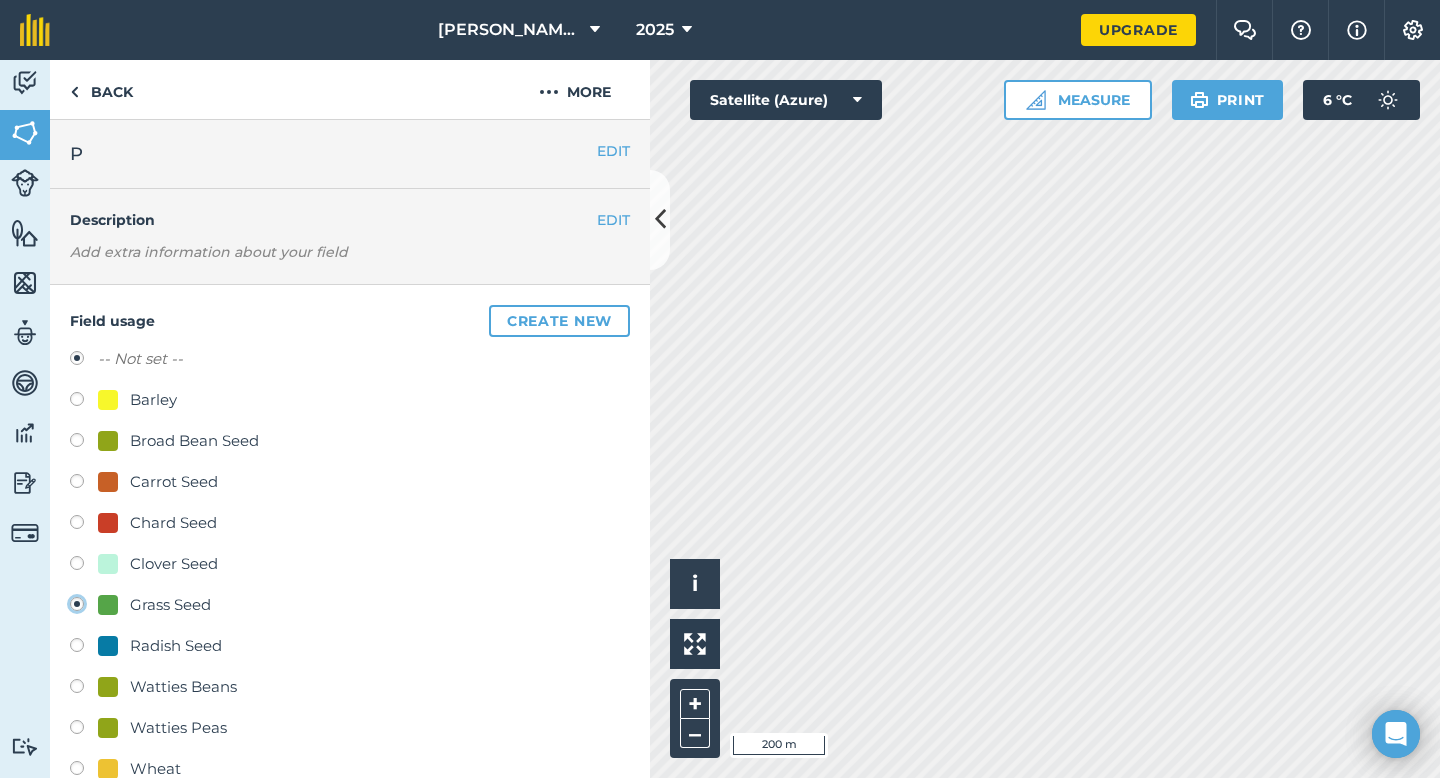 radio on "true" 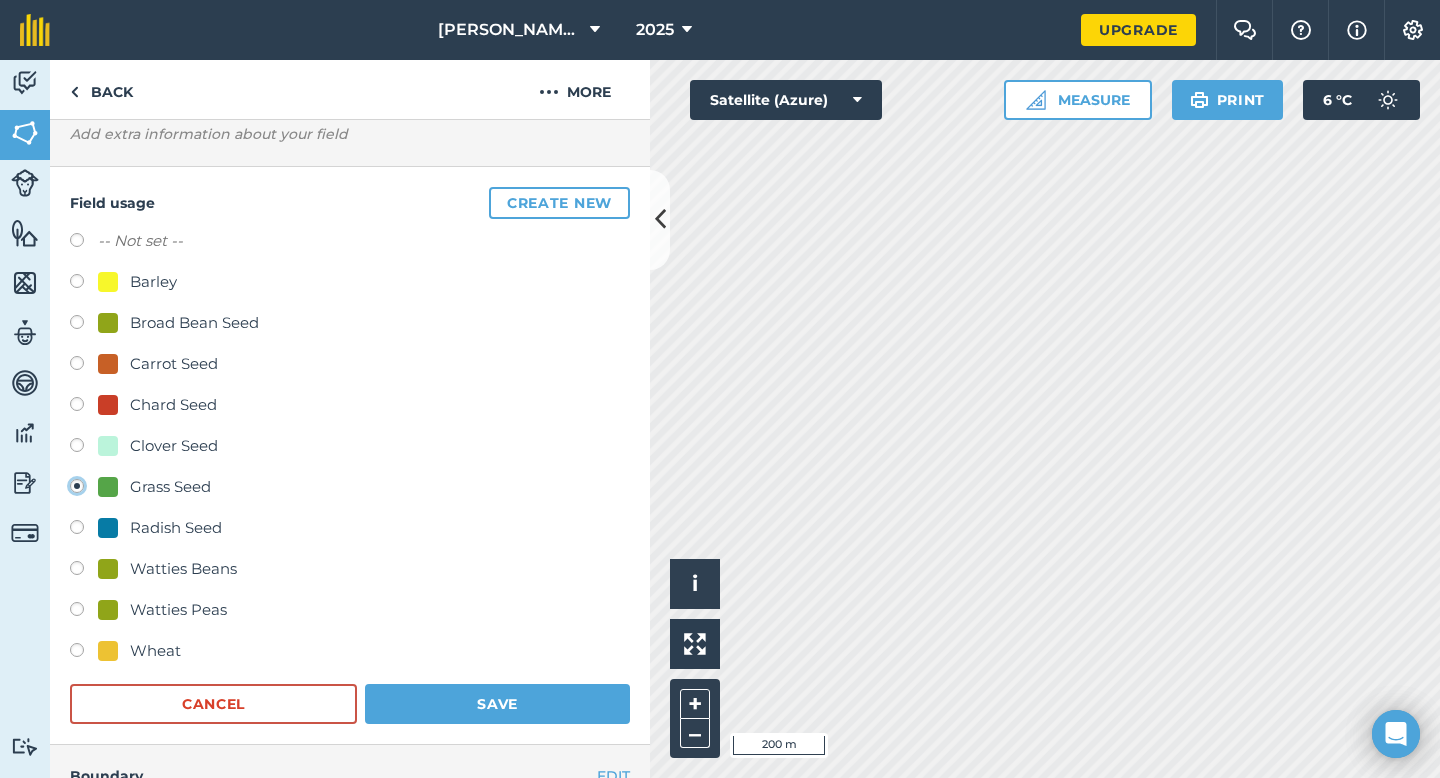 scroll, scrollTop: 237, scrollLeft: 0, axis: vertical 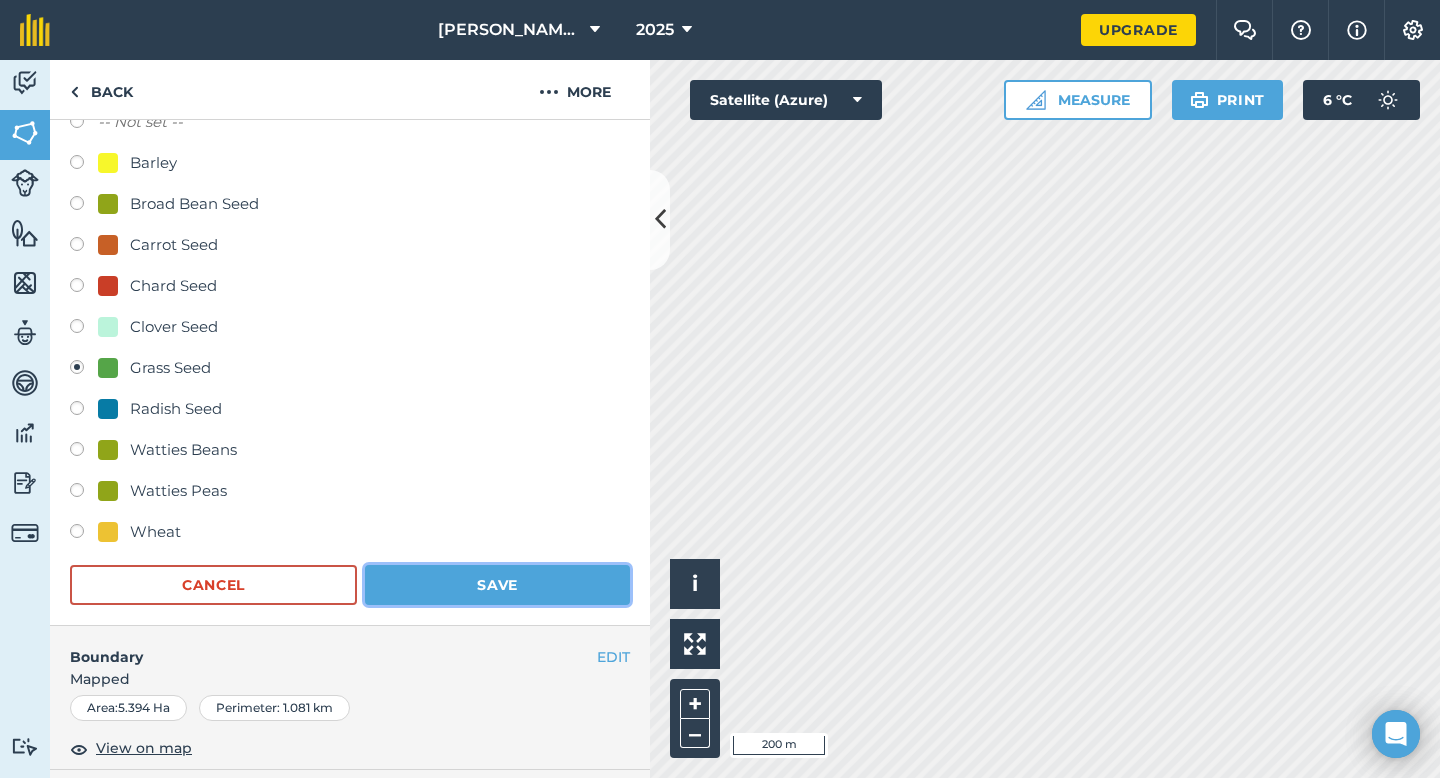 click on "Save" at bounding box center [497, 585] 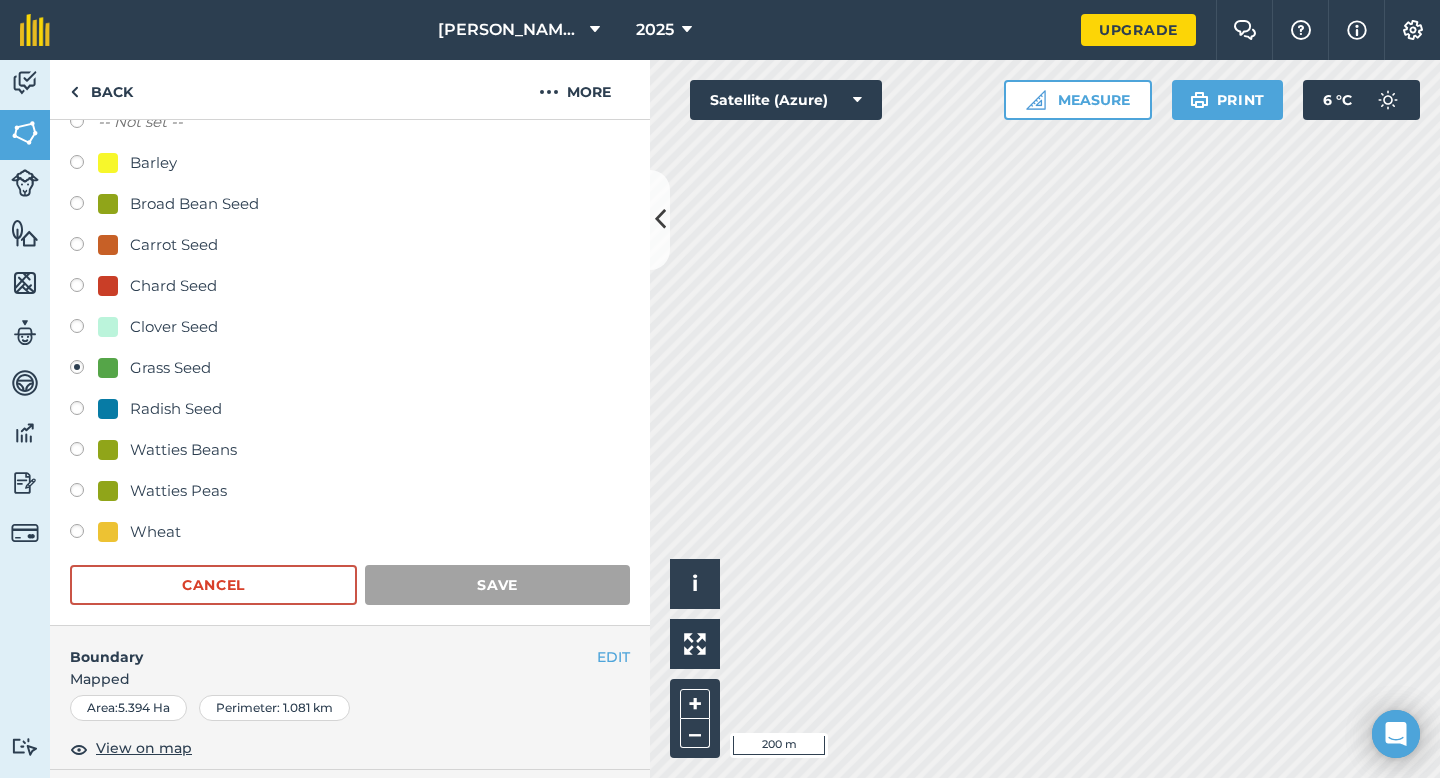 scroll, scrollTop: 0, scrollLeft: 0, axis: both 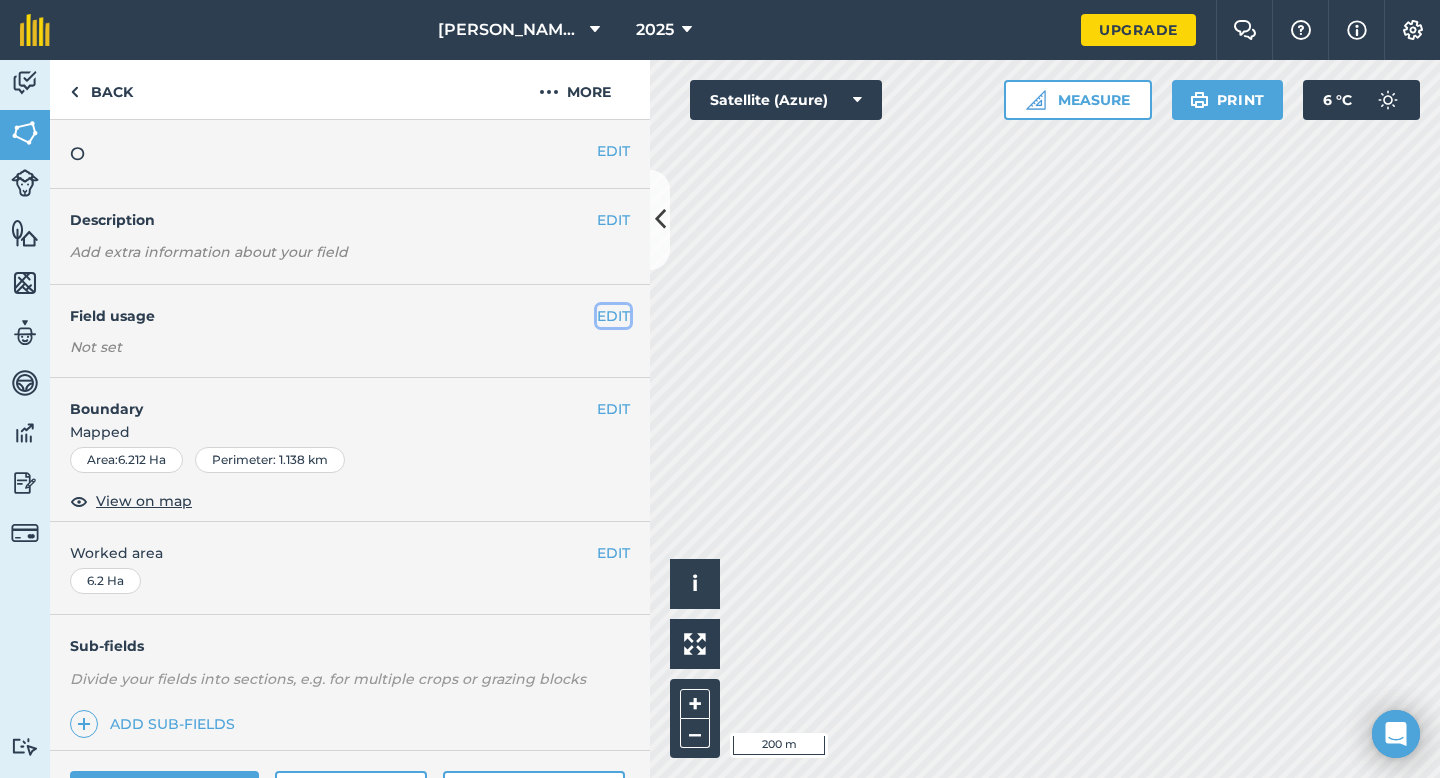 click on "EDIT" at bounding box center [613, 316] 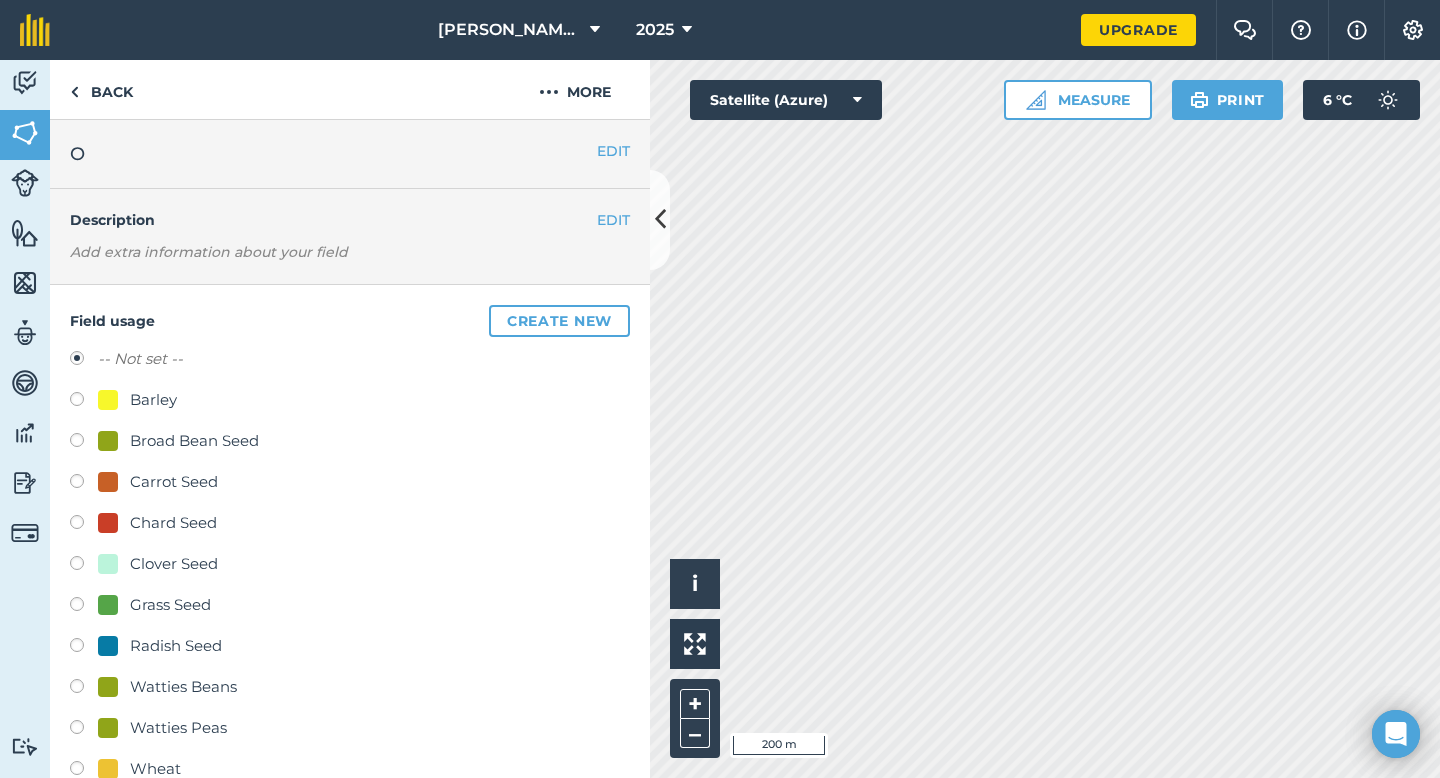 scroll, scrollTop: 69, scrollLeft: 0, axis: vertical 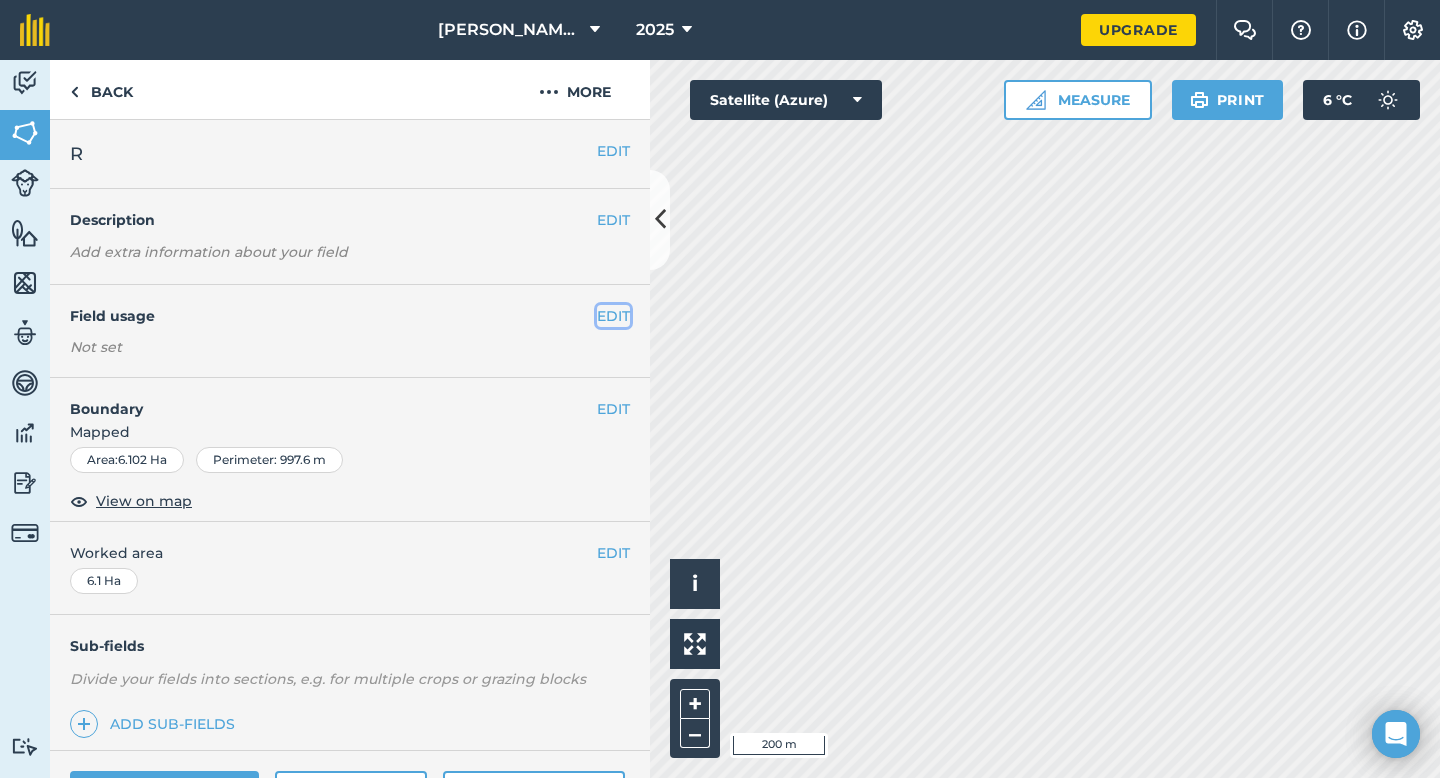 click on "EDIT" at bounding box center (613, 316) 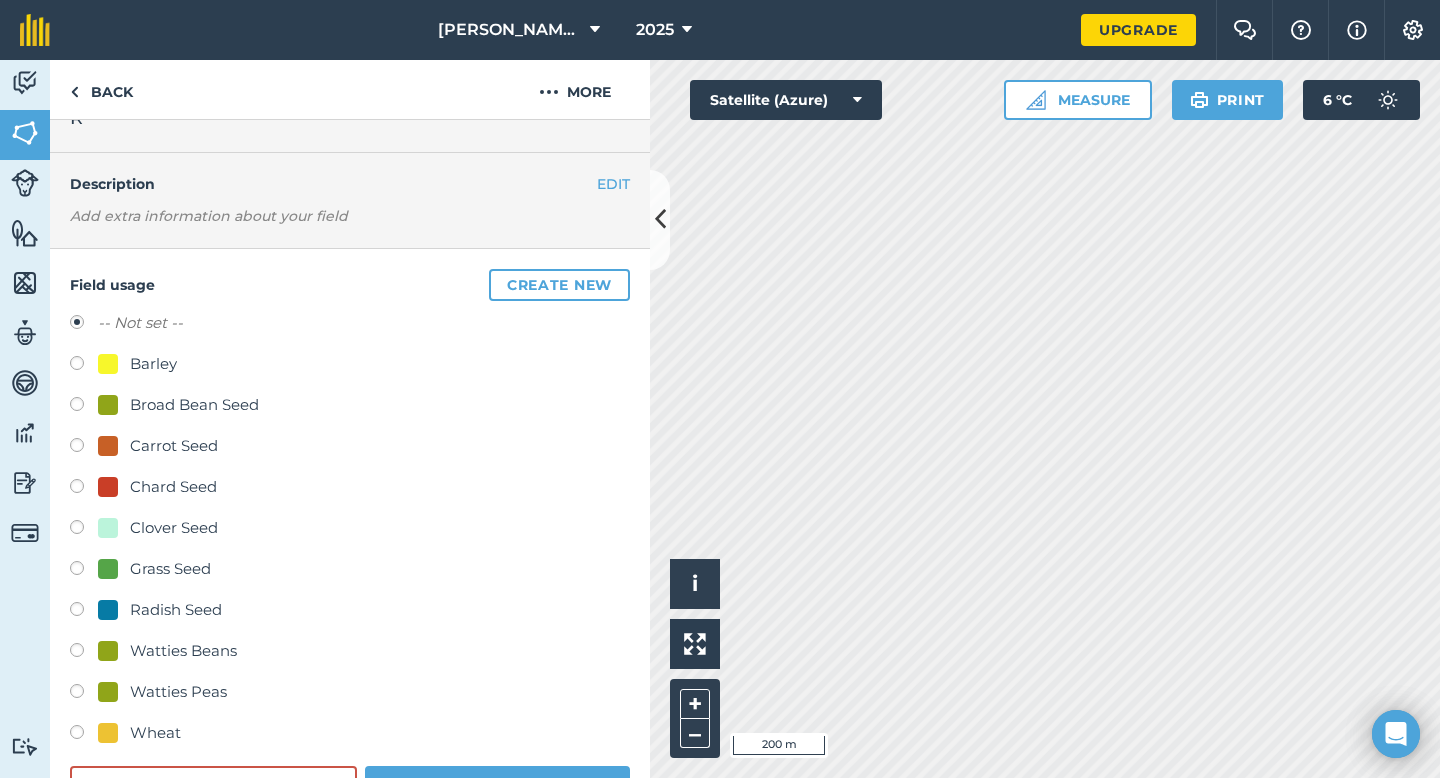 click on "Watties Beans" at bounding box center (183, 651) 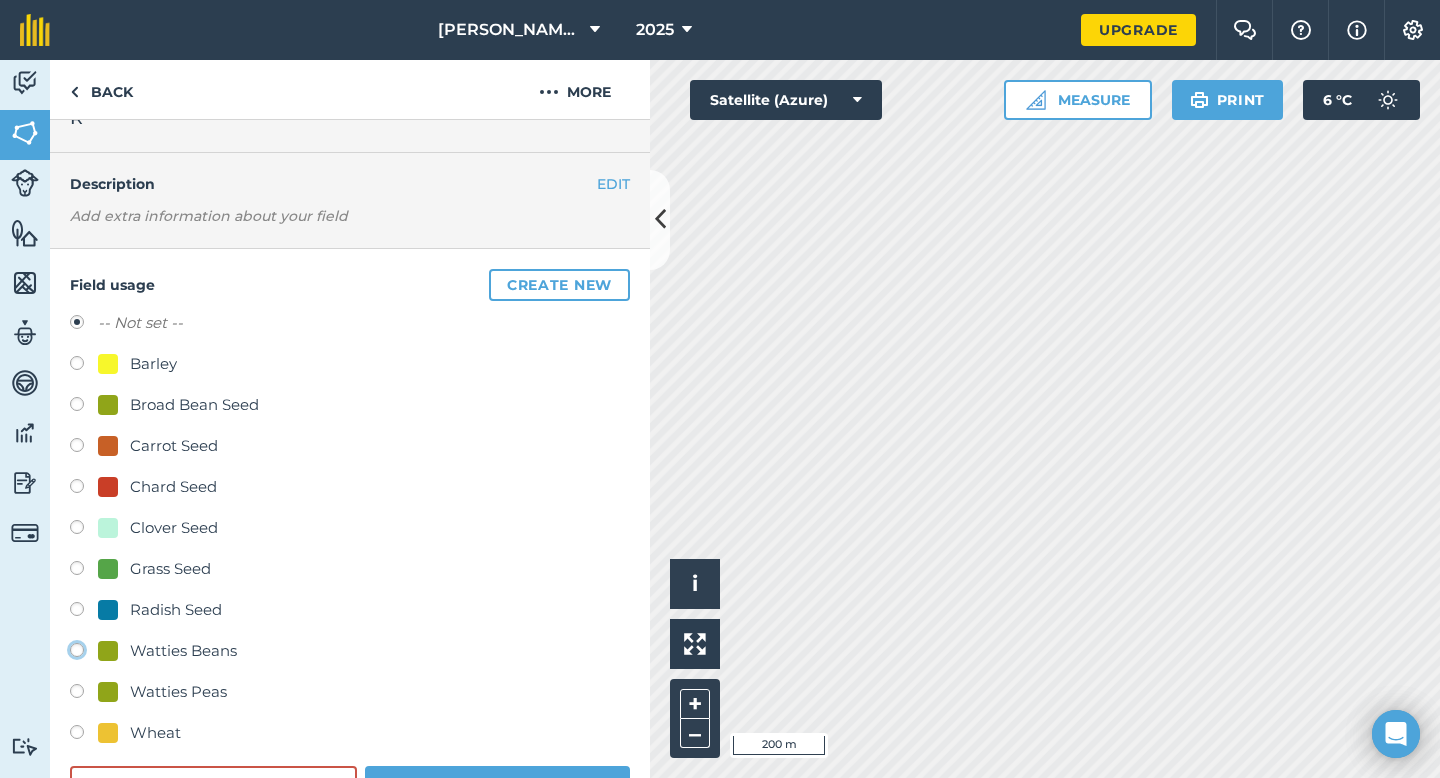 click on "Watties Beans" at bounding box center (-9923, 649) 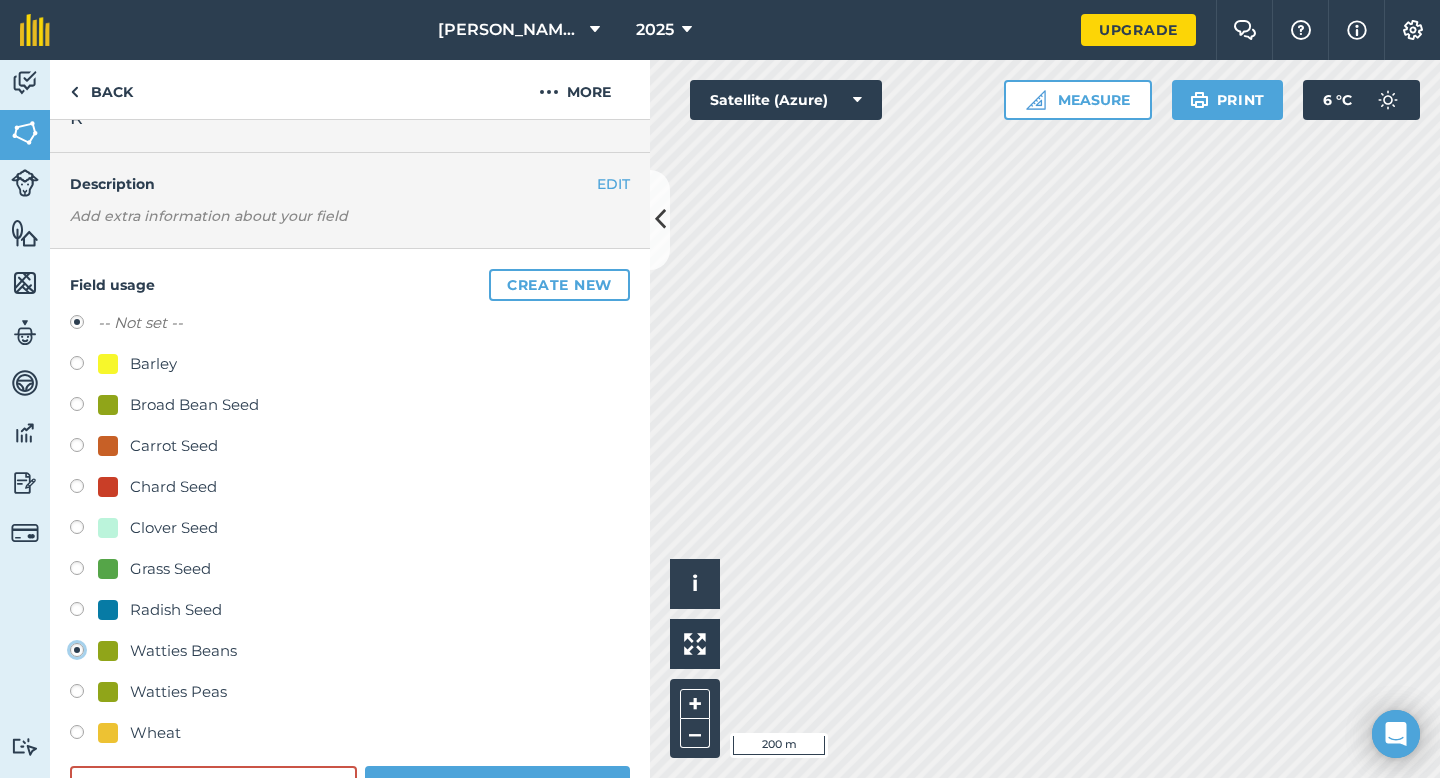 radio on "true" 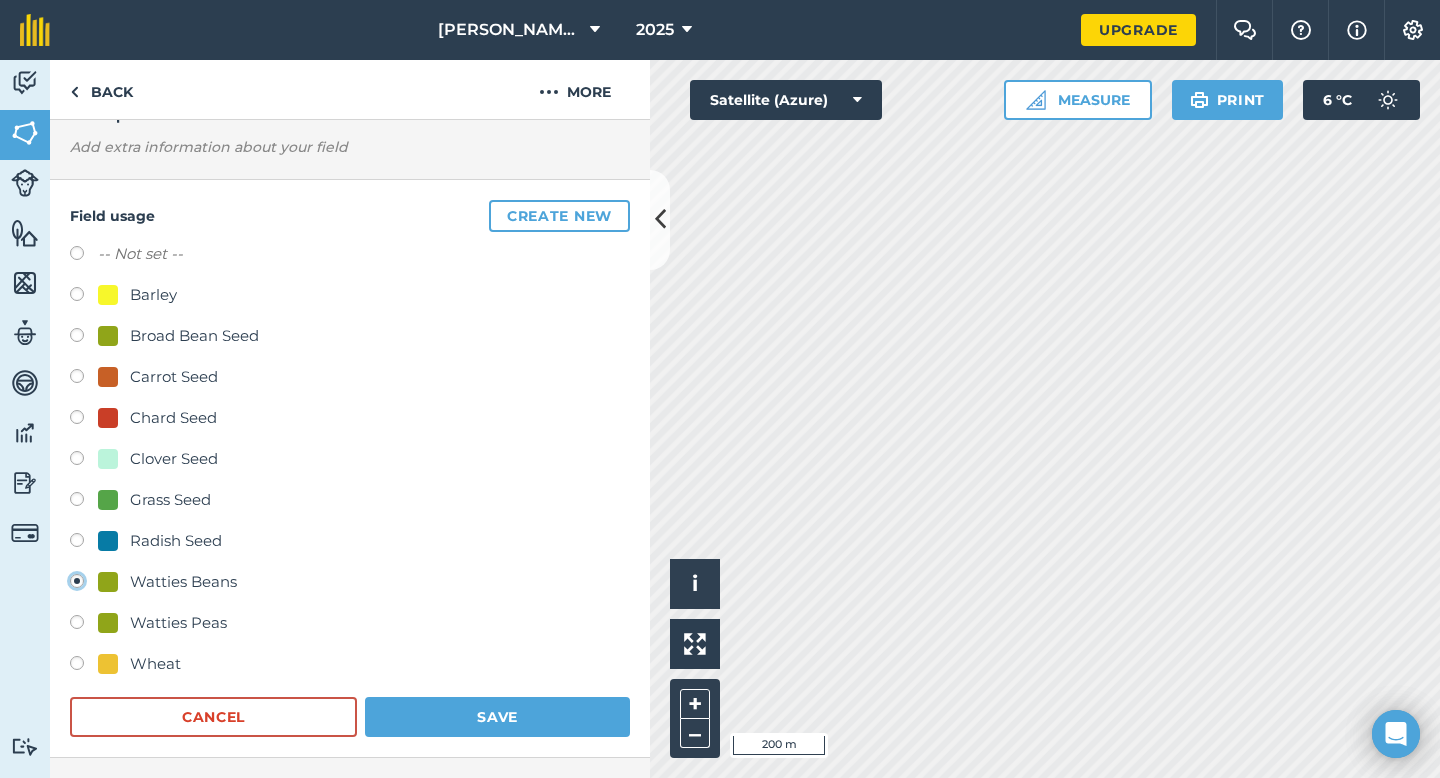 scroll, scrollTop: 143, scrollLeft: 0, axis: vertical 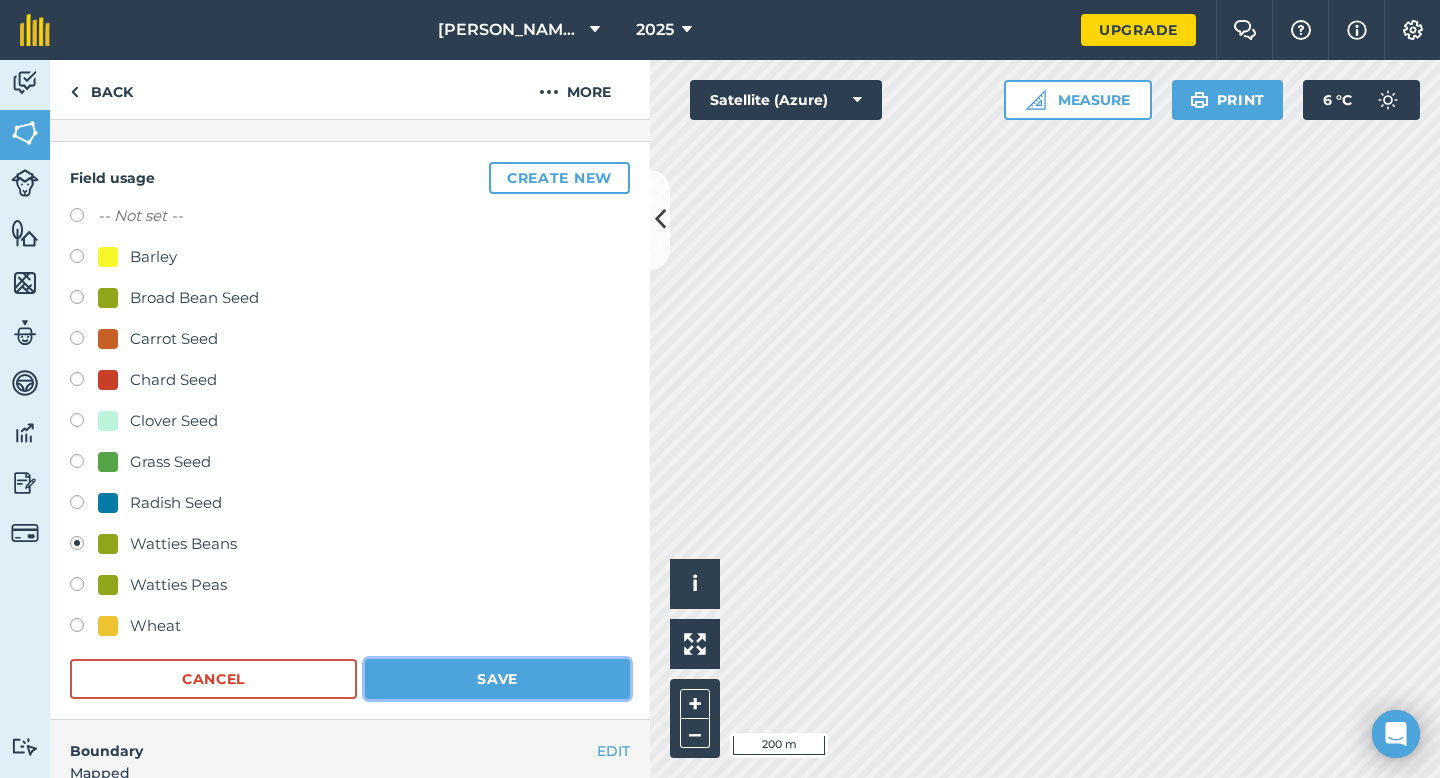click on "Save" at bounding box center (497, 679) 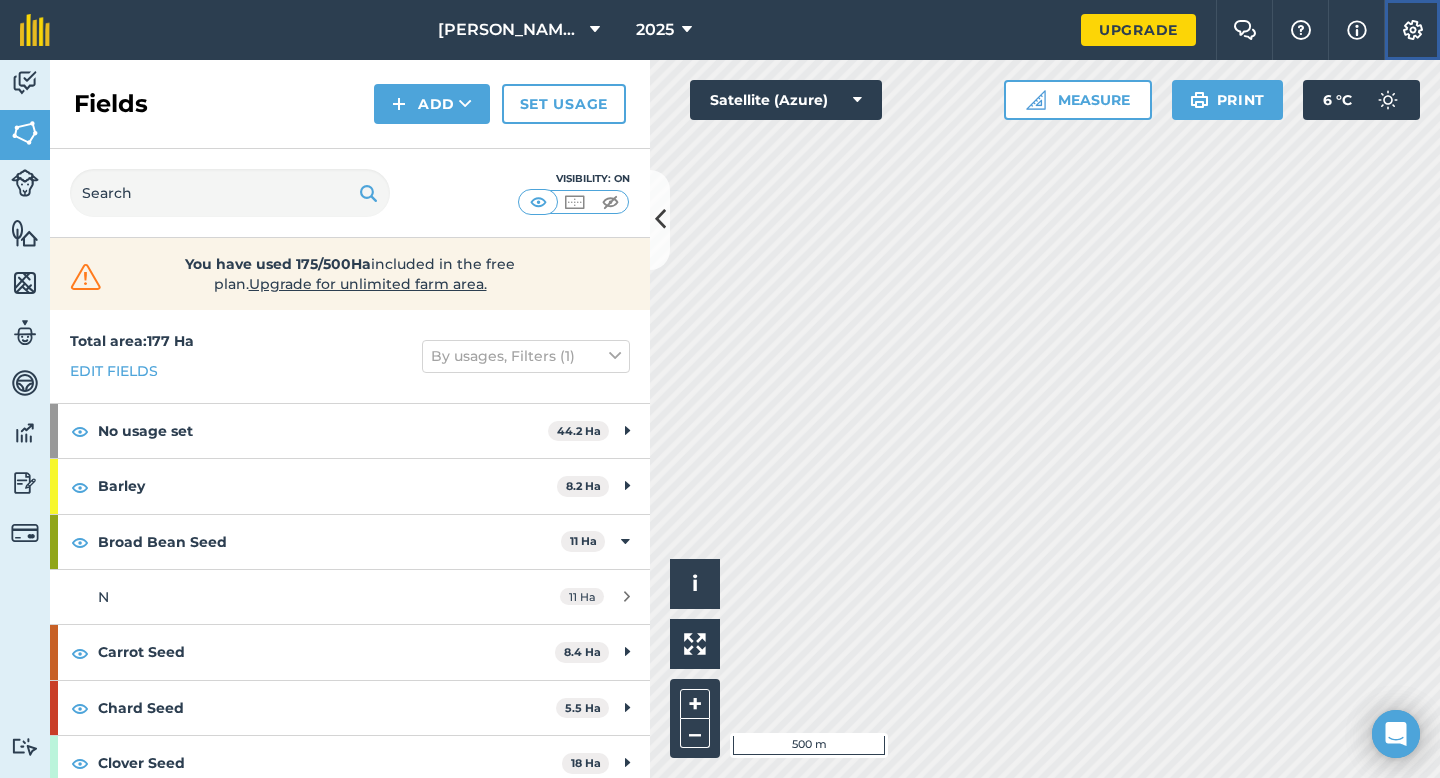 click on "Settings" at bounding box center [1412, 30] 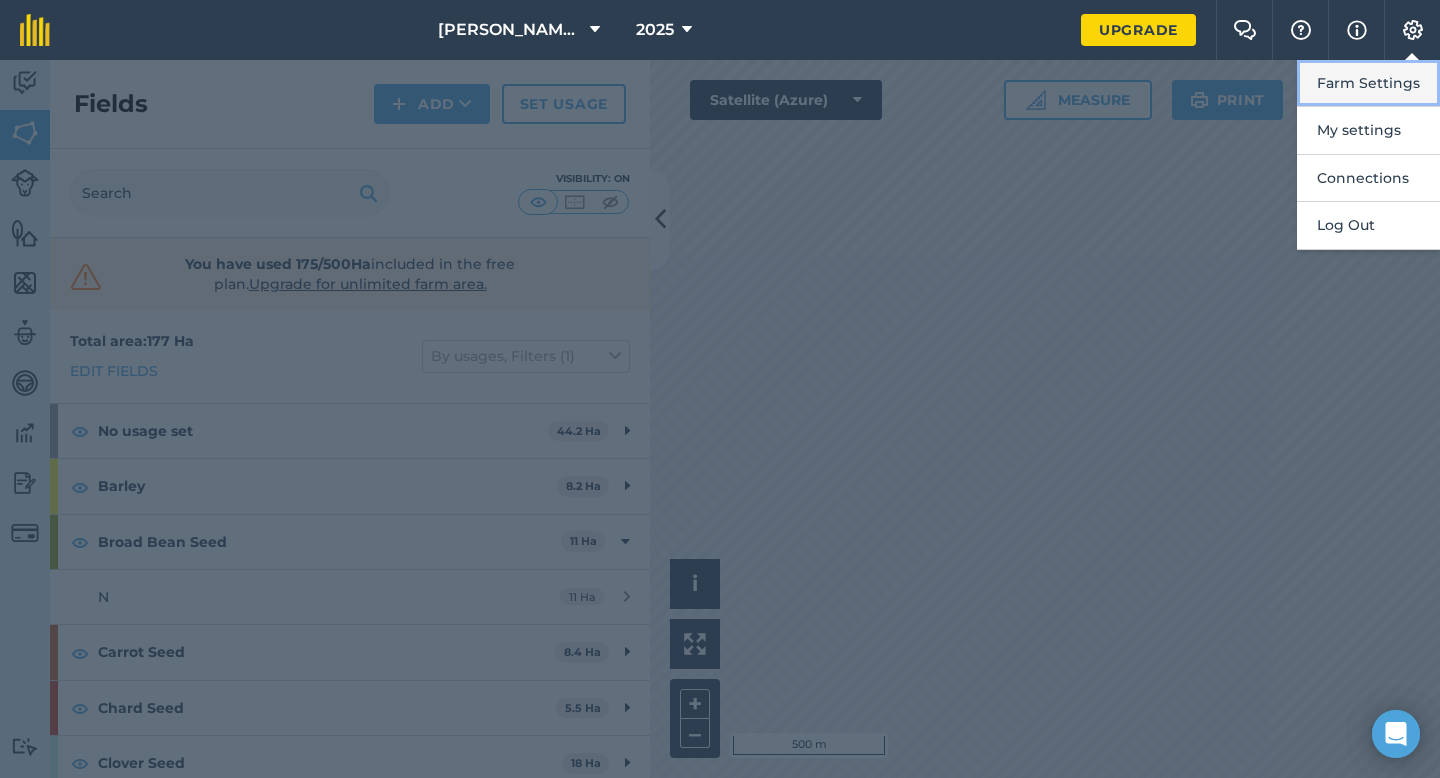 click on "Farm Settings" at bounding box center [1368, 83] 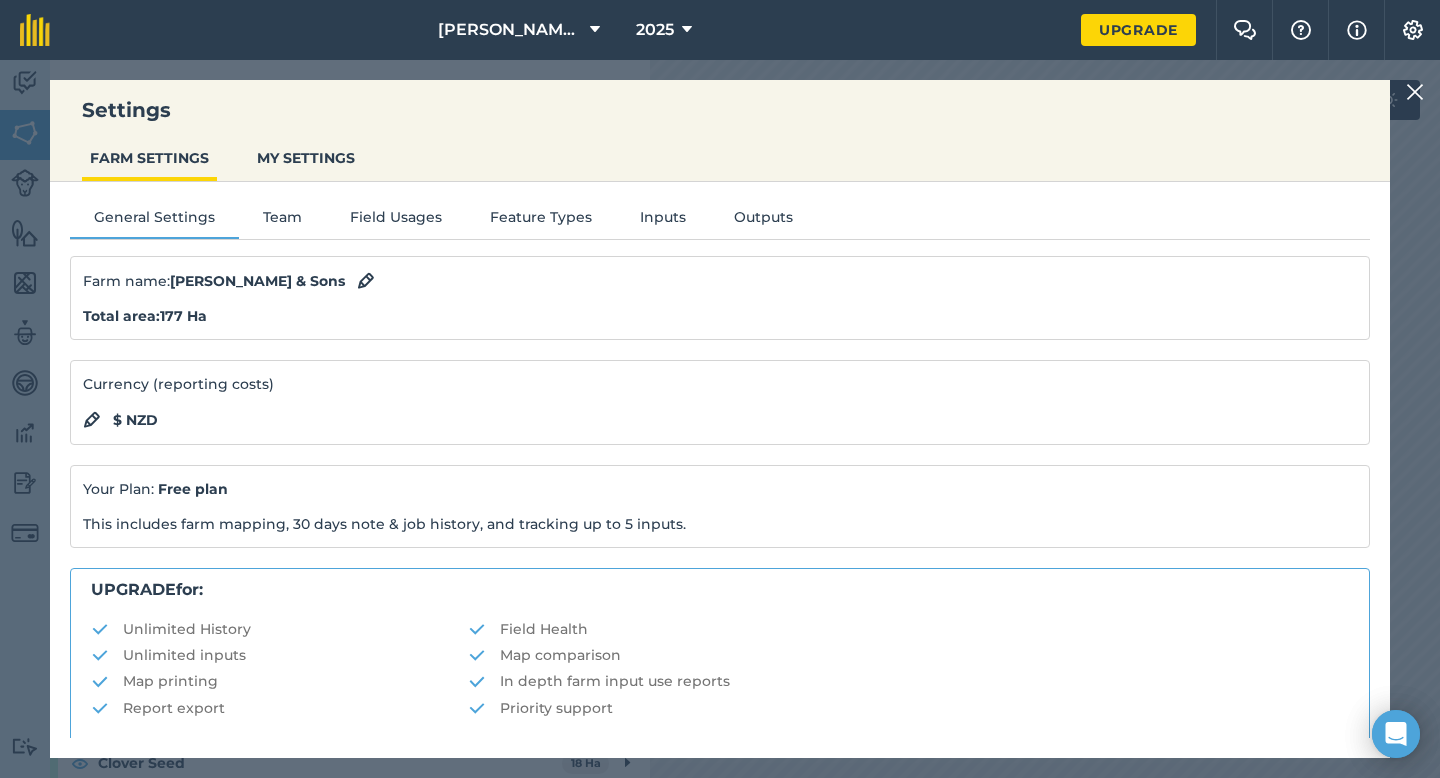 scroll, scrollTop: 384, scrollLeft: 0, axis: vertical 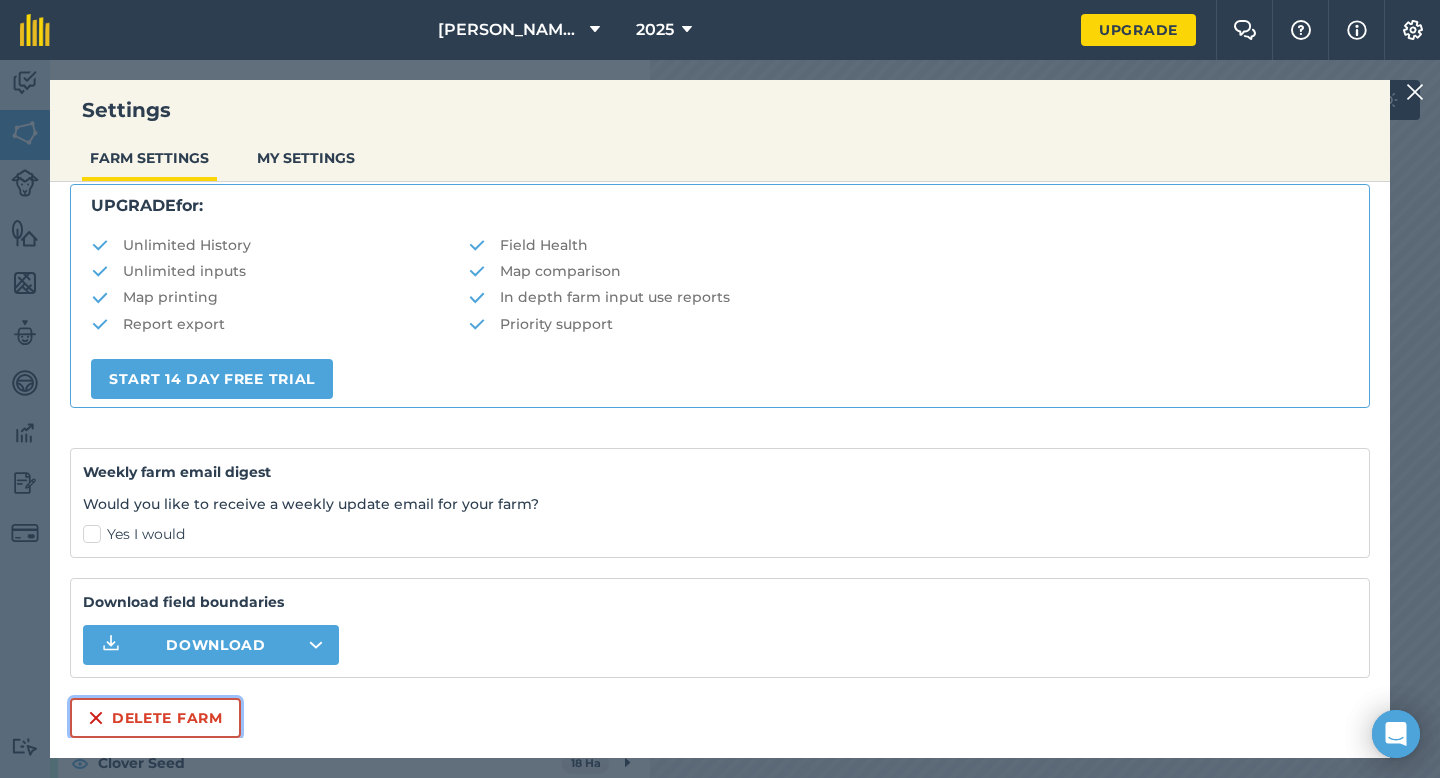 click on "Delete farm" at bounding box center [155, 718] 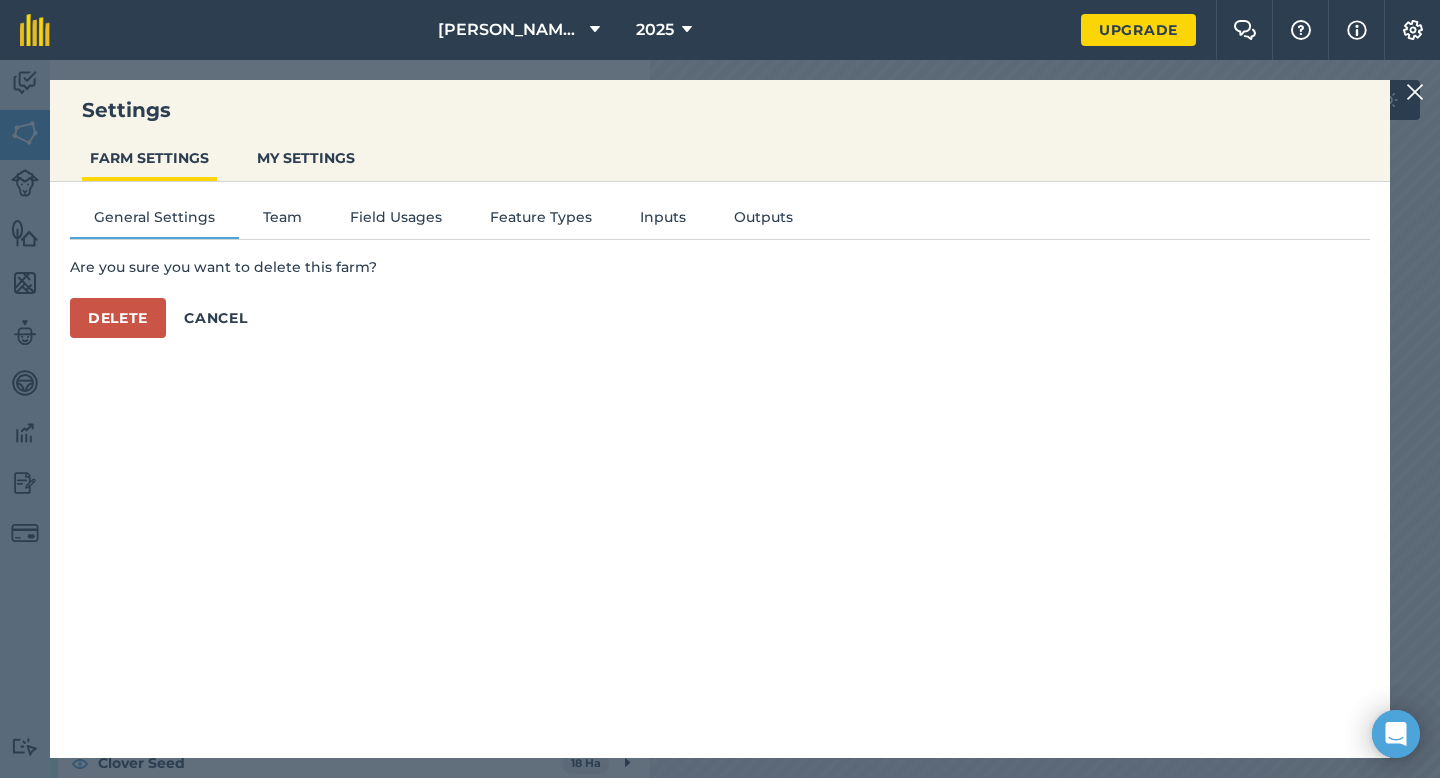 scroll, scrollTop: 0, scrollLeft: 0, axis: both 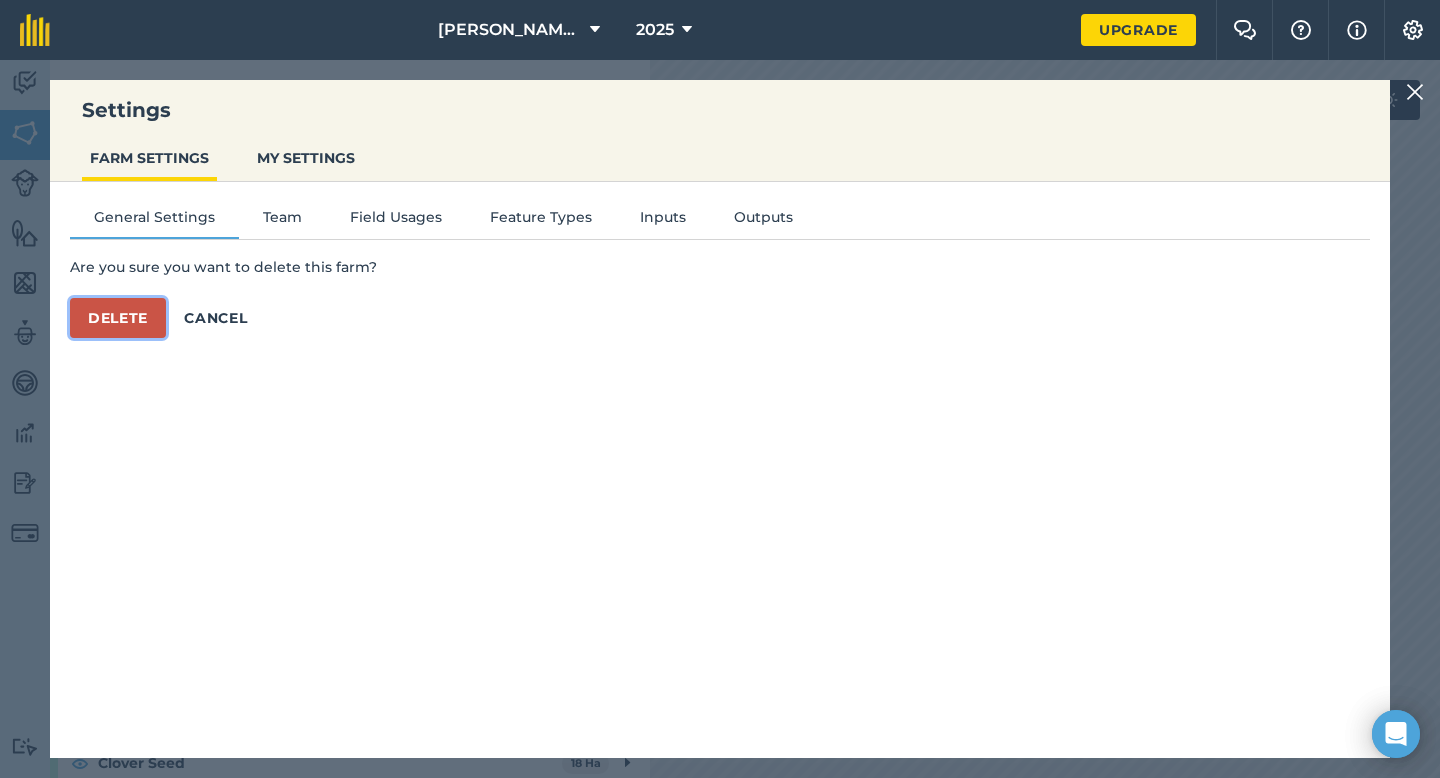 click on "Delete" at bounding box center (118, 318) 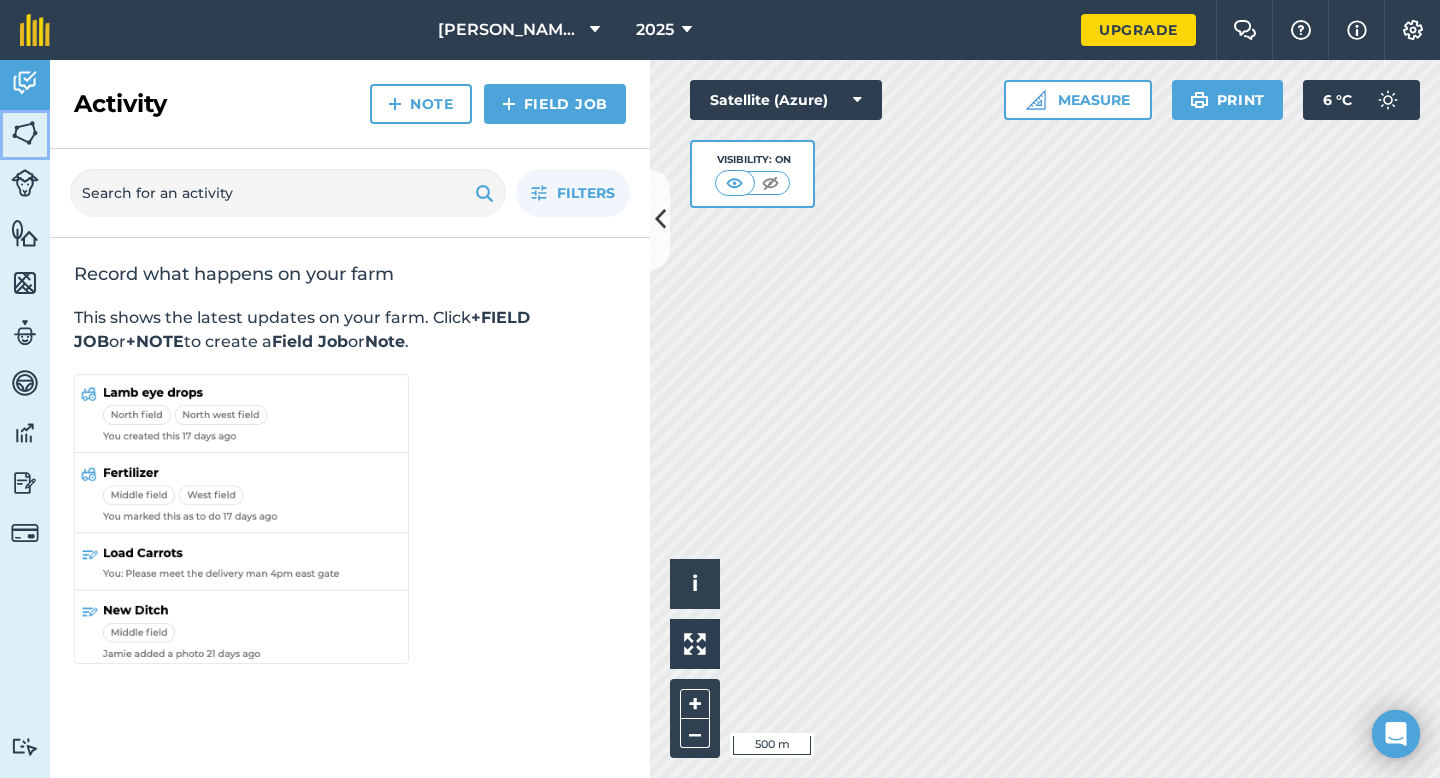 click on "Fields" at bounding box center [25, 135] 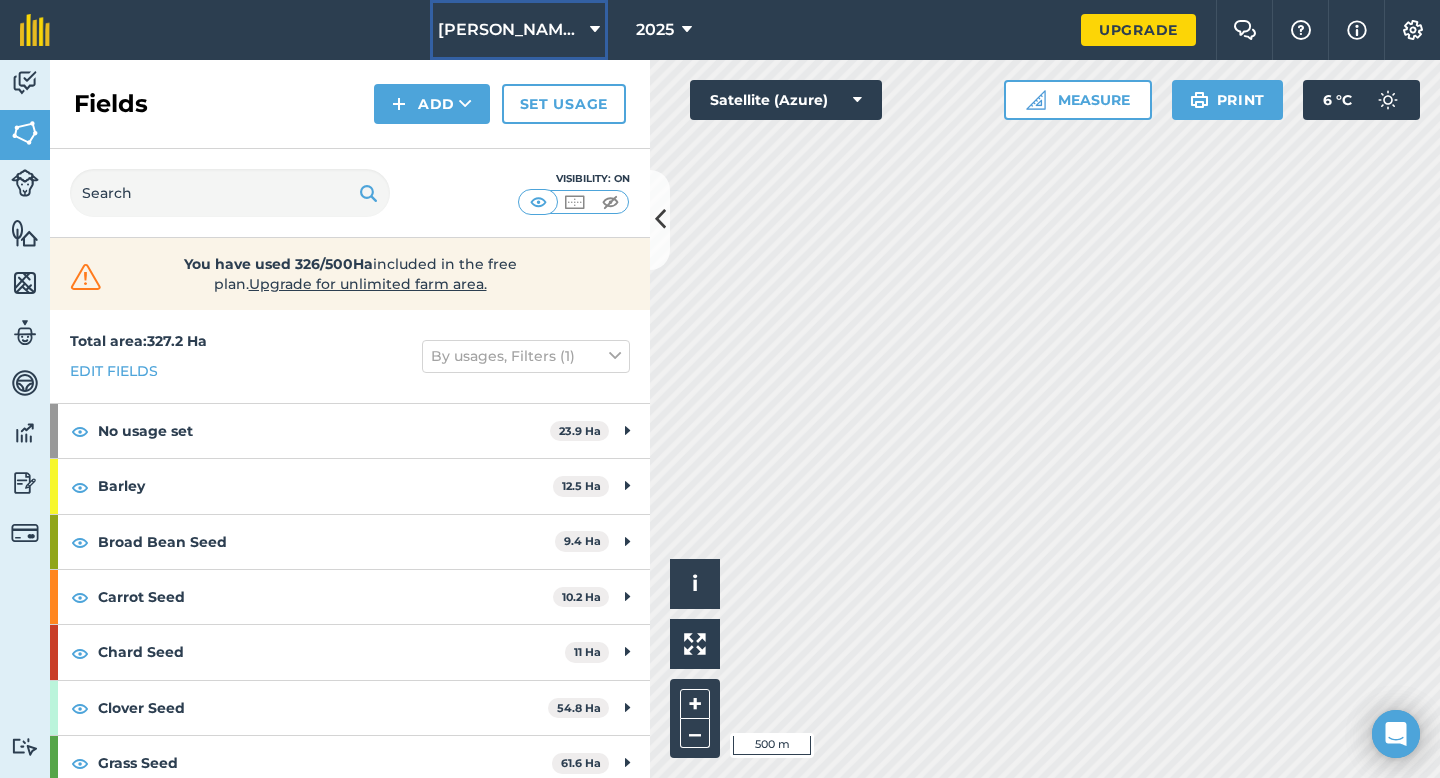 click on "[PERSON_NAME] Farming Partnership" at bounding box center [510, 30] 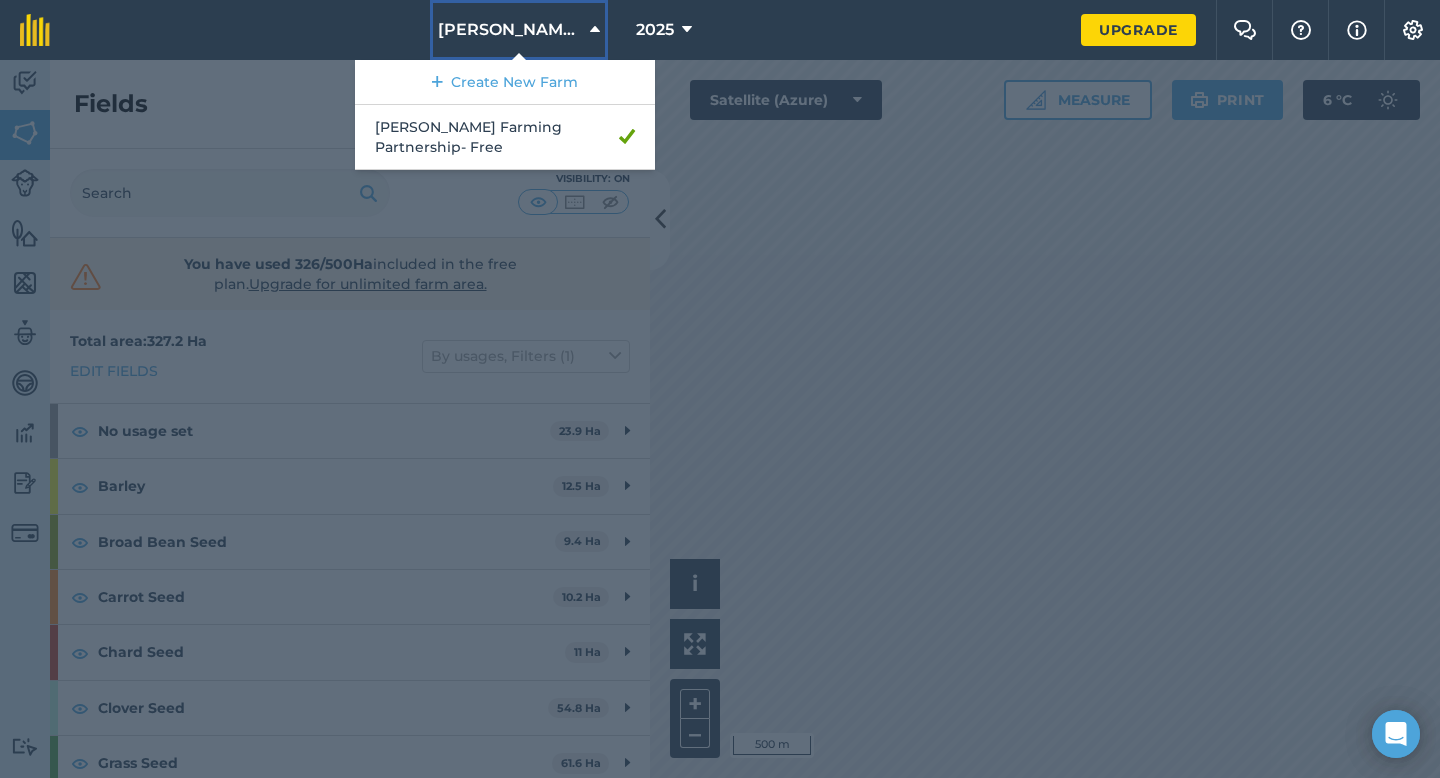 click on "[PERSON_NAME] Farming Partnership" at bounding box center (519, 30) 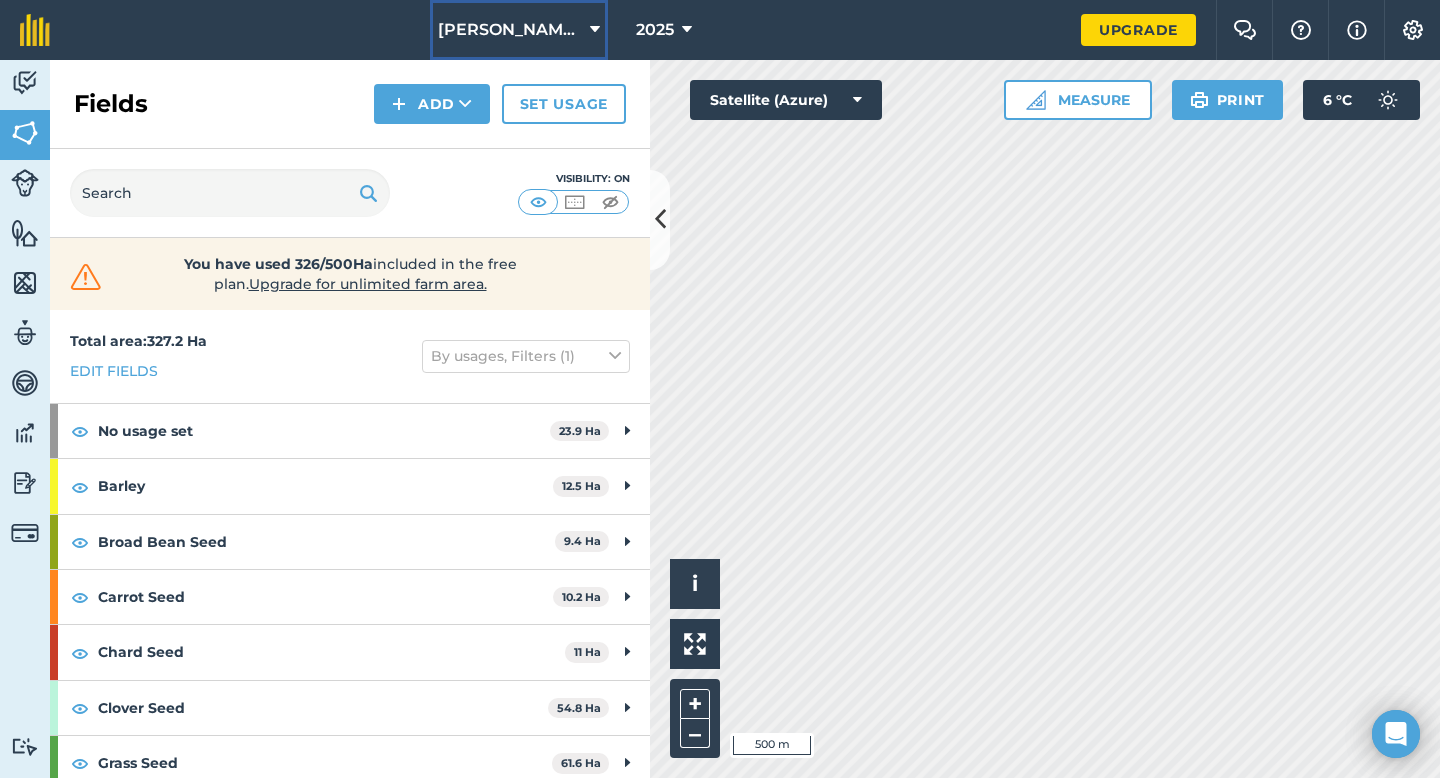 click on "[PERSON_NAME] Farming Partnership" at bounding box center [519, 30] 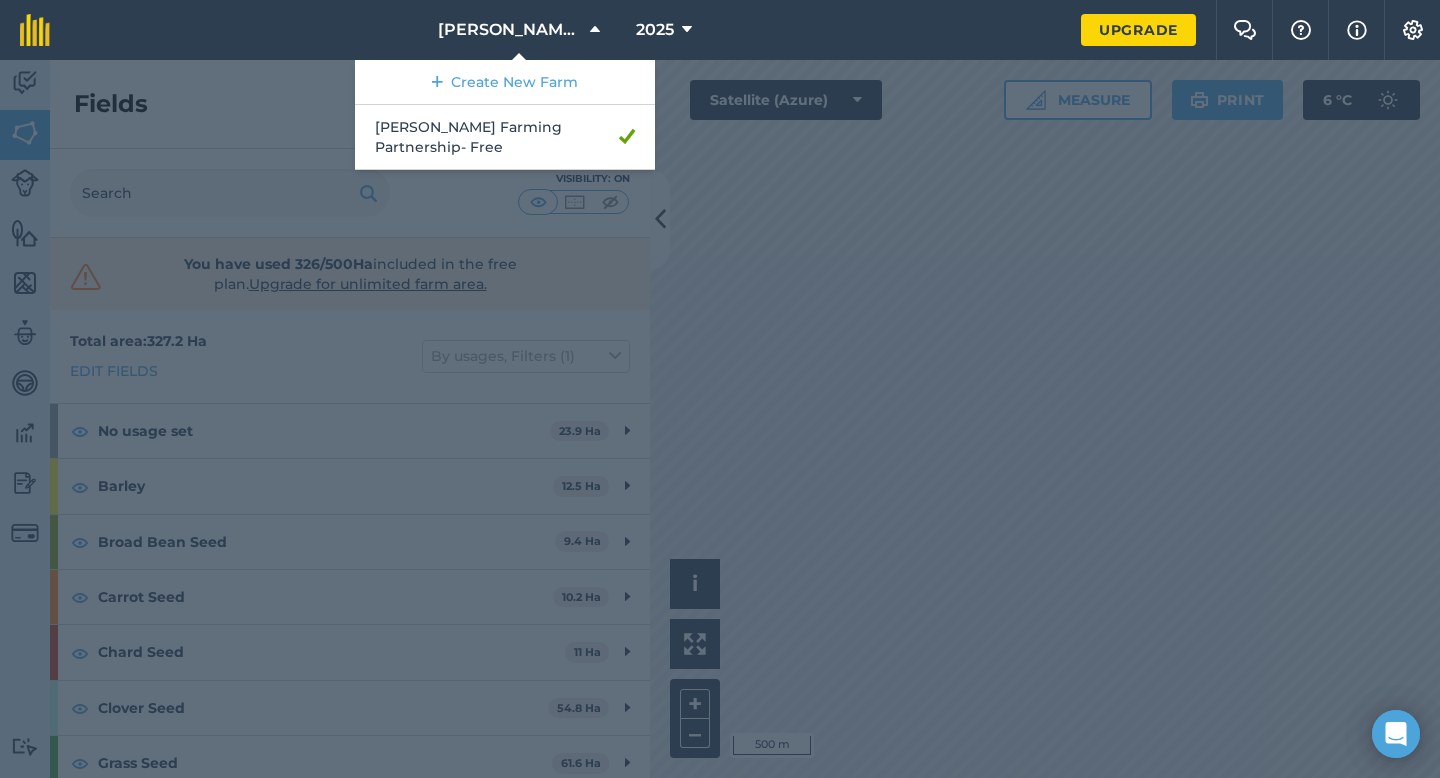 click at bounding box center (720, 419) 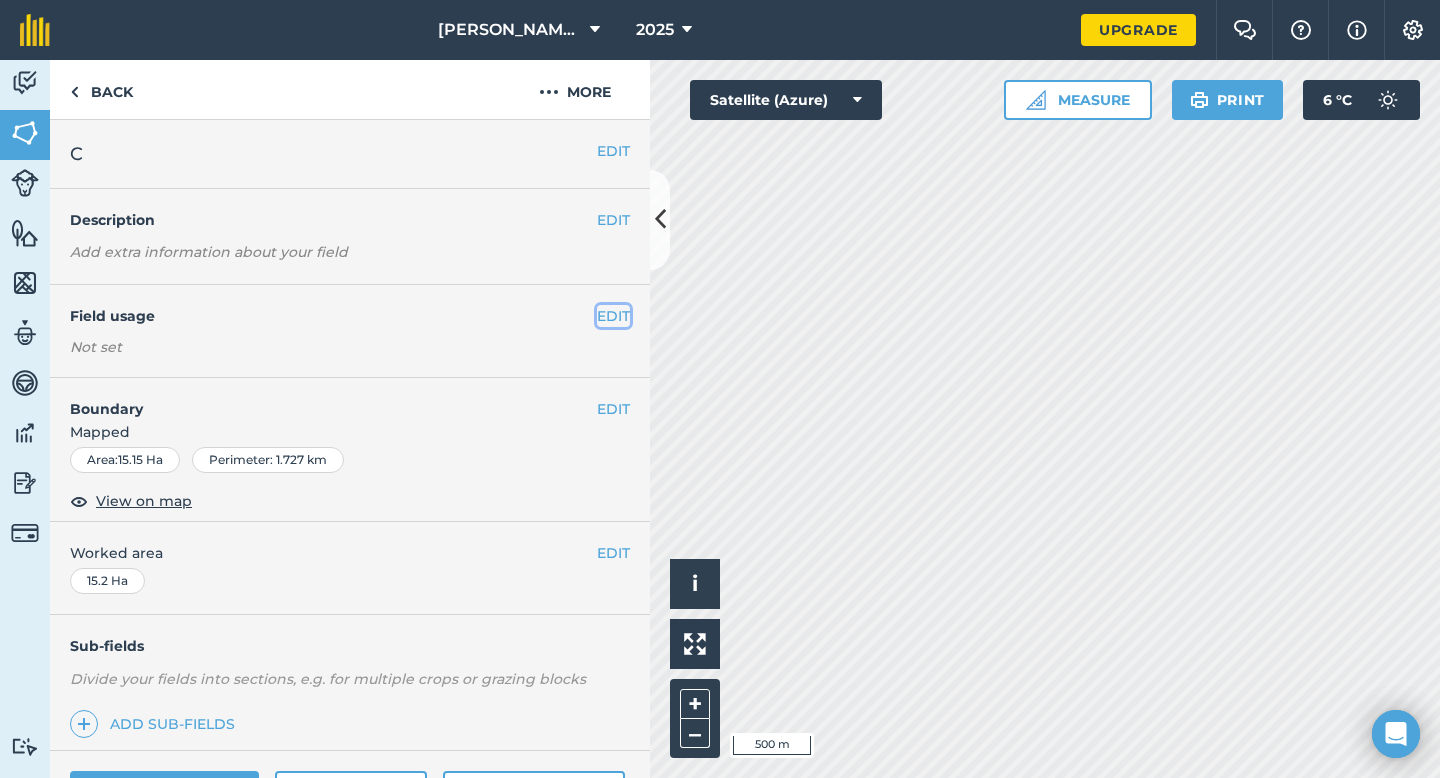 click on "EDIT" at bounding box center [613, 316] 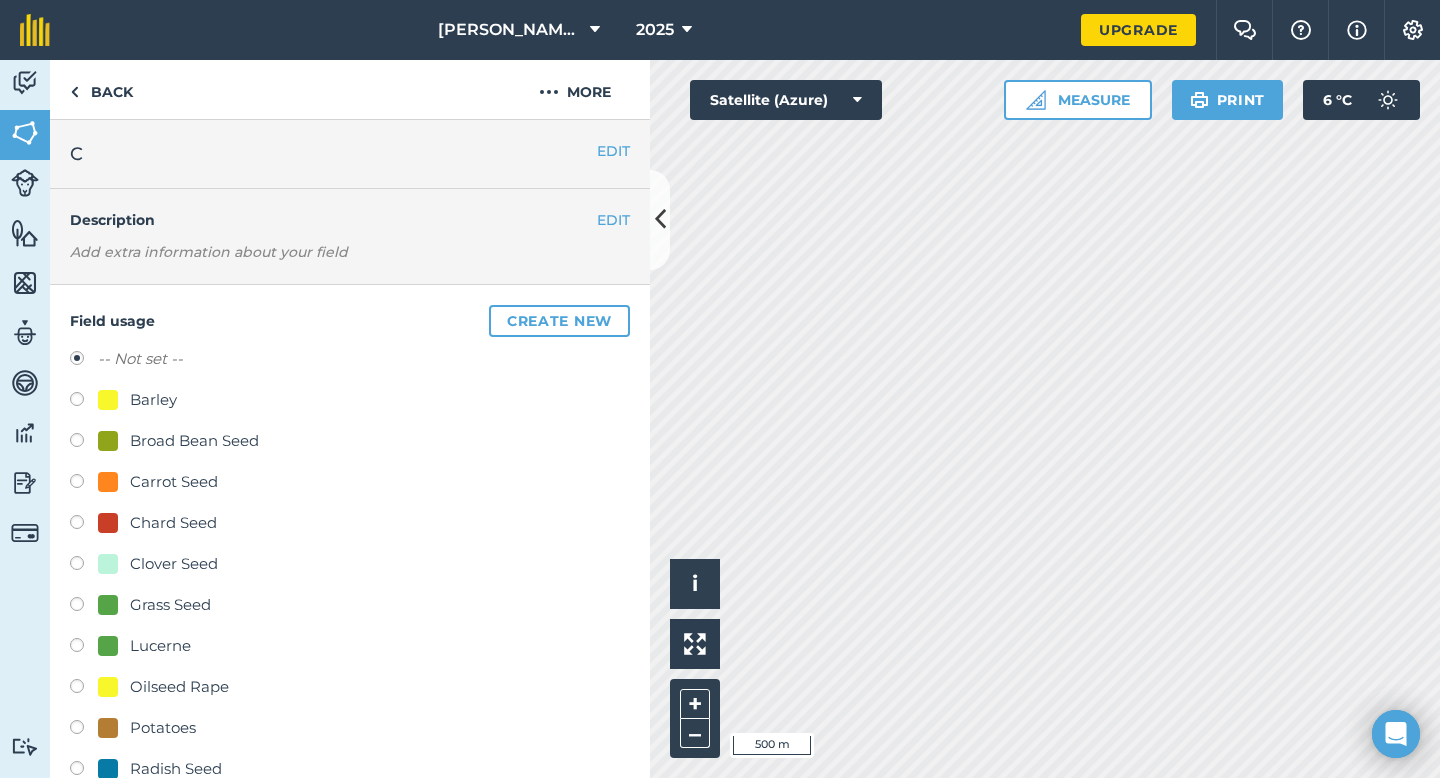 click at bounding box center (108, 400) 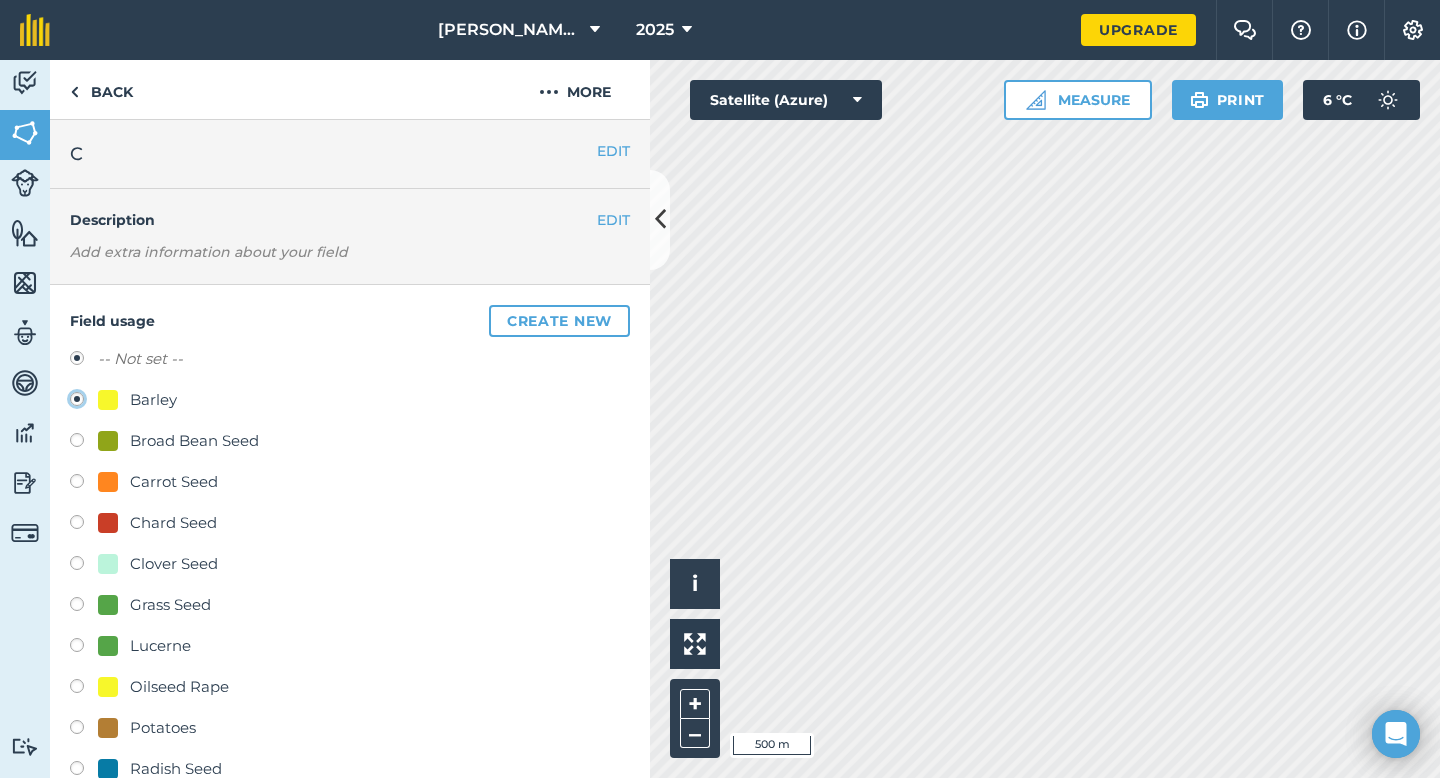 radio on "true" 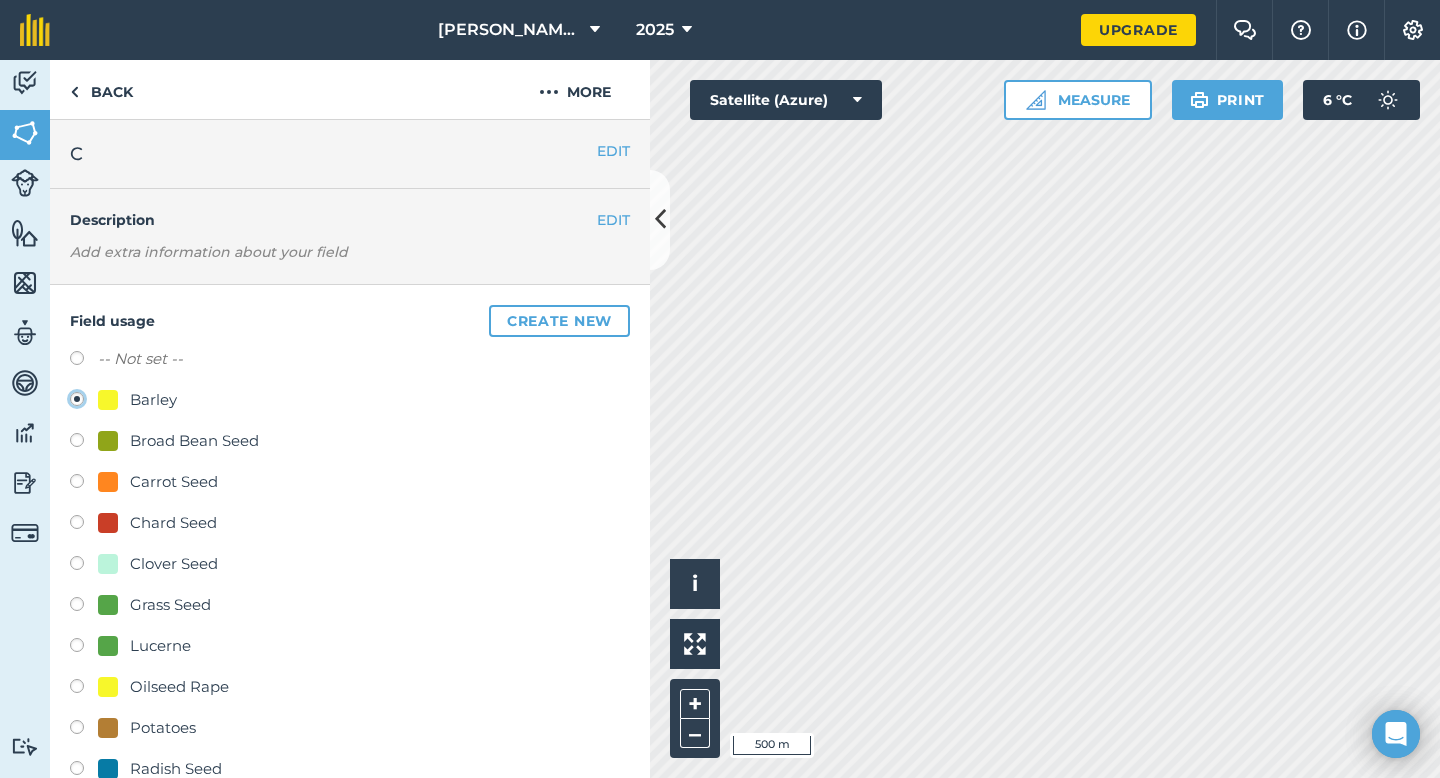 scroll, scrollTop: 372, scrollLeft: 0, axis: vertical 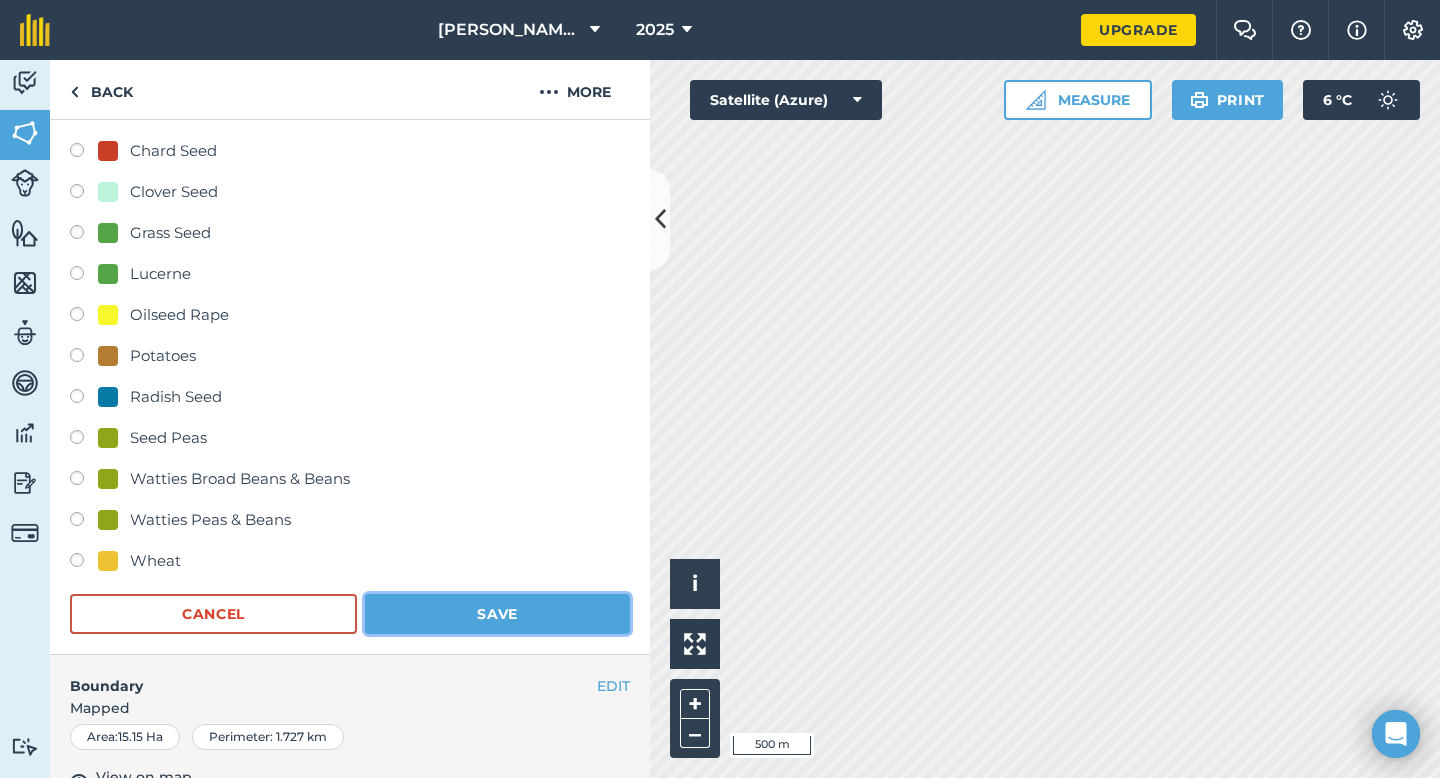 click on "Save" at bounding box center (497, 614) 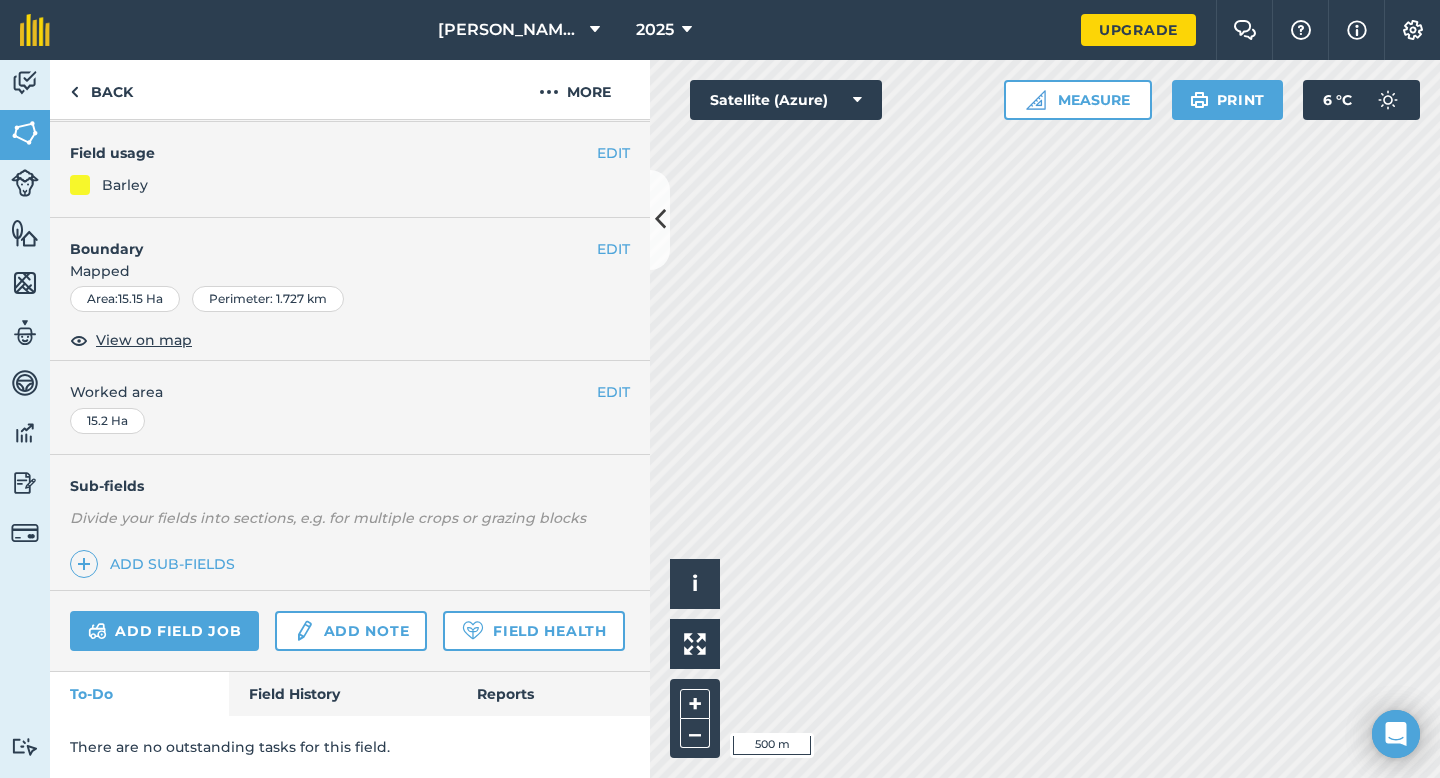 scroll, scrollTop: 163, scrollLeft: 0, axis: vertical 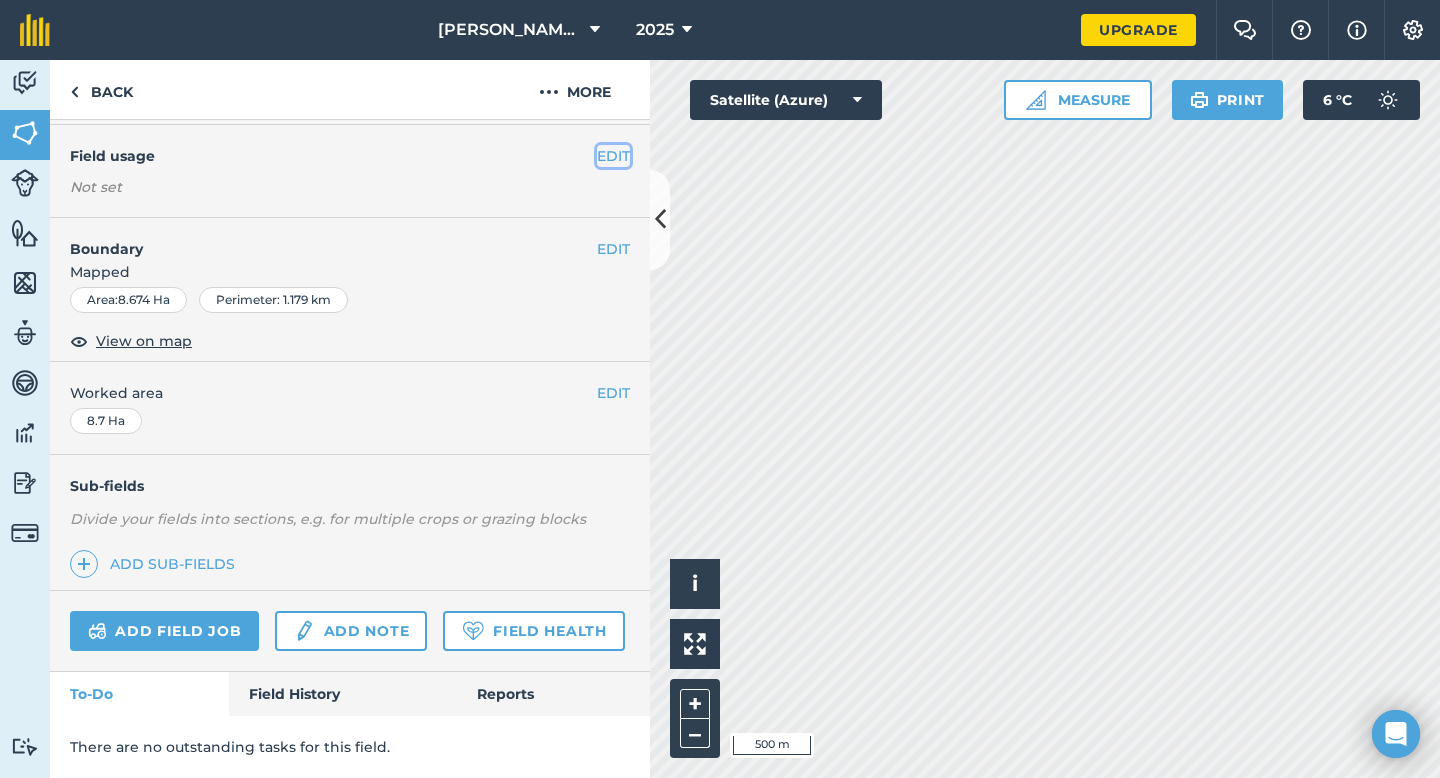 click on "EDIT" at bounding box center [613, 156] 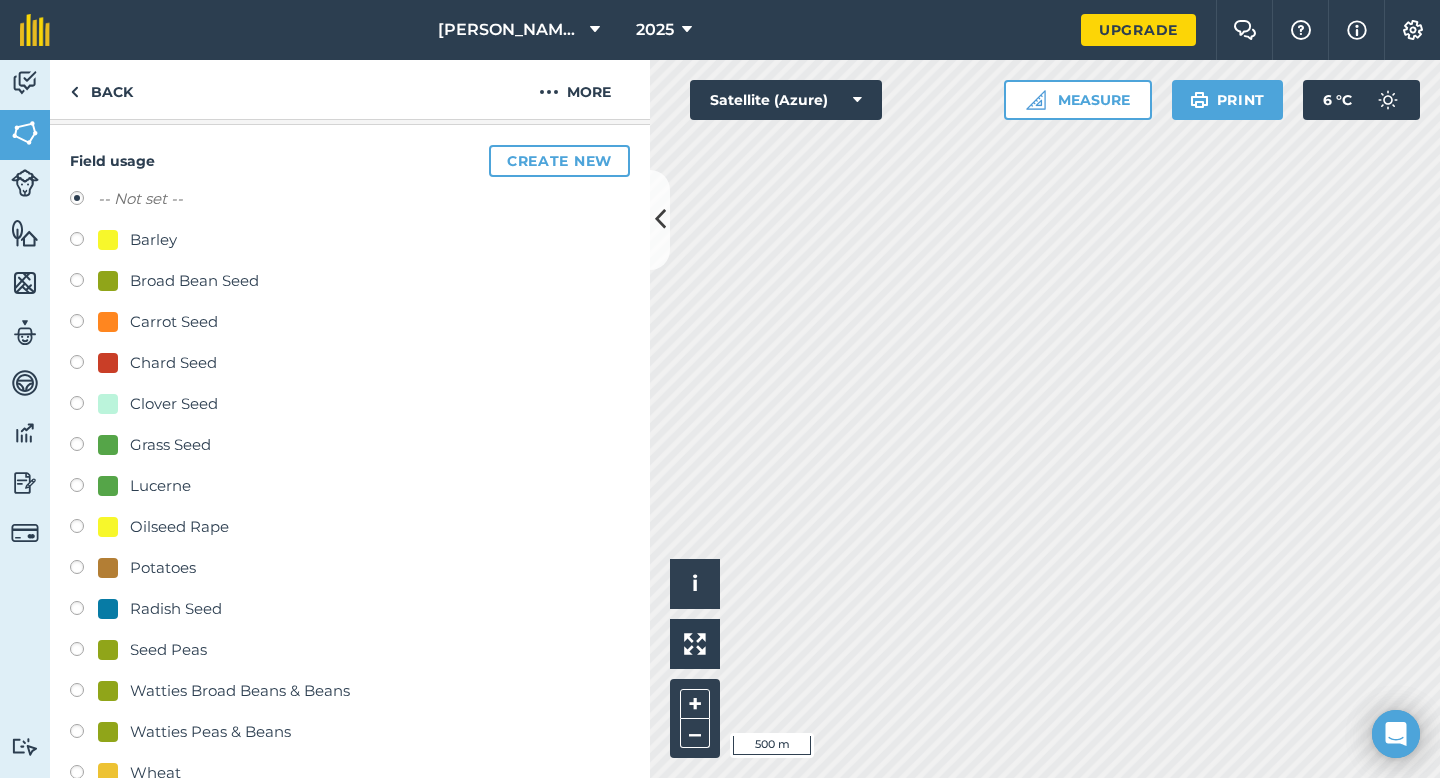 click on "Barley" at bounding box center [153, 240] 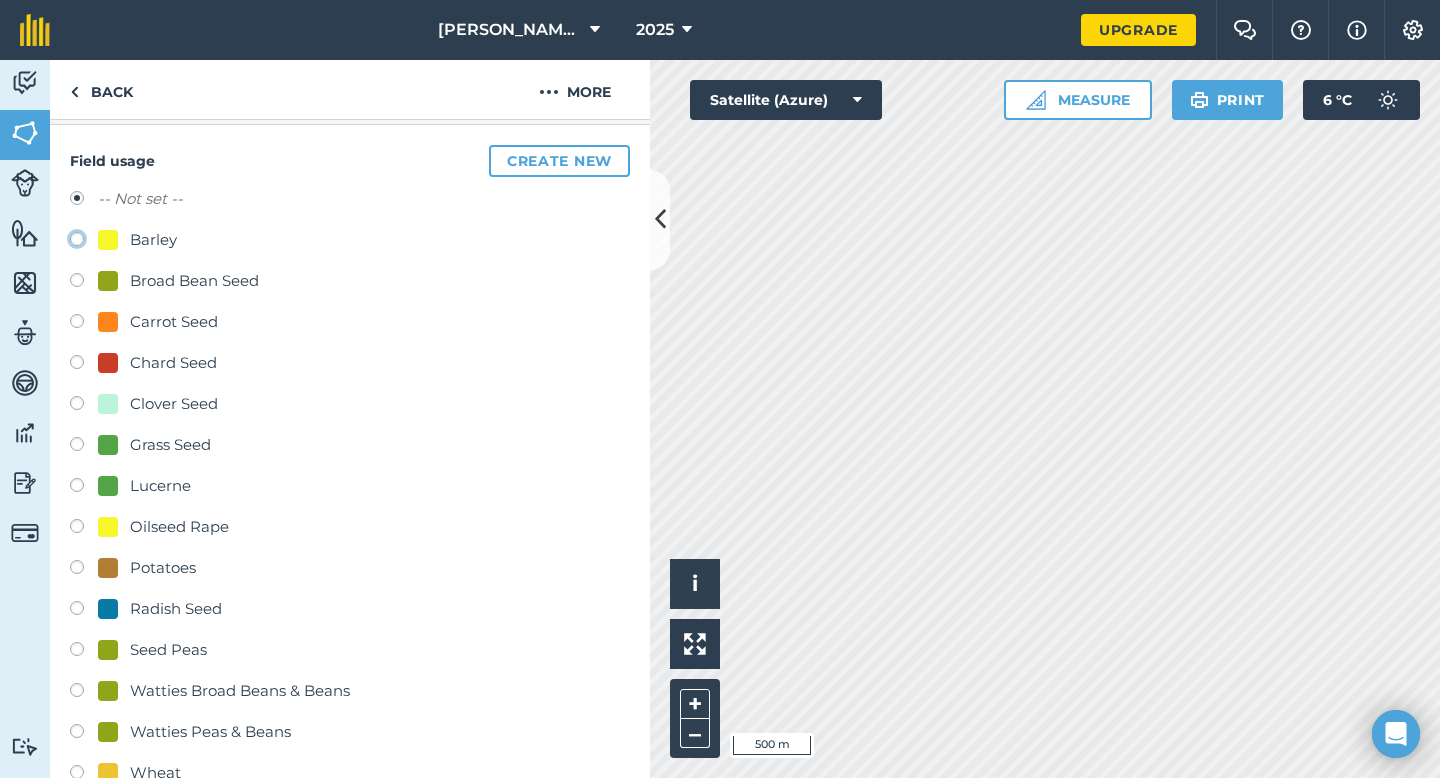click on "Barley" at bounding box center [-9923, 238] 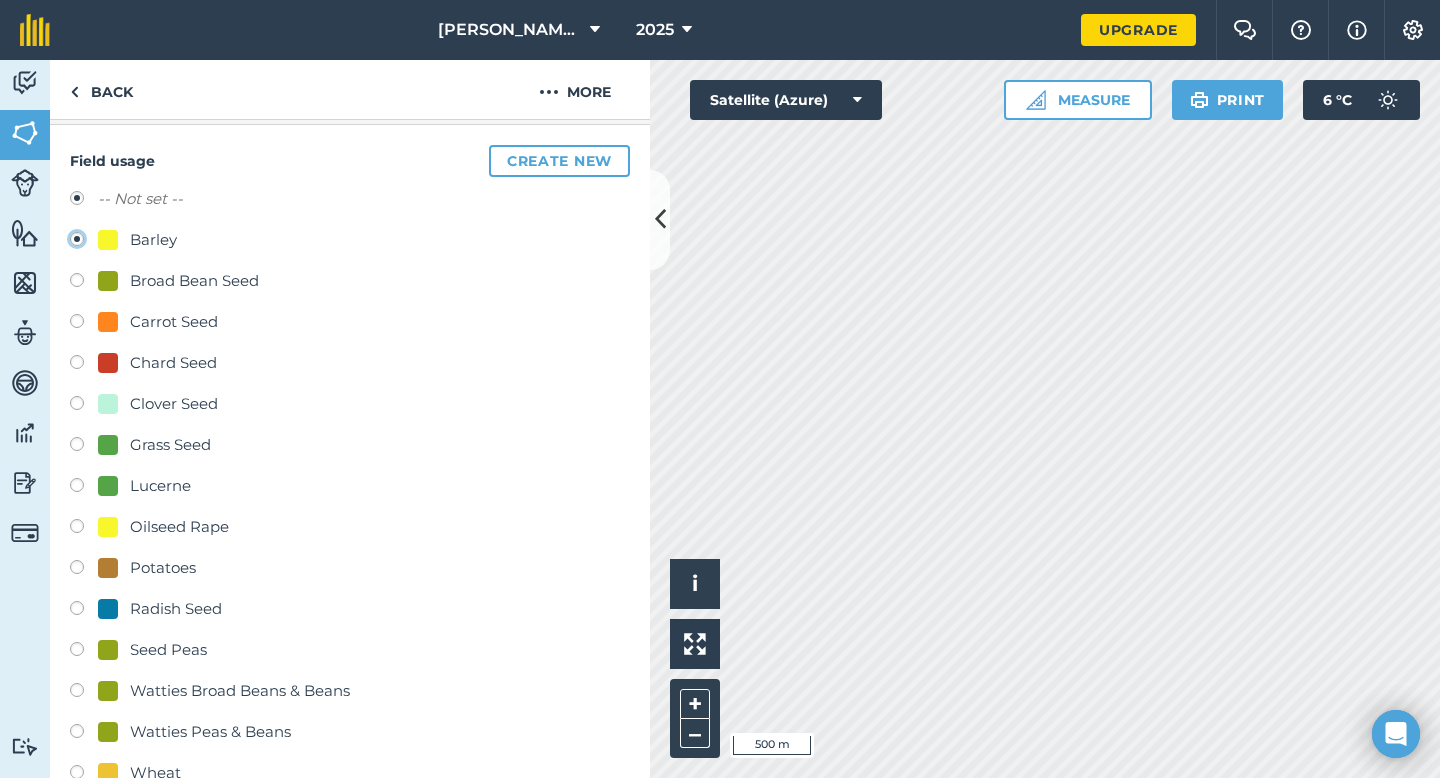 radio on "true" 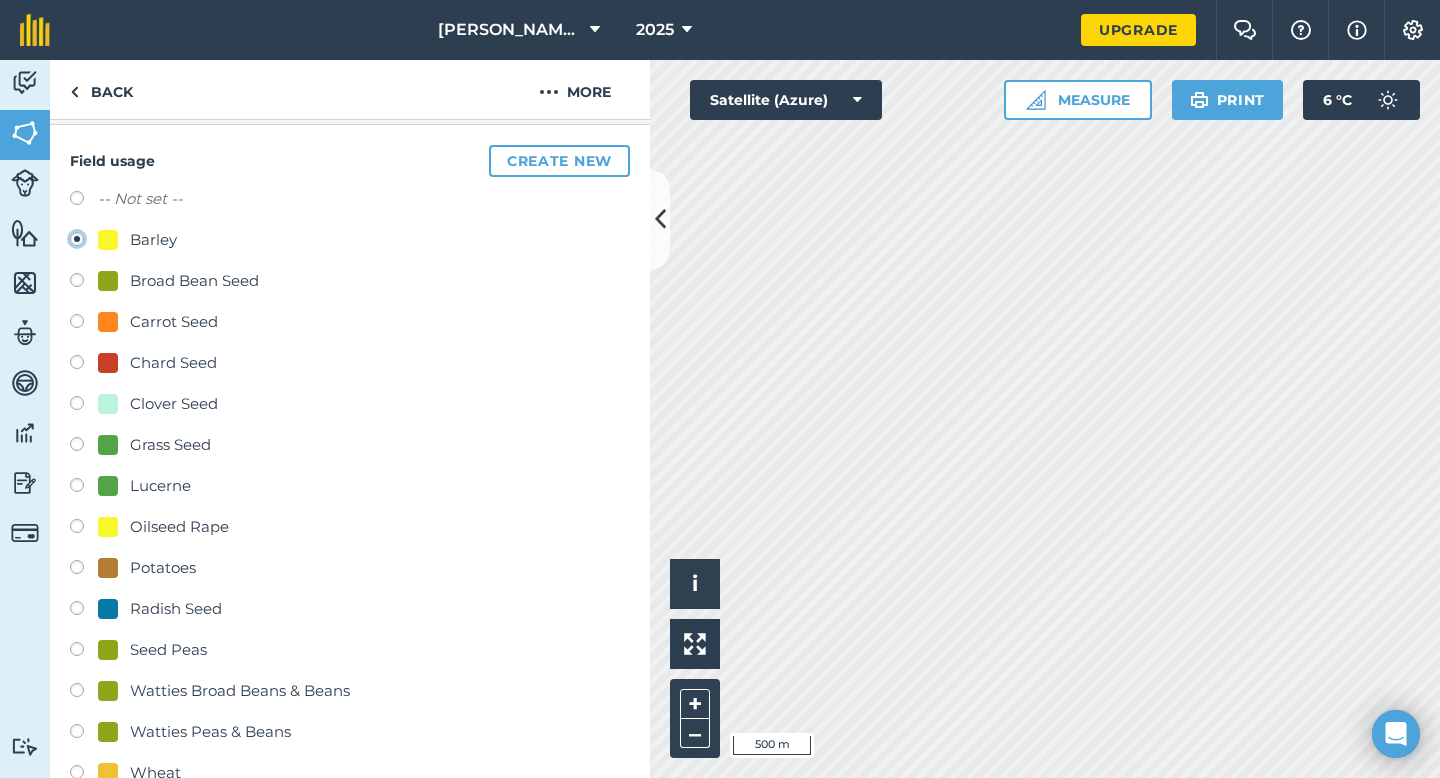 scroll, scrollTop: 469, scrollLeft: 0, axis: vertical 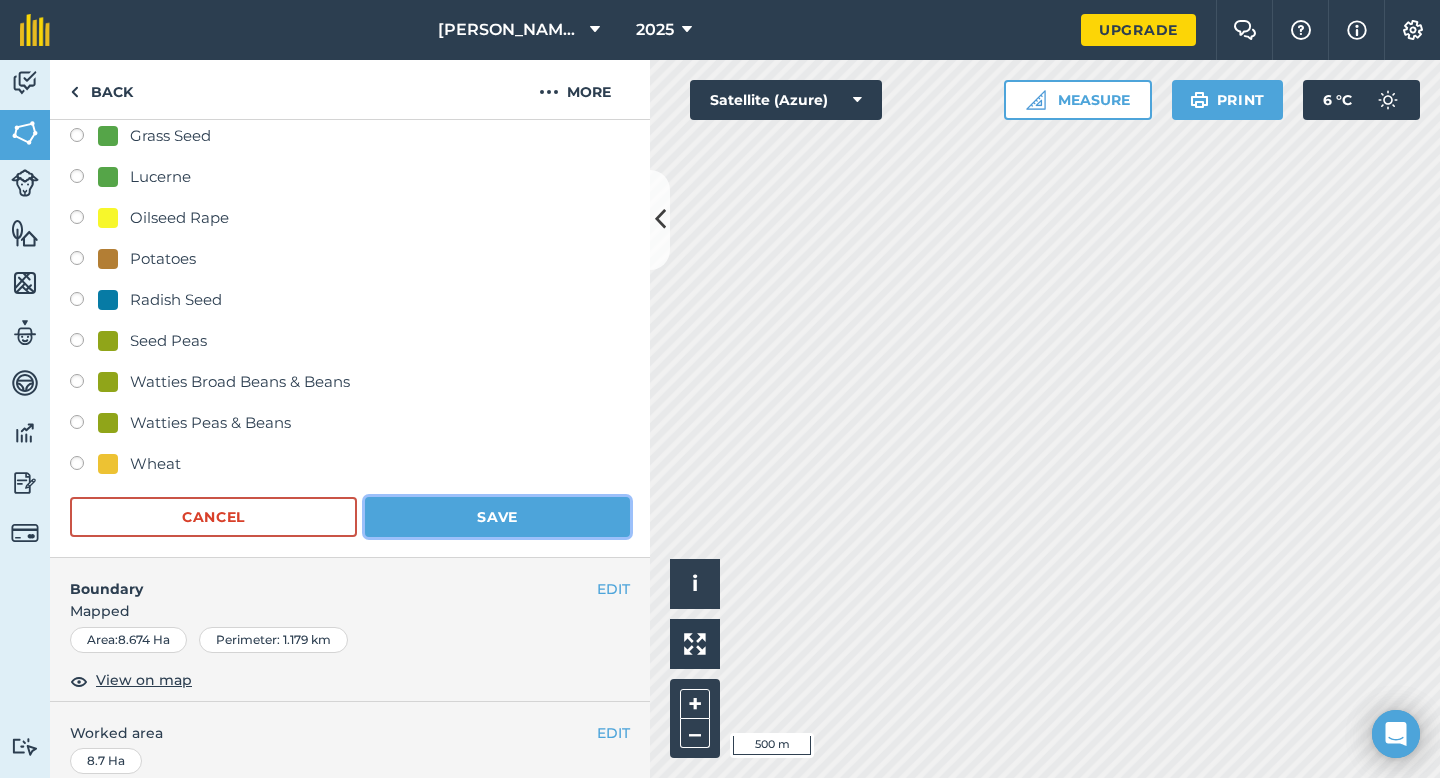 click on "Save" at bounding box center [497, 517] 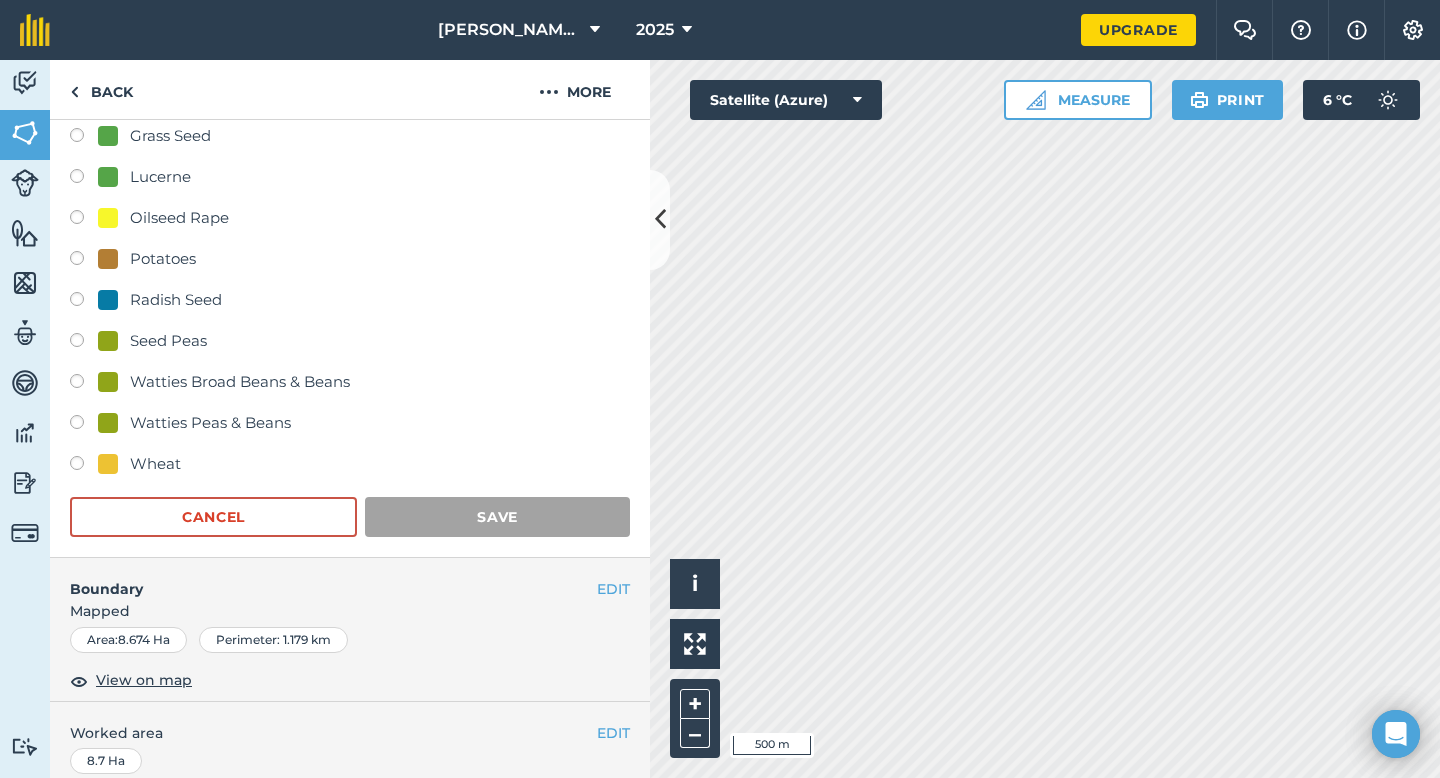 scroll, scrollTop: 0, scrollLeft: 0, axis: both 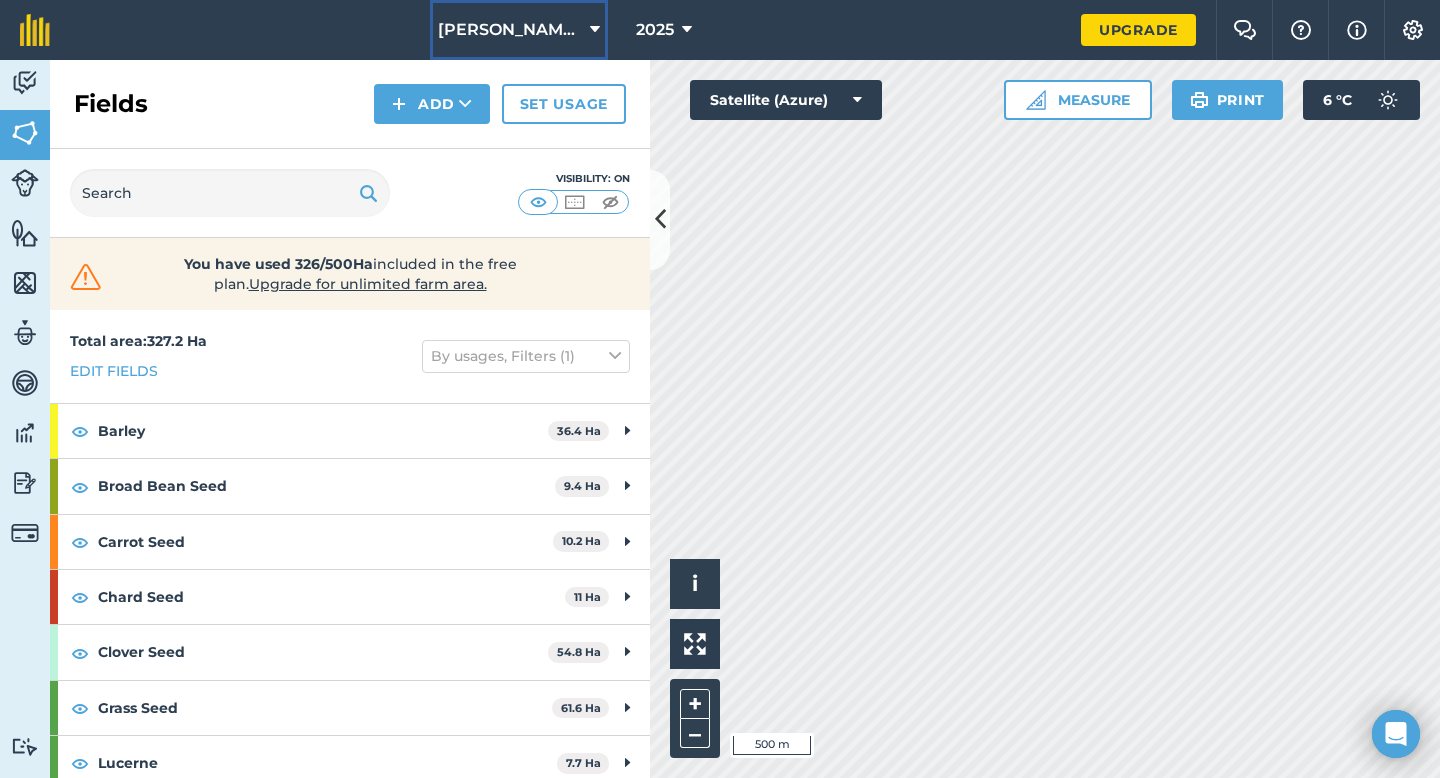 click on "[PERSON_NAME] Farming Partnership" at bounding box center [519, 30] 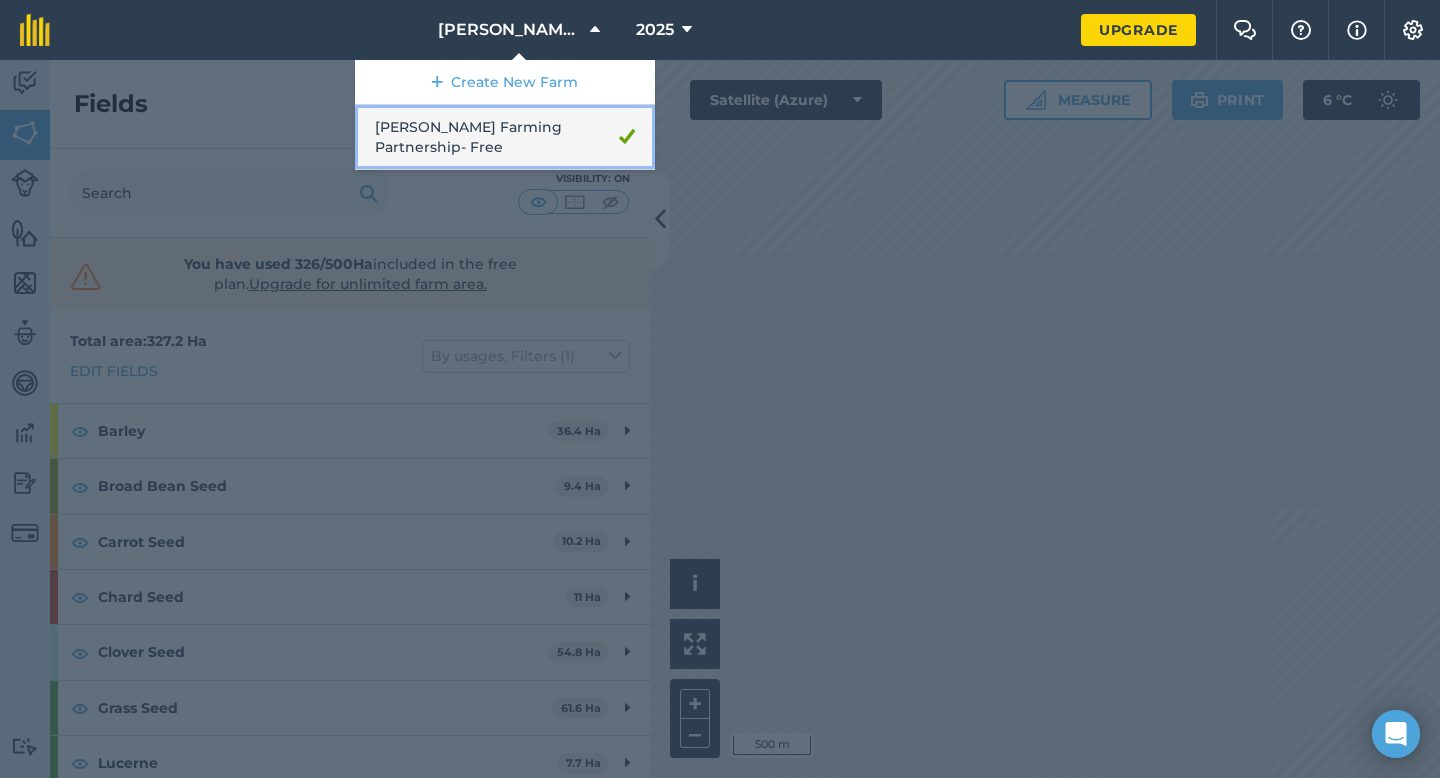 click on "[PERSON_NAME] Farming Partnership  - Free" at bounding box center (505, 137) 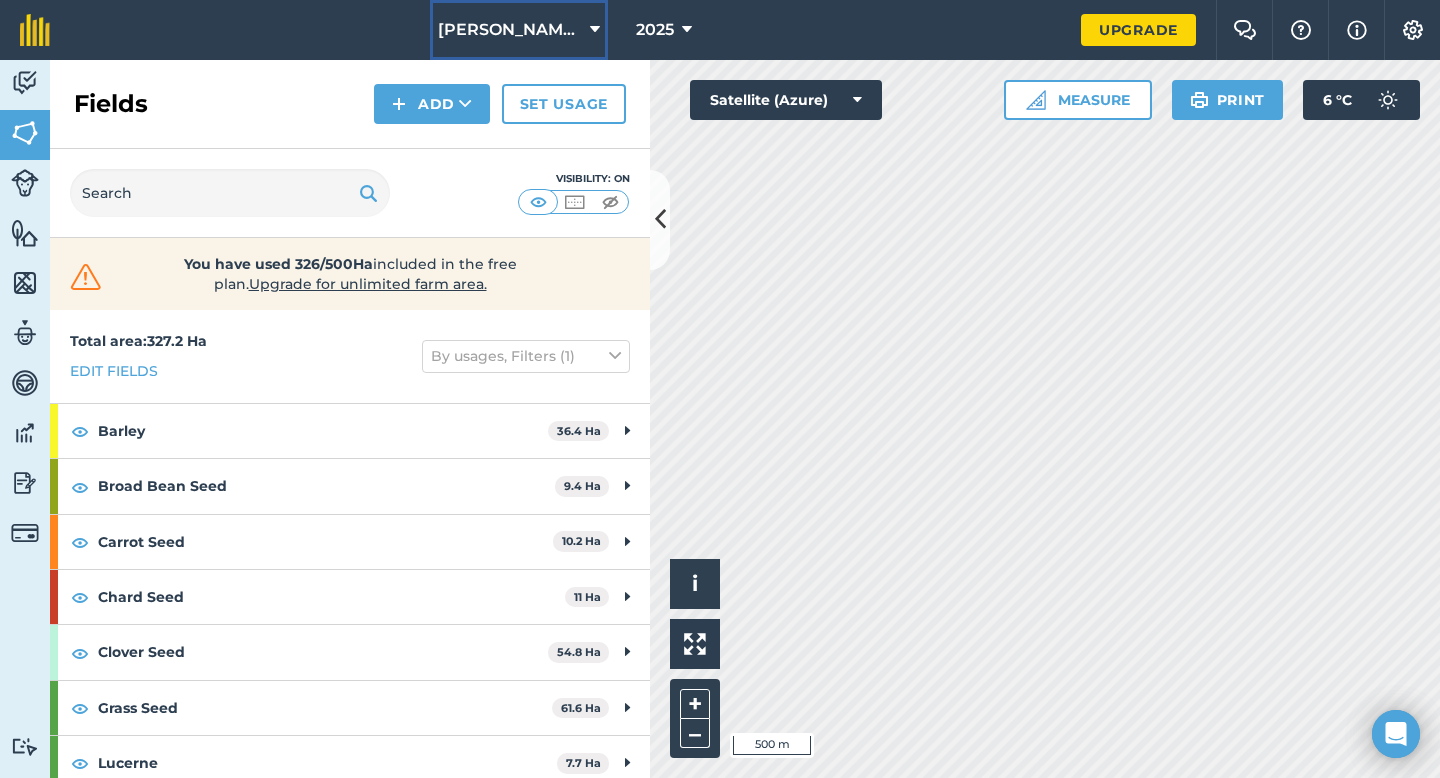 click on "[PERSON_NAME] Farming Partnership" at bounding box center (510, 30) 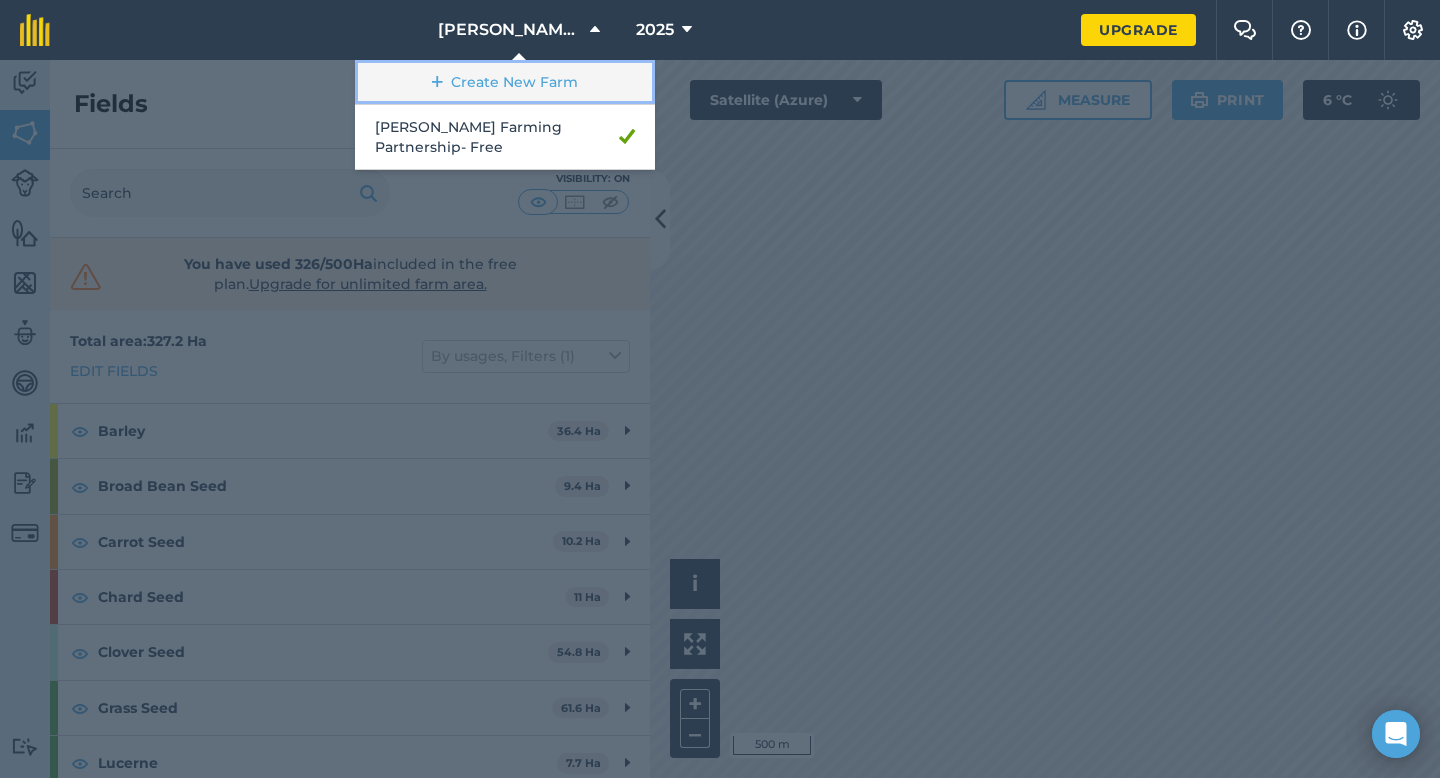 click on "Create New Farm" at bounding box center (505, 82) 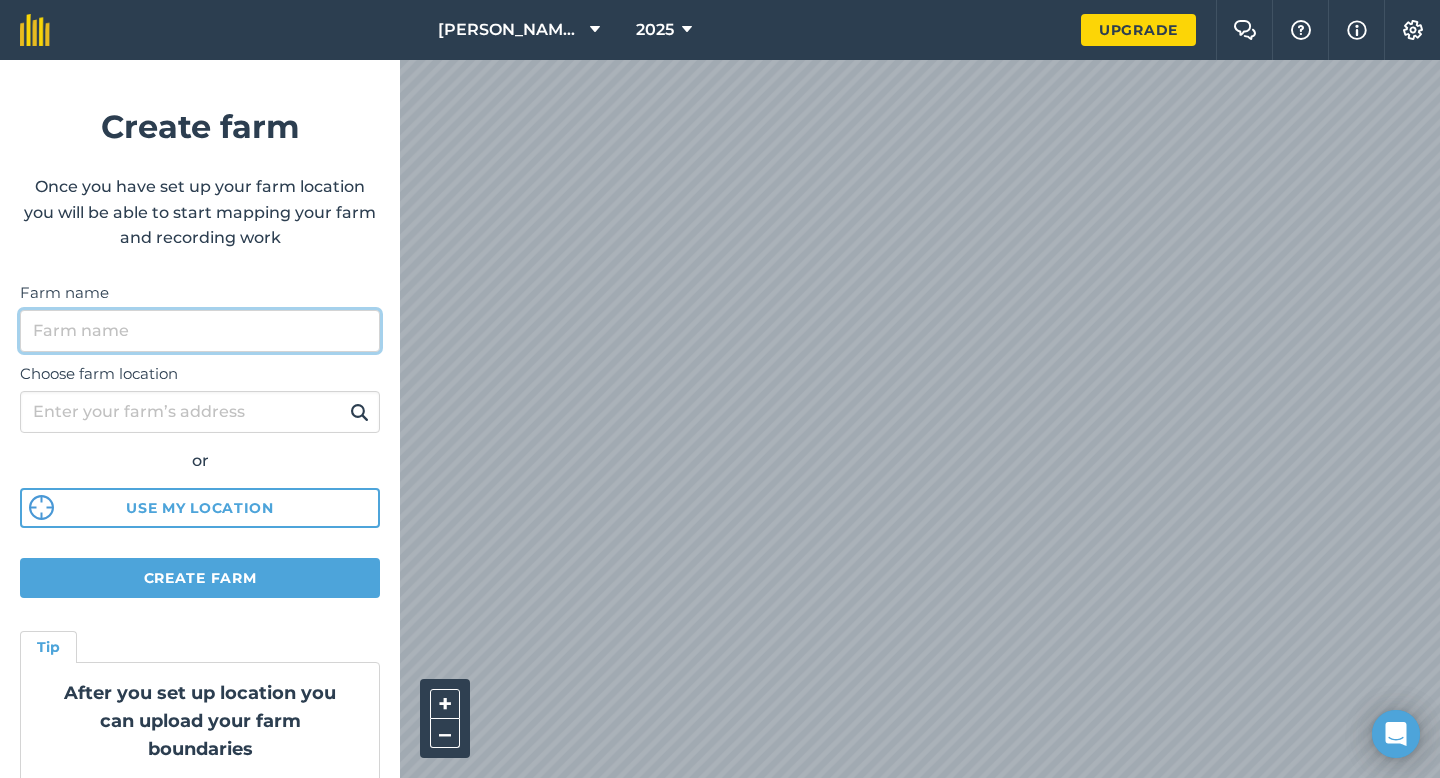 click on "Farm name" at bounding box center [200, 331] 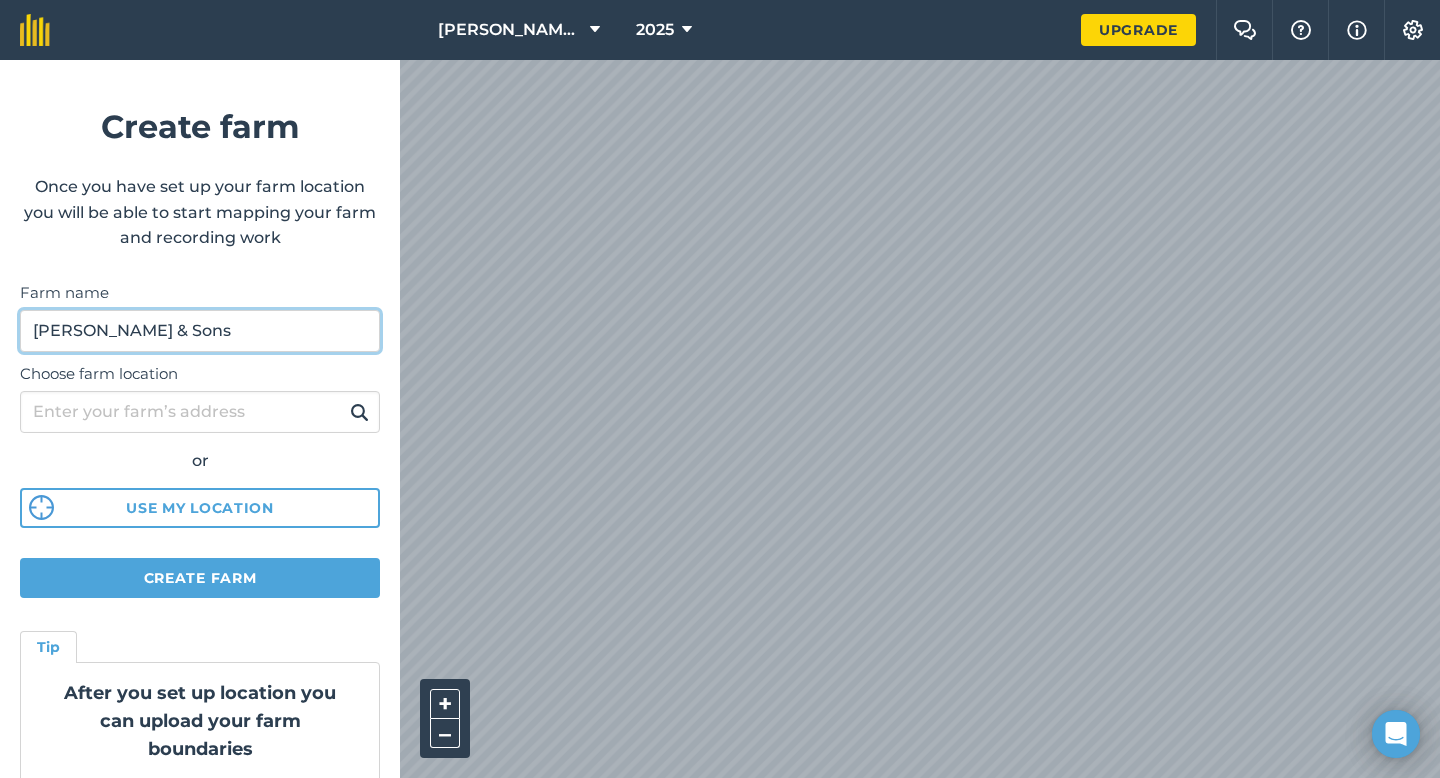 scroll, scrollTop: 67, scrollLeft: 0, axis: vertical 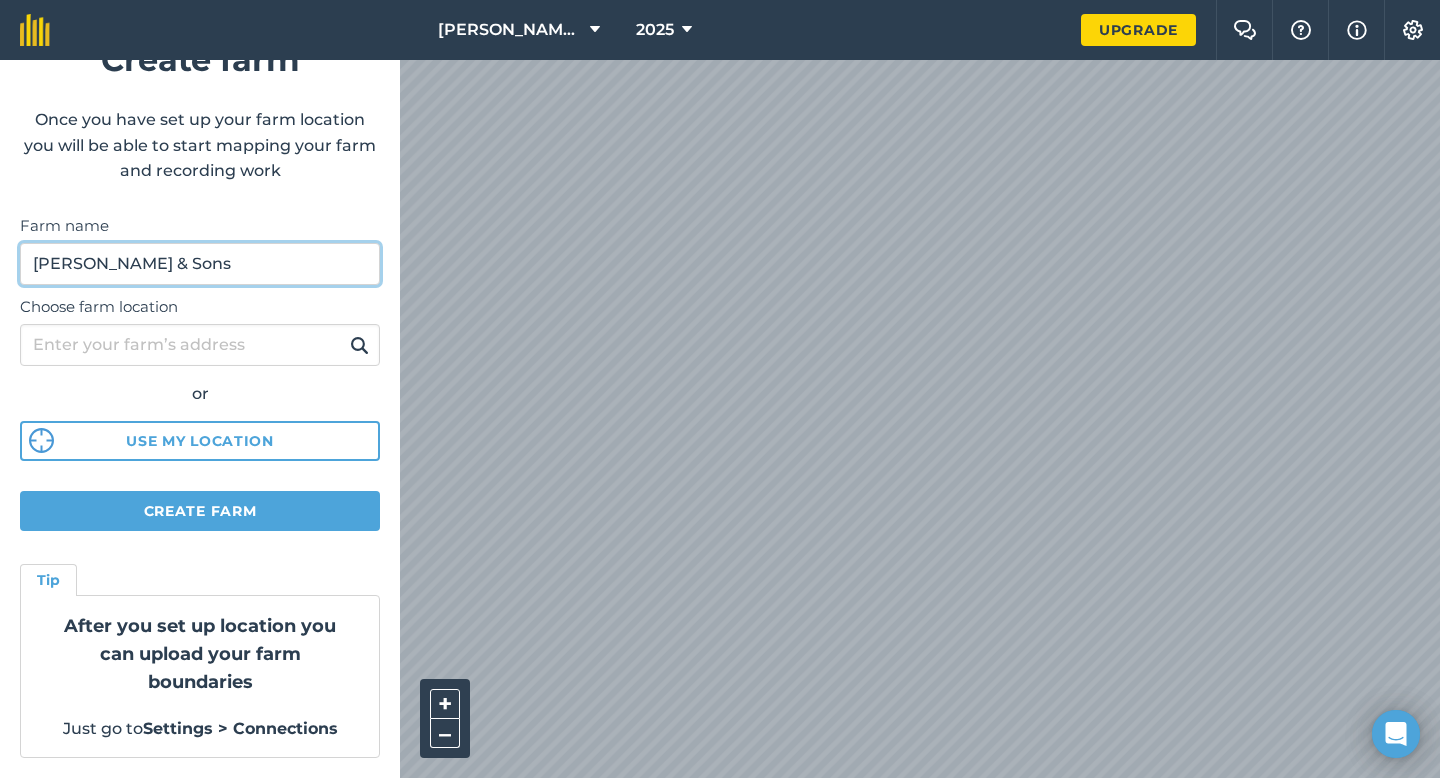 type on "[PERSON_NAME] & Sons" 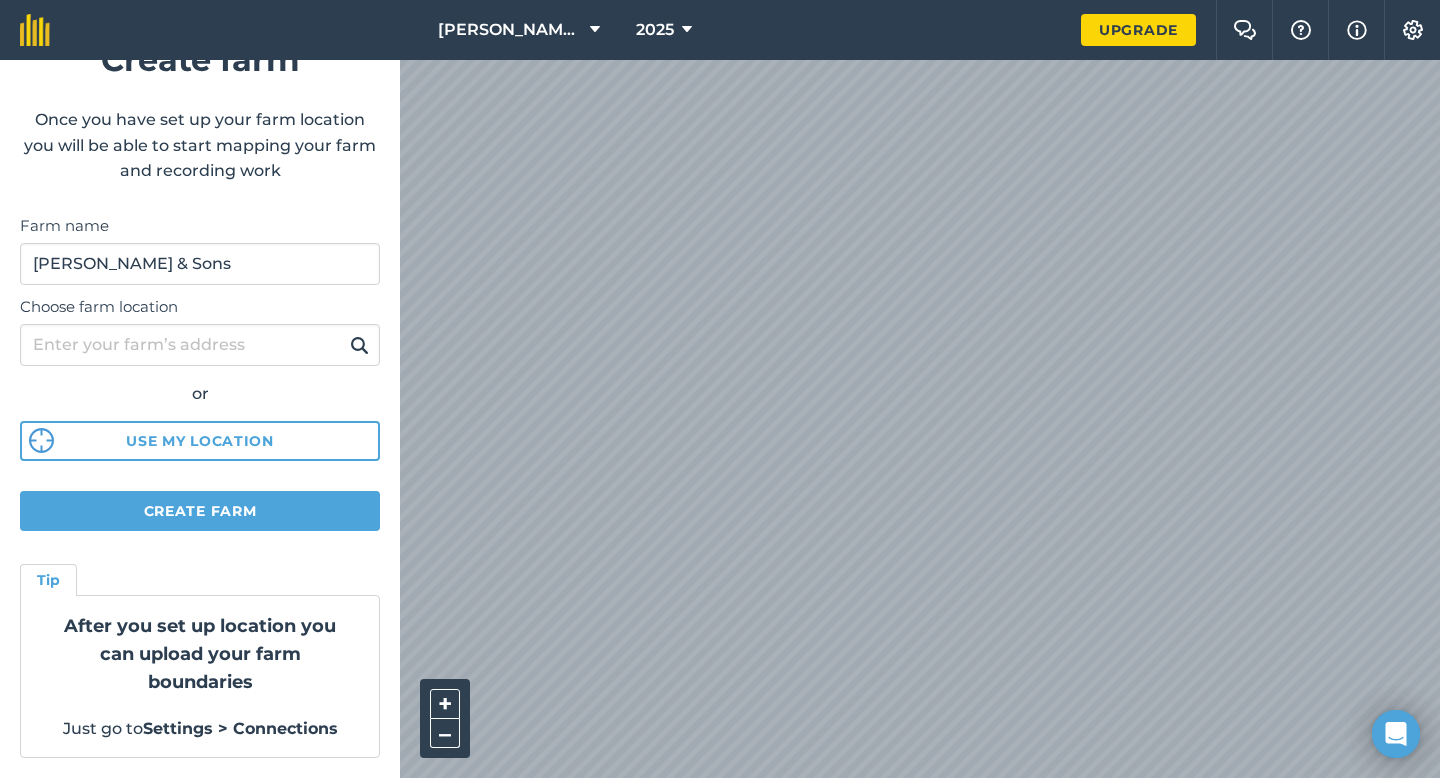 click on "[PERSON_NAME] Farming Partnership 2025 Upgrade Farm Chat Help Info Settings Create farm Once you have set up your farm location you will be able to start mapping your farm and recording work Farm name [PERSON_NAME] & Sons Choose farm location or   Use my location Create farm Tip After you set up location you can upload your farm boundaries Just go to  Settings > Connections + – Satellite (Azure)" at bounding box center [720, 30] 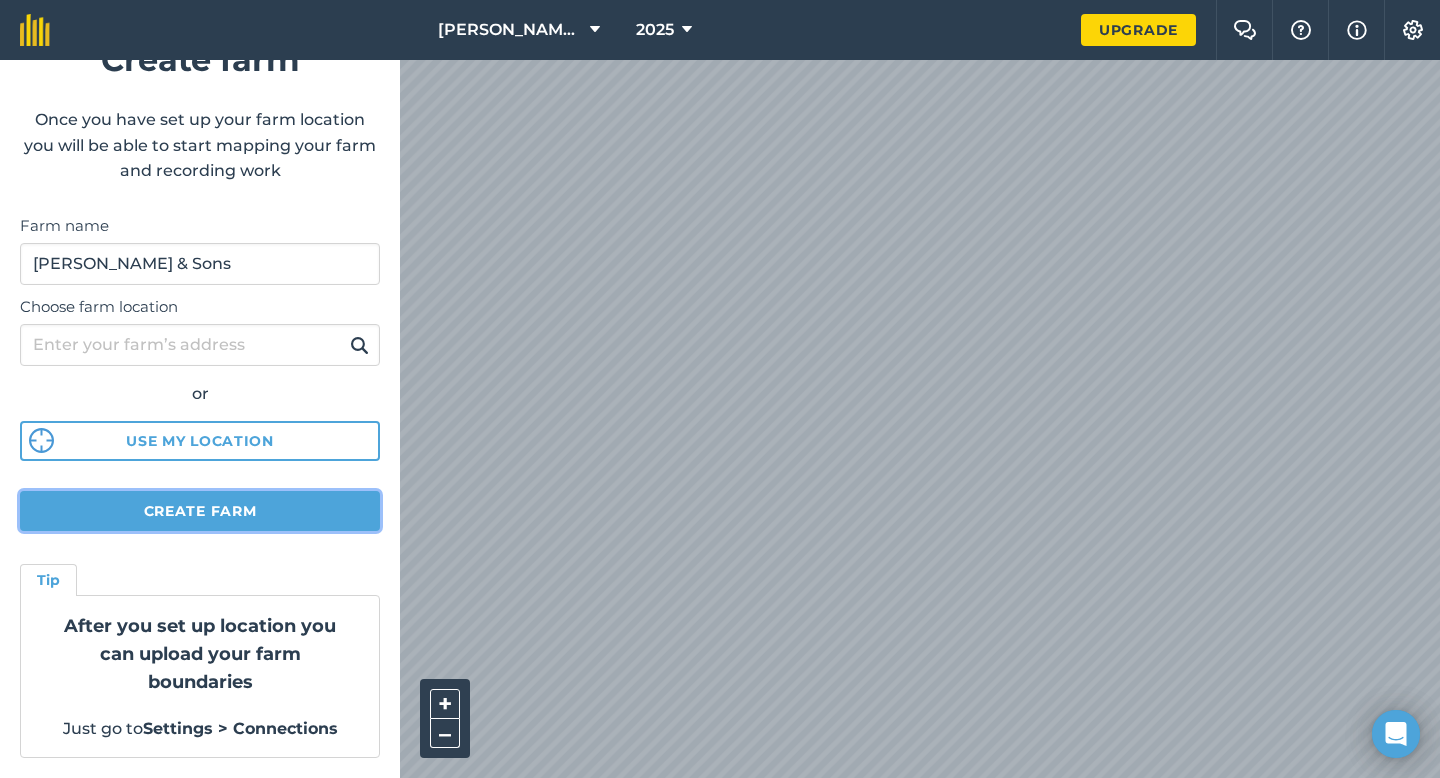 click on "Create farm" at bounding box center [200, 511] 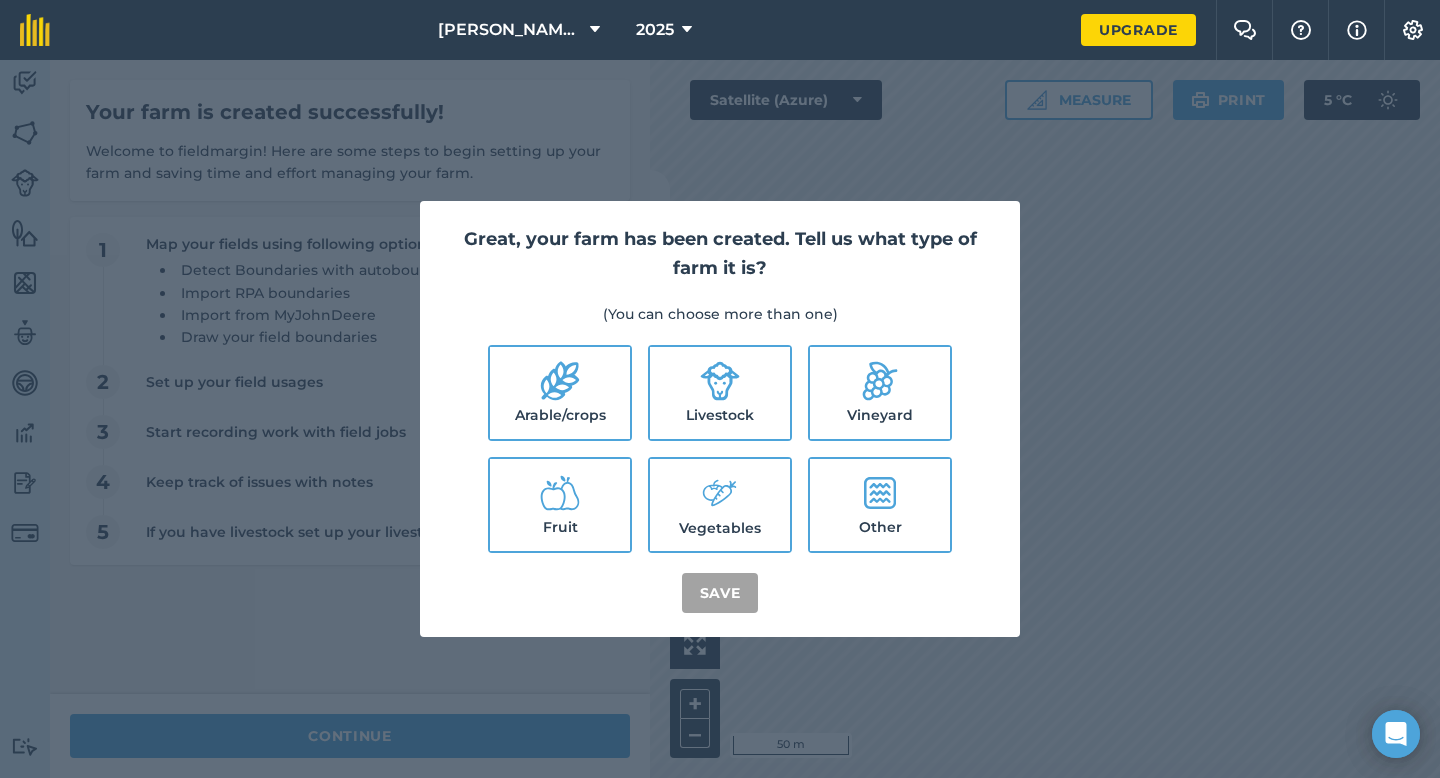click 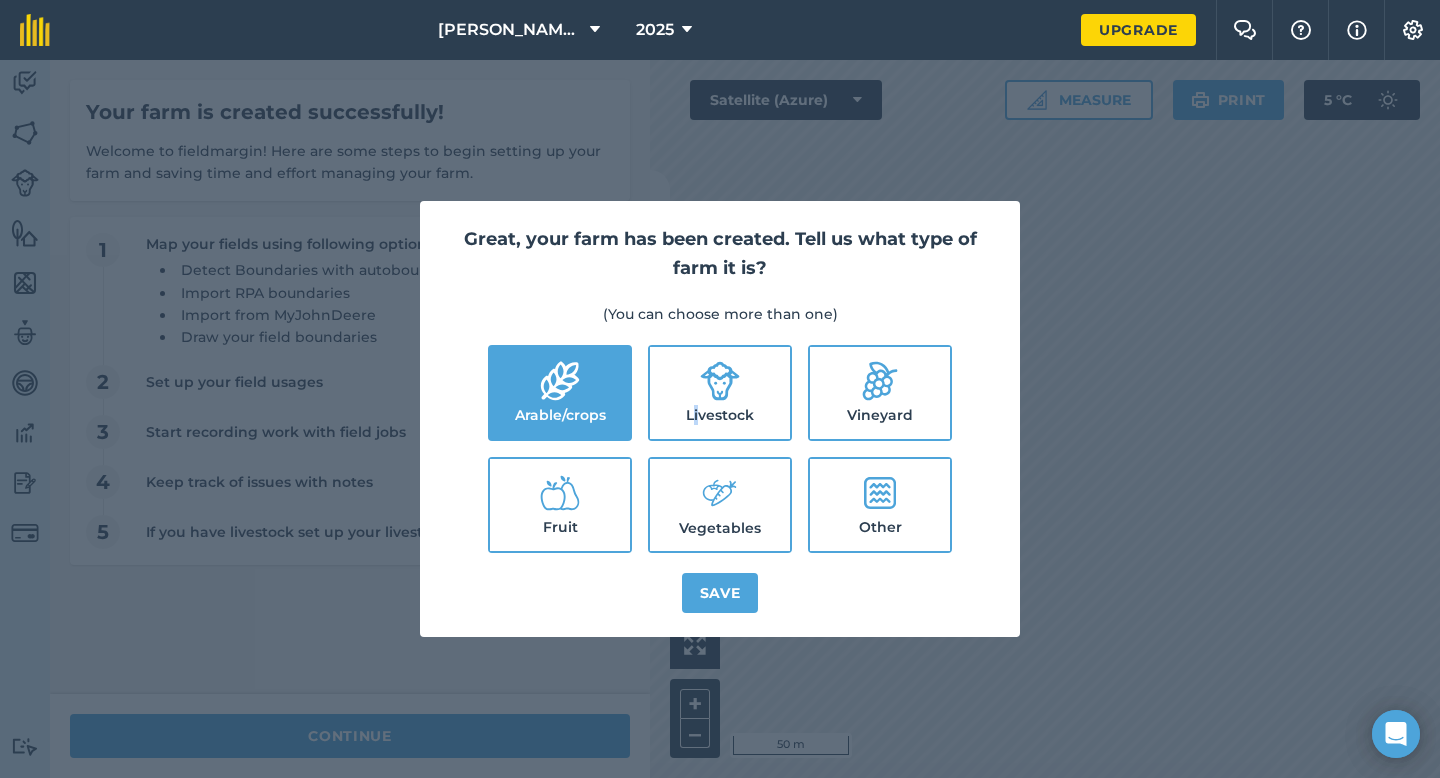 click on "Livestock" at bounding box center [720, 393] 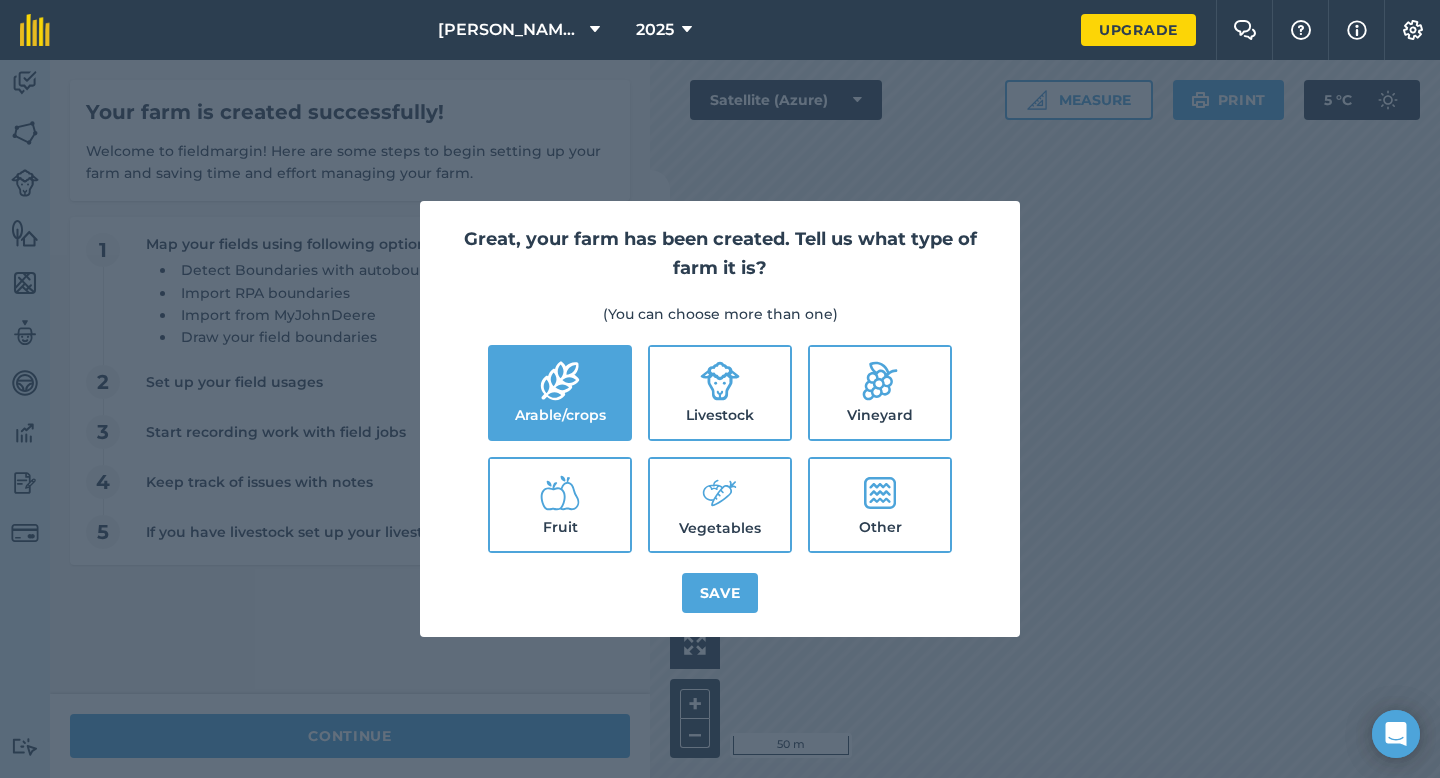 click on "Vegetables" at bounding box center [720, 505] 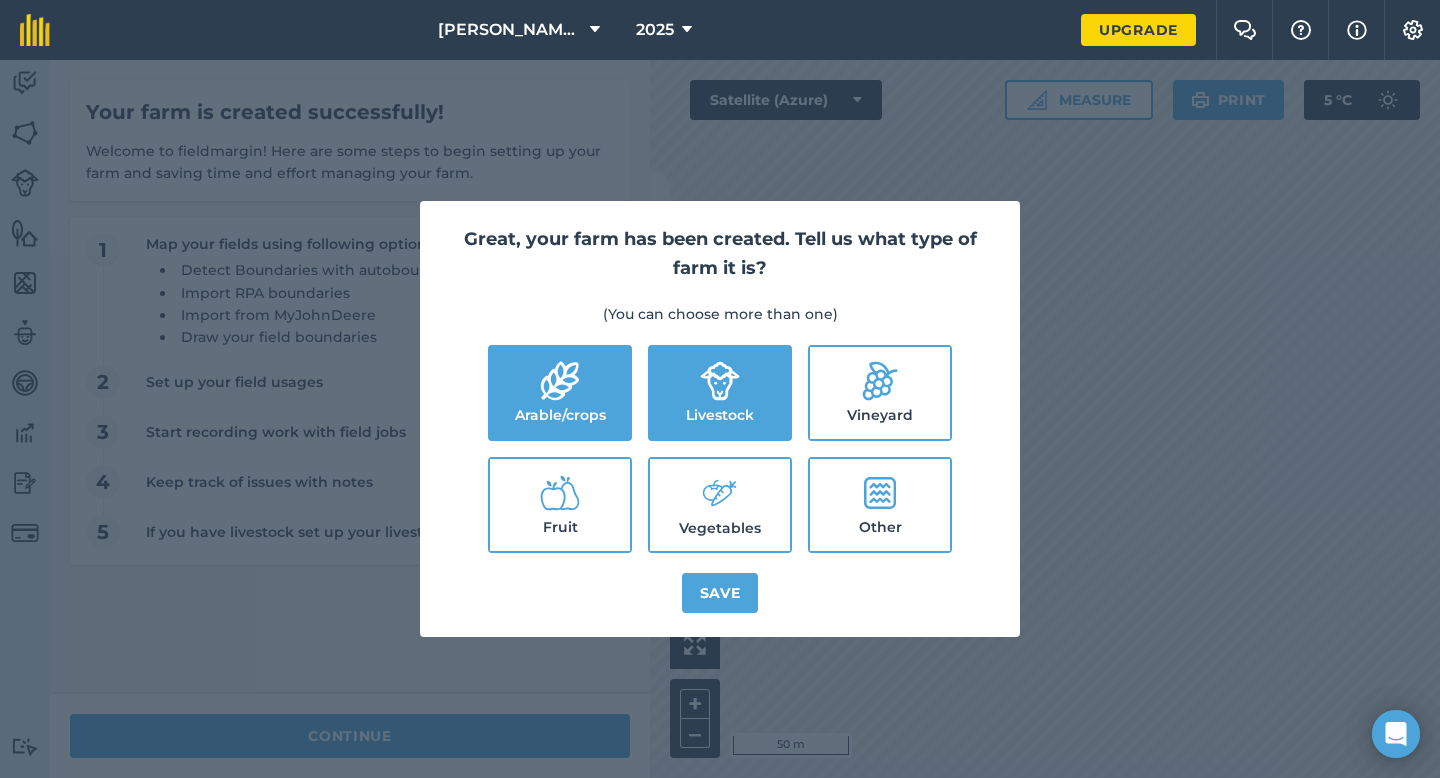 click on "Vegetables" at bounding box center (720, 505) 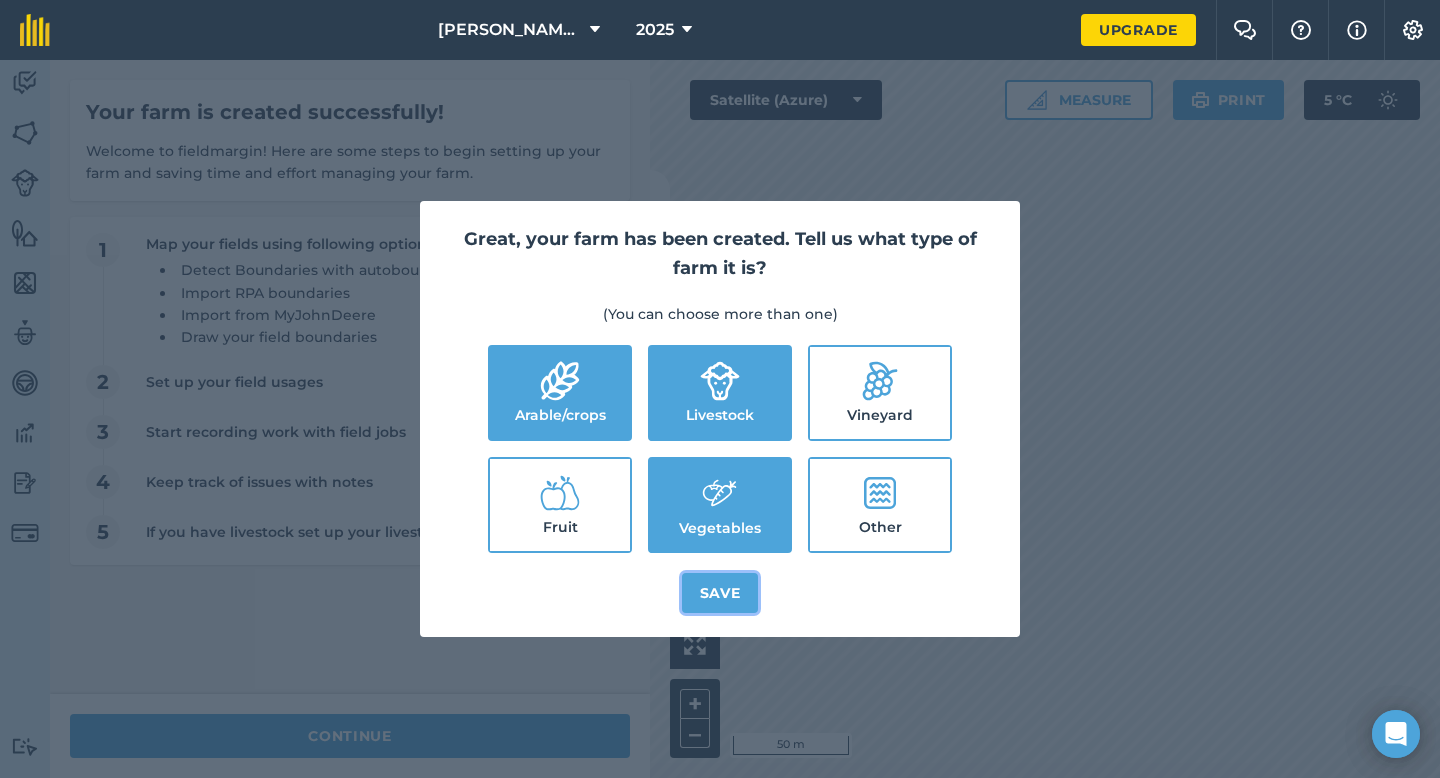 click on "Save" at bounding box center (720, 593) 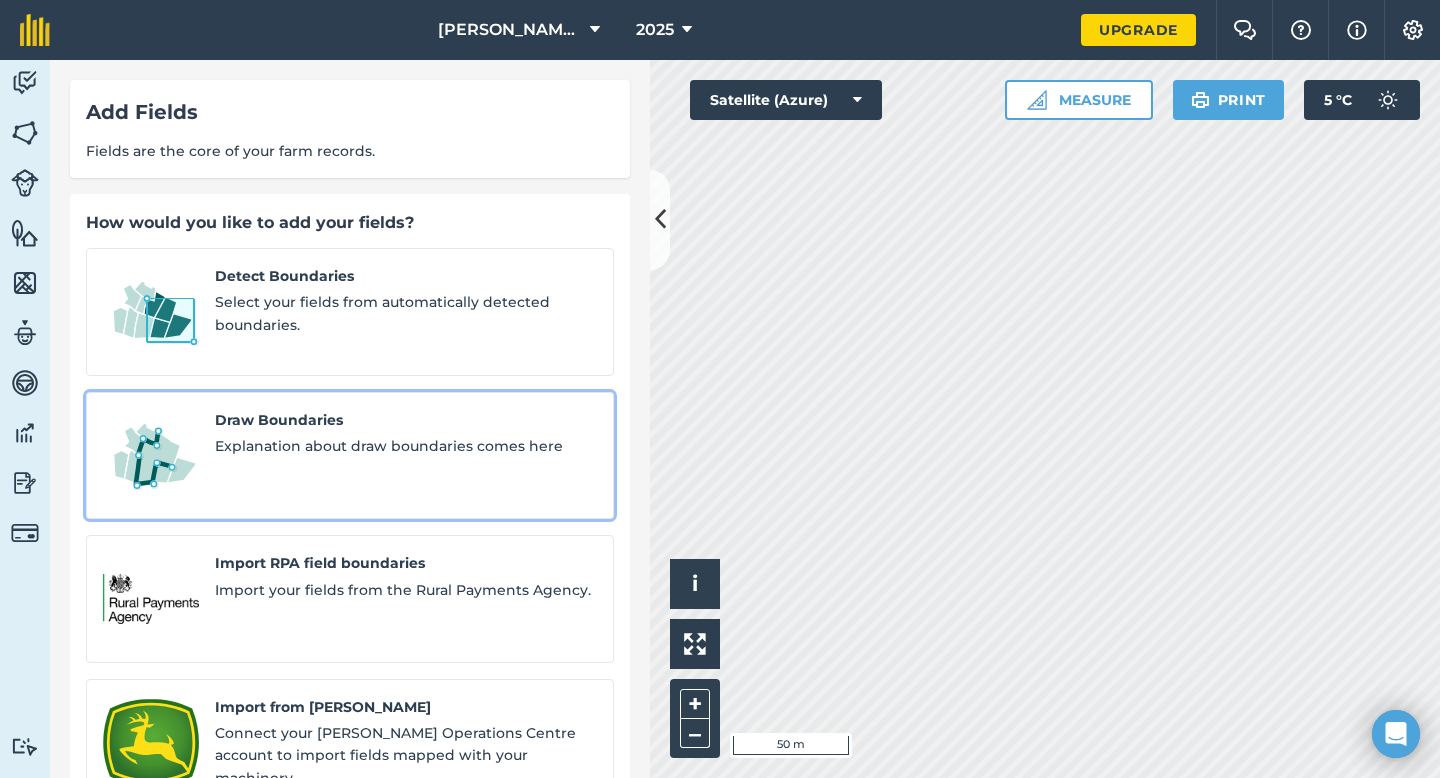 click on "Draw Boundaries Explanation about draw boundaries comes here" at bounding box center (406, 456) 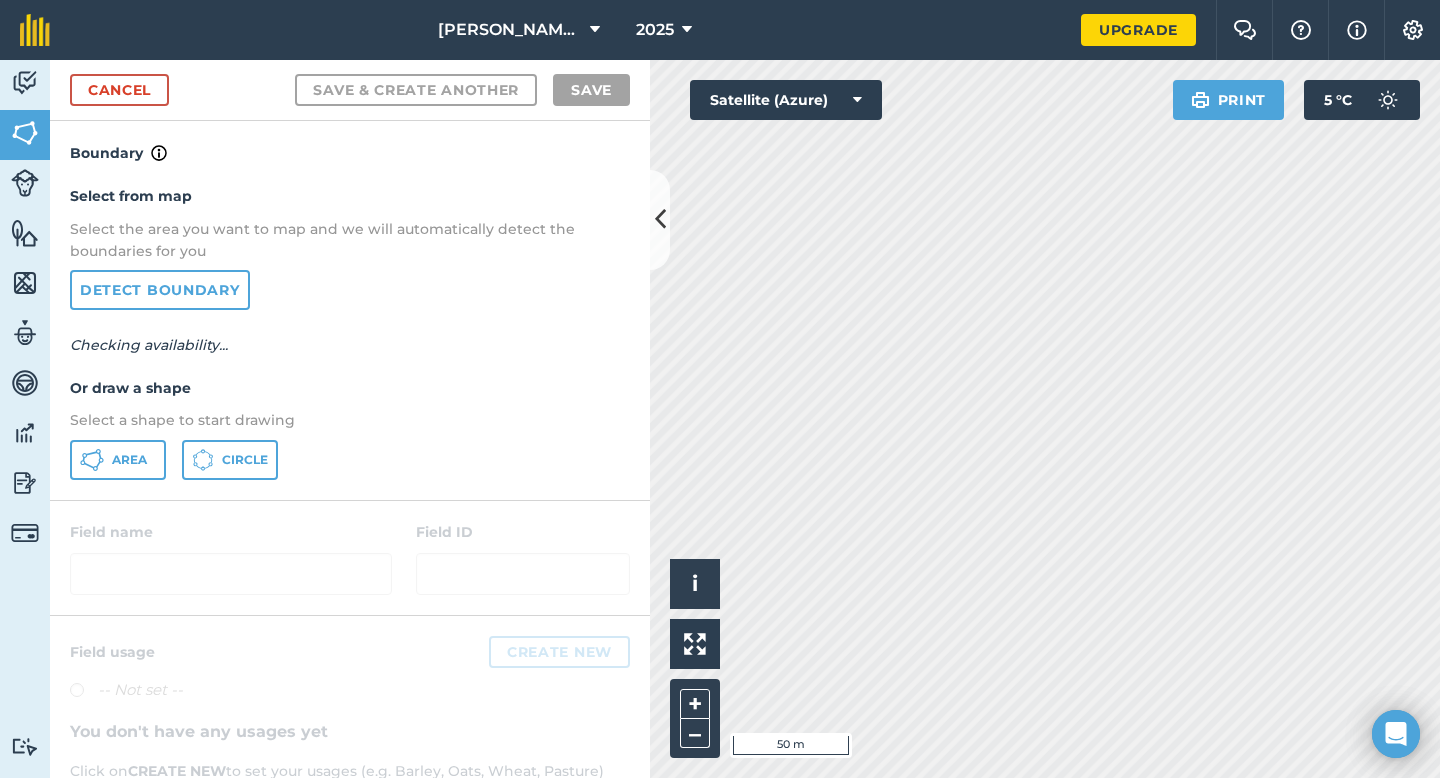 click on "Select from map Select the area you want to map and we will automatically detect the boundaries for you Detect boundary Checking availability... Or draw a shape Select a shape to start drawing Area Circle" at bounding box center (350, 332) 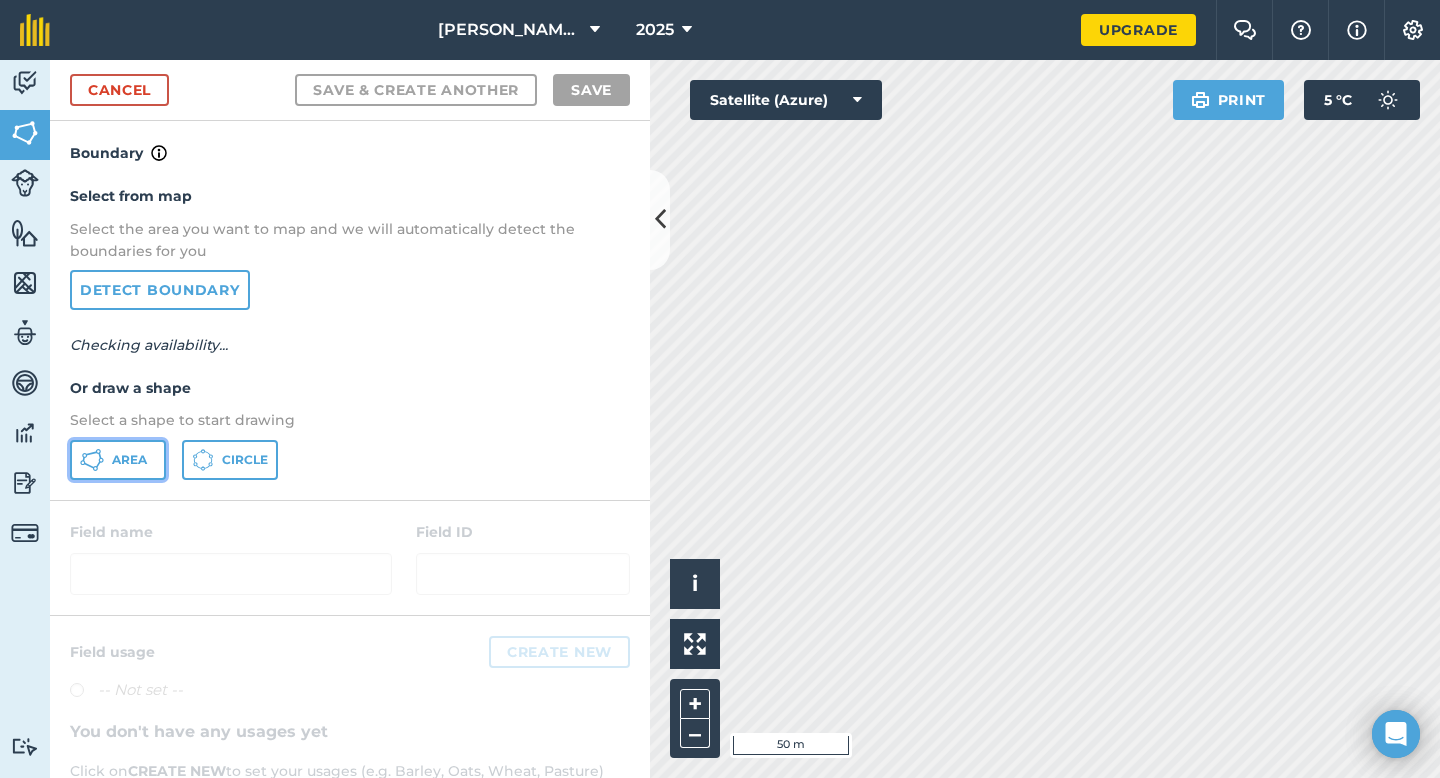 click on "Area" at bounding box center (129, 460) 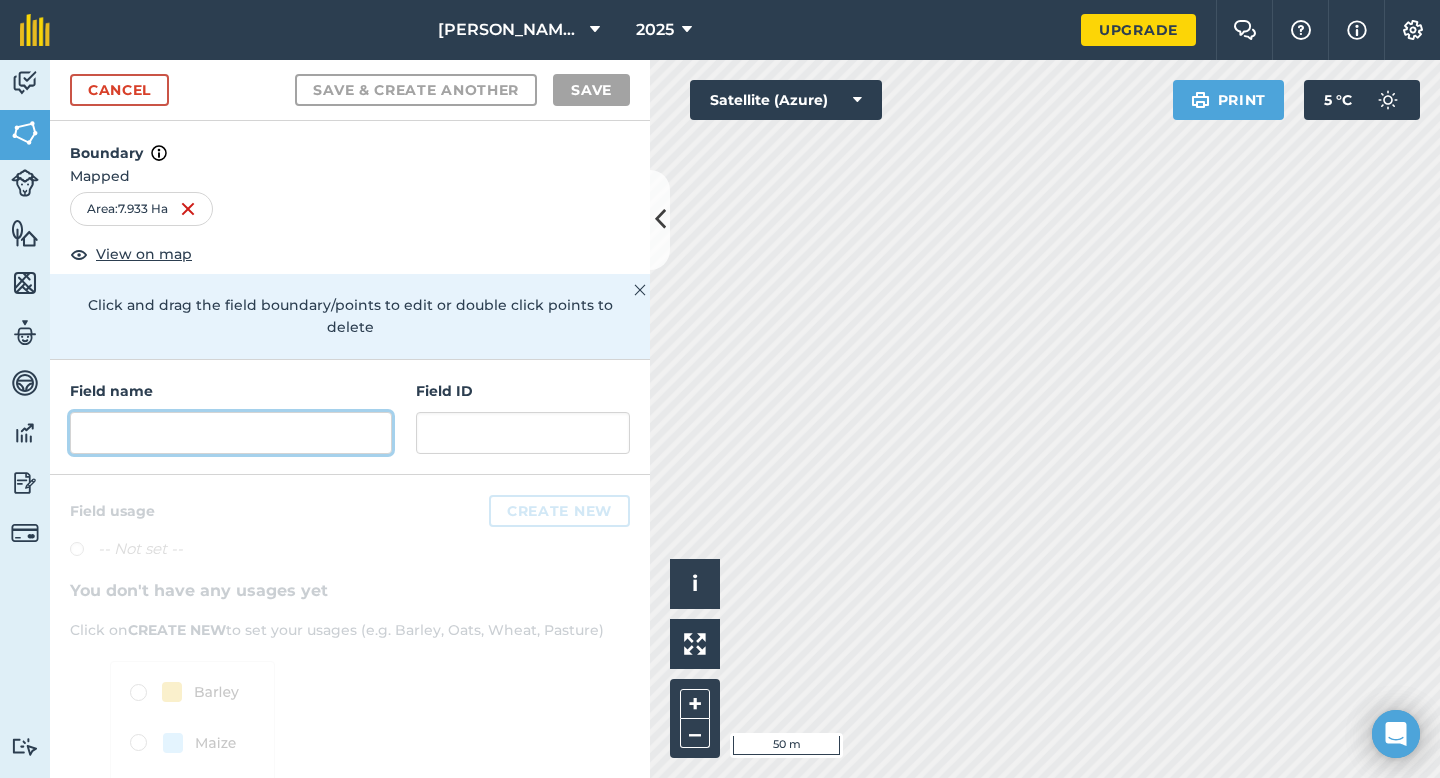 click at bounding box center [231, 433] 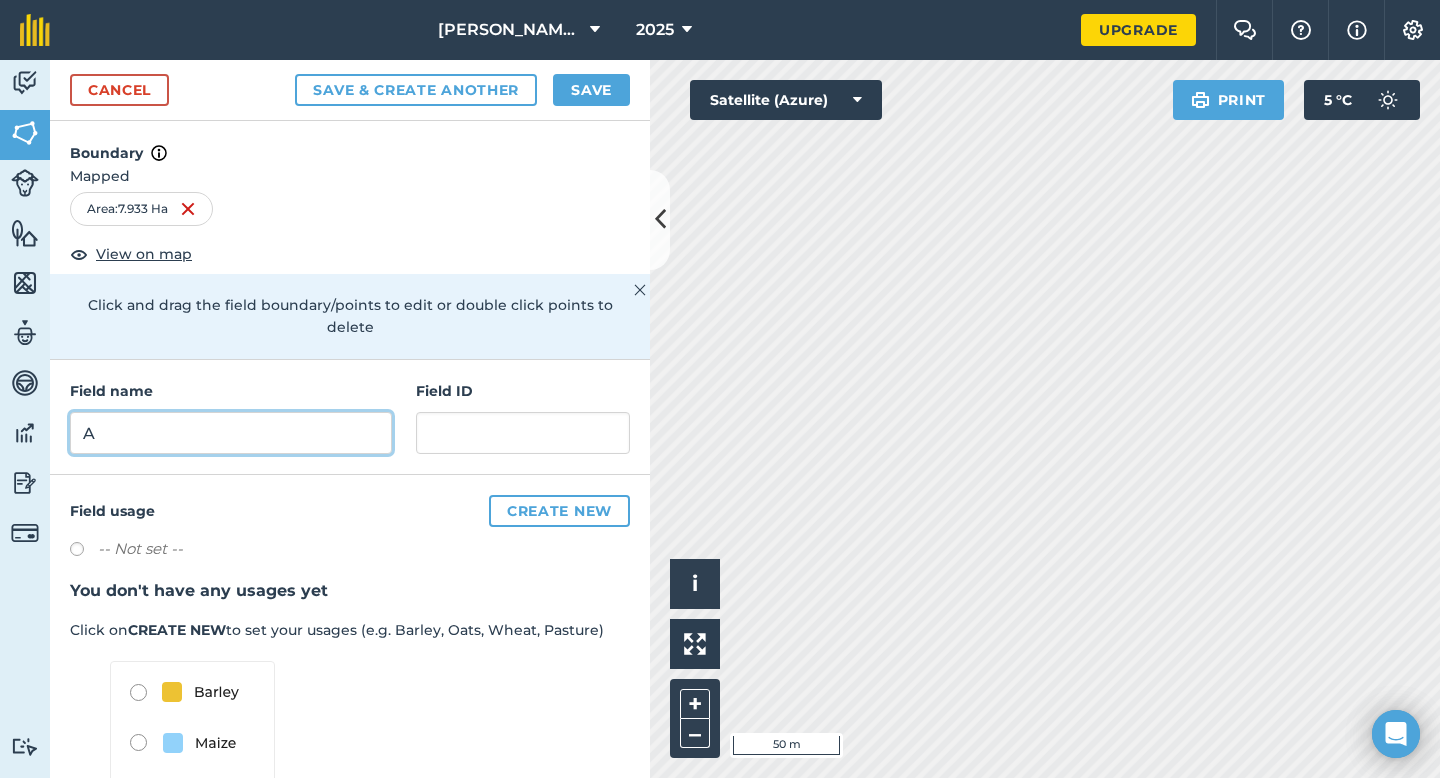 type on "A" 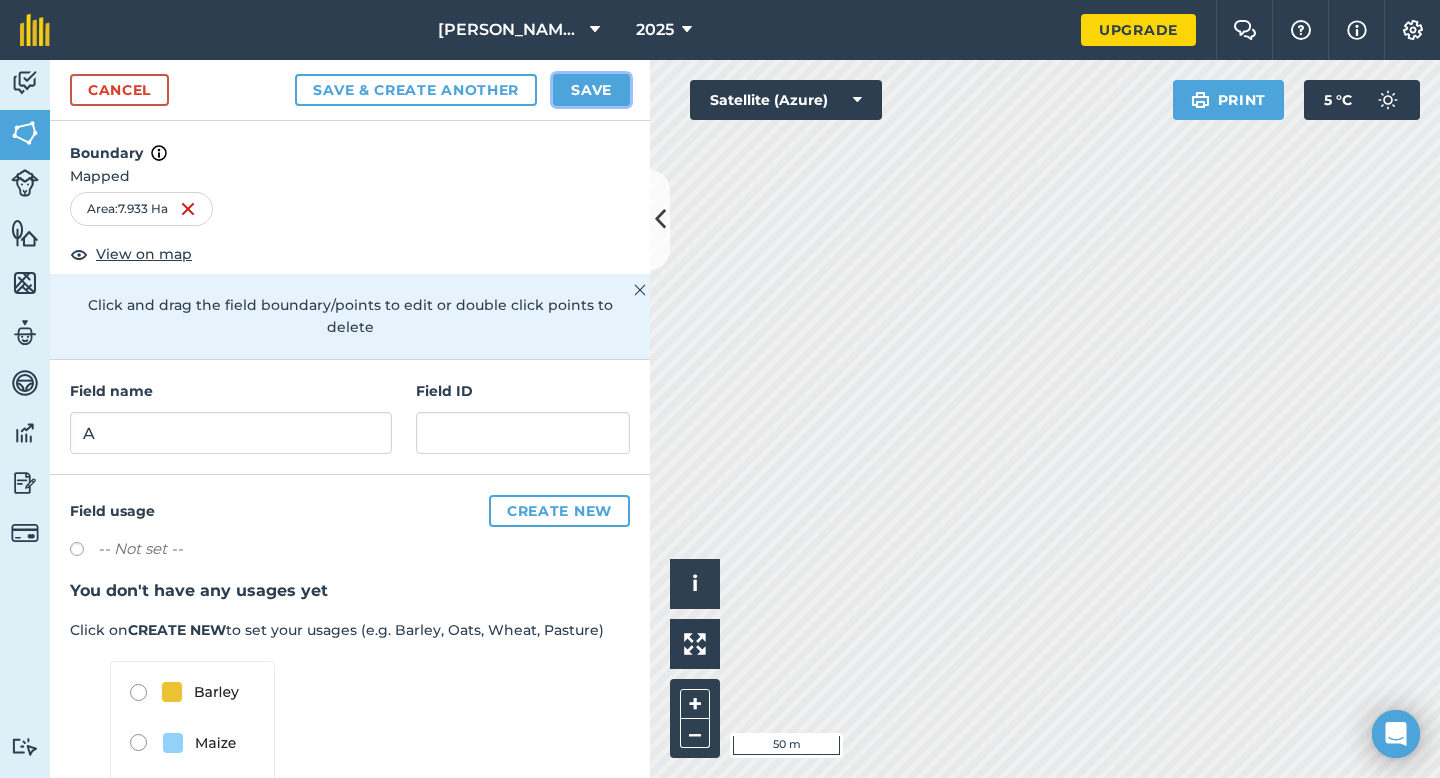 click on "Save" at bounding box center (591, 90) 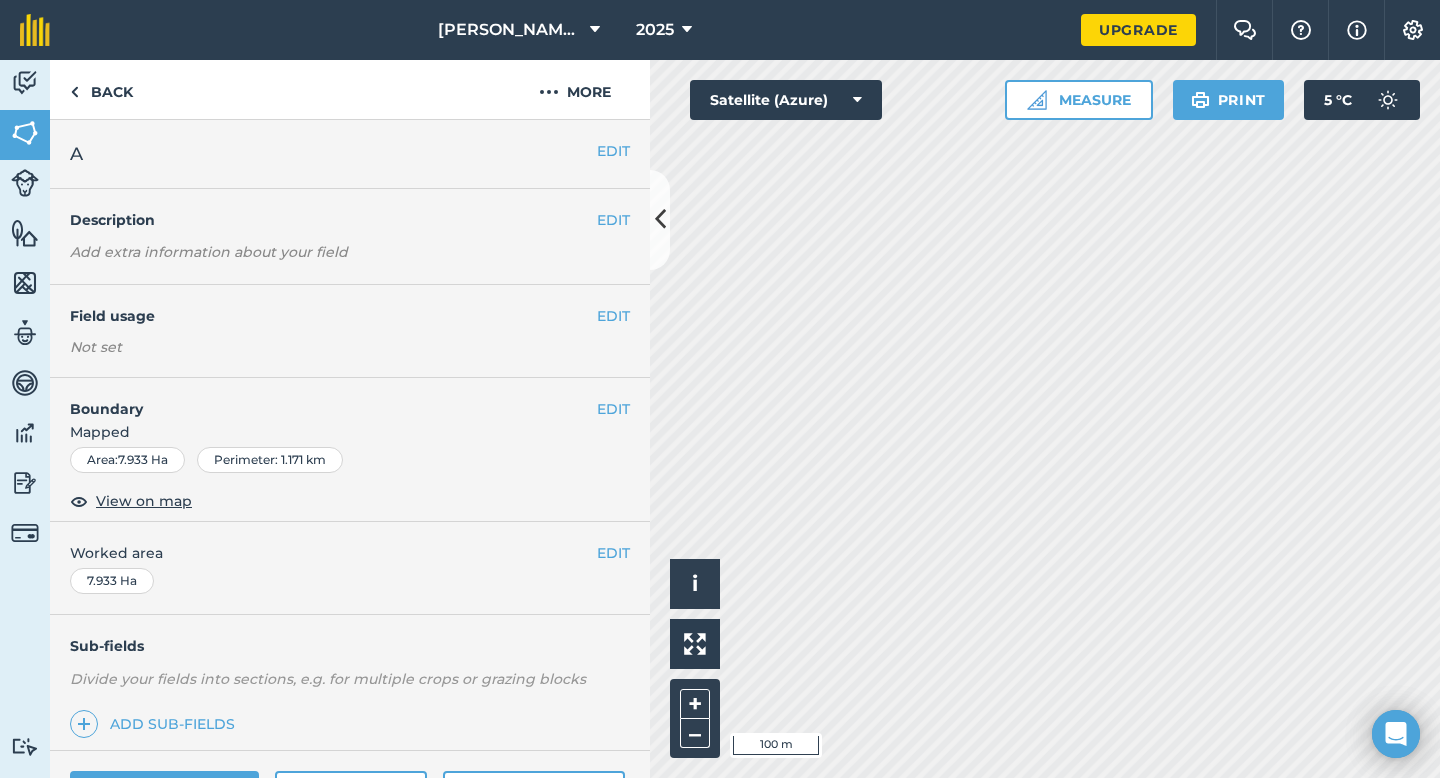click on "EDIT Worked area 7.933   Ha" at bounding box center (350, 568) 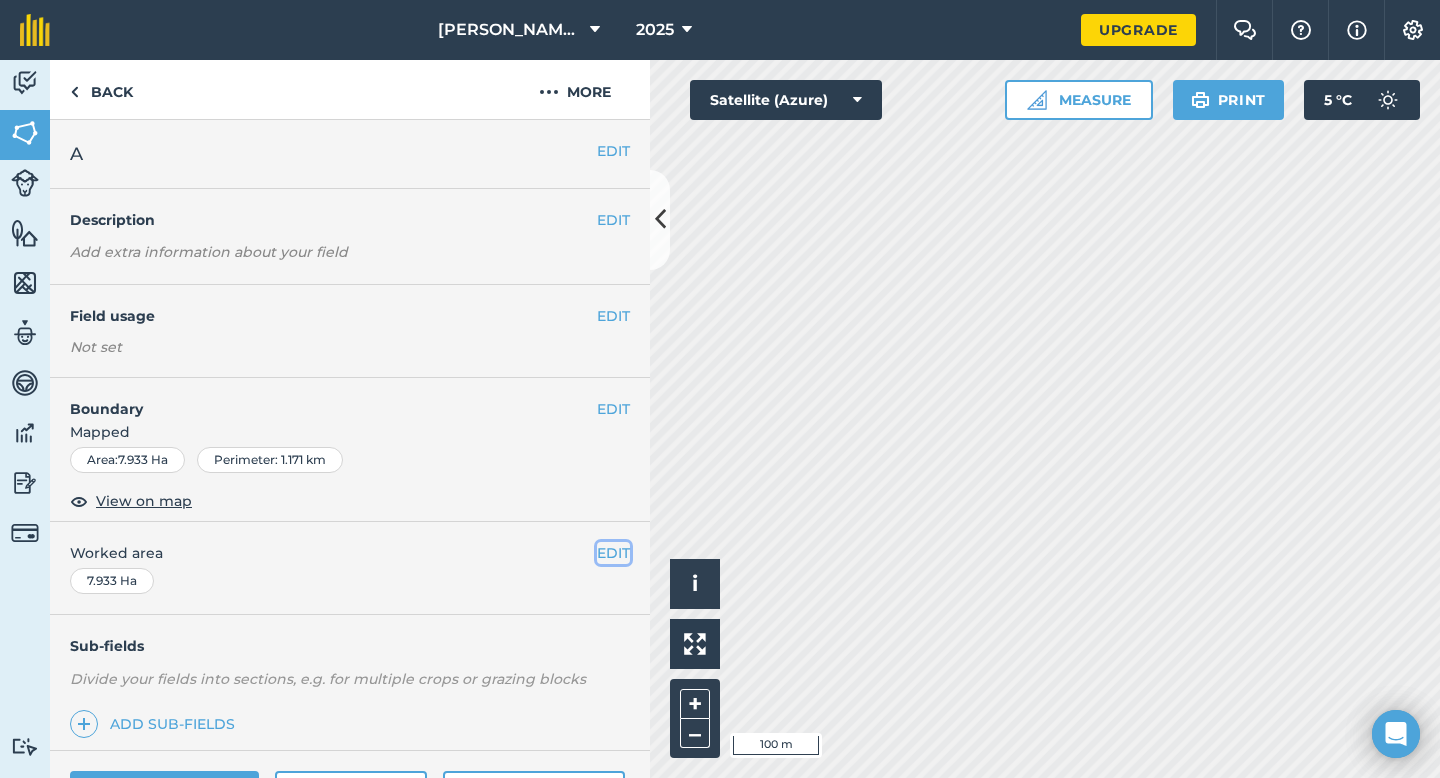 click on "EDIT" at bounding box center [613, 553] 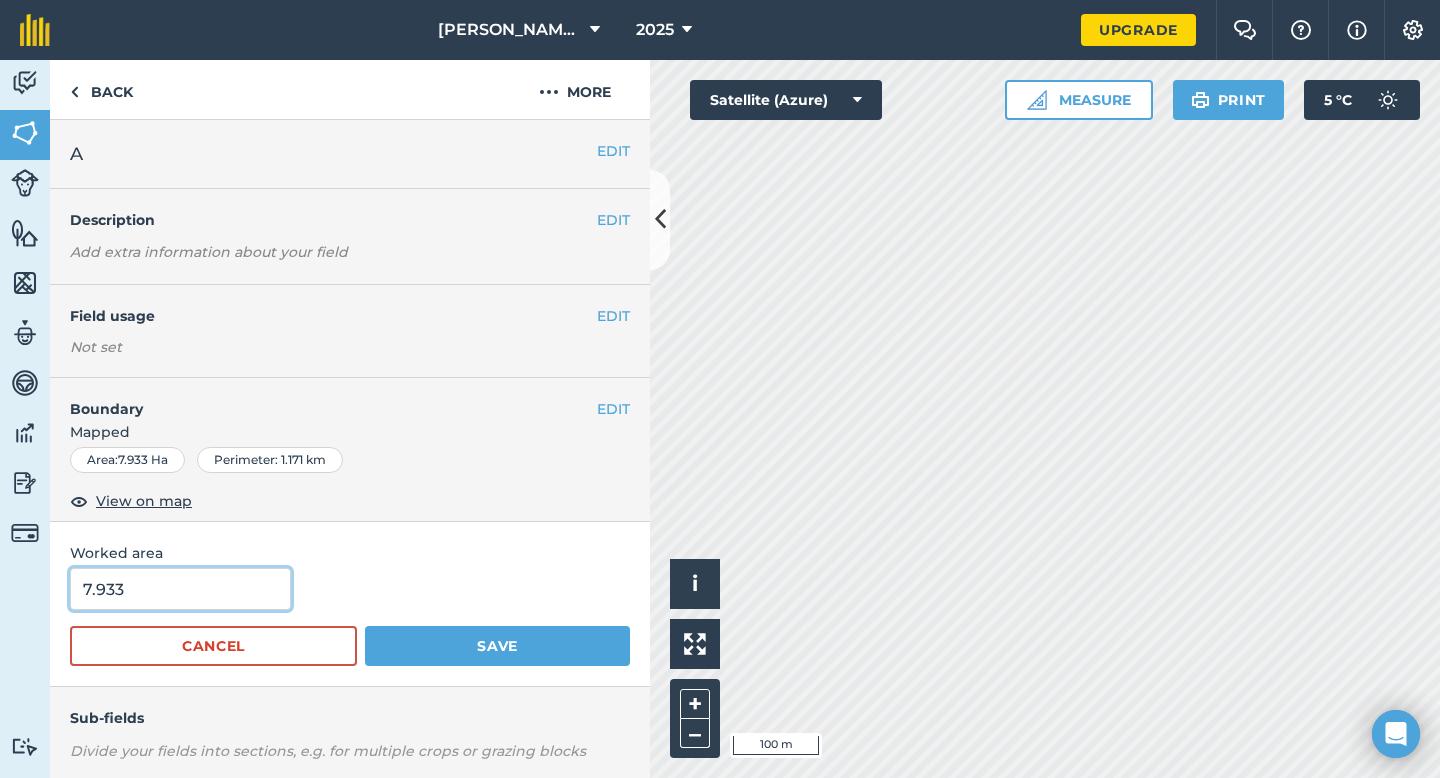 click on "7.933" at bounding box center (180, 589) 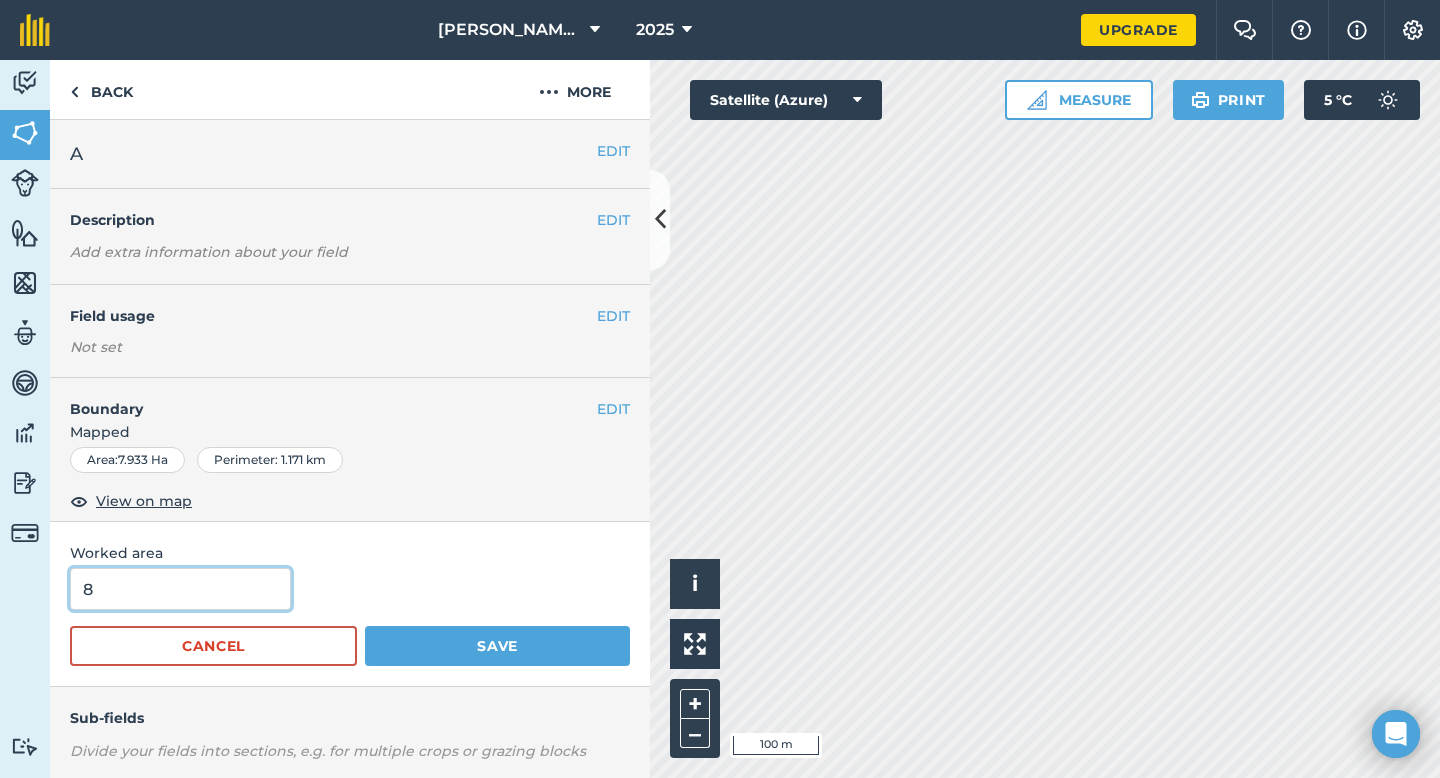 click on "Save" at bounding box center [497, 646] 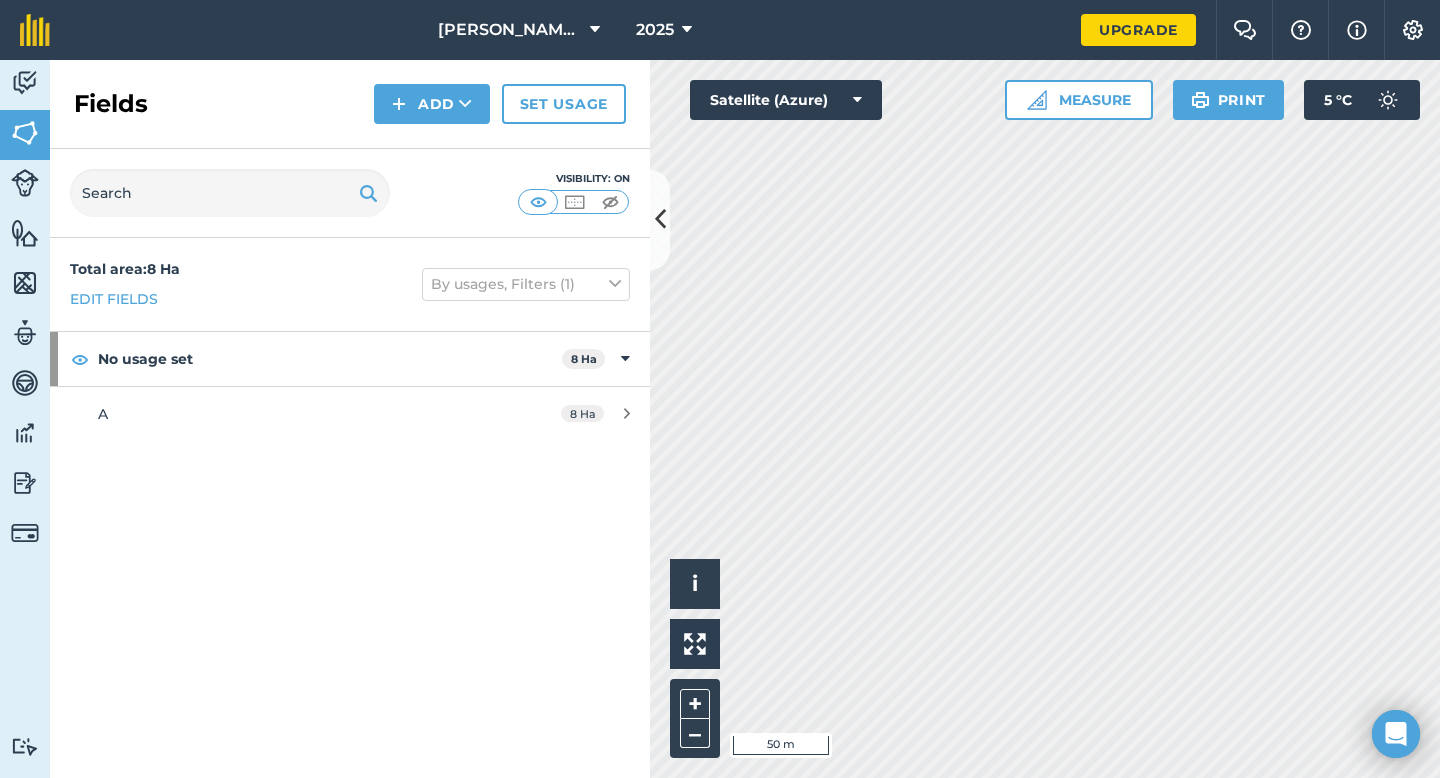 click on "Fields   Add   Set usage" at bounding box center (350, 104) 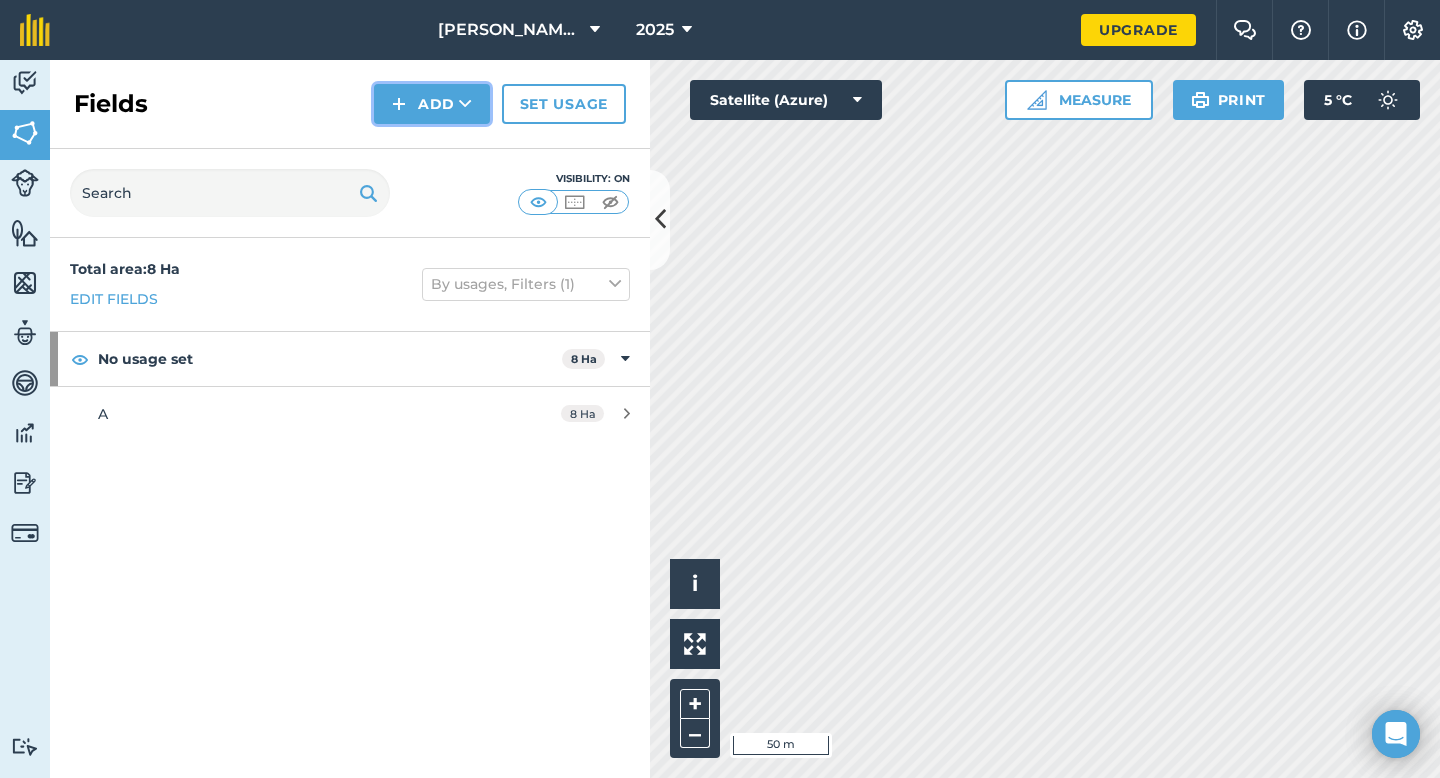 click on "Add" at bounding box center [432, 104] 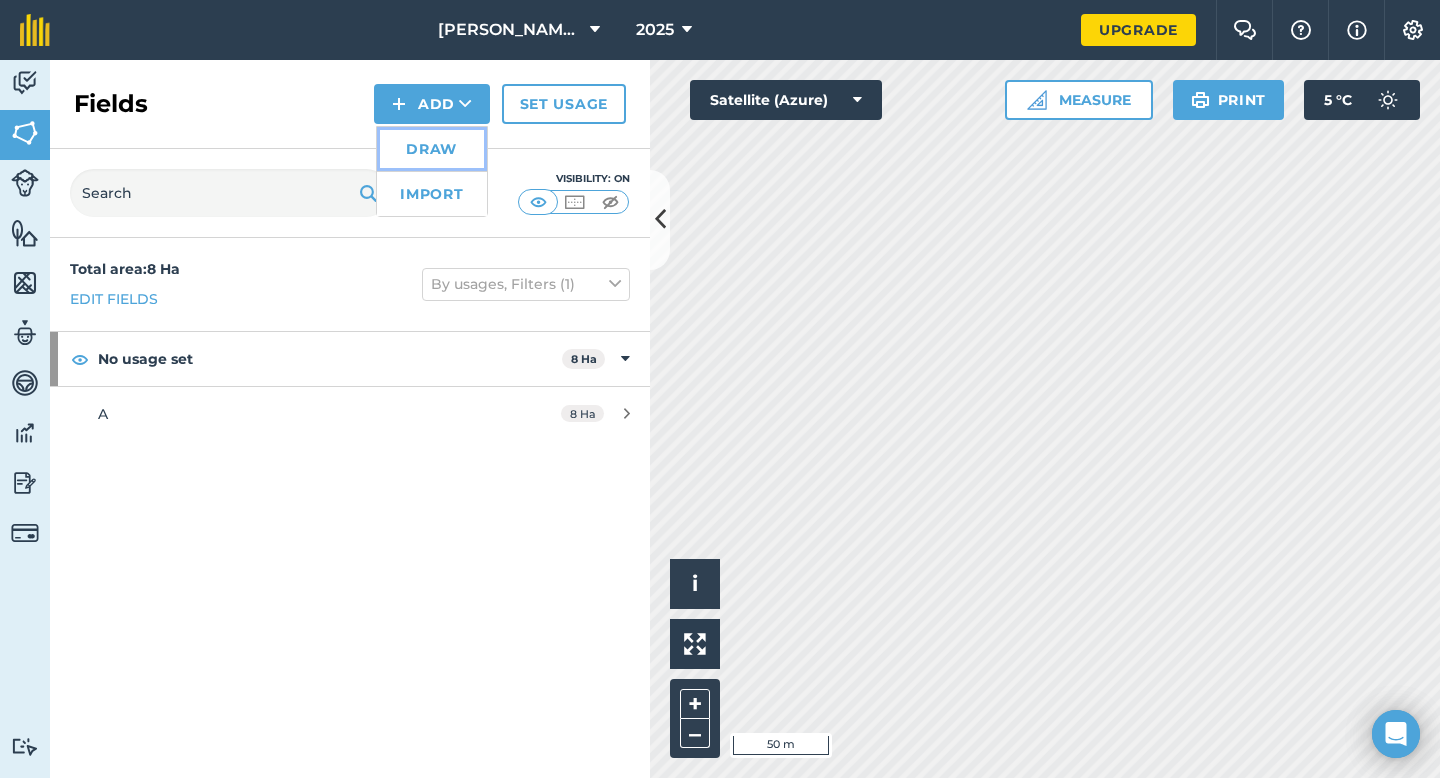 click on "Draw" at bounding box center [432, 149] 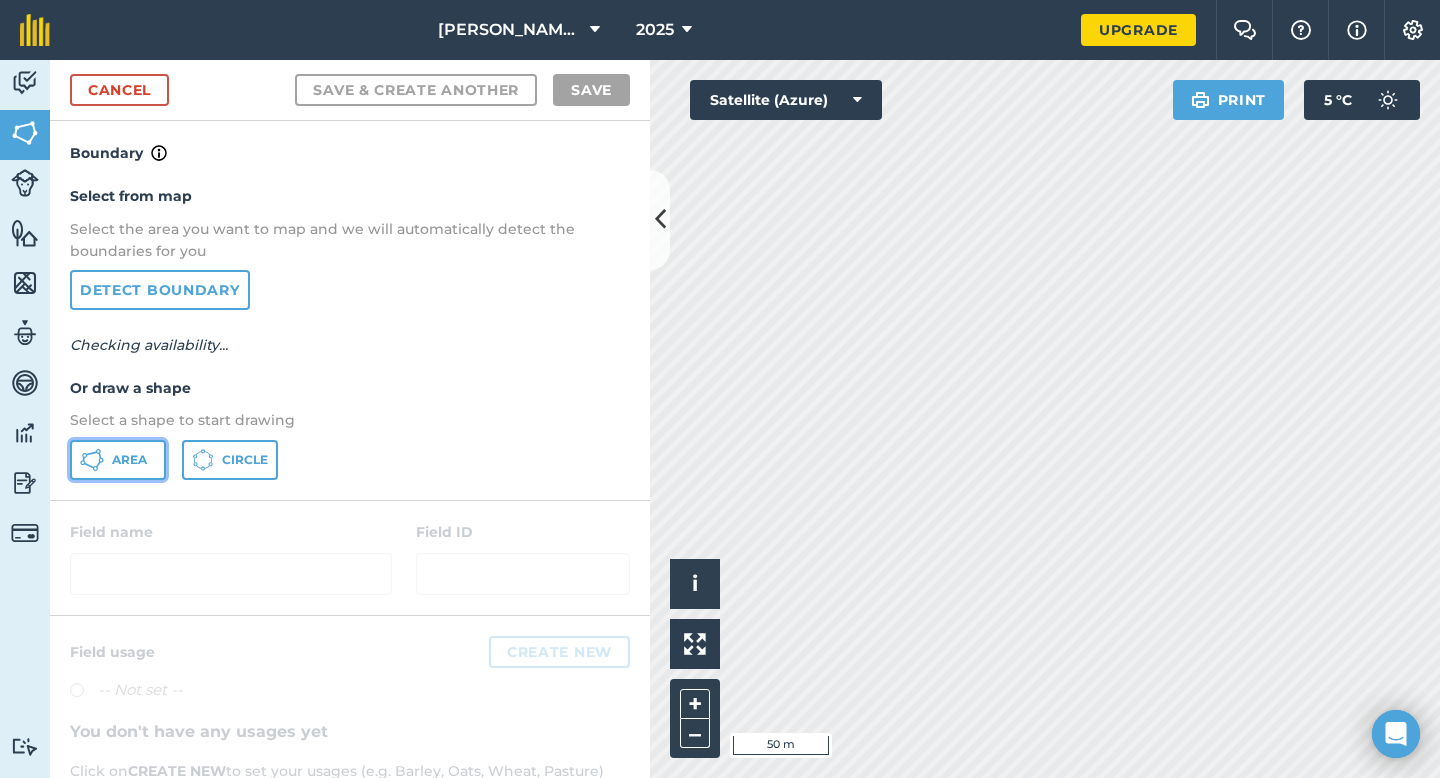 click on "Area" at bounding box center (118, 460) 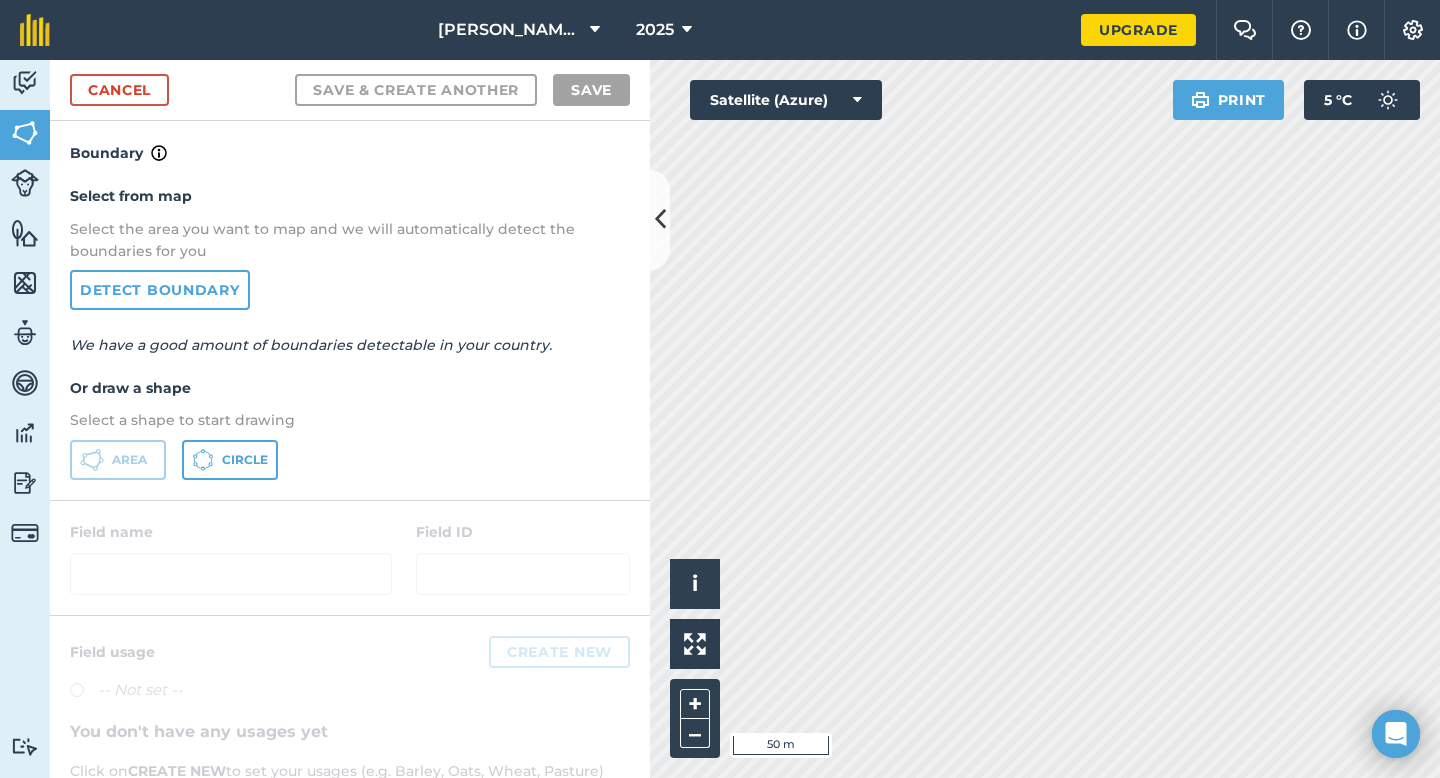 click on "Boundary" at bounding box center [350, 143] 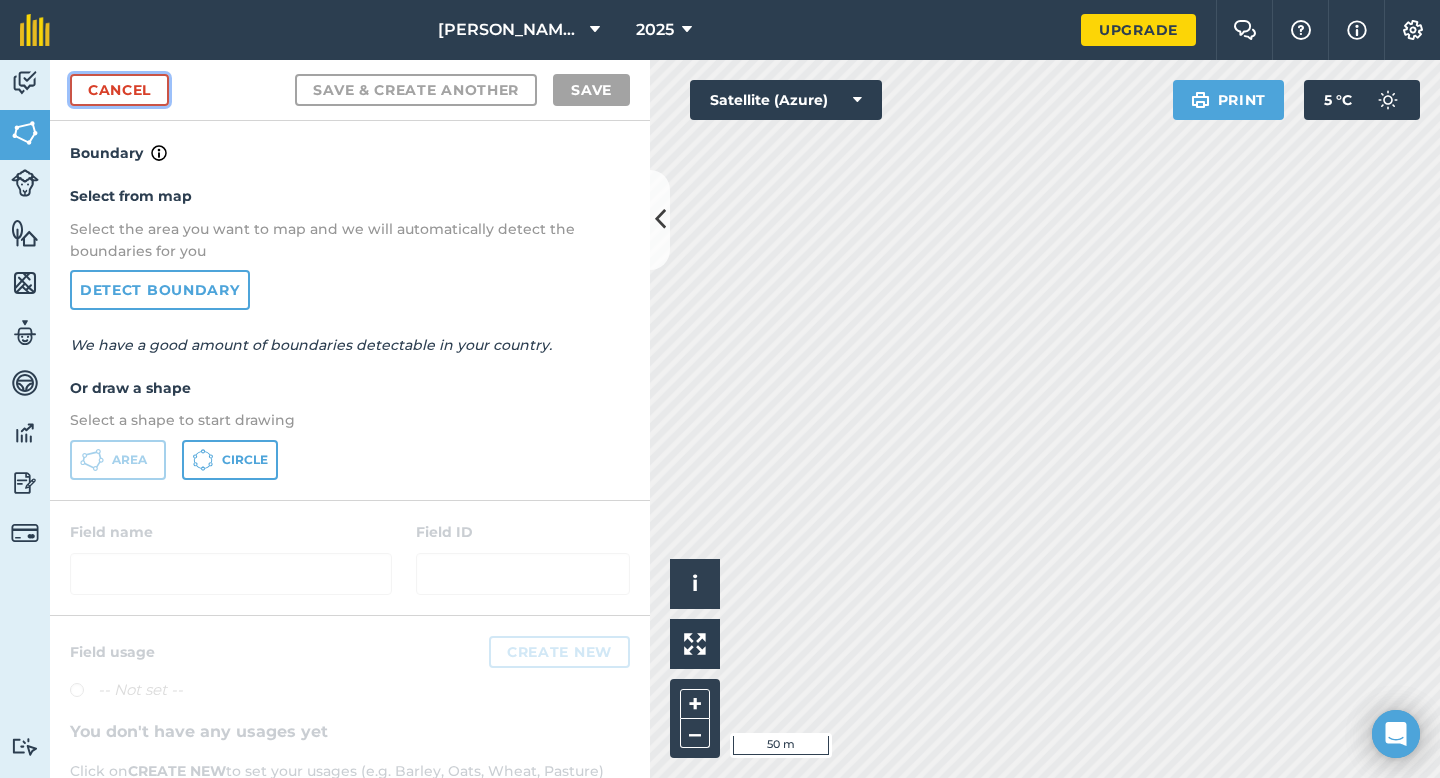 click on "Cancel" at bounding box center (119, 90) 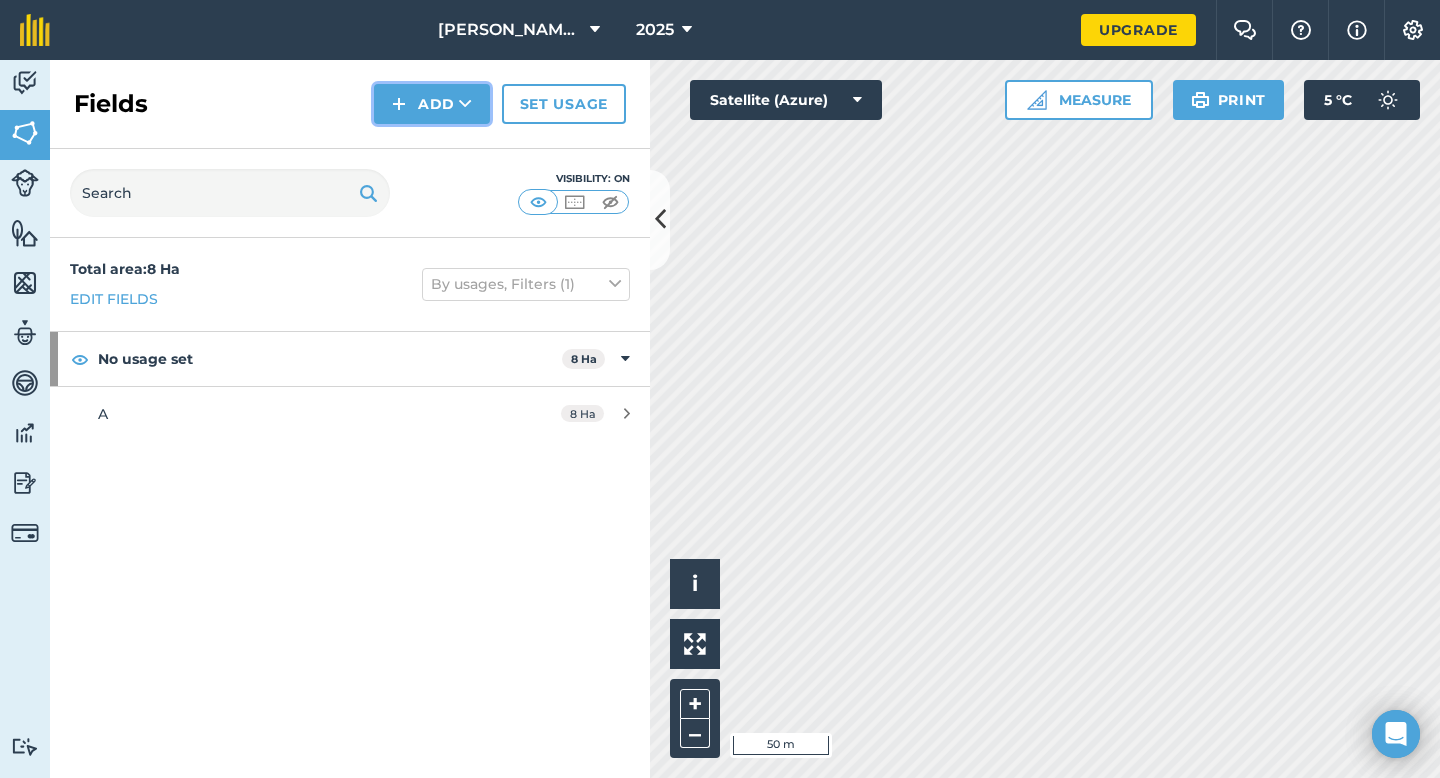 click on "Add" at bounding box center (432, 104) 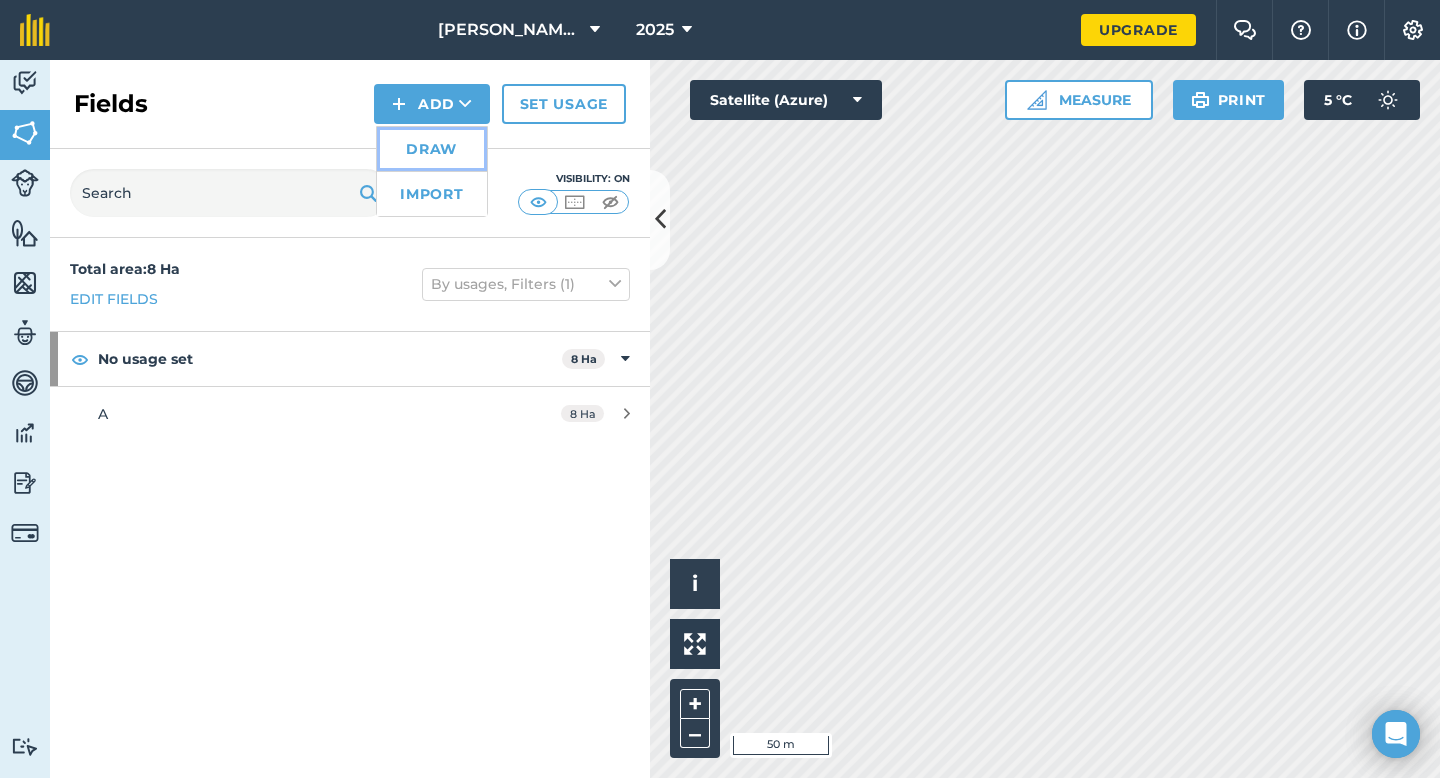 click on "Draw" at bounding box center (432, 149) 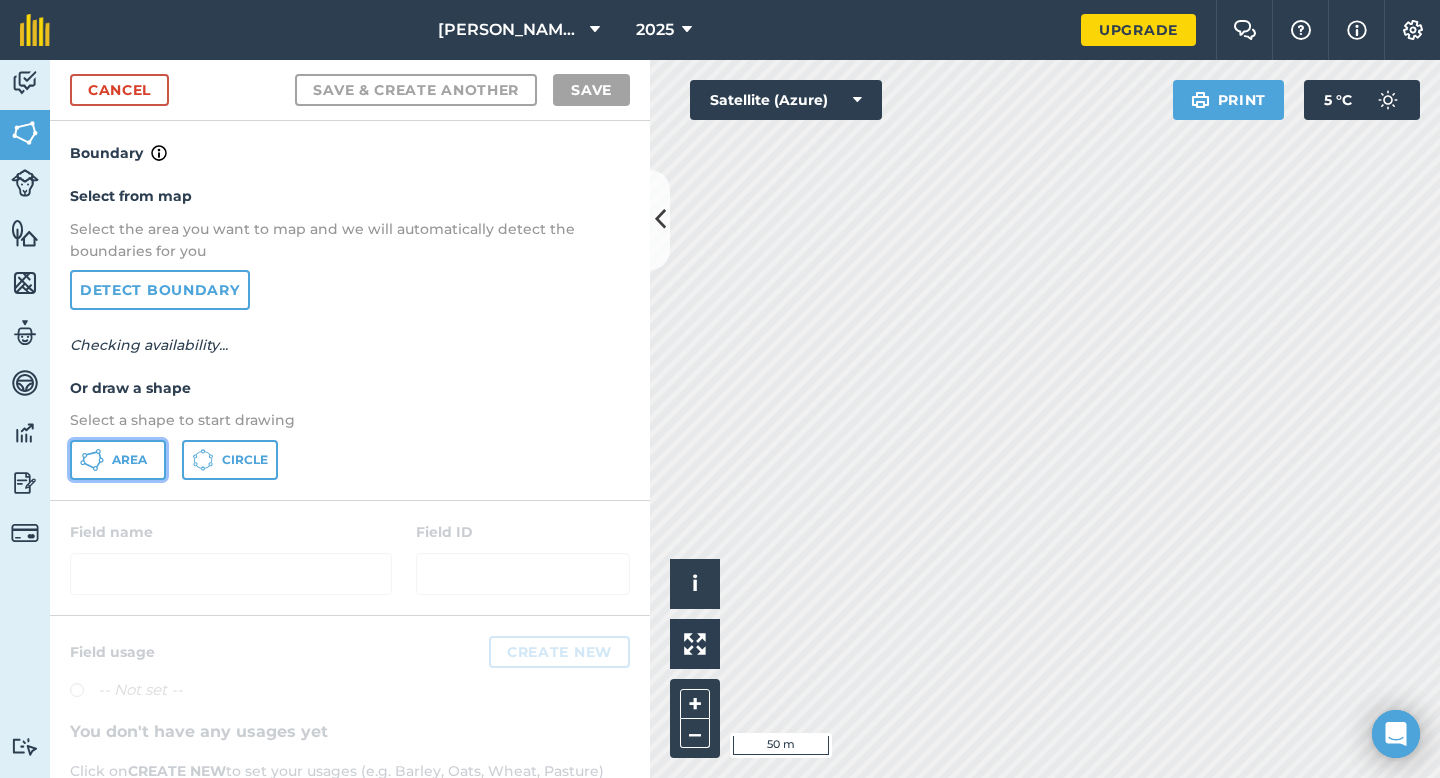 click on "Area" at bounding box center [118, 460] 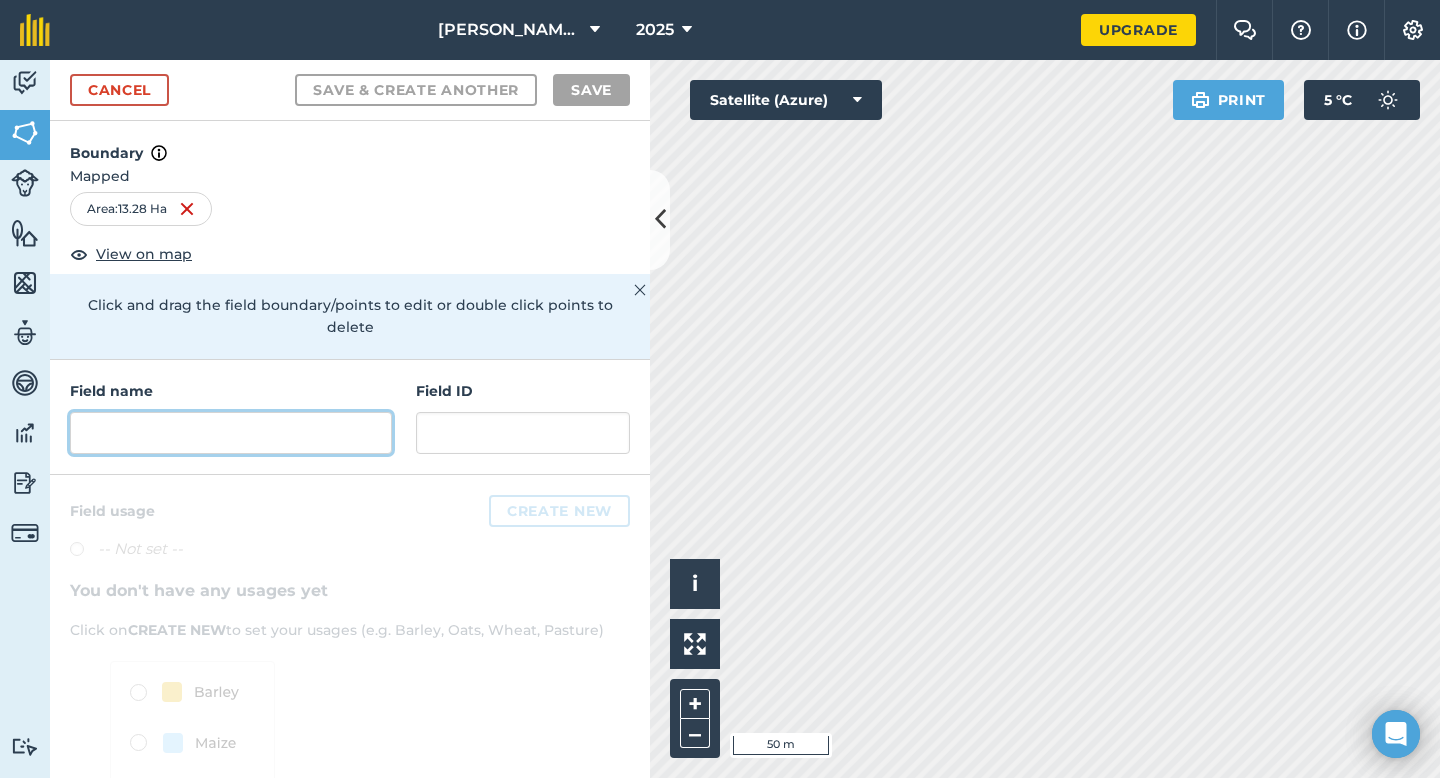 click at bounding box center [231, 433] 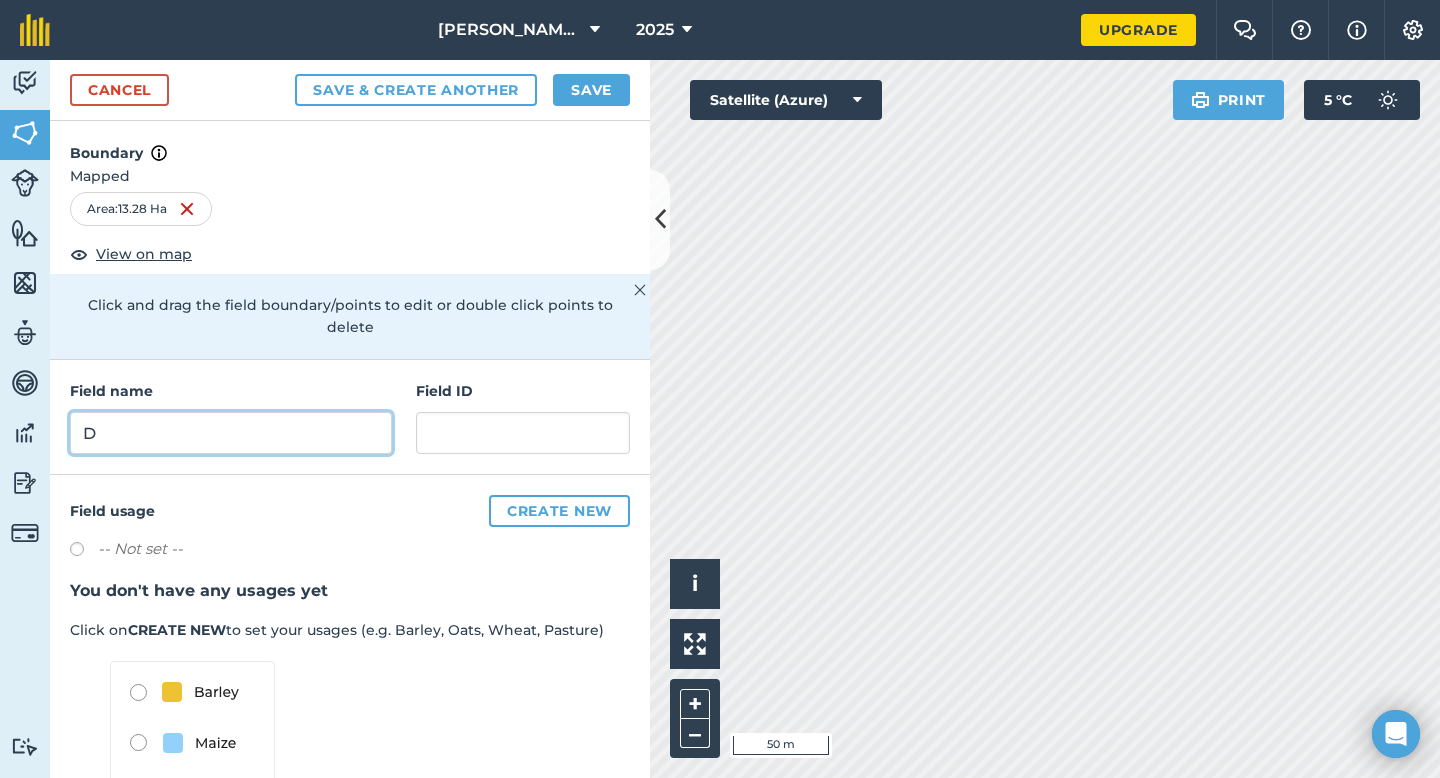 type on "D" 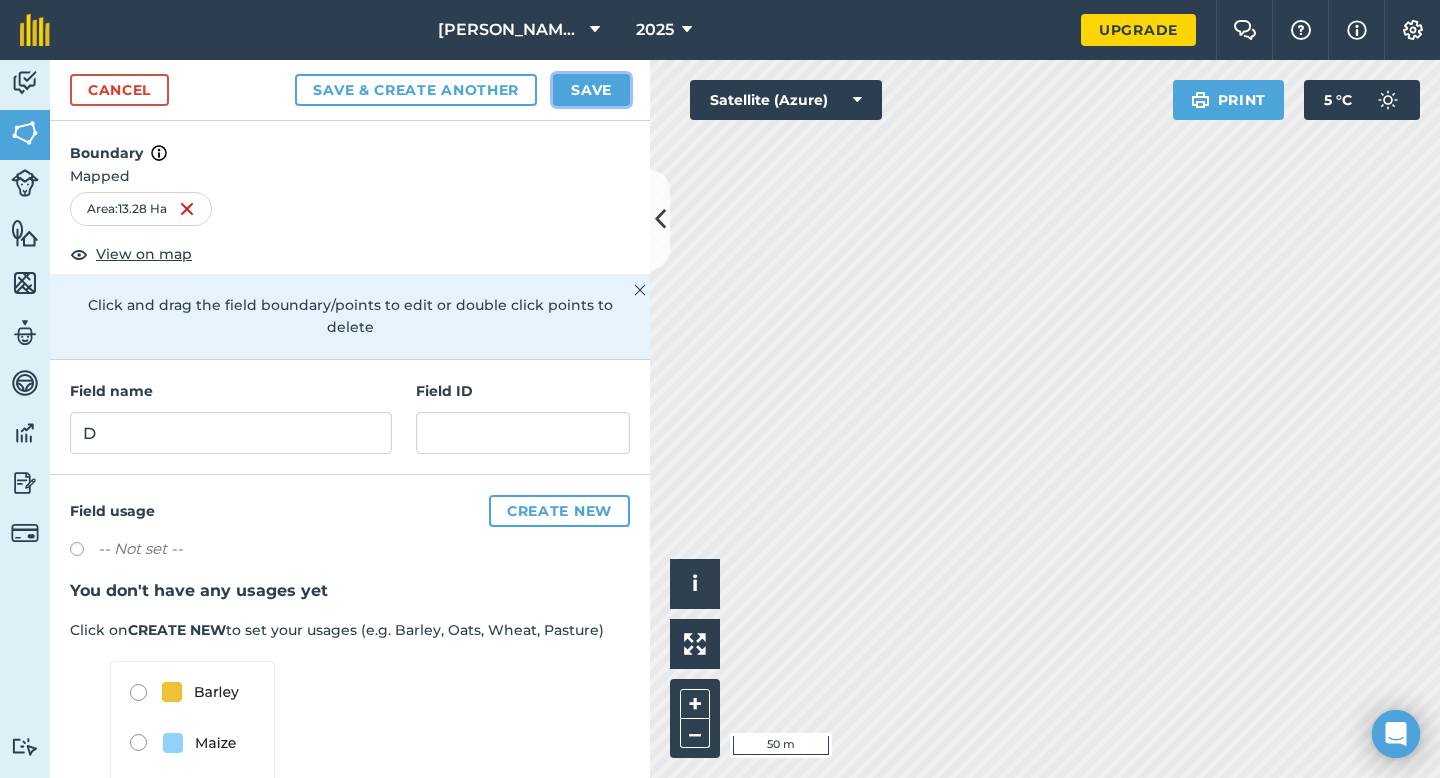 click on "Save" at bounding box center (591, 90) 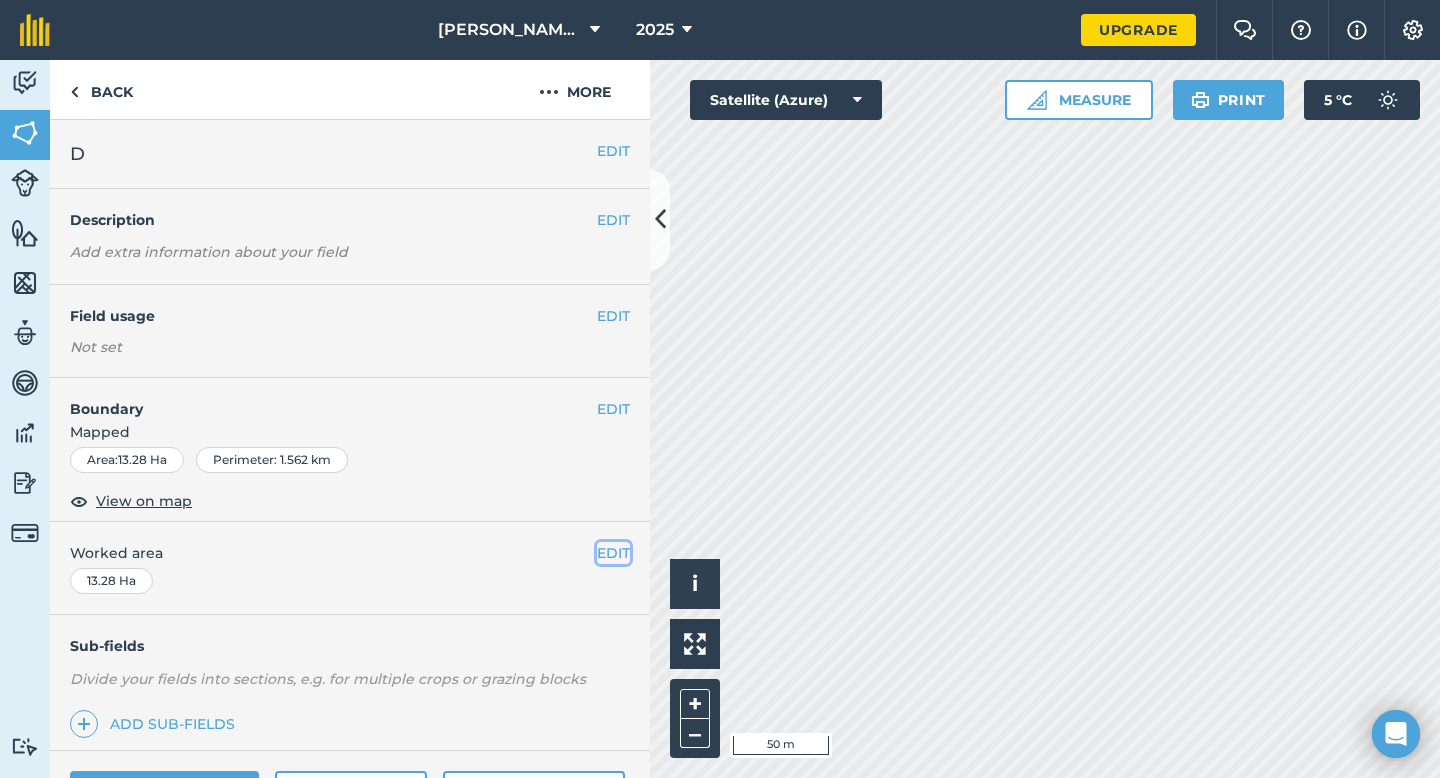 click on "EDIT" at bounding box center [613, 553] 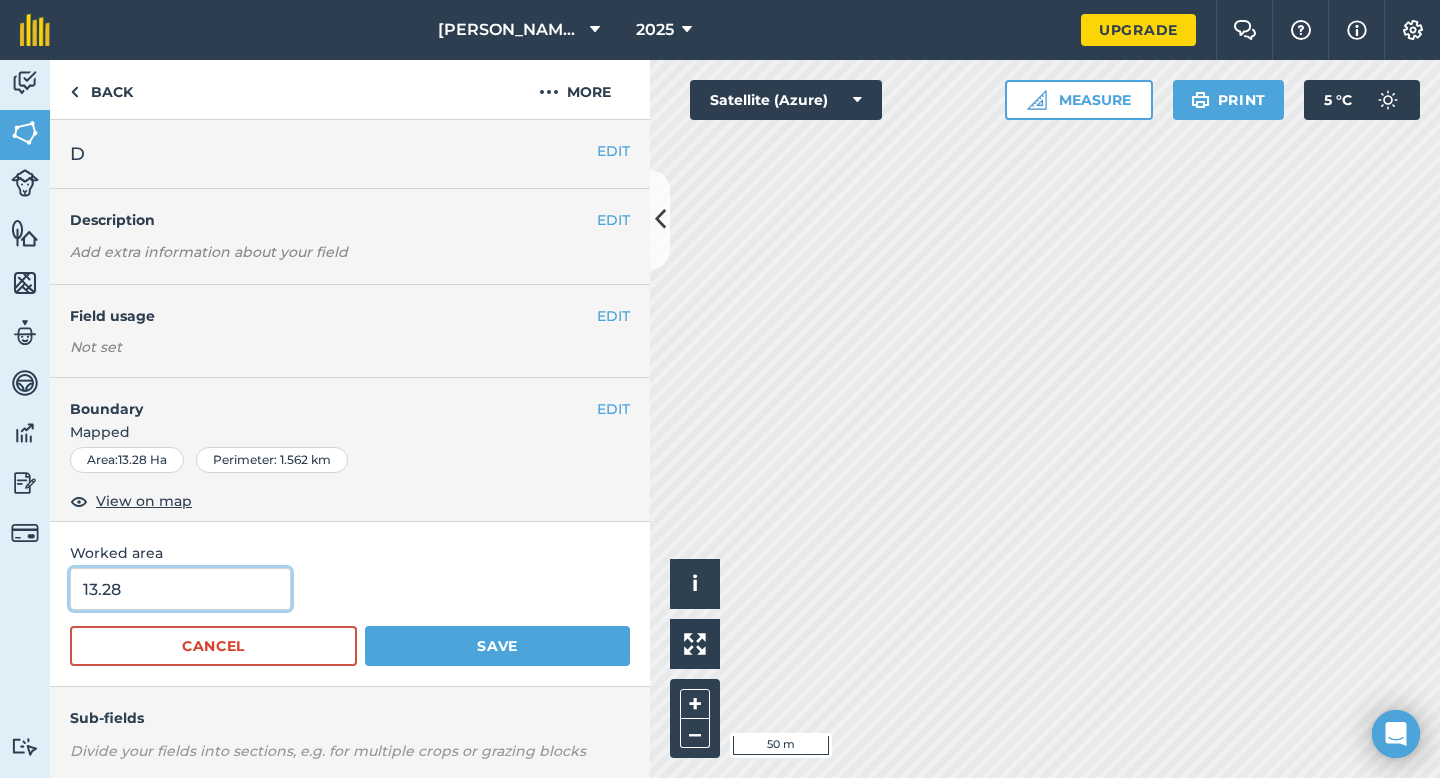 click on "13.28" at bounding box center (180, 589) 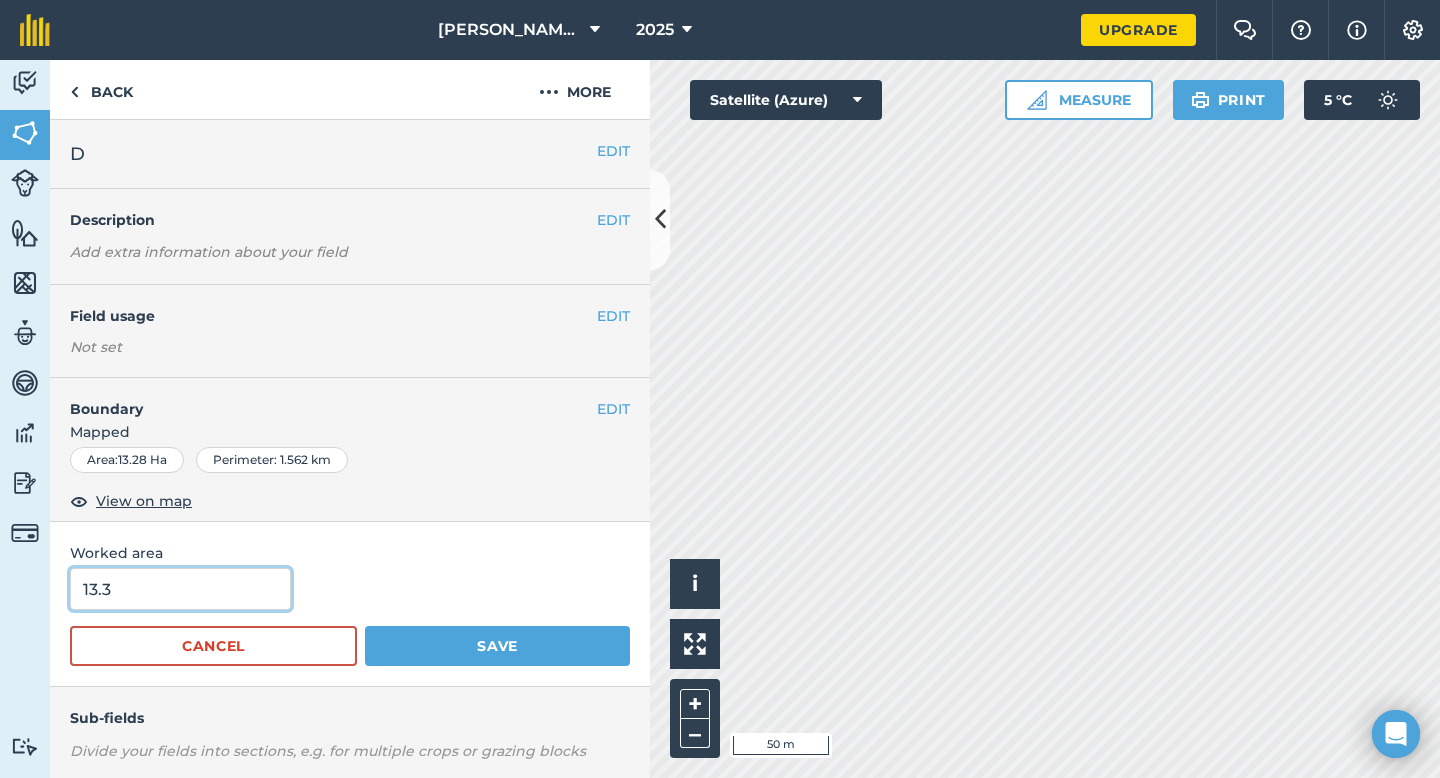 type on "13.3" 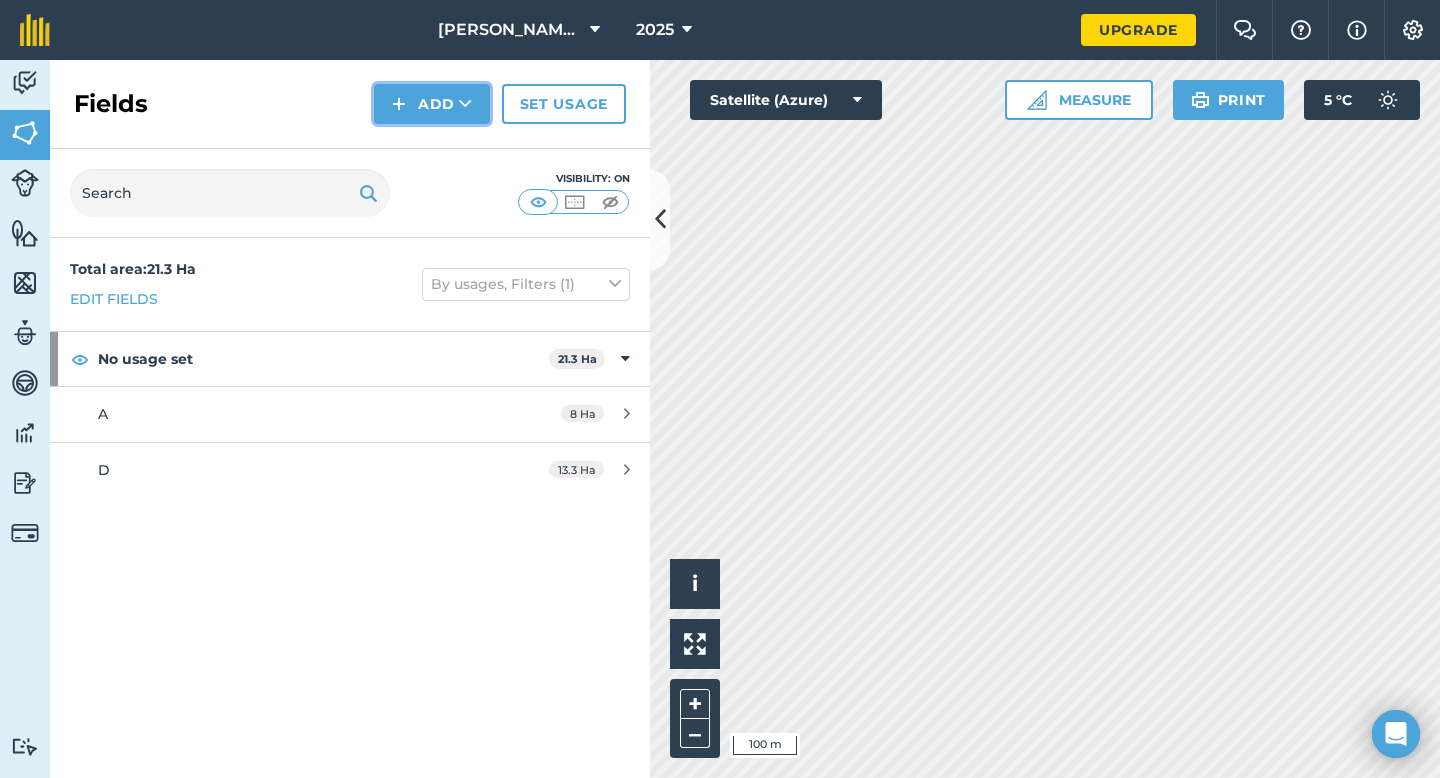 click at bounding box center [399, 104] 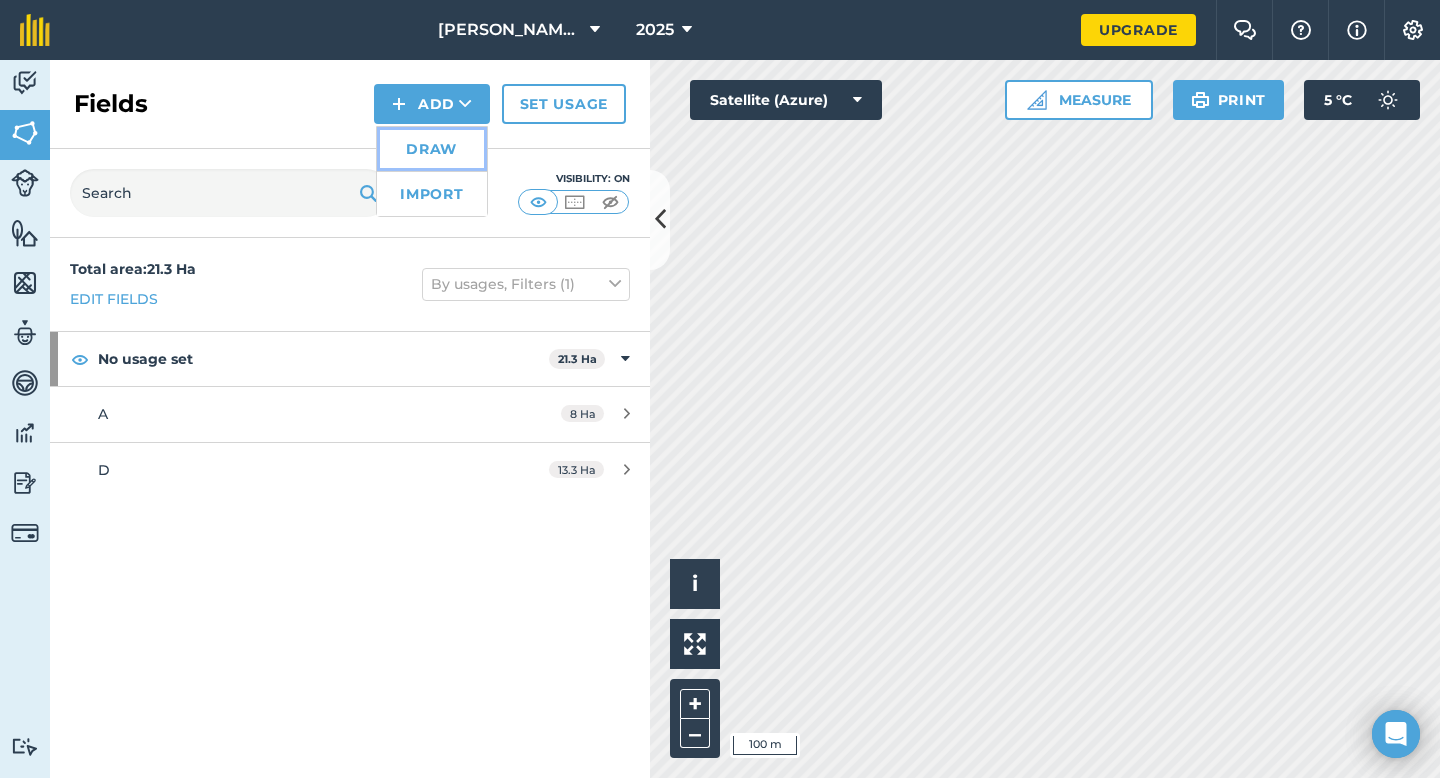 click on "Draw" at bounding box center [432, 149] 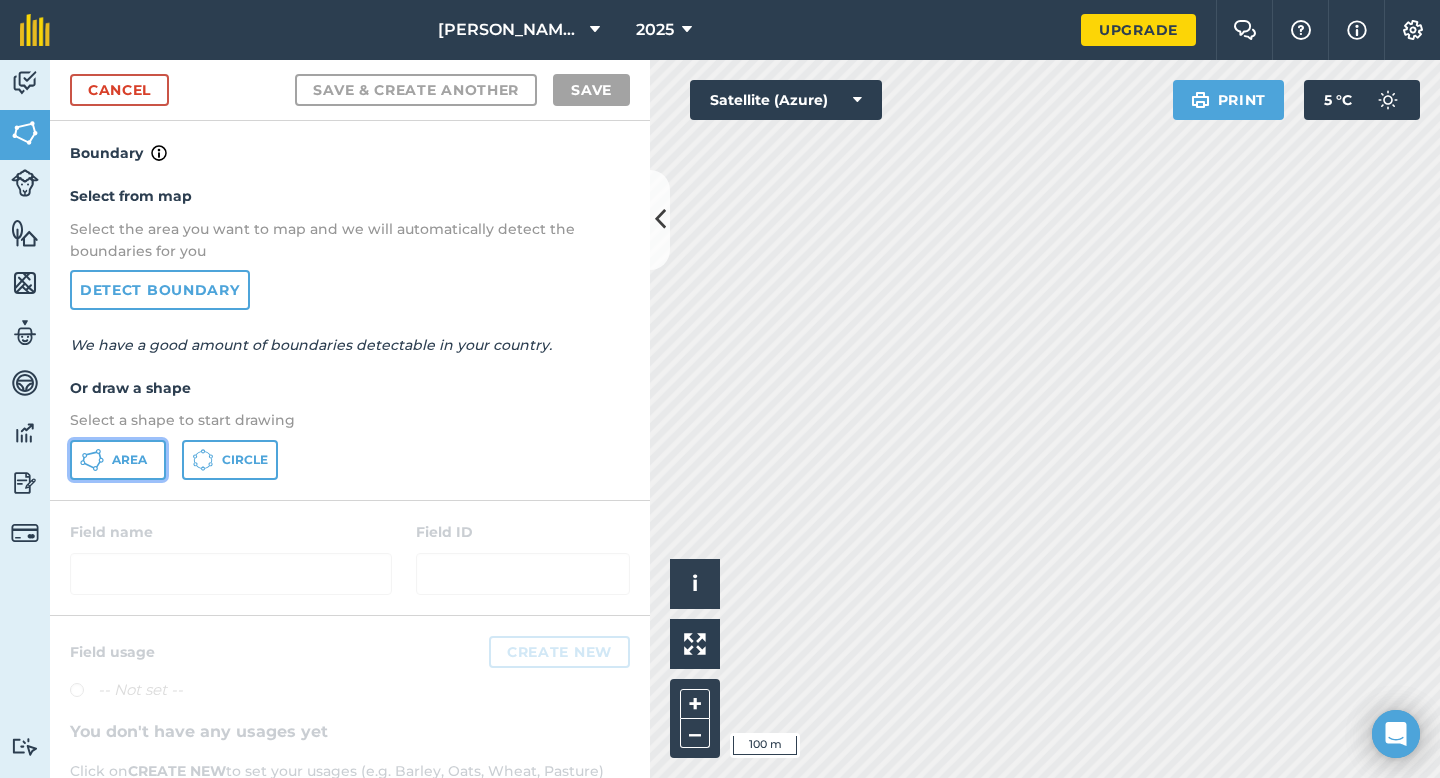 click on "Area" at bounding box center [118, 460] 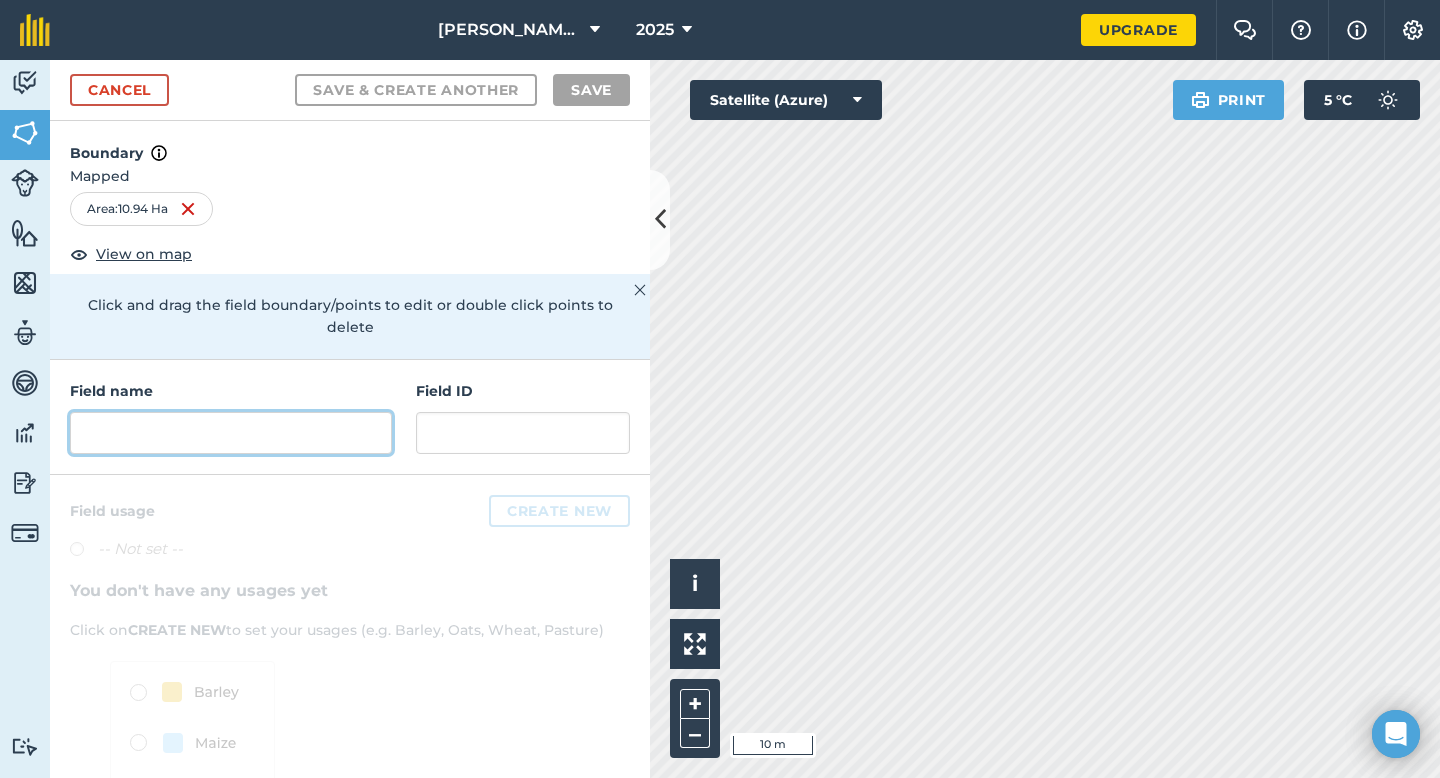 click at bounding box center (231, 433) 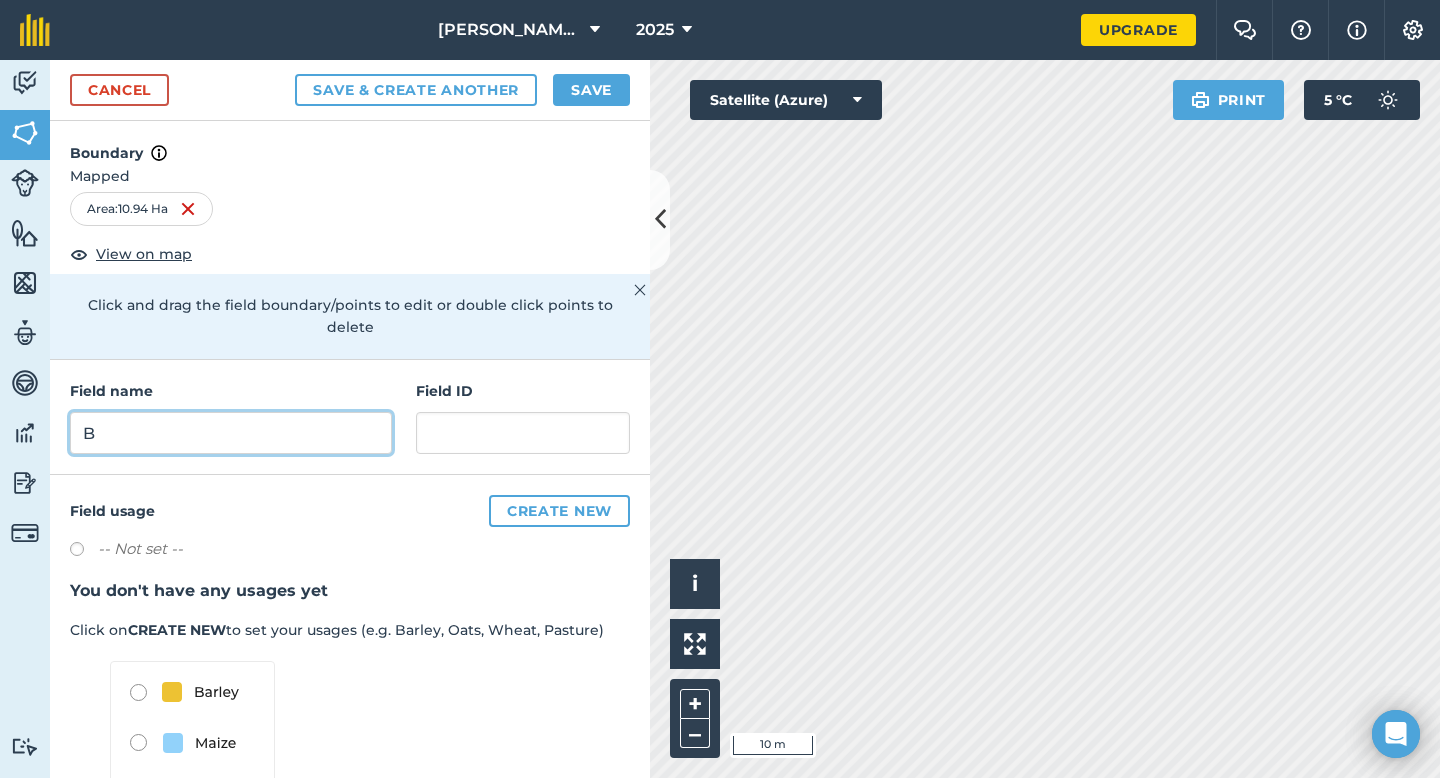 type on "B" 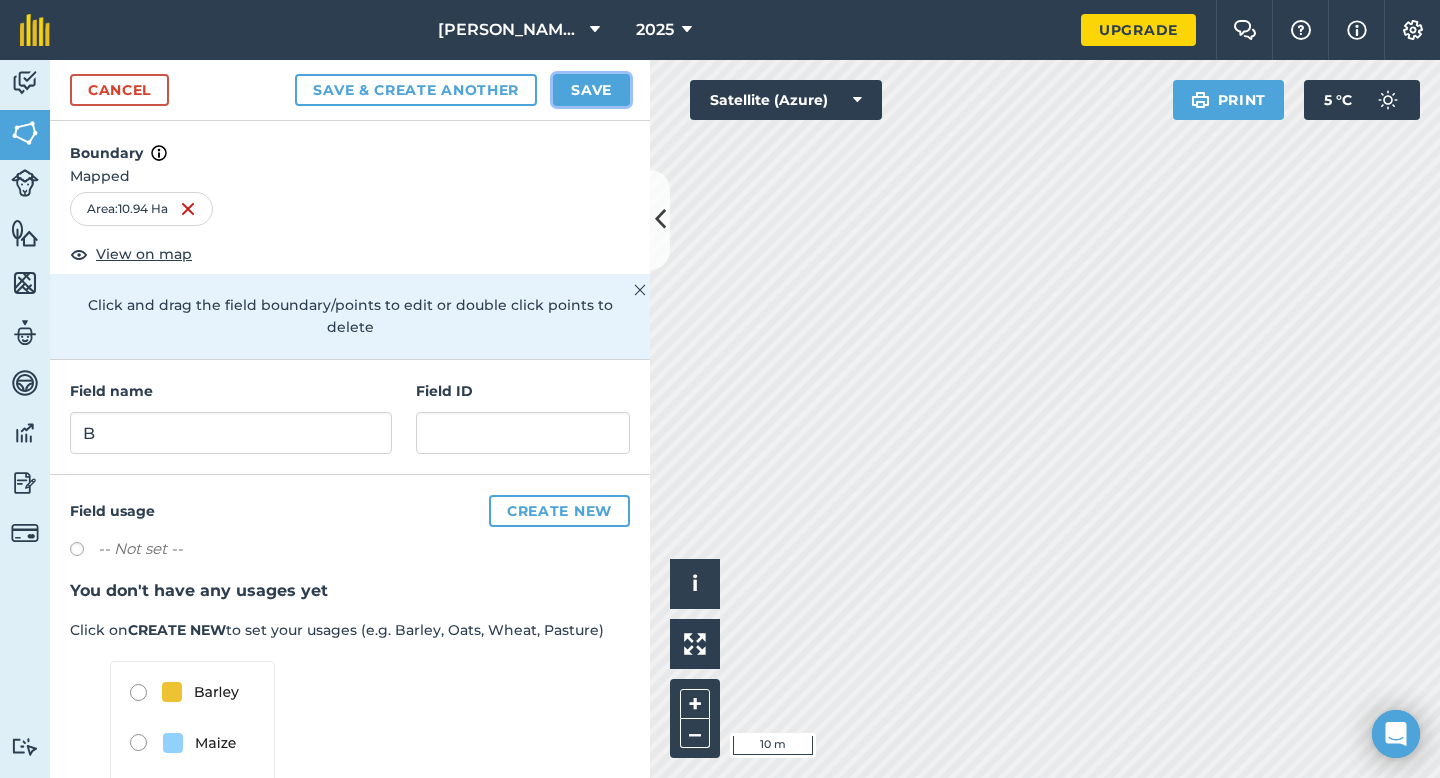 click on "Save" at bounding box center (591, 90) 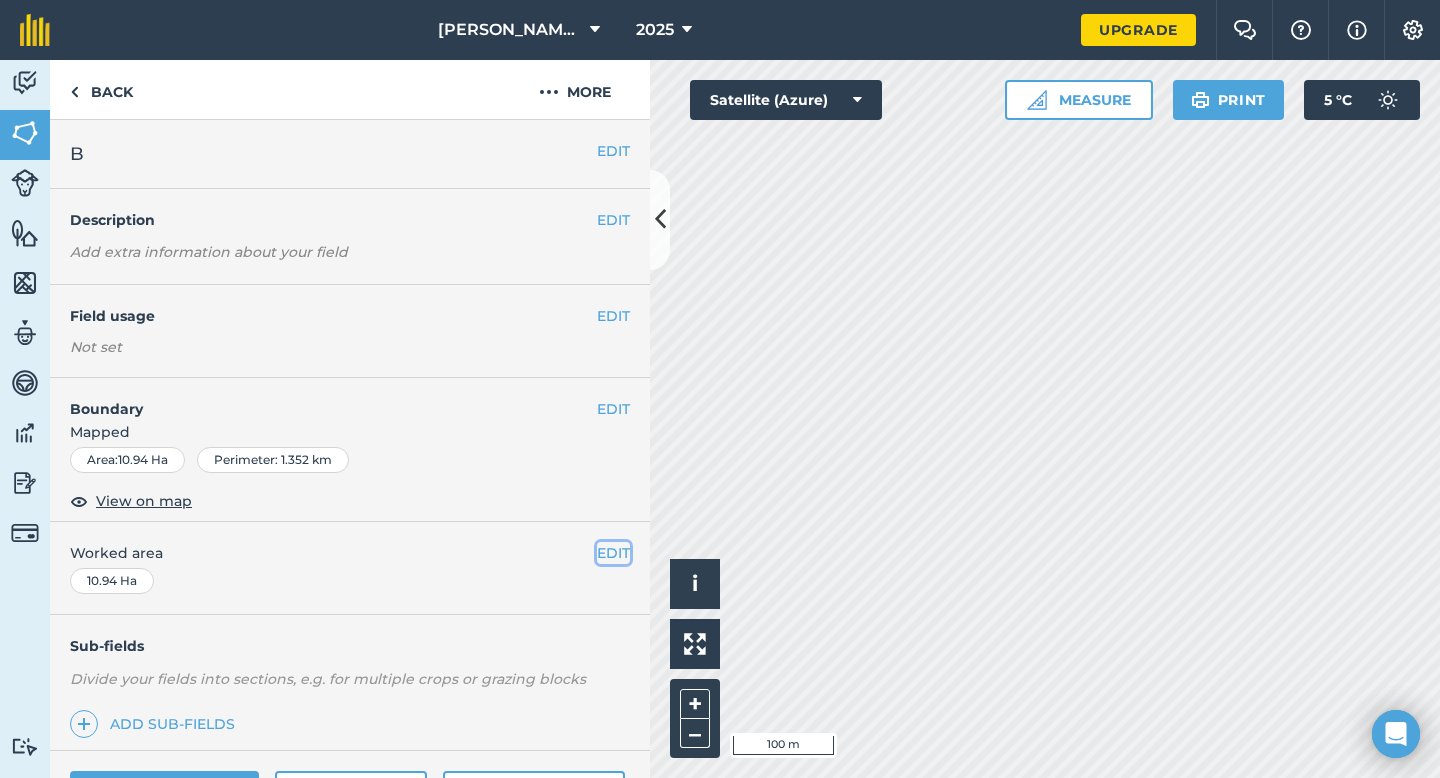 click on "EDIT" at bounding box center (613, 553) 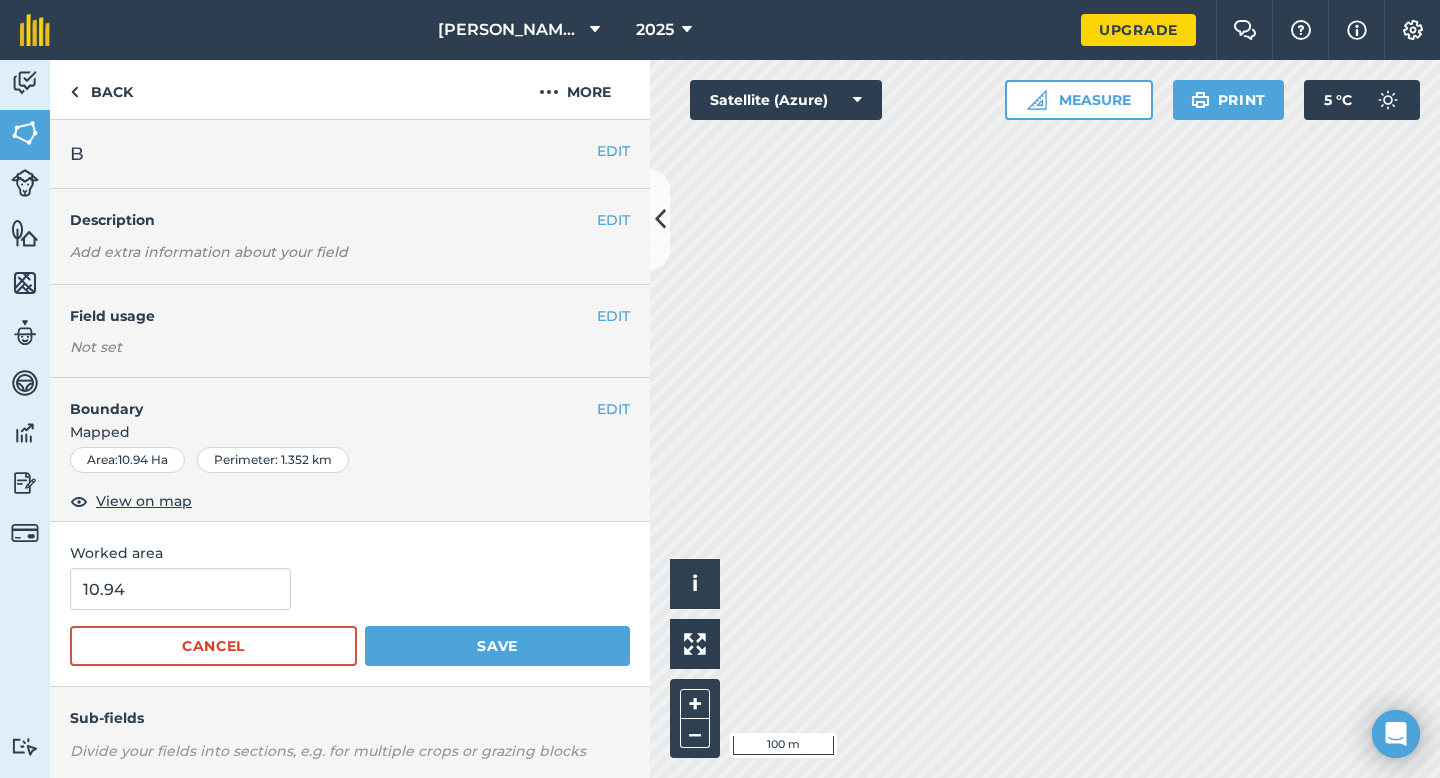 click on "10.94" at bounding box center (350, 589) 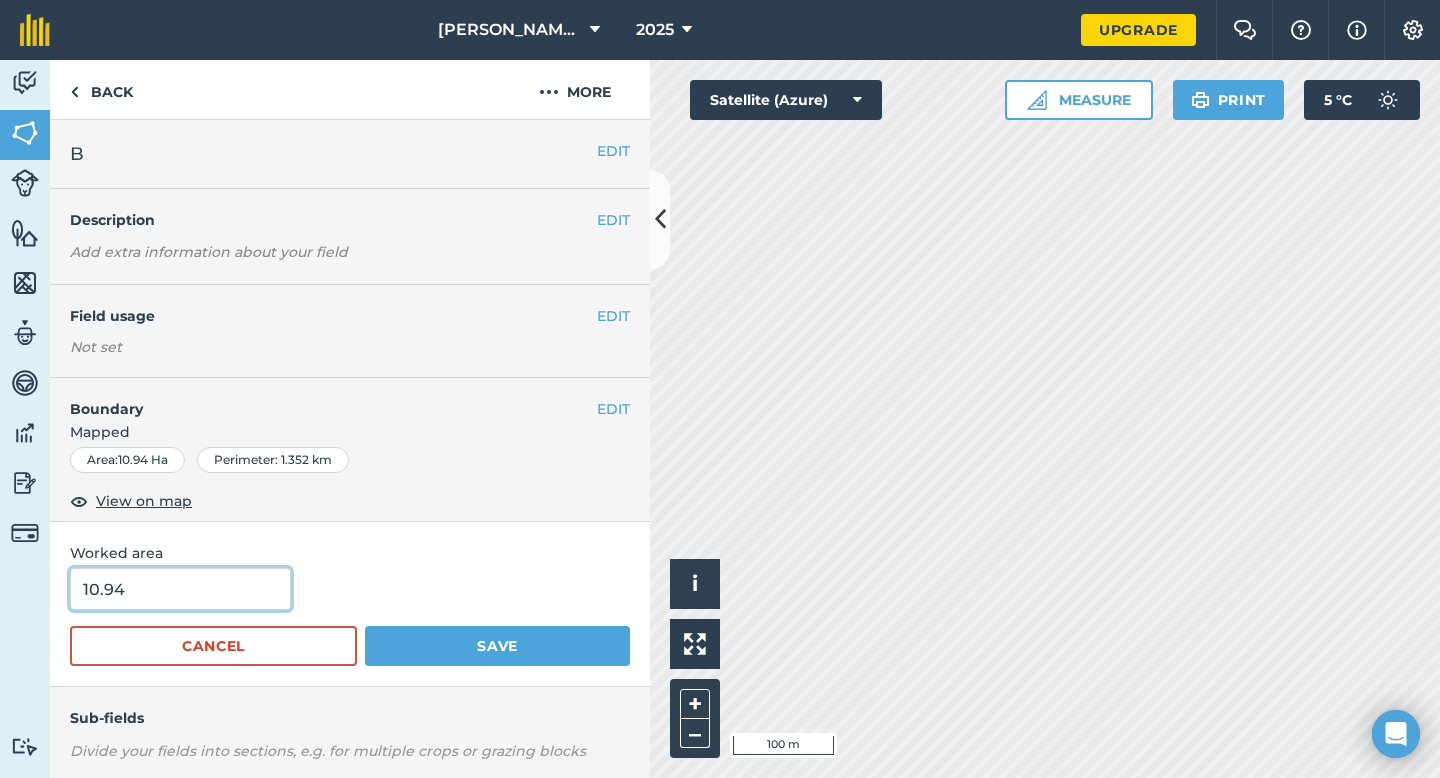 click on "10.94" at bounding box center [180, 589] 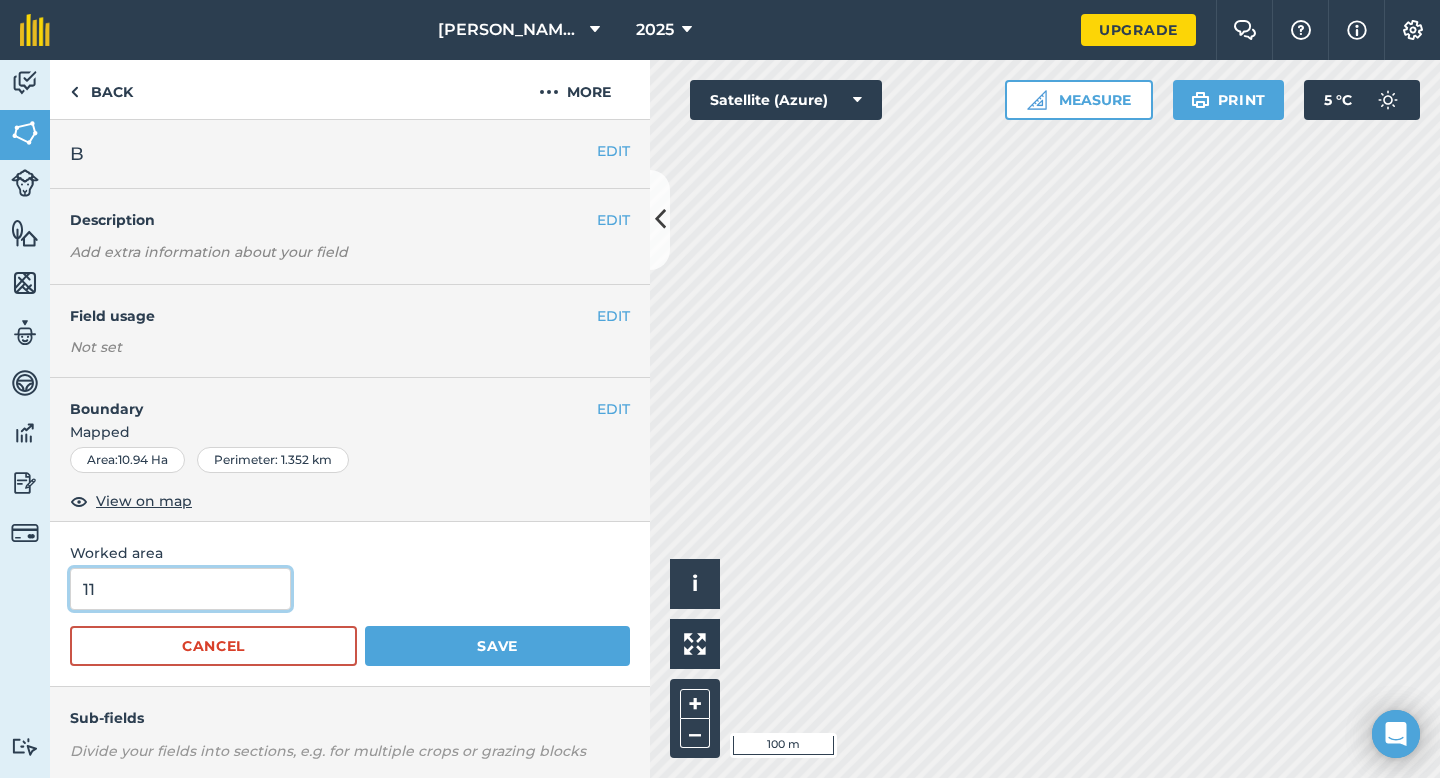 click on "Save" at bounding box center [497, 646] 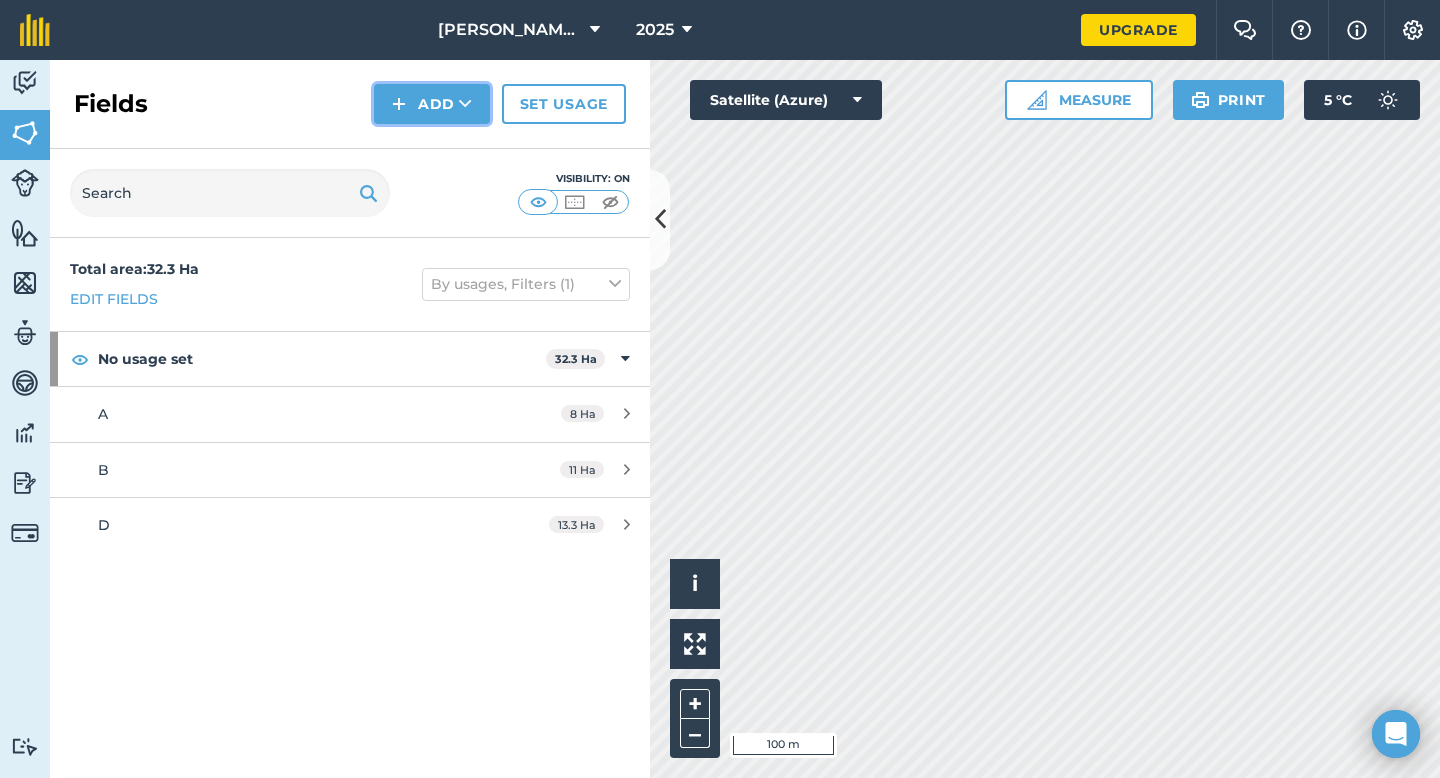 click on "Add" at bounding box center (432, 104) 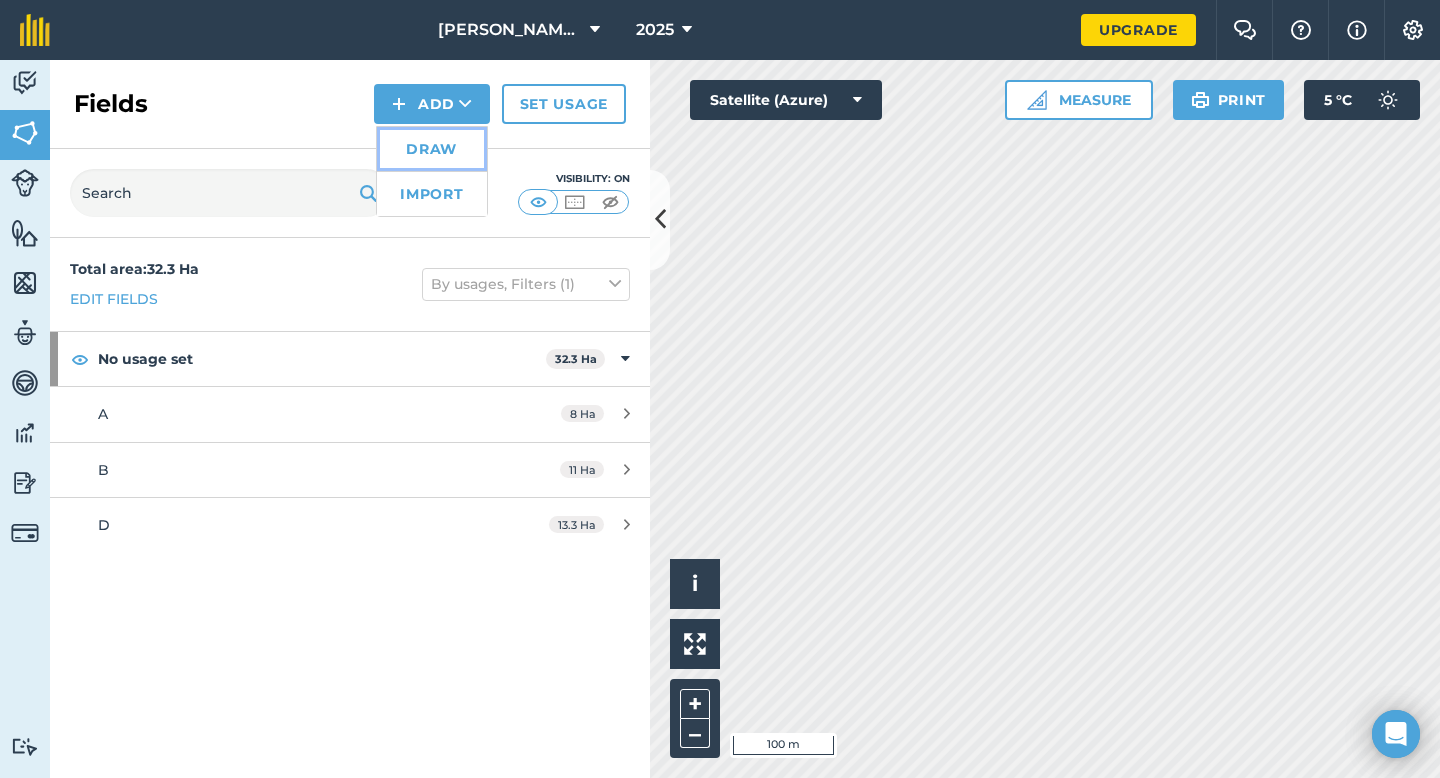 click on "Draw" at bounding box center [432, 149] 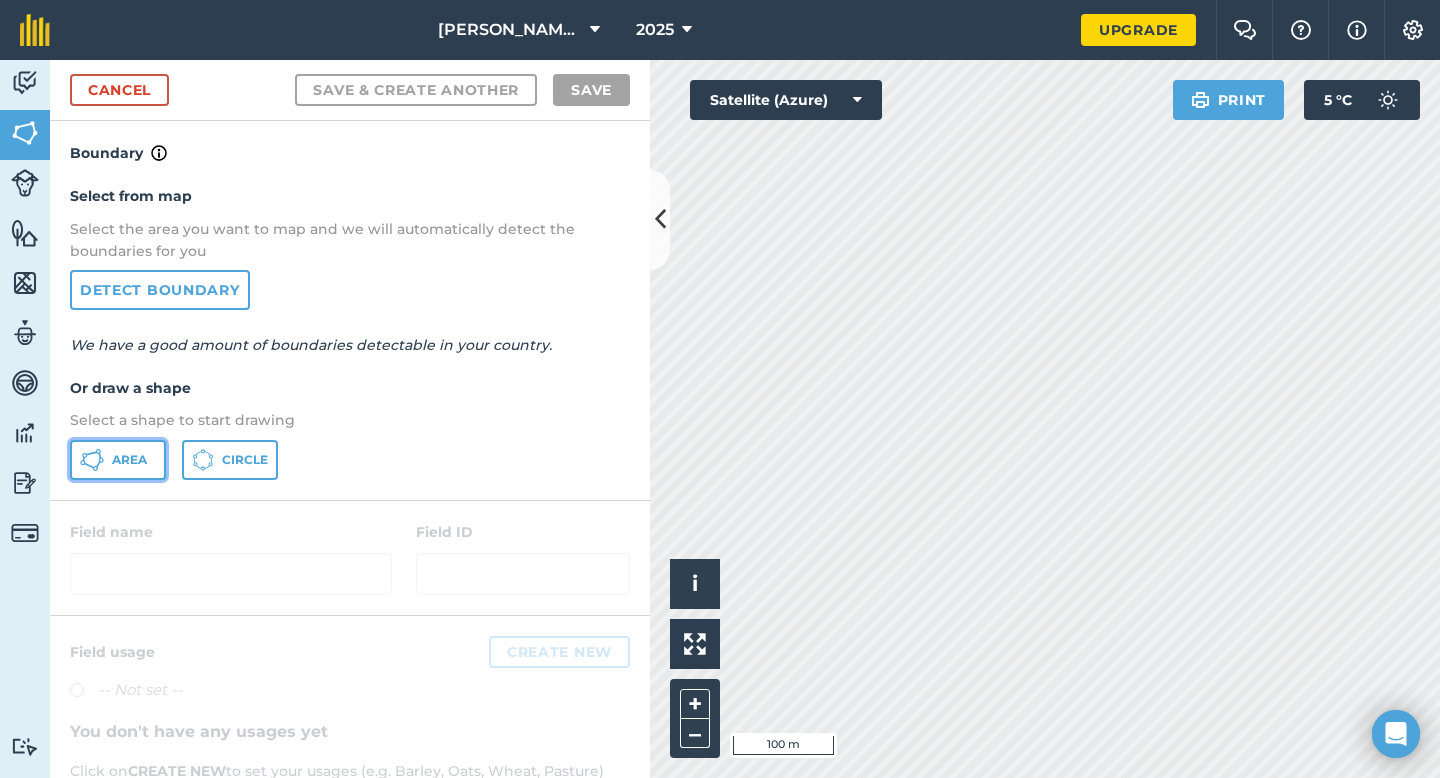click on "Area" at bounding box center (118, 460) 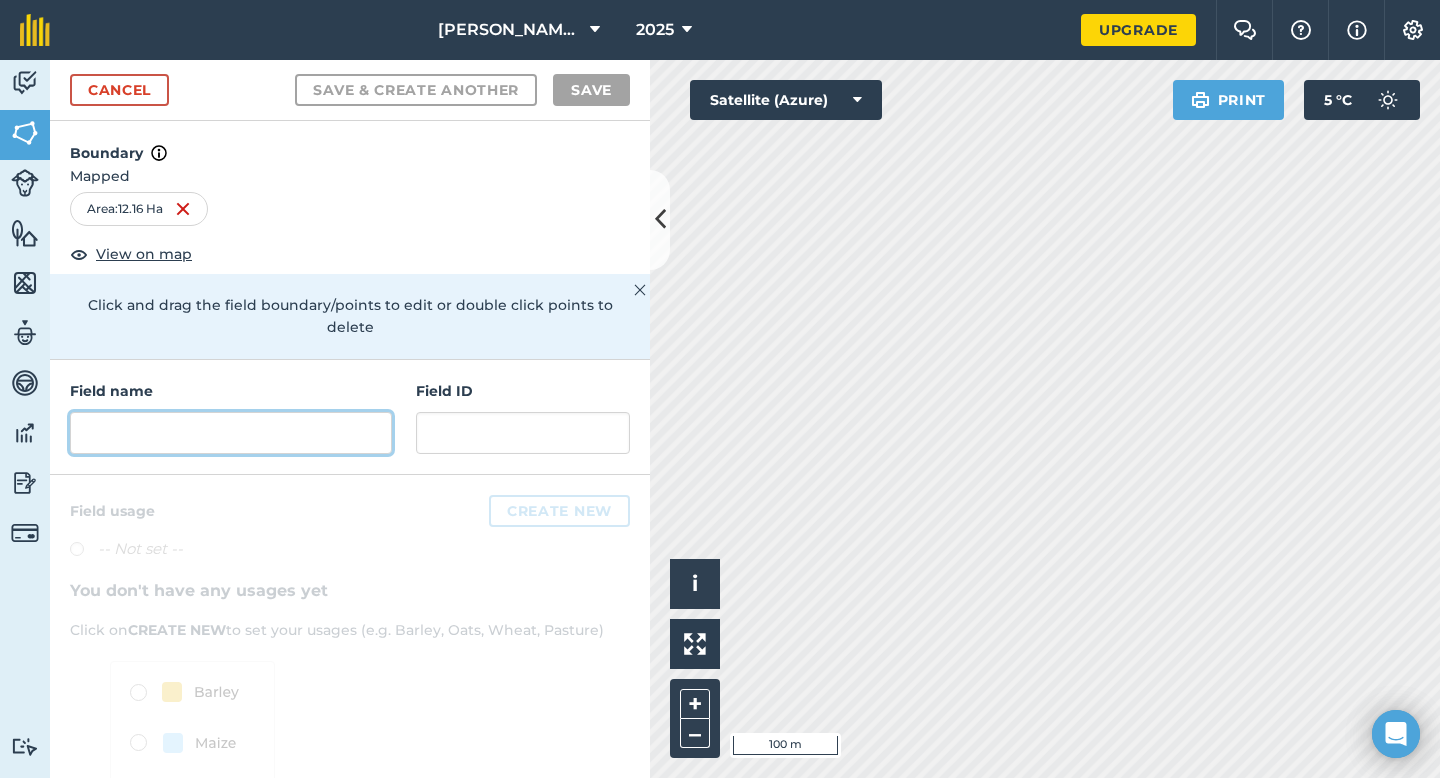 click at bounding box center (231, 433) 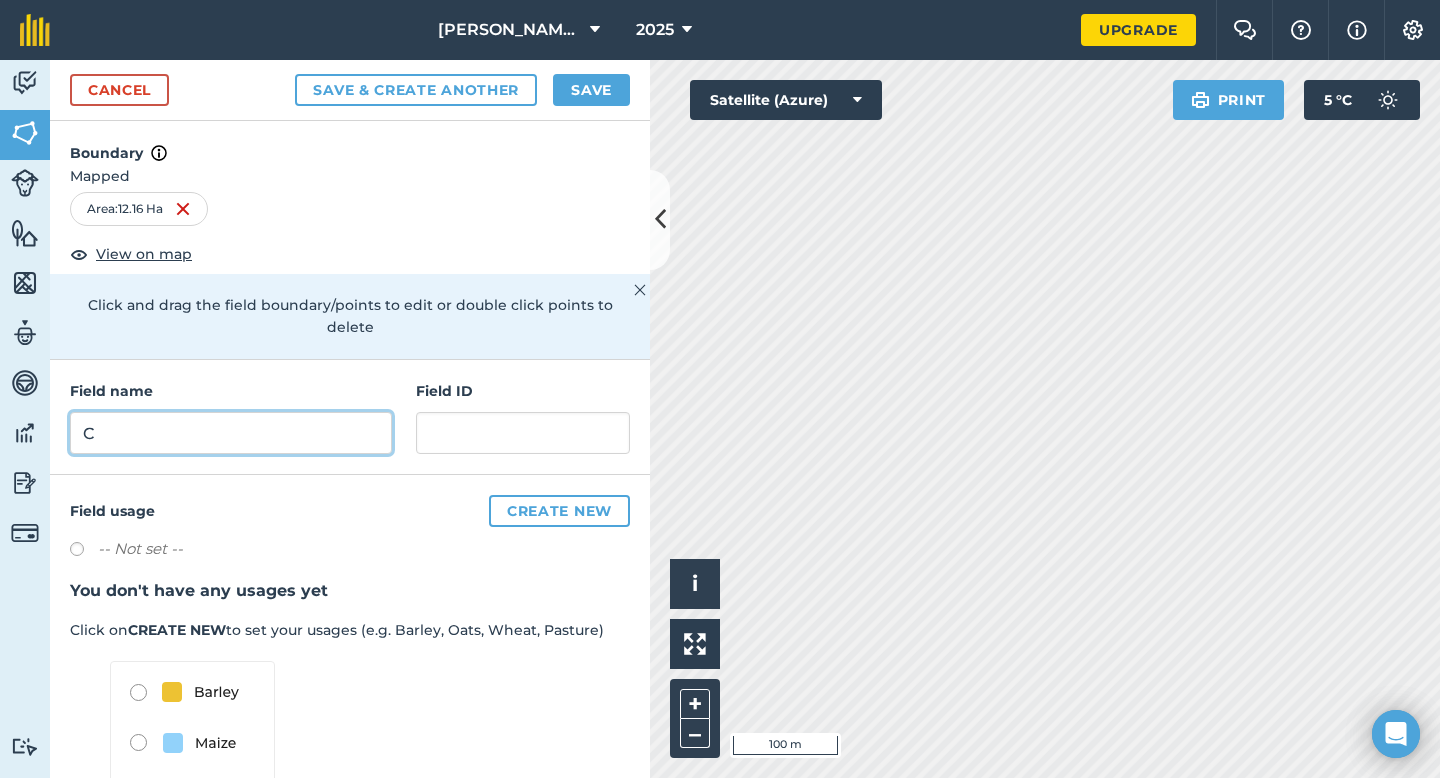 type on "C" 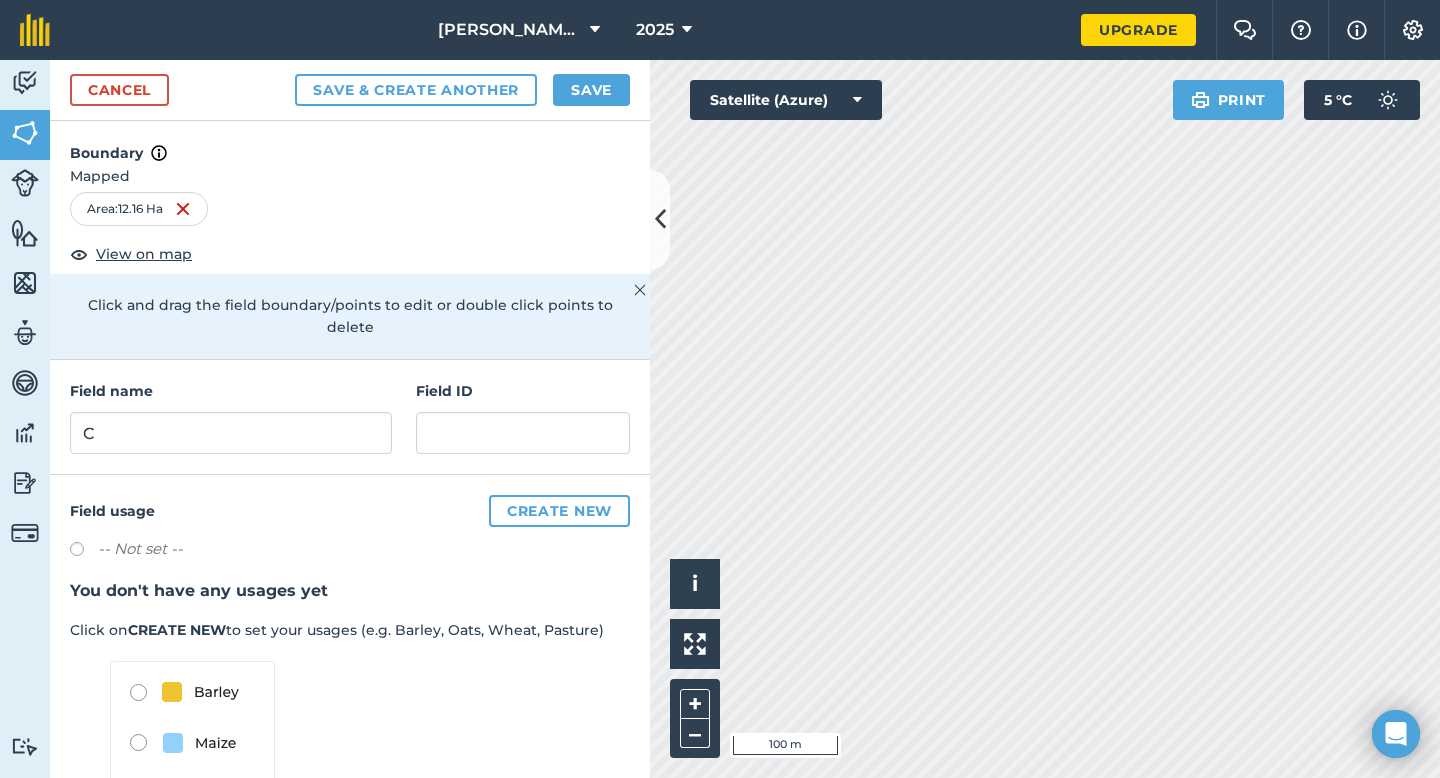 click on "Cancel Save & Create Another Save" at bounding box center [350, 90] 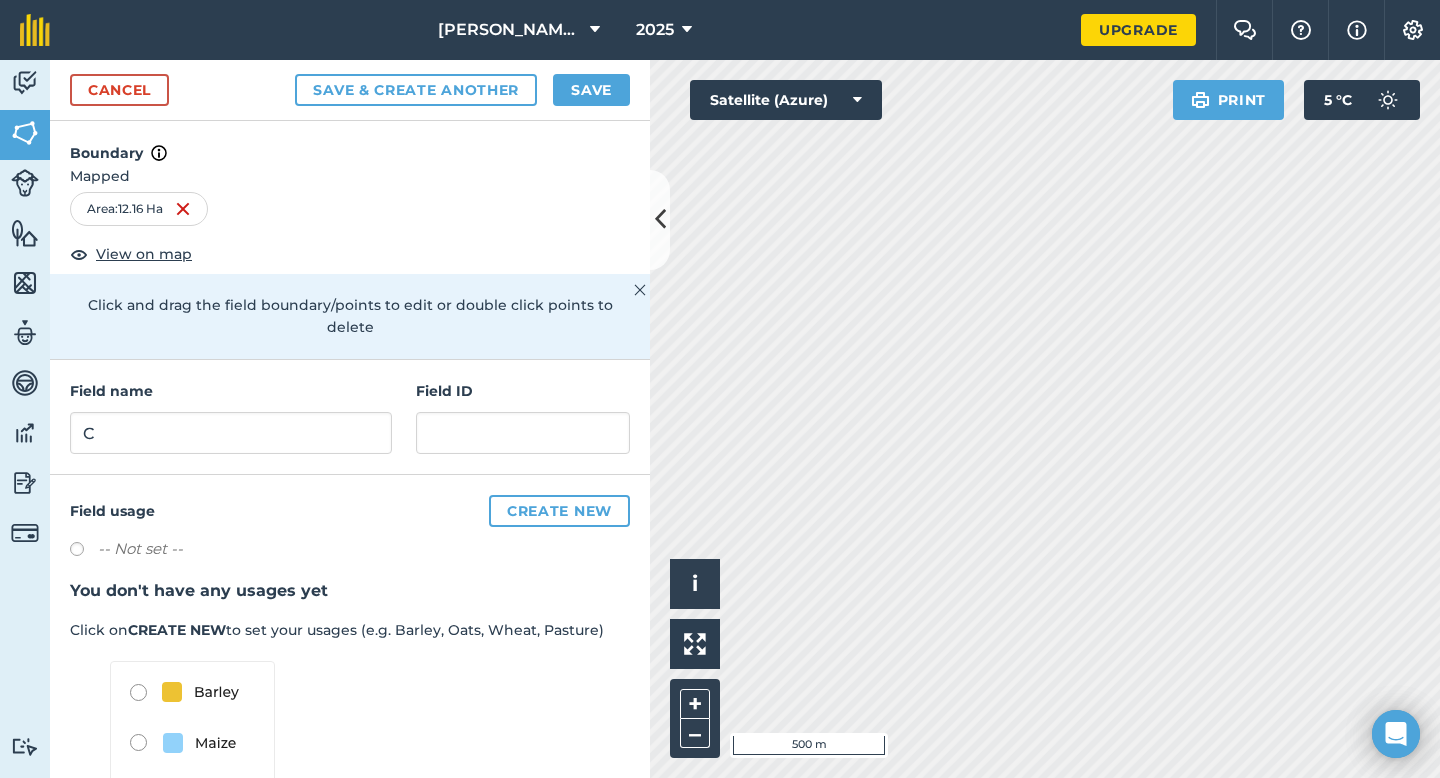 click on "You don't have any usages yet" at bounding box center (350, 591) 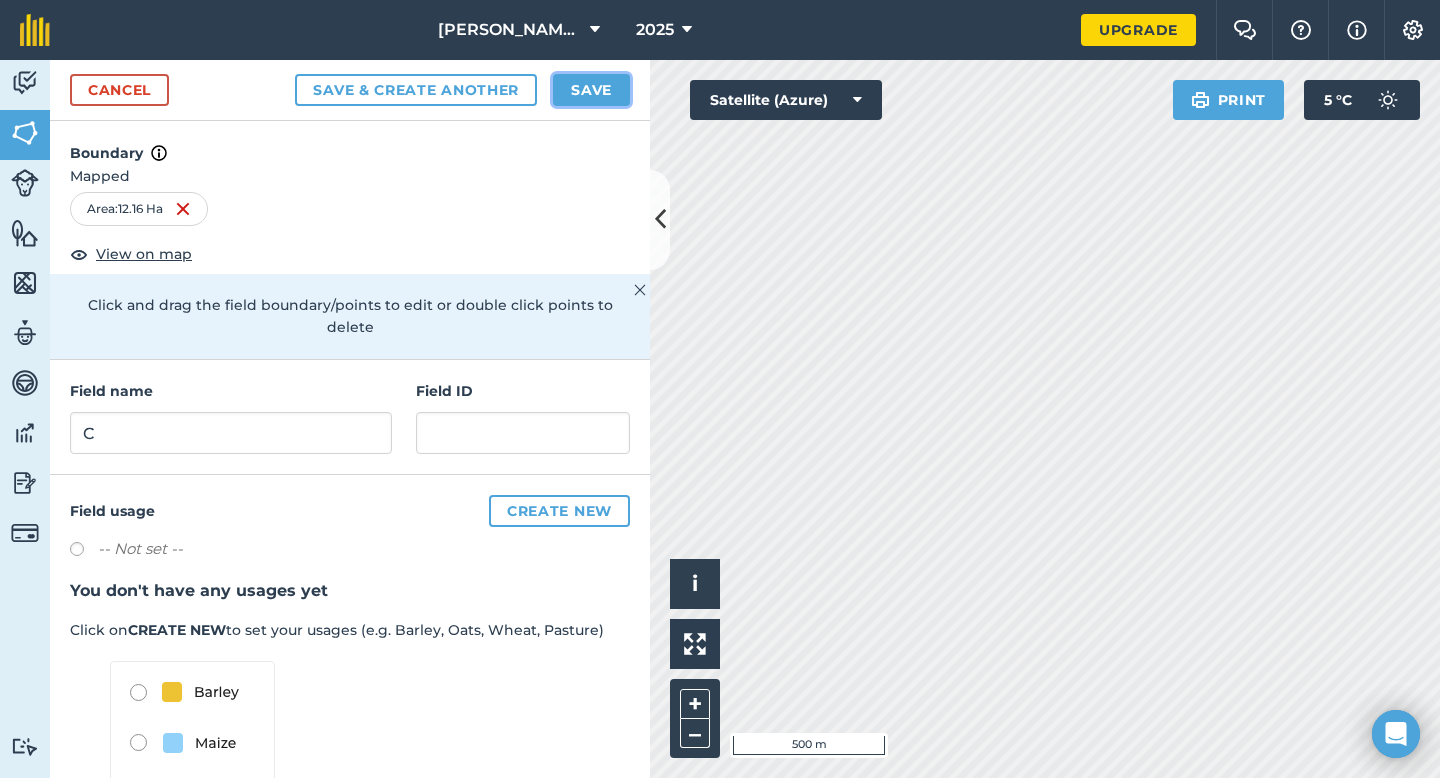 click on "Save" at bounding box center [591, 90] 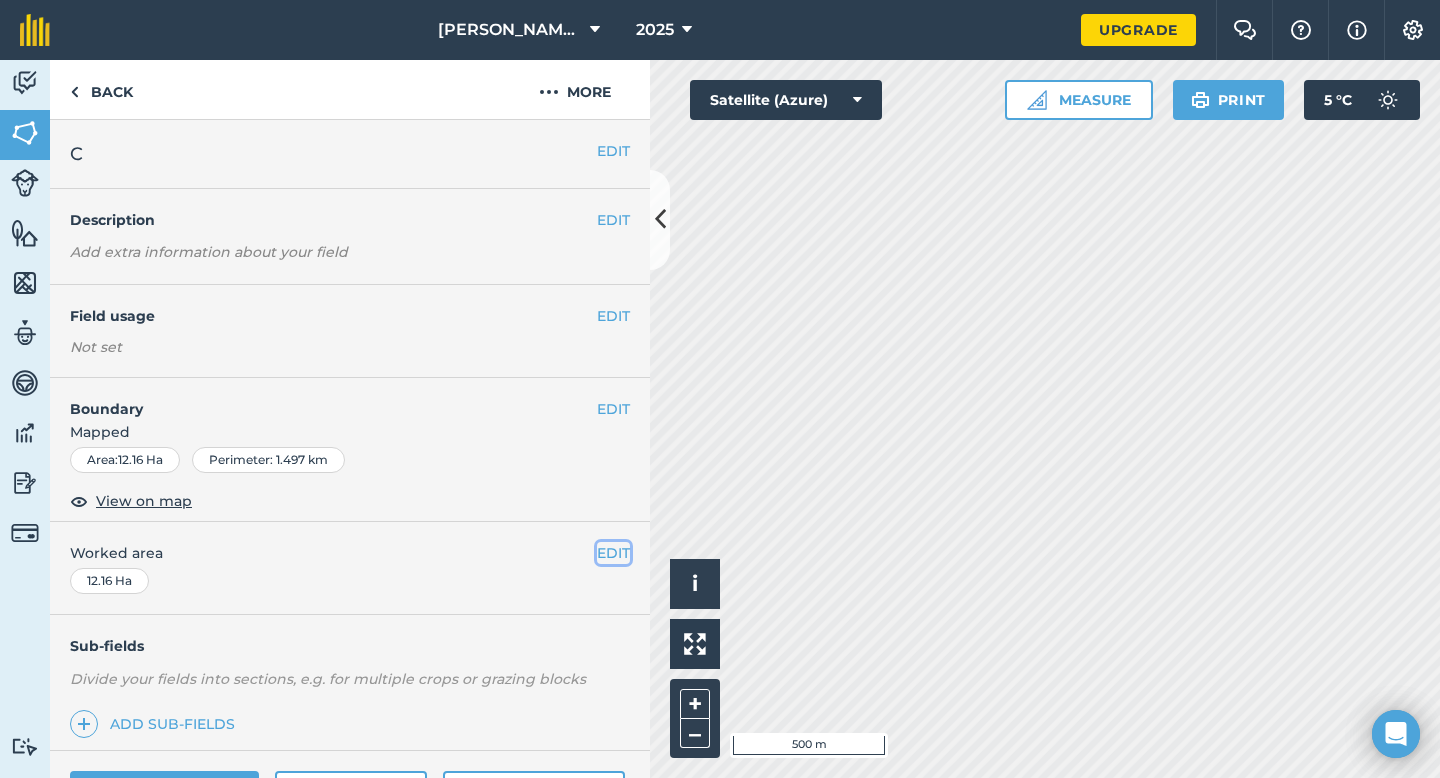 click on "EDIT" at bounding box center [613, 553] 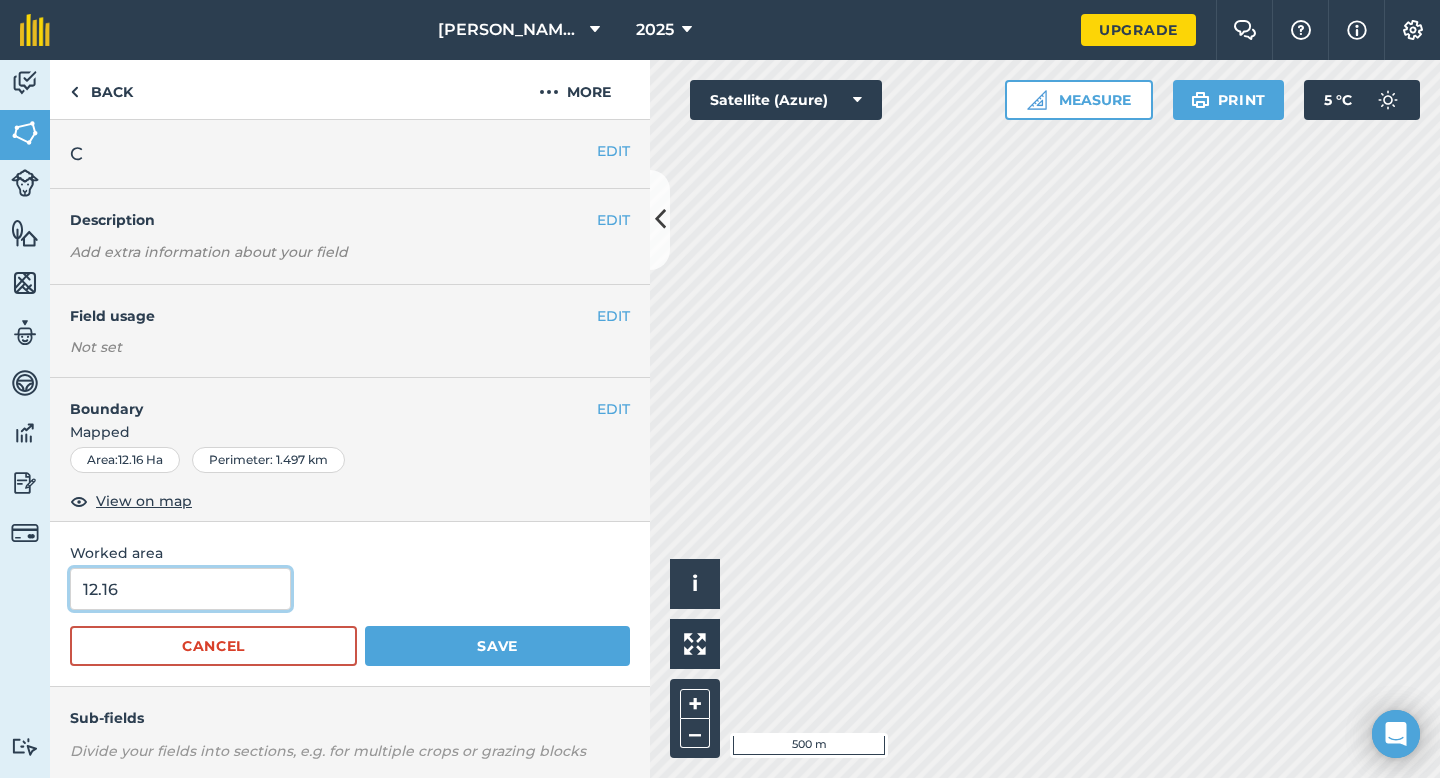 click on "12.16" at bounding box center (180, 589) 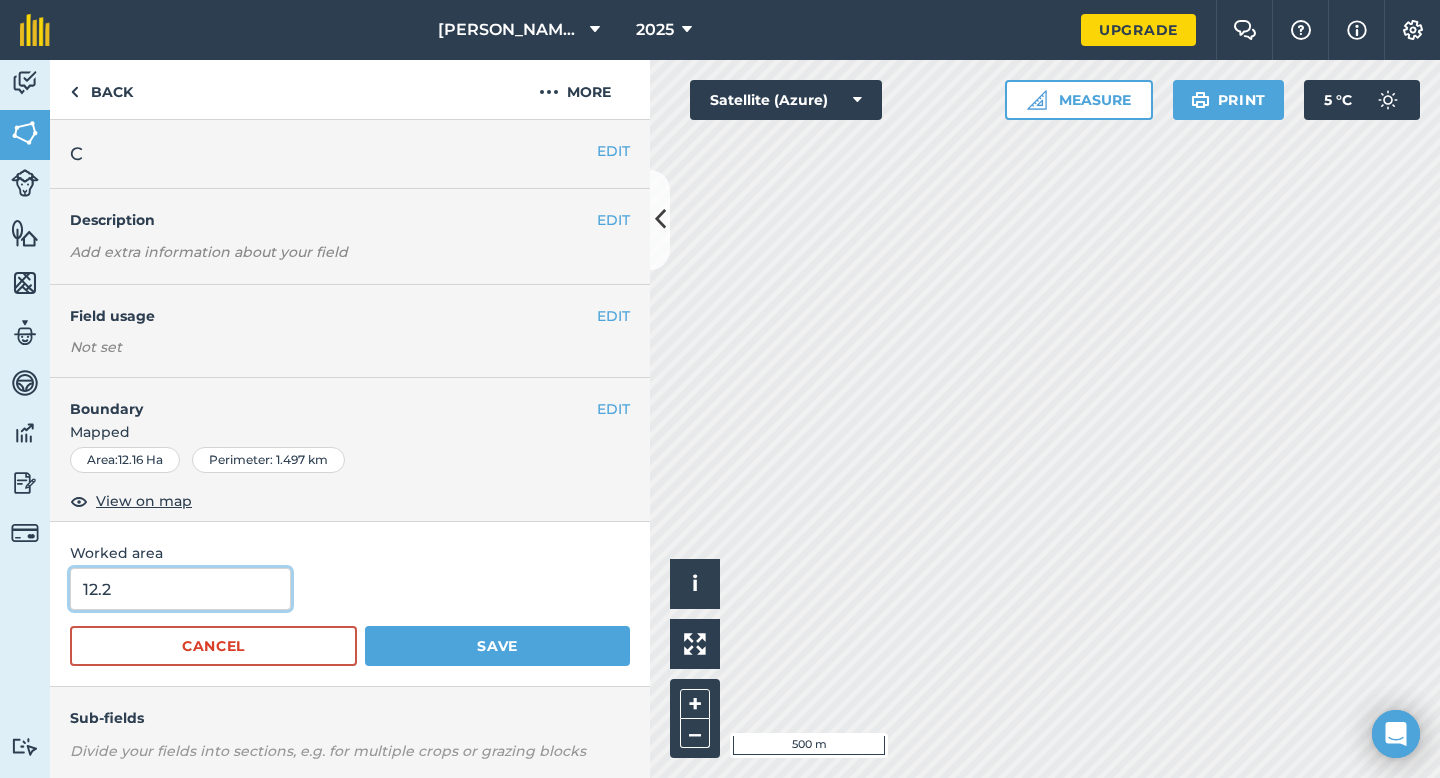 type on "12.2" 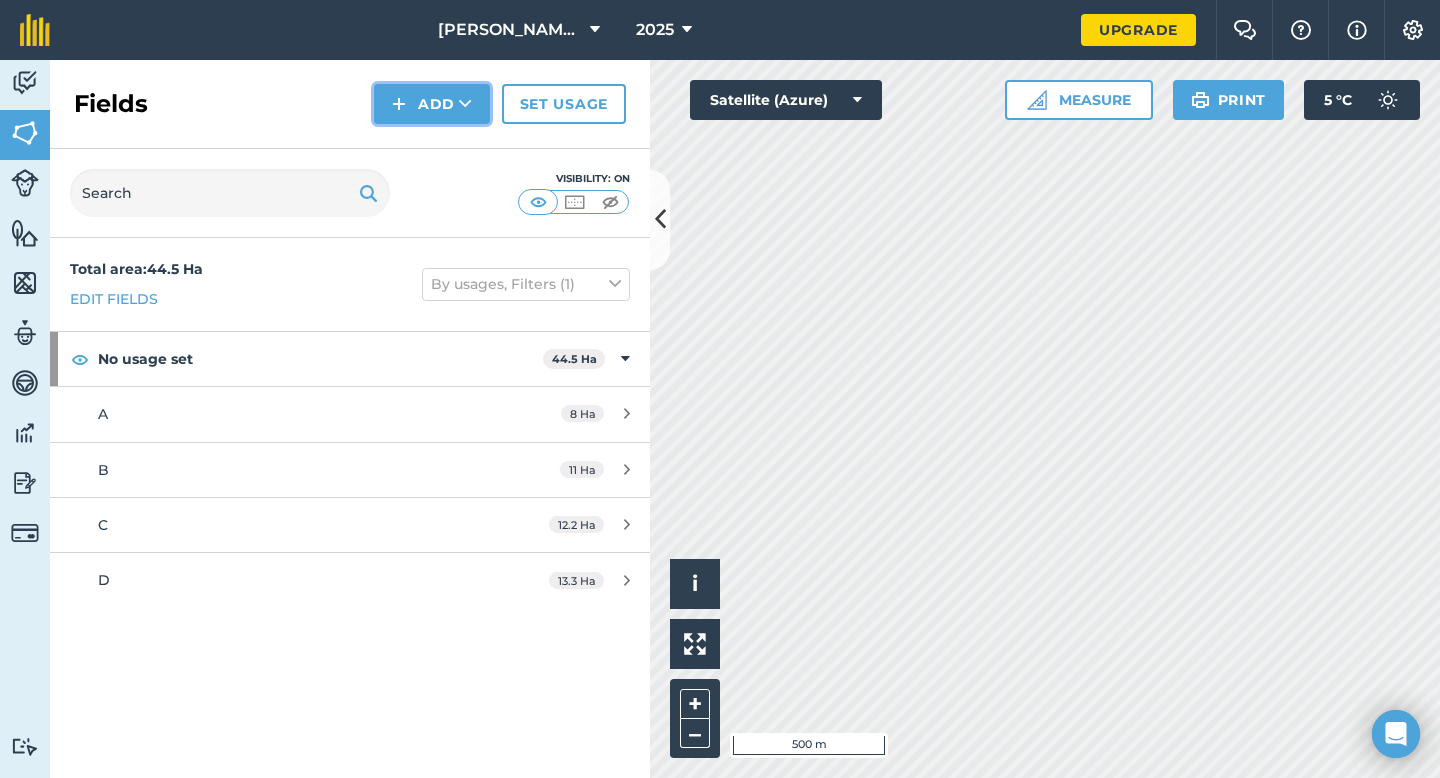 click on "Add" at bounding box center [432, 104] 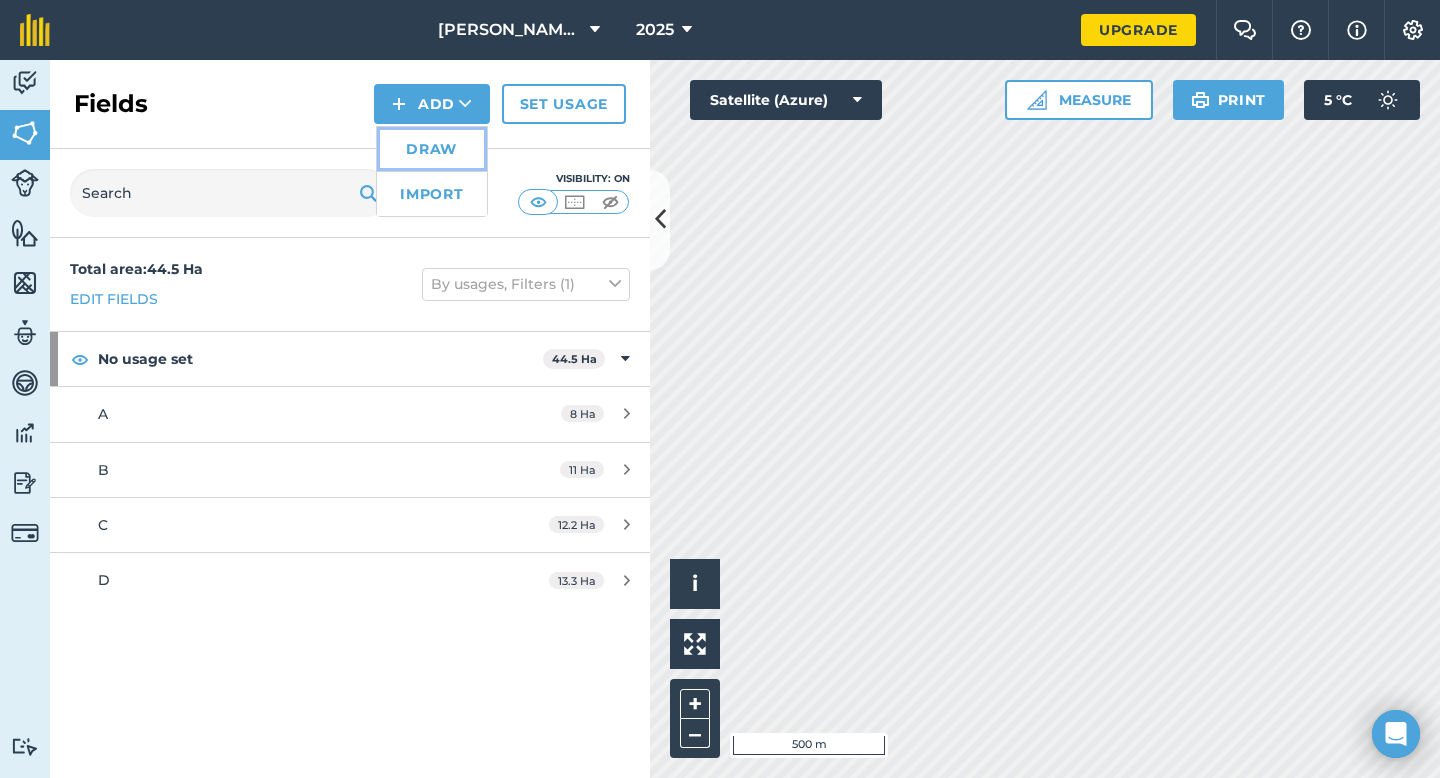 click on "Draw" at bounding box center [432, 149] 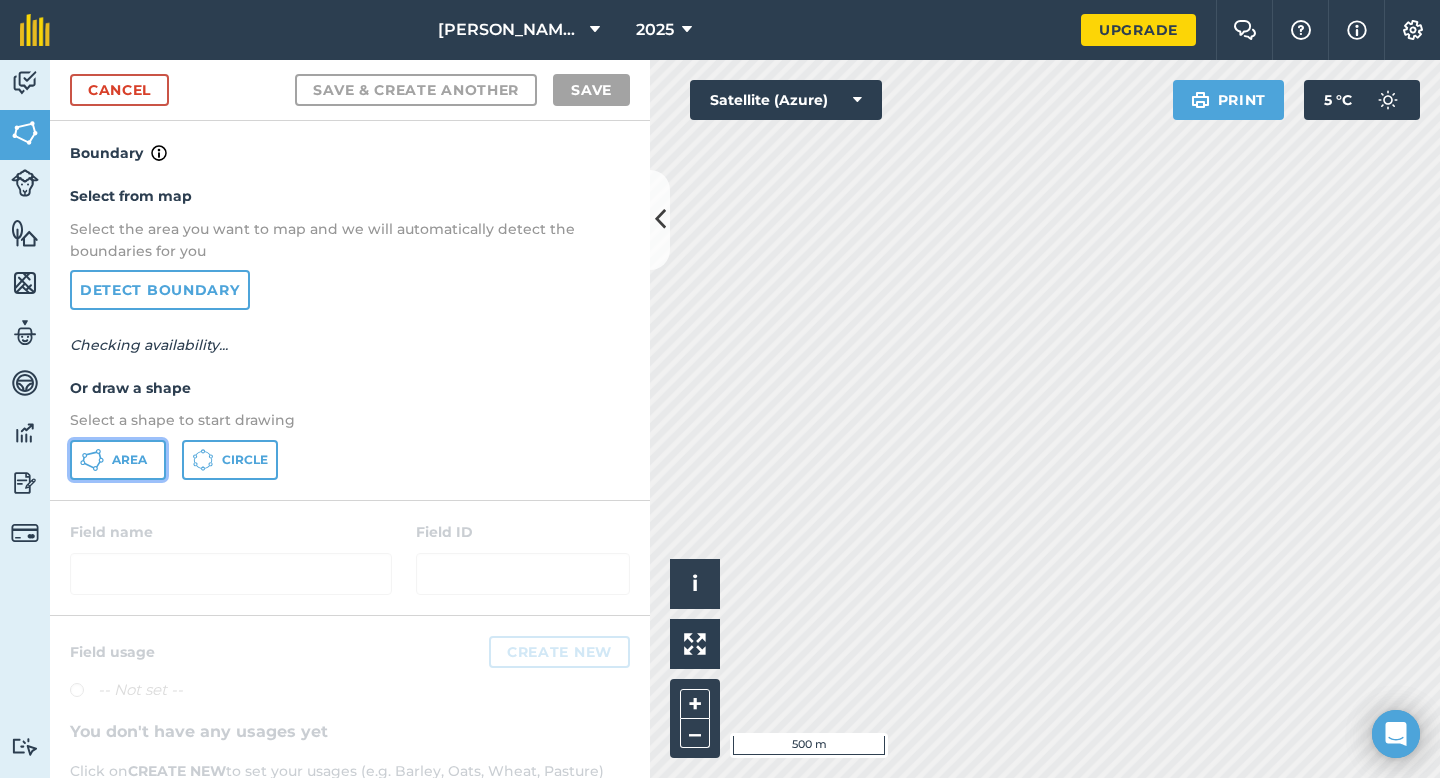 click on "Area" at bounding box center [129, 460] 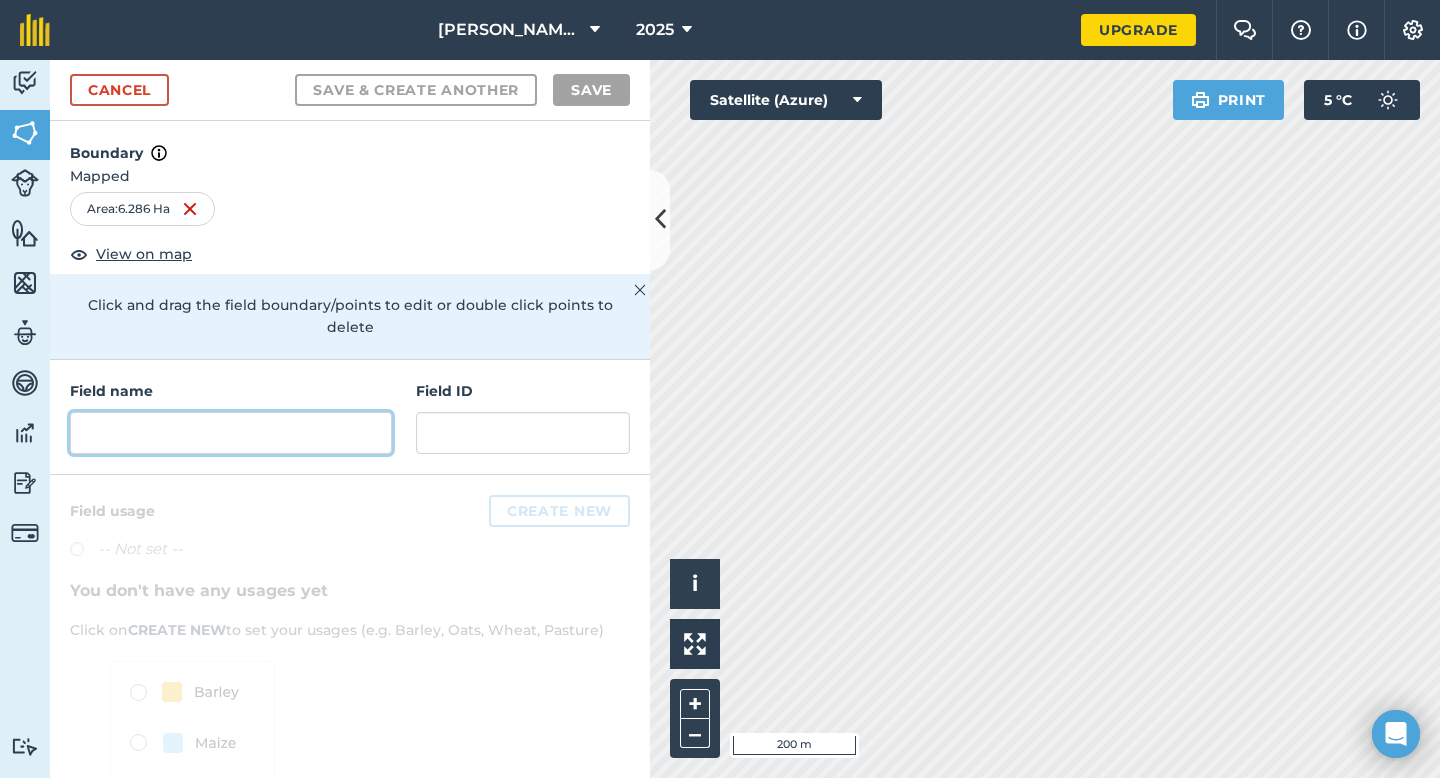 click at bounding box center [231, 433] 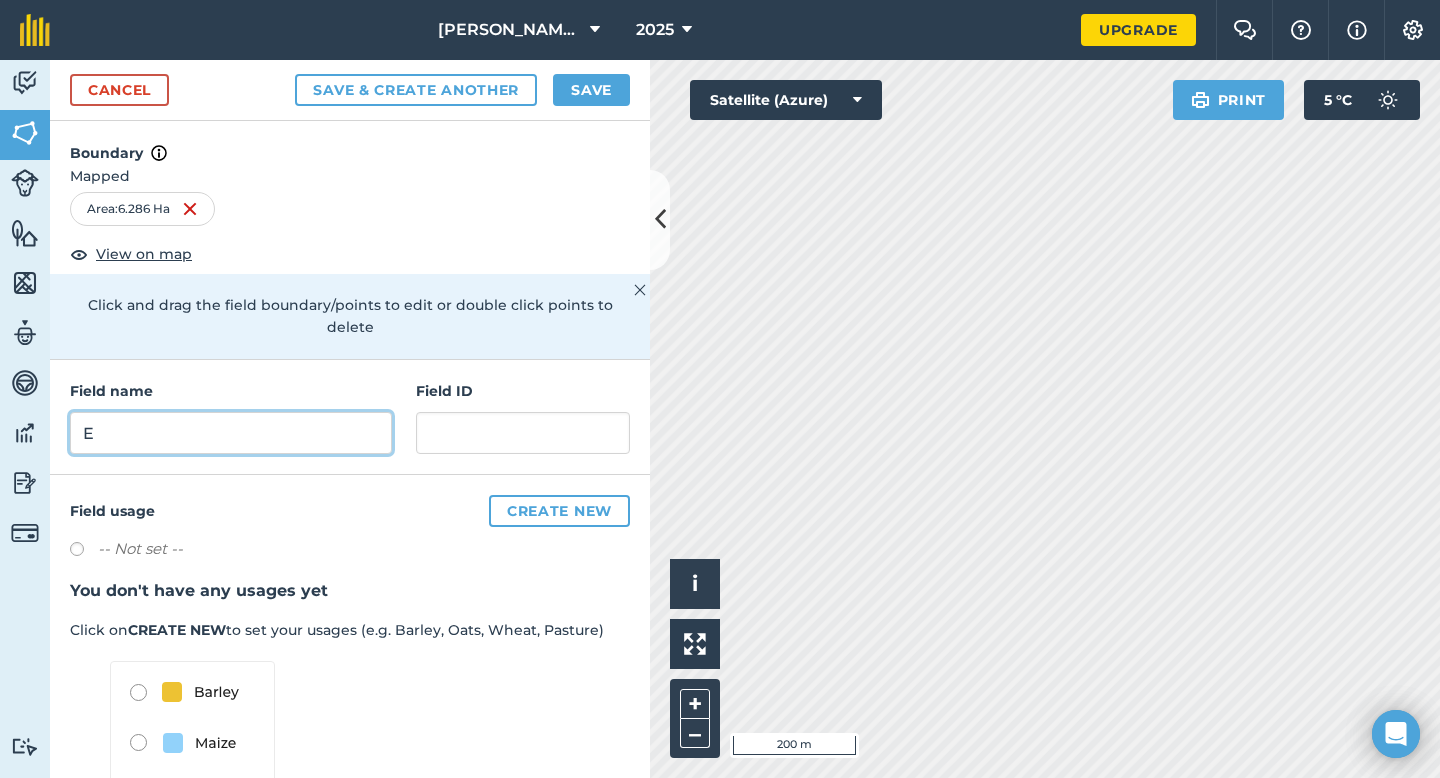 type on "E" 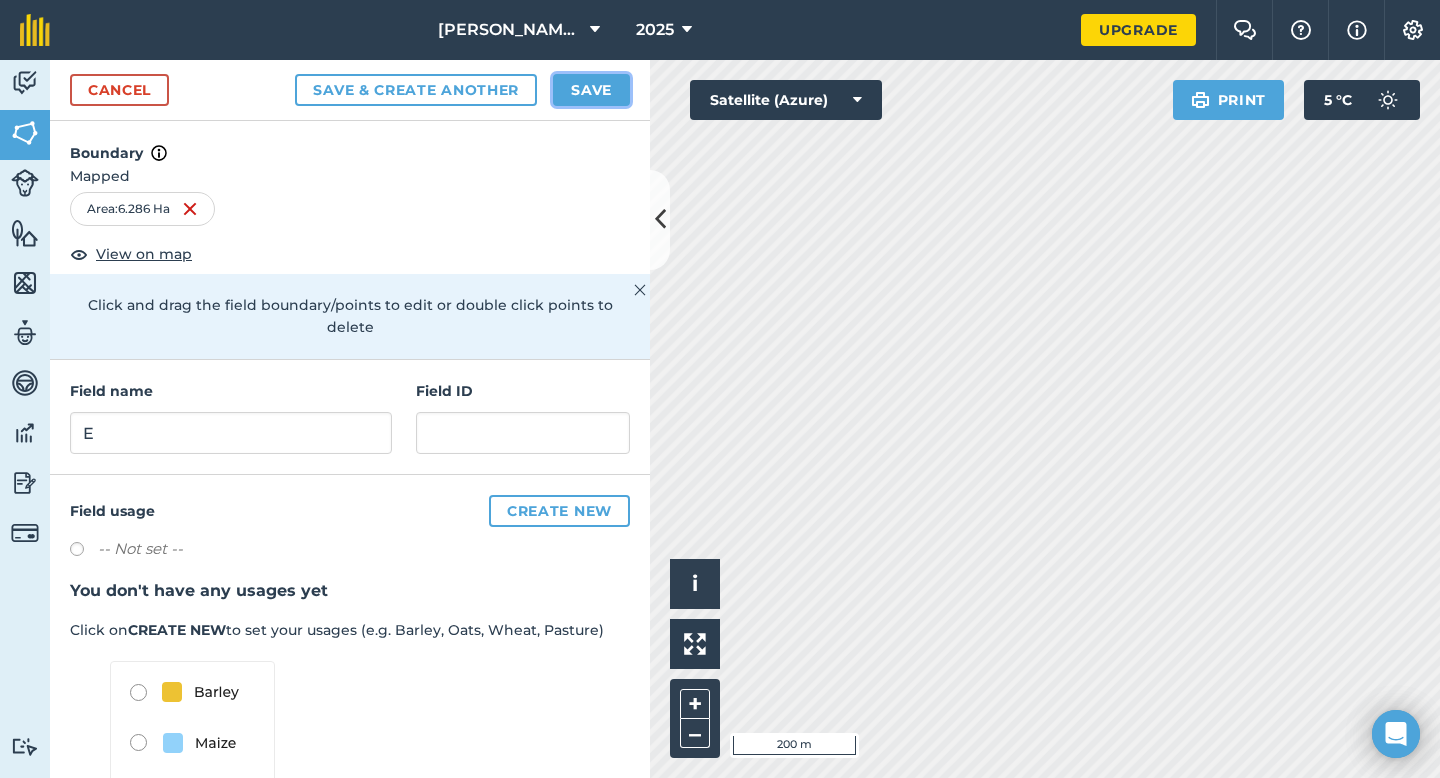 click on "Save" at bounding box center (591, 90) 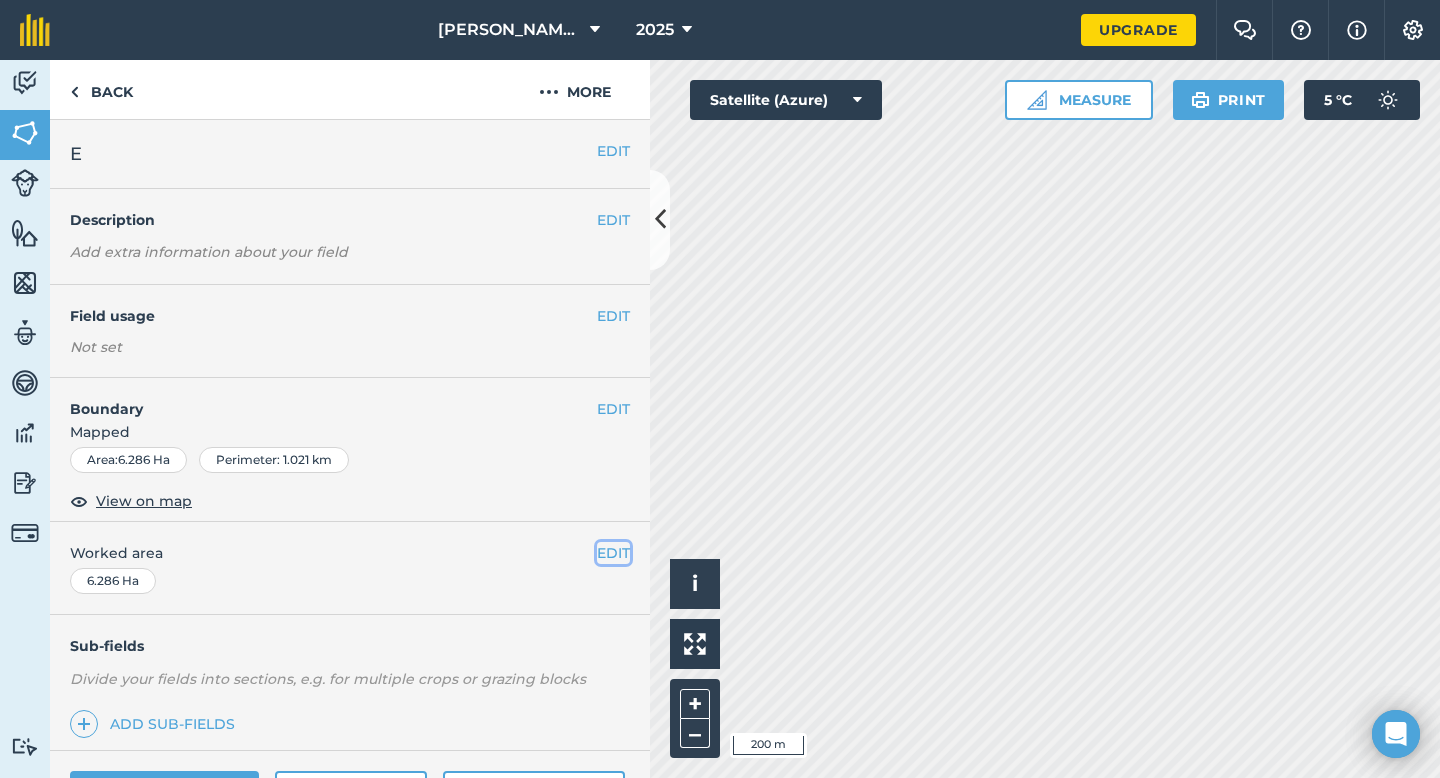 click on "EDIT" at bounding box center (613, 553) 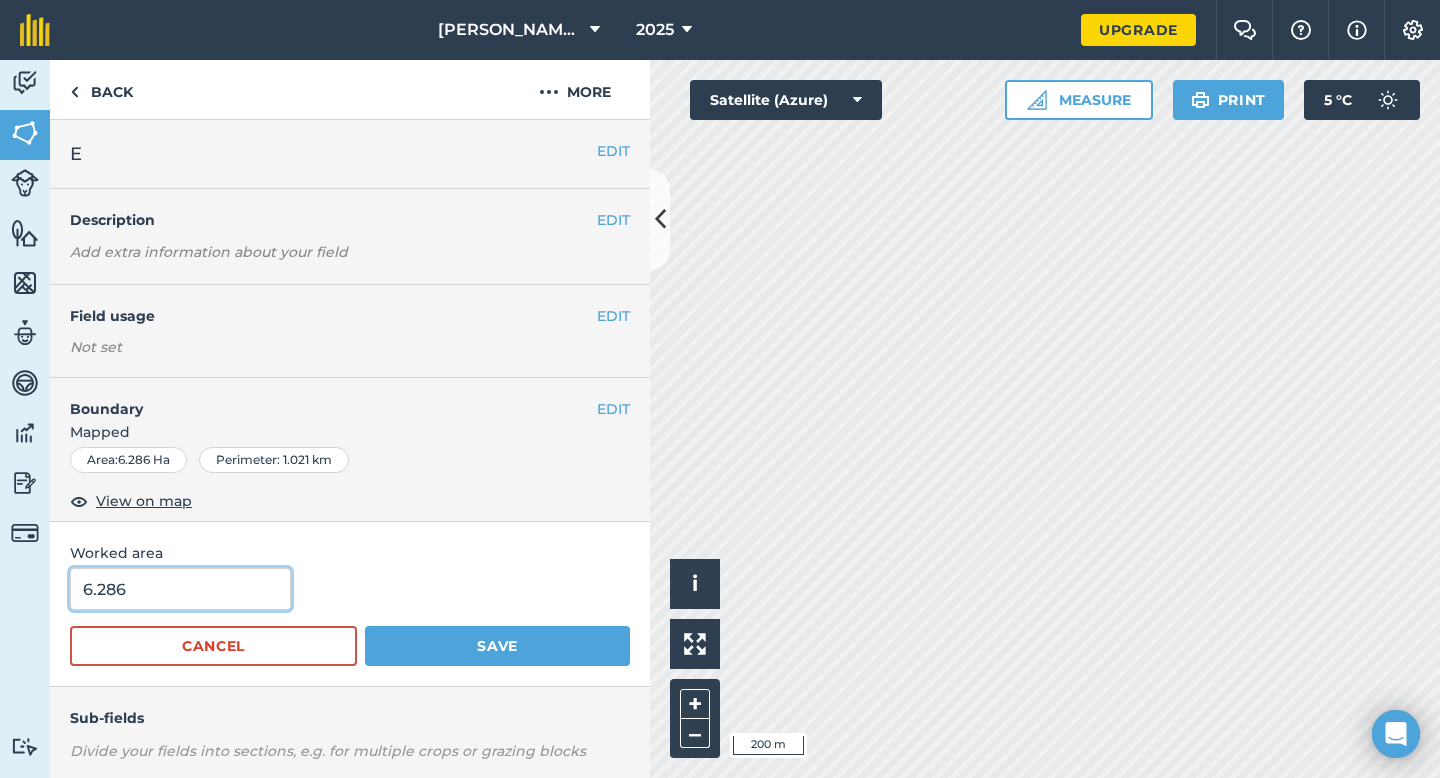 click on "6.286" at bounding box center [180, 589] 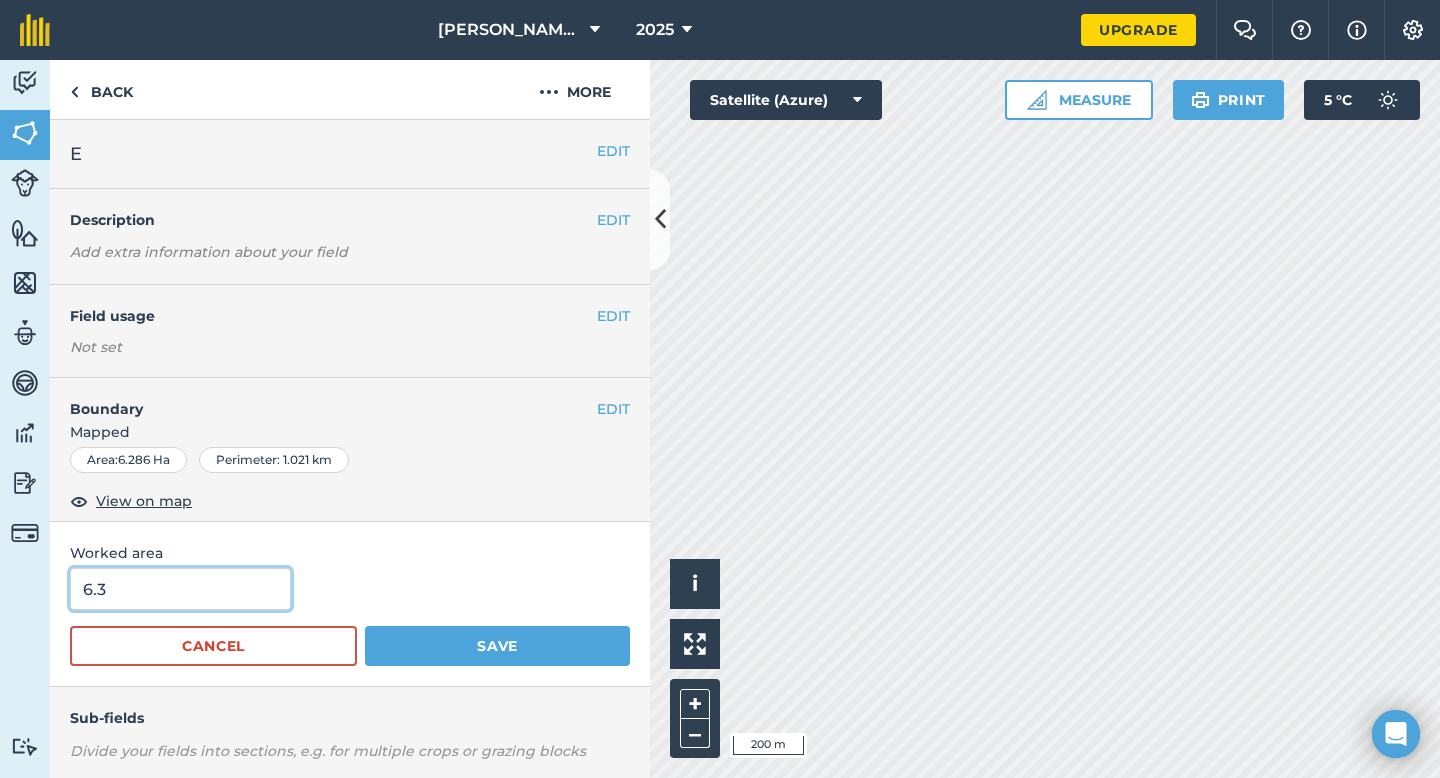type on "6.3" 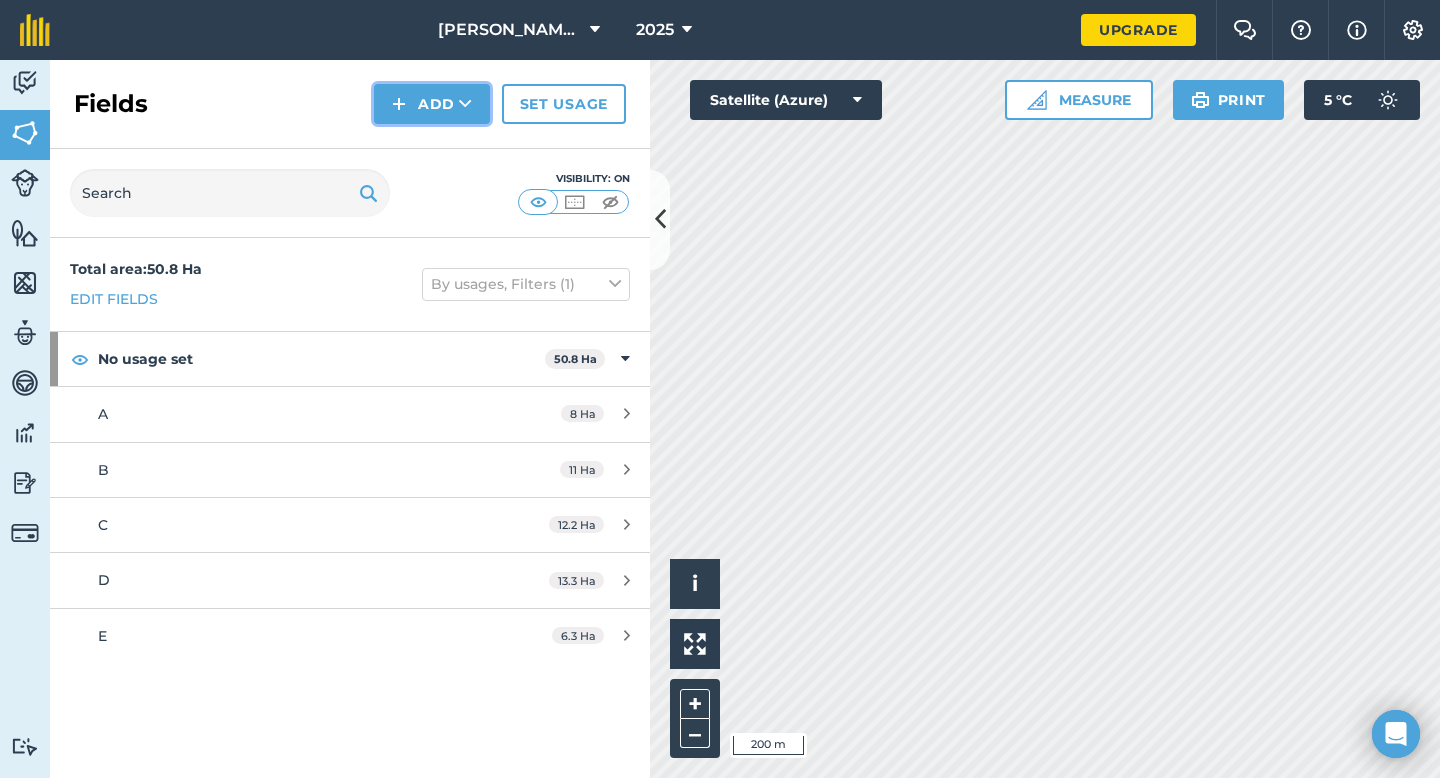 click on "Add" at bounding box center (432, 104) 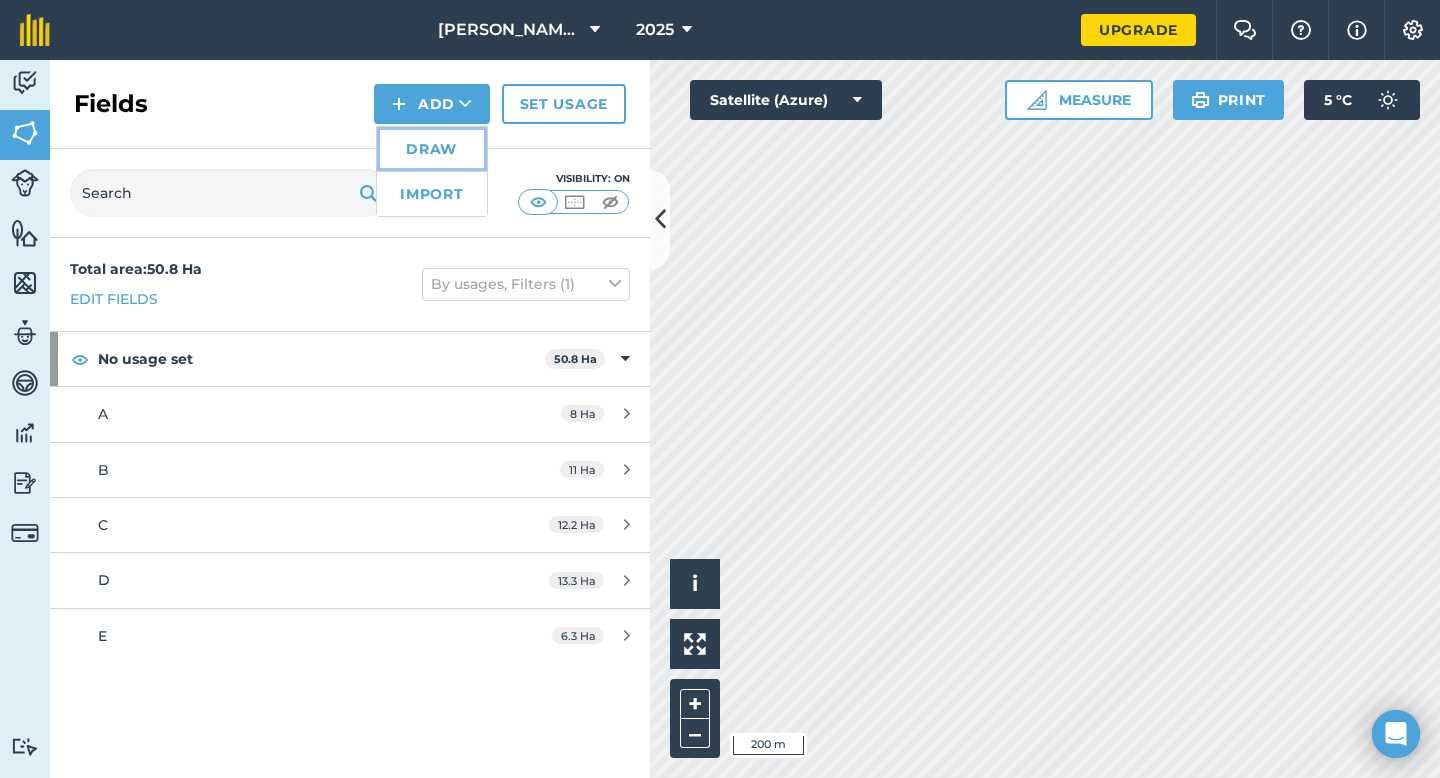click on "Draw" at bounding box center (432, 149) 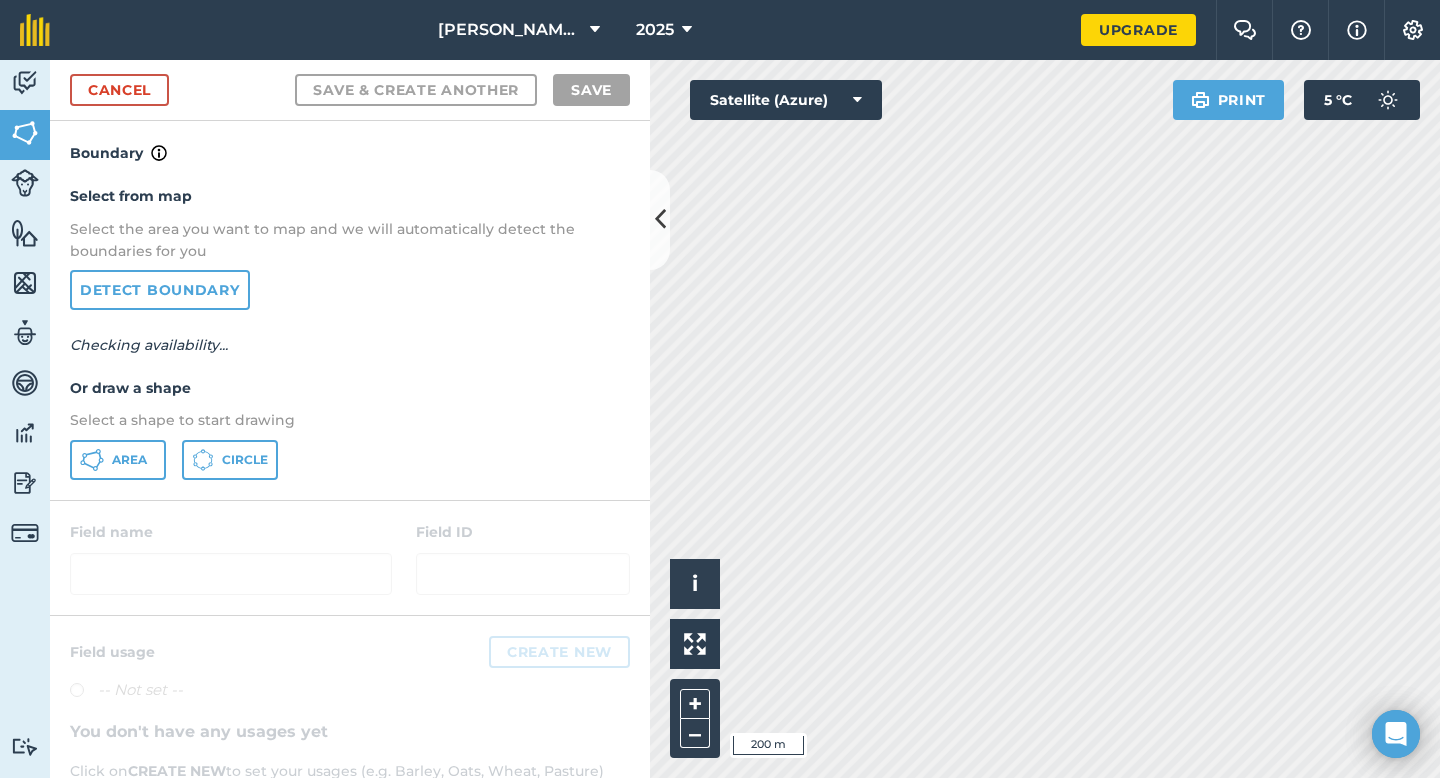 click on "Select from map Select the area you want to map and we will automatically detect the boundaries for you Detect boundary Checking availability... Or draw a shape Select a shape to start drawing Area Circle" at bounding box center (350, 332) 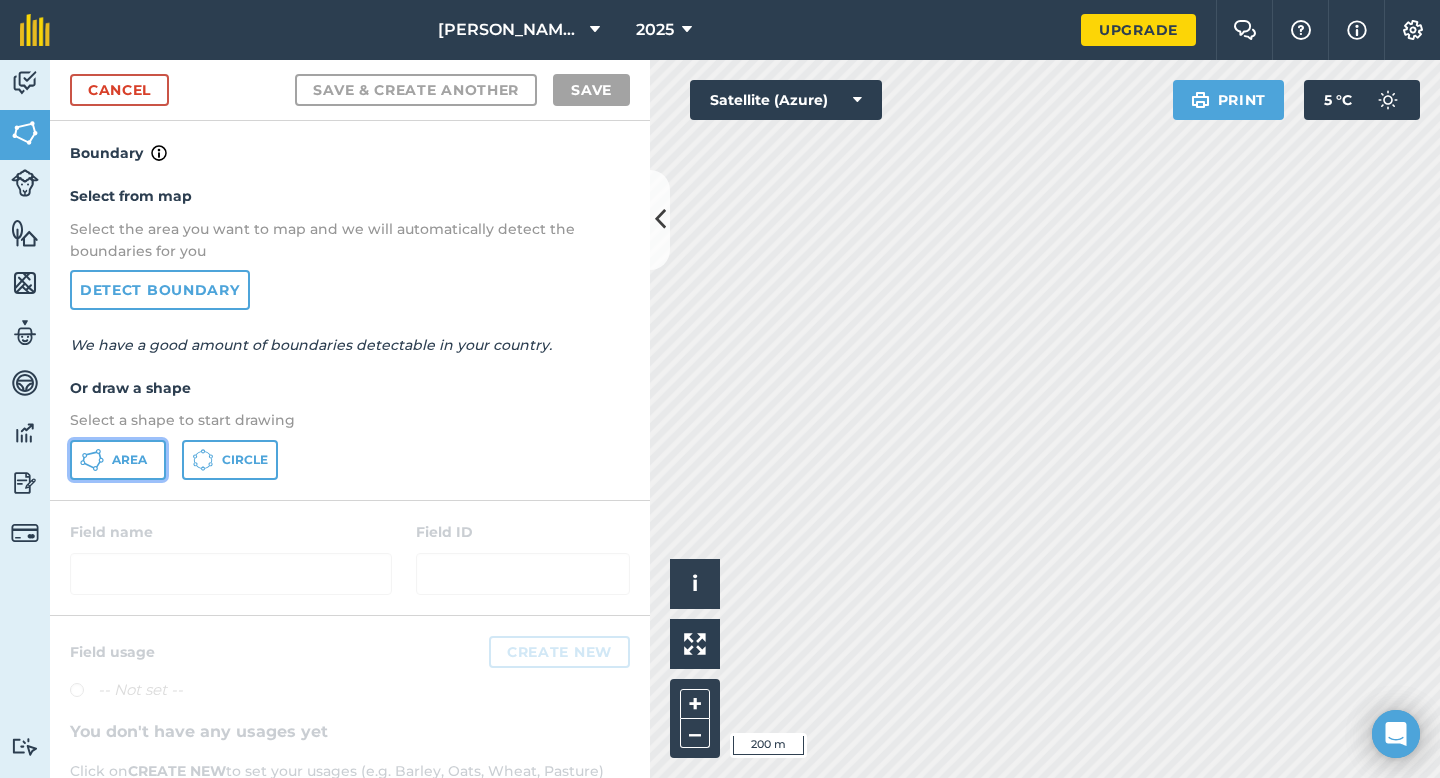 click on "Area" at bounding box center [118, 460] 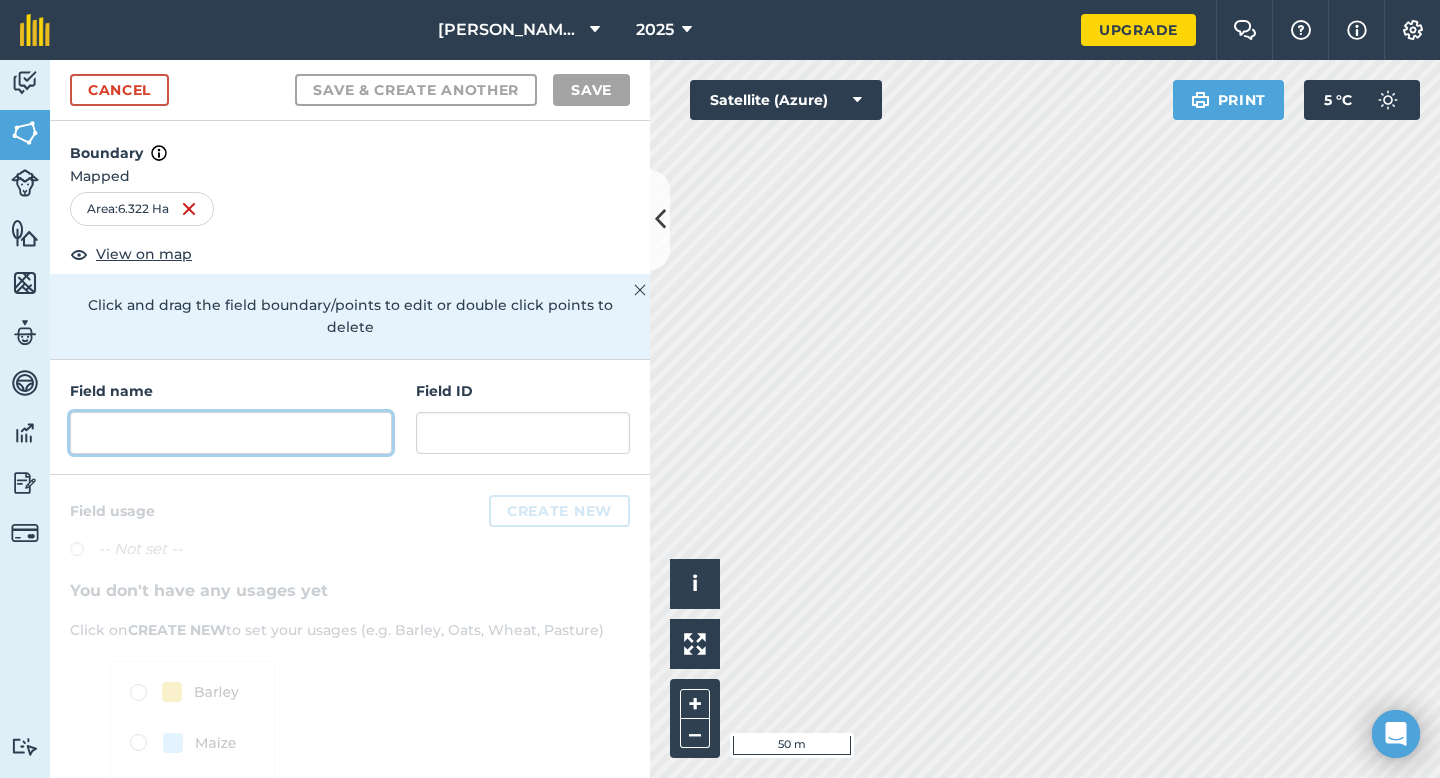click at bounding box center [231, 433] 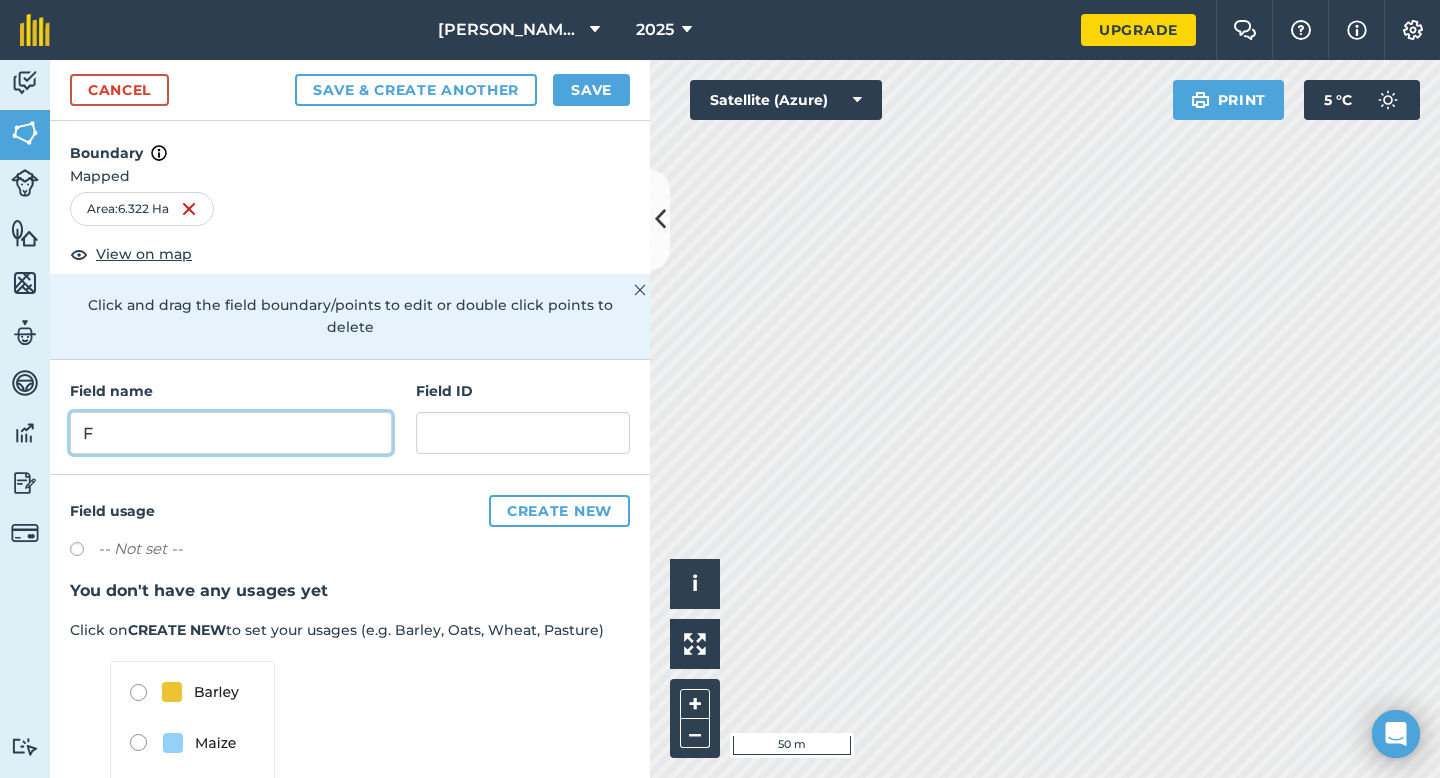 type on "F" 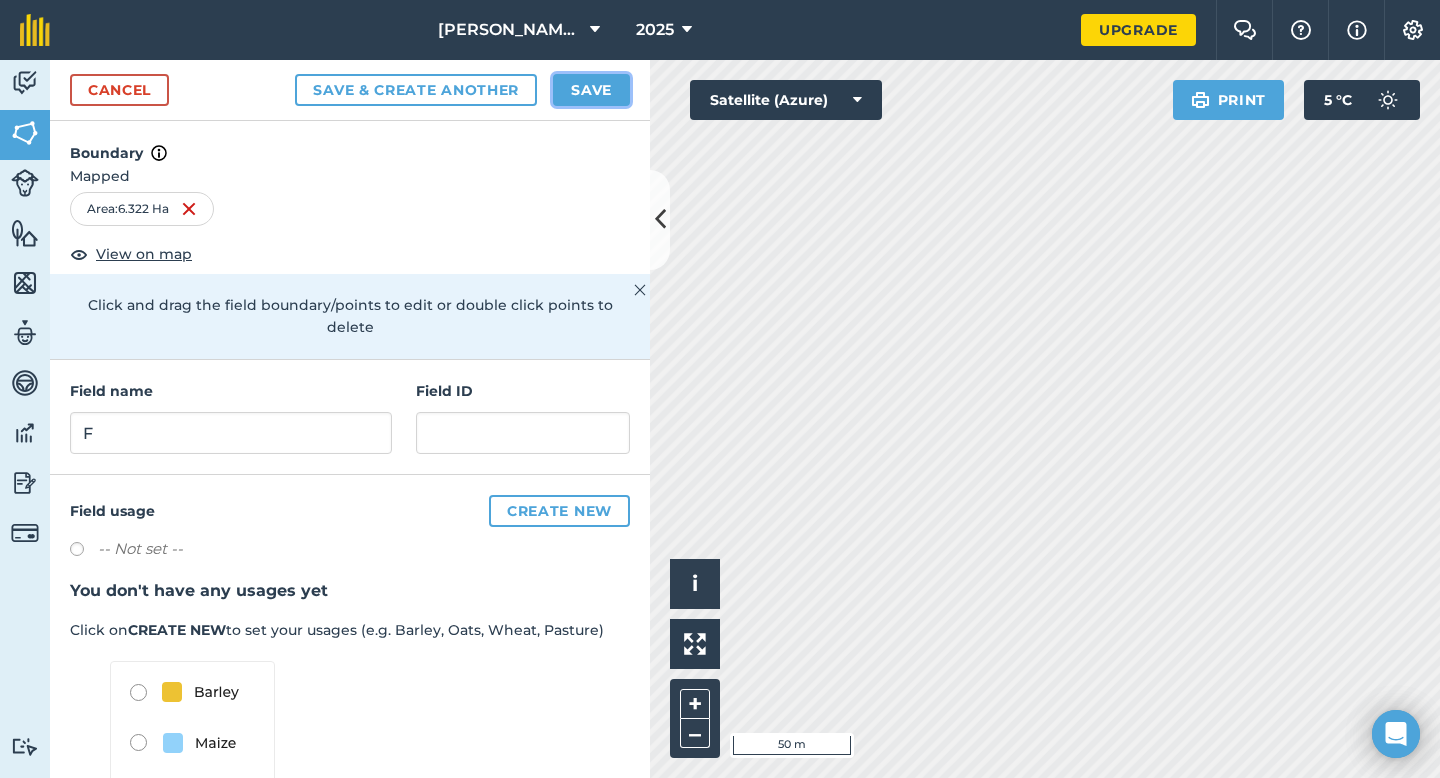 click on "Save" at bounding box center (591, 90) 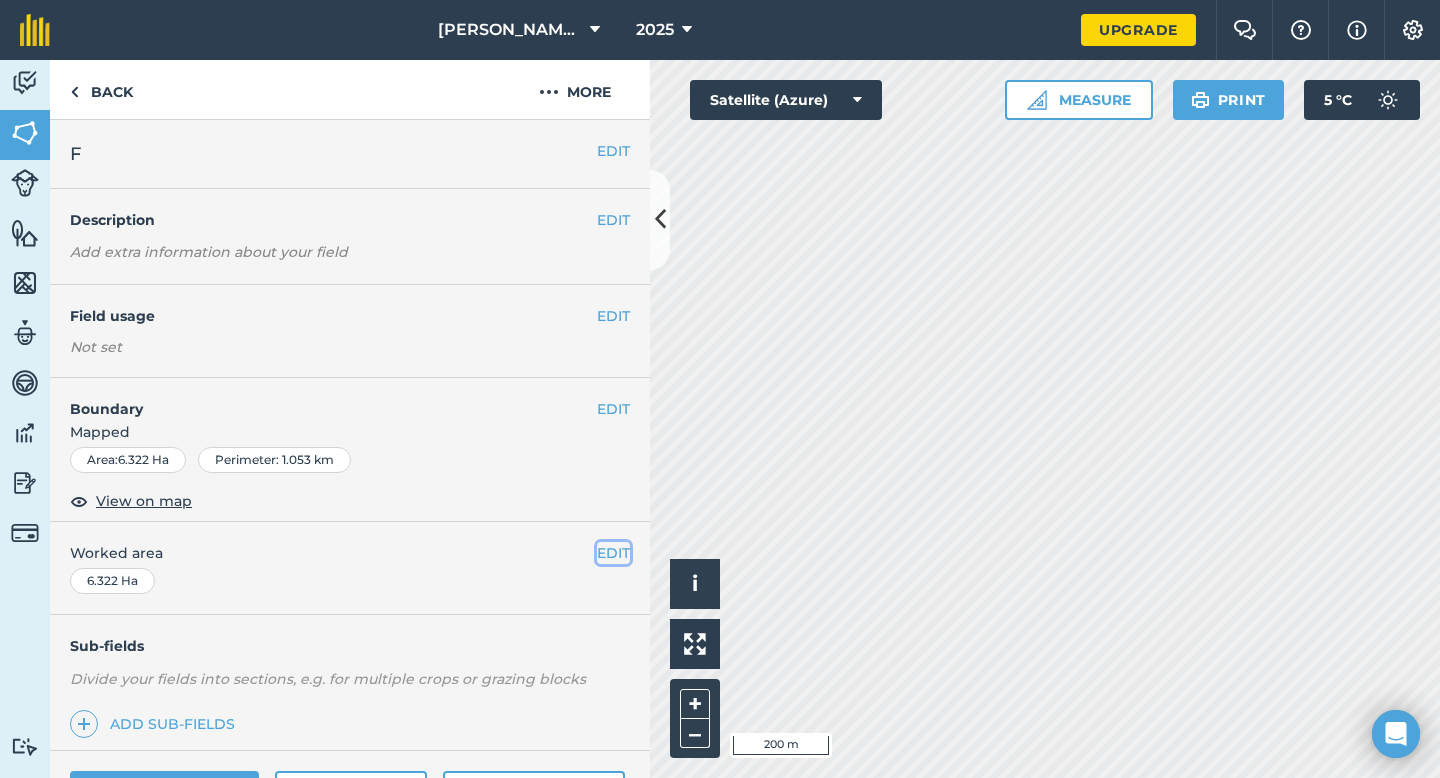click on "EDIT" at bounding box center [613, 553] 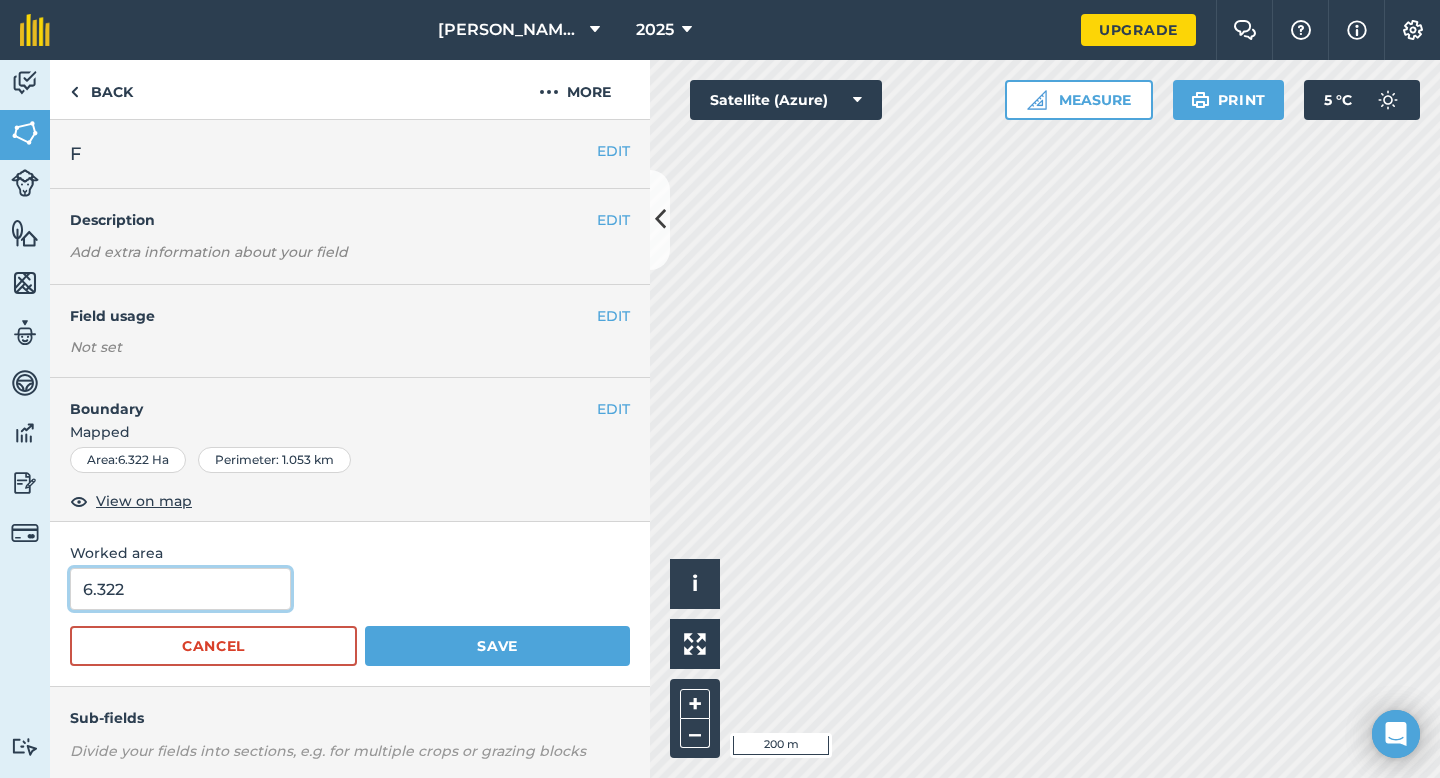 click on "6.322" at bounding box center [180, 589] 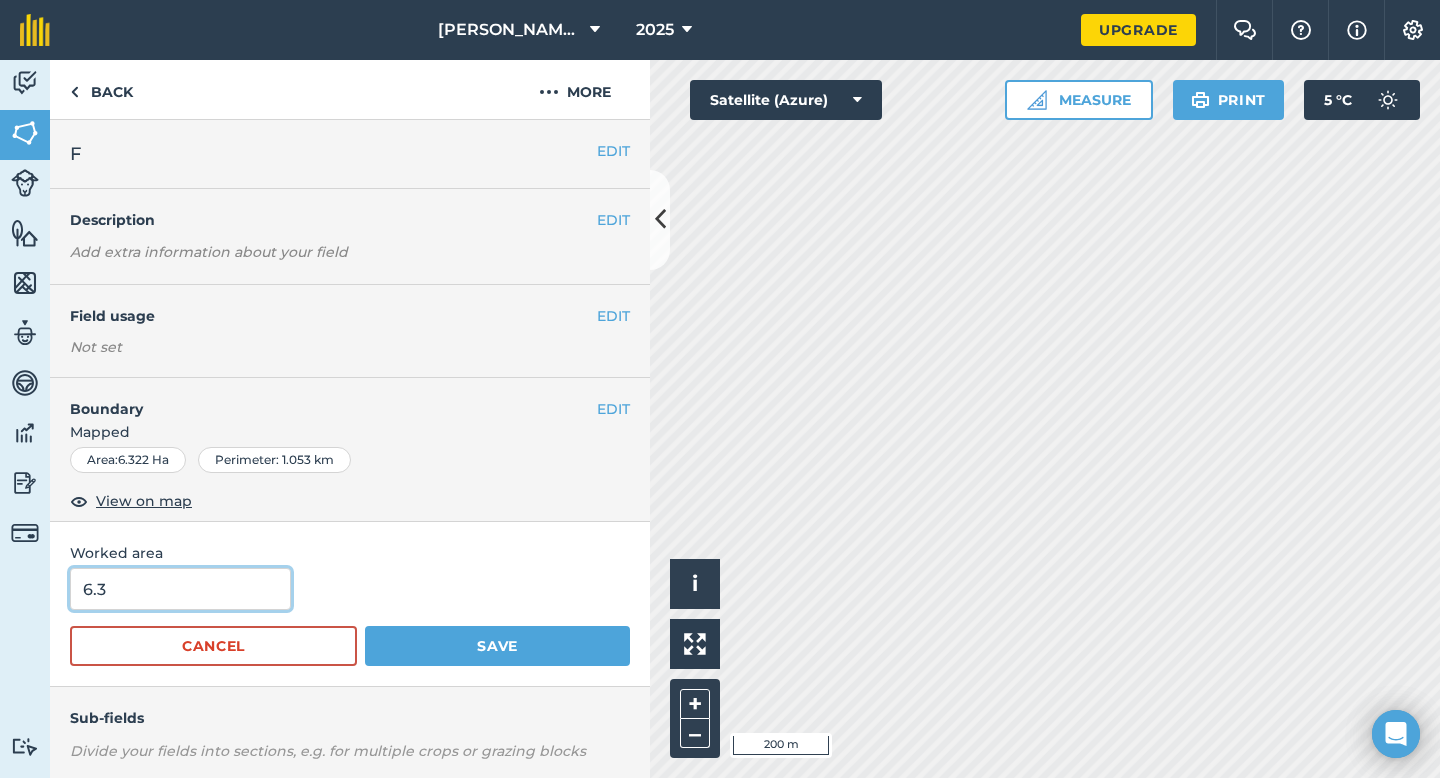 type on "6.3" 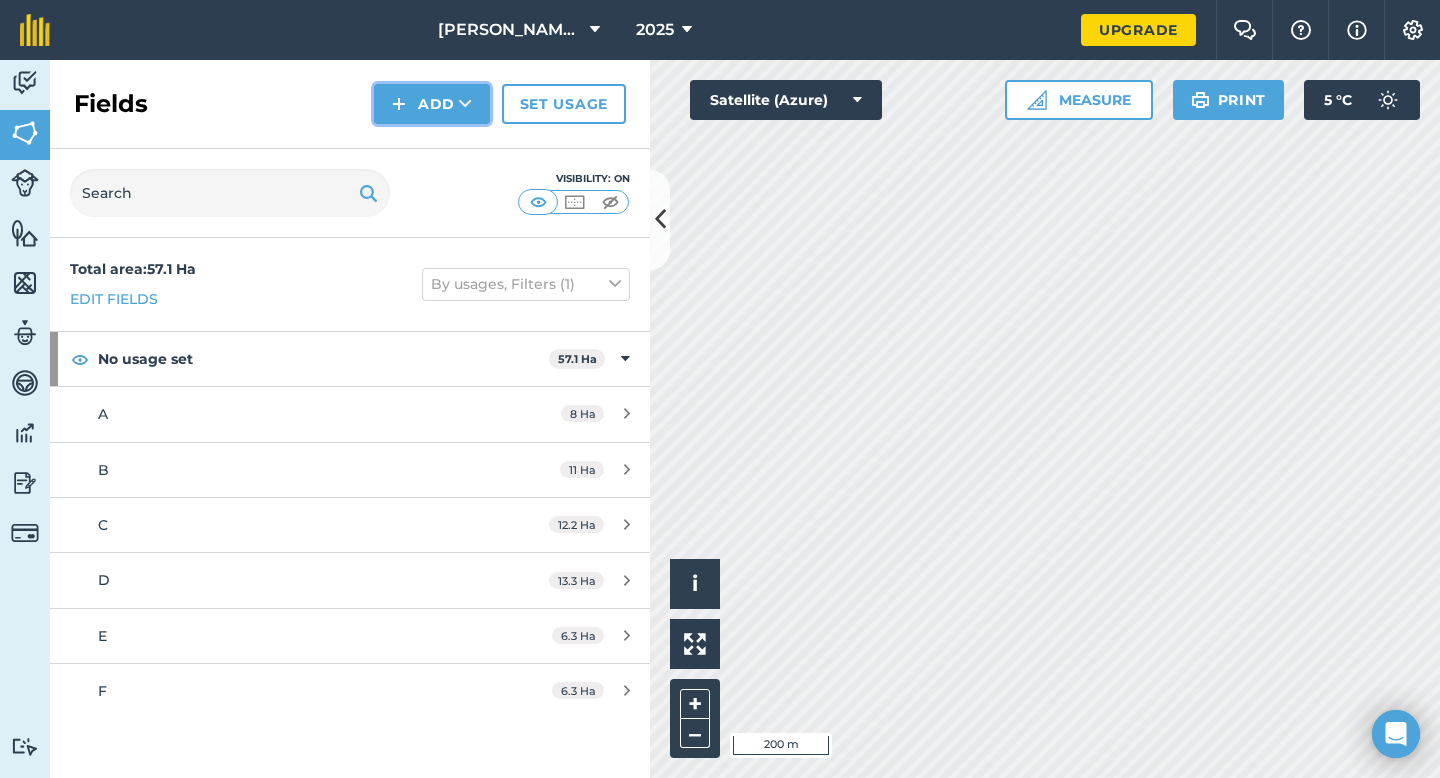 click on "Add" at bounding box center [432, 104] 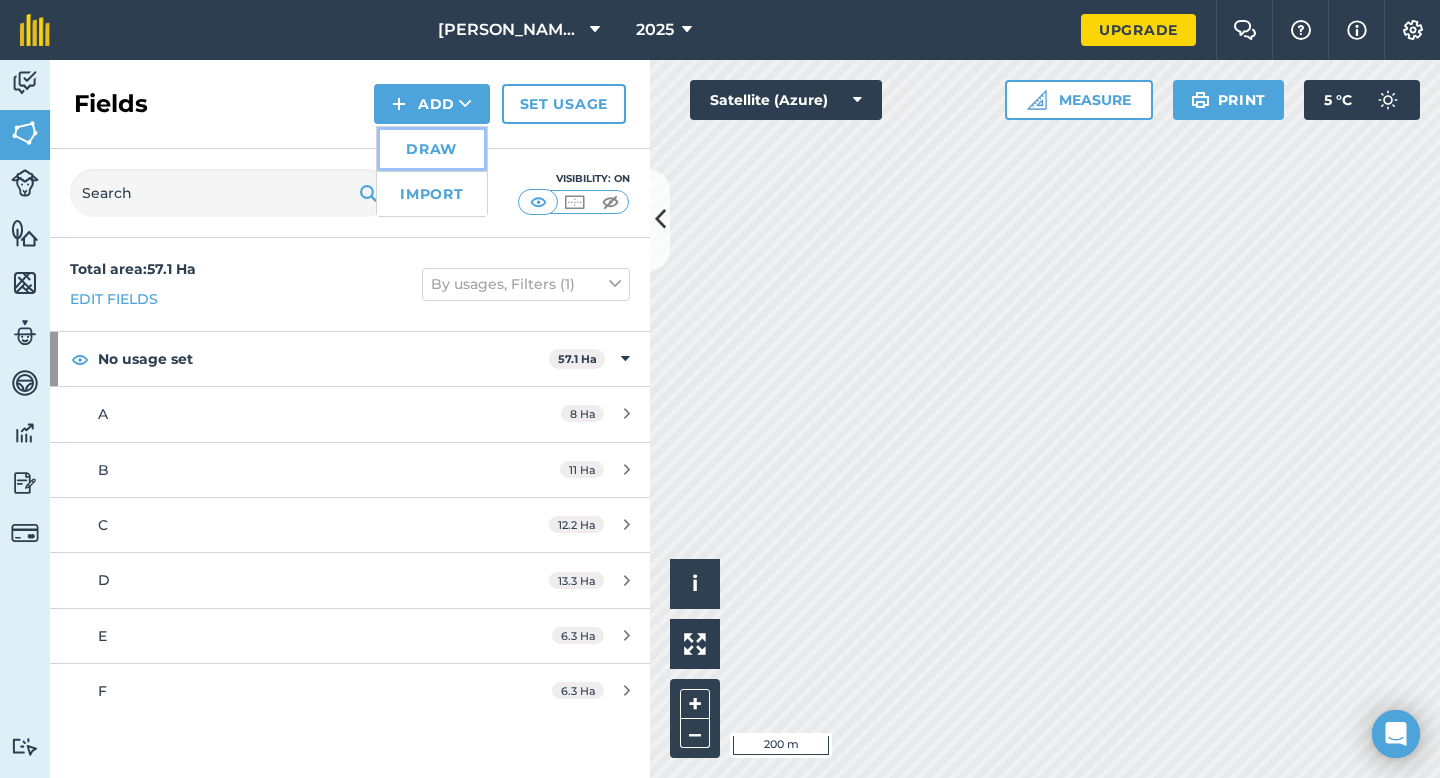 click on "Draw" at bounding box center (432, 149) 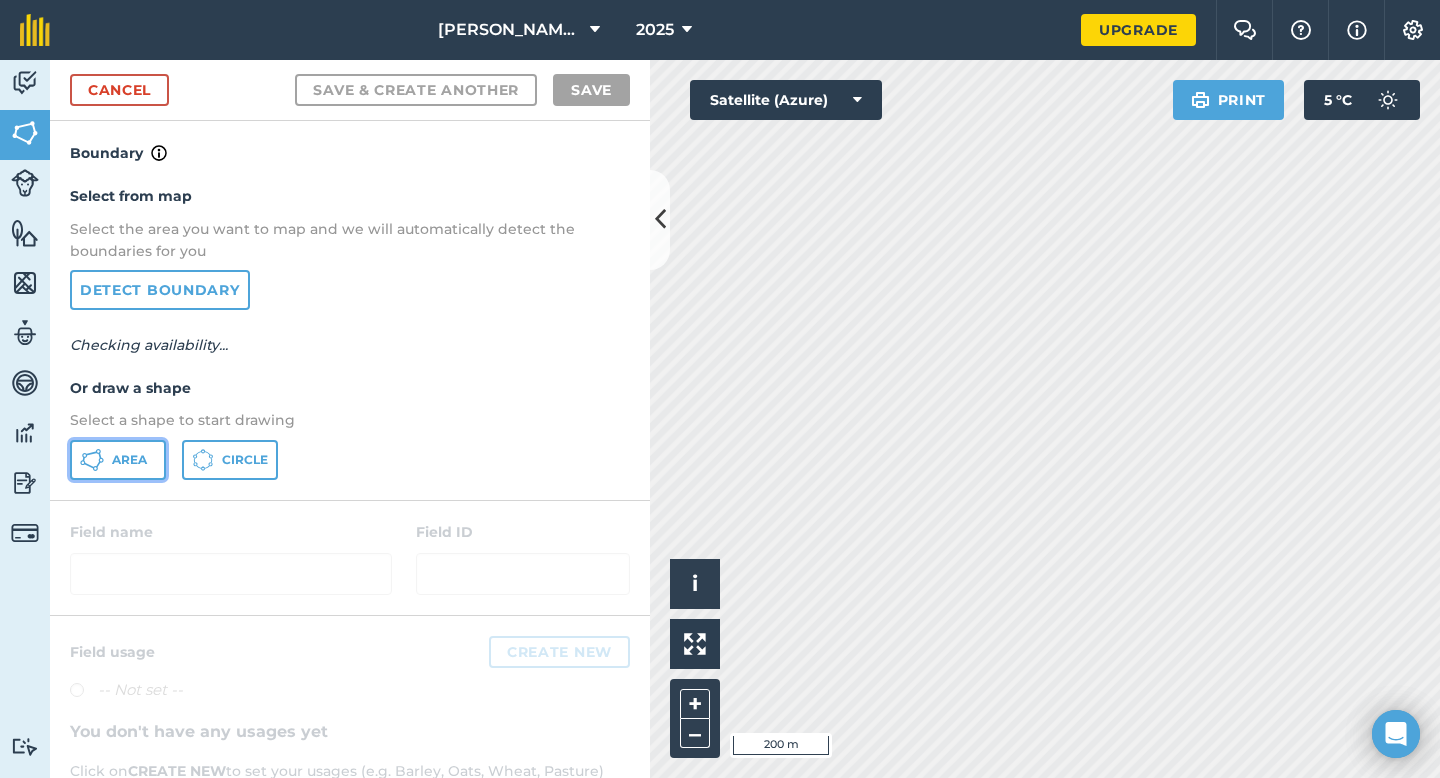 click on "Area" at bounding box center (129, 460) 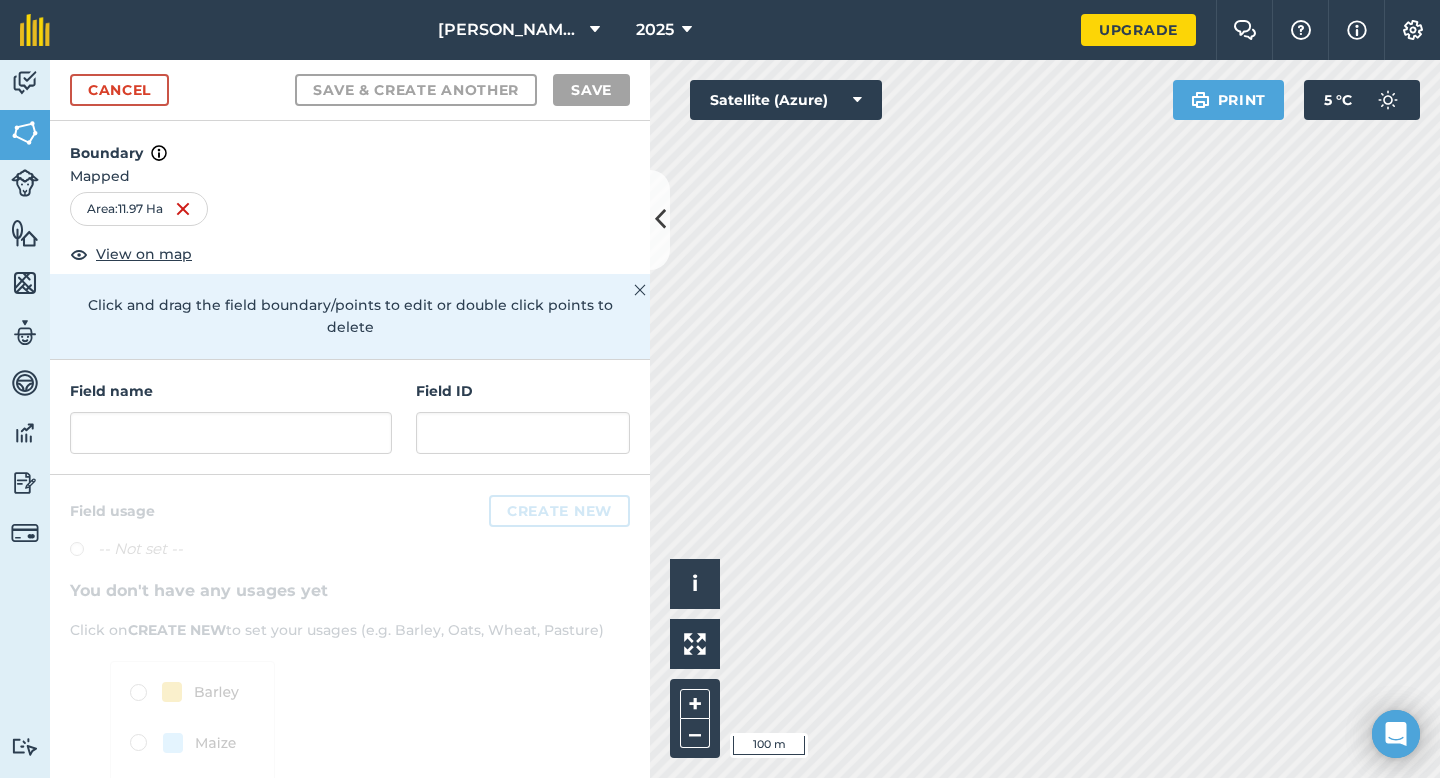 click on "Field name" at bounding box center (231, 391) 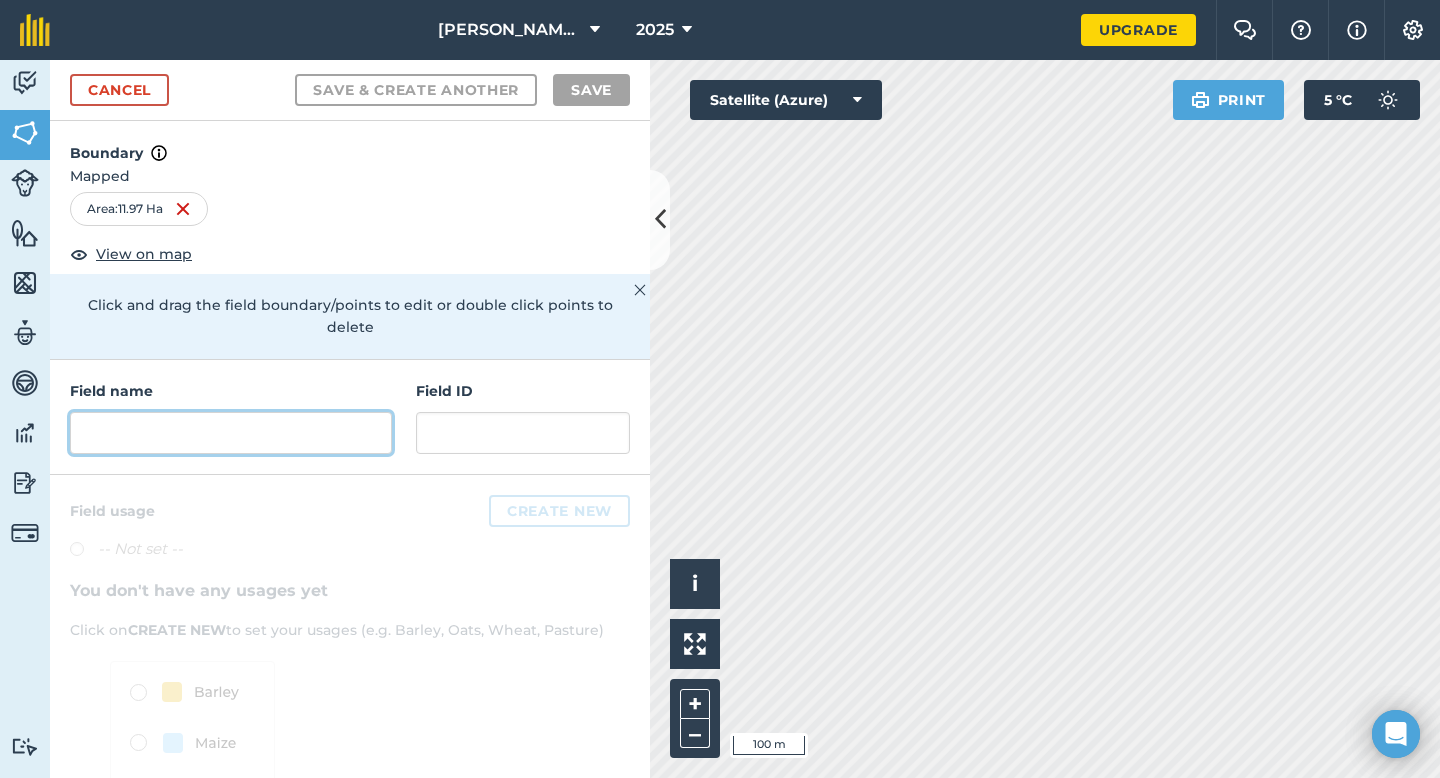click at bounding box center (231, 433) 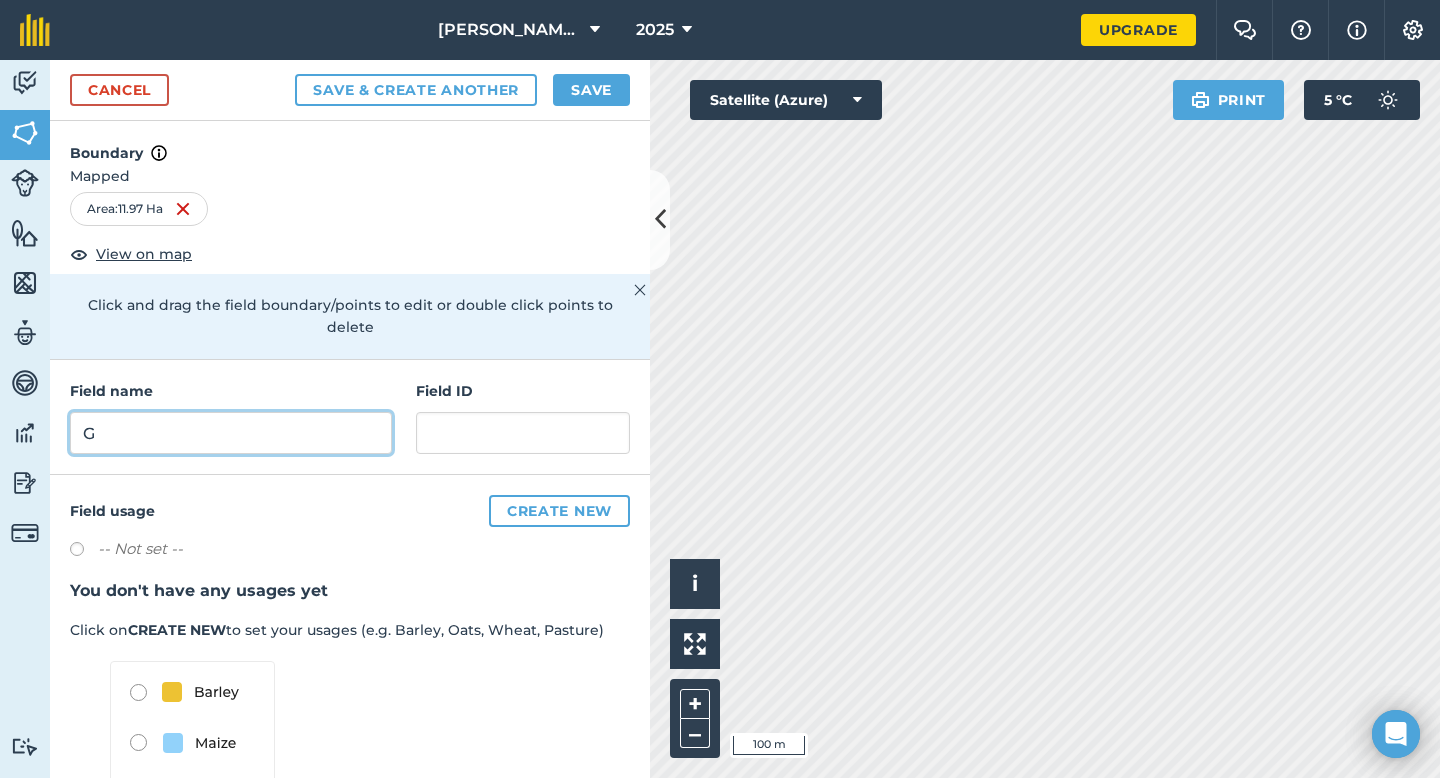 type on "G" 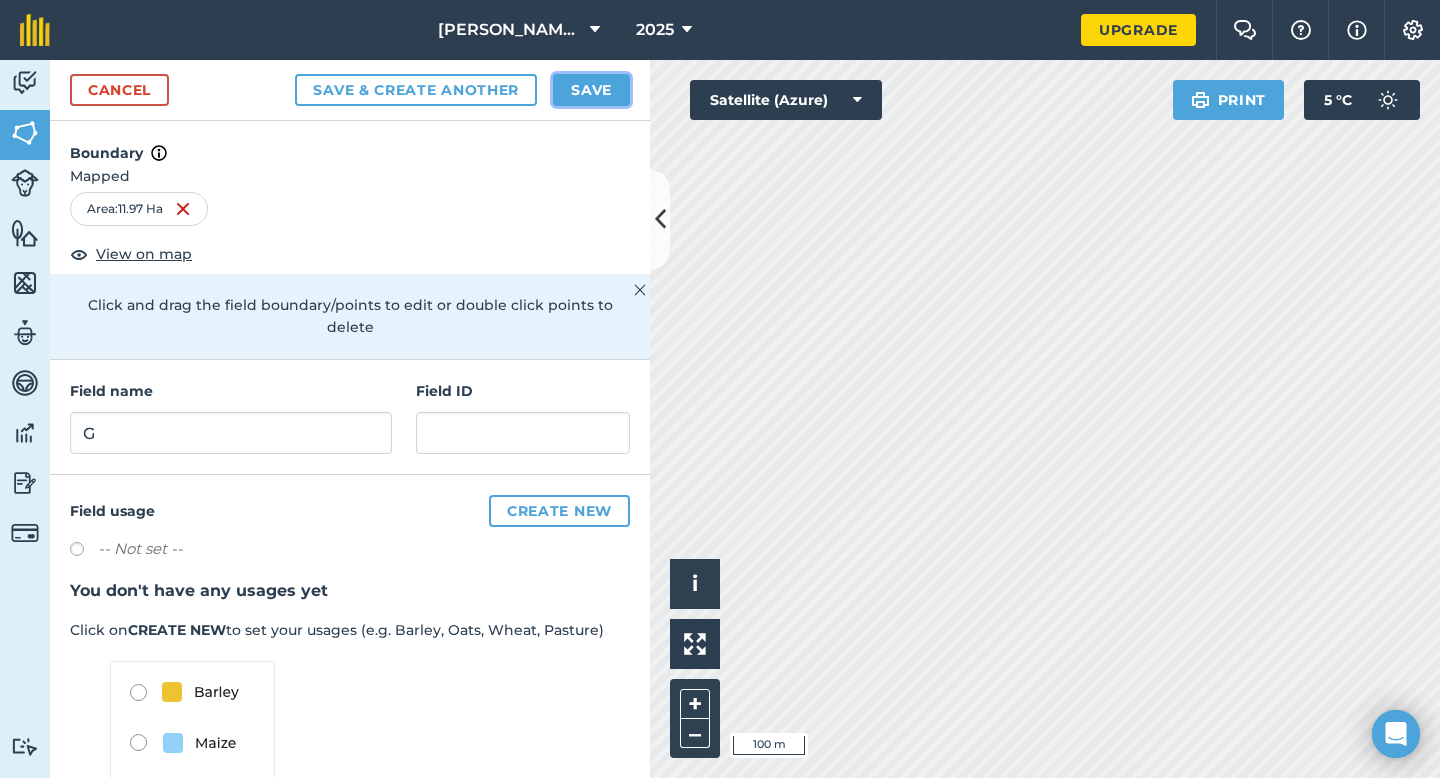 click on "Save" at bounding box center (591, 90) 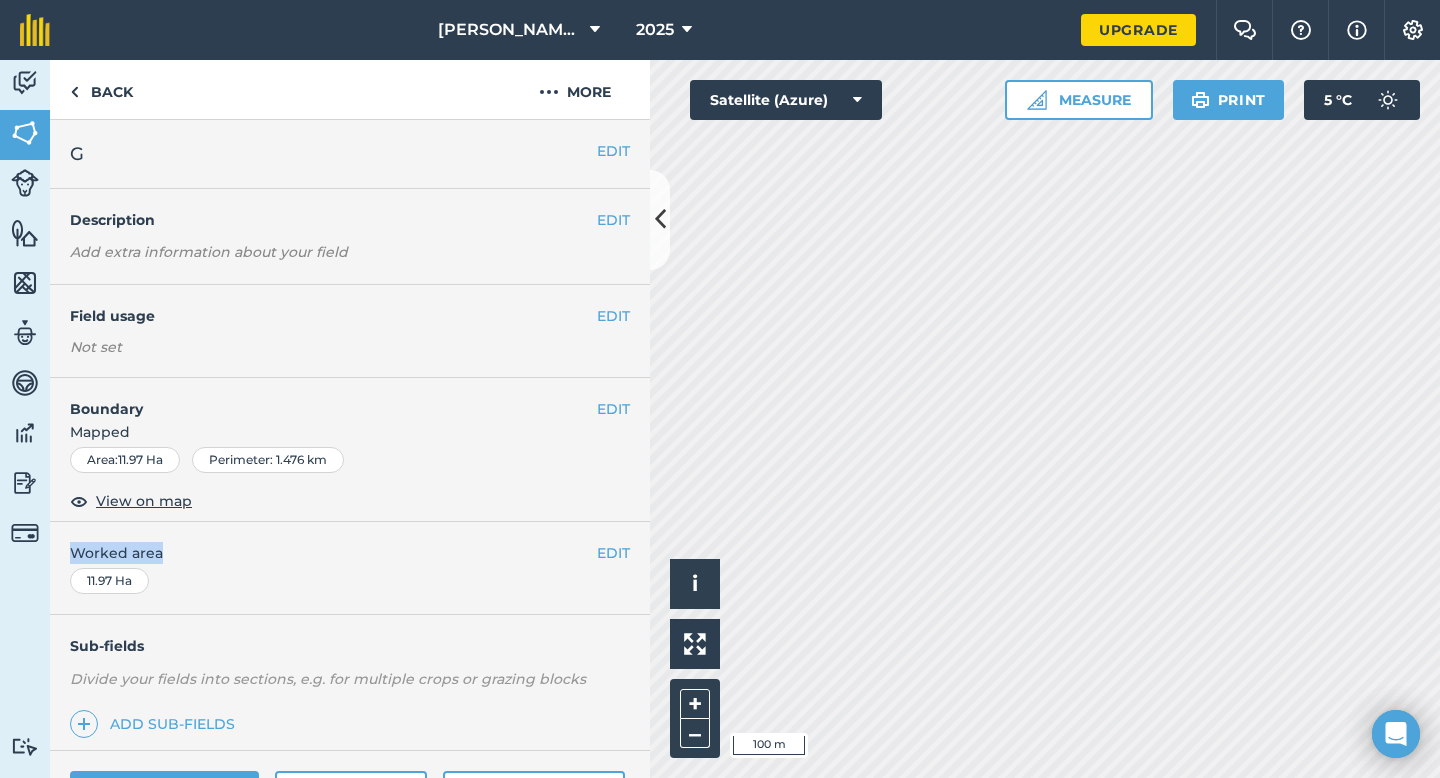 click on "EDIT Worked area 11.97   Ha" at bounding box center [350, 568] 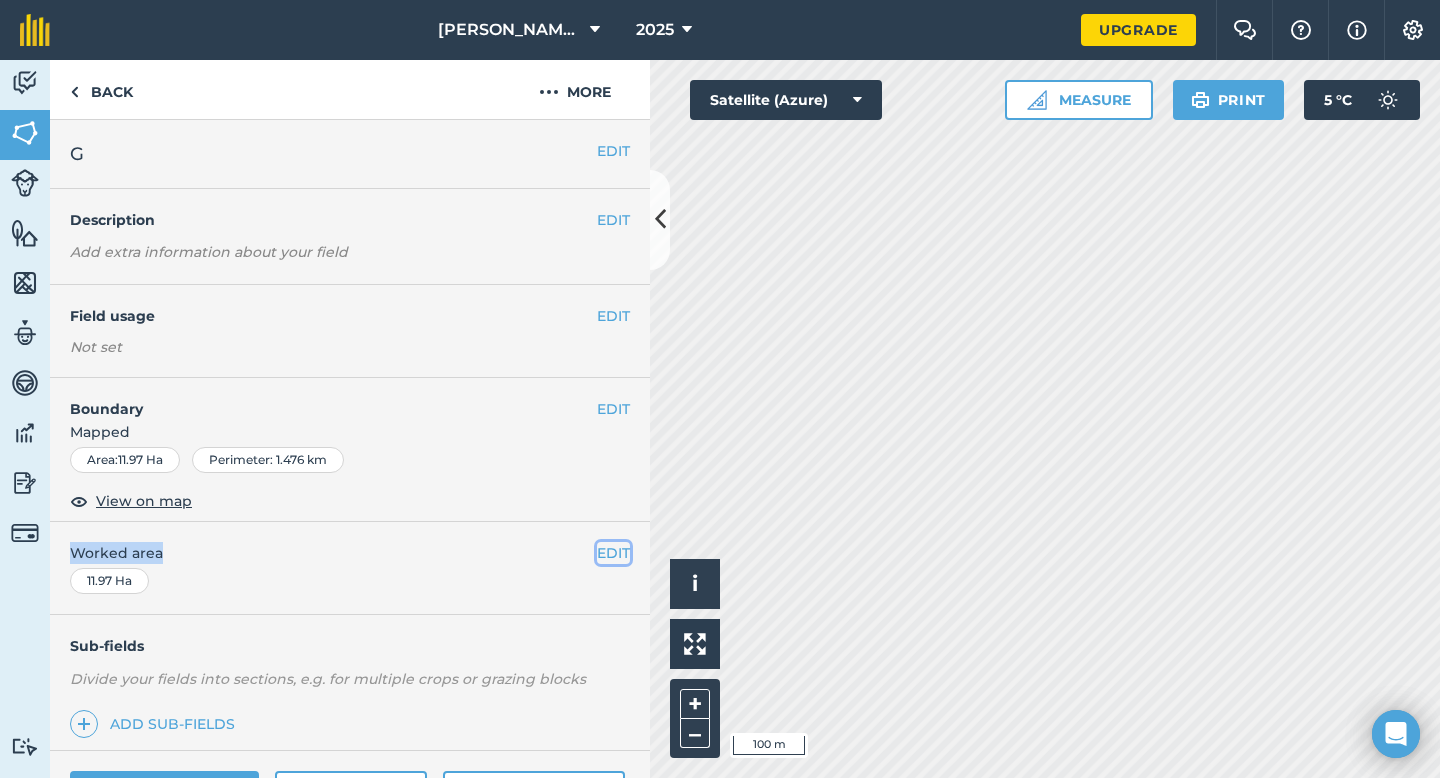 click on "EDIT" at bounding box center [613, 553] 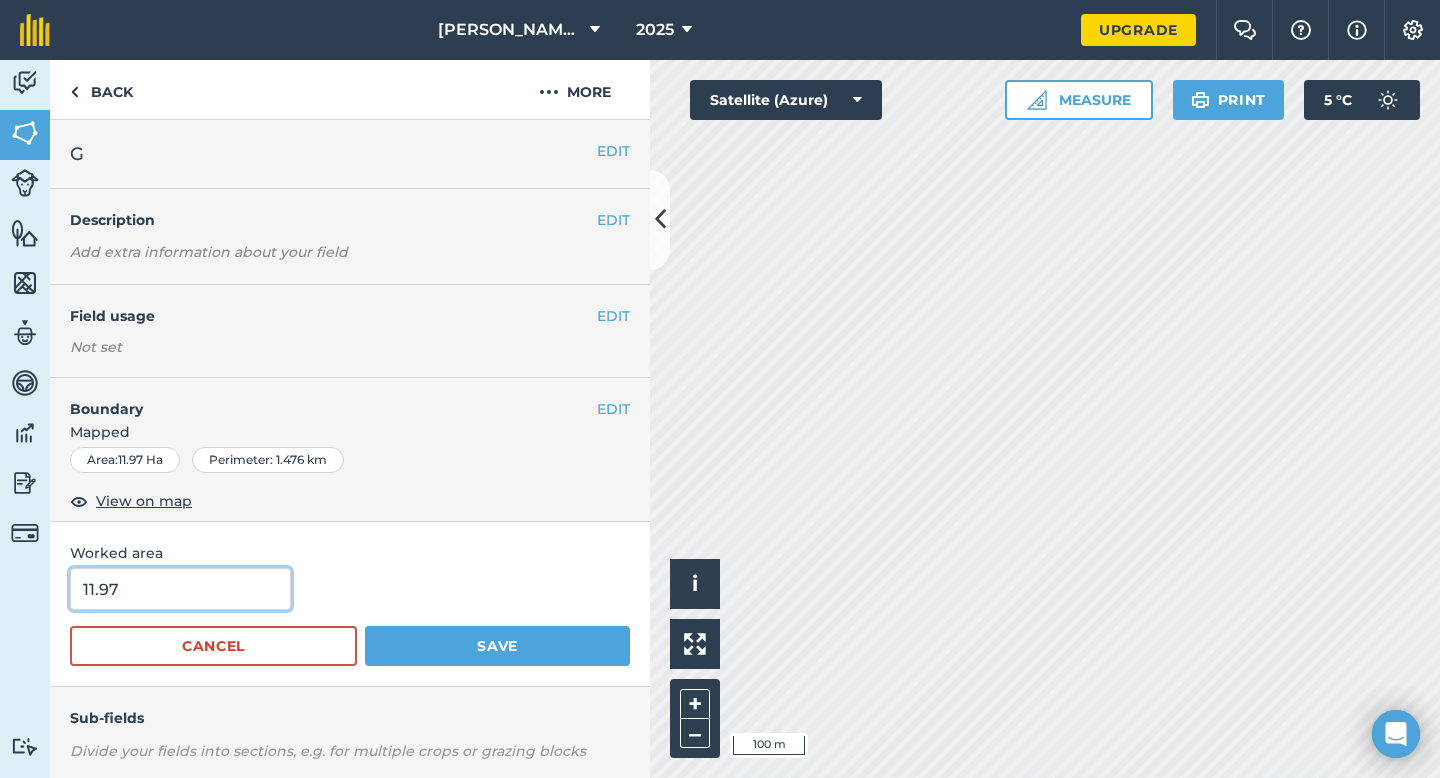 click on "11.97" at bounding box center [180, 589] 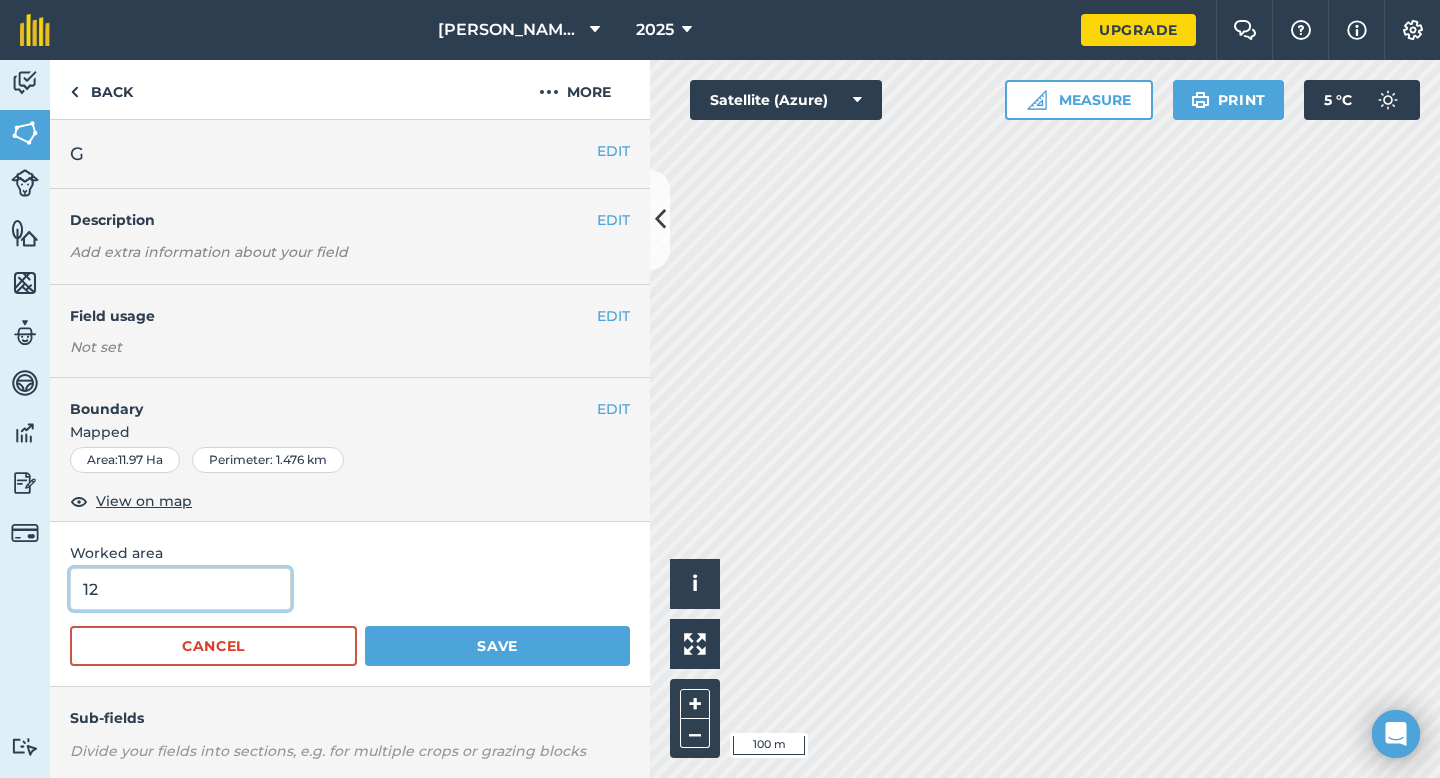 type on "12" 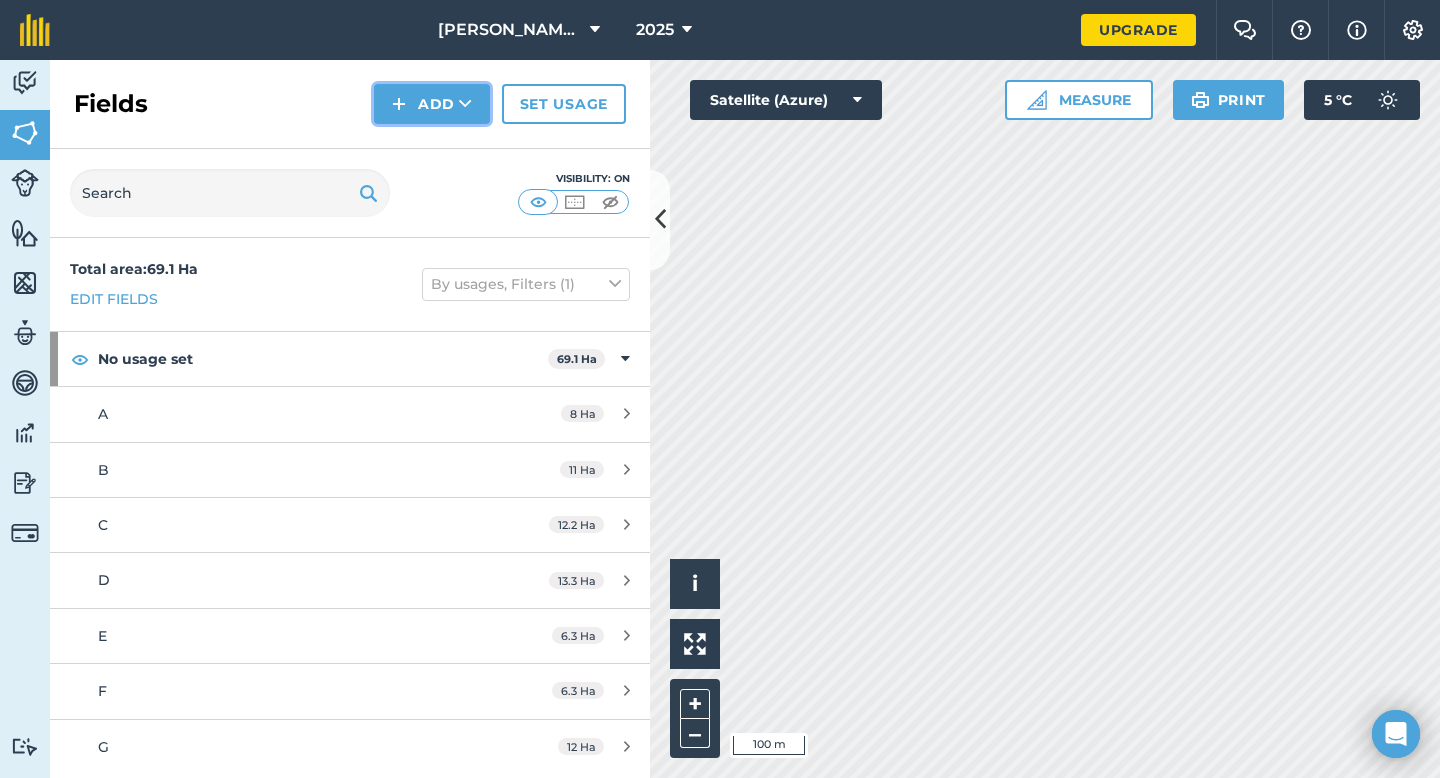 click on "Add" at bounding box center [432, 104] 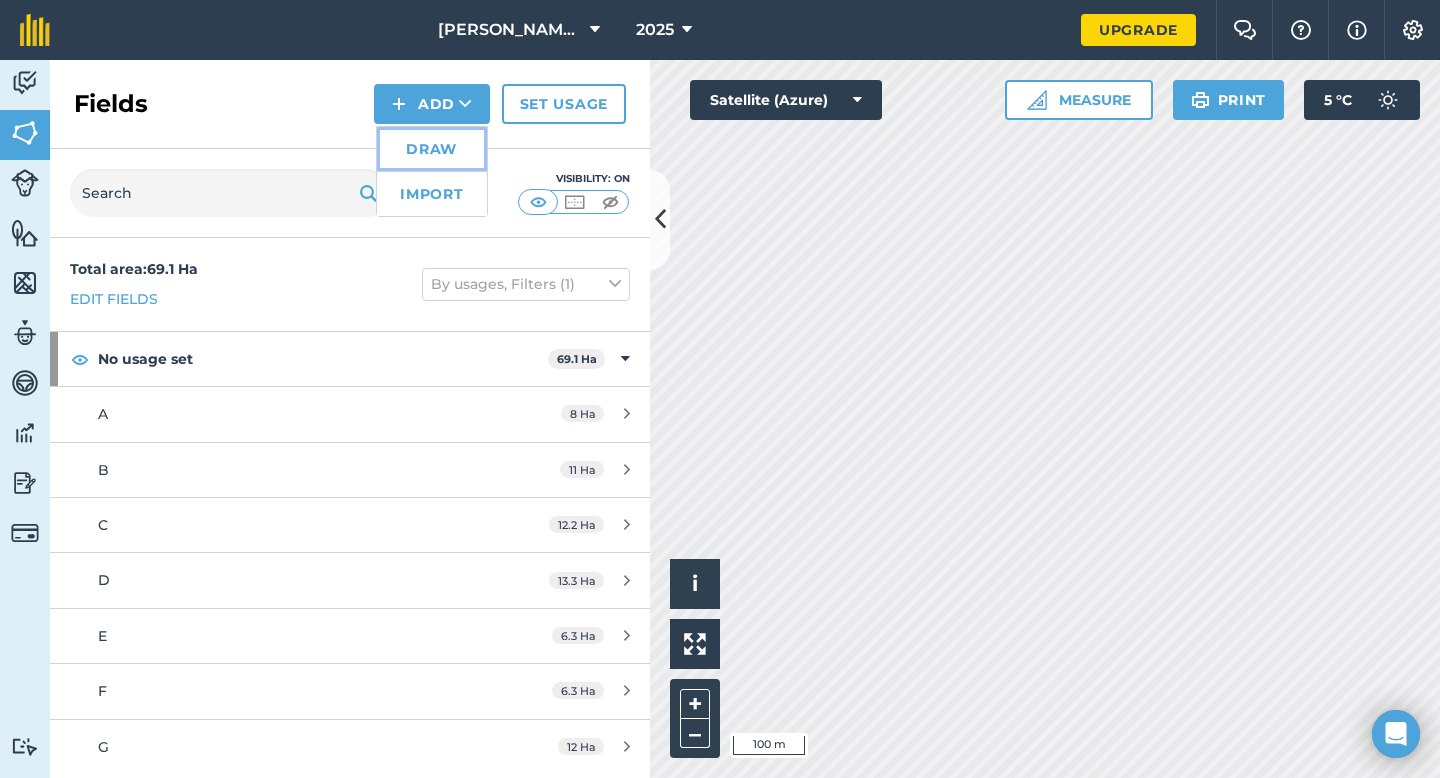 click on "Draw" at bounding box center [432, 149] 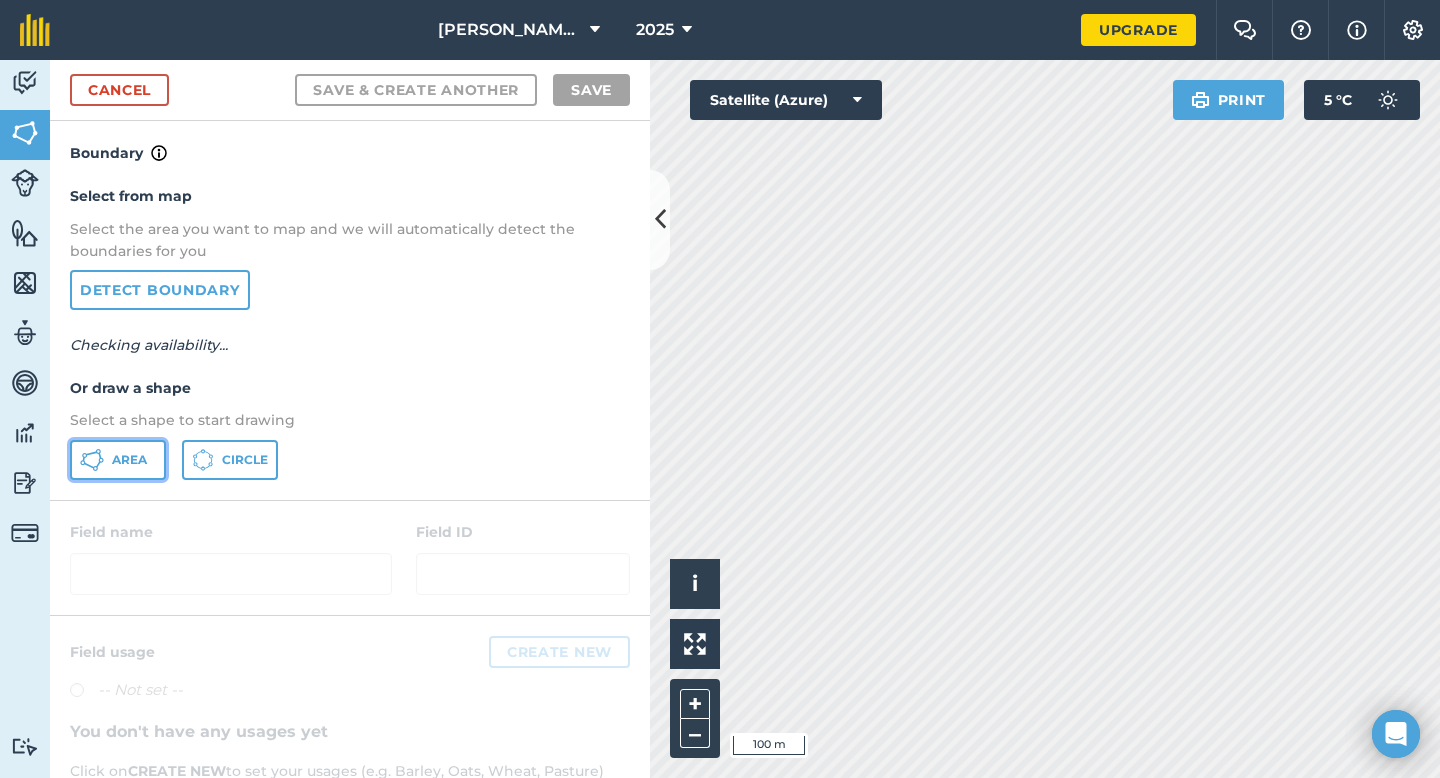 click 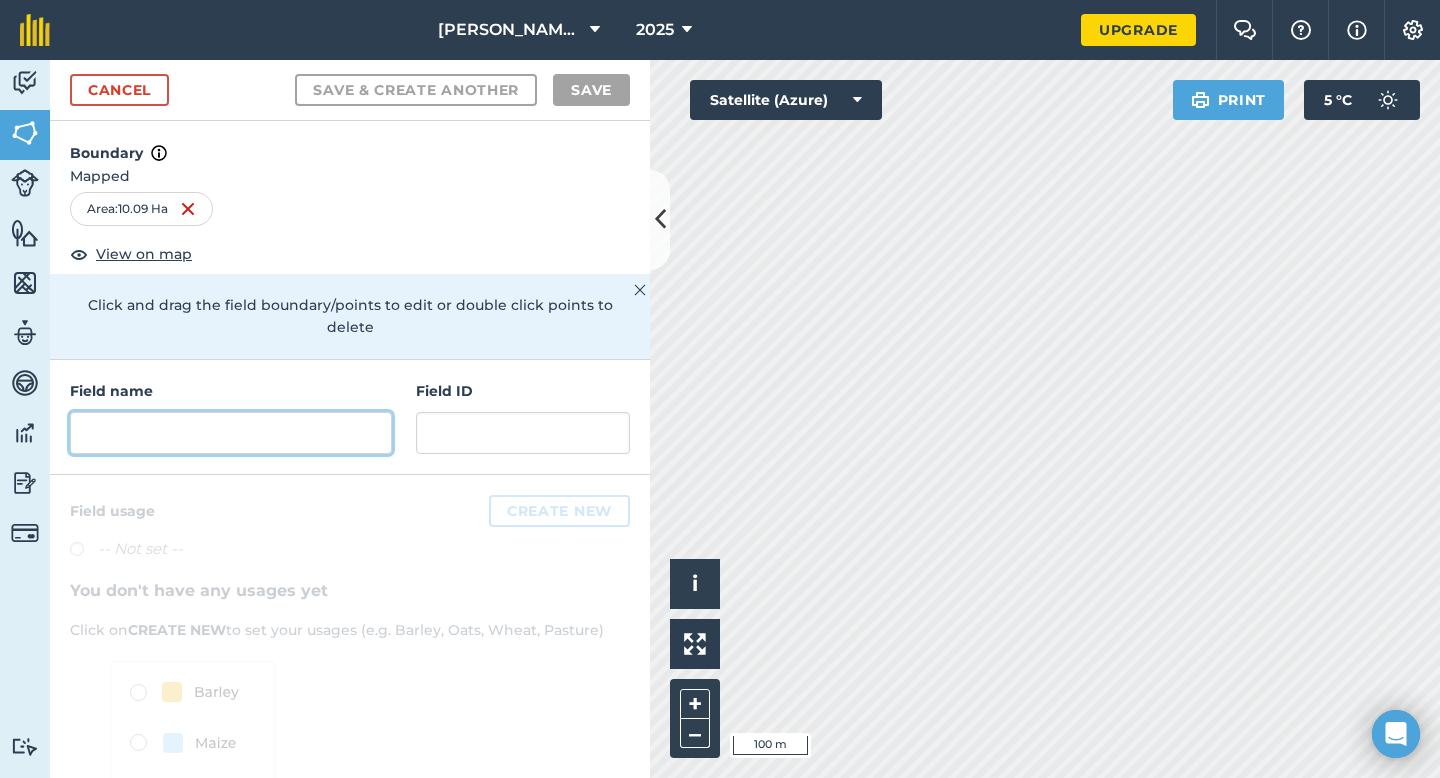 click at bounding box center (231, 433) 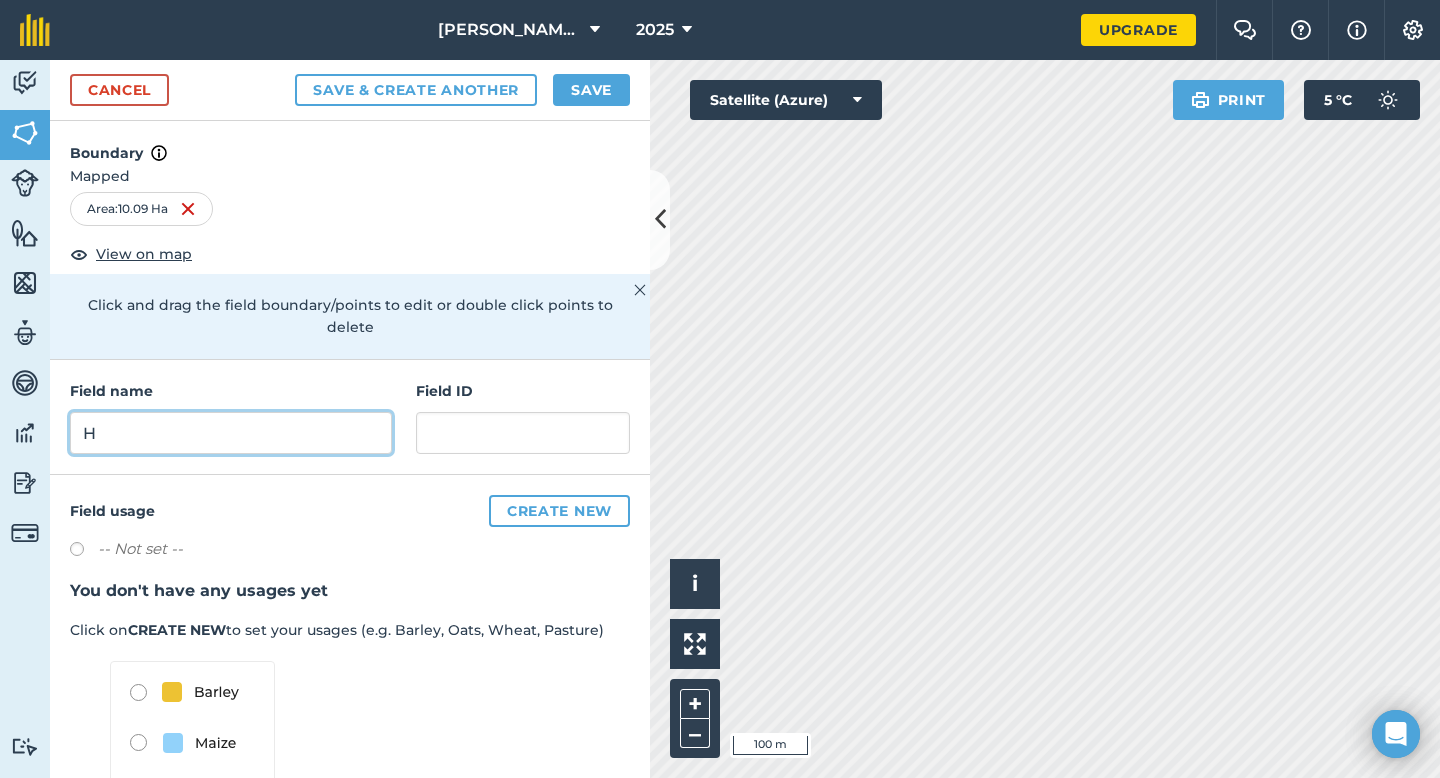 type on "H" 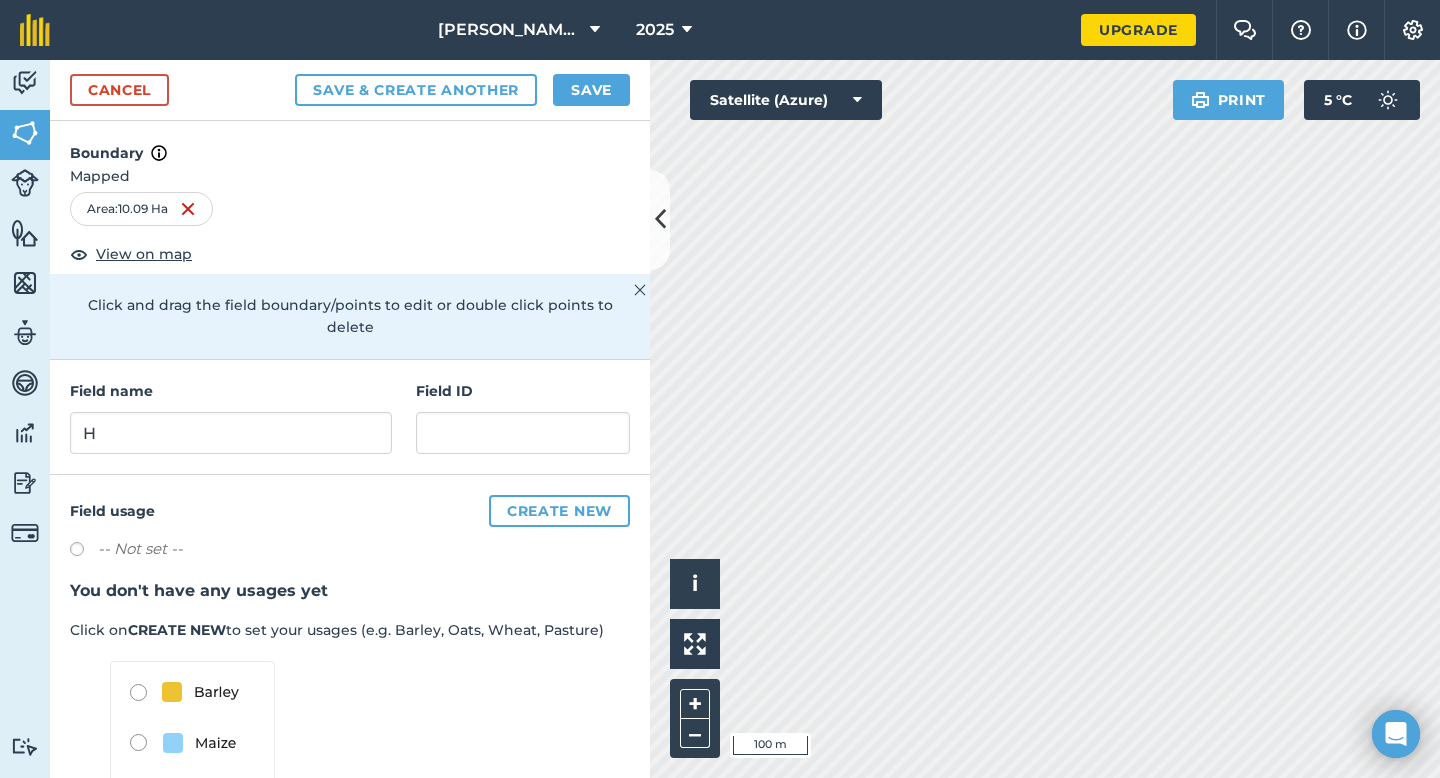 click on "Cancel Save & Create Another Save" at bounding box center [350, 90] 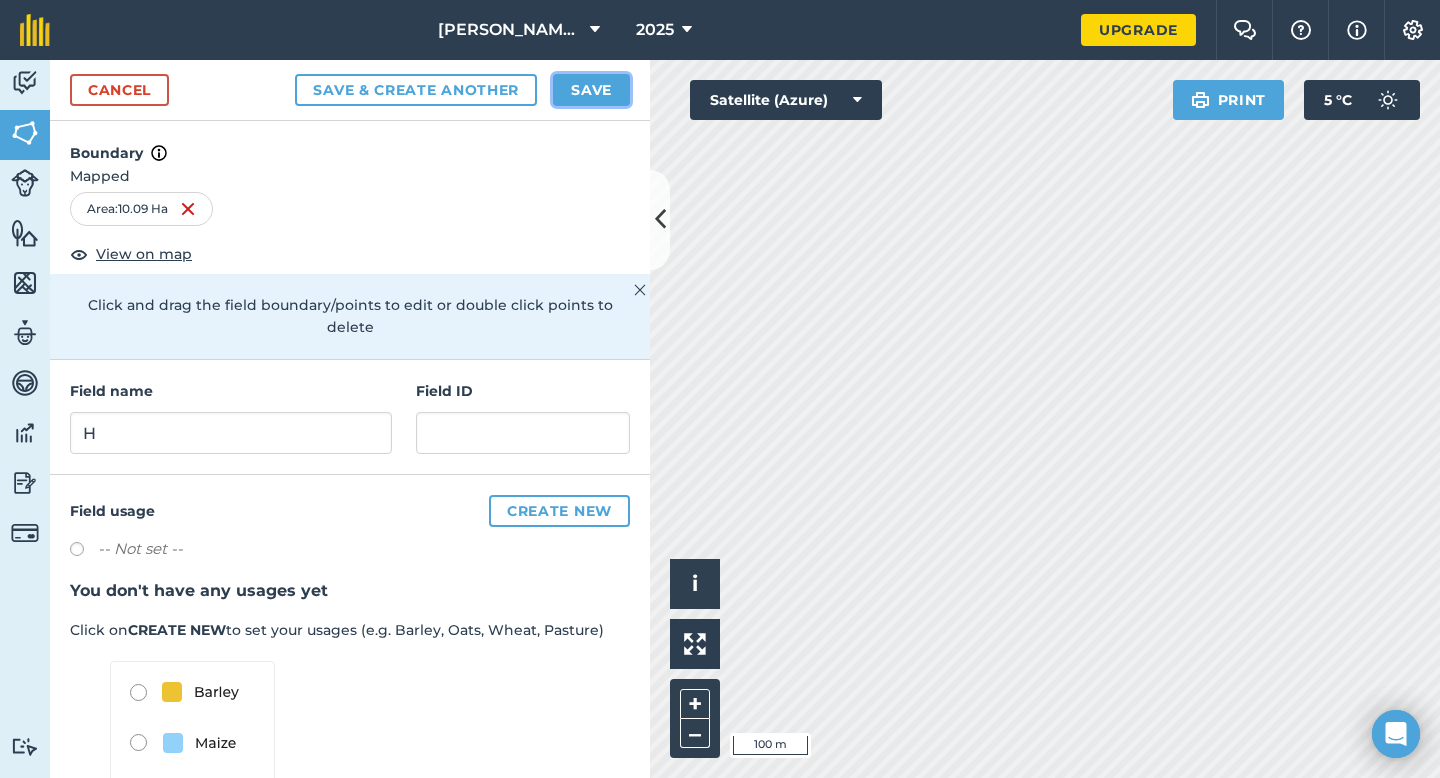 click on "Save" at bounding box center [591, 90] 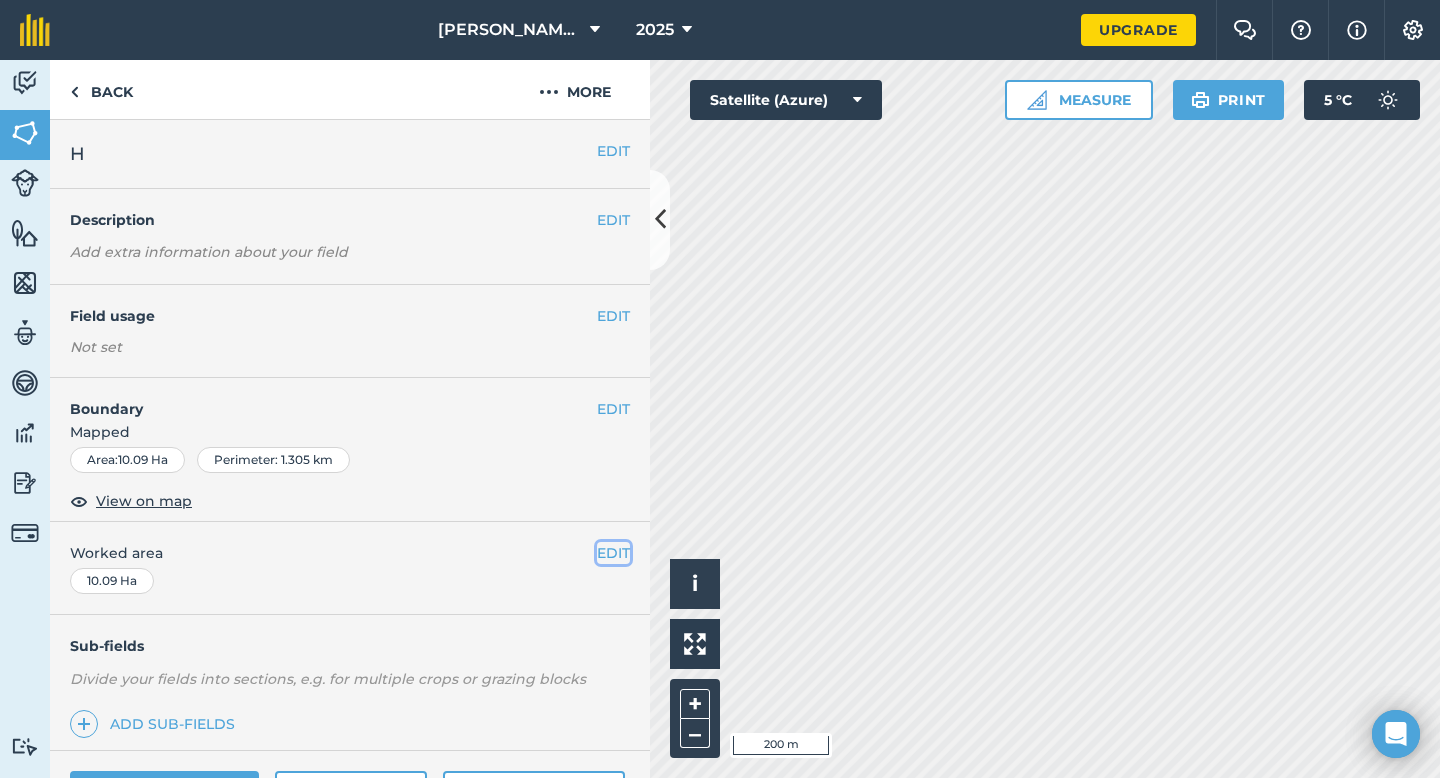 click on "EDIT" at bounding box center [613, 553] 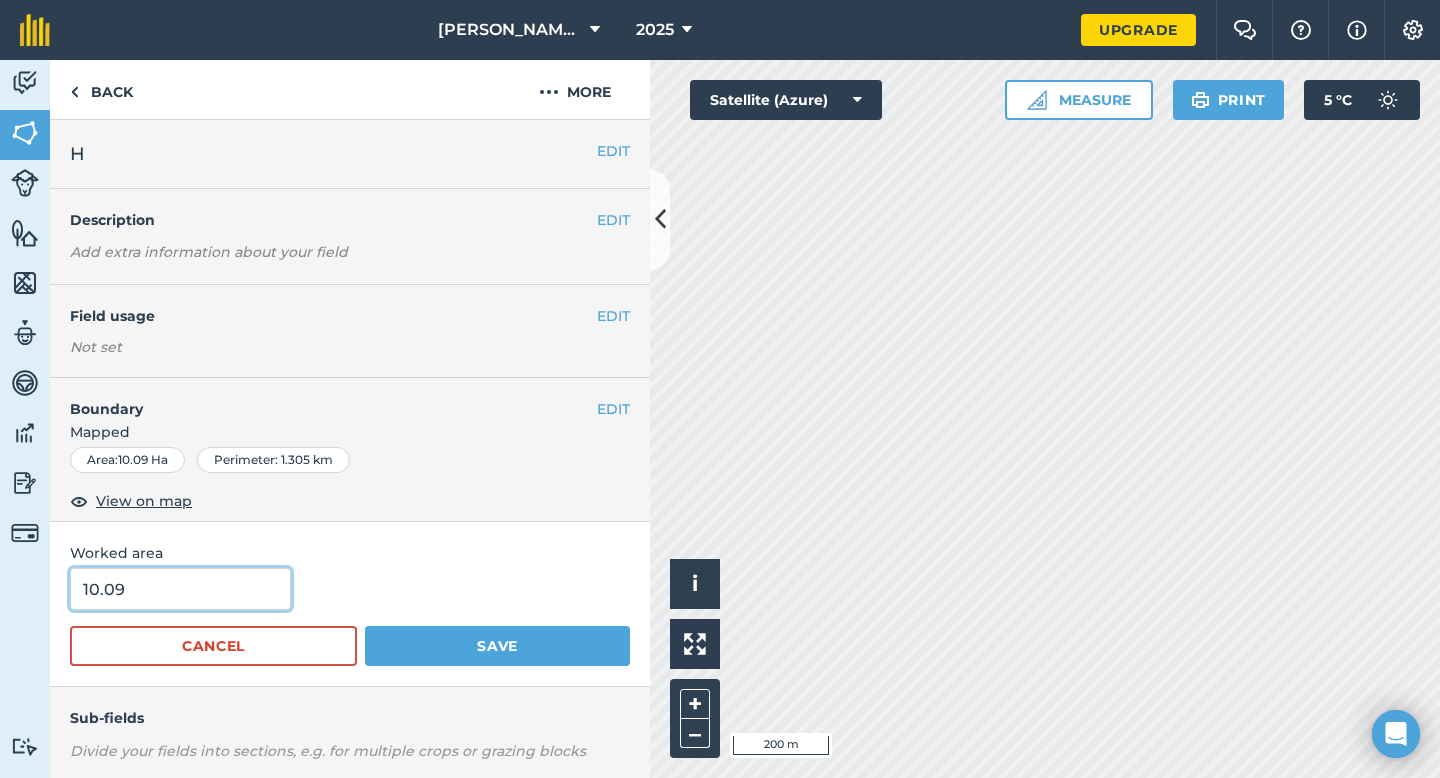 click on "10.09" at bounding box center [180, 589] 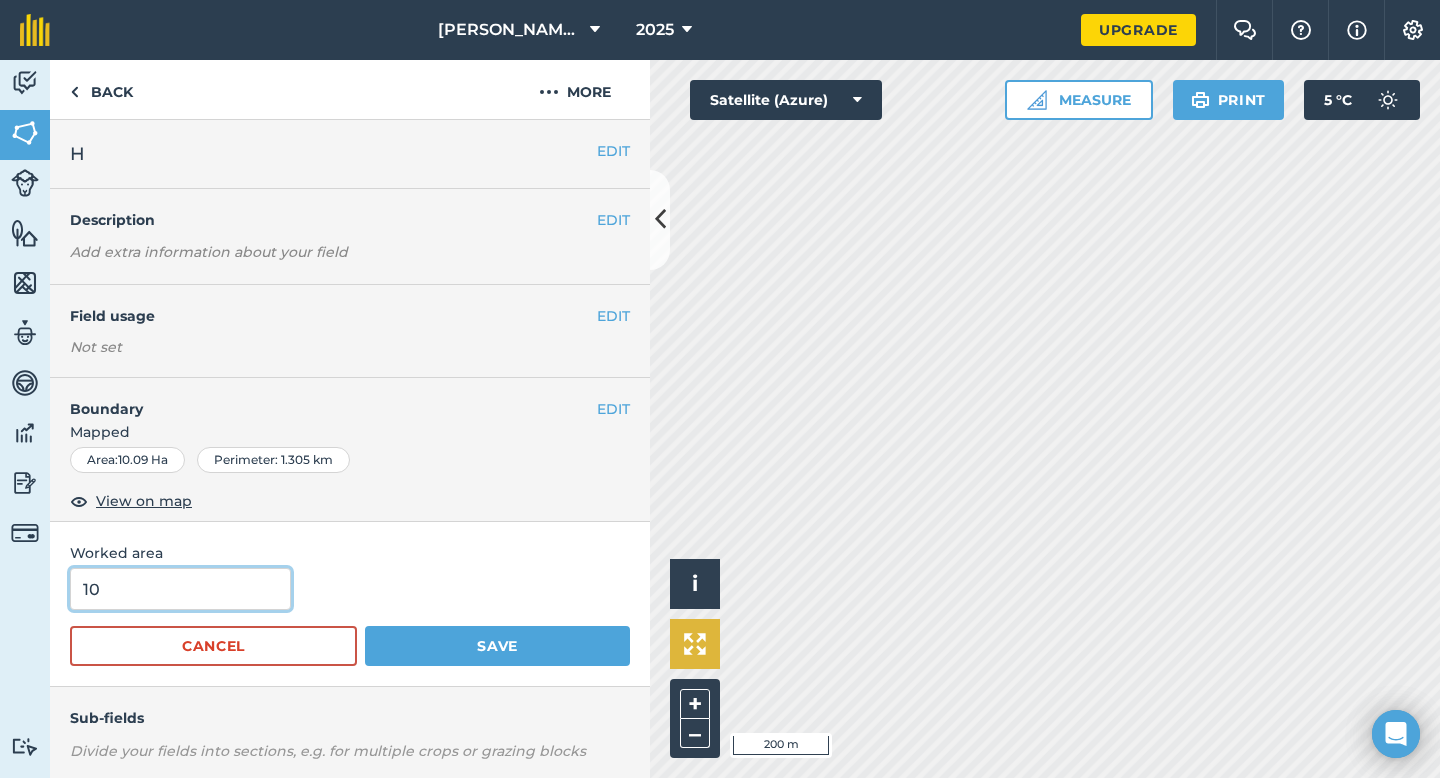 click on "Save" at bounding box center [497, 646] 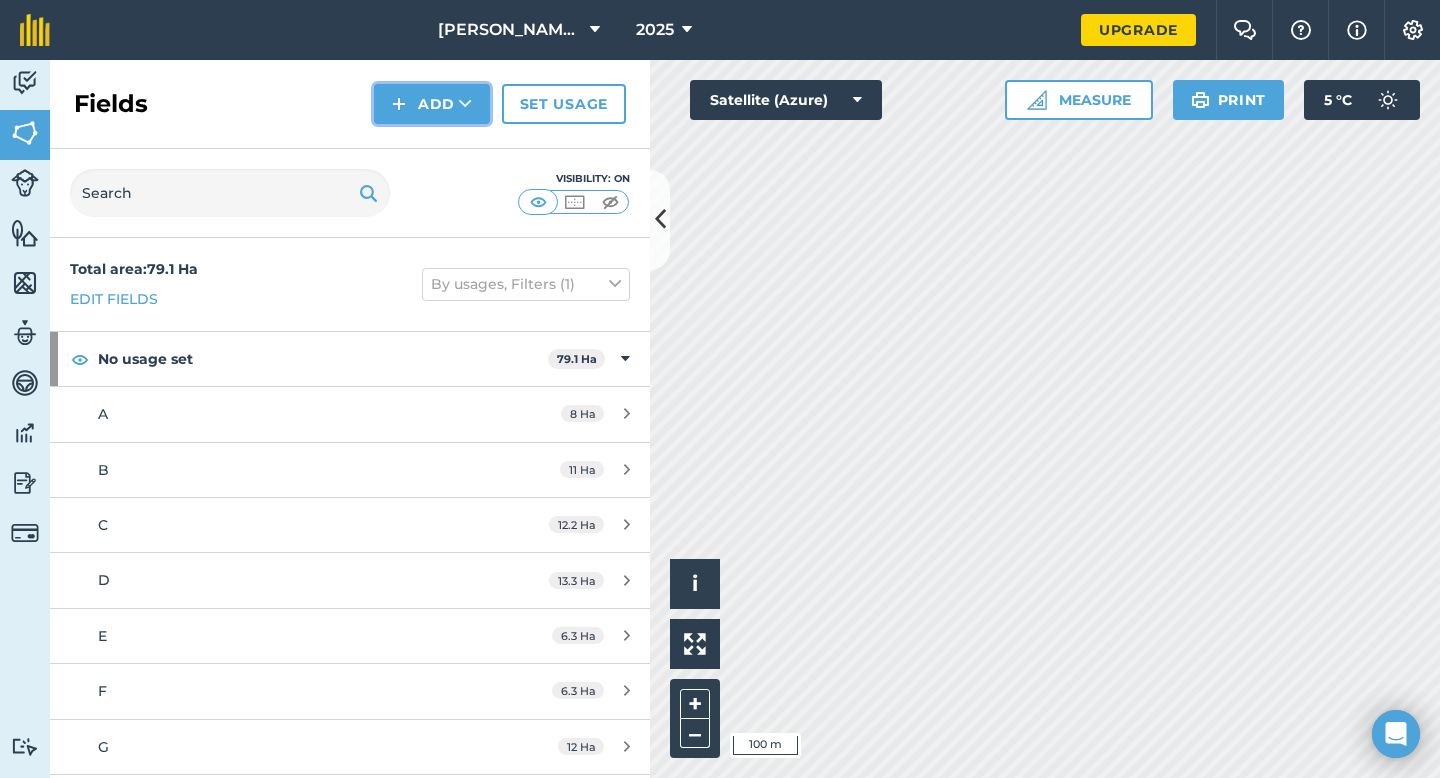 click on "Add" at bounding box center (432, 104) 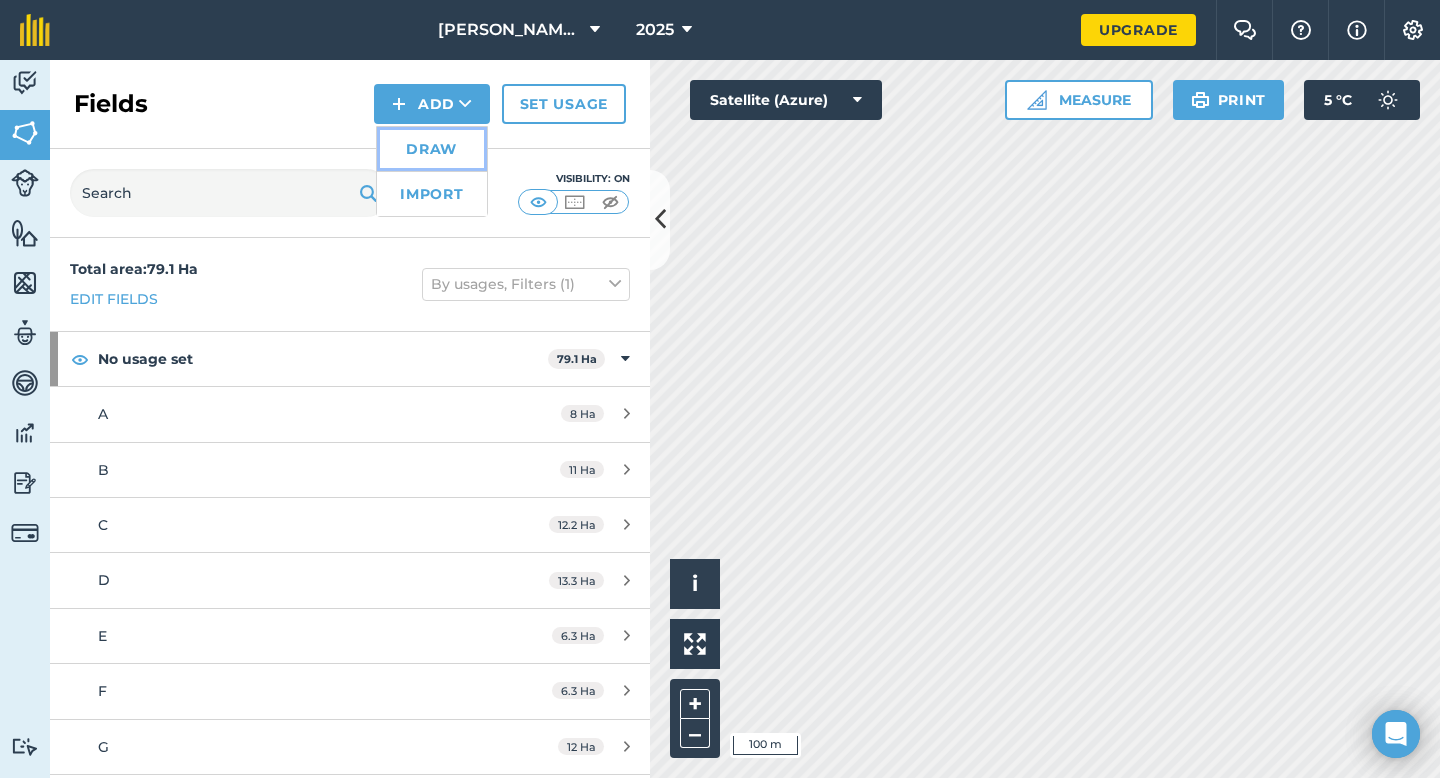 click on "Draw" at bounding box center [432, 149] 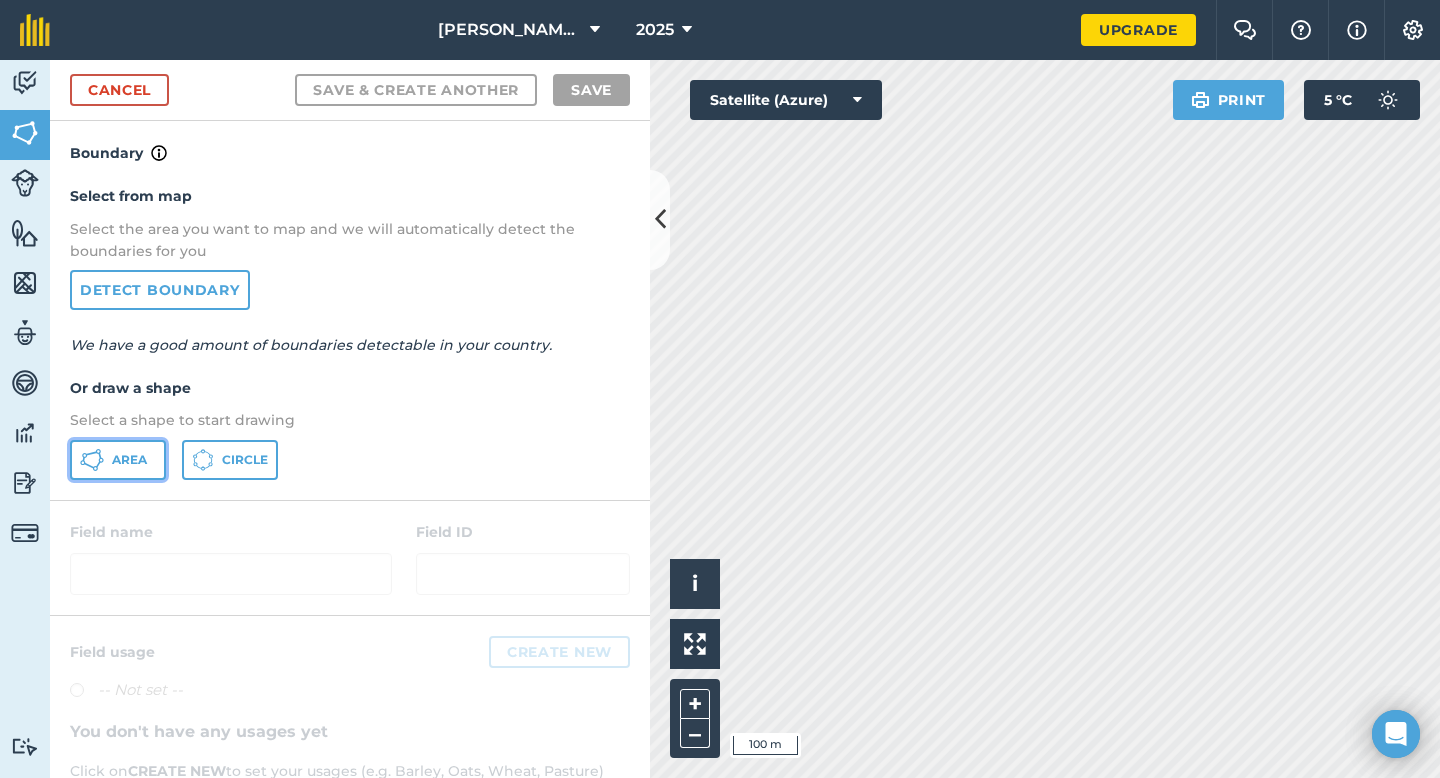 click on "Area" at bounding box center (129, 460) 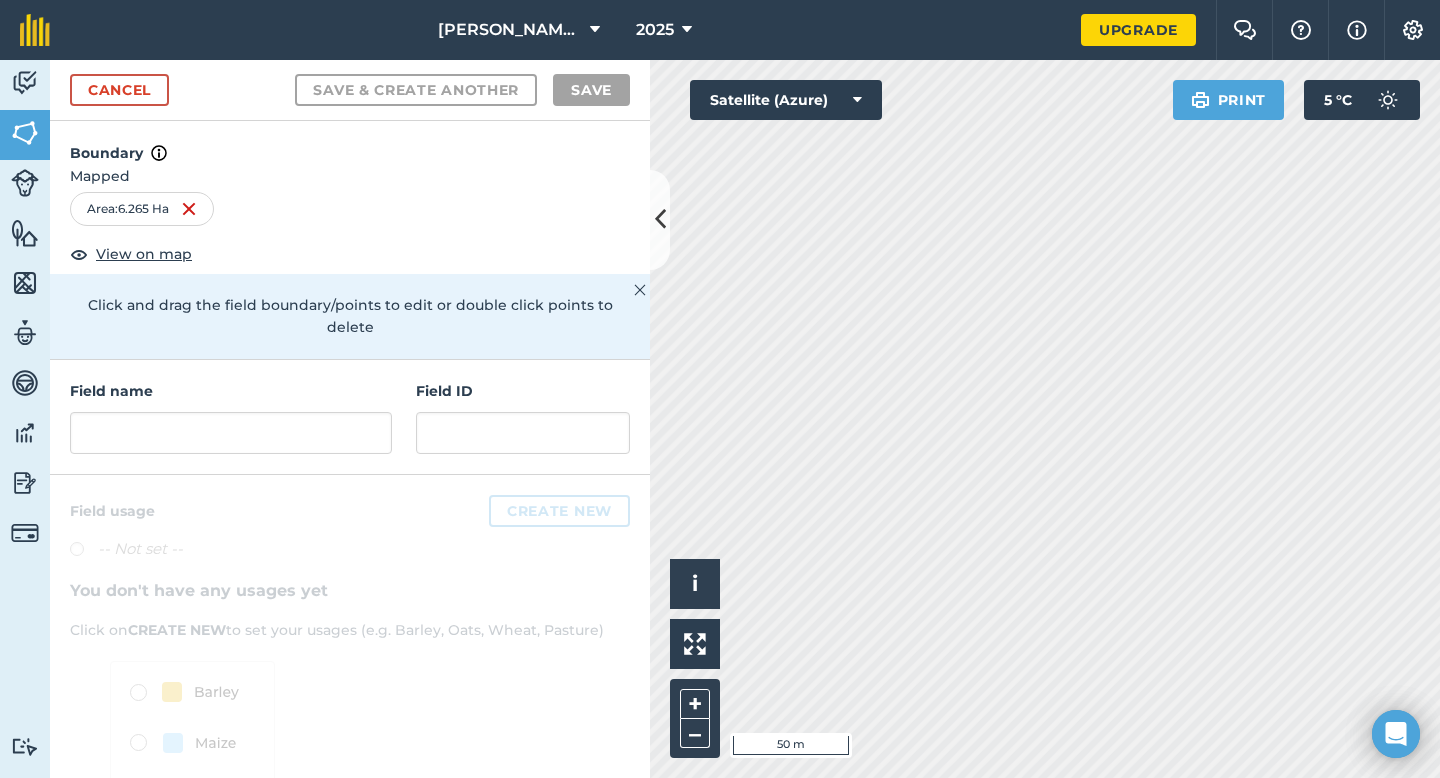 click on "Field name Field ID" at bounding box center [350, 417] 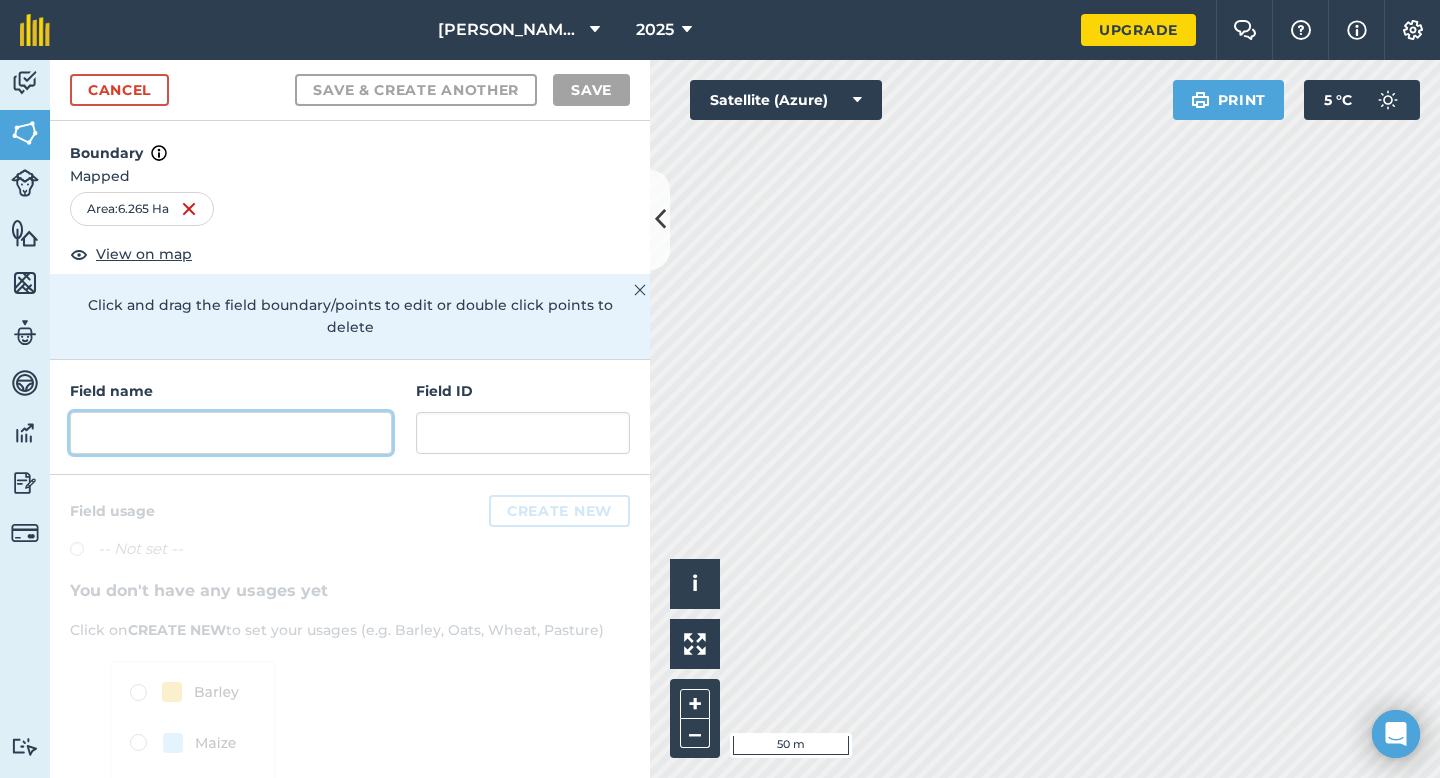 click at bounding box center [231, 433] 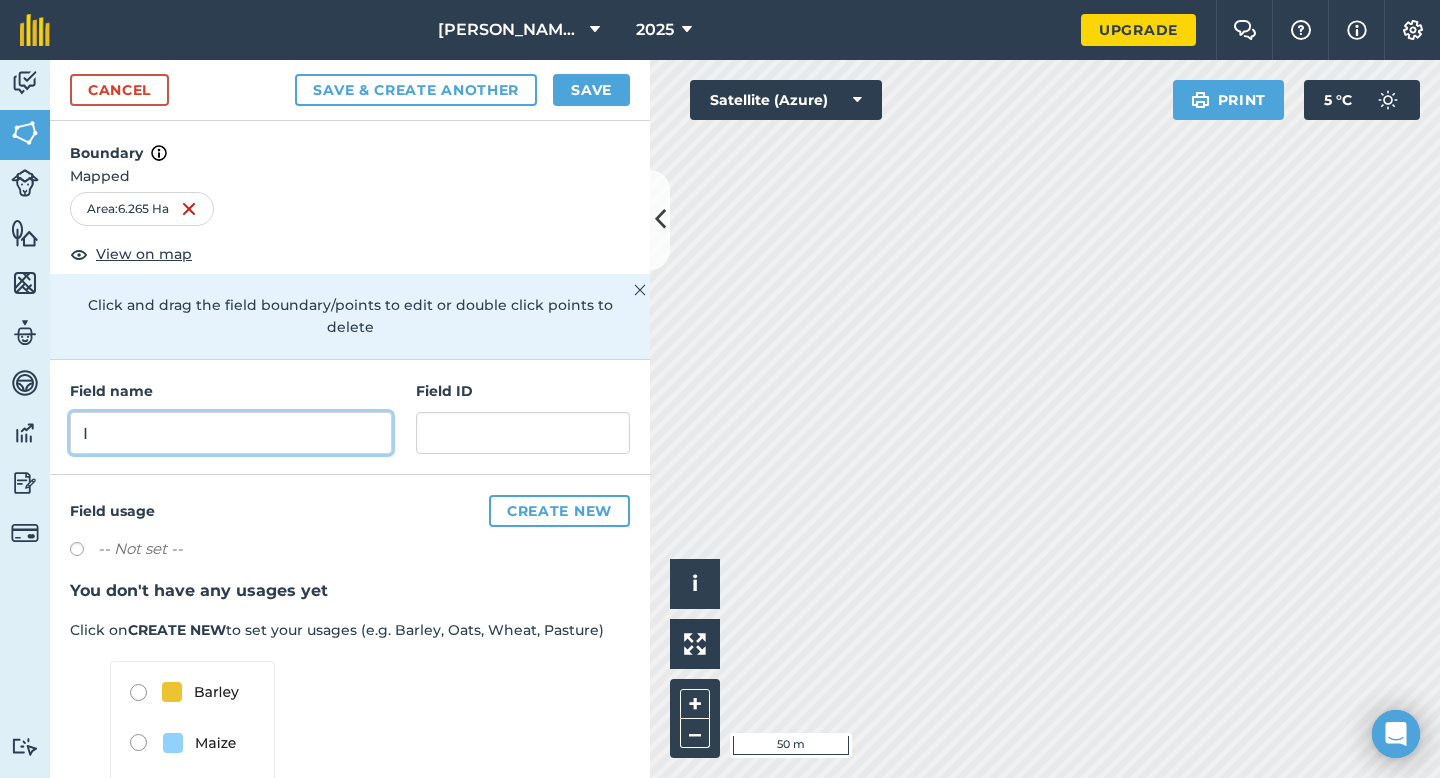 type on "I" 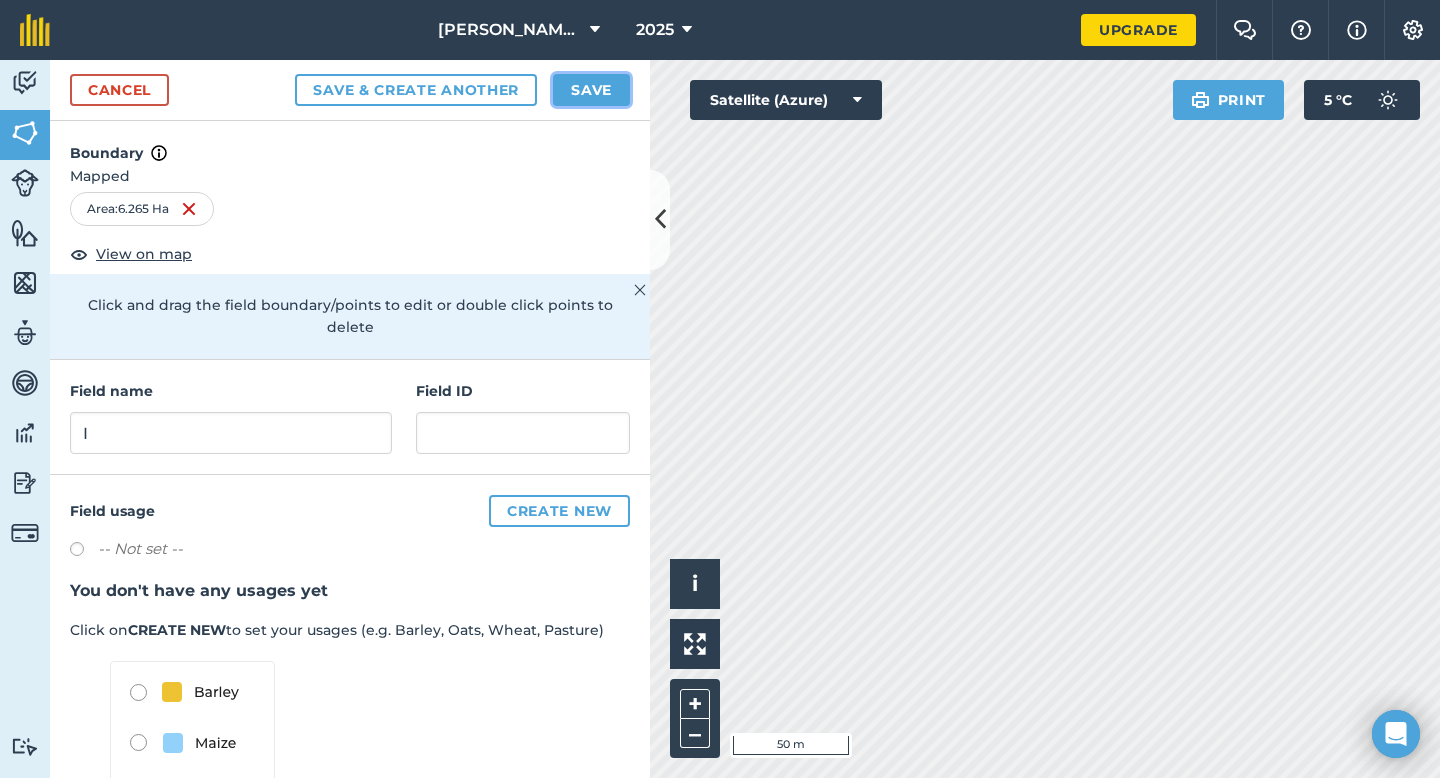 click on "Save" at bounding box center [591, 90] 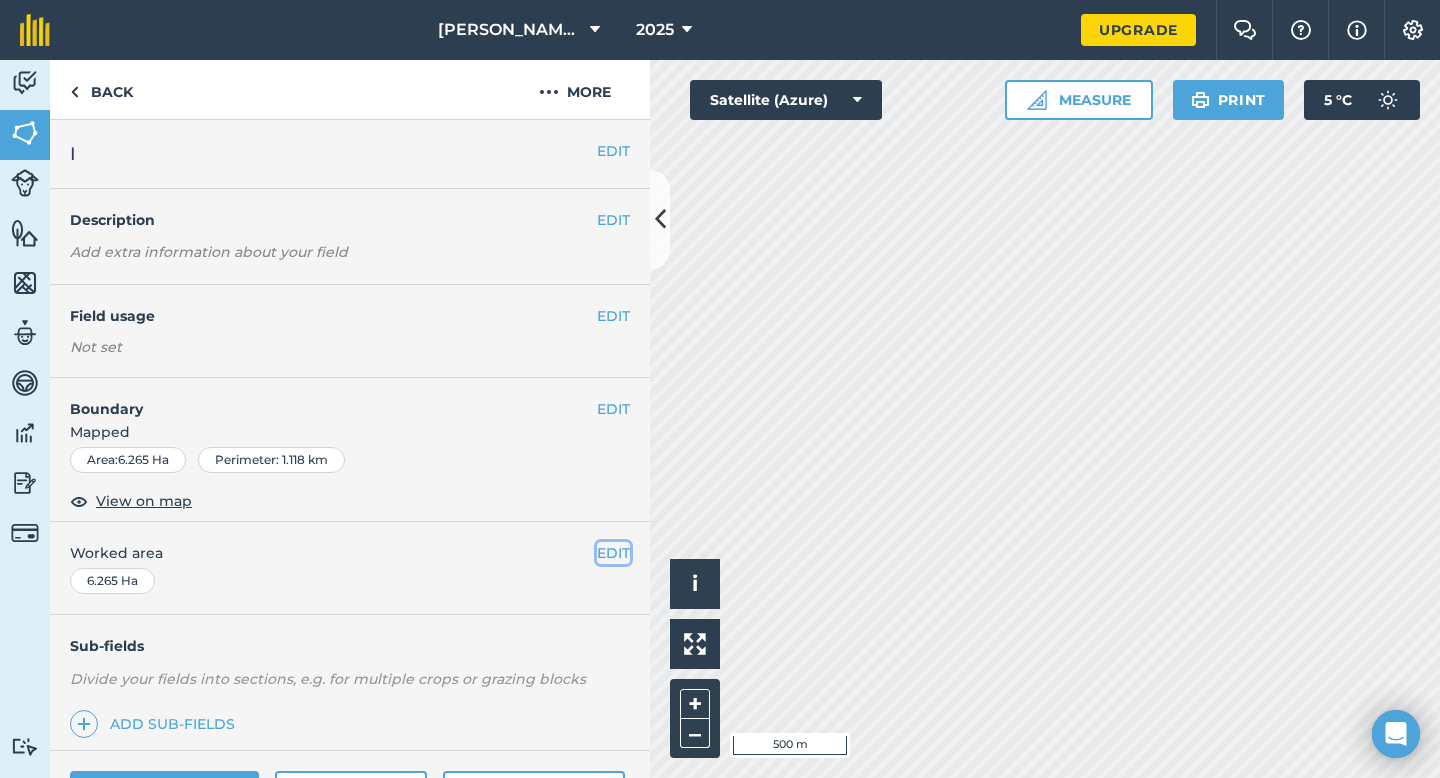 click on "EDIT" at bounding box center [613, 553] 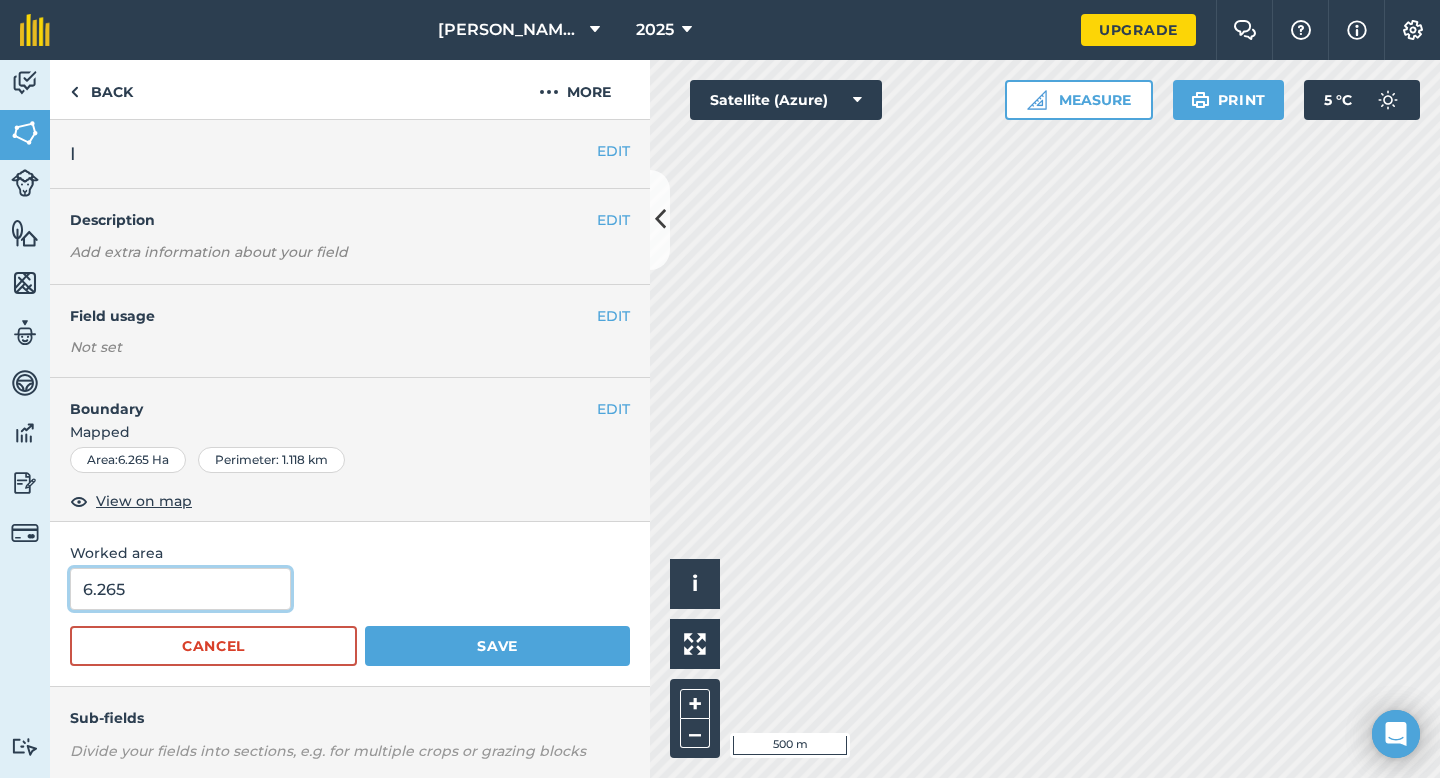 click on "6.265" at bounding box center (180, 589) 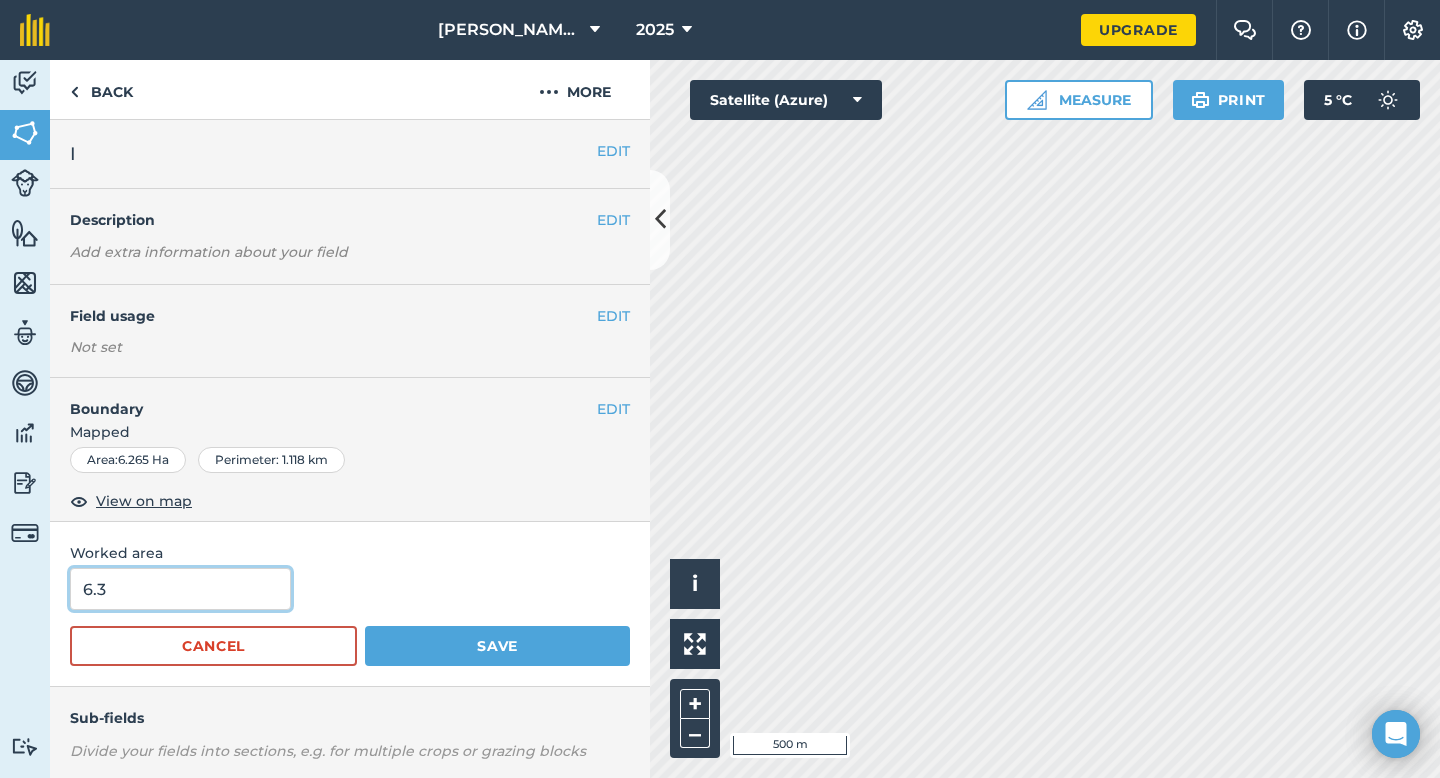 type on "6.3" 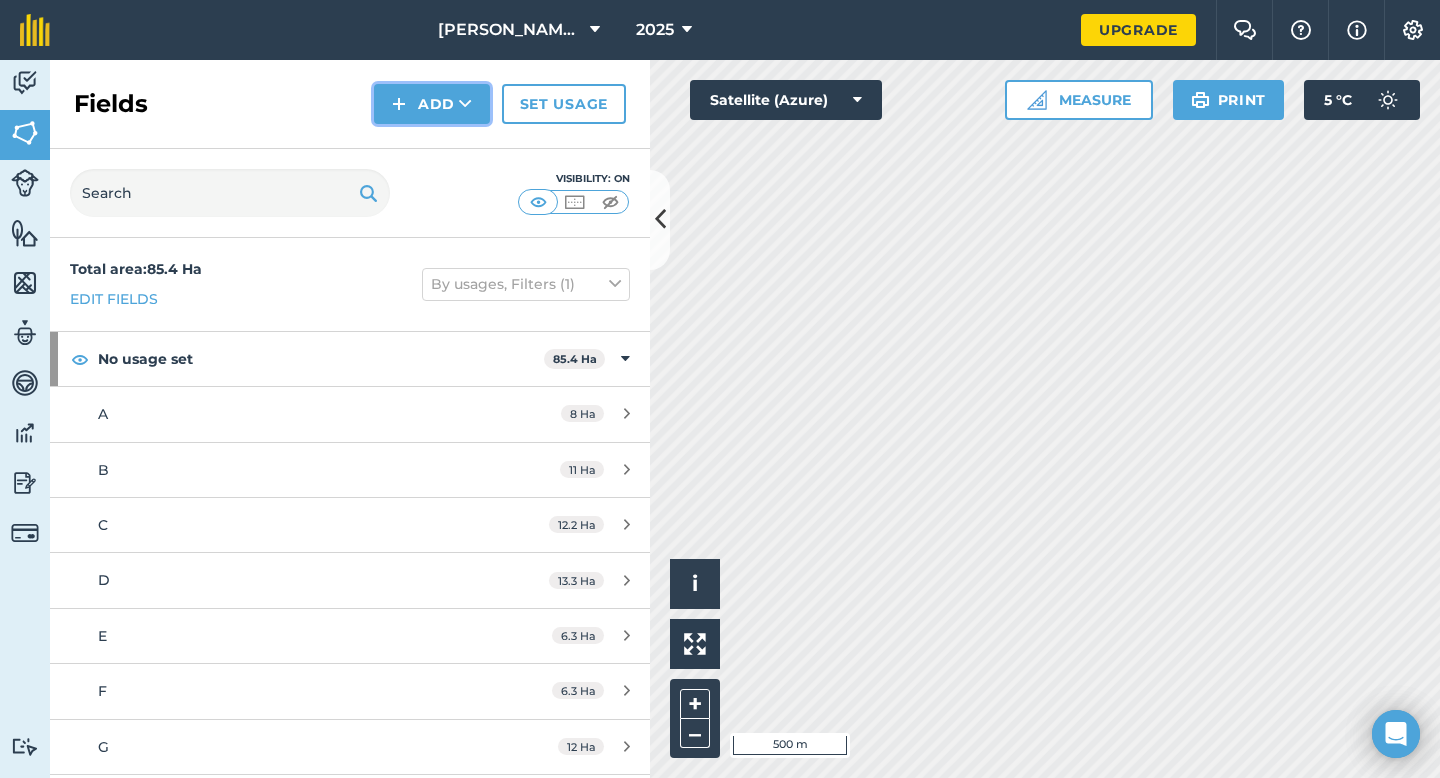 click on "Add" at bounding box center [432, 104] 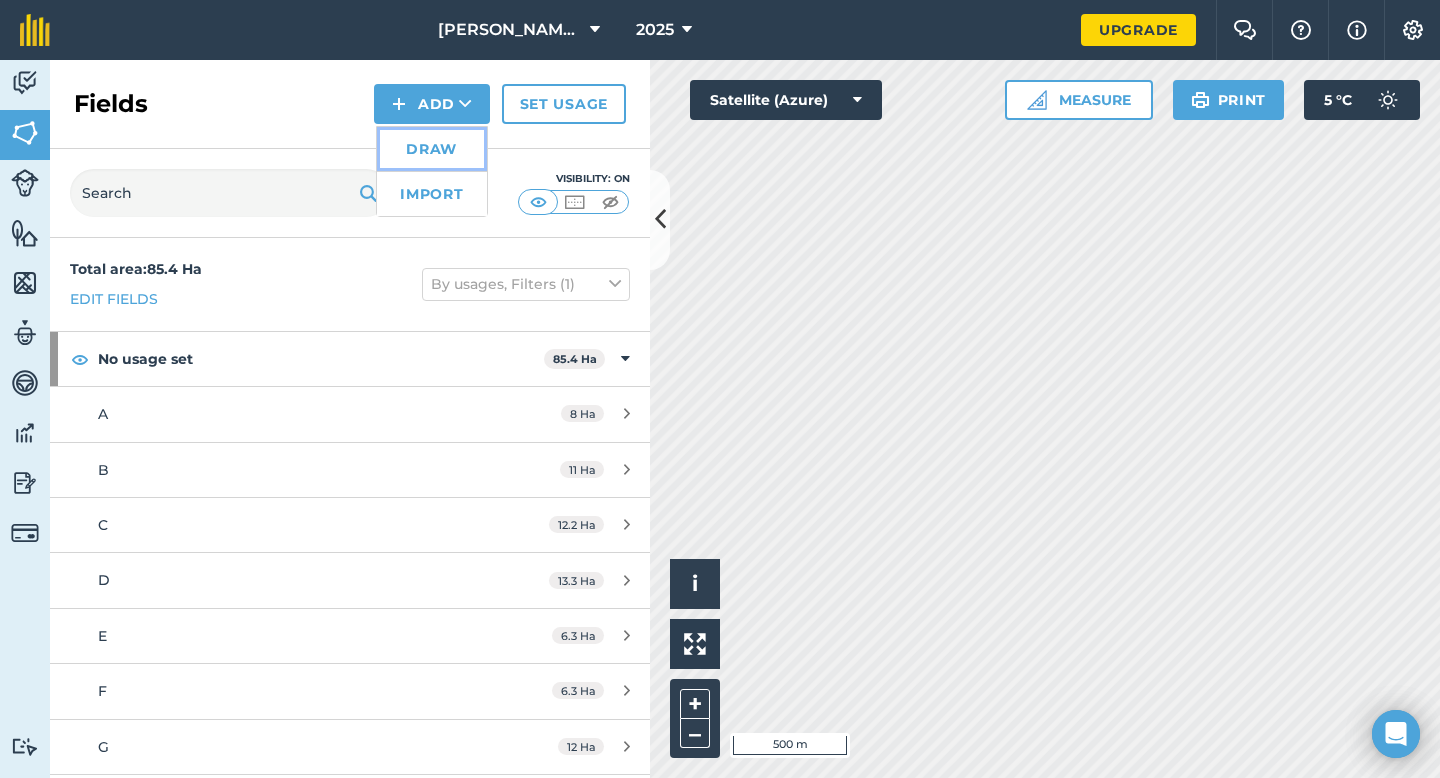 click on "Draw" at bounding box center (432, 149) 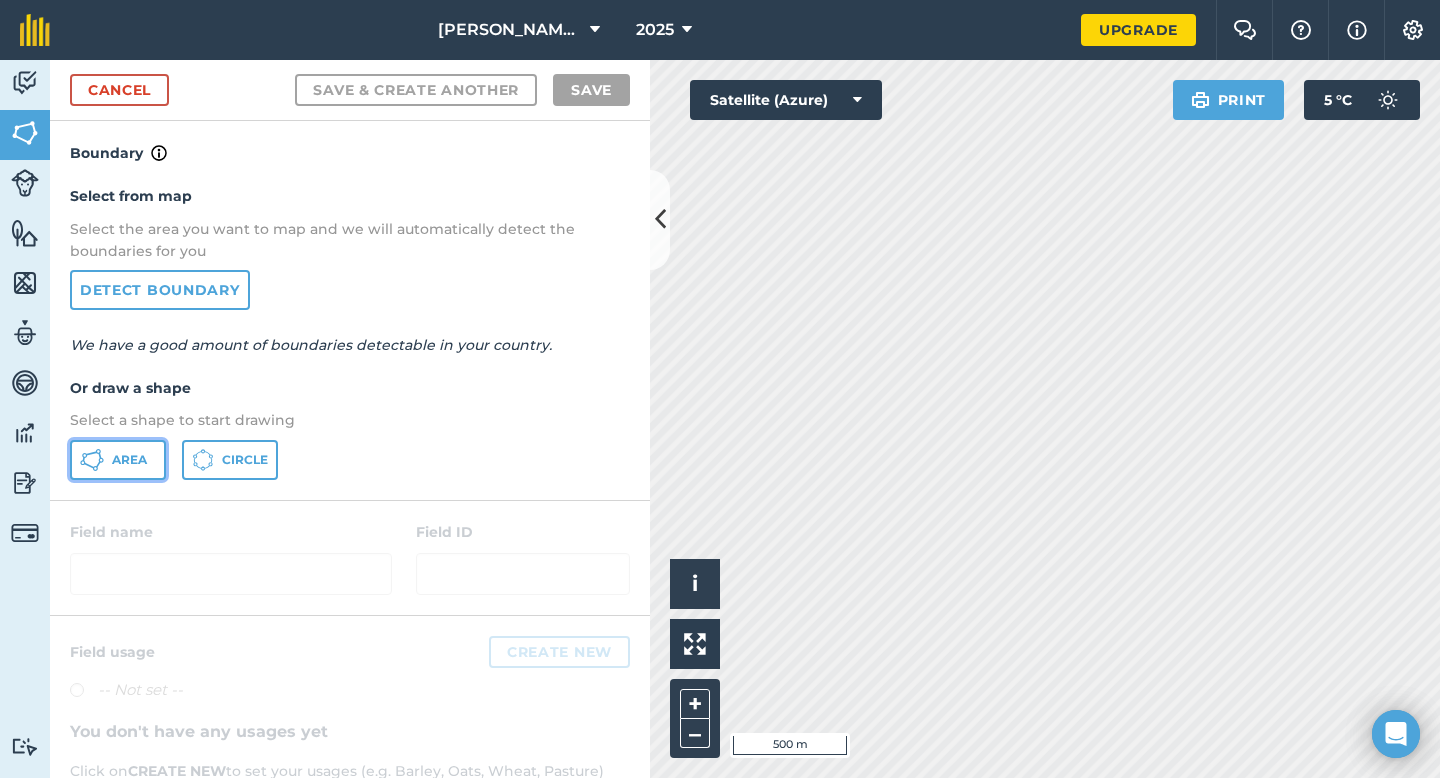 click on "Area" at bounding box center (118, 460) 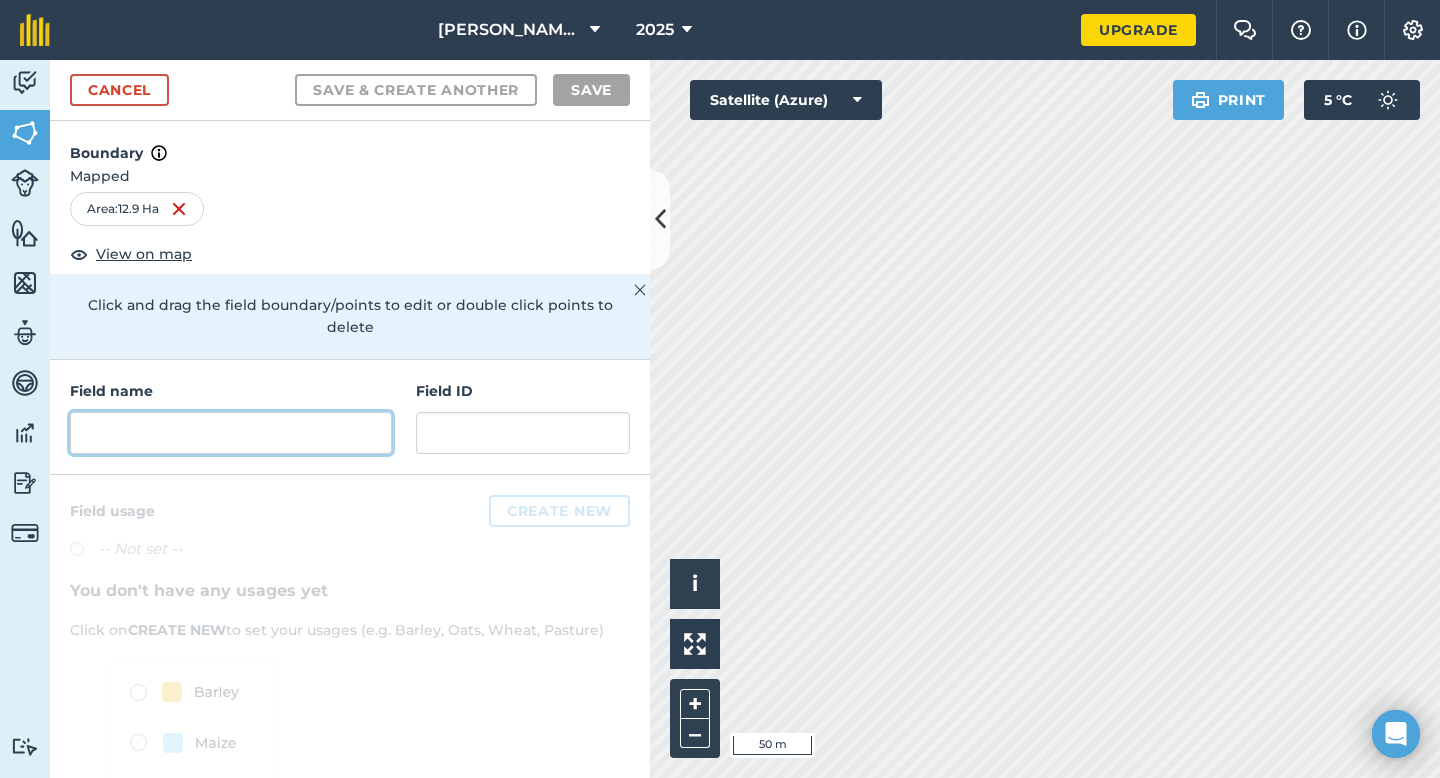 click at bounding box center [231, 433] 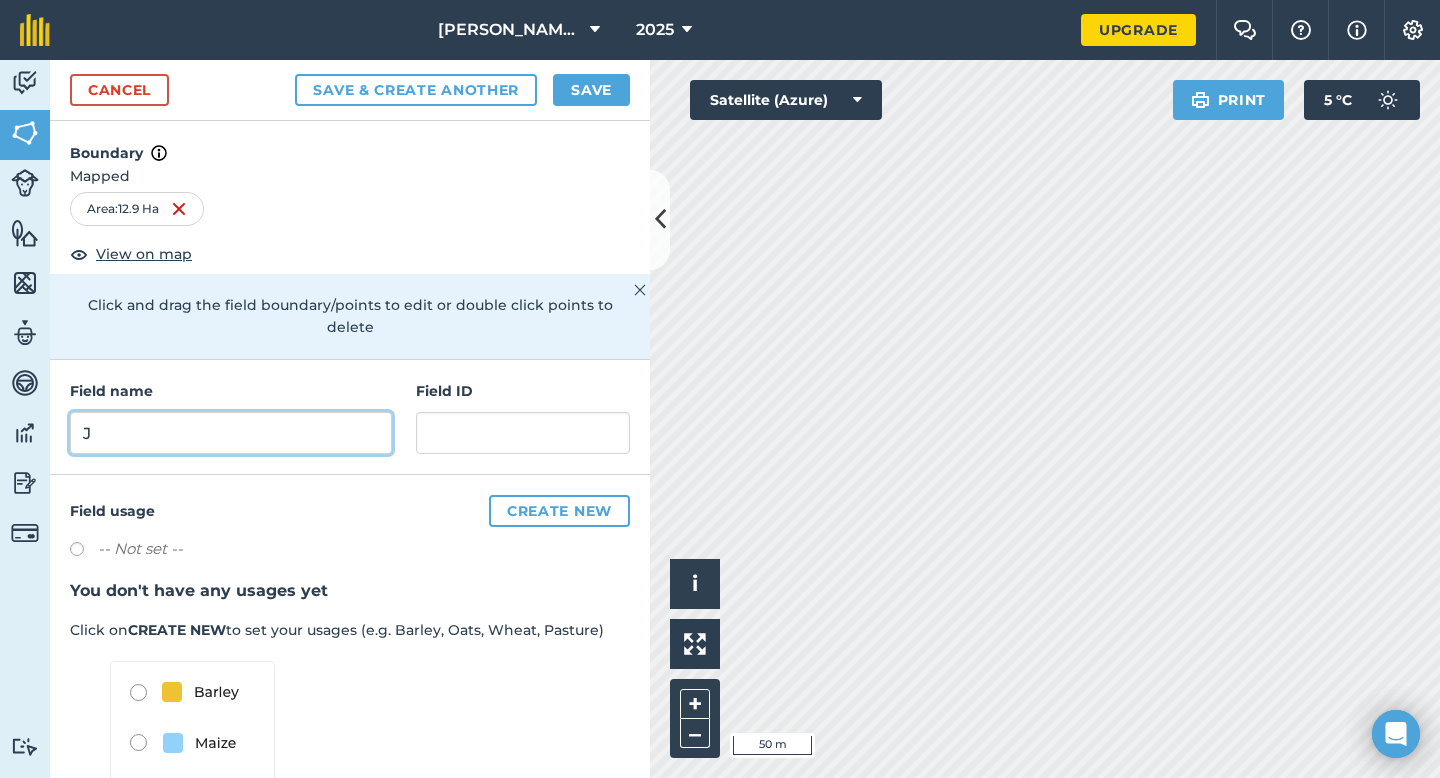 type on "J" 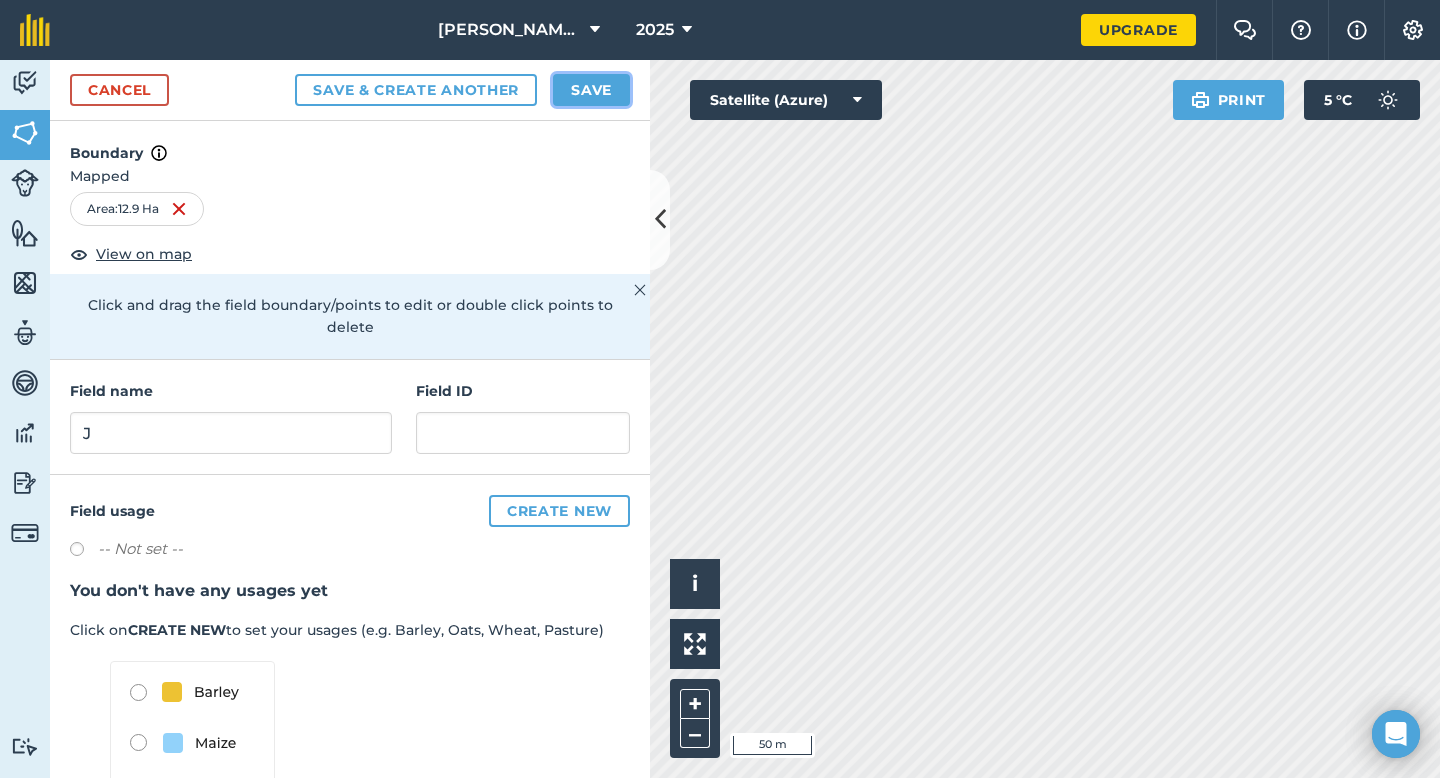 click on "Save" at bounding box center (591, 90) 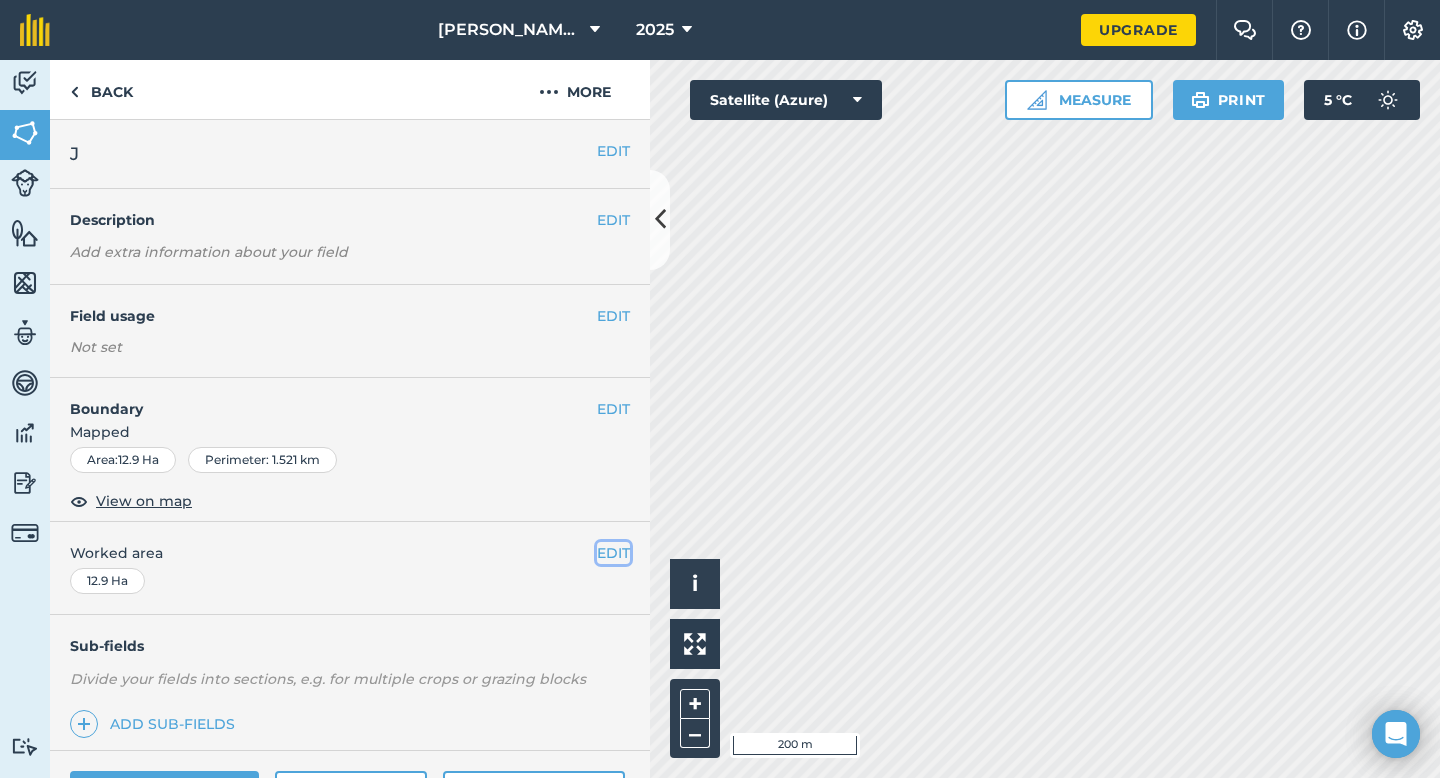 click on "EDIT" at bounding box center [613, 553] 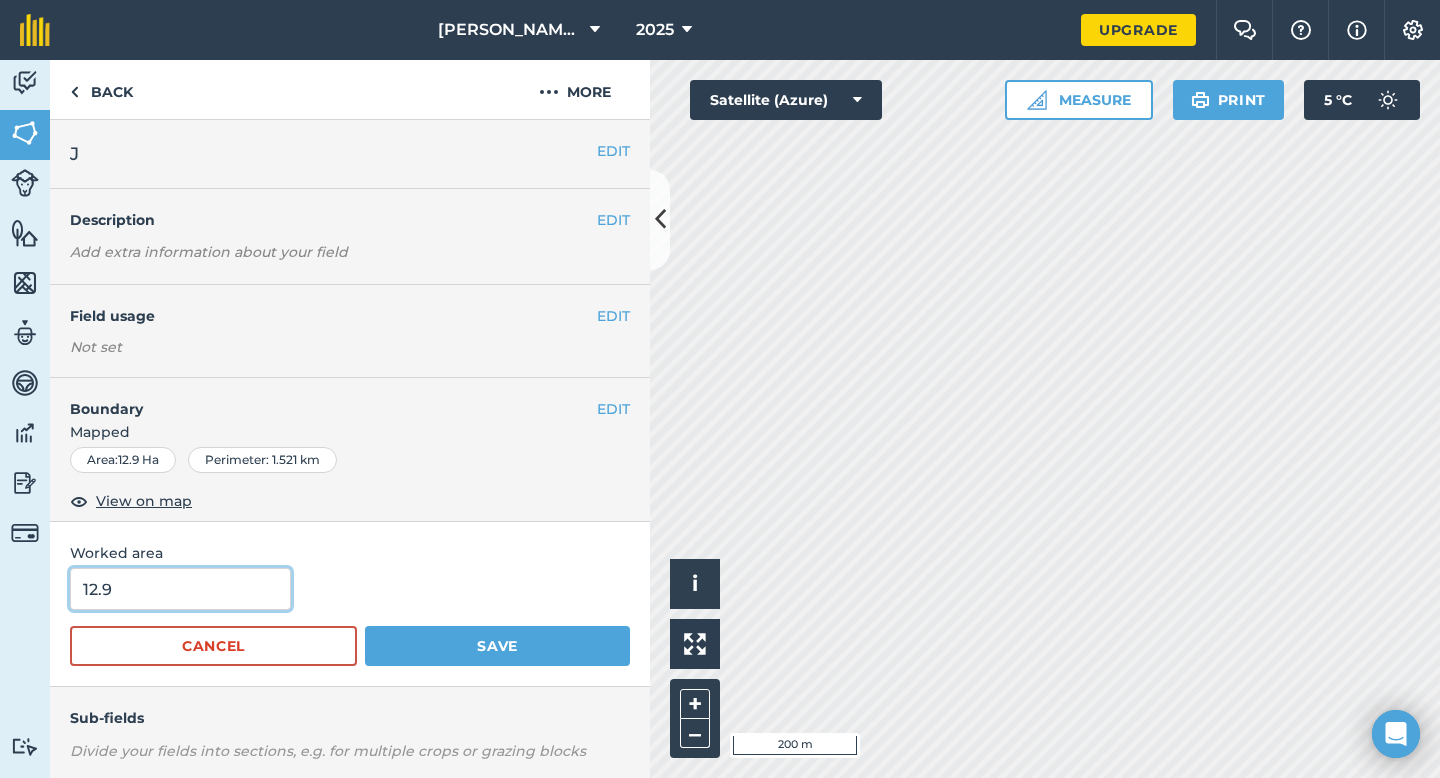 click on "12.9" at bounding box center (180, 589) 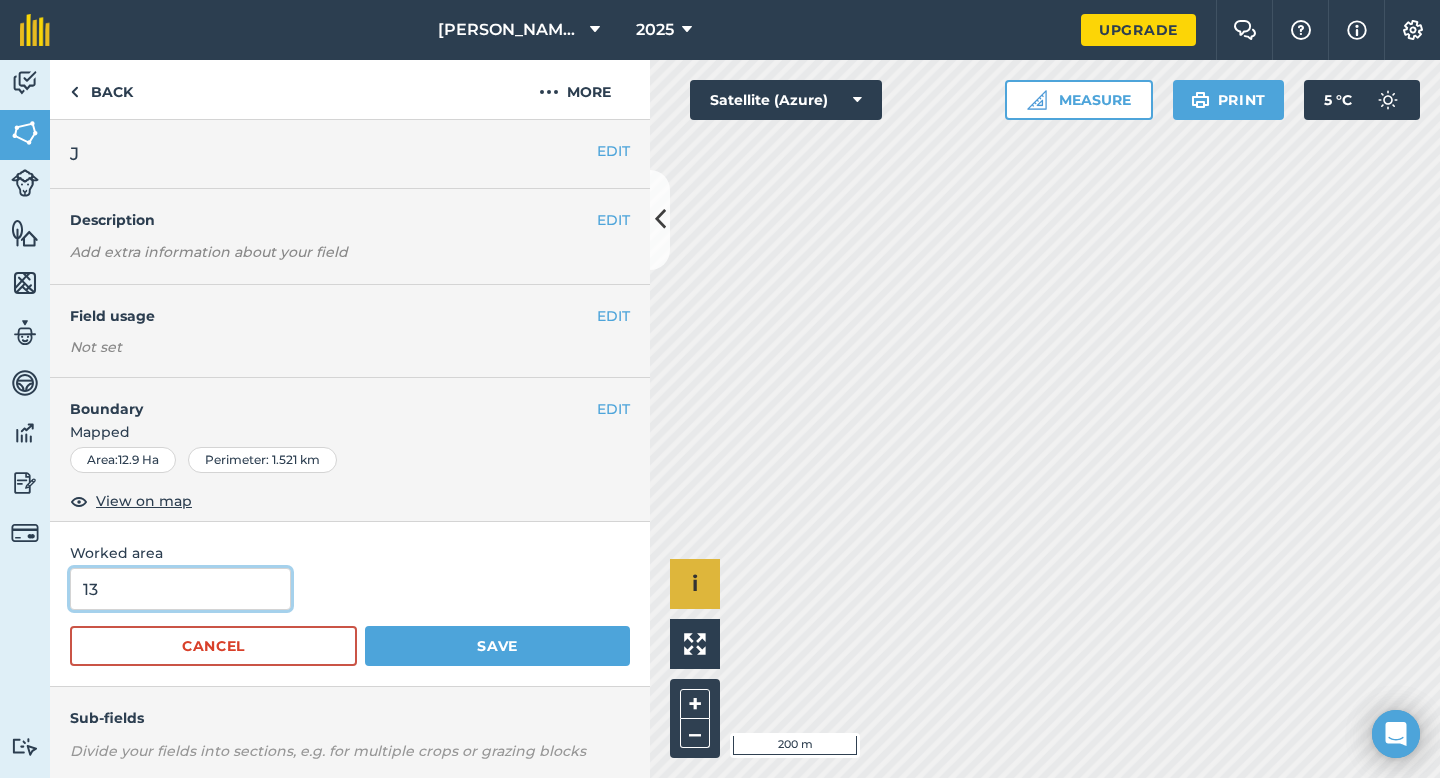 click on "Save" at bounding box center [497, 646] 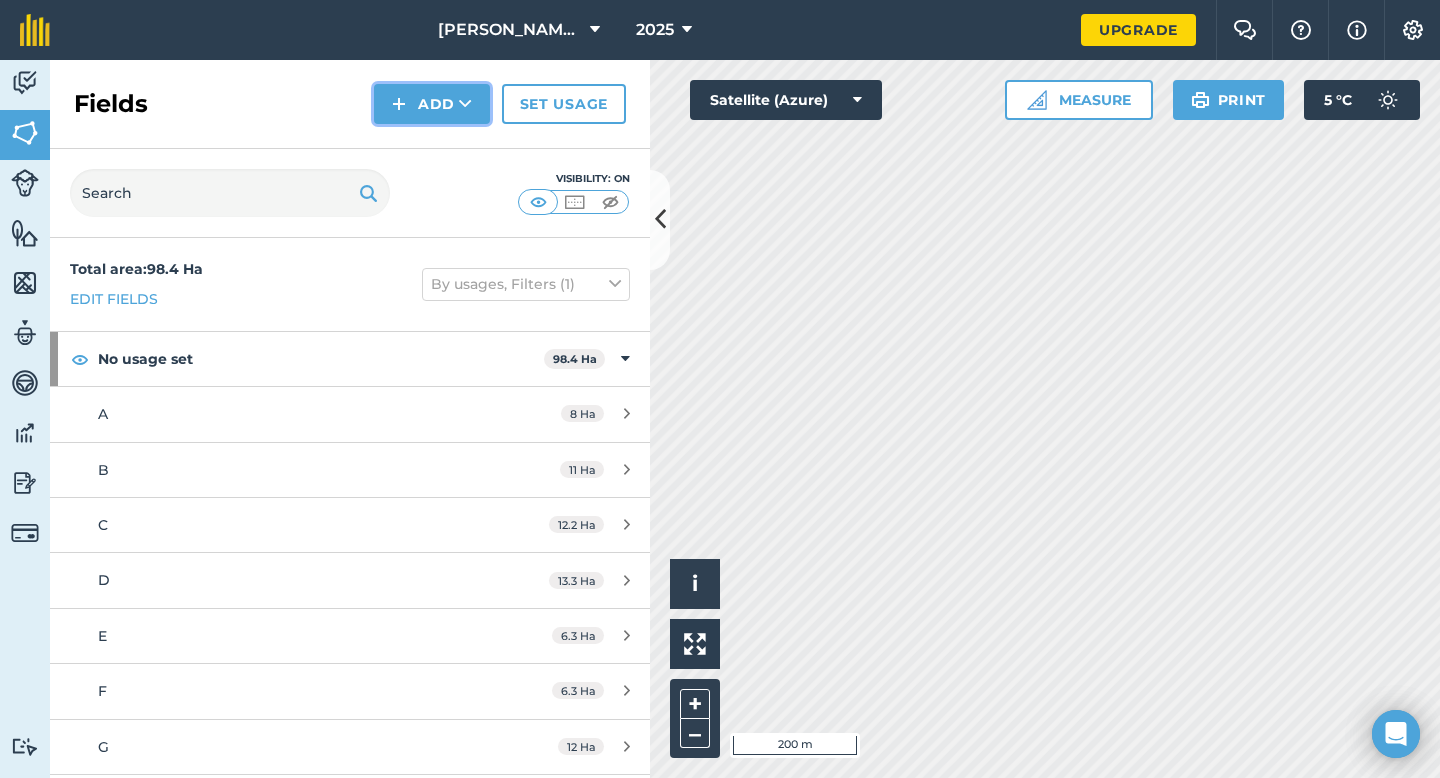 click on "Add" at bounding box center [432, 104] 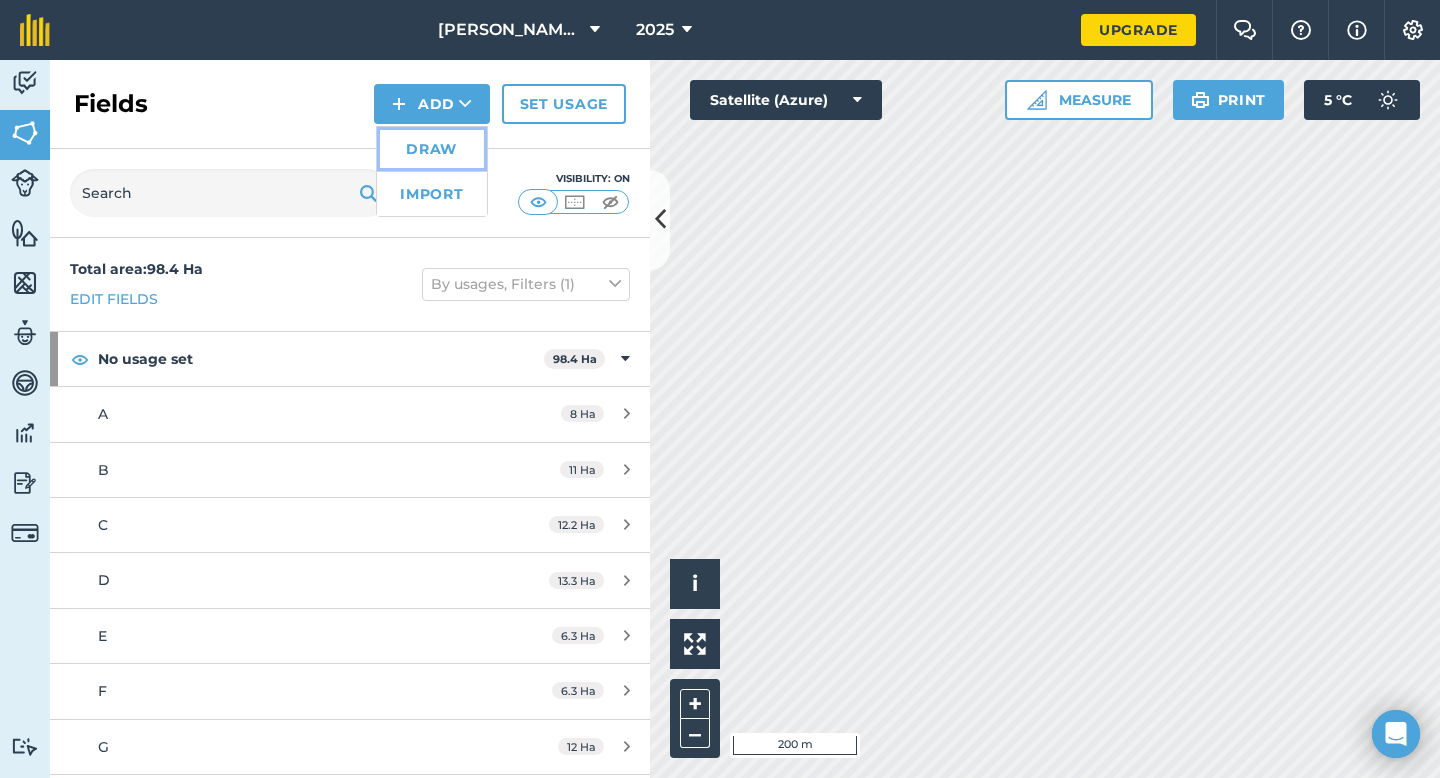 click on "Draw" at bounding box center (432, 149) 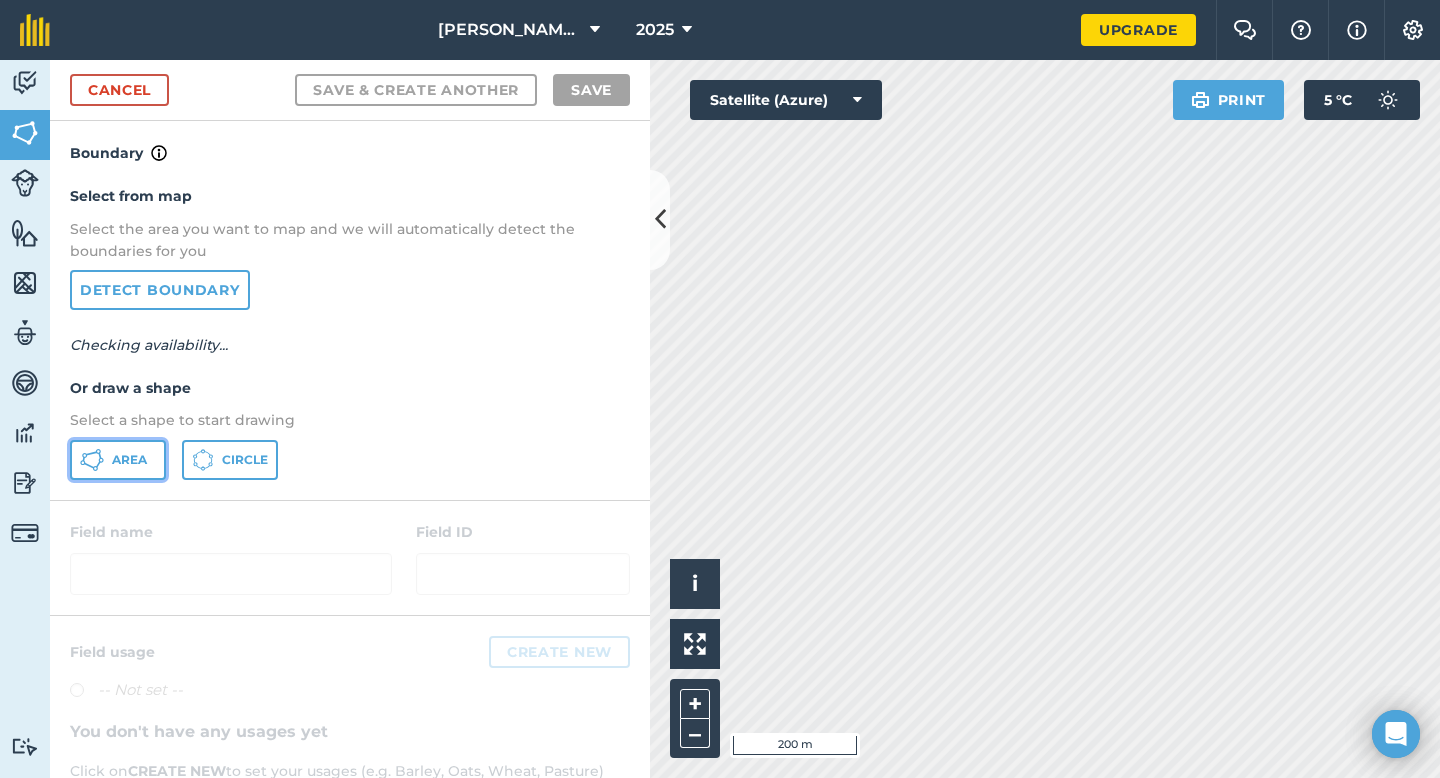 click on "Area" at bounding box center (118, 460) 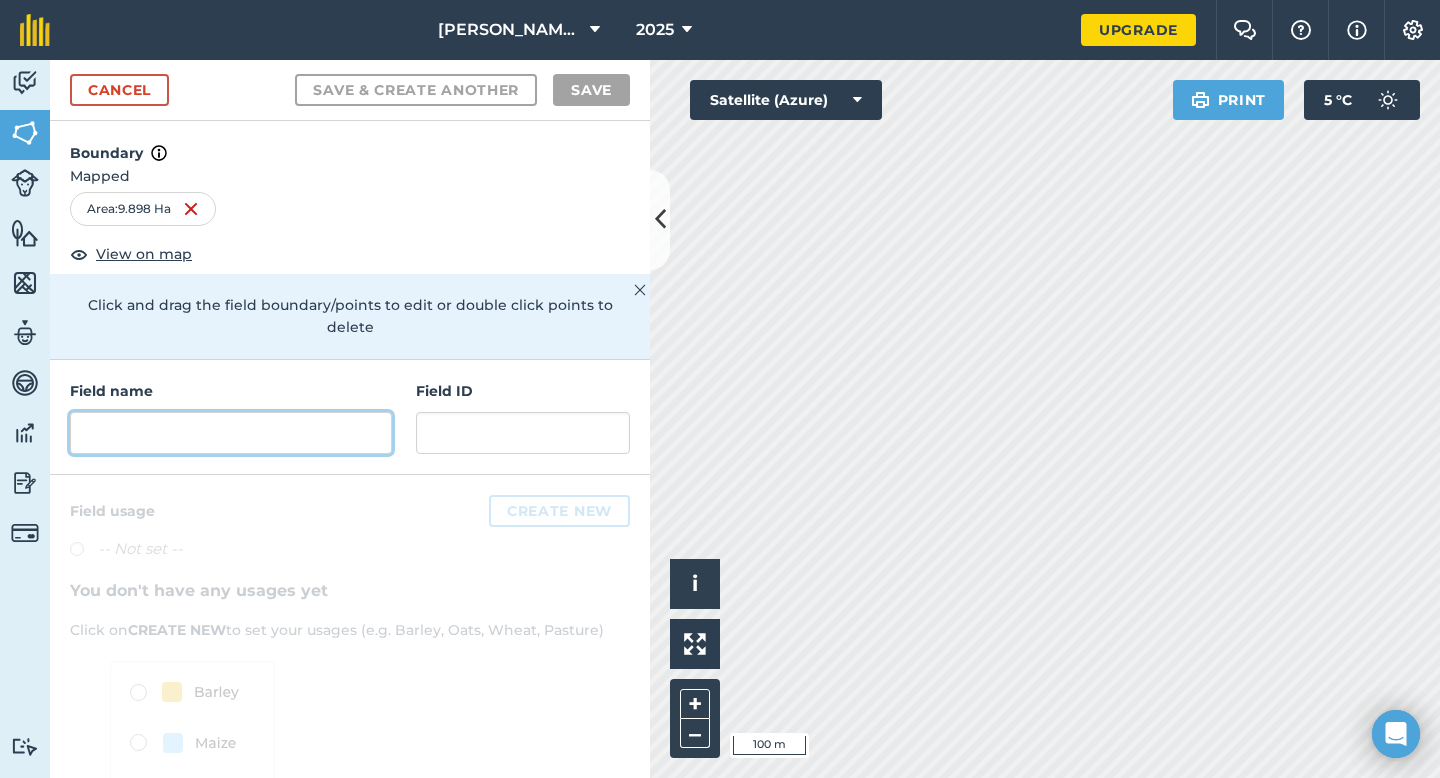 click at bounding box center (231, 433) 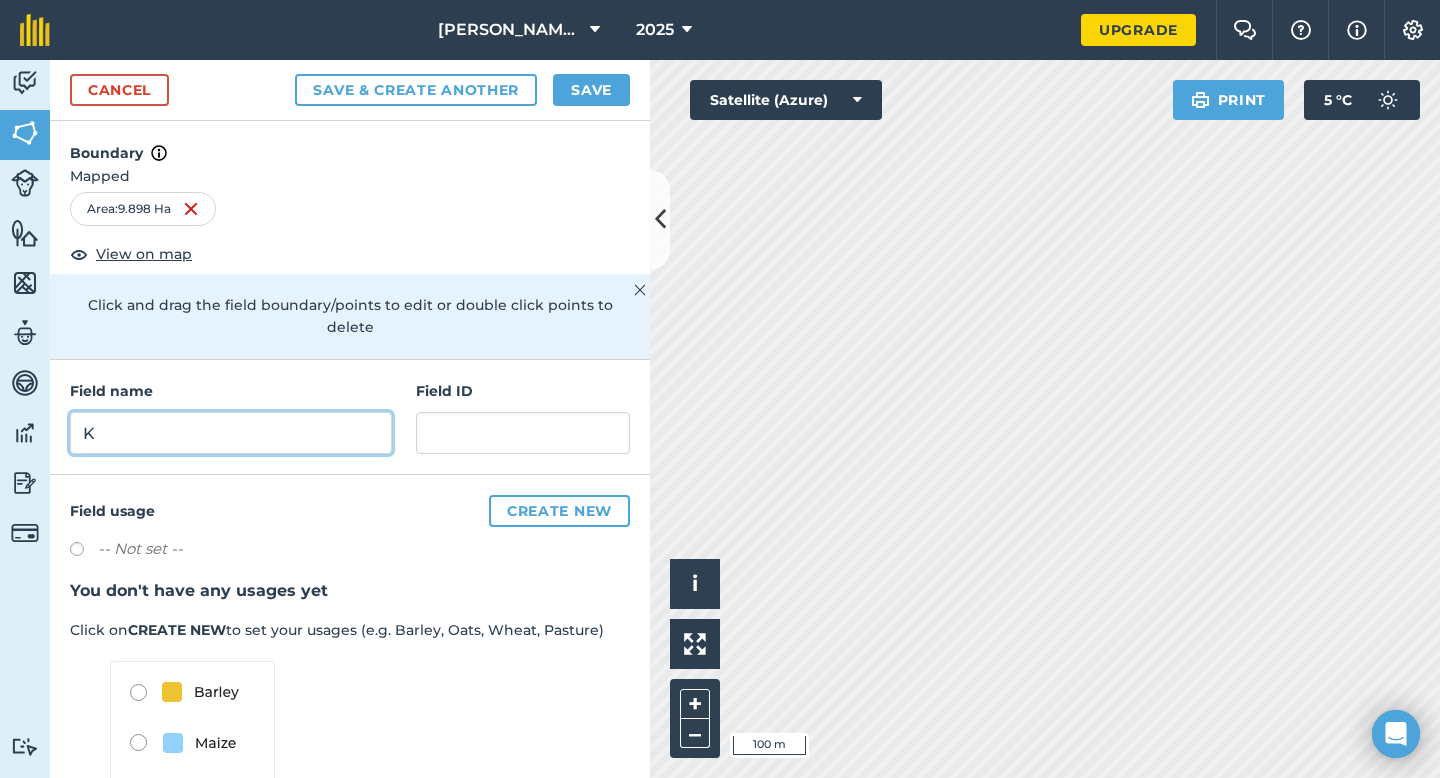 type on "K" 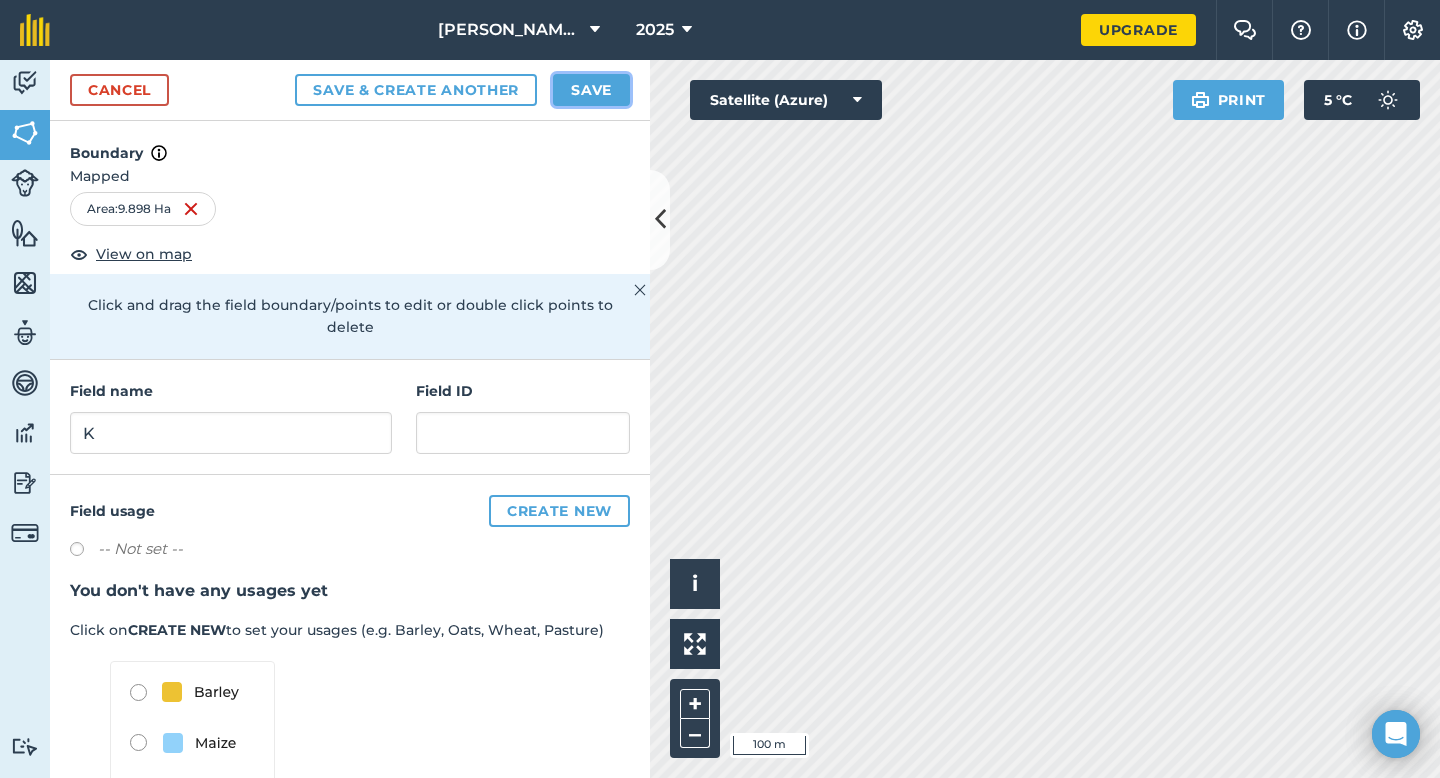 click on "Save" at bounding box center [591, 90] 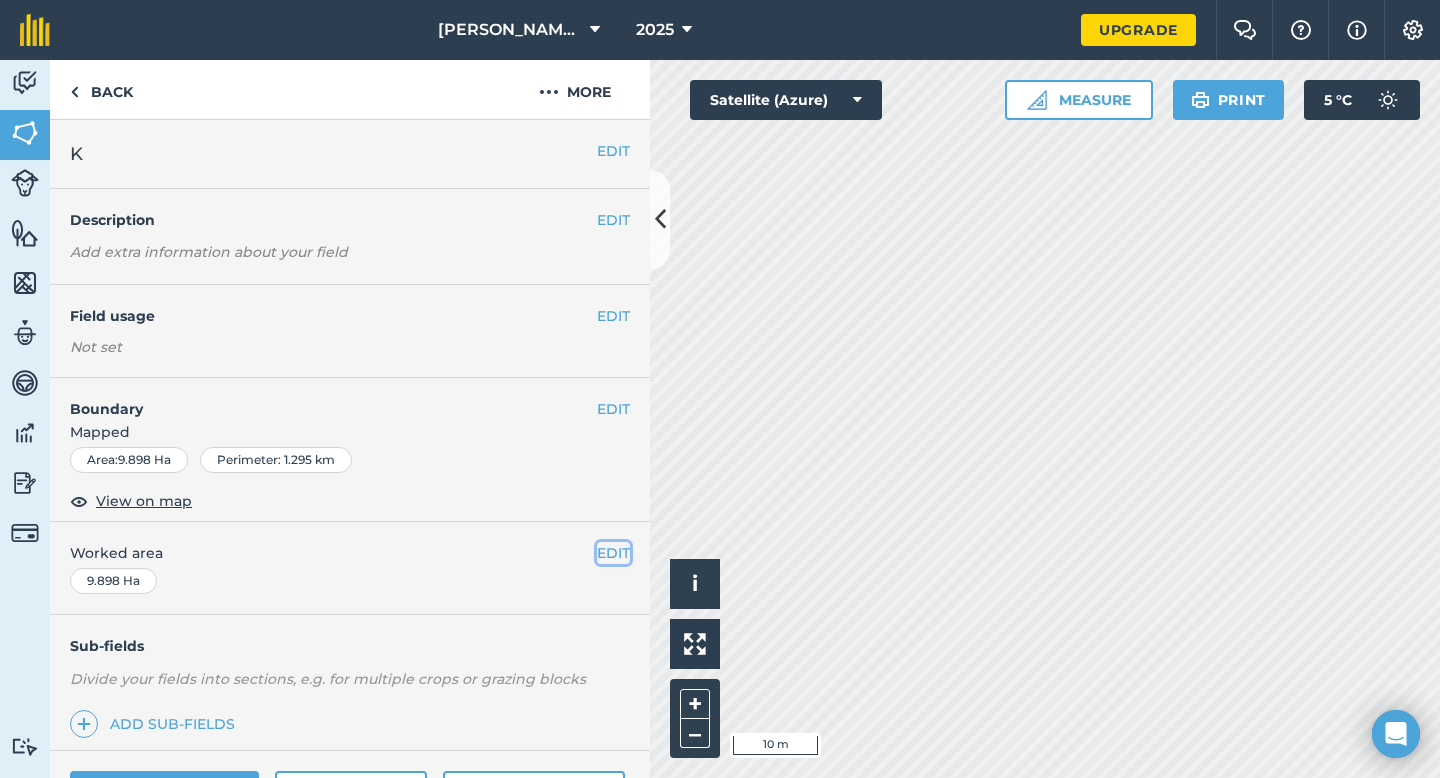 click on "EDIT" at bounding box center [613, 553] 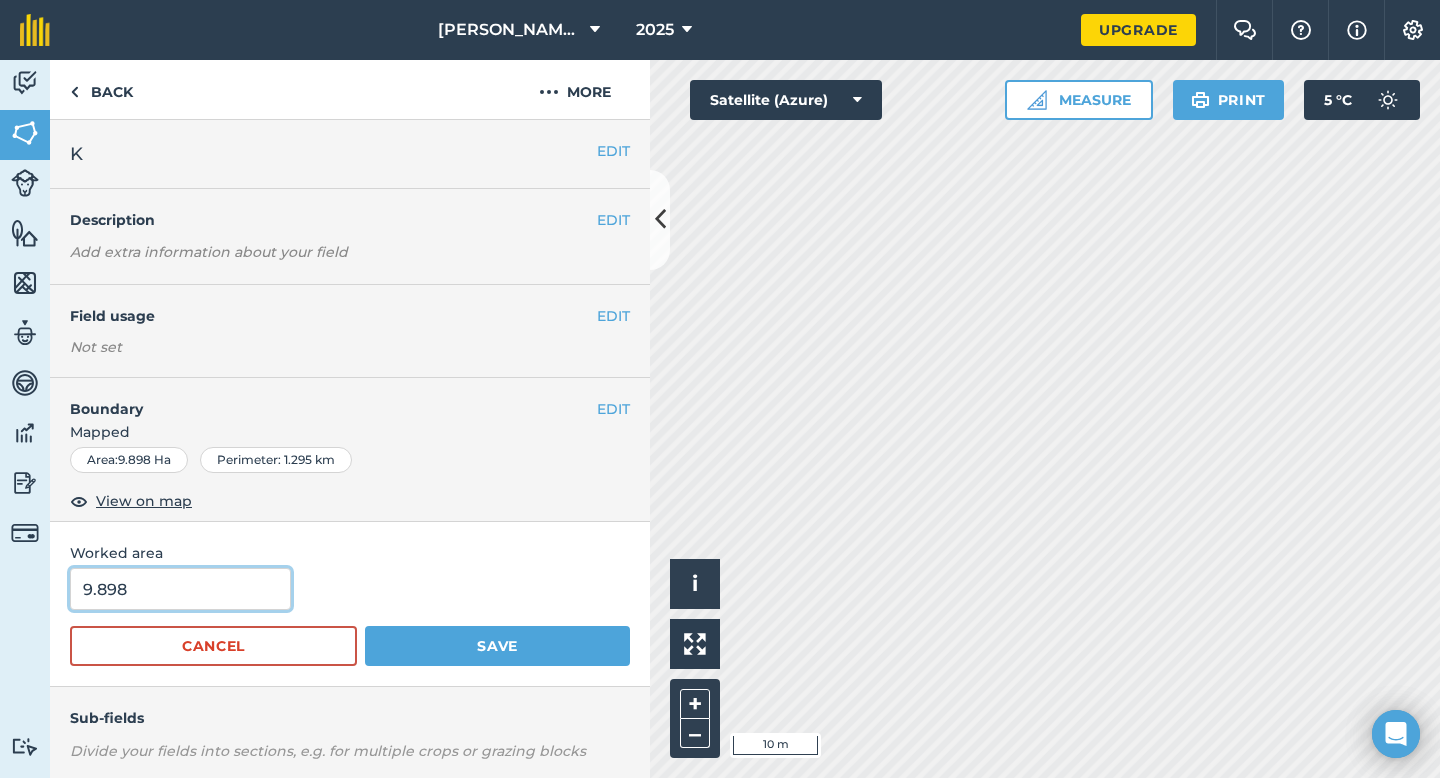 click on "9.898" at bounding box center (180, 589) 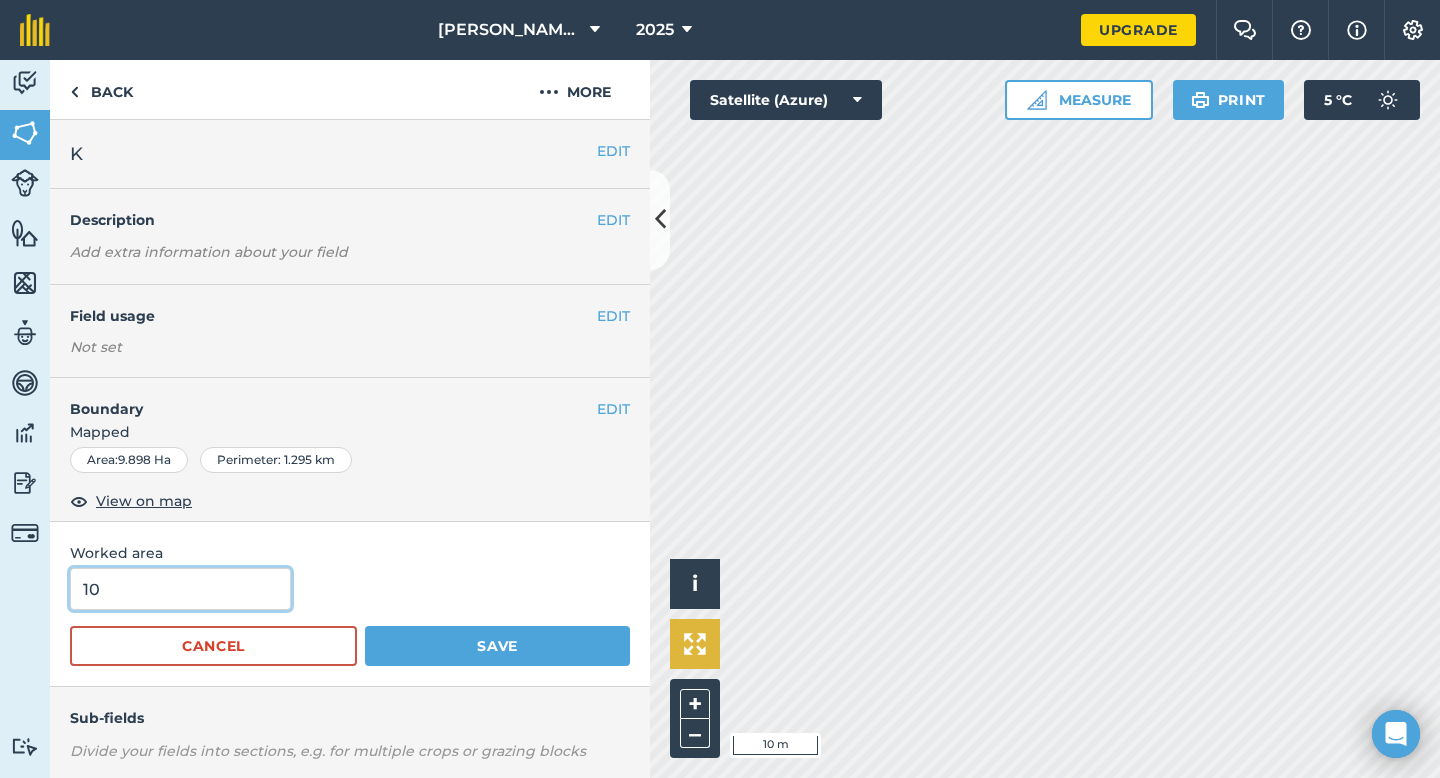 click on "Save" at bounding box center [497, 646] 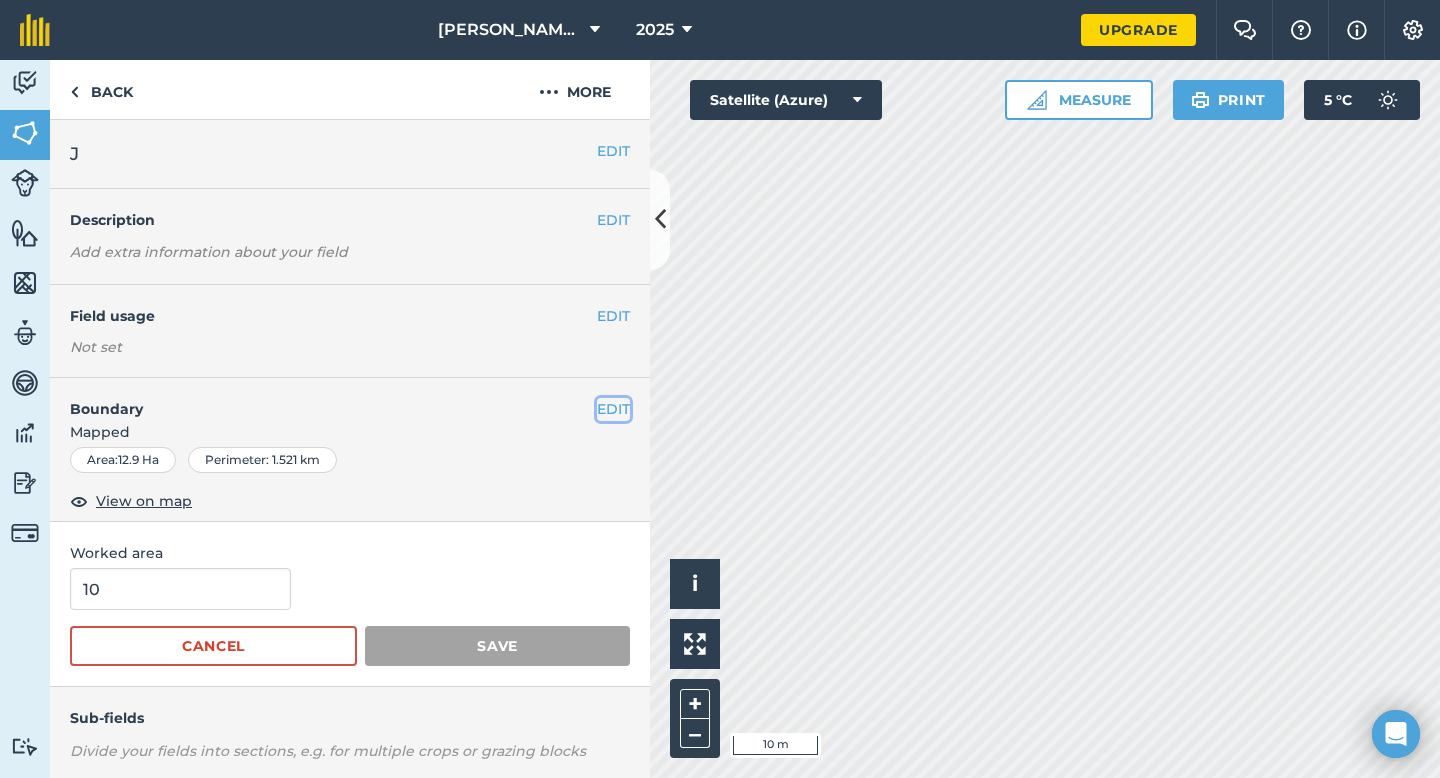 click on "EDIT" at bounding box center [613, 409] 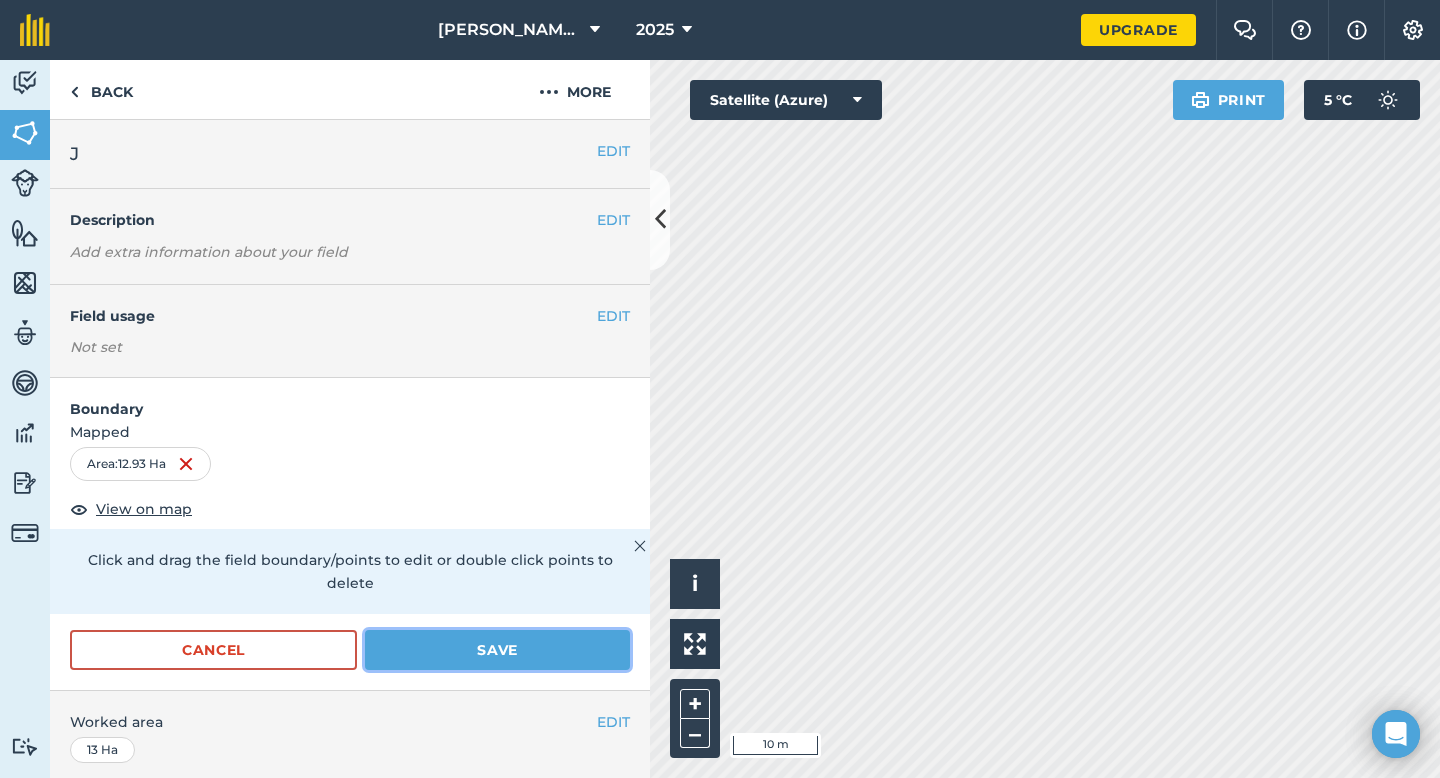 click on "Save" at bounding box center (497, 650) 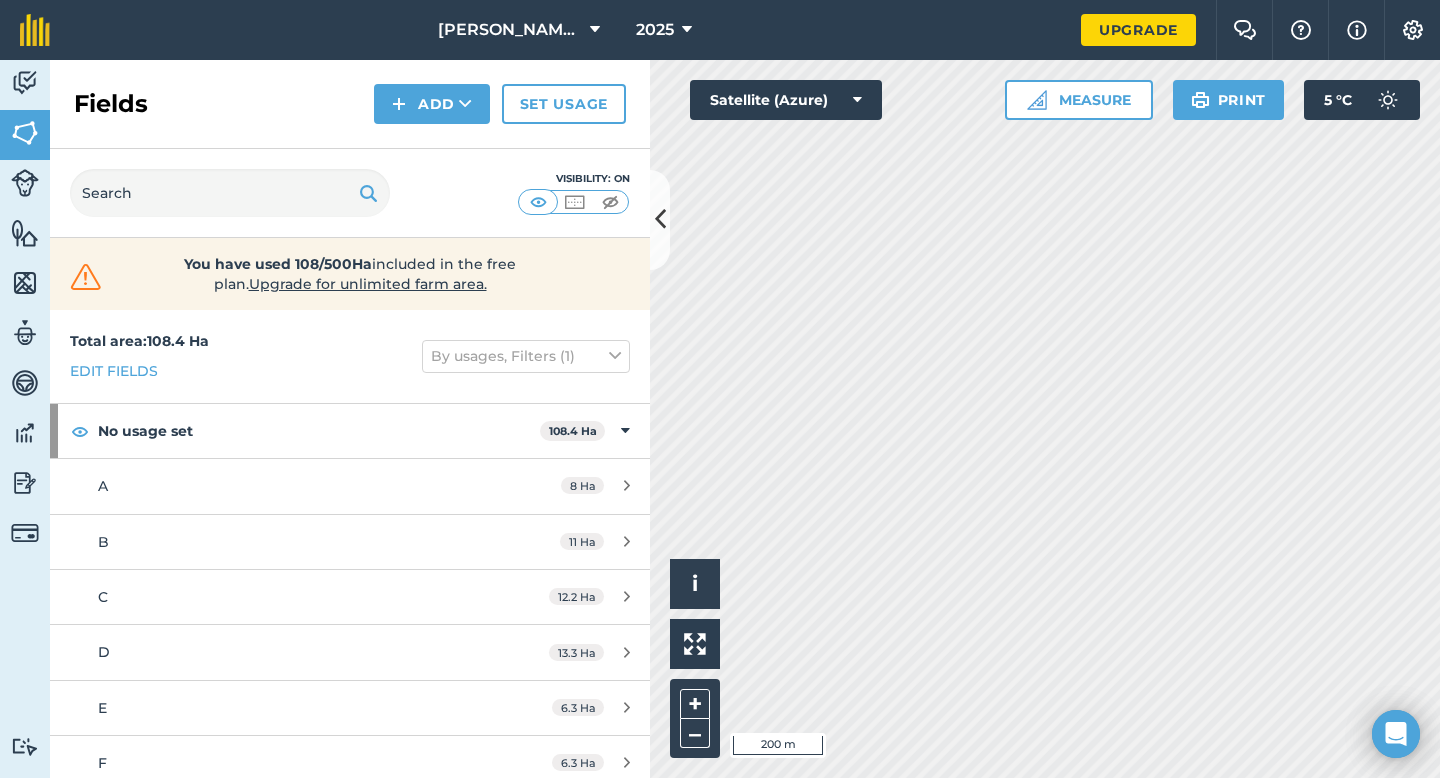 click on "Fields   Add   Set usage" at bounding box center [350, 104] 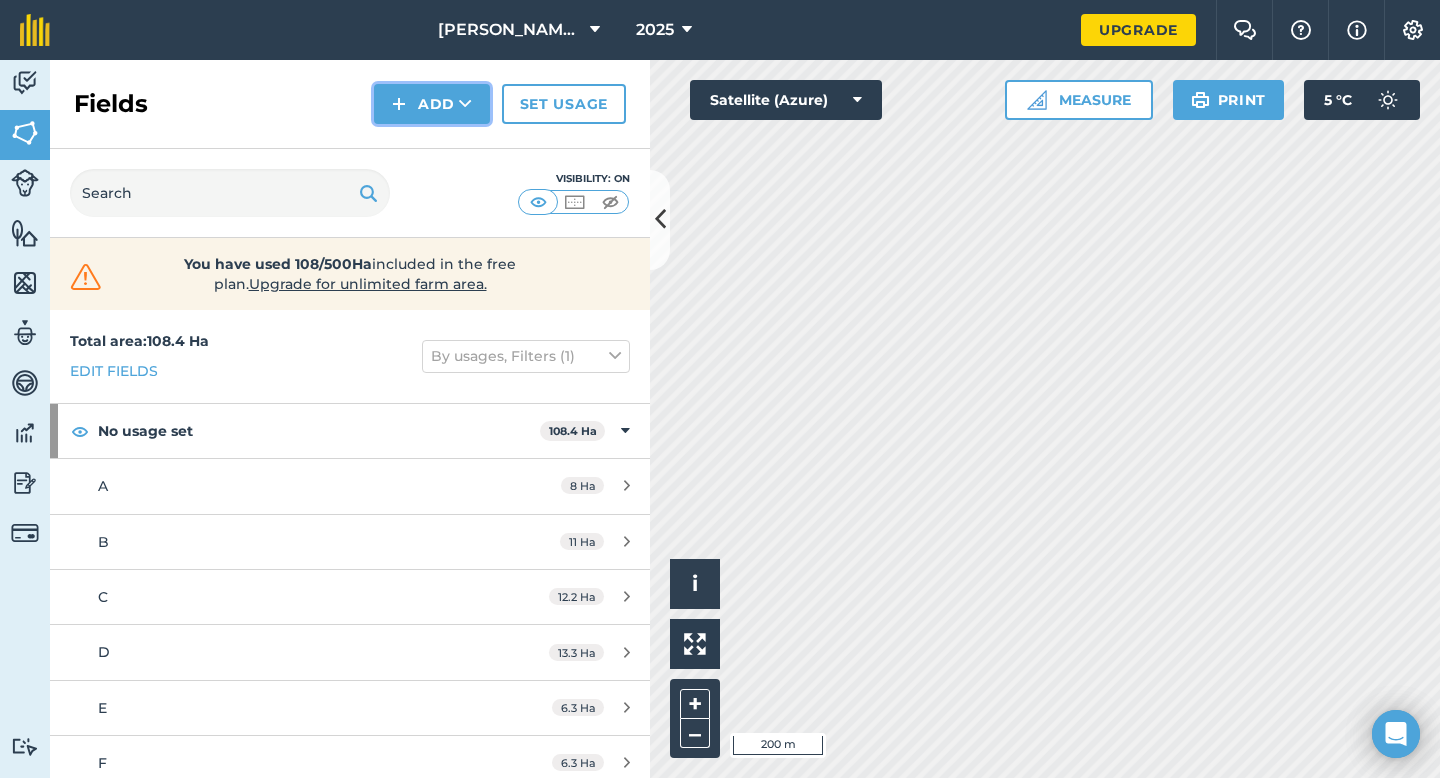 click on "Add" at bounding box center (432, 104) 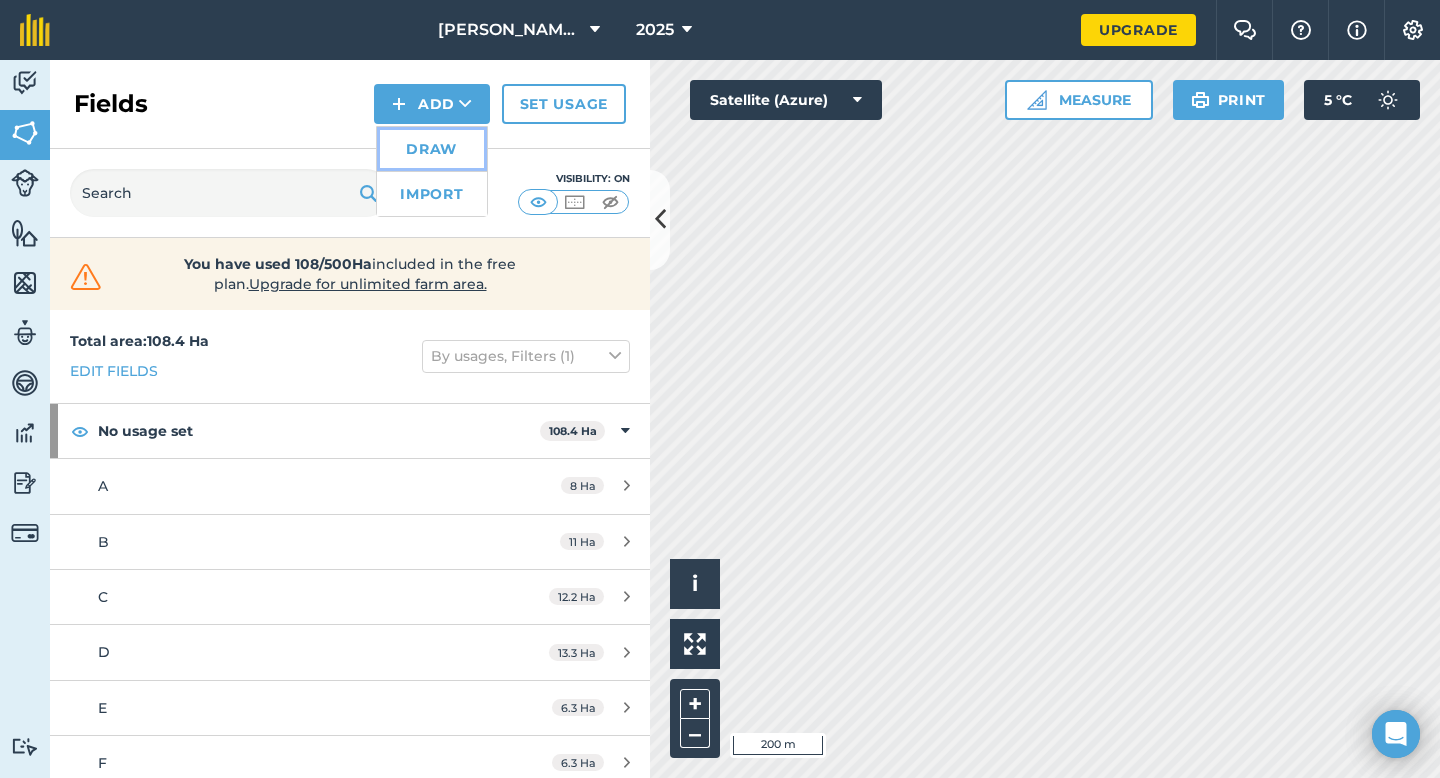 click on "Draw" at bounding box center [432, 149] 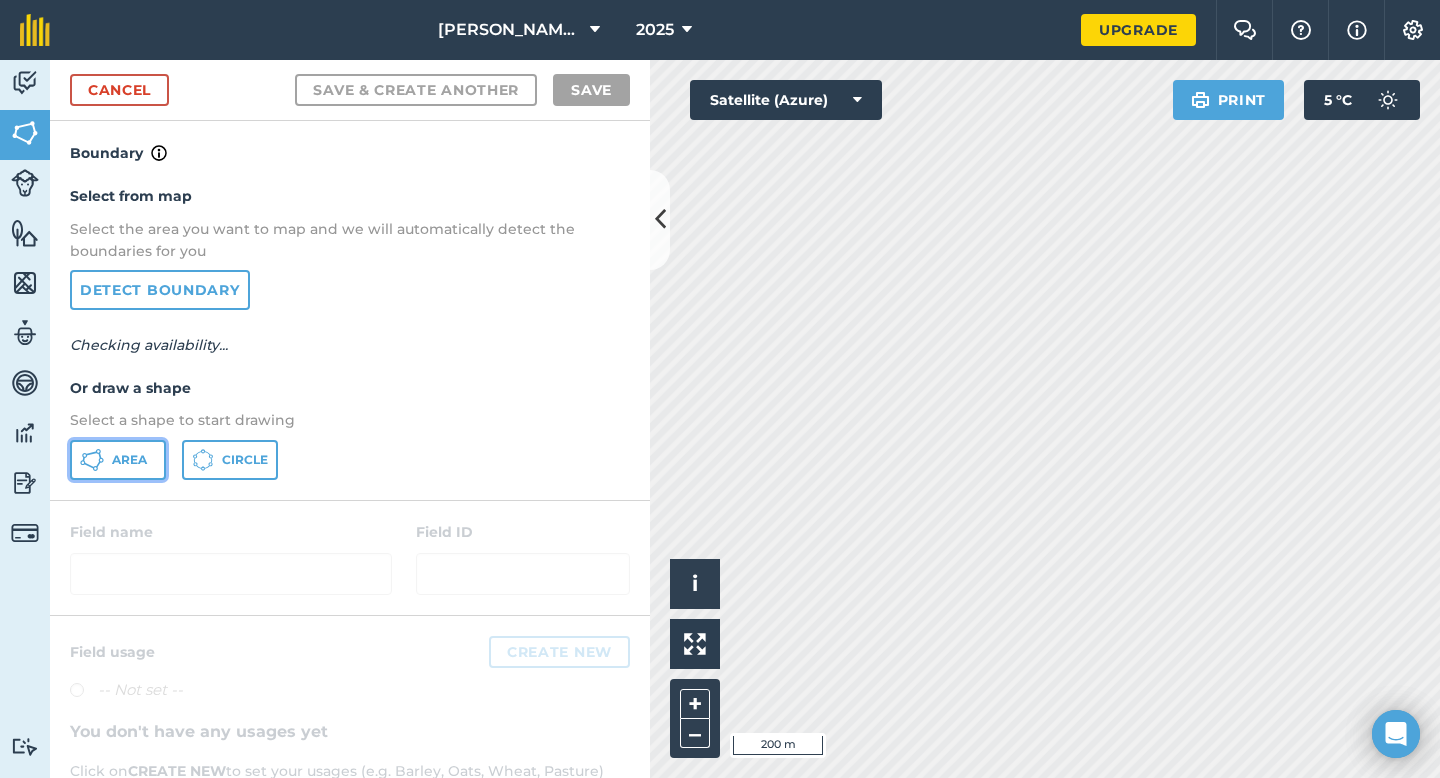 click on "Area" at bounding box center [118, 460] 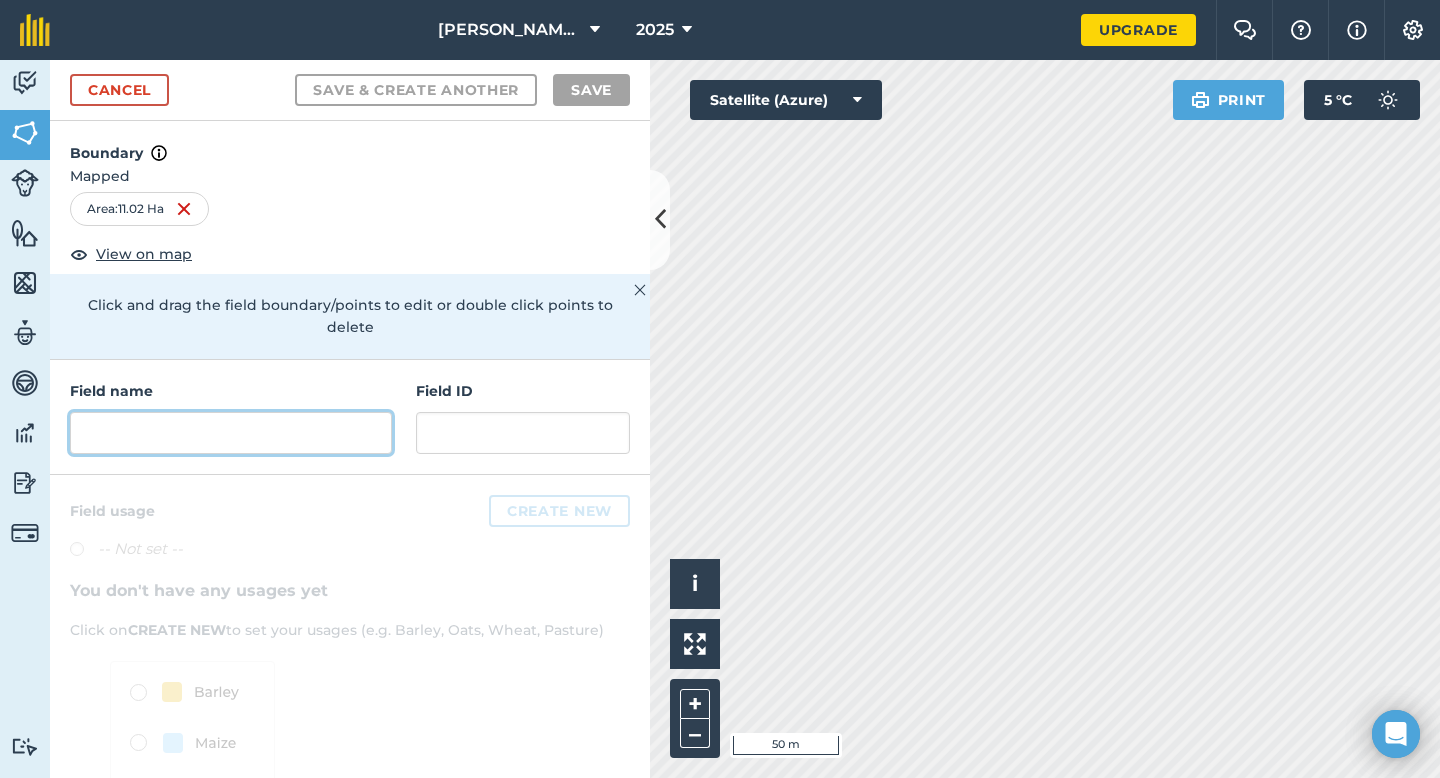 click at bounding box center (231, 433) 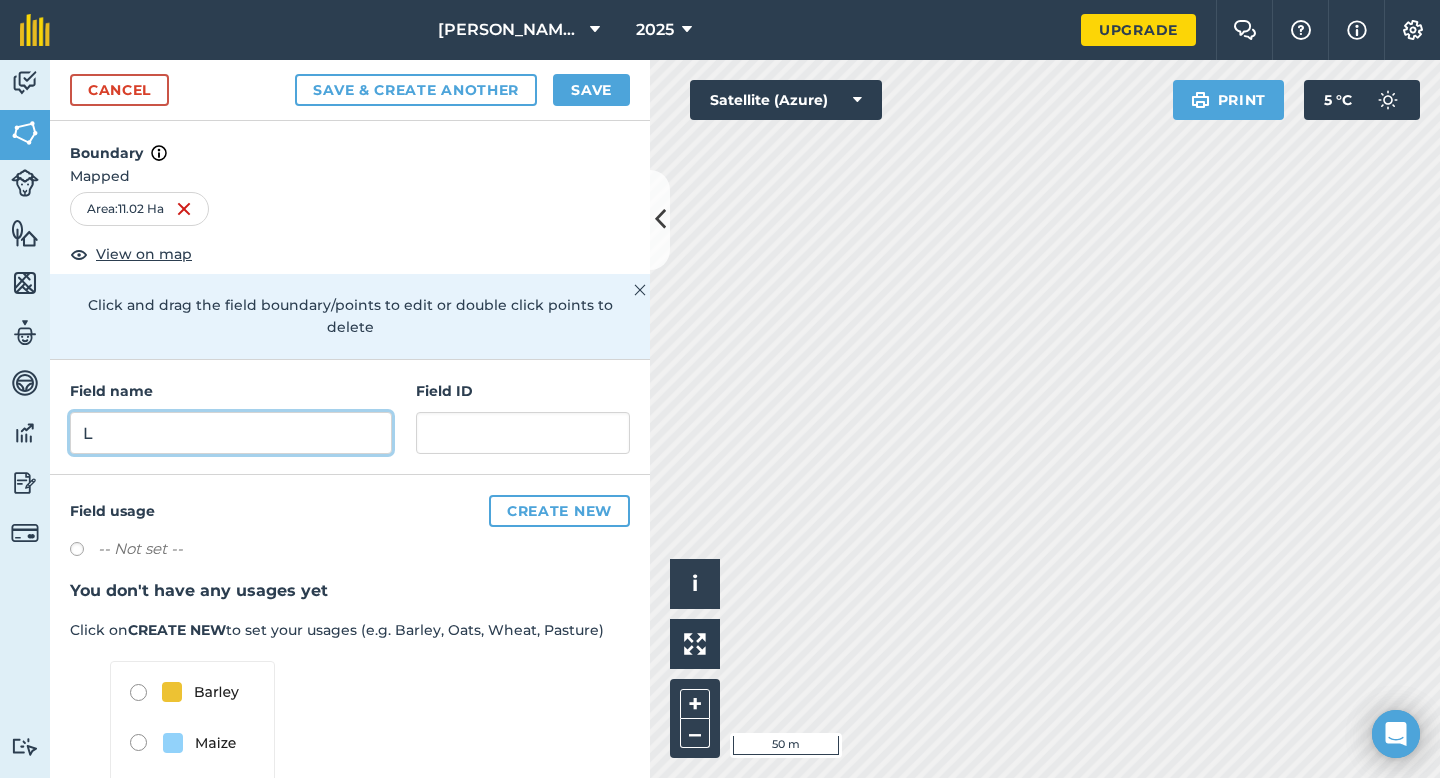 type on "L" 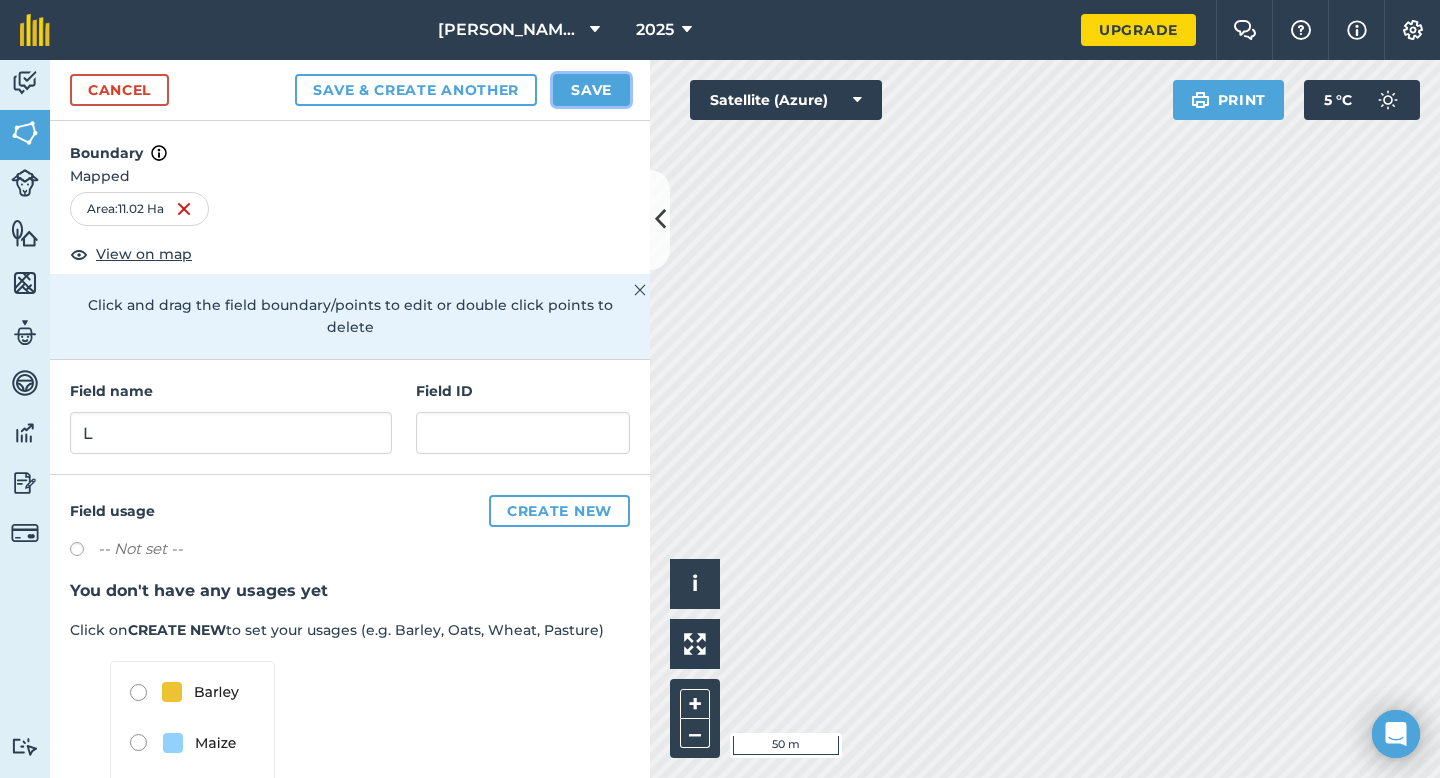 click on "Save" at bounding box center (591, 90) 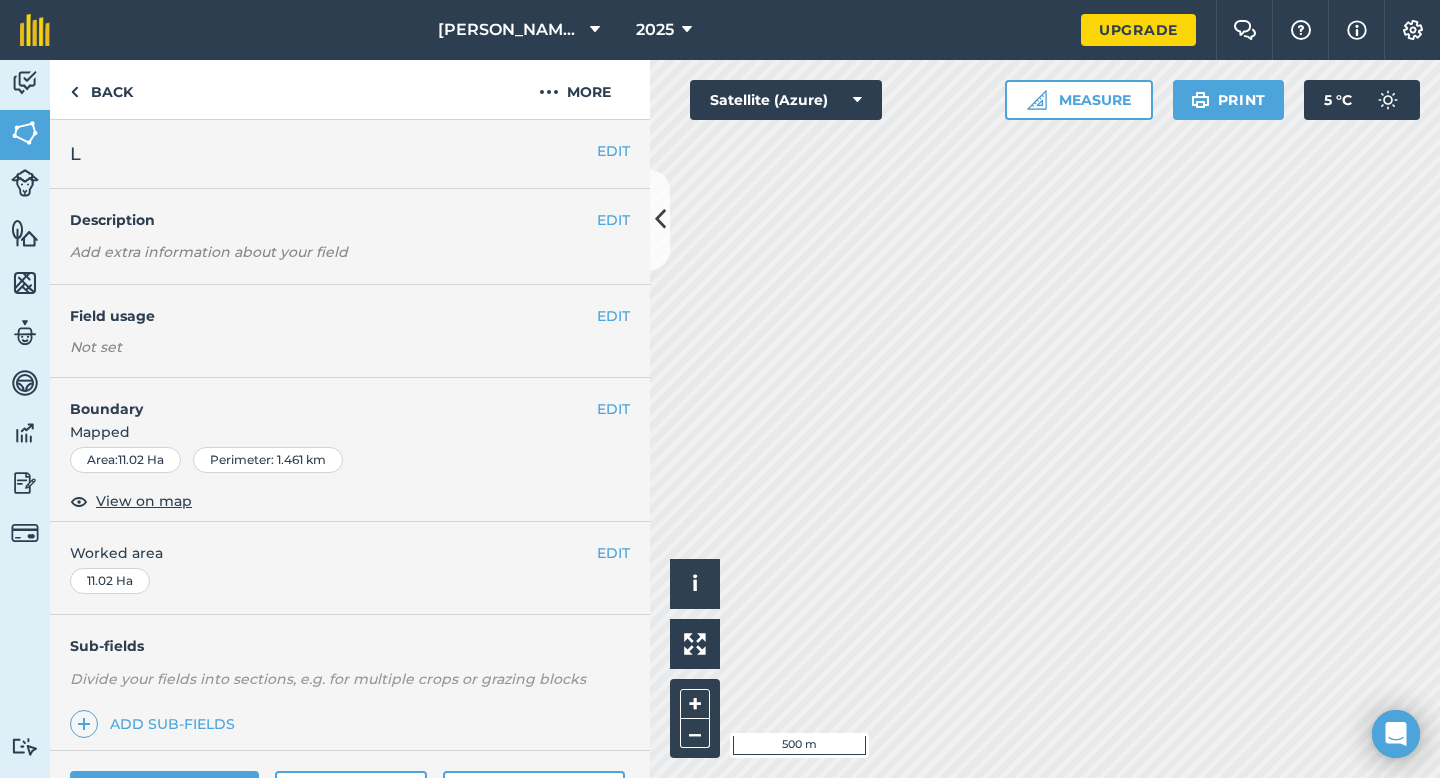 click on "EDIT Worked area 11.02   Ha" at bounding box center [350, 568] 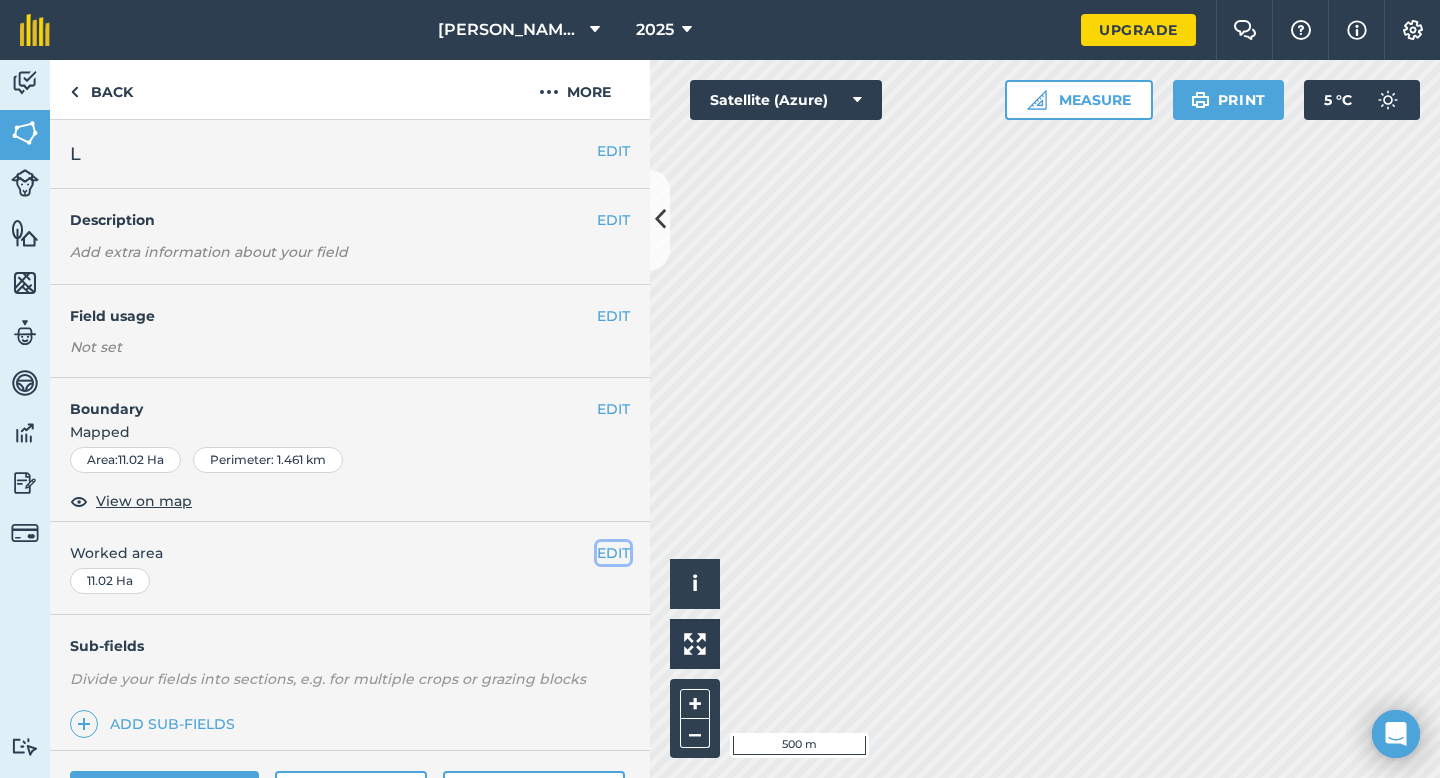 click on "EDIT" at bounding box center [613, 553] 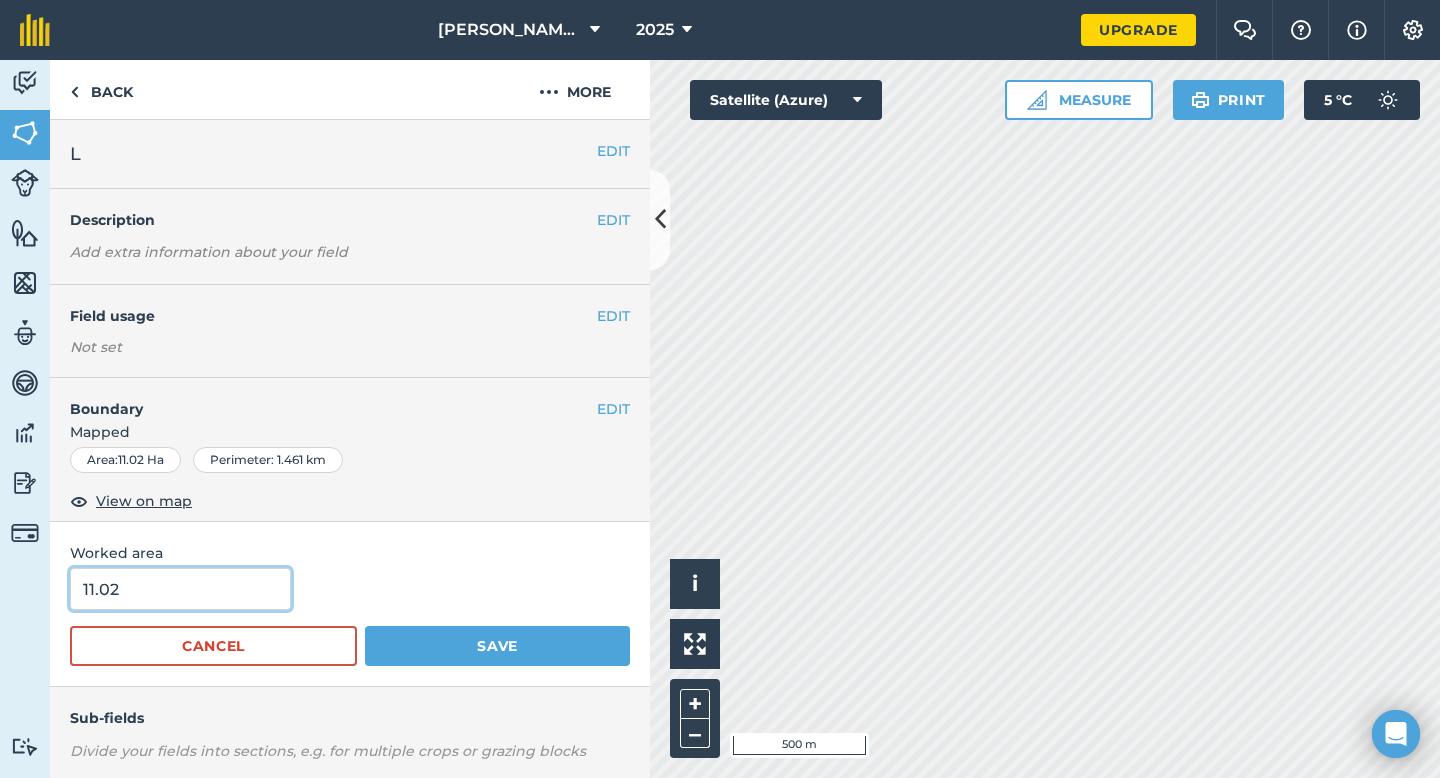 click on "11.02" at bounding box center [180, 589] 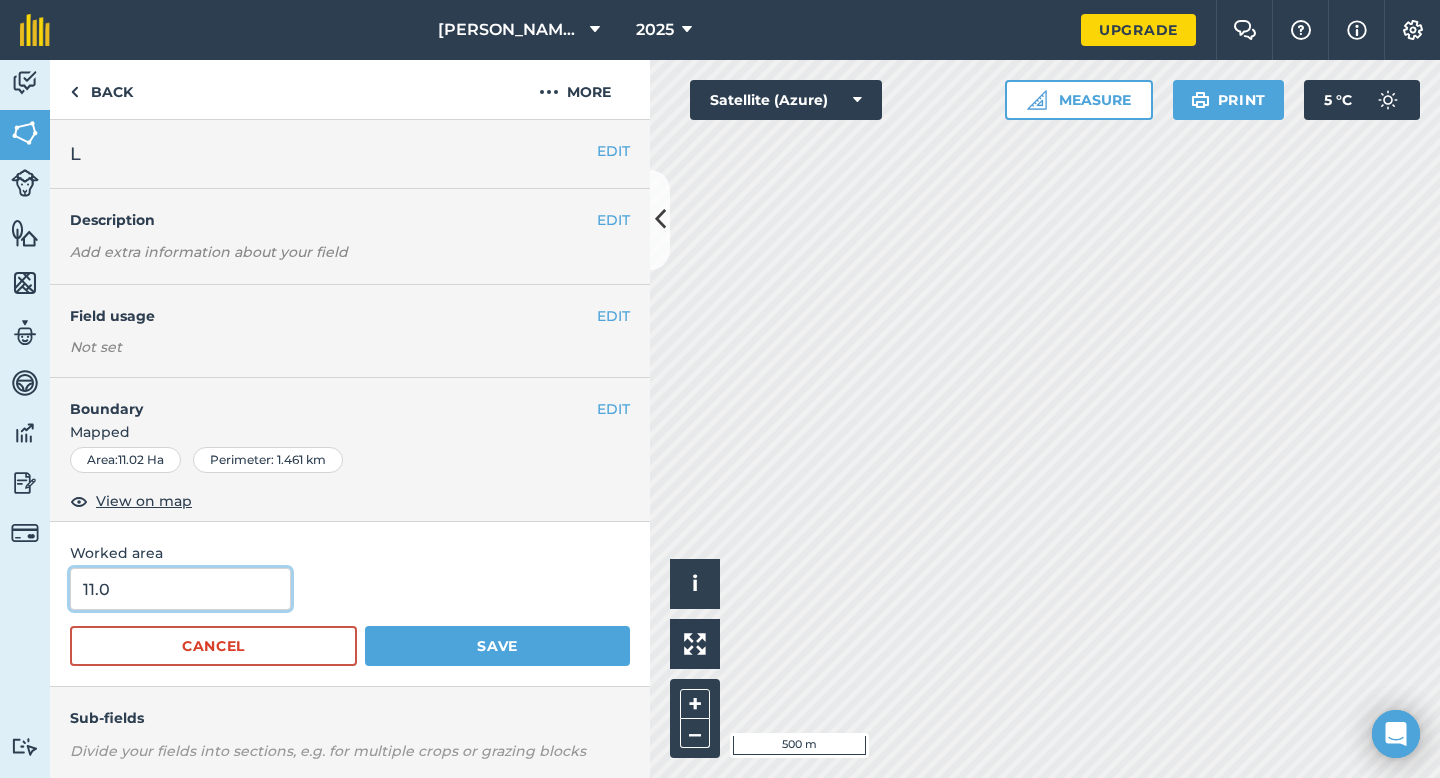 type on "11" 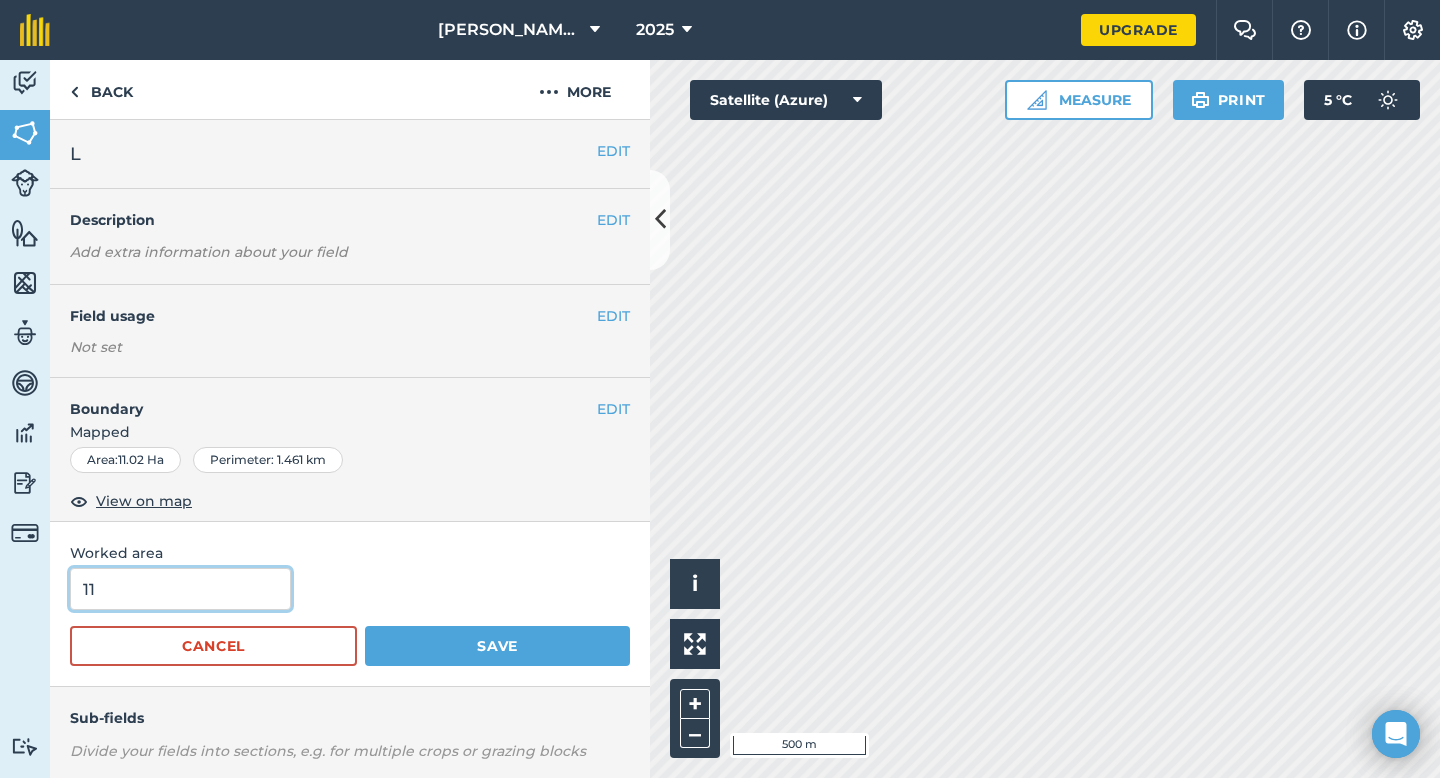 click on "Save" at bounding box center [497, 646] 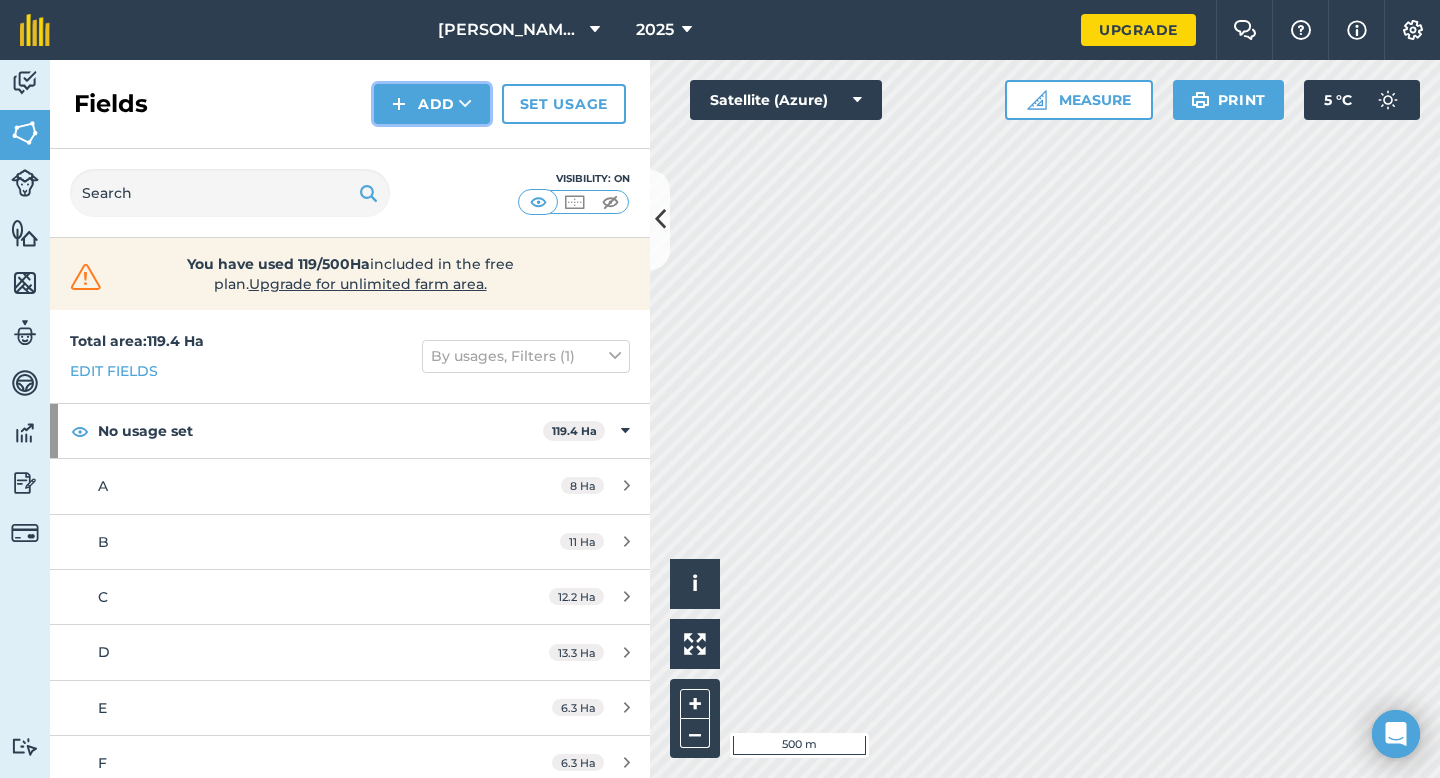 click on "Add" at bounding box center [432, 104] 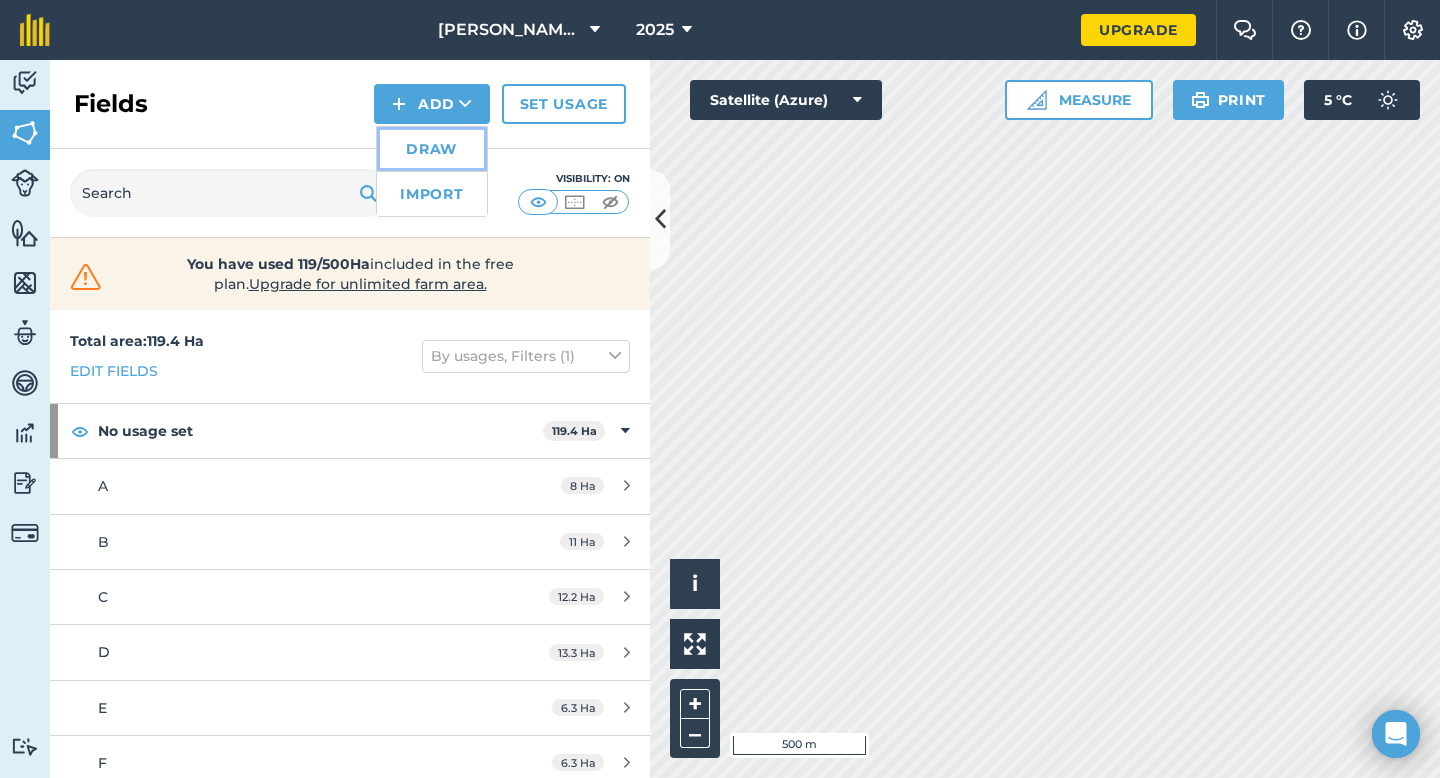 click on "Draw" at bounding box center (432, 149) 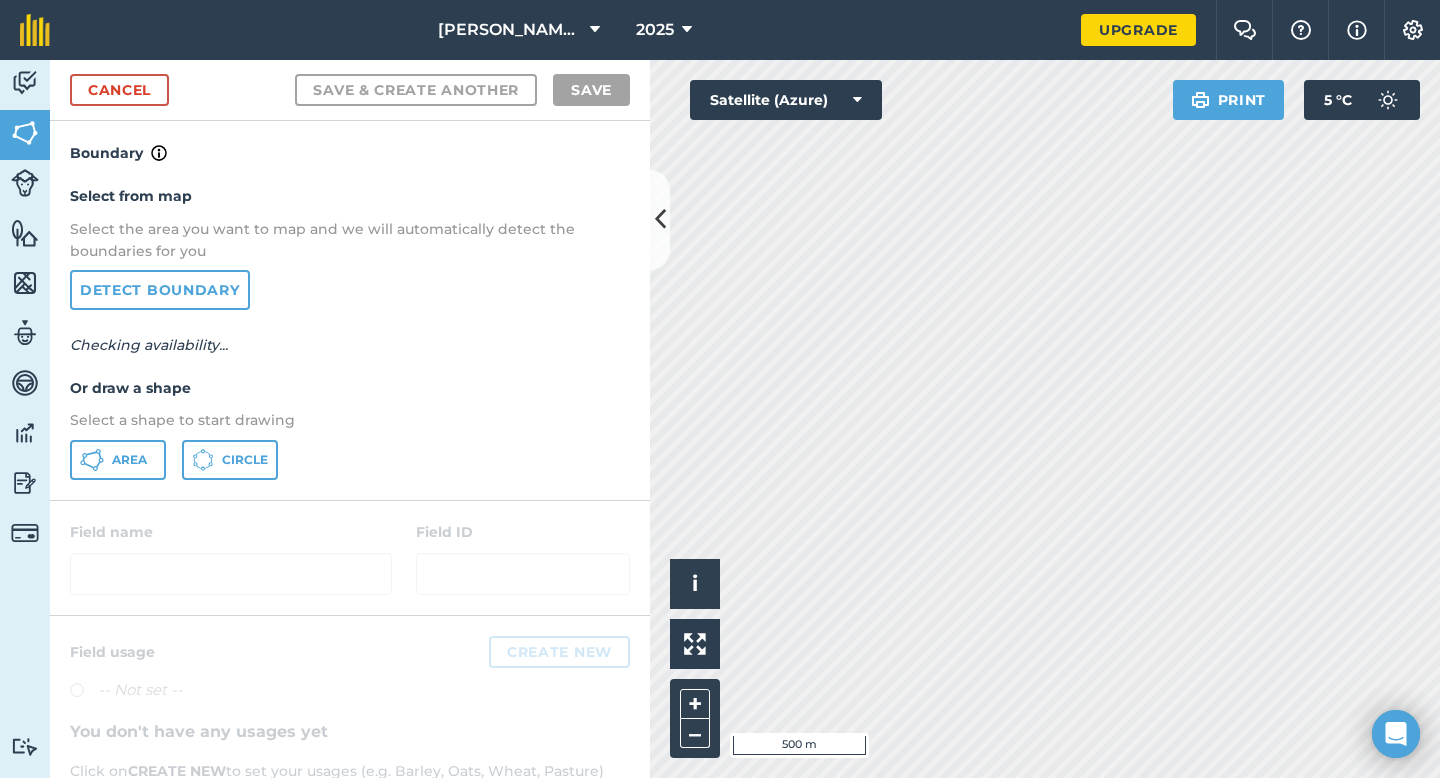 click on "Select from map Select the area you want to map and we will automatically detect the boundaries for you Detect boundary Checking availability... Or draw a shape Select a shape to start drawing Area Circle" at bounding box center [350, 332] 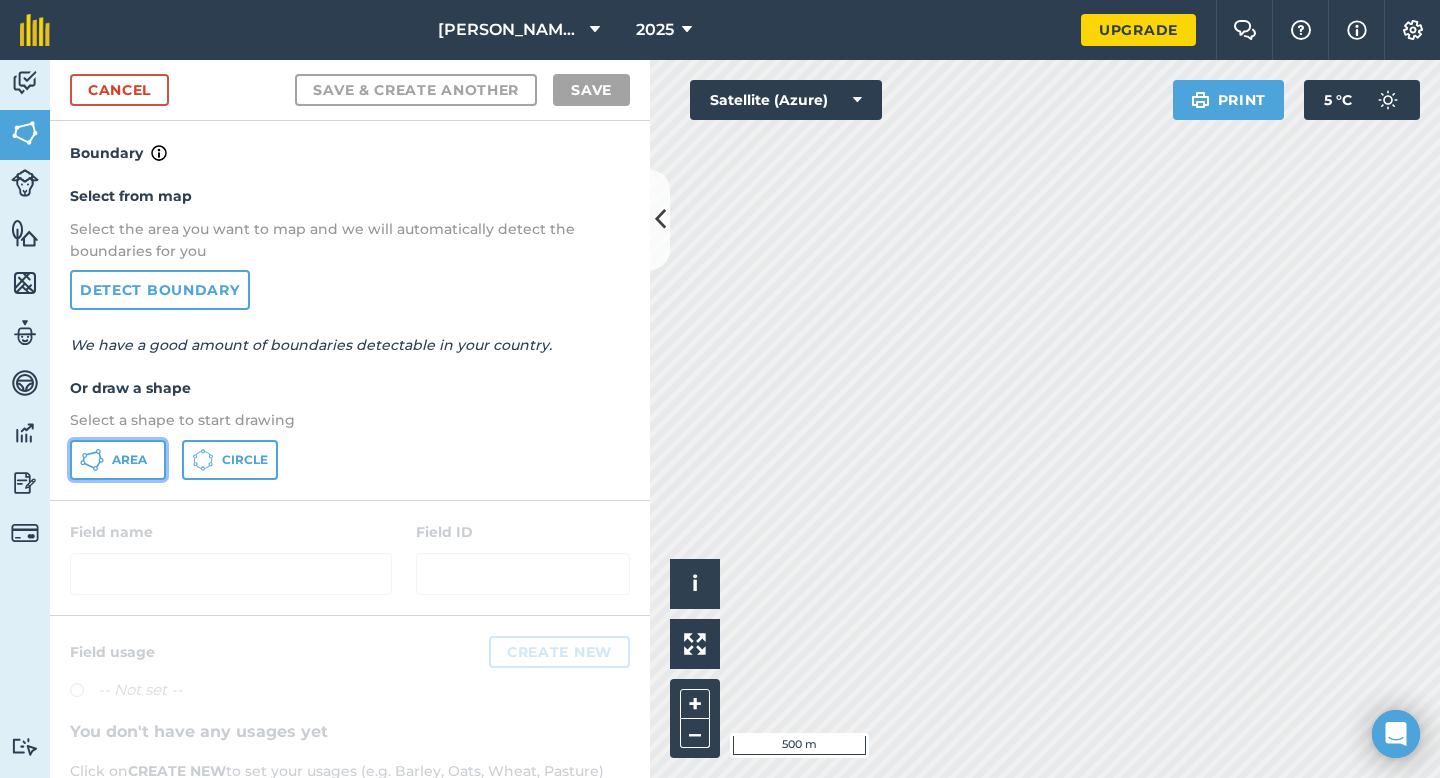 click on "Area" at bounding box center [118, 460] 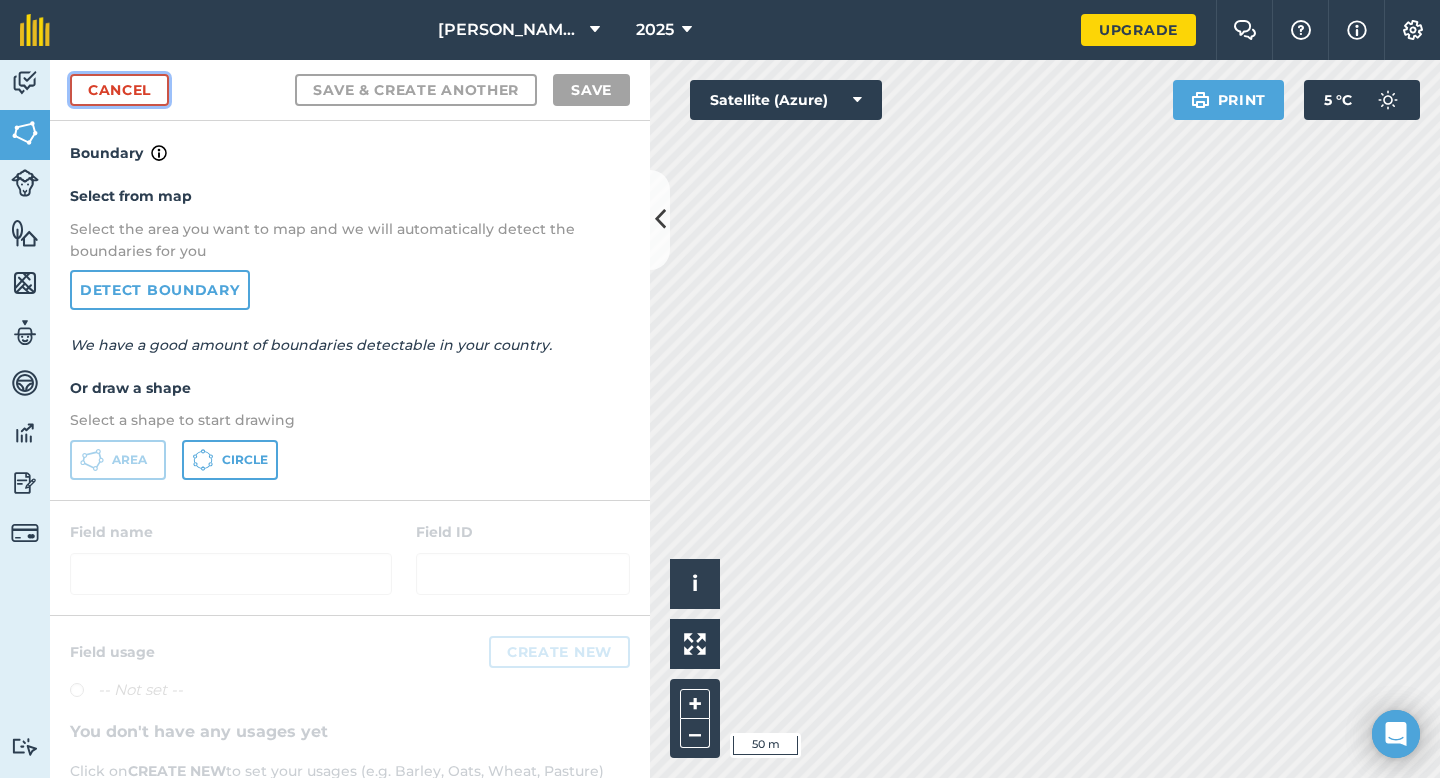 click on "Cancel" at bounding box center (119, 90) 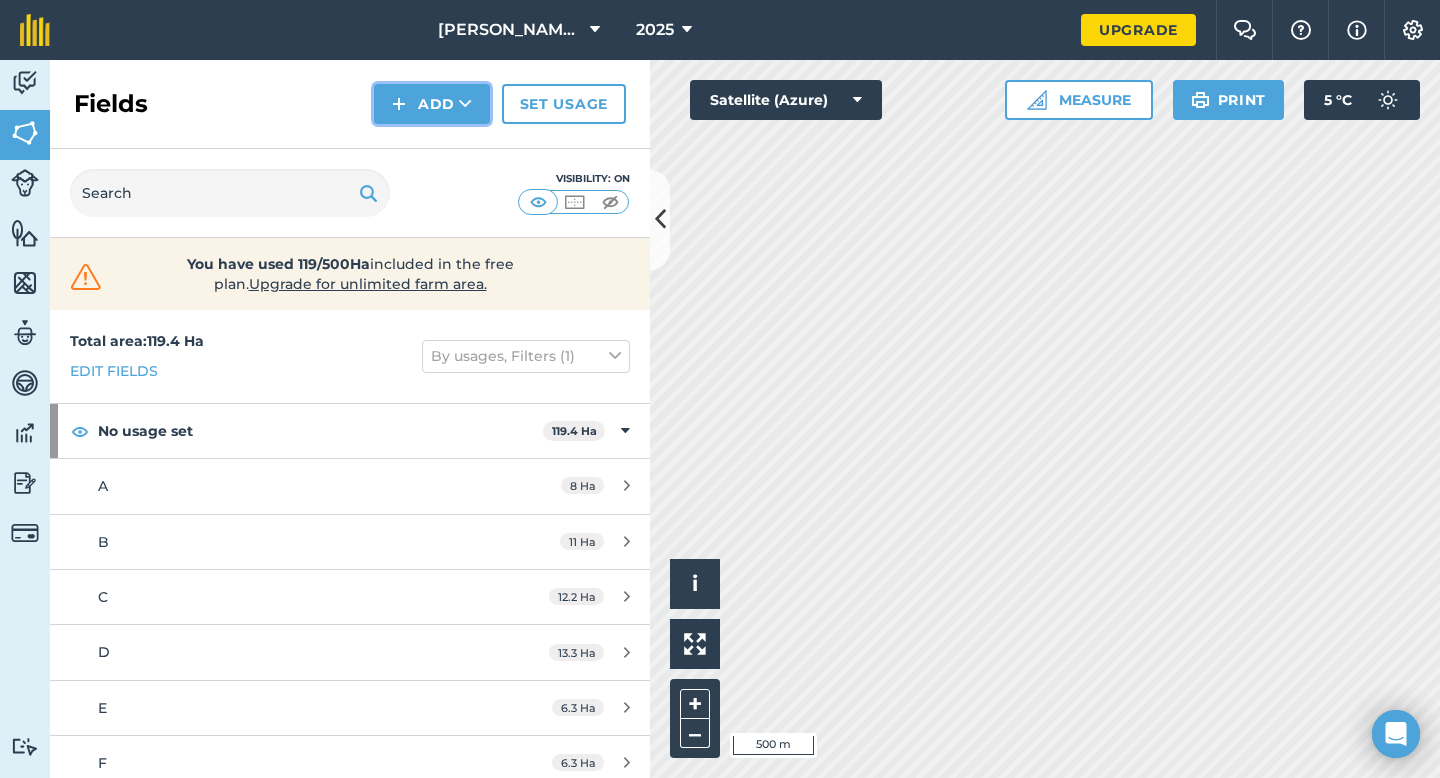 click on "Add" at bounding box center [432, 104] 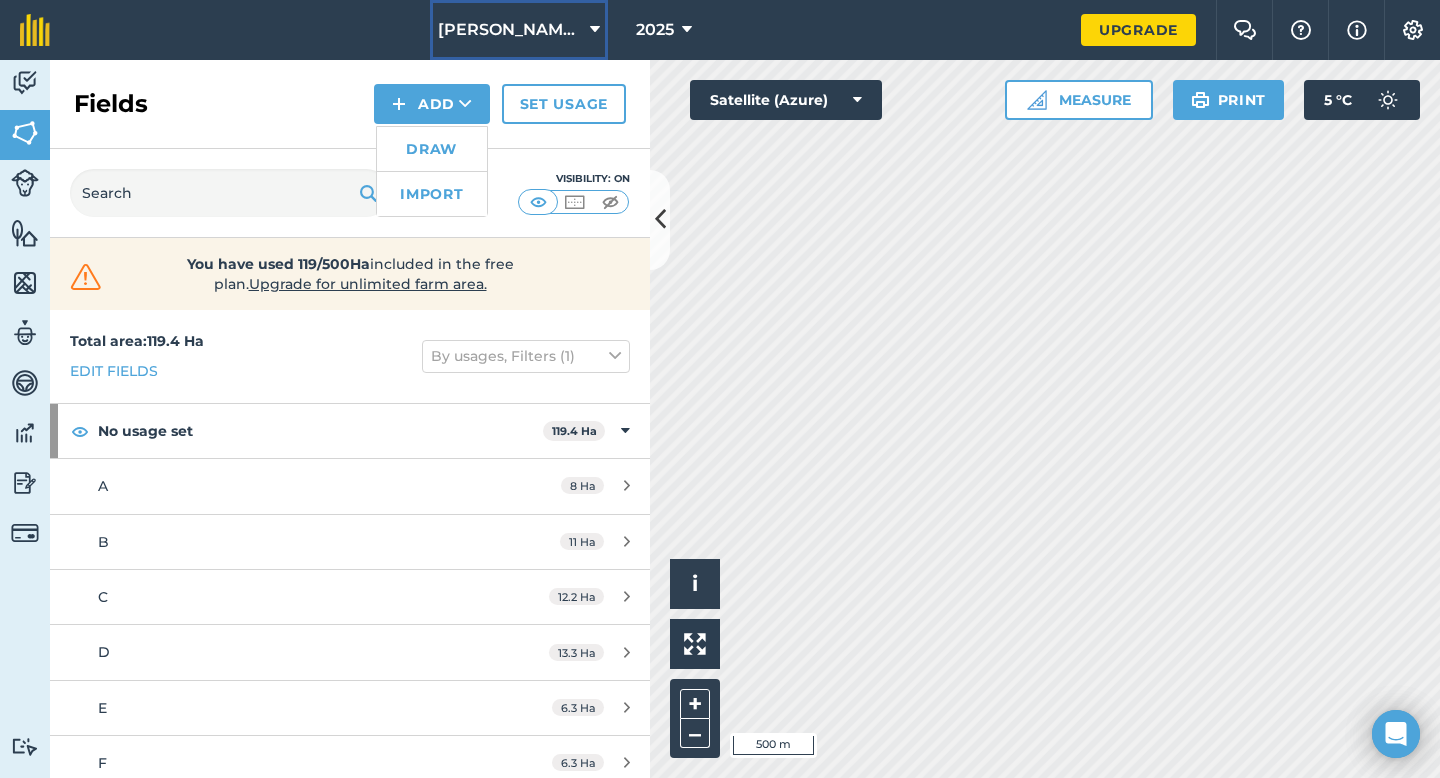 click on "[PERSON_NAME] & Sons" at bounding box center [519, 30] 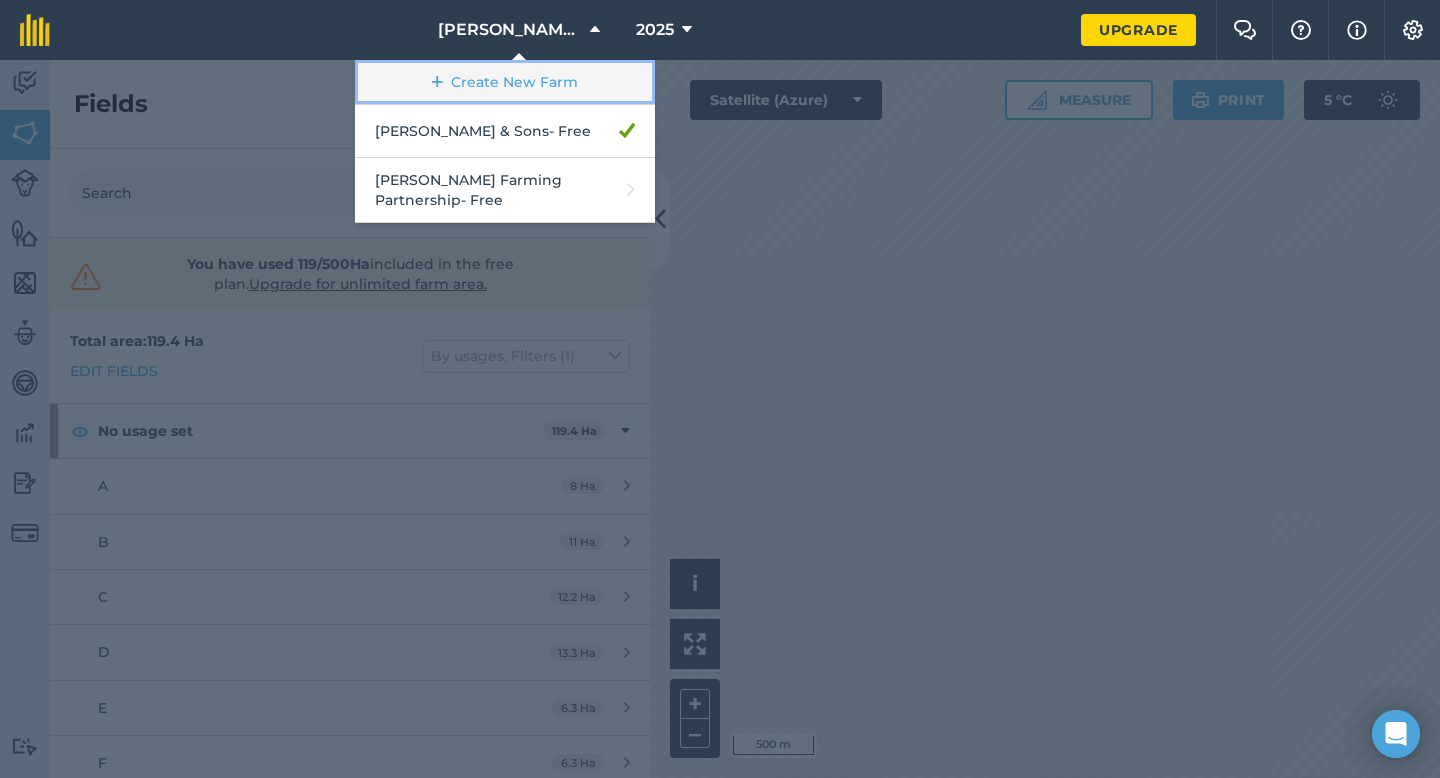 click on "Create New Farm" at bounding box center [505, 82] 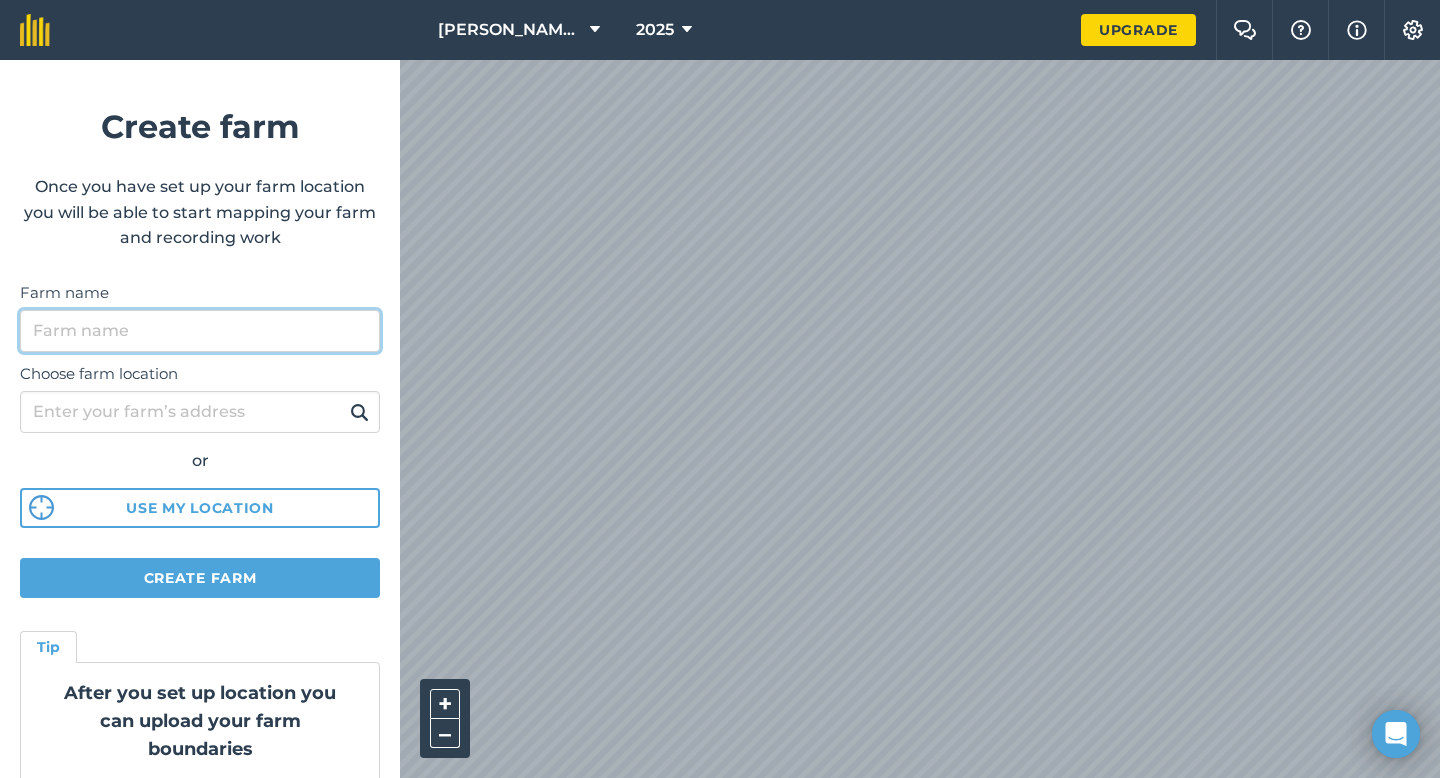 click on "Farm name" at bounding box center [200, 331] 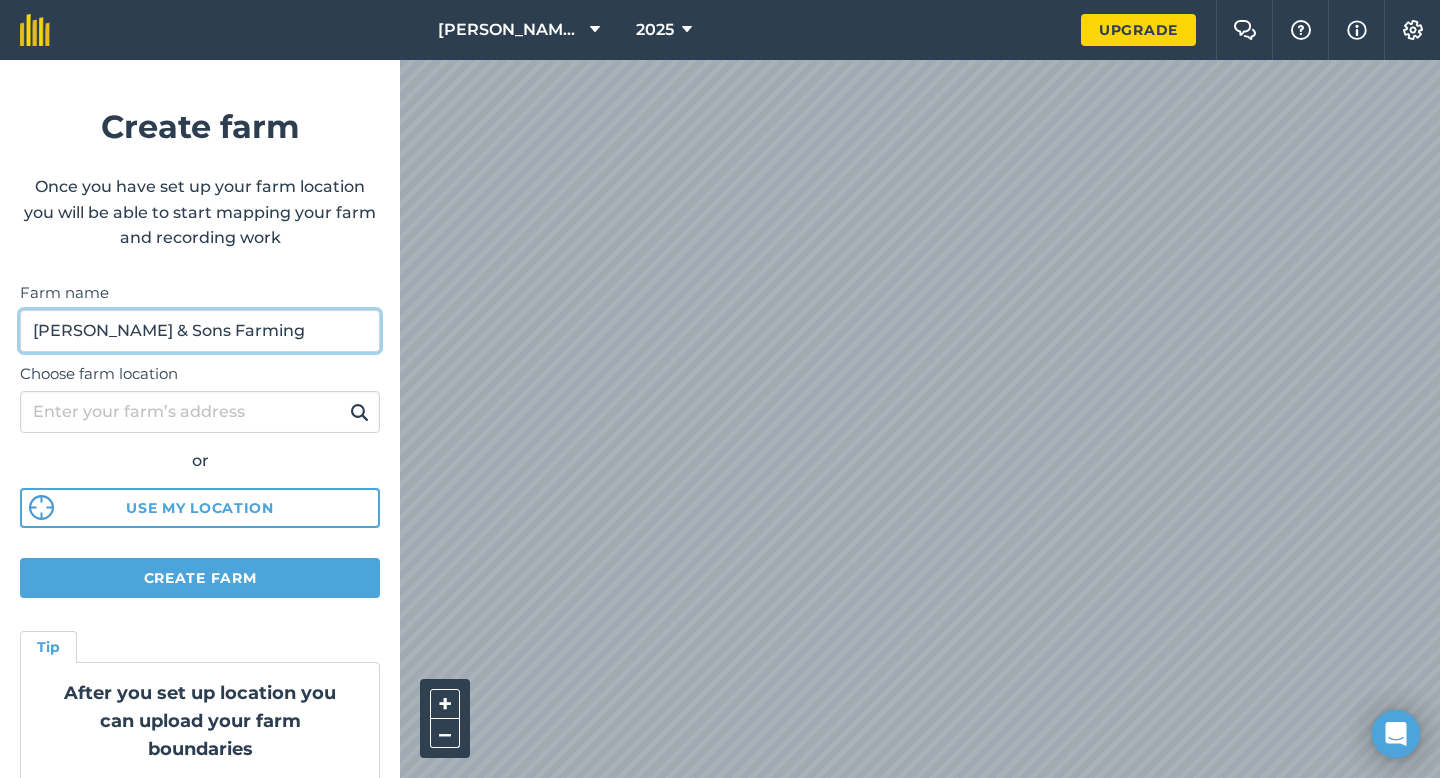 type on "[PERSON_NAME] & Sons Farming" 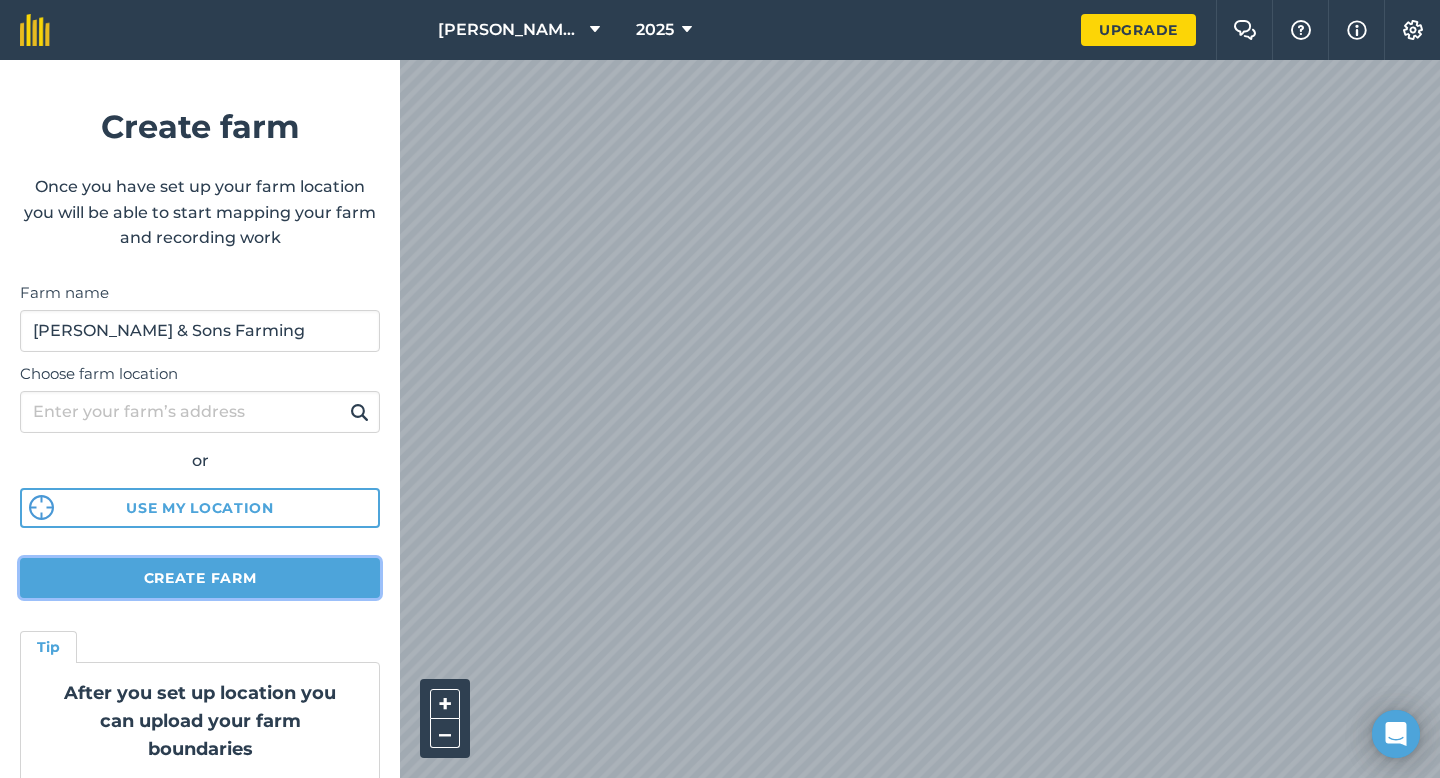 click on "Create farm" at bounding box center [200, 578] 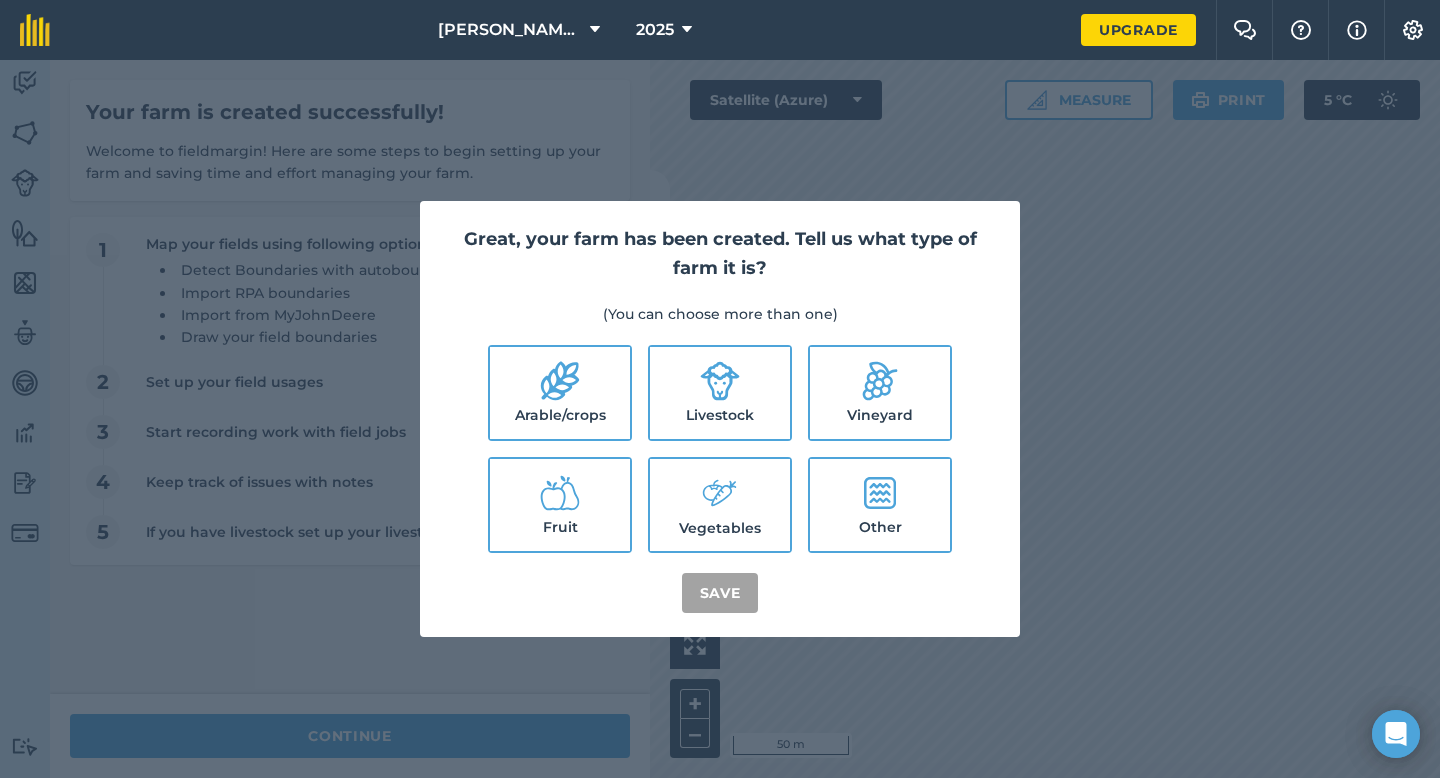 click on "Arable/crops Livestock Vineyard Fruit Vegetables Other" at bounding box center (720, 449) 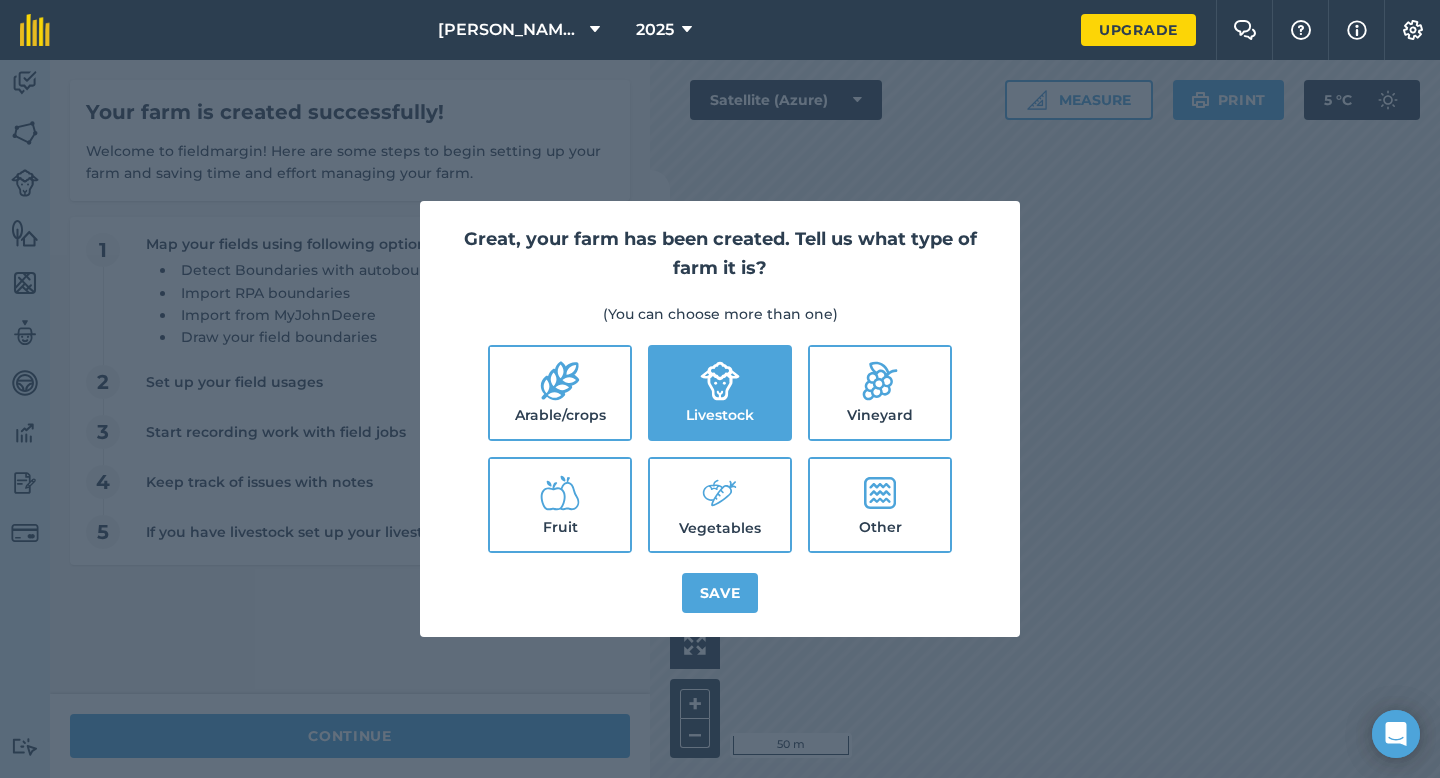 click on "Arable/crops" at bounding box center (560, 393) 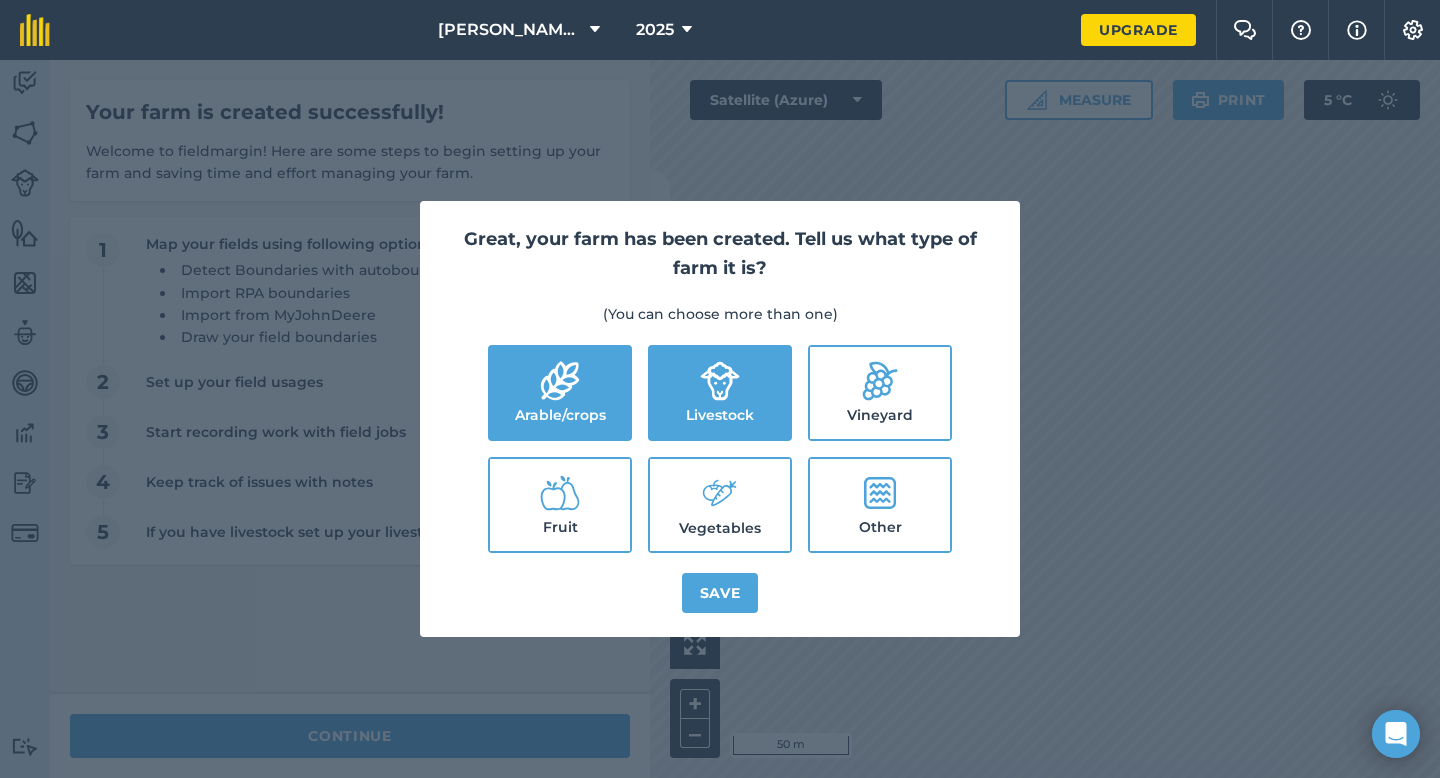 click on "Vegetables" at bounding box center [720, 505] 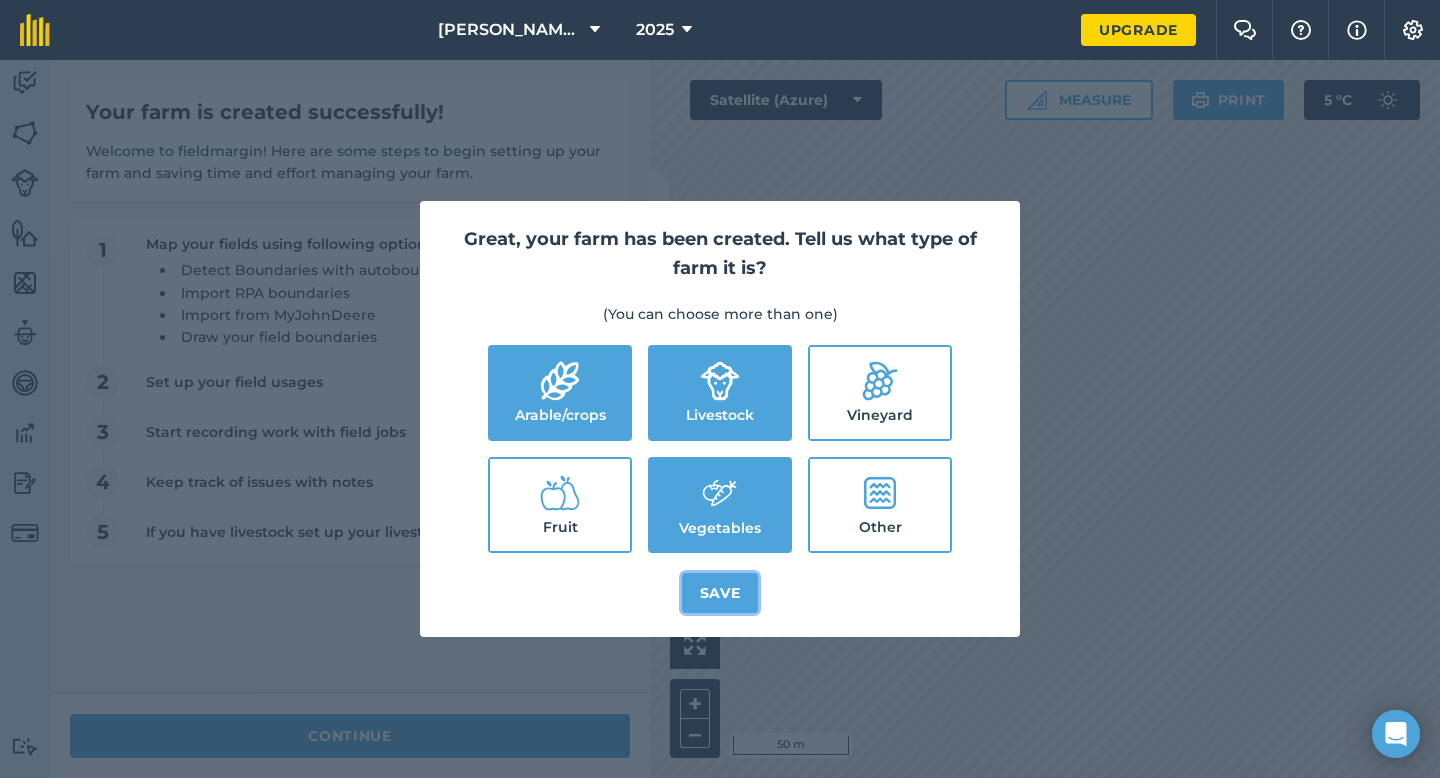 click on "Save" at bounding box center (720, 593) 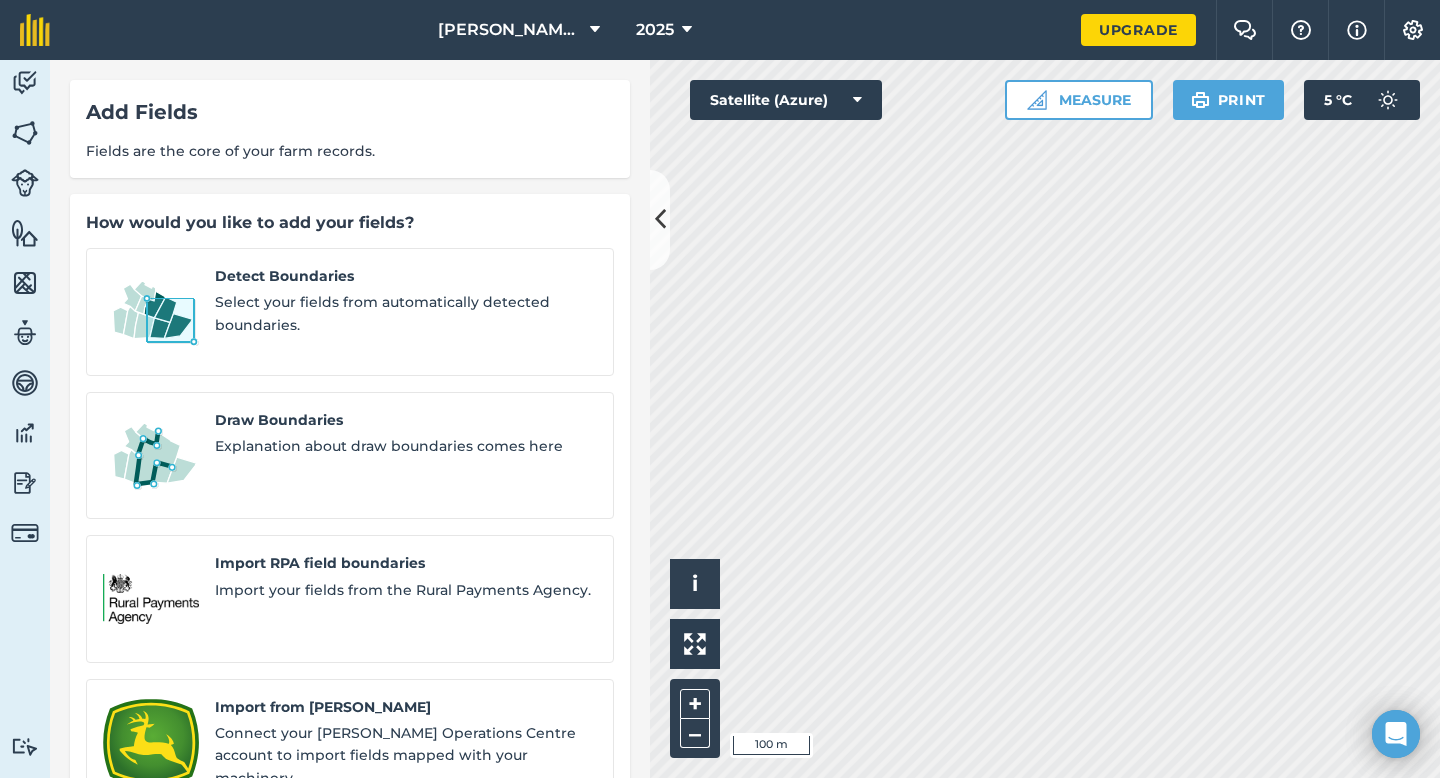 click on "Detect Boundaries Select your fields from automatically detected boundaries. Draw Boundaries Explanation about draw boundaries comes here Import RPA field boundaries Import your fields from the Rural Payments Agency. Import from [PERSON_NAME] Deere Connect your [PERSON_NAME] Deer Operations Centre account to import fields mapped with your machinery. Importing Shapefile Boundaries Explanation about Shapefile Boundaries" at bounding box center (350, 599) 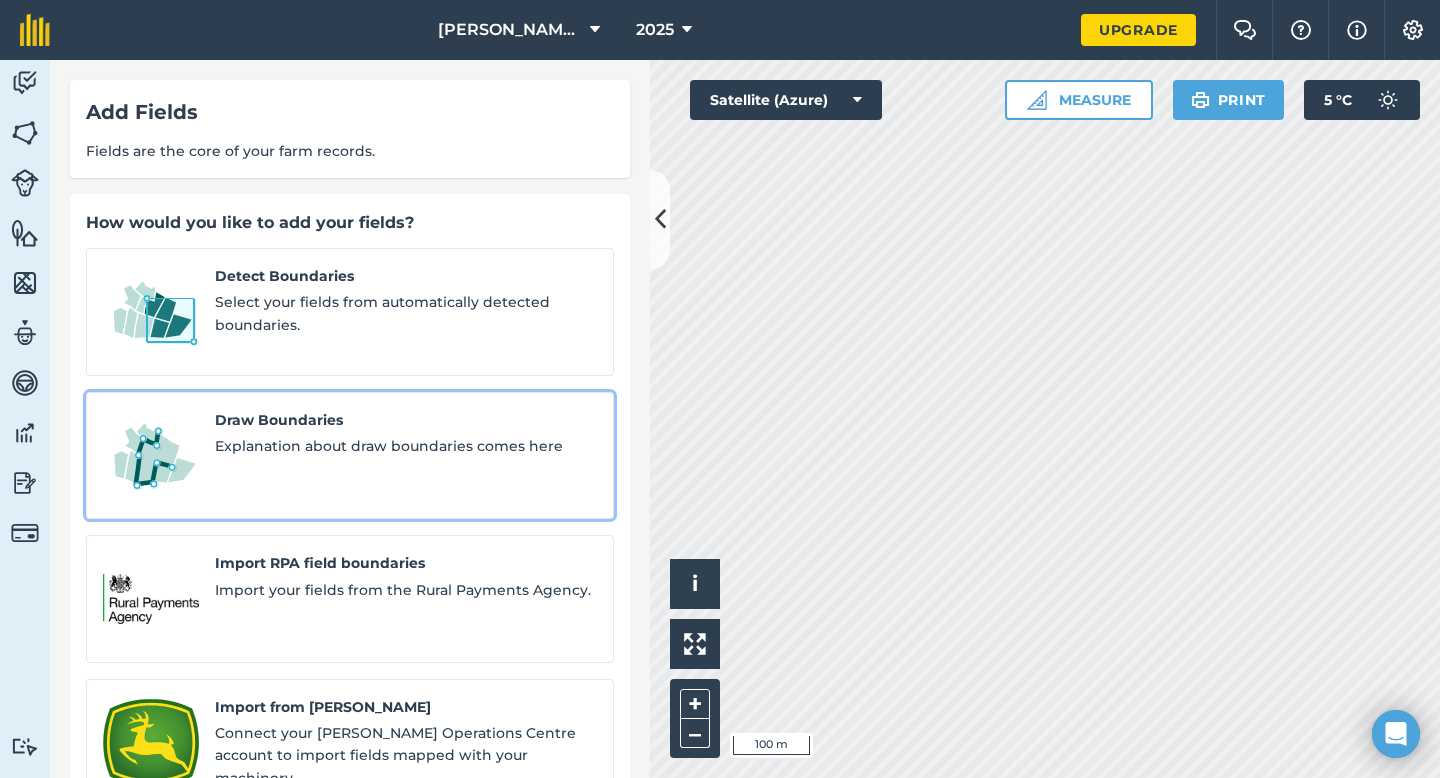 click on "Draw Boundaries Explanation about draw boundaries comes here" at bounding box center [350, 456] 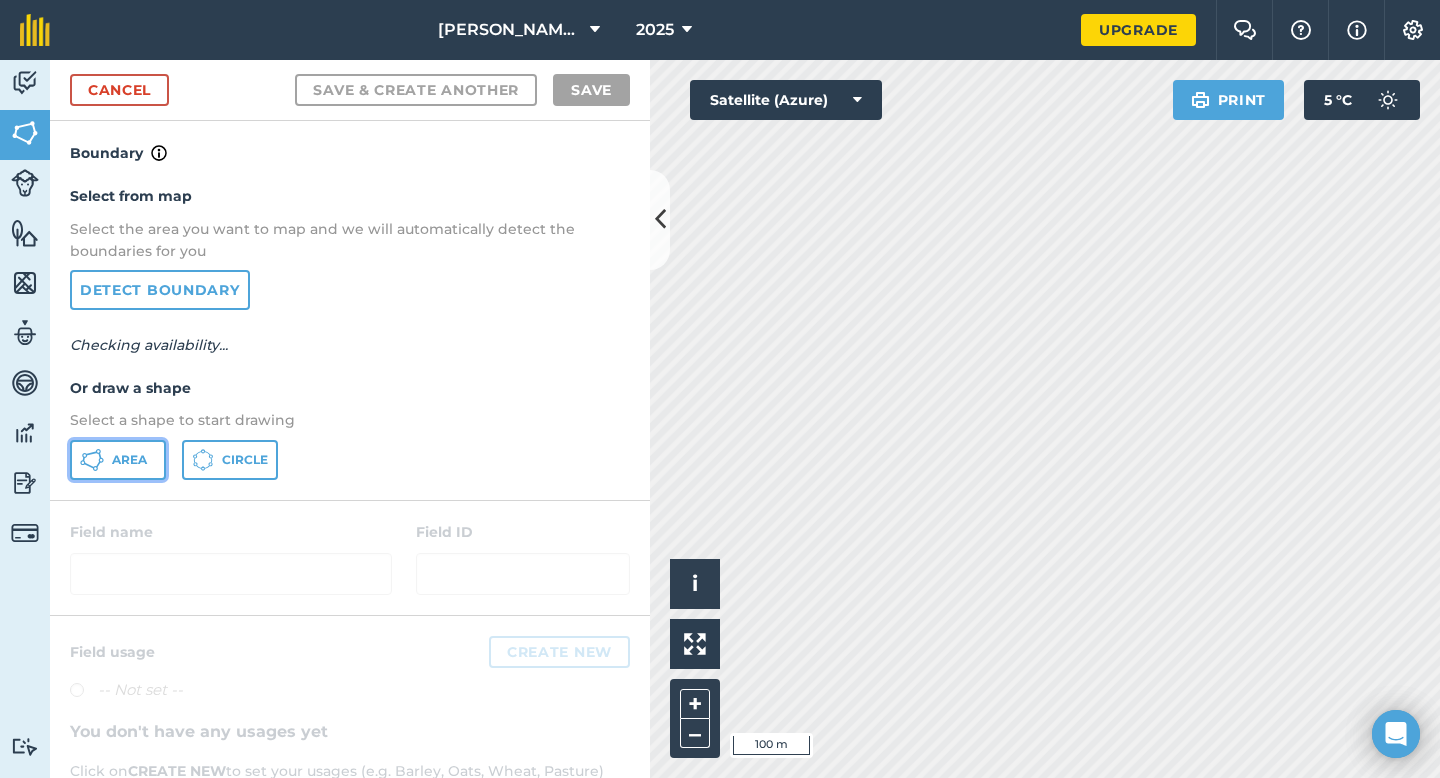 click on "Area" at bounding box center [118, 460] 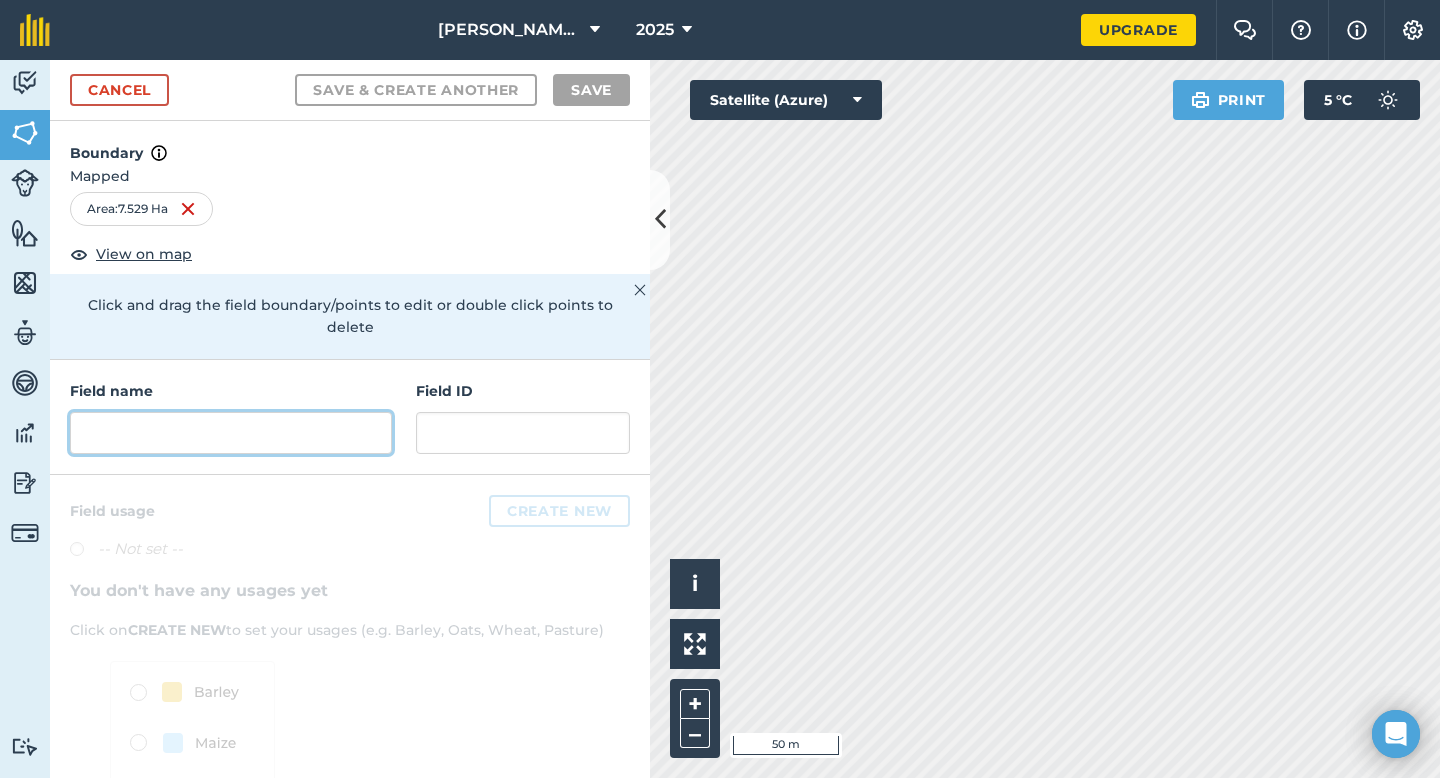click at bounding box center [231, 433] 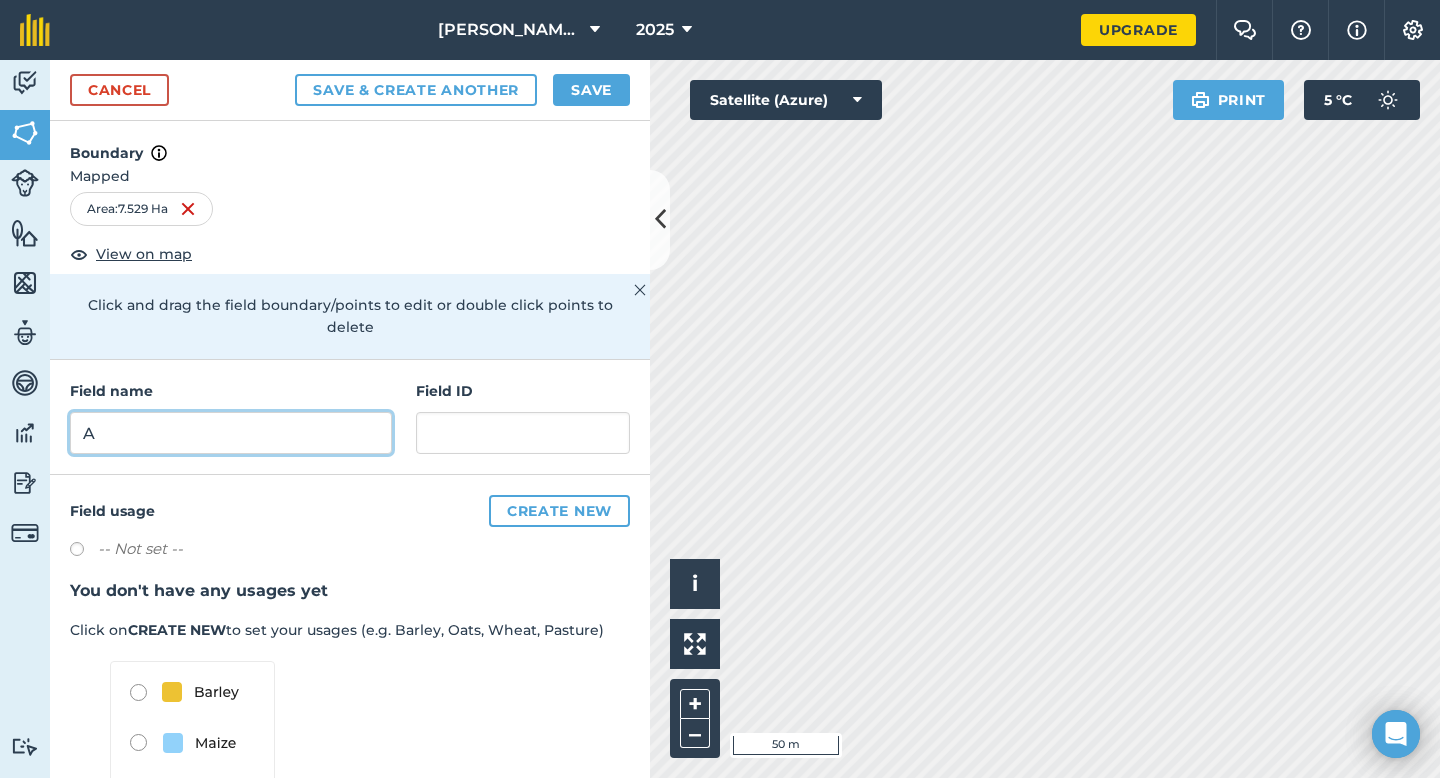 type on "A" 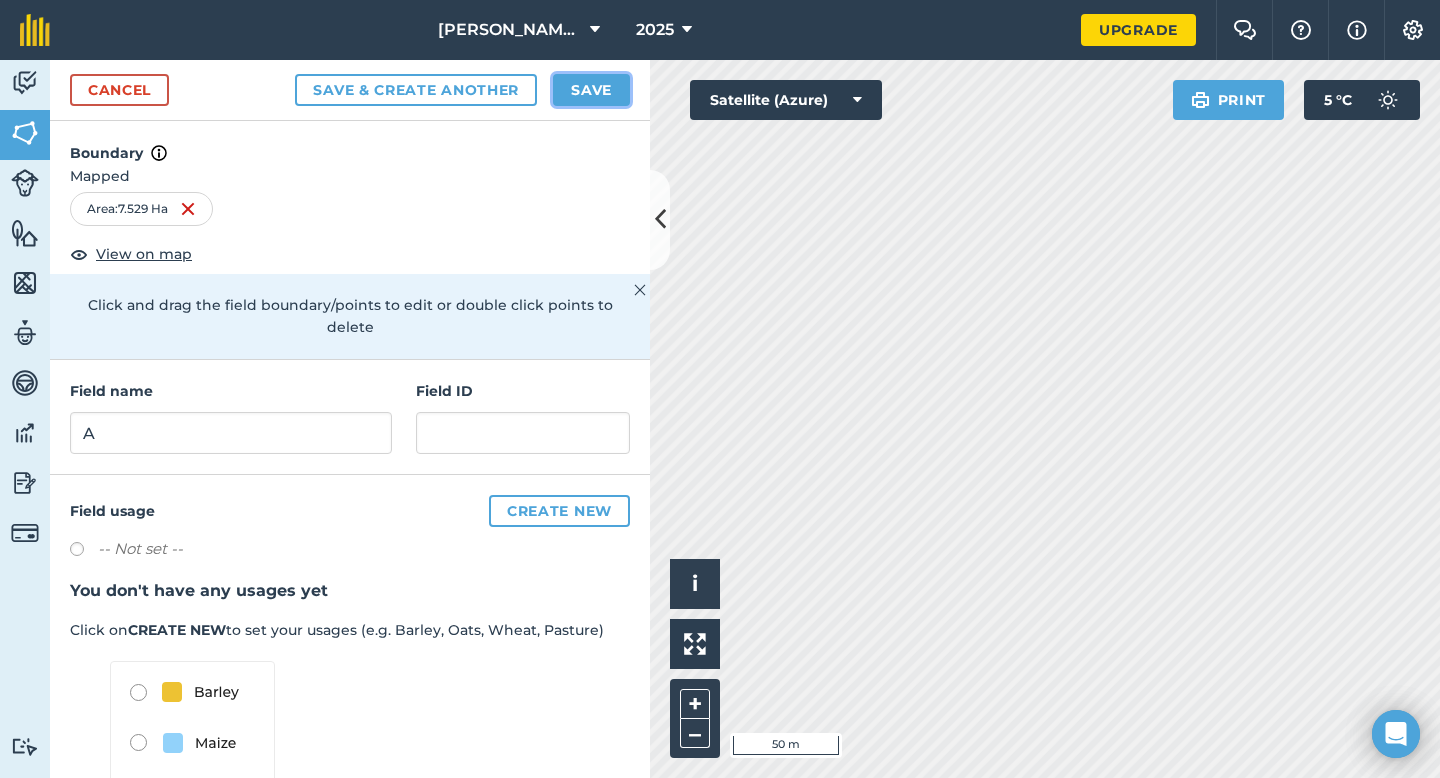 click on "Save" at bounding box center [591, 90] 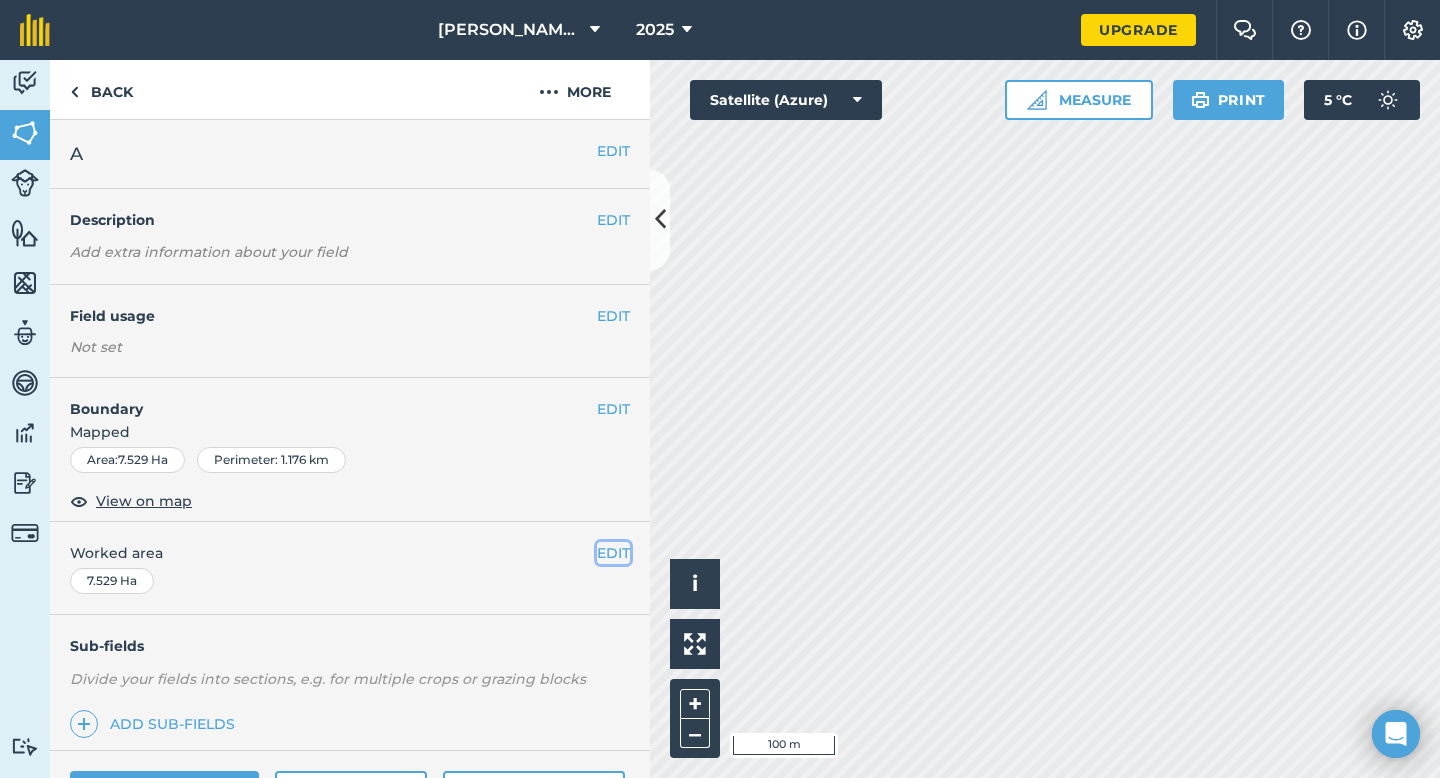 click on "EDIT" at bounding box center (613, 553) 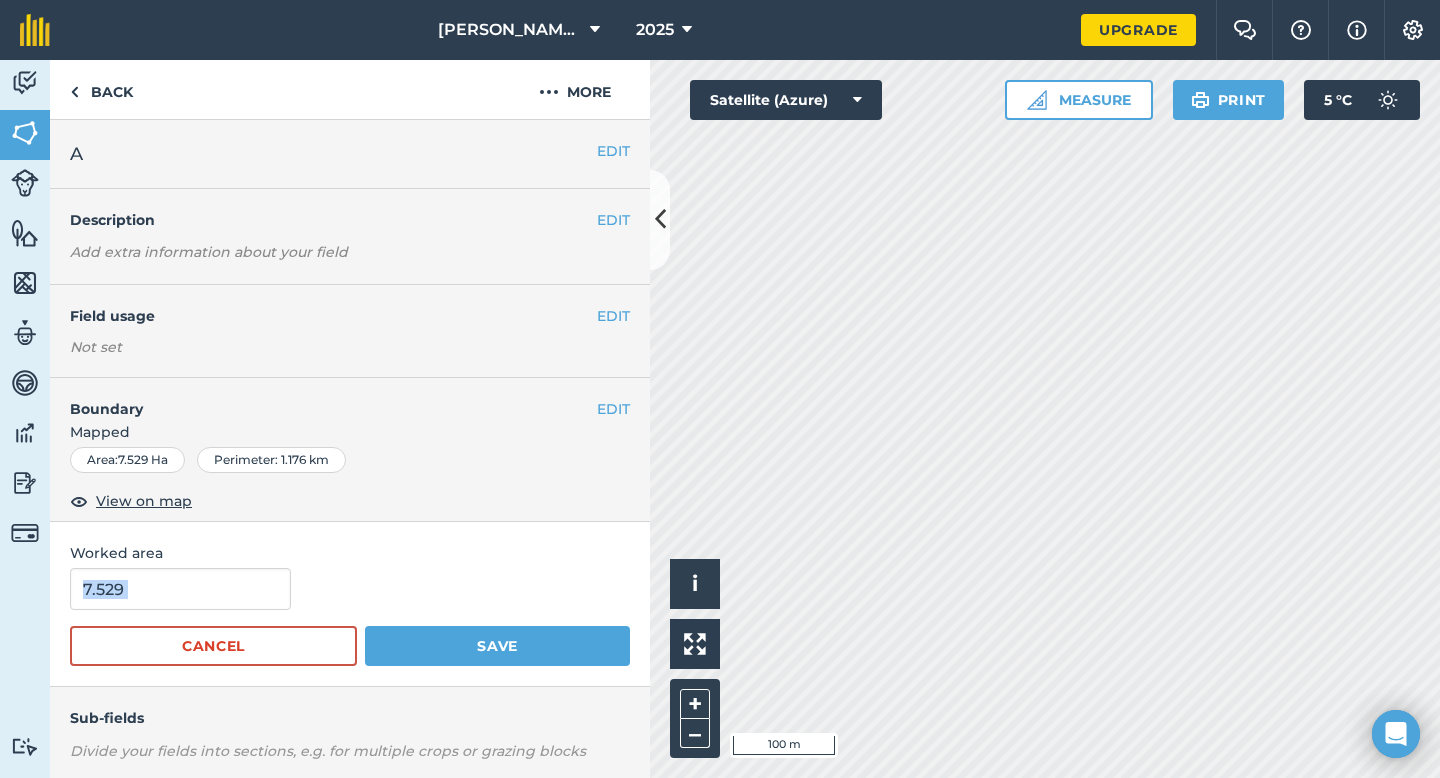 click on "7.529 Cancel Save" at bounding box center (350, 617) 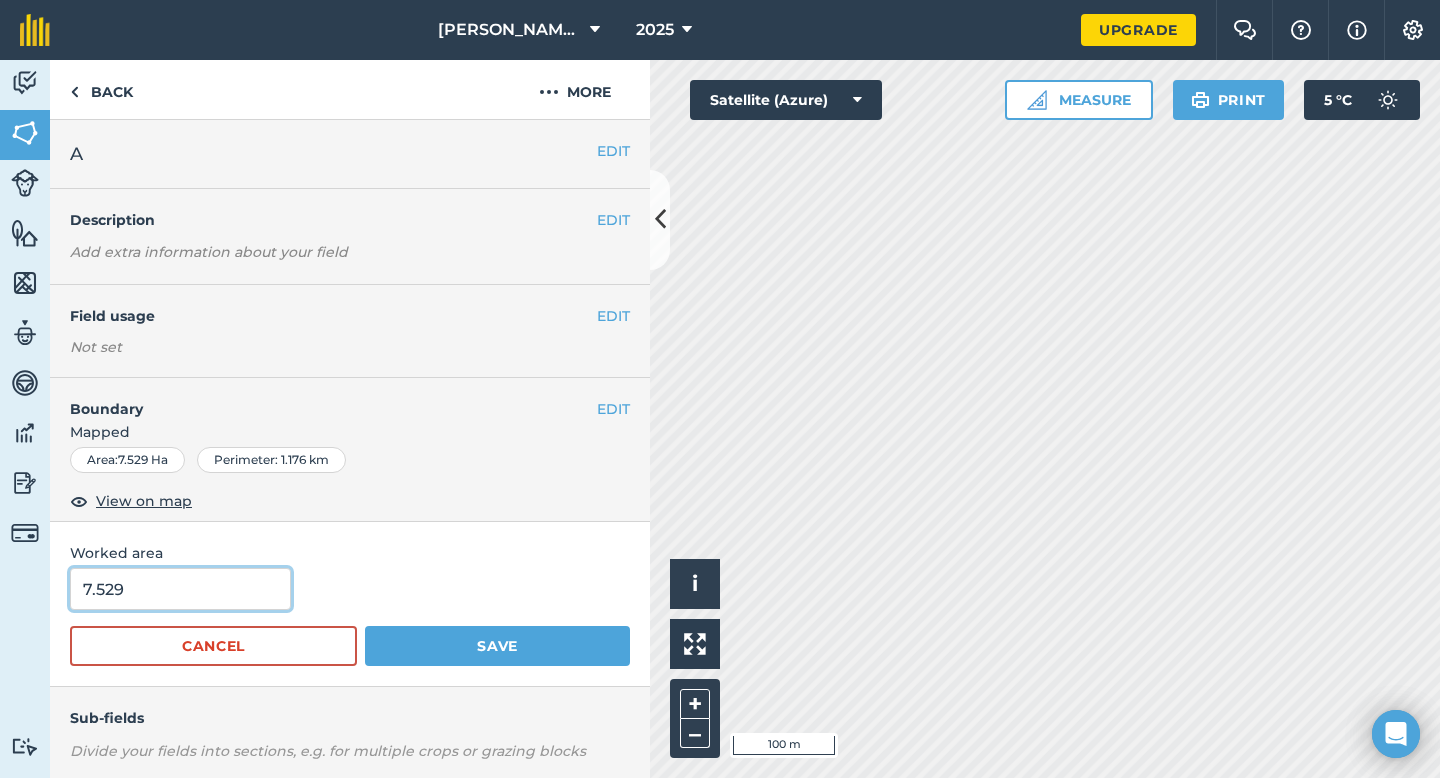click on "7.529" at bounding box center (180, 589) 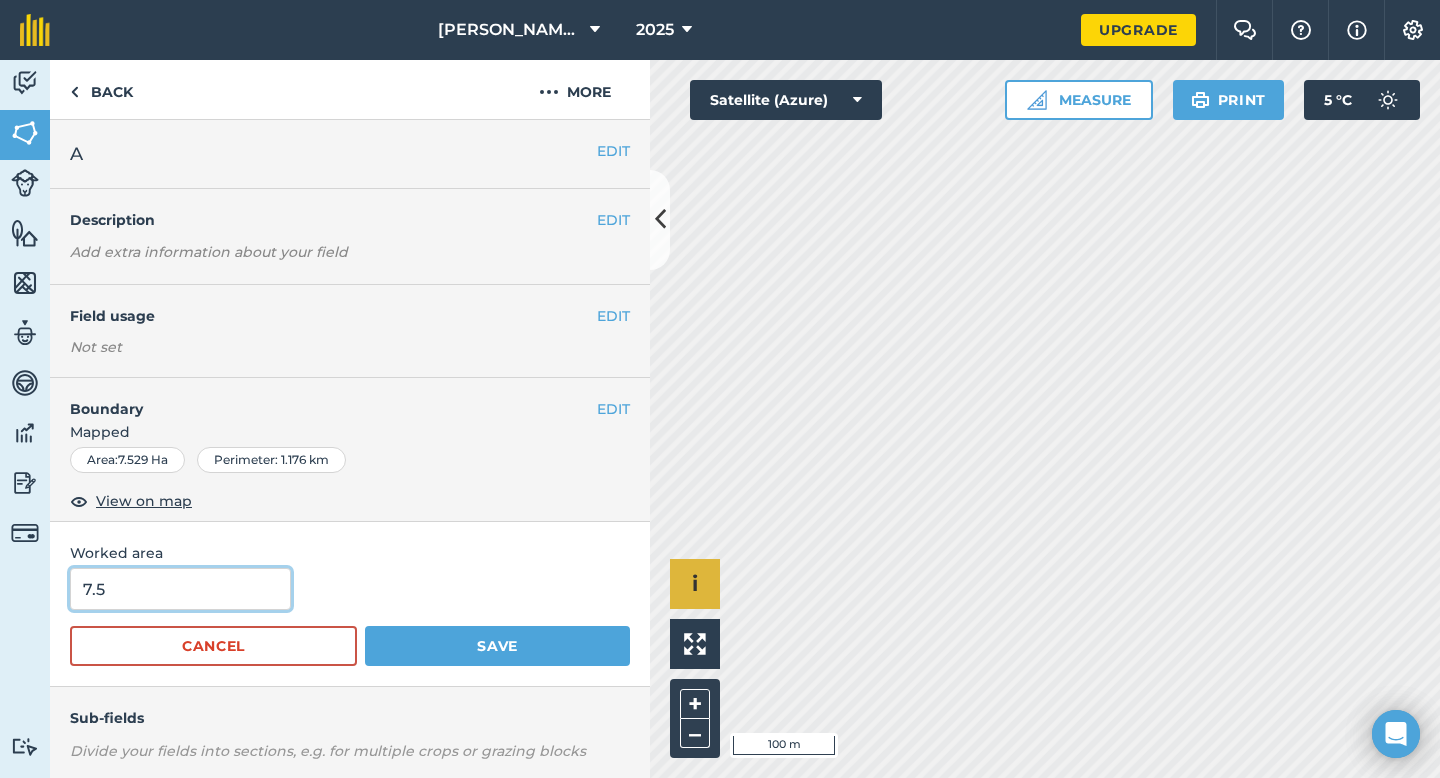 type on "7.5" 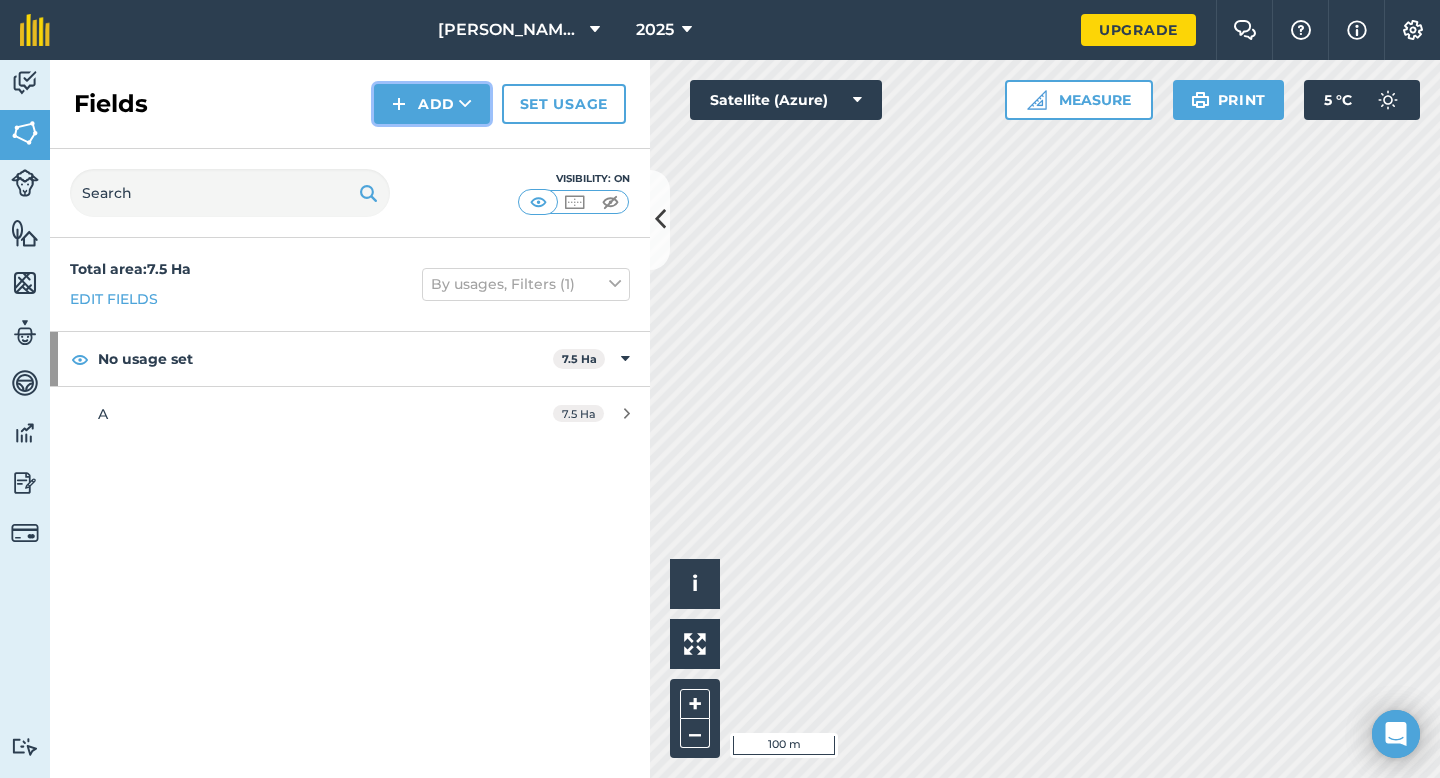 click on "Add" at bounding box center (432, 104) 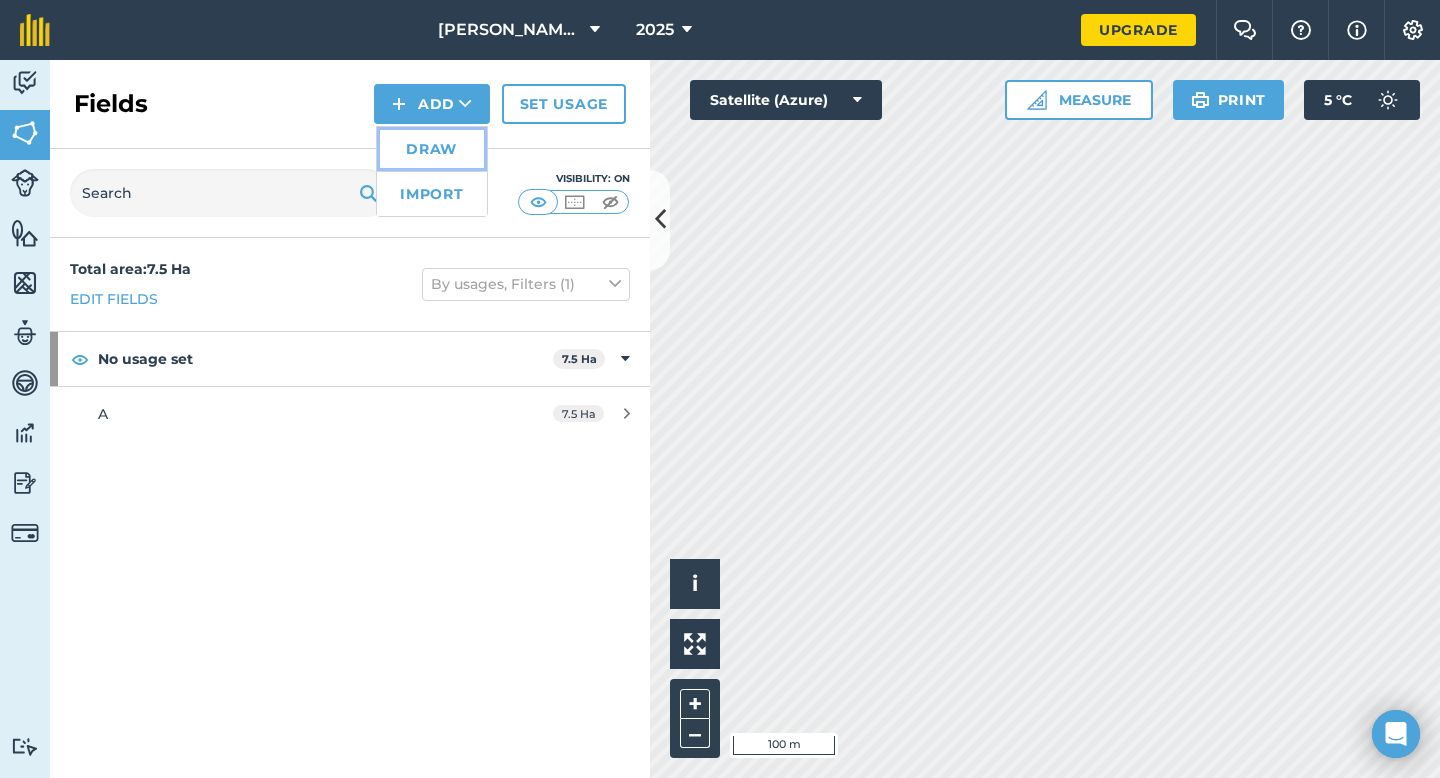 click on "Draw" at bounding box center [432, 149] 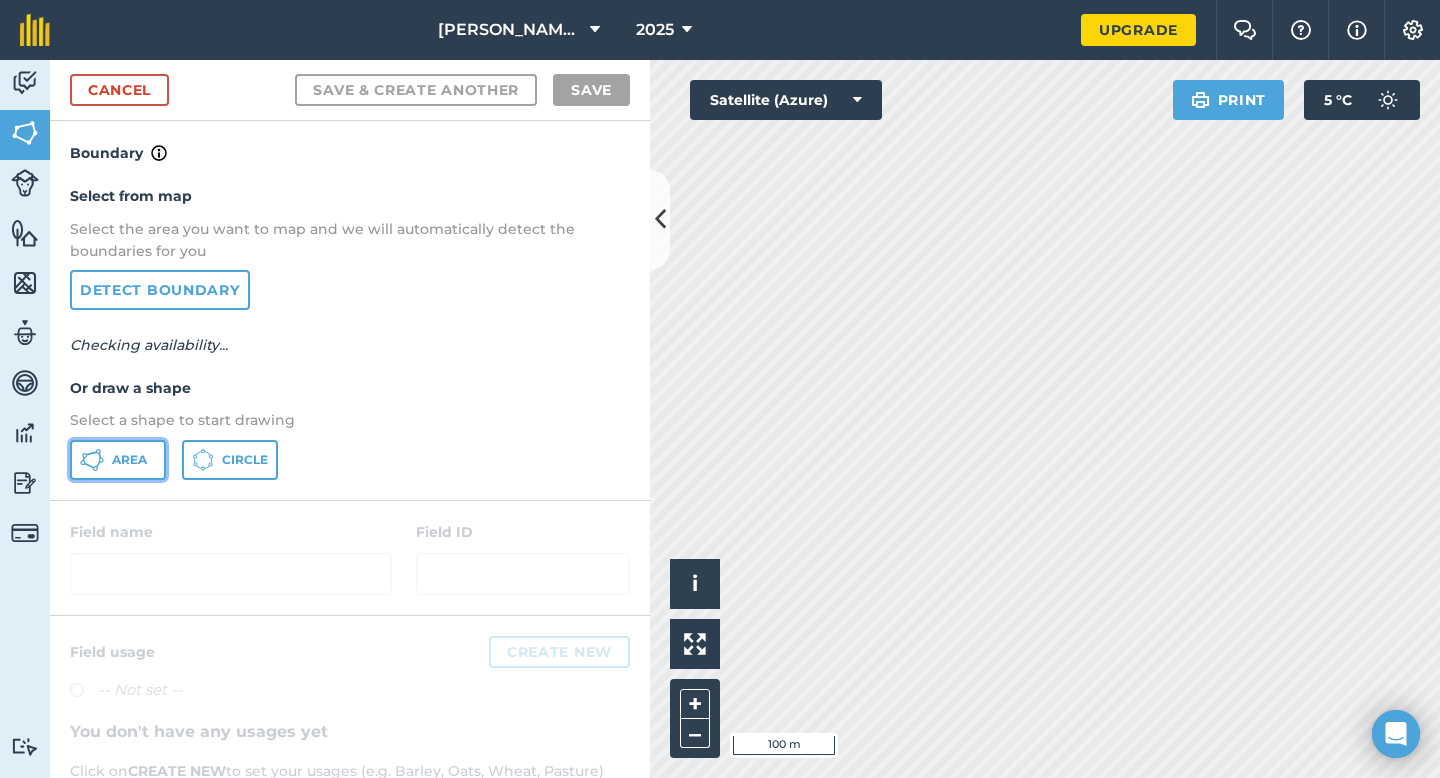 click on "Area" at bounding box center (118, 460) 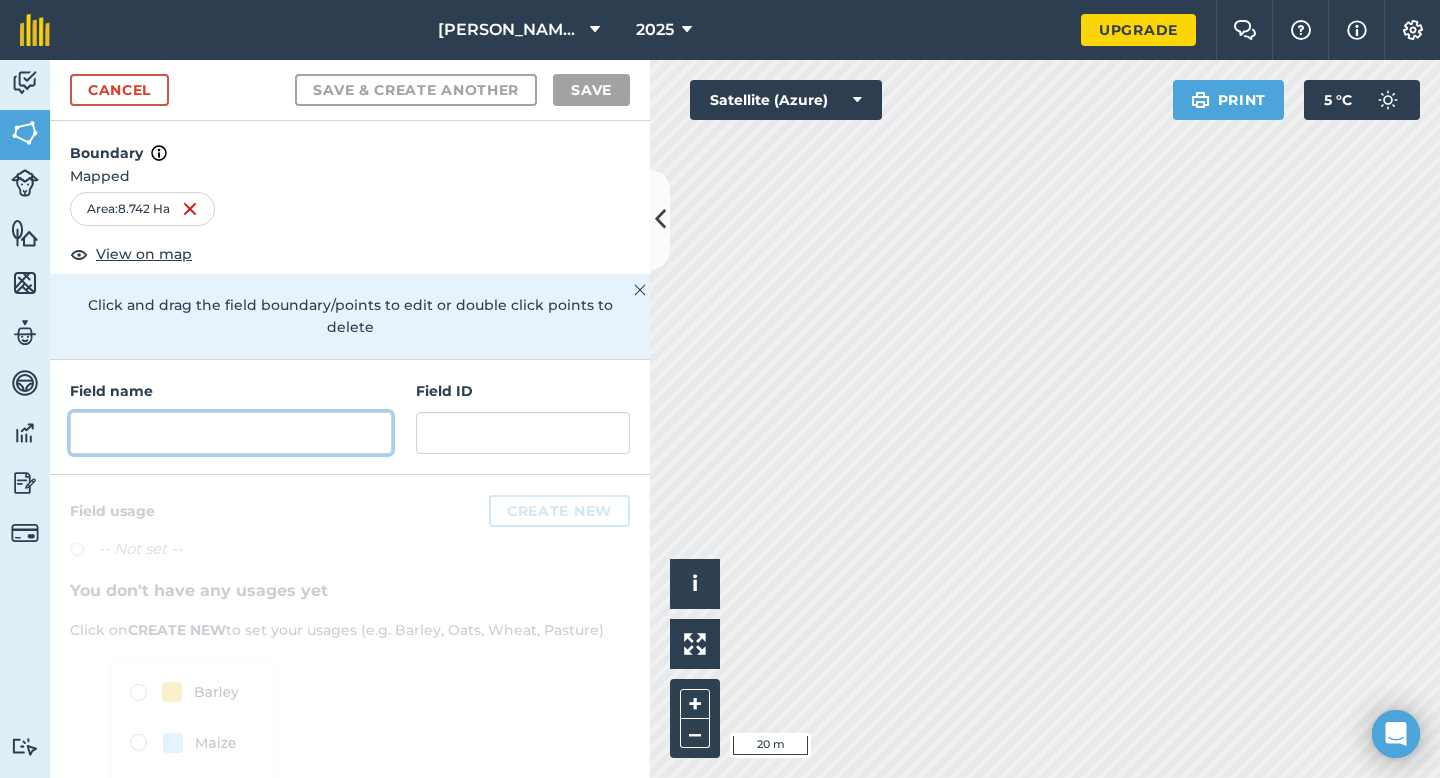 click at bounding box center [231, 433] 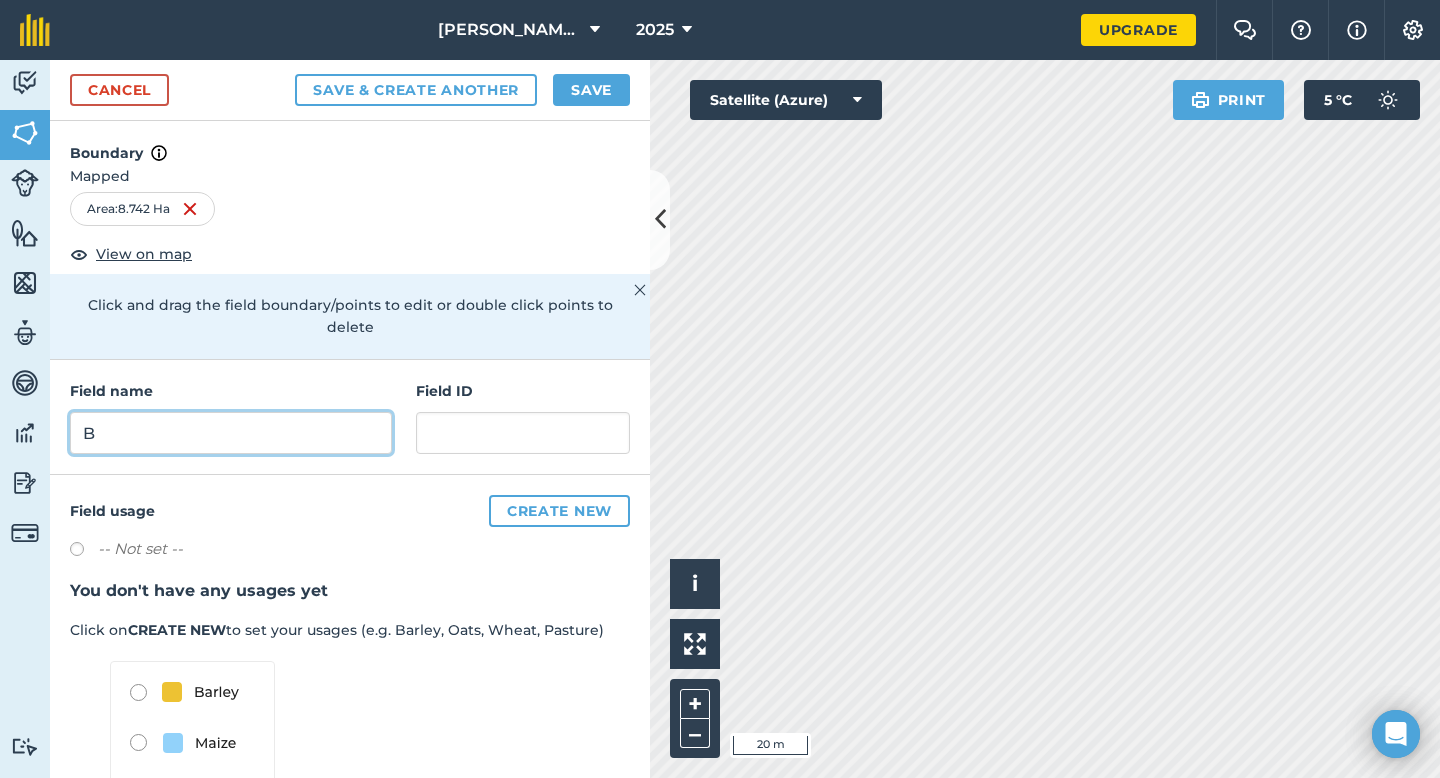 type on "B" 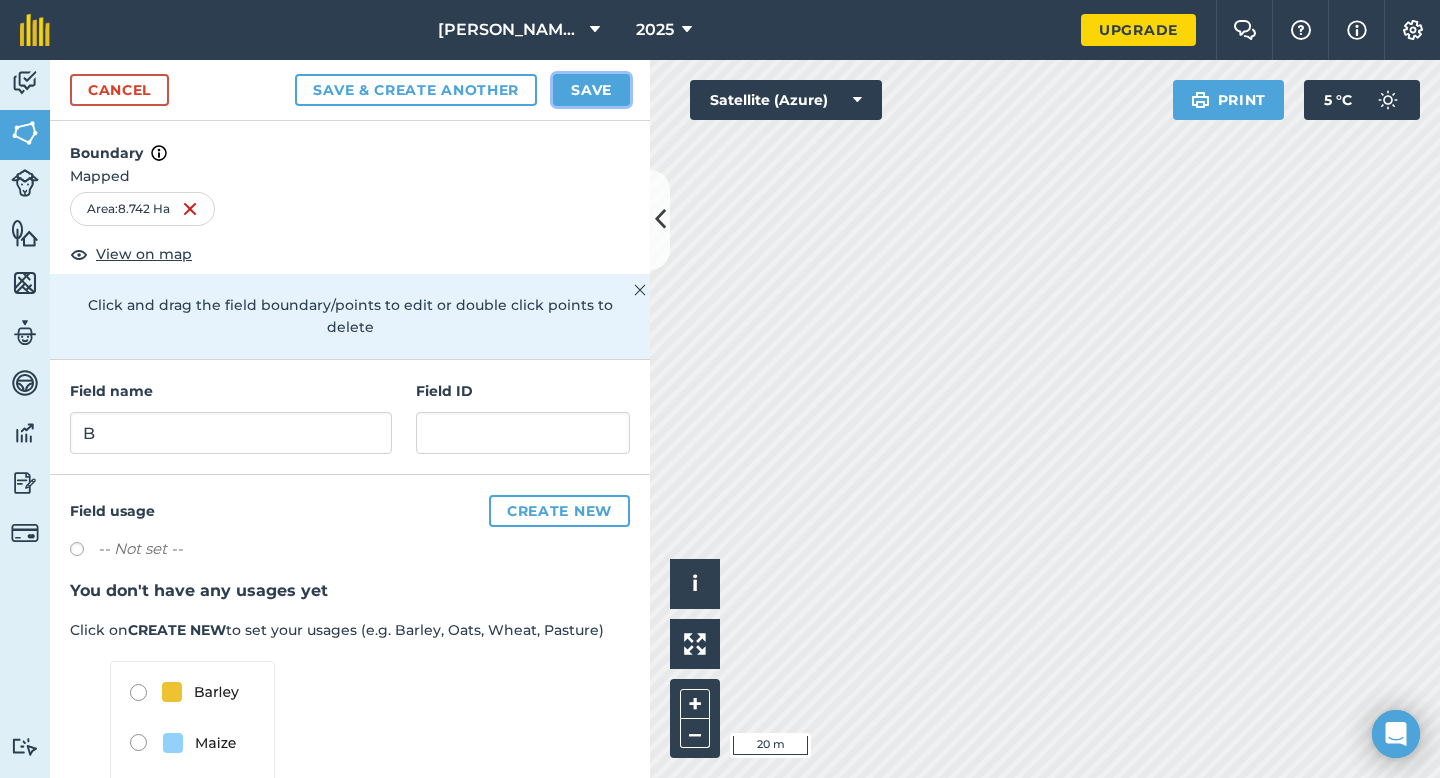click on "Save" at bounding box center (591, 90) 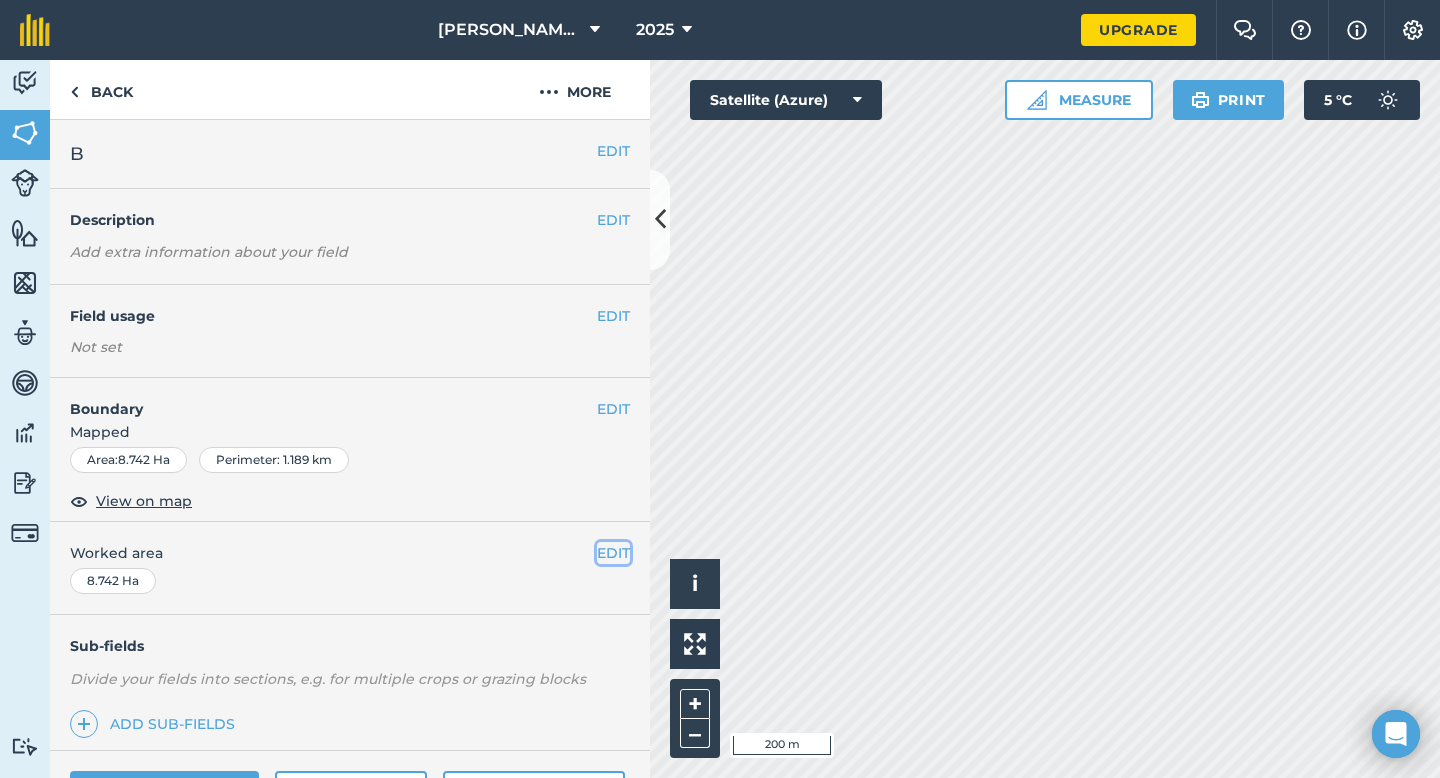 click on "EDIT" at bounding box center (613, 553) 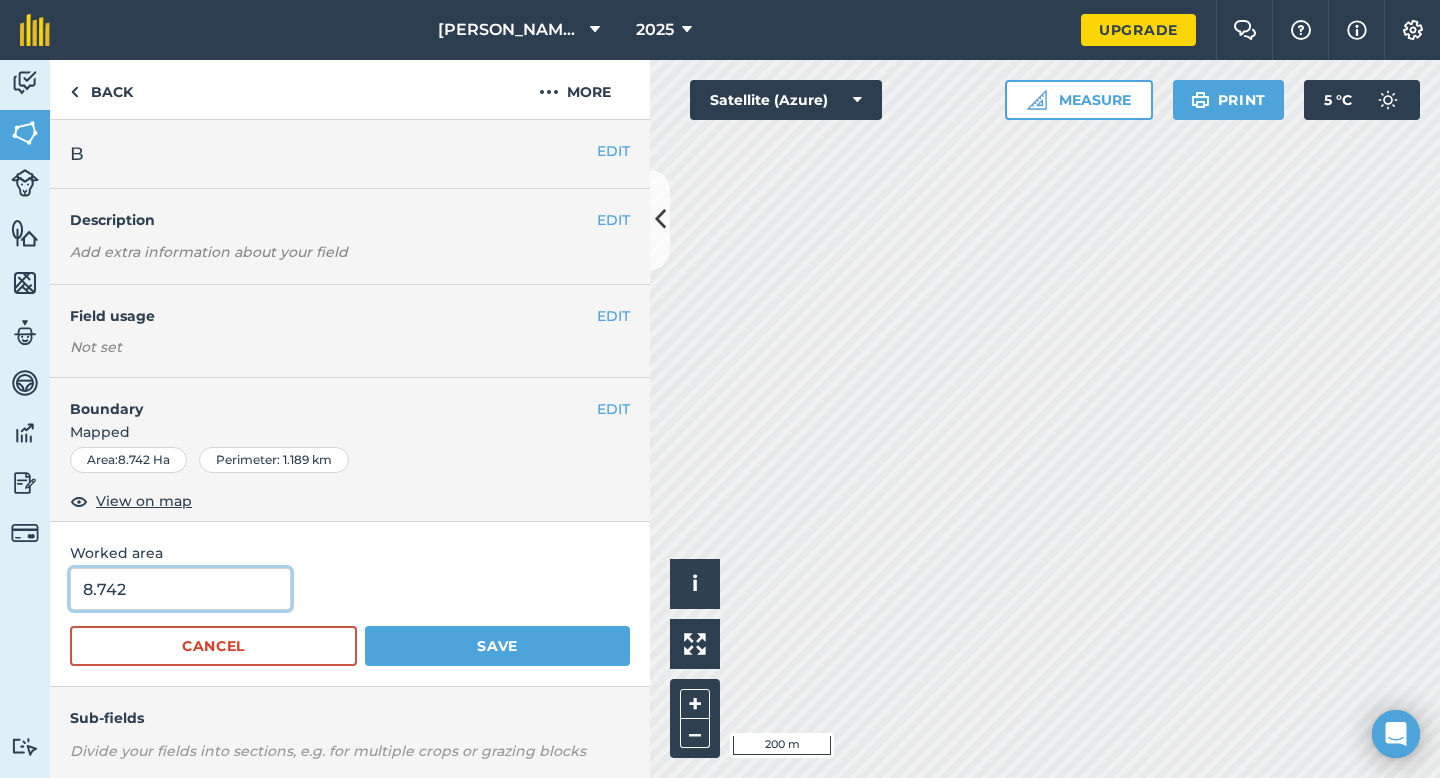 click on "8.742" at bounding box center (180, 589) 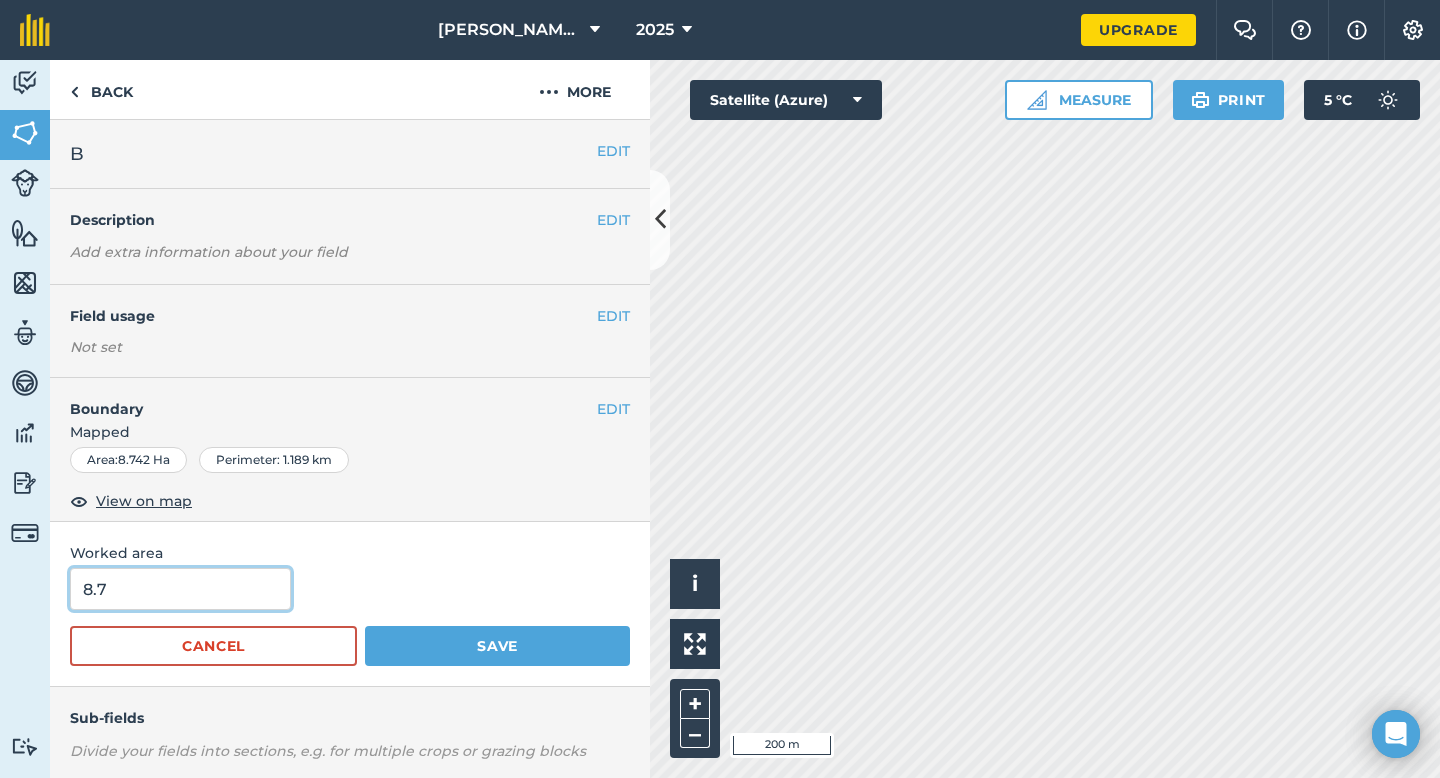 type on "8.7" 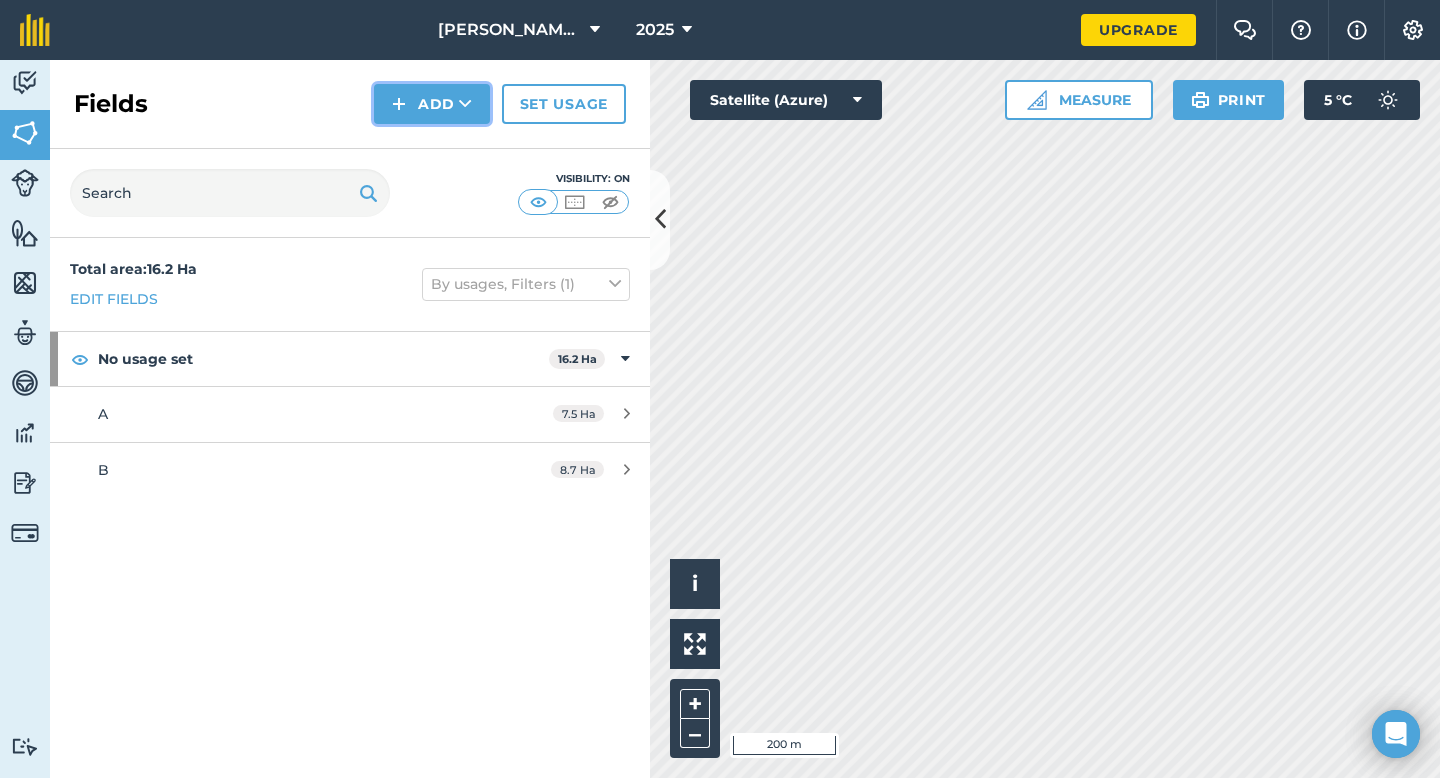 click on "Add" at bounding box center (432, 104) 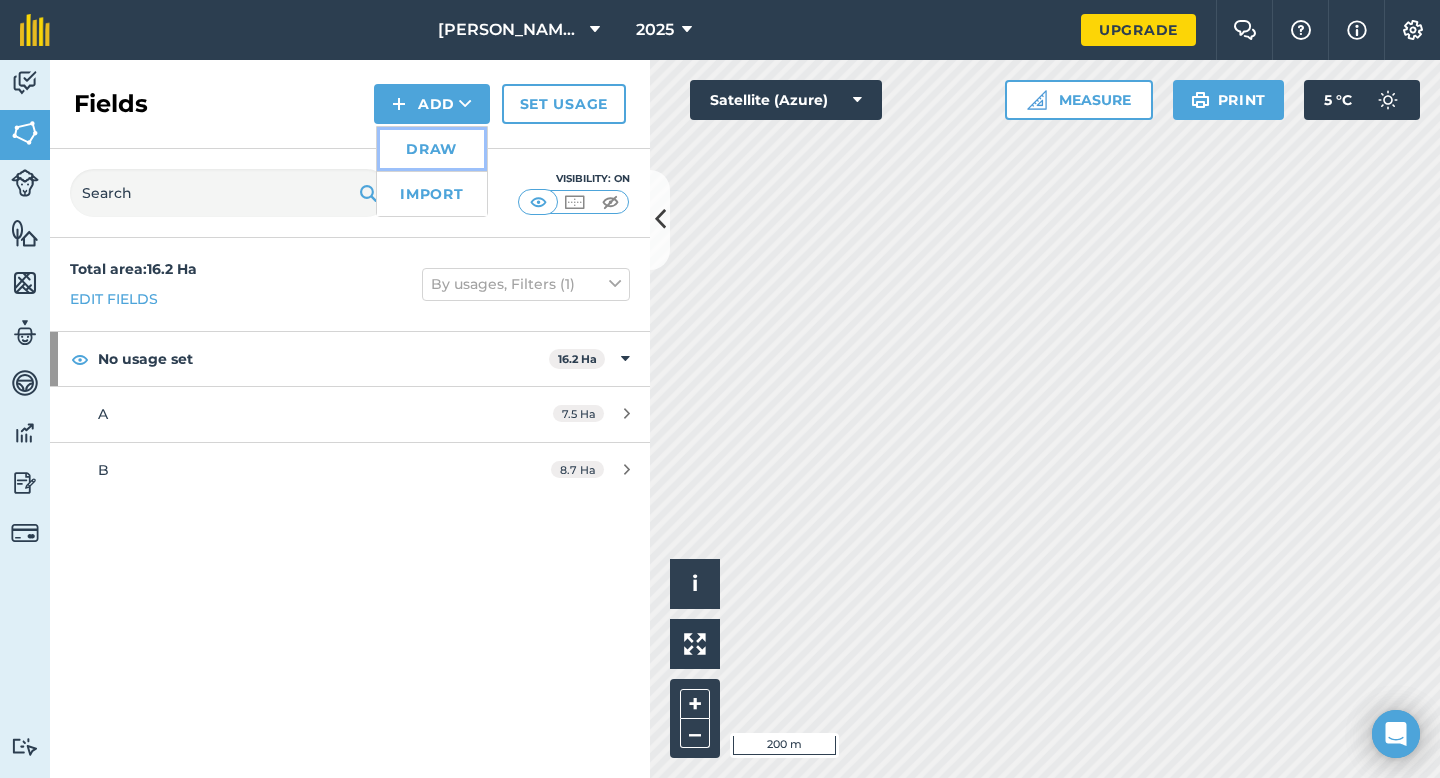click on "Draw" at bounding box center (432, 149) 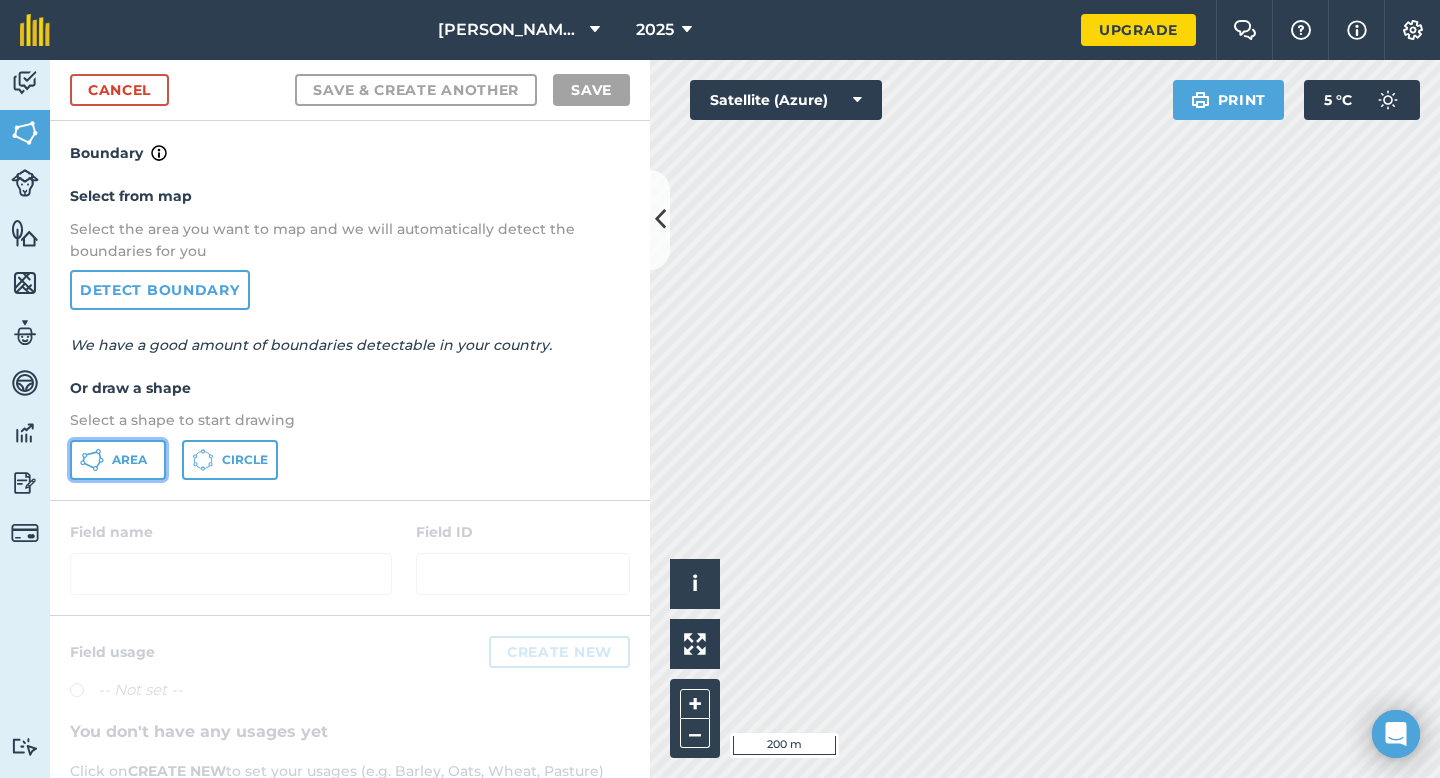 click on "Area" at bounding box center (129, 460) 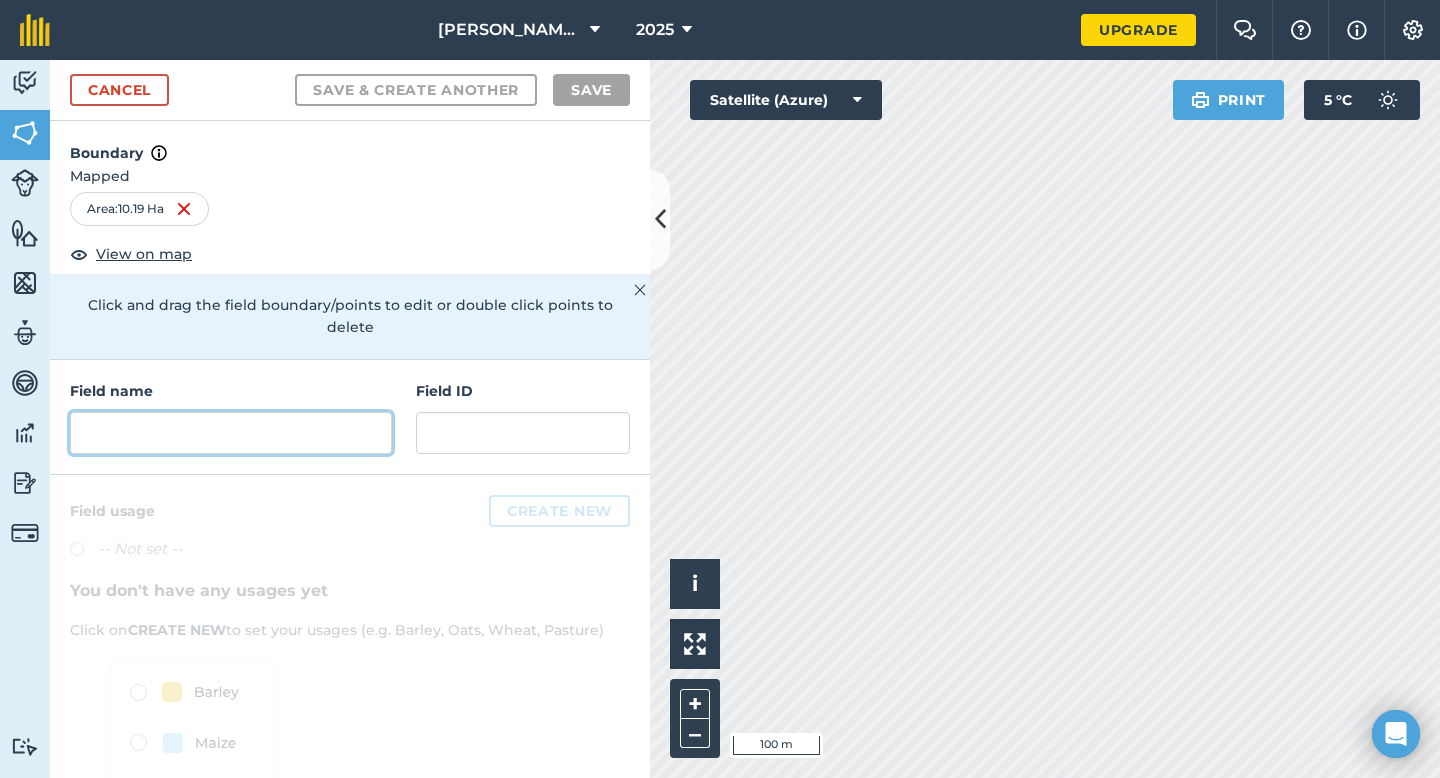 click at bounding box center [231, 433] 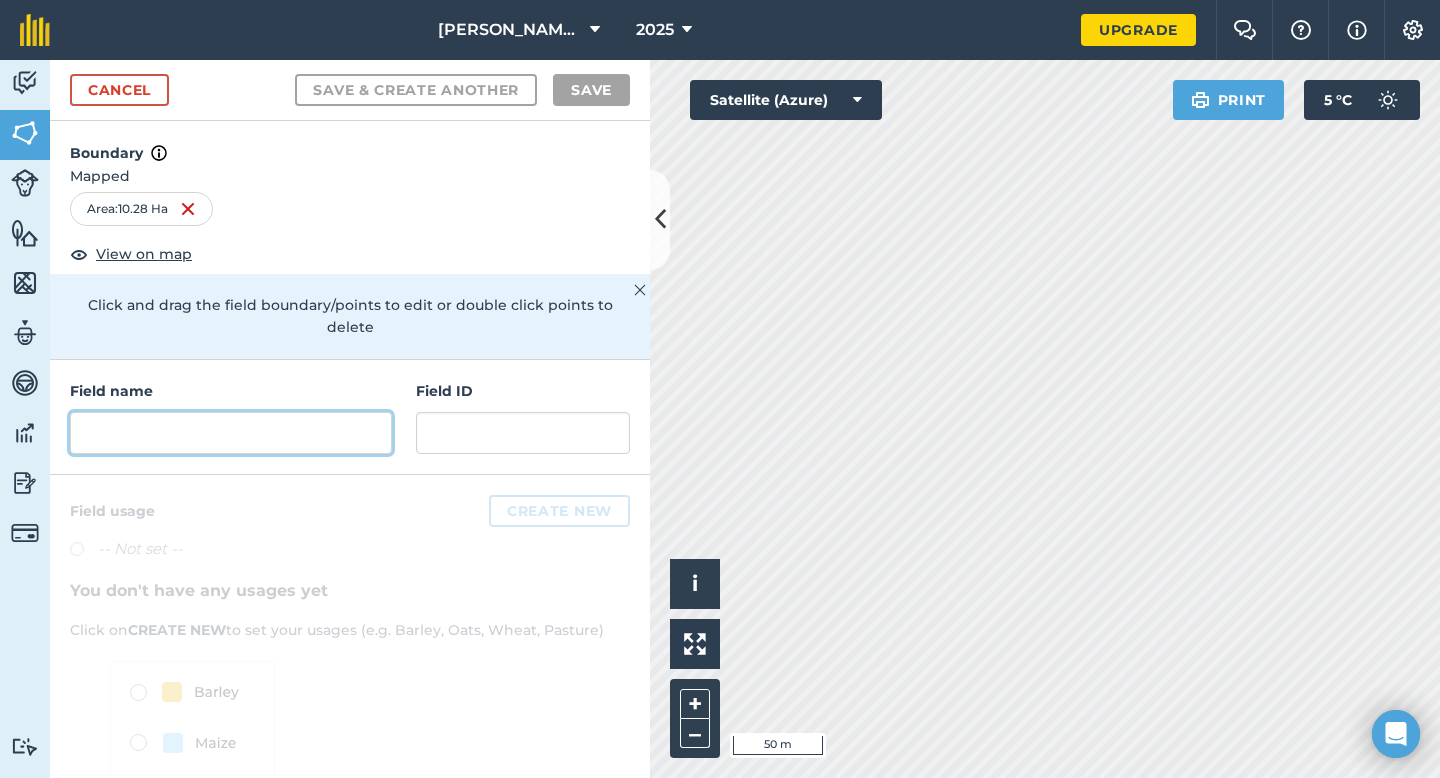 click at bounding box center (231, 433) 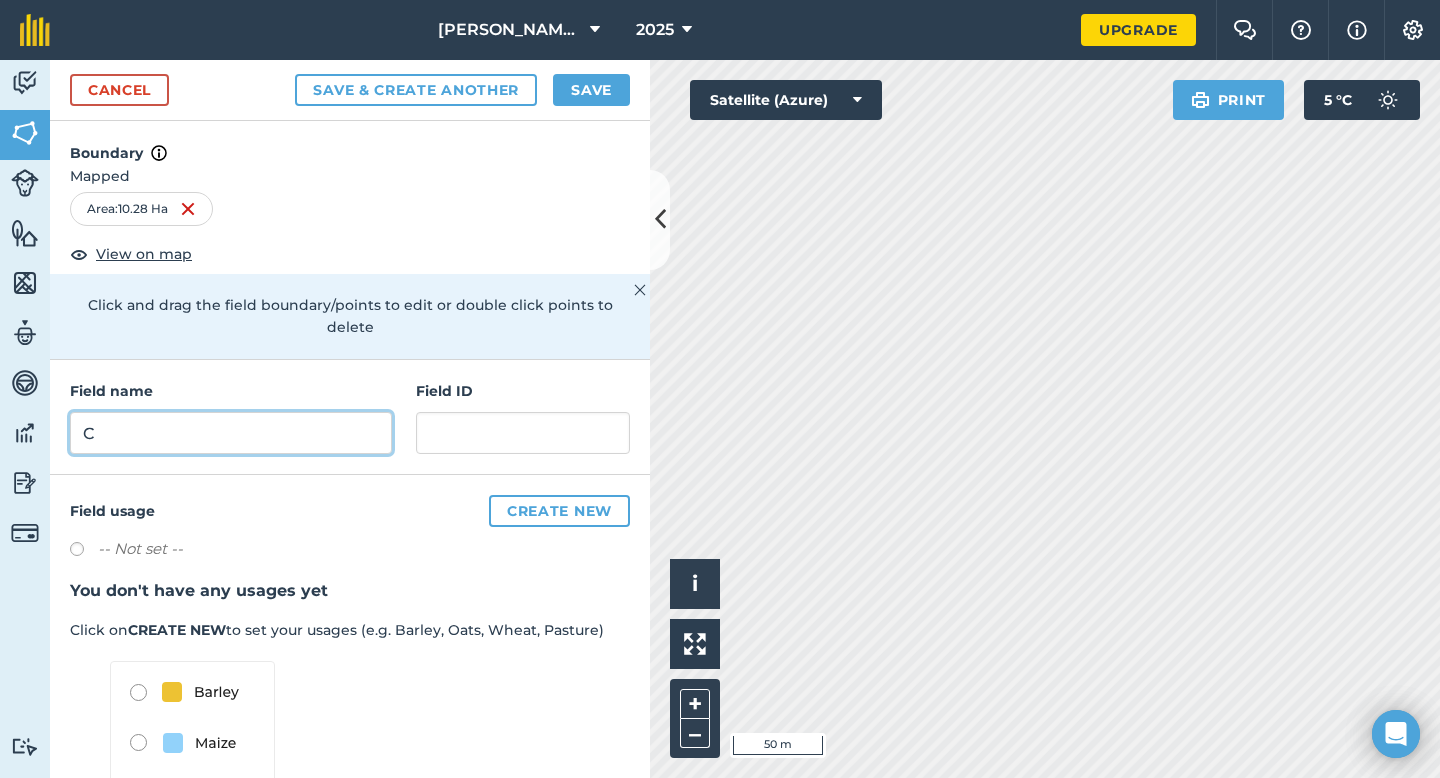 type on "C" 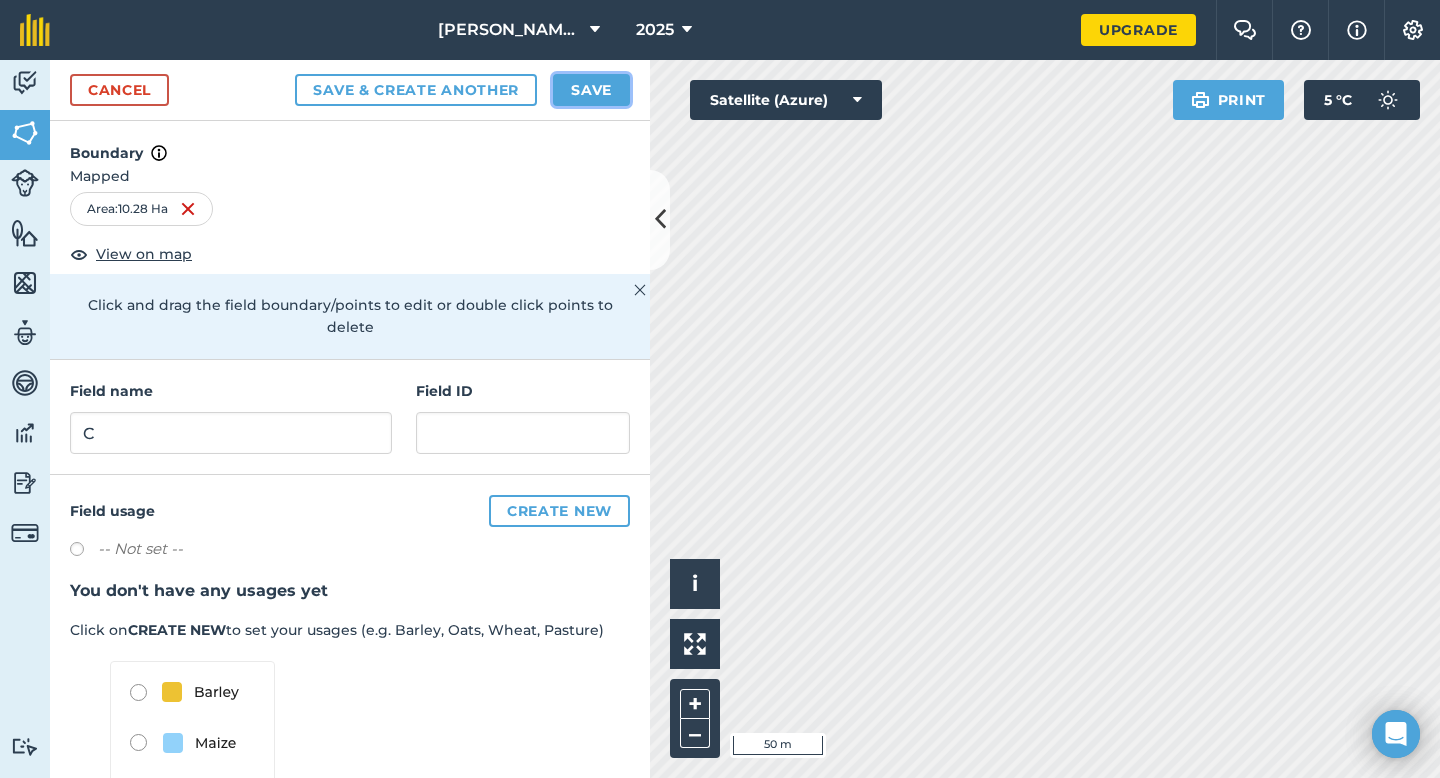 click on "Save" at bounding box center [591, 90] 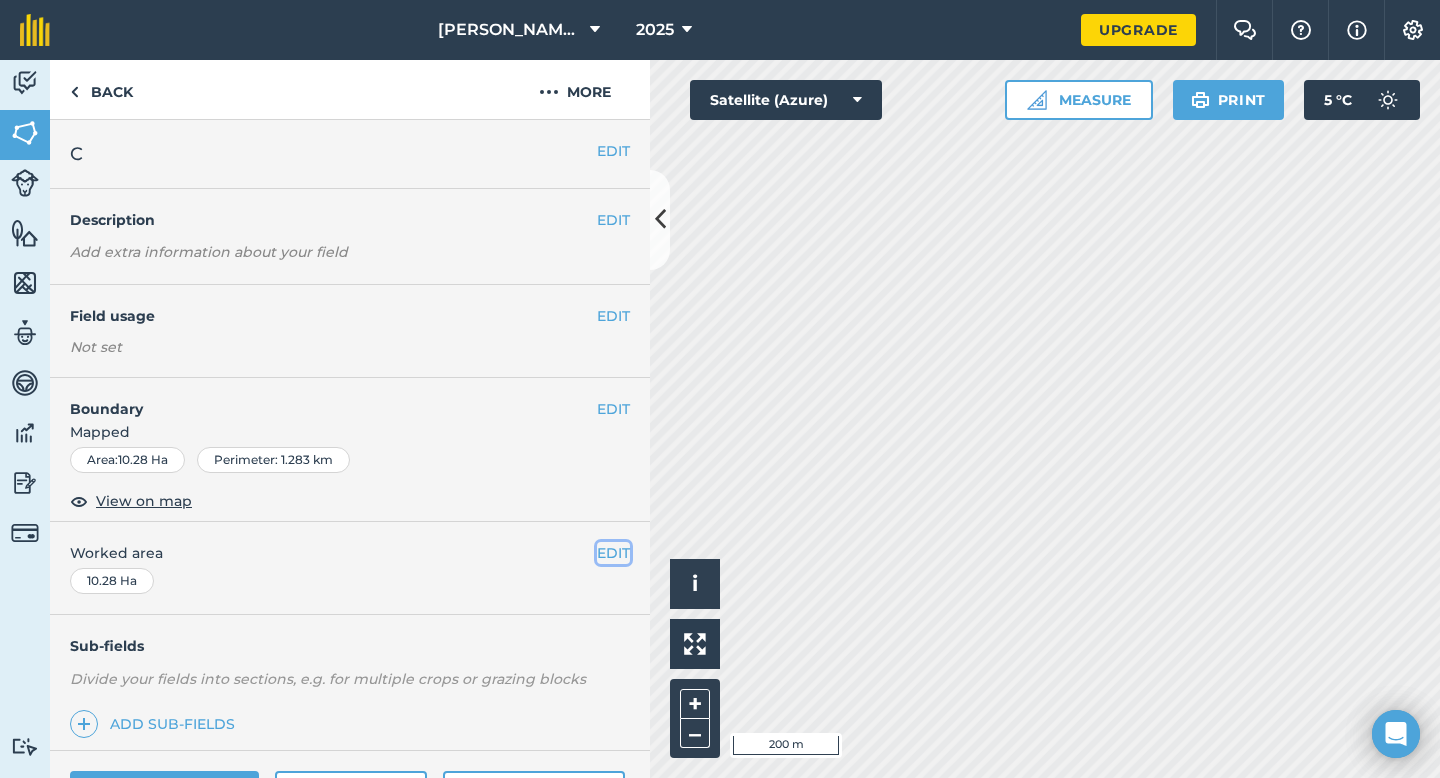 click on "EDIT" at bounding box center [613, 553] 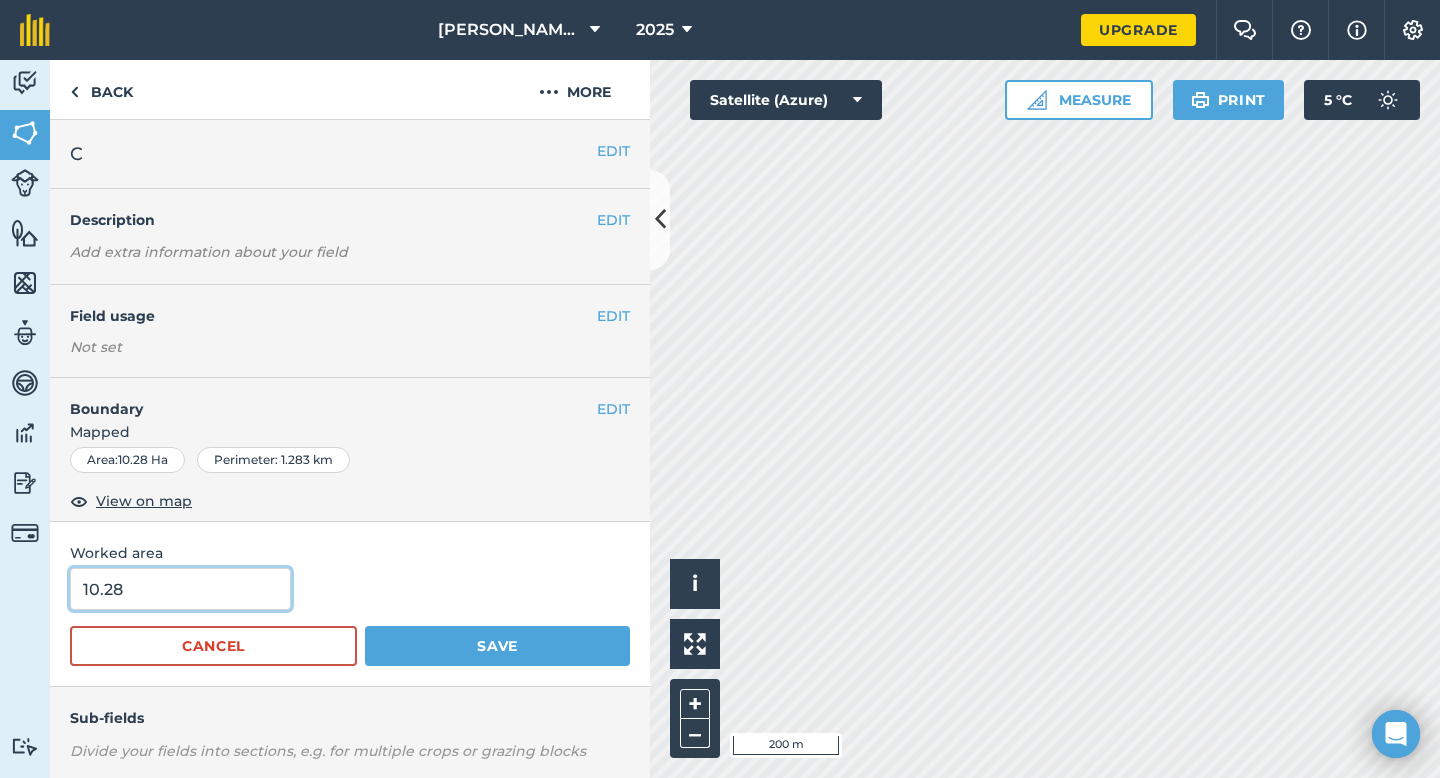 click on "10.28" at bounding box center [180, 589] 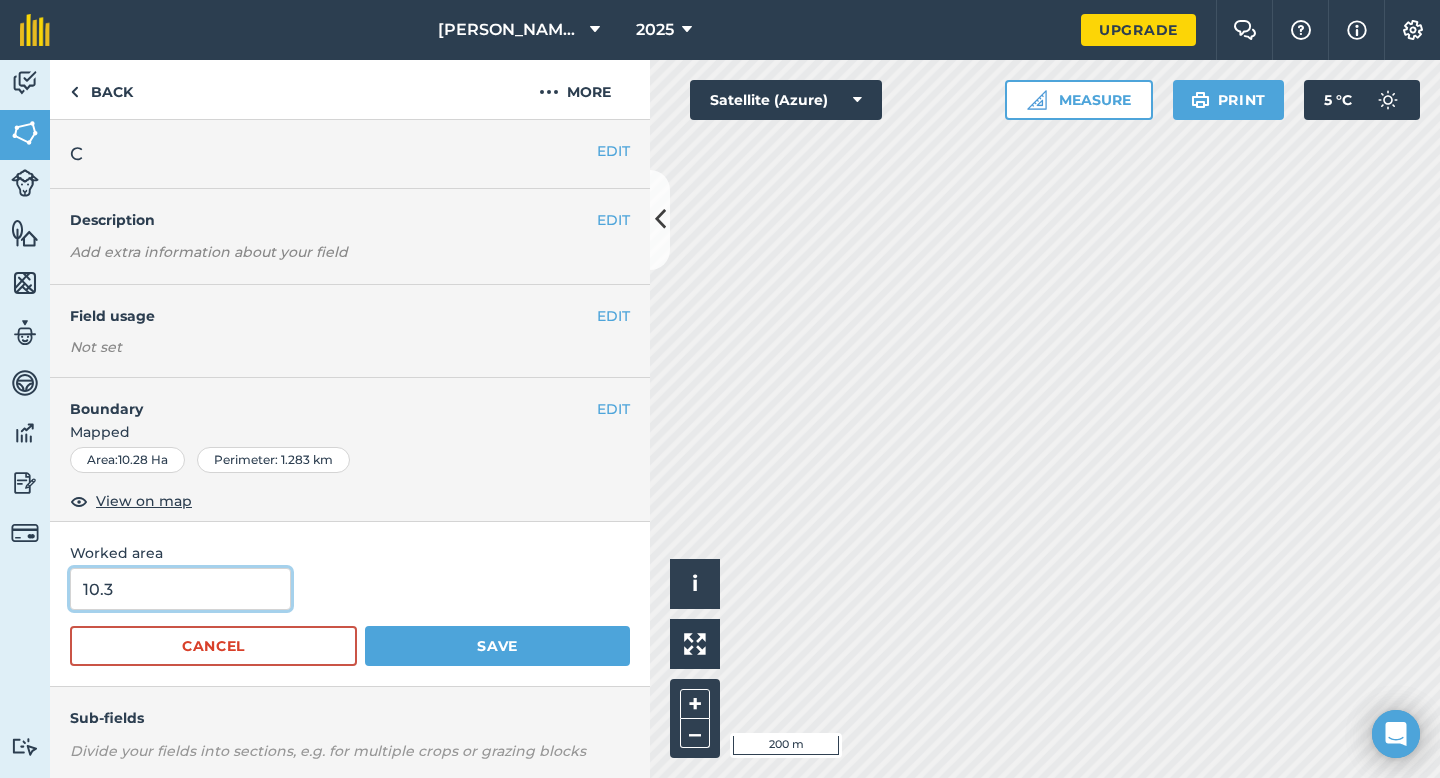type on "10.3" 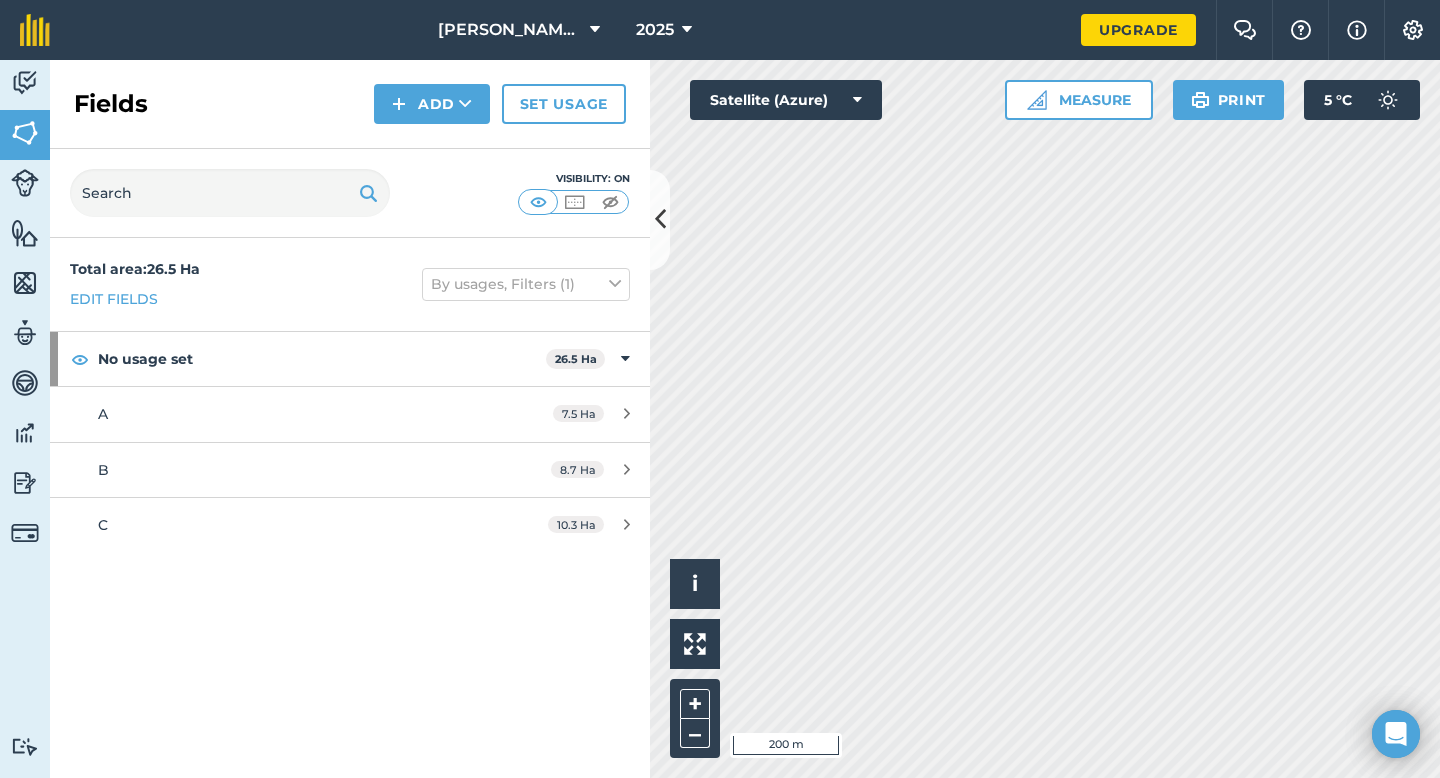 click on "Fields   Add   Set usage" at bounding box center (350, 104) 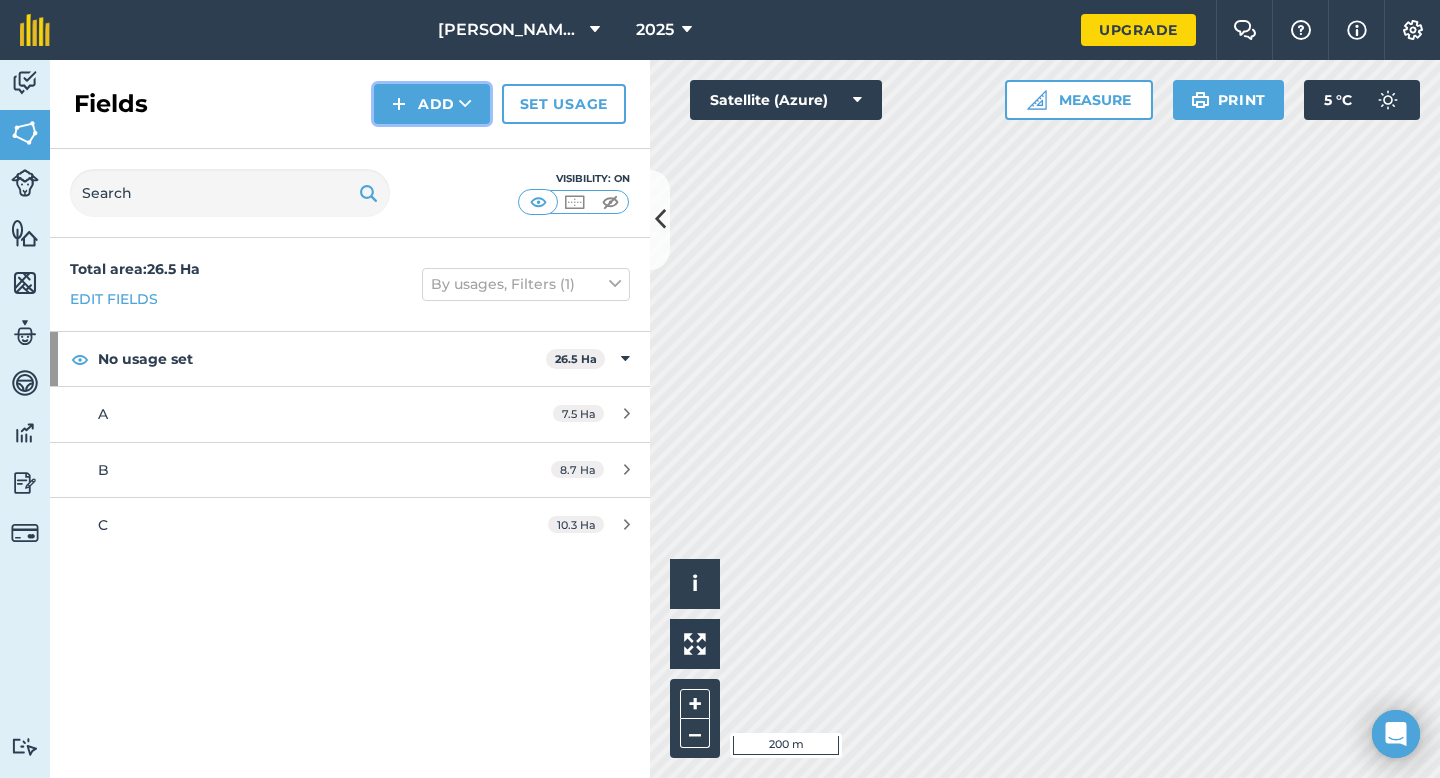 click on "Add" at bounding box center (432, 104) 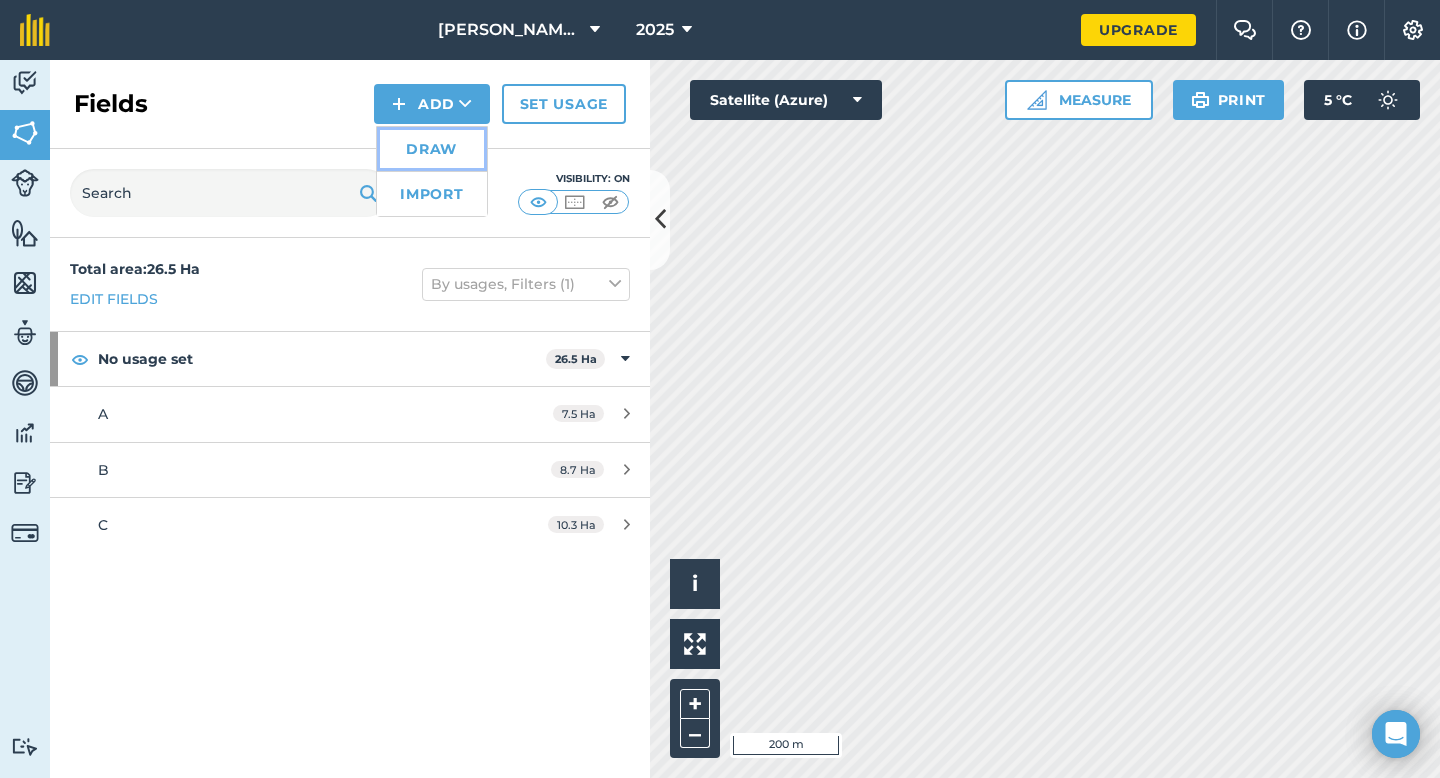 click on "Draw" at bounding box center [432, 149] 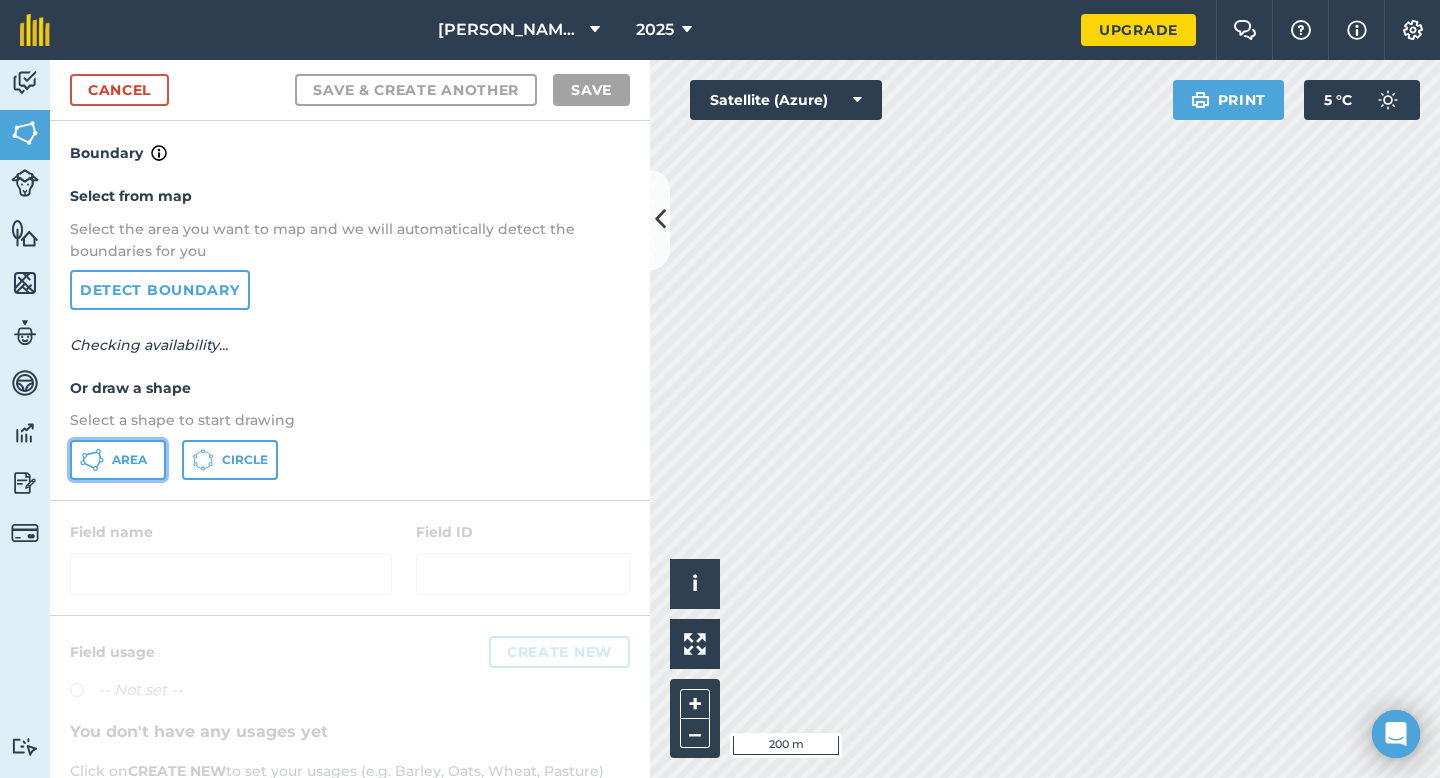 click on "Area" at bounding box center (129, 460) 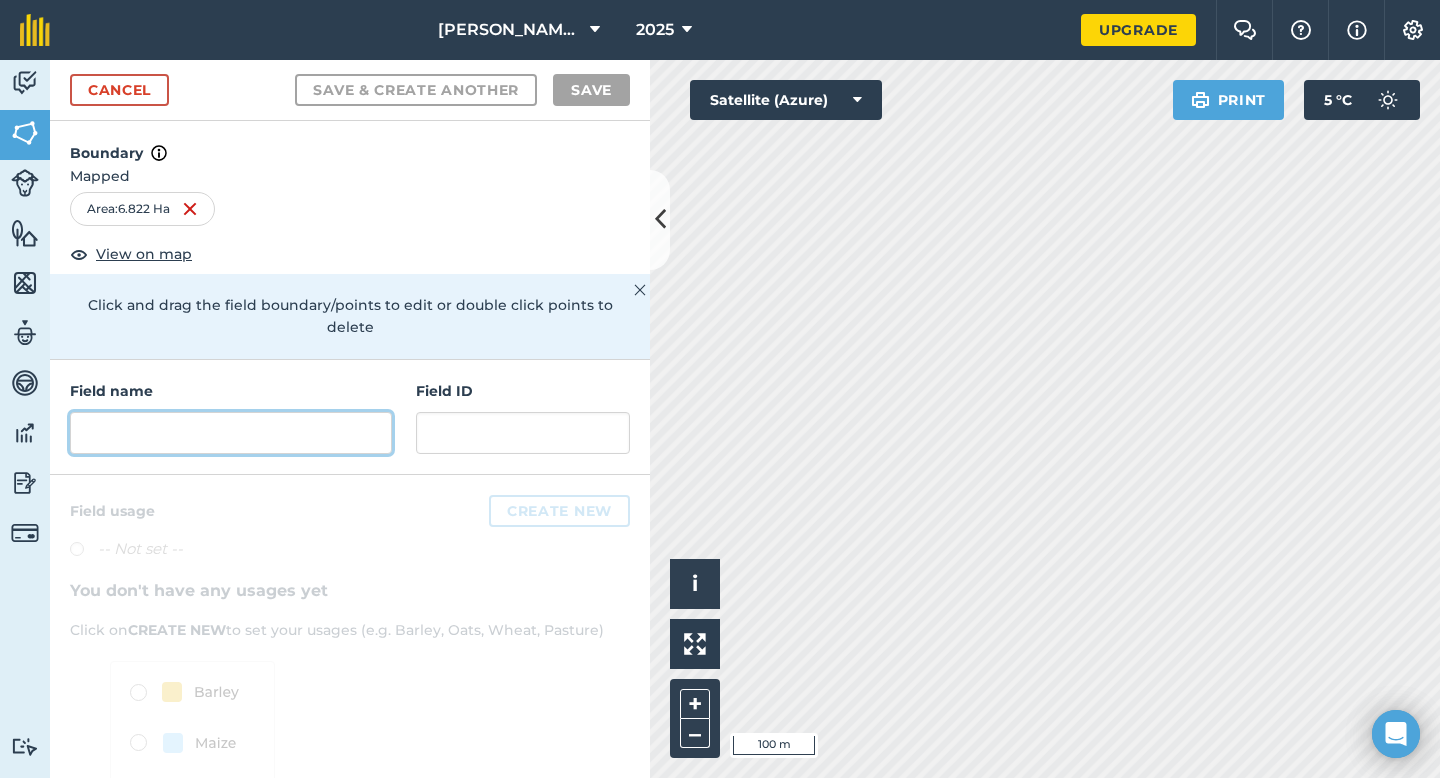 click at bounding box center (231, 433) 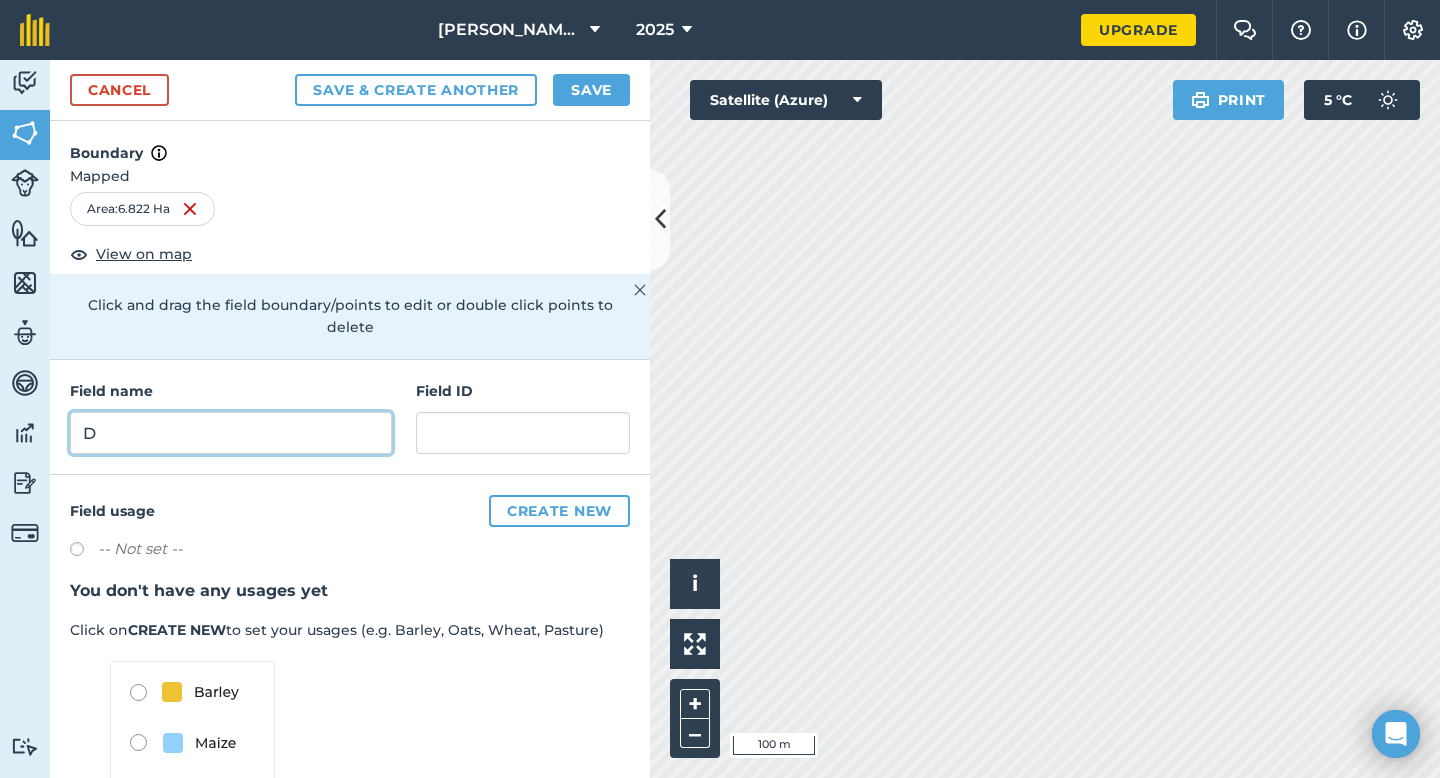 type on "D" 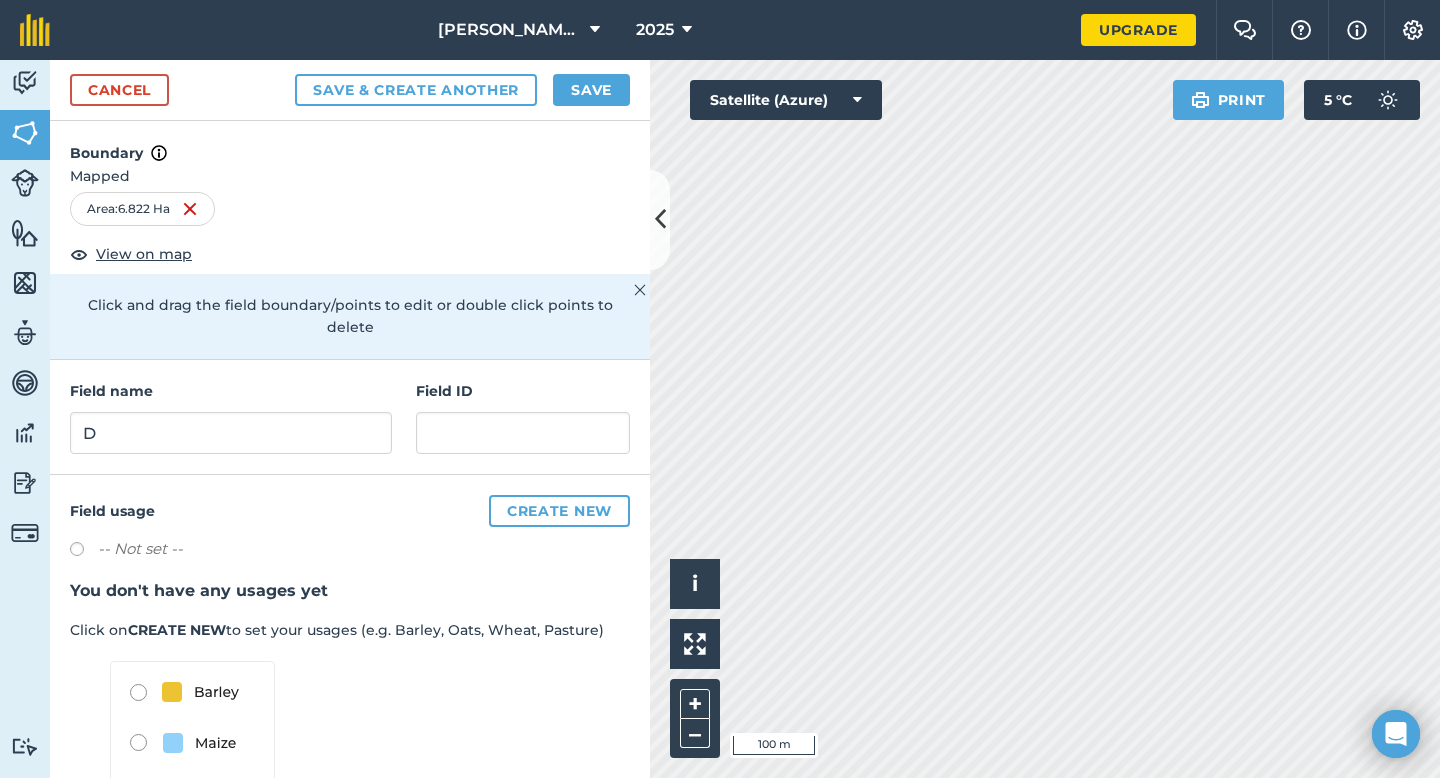 click on "Cancel Save & Create Another Save" at bounding box center (350, 90) 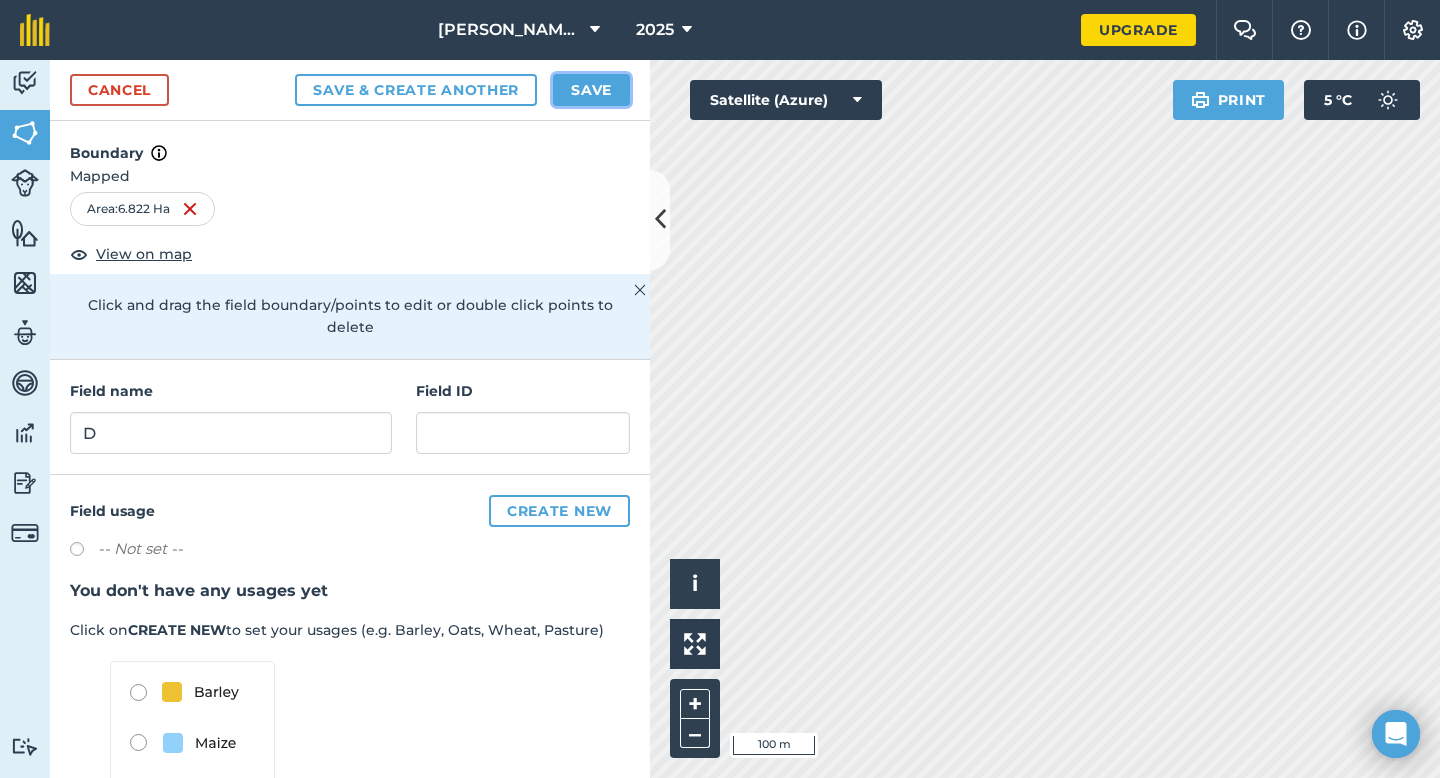 click on "Save" at bounding box center (591, 90) 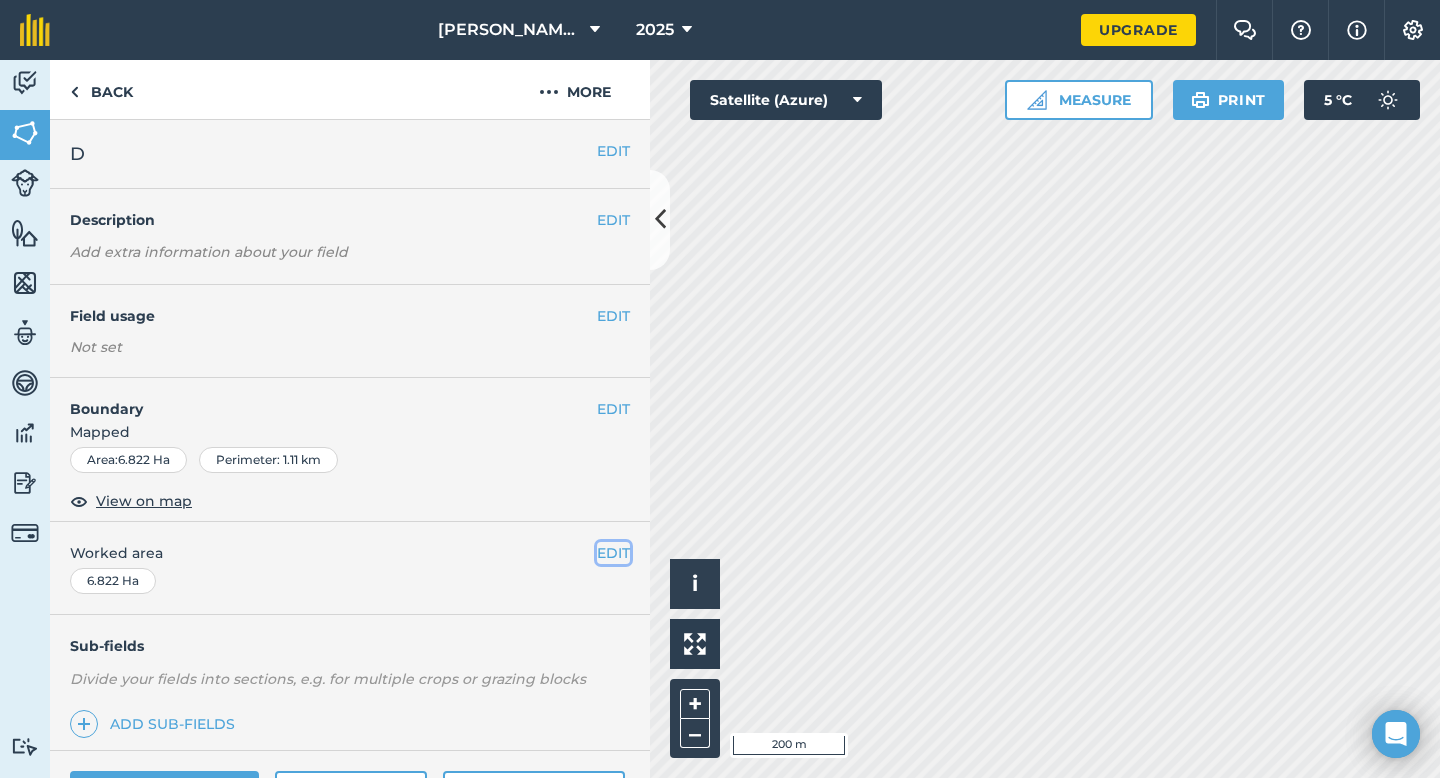 click on "EDIT" at bounding box center [613, 553] 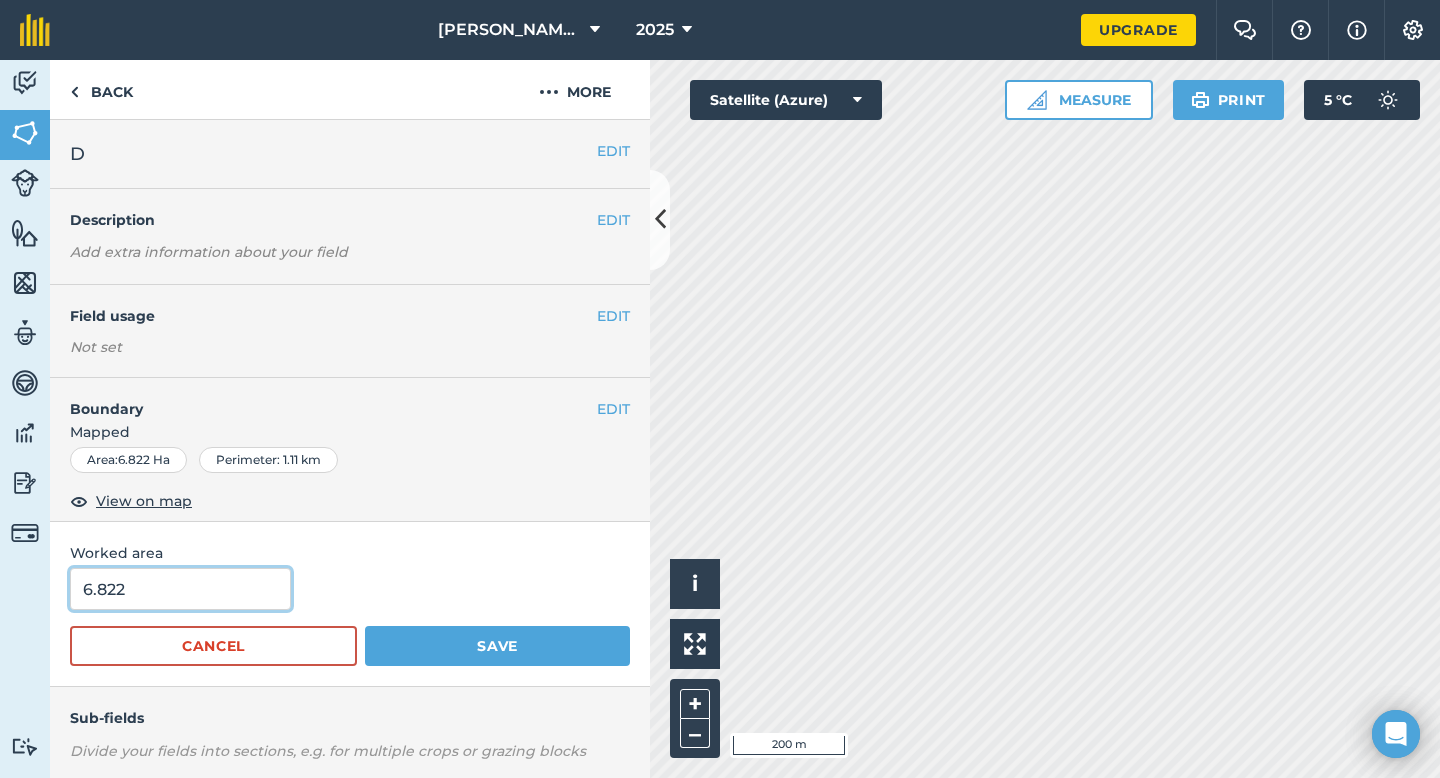 click on "6.822" at bounding box center (180, 589) 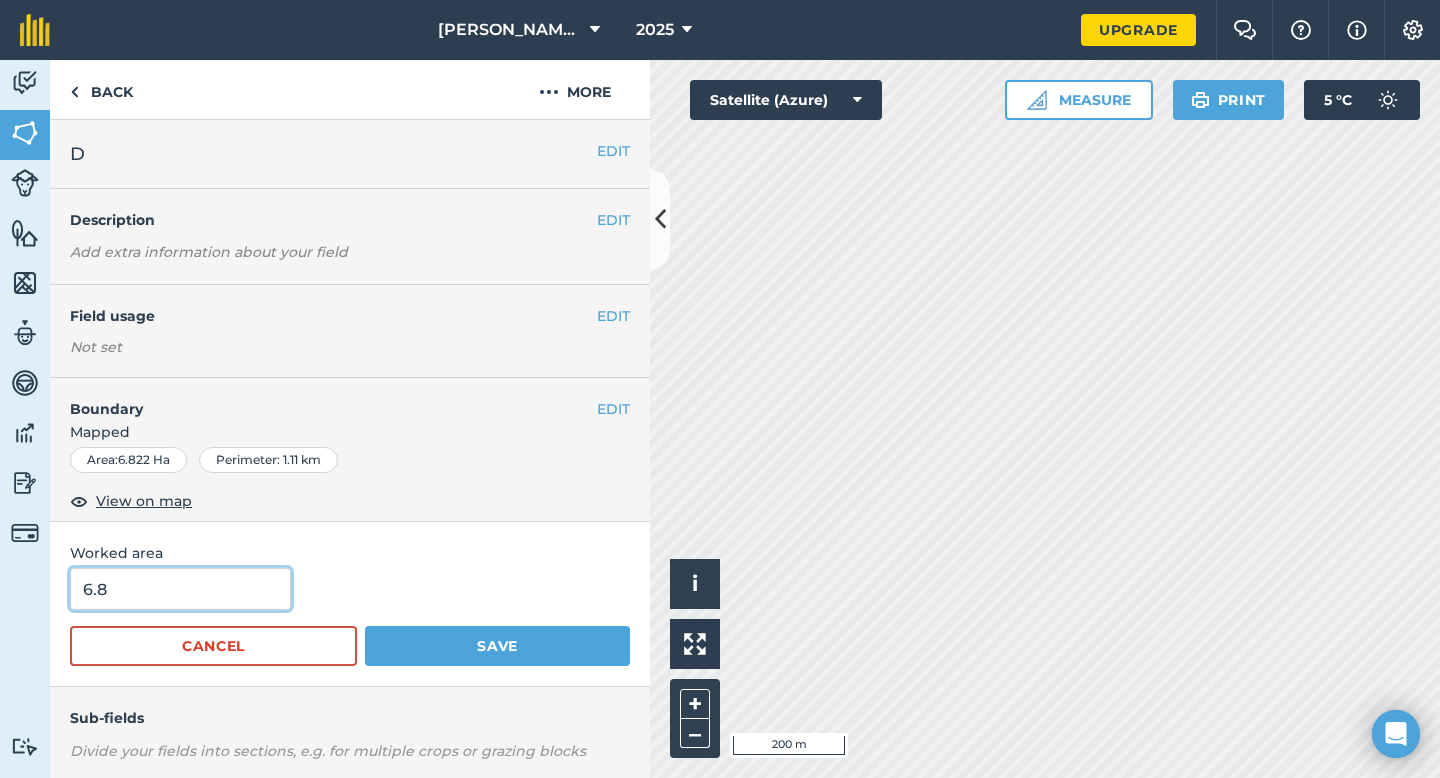 type on "6.8" 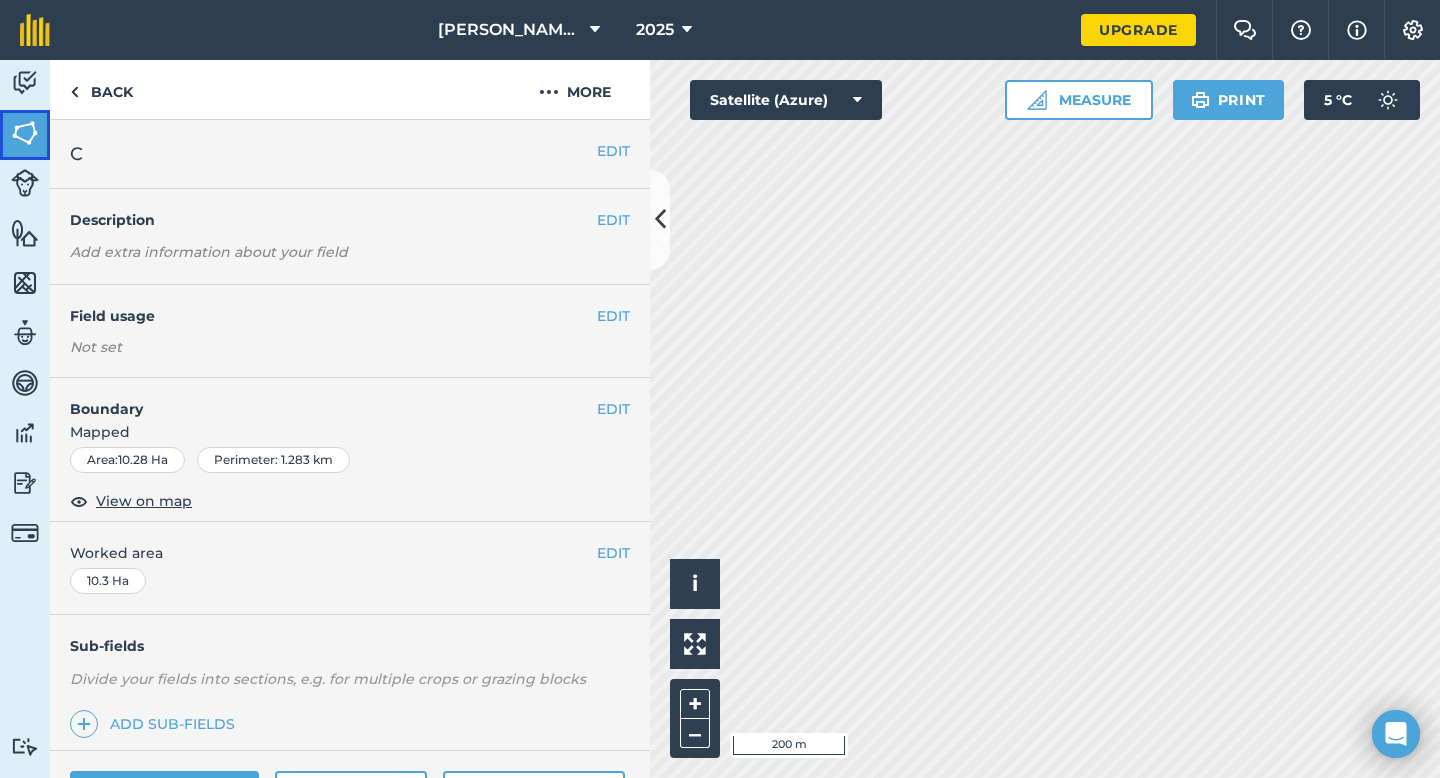 click on "Fields" at bounding box center (25, 135) 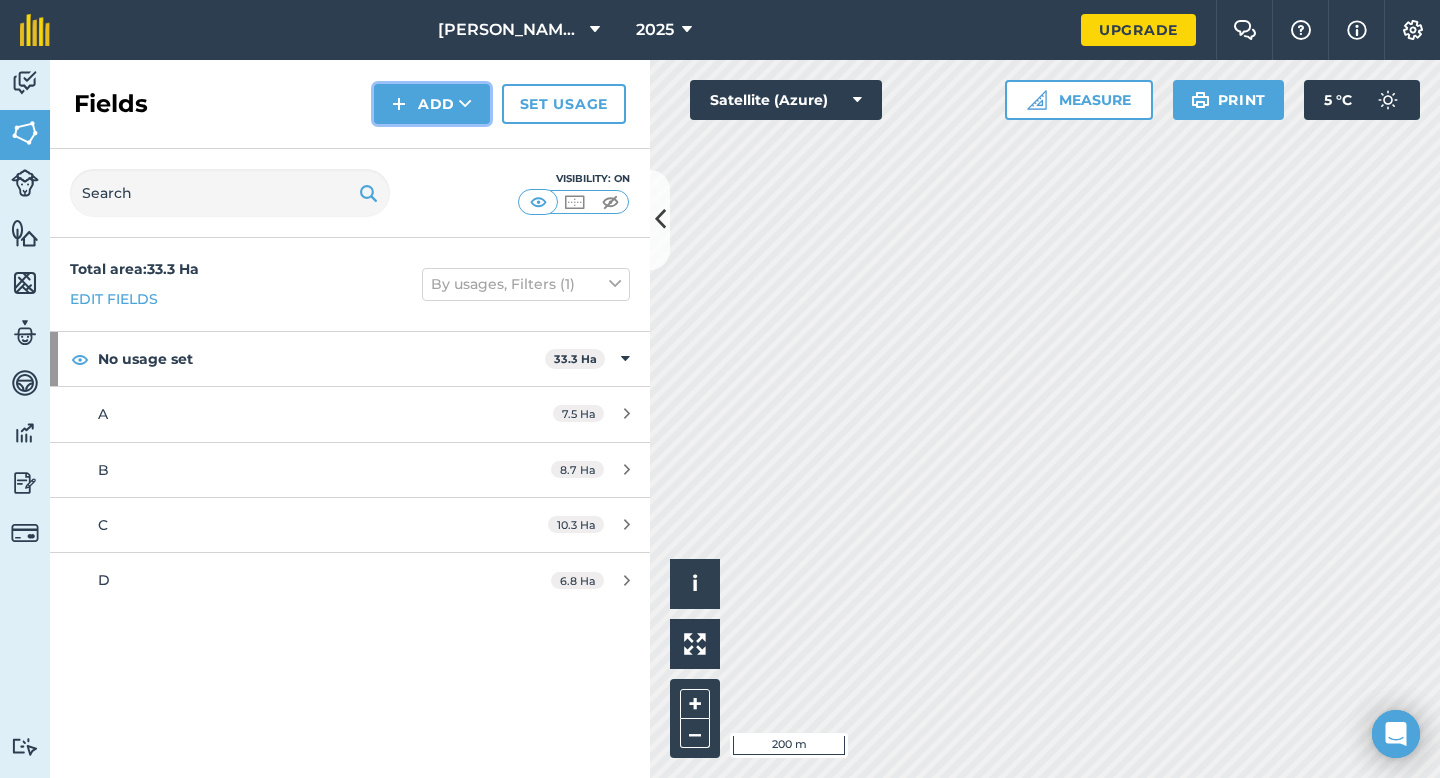 click on "Add" at bounding box center [432, 104] 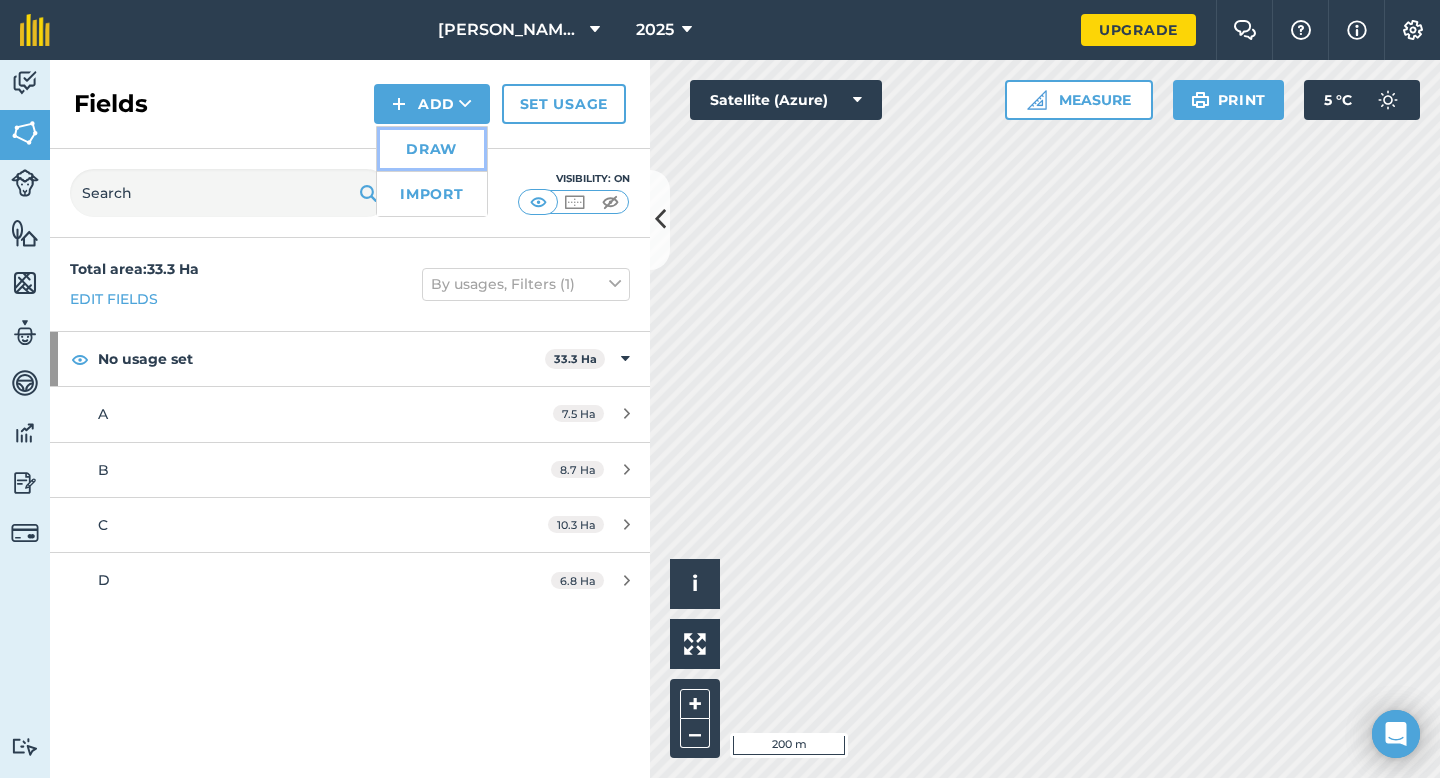 click on "Draw" at bounding box center [432, 149] 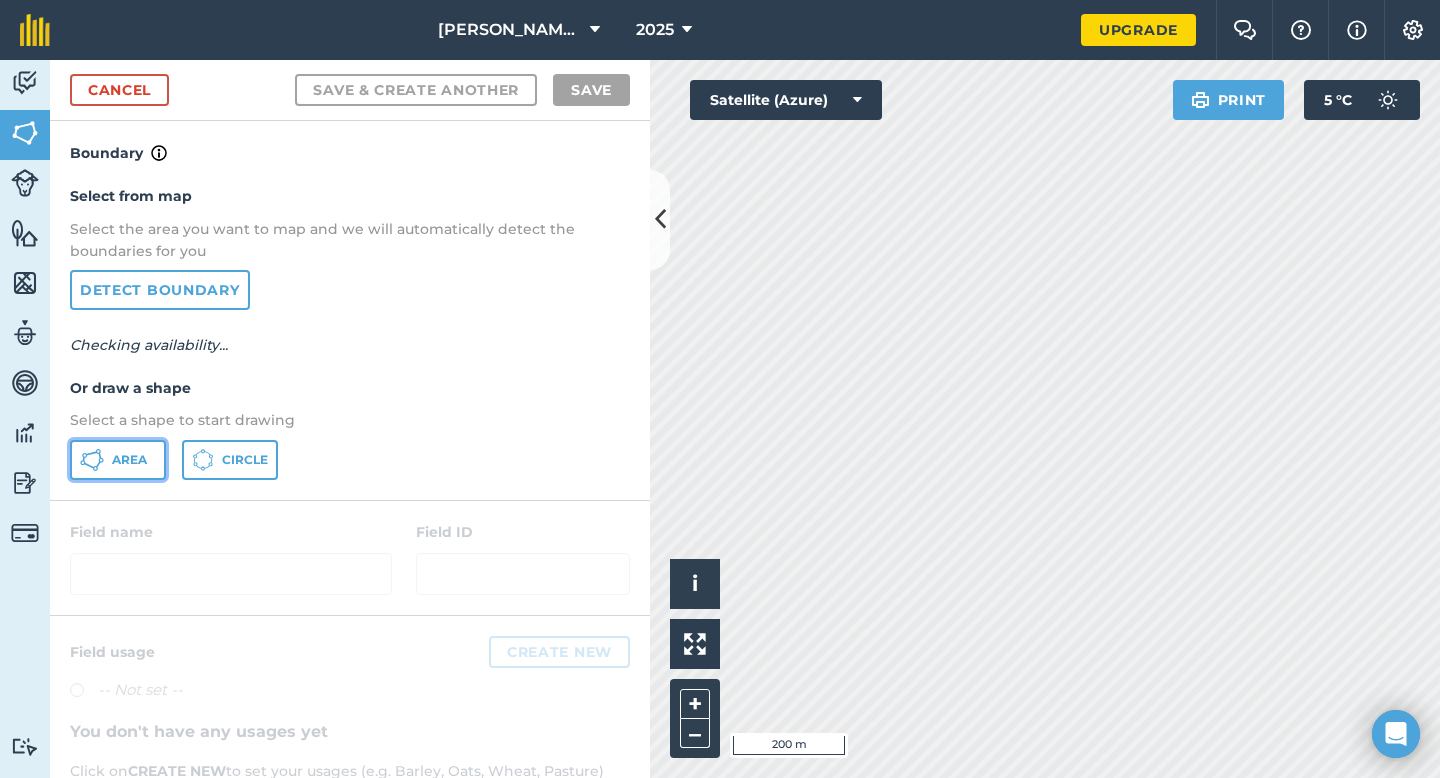 click on "Area" at bounding box center [118, 460] 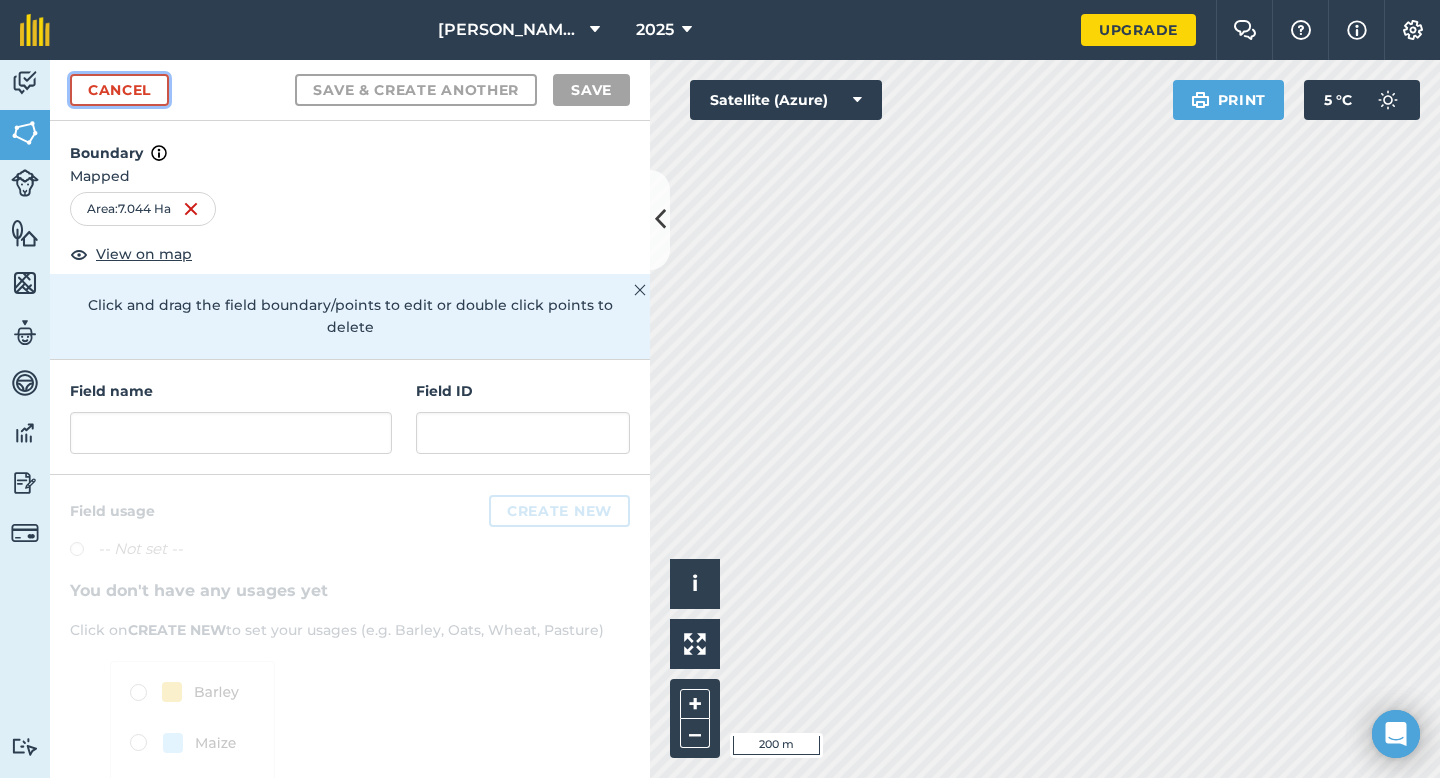 click on "Cancel" at bounding box center [119, 90] 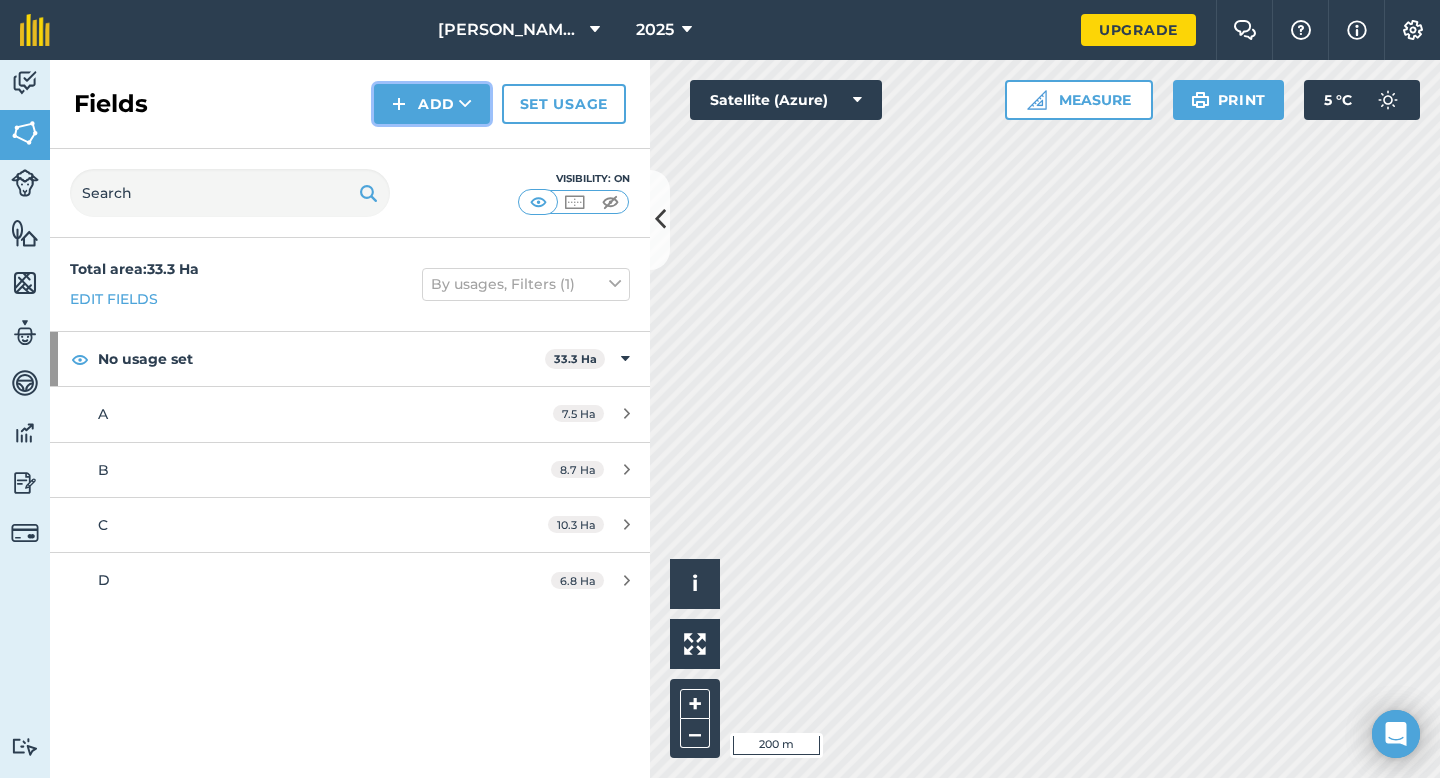 click on "Add" at bounding box center (432, 104) 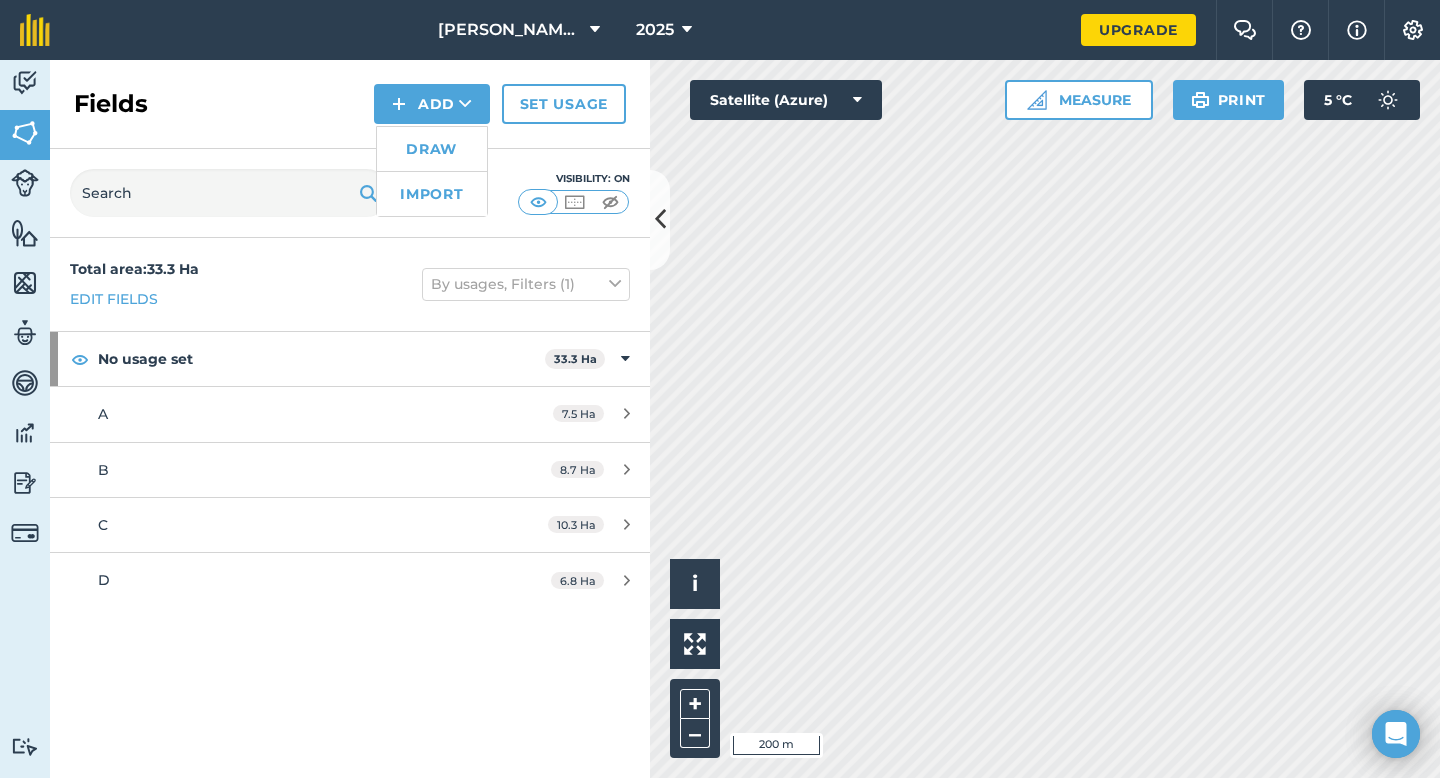 click on "Draw" at bounding box center (432, 149) 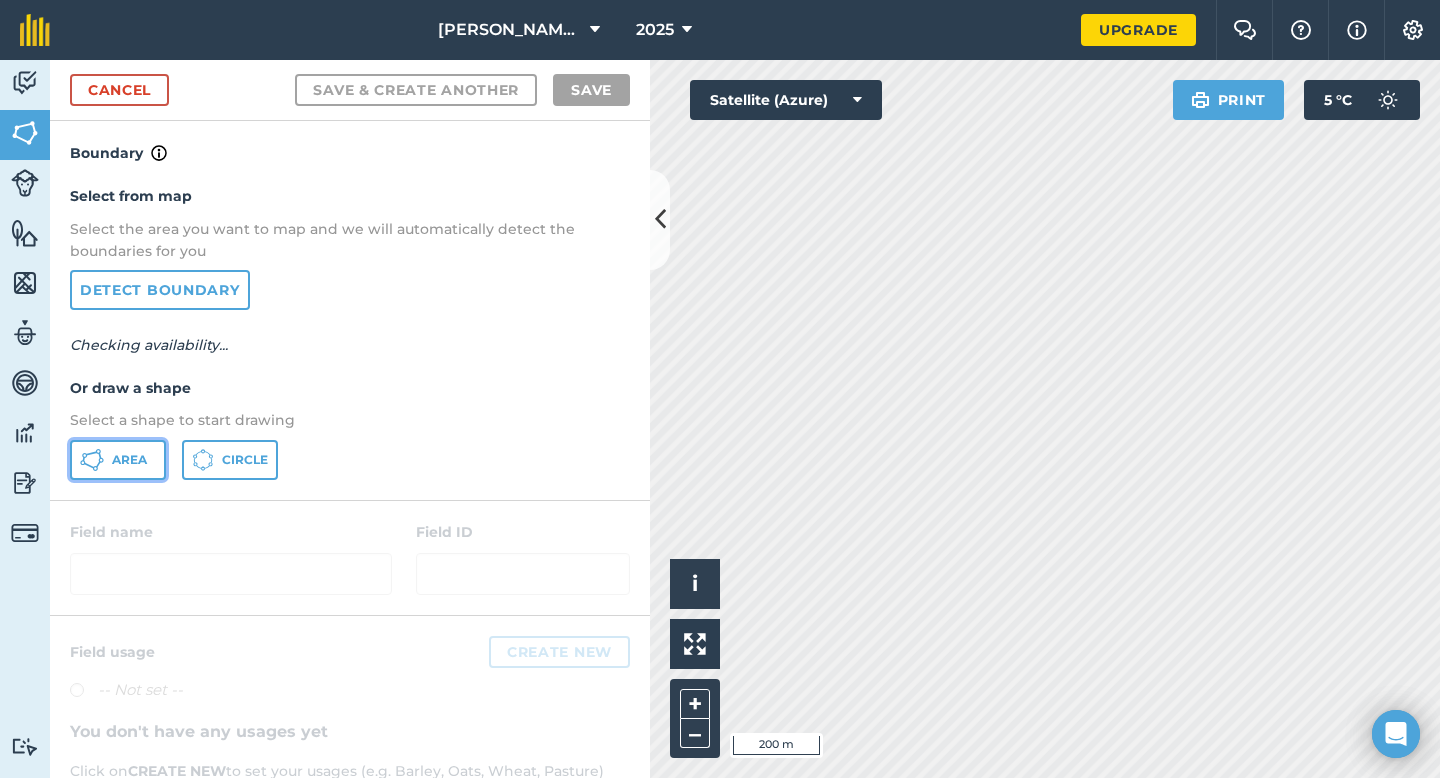 click on "Area" at bounding box center [118, 460] 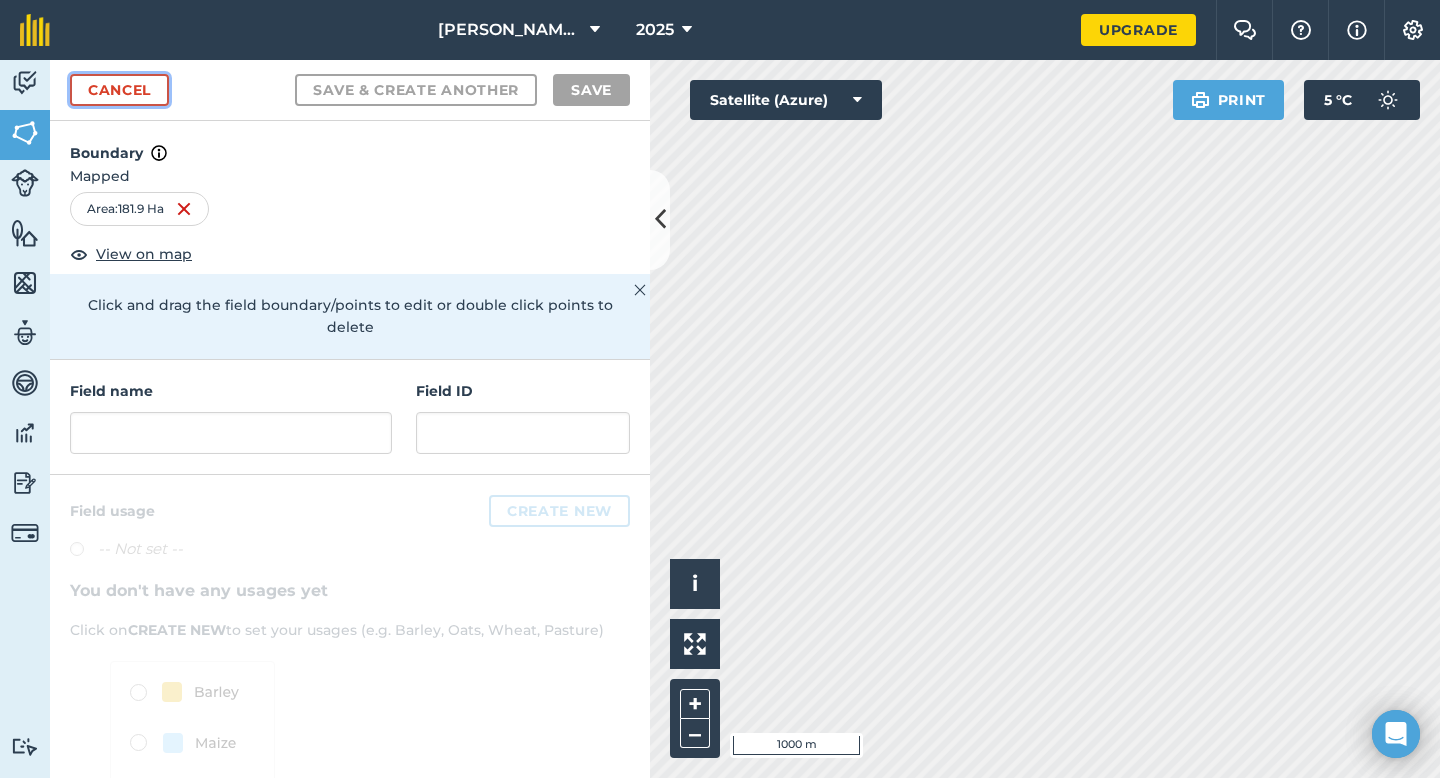 click on "Cancel" at bounding box center [119, 90] 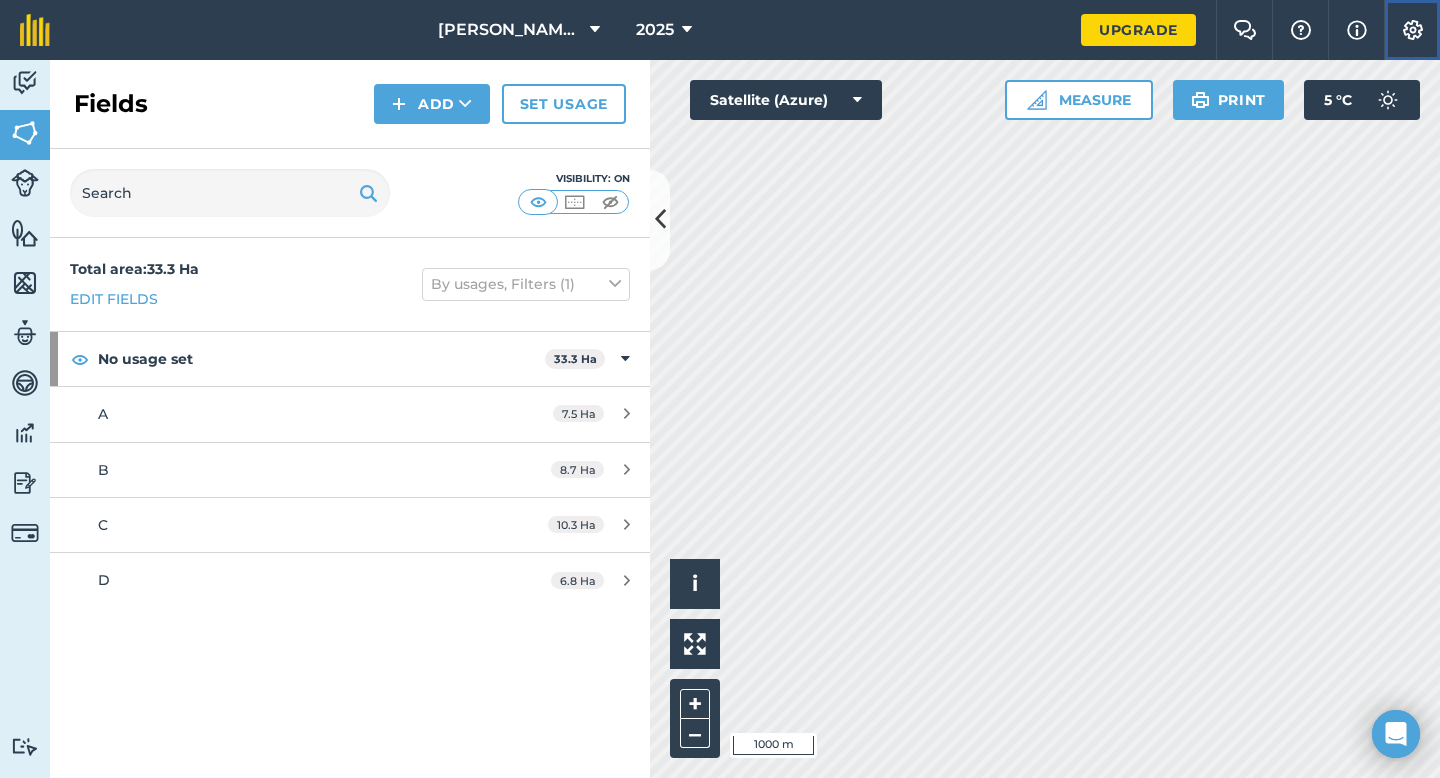 click at bounding box center [1413, 30] 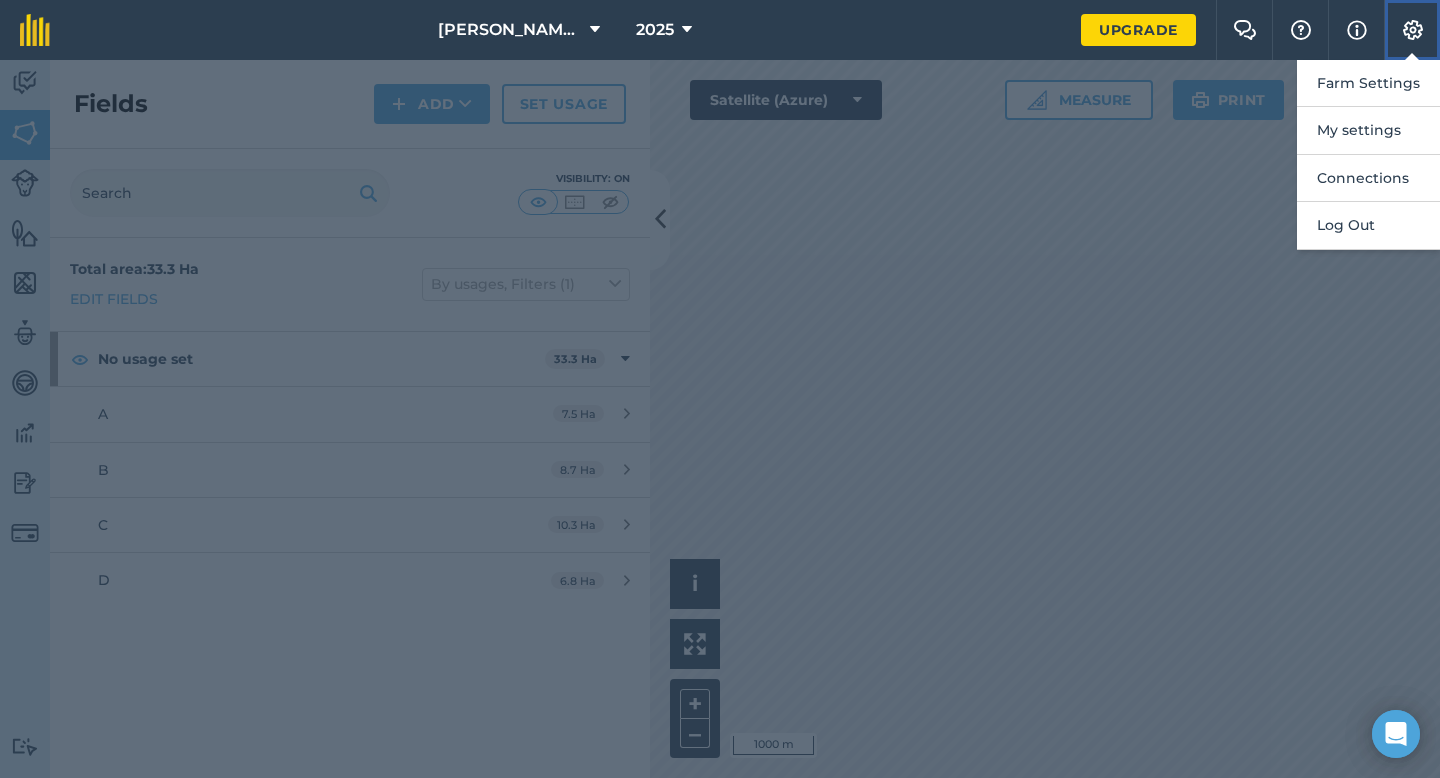 click on "Settings" at bounding box center [1412, 30] 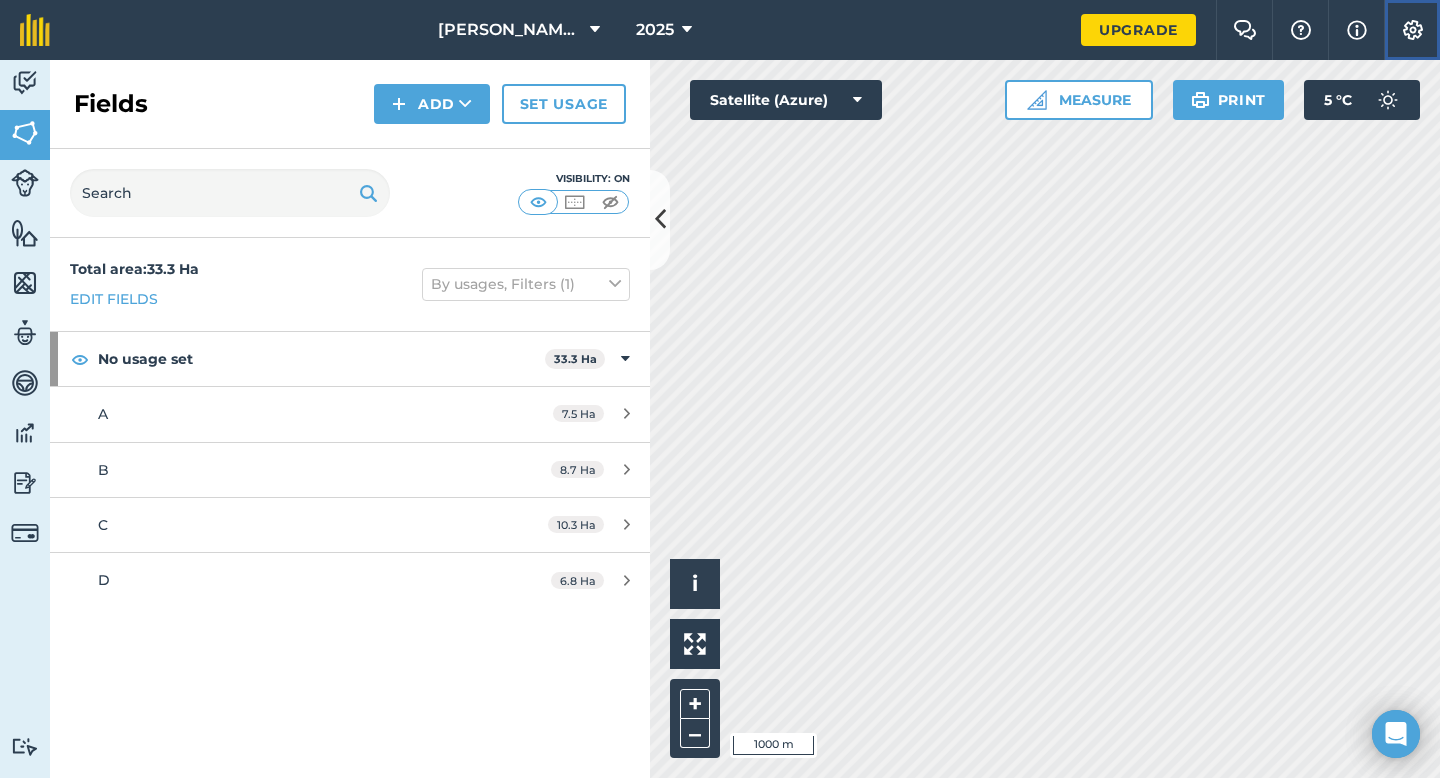 click on "Settings" at bounding box center [1412, 30] 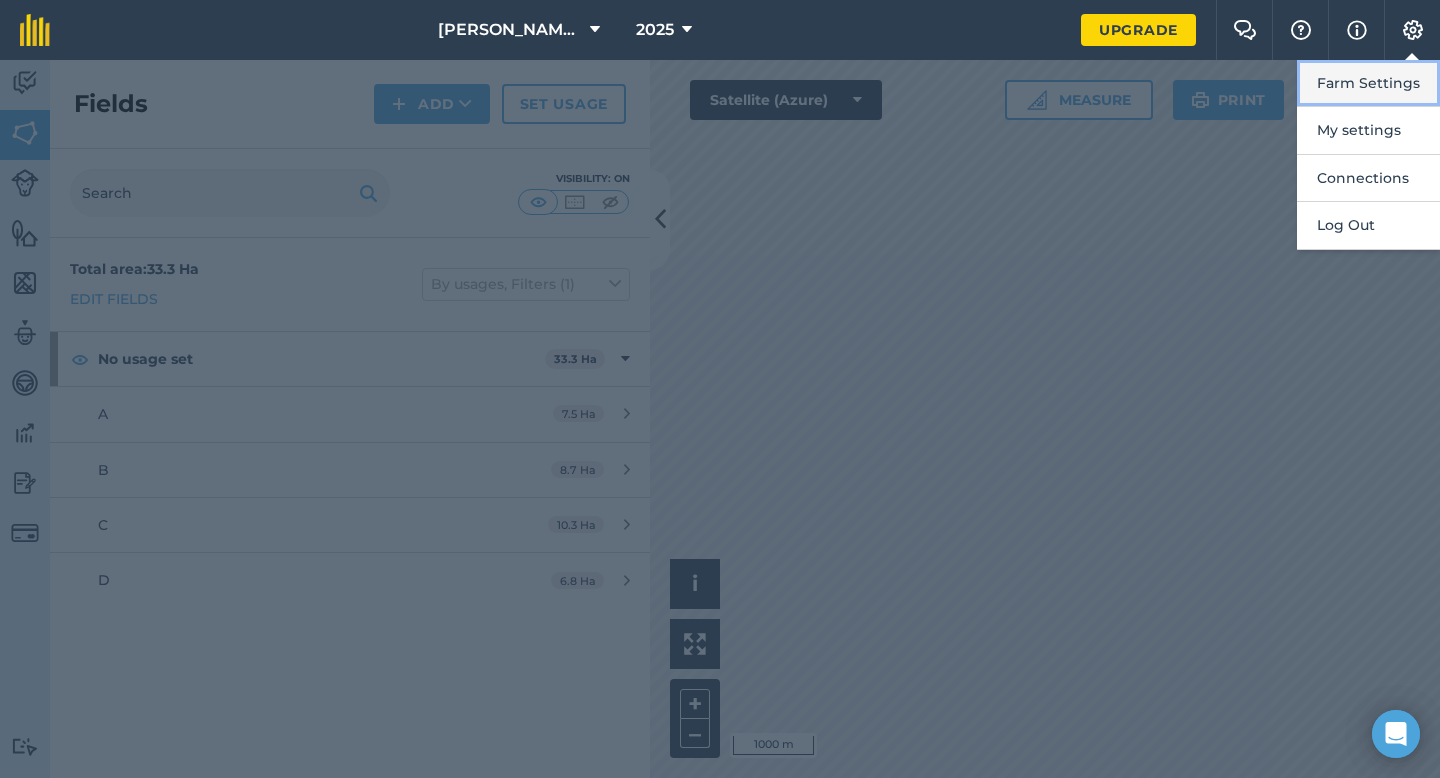 click on "Farm Settings" at bounding box center [1368, 83] 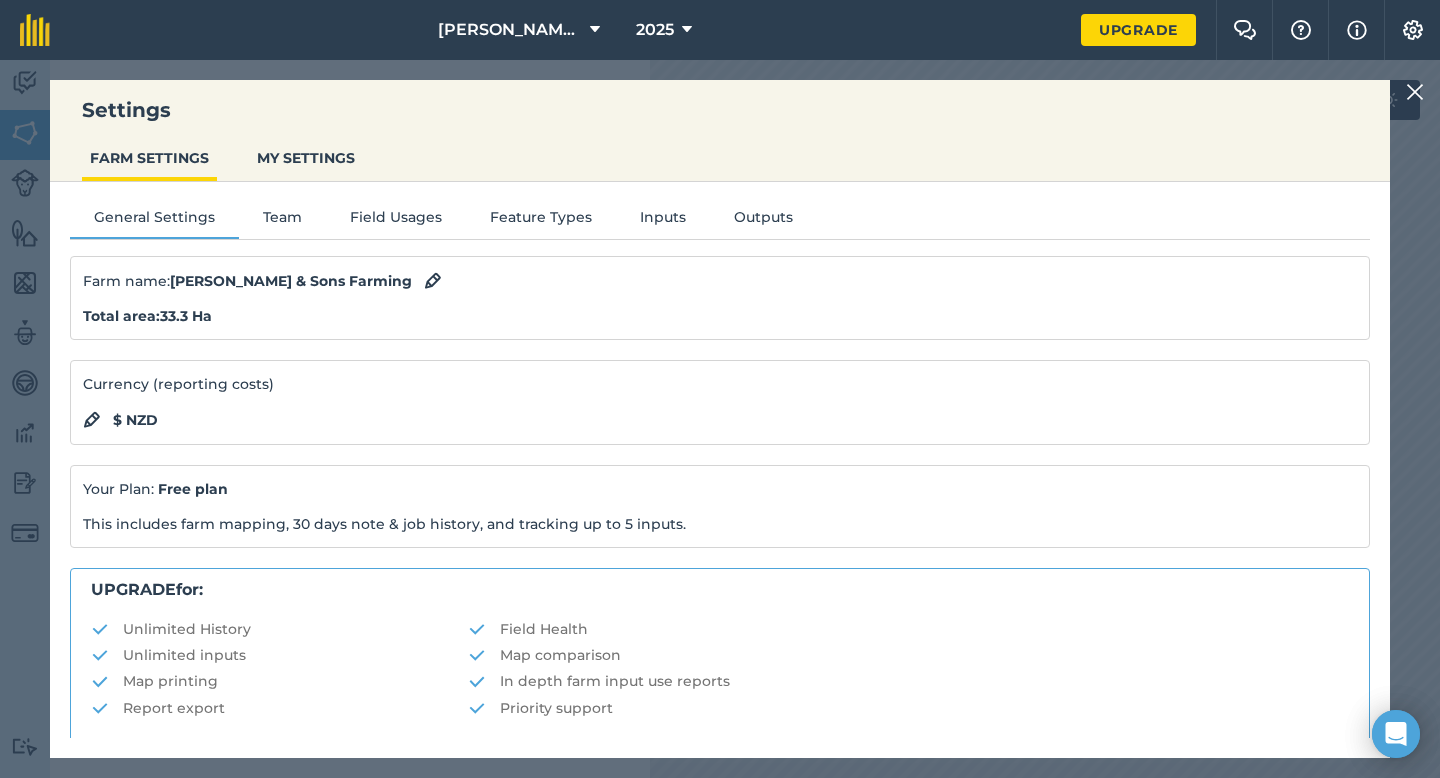 scroll, scrollTop: 384, scrollLeft: 0, axis: vertical 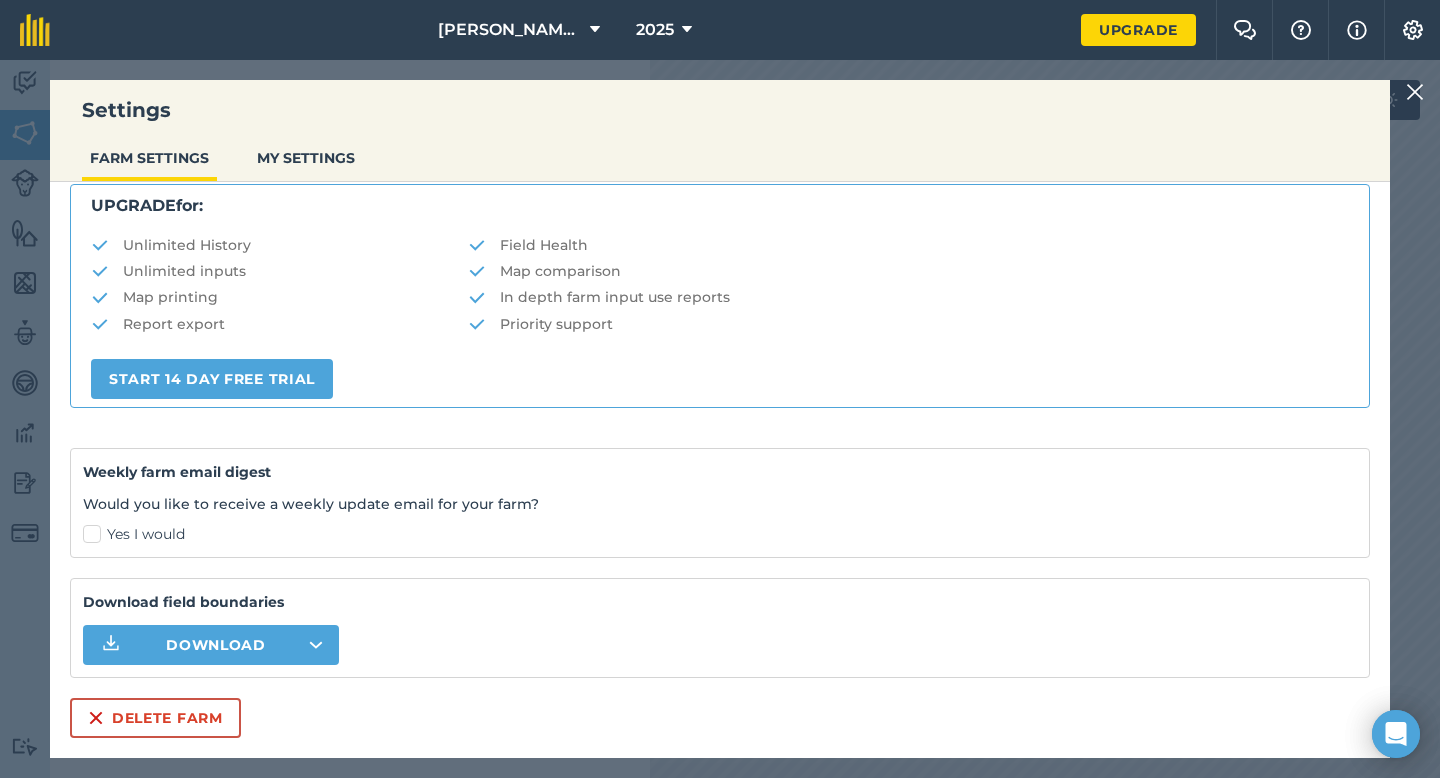 click on "Farm name :  [PERSON_NAME] & Sons Farming  Total area :  33.3   Ha Currency (reporting costs) $   NZD Your Plan:   Free plan   This includes farm mapping, 30 days note & job history, and tracking up to 5 inputs. UPGRADE  for: Unlimited History Field Health Unlimited inputs Map comparison Map printing In depth farm input use reports Report export Priority support START 14 DAY FREE TRIAL Weekly farm email digest Would you like to receive a weekly update email for your farm? Yes I would Download field boundaries Download   Delete farm" at bounding box center [720, 305] 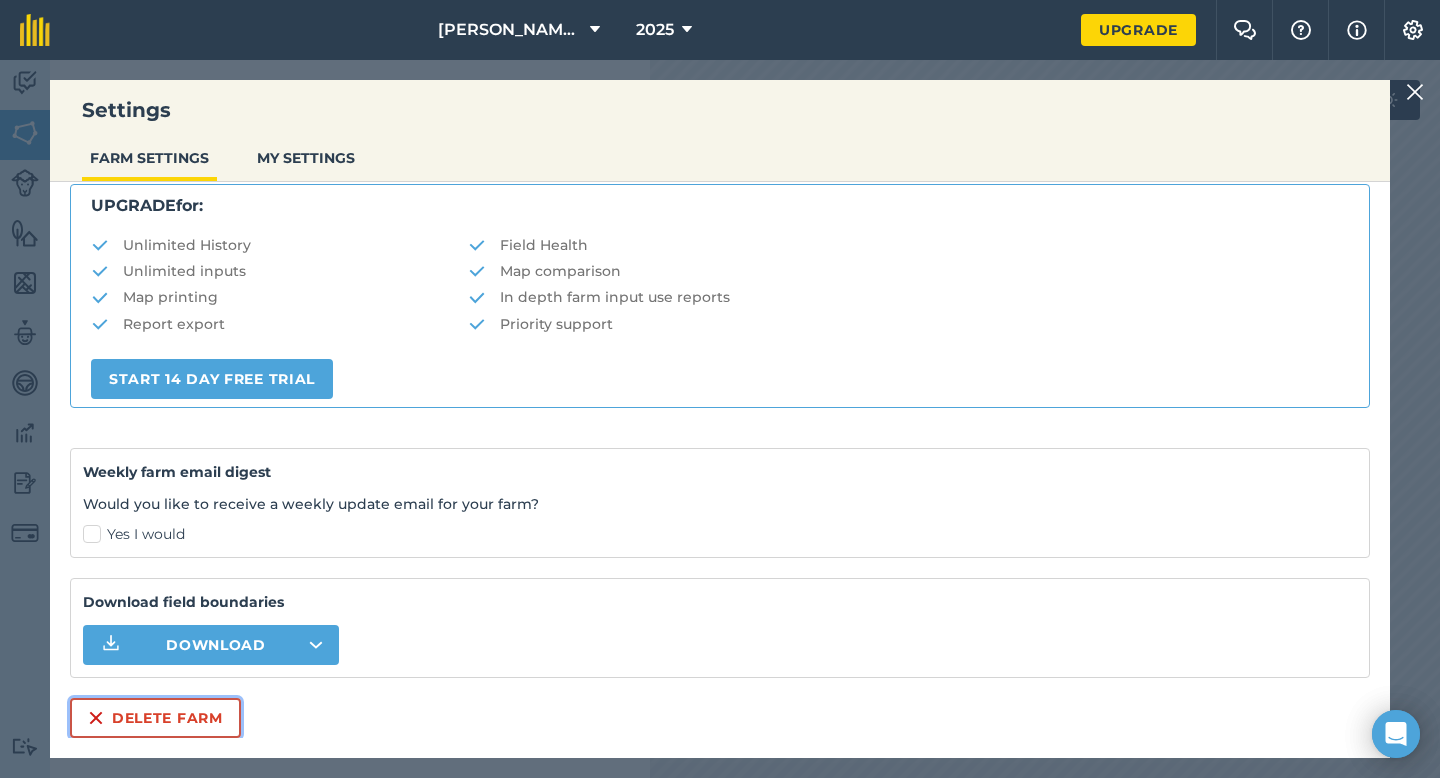 click on "Delete farm" at bounding box center [155, 718] 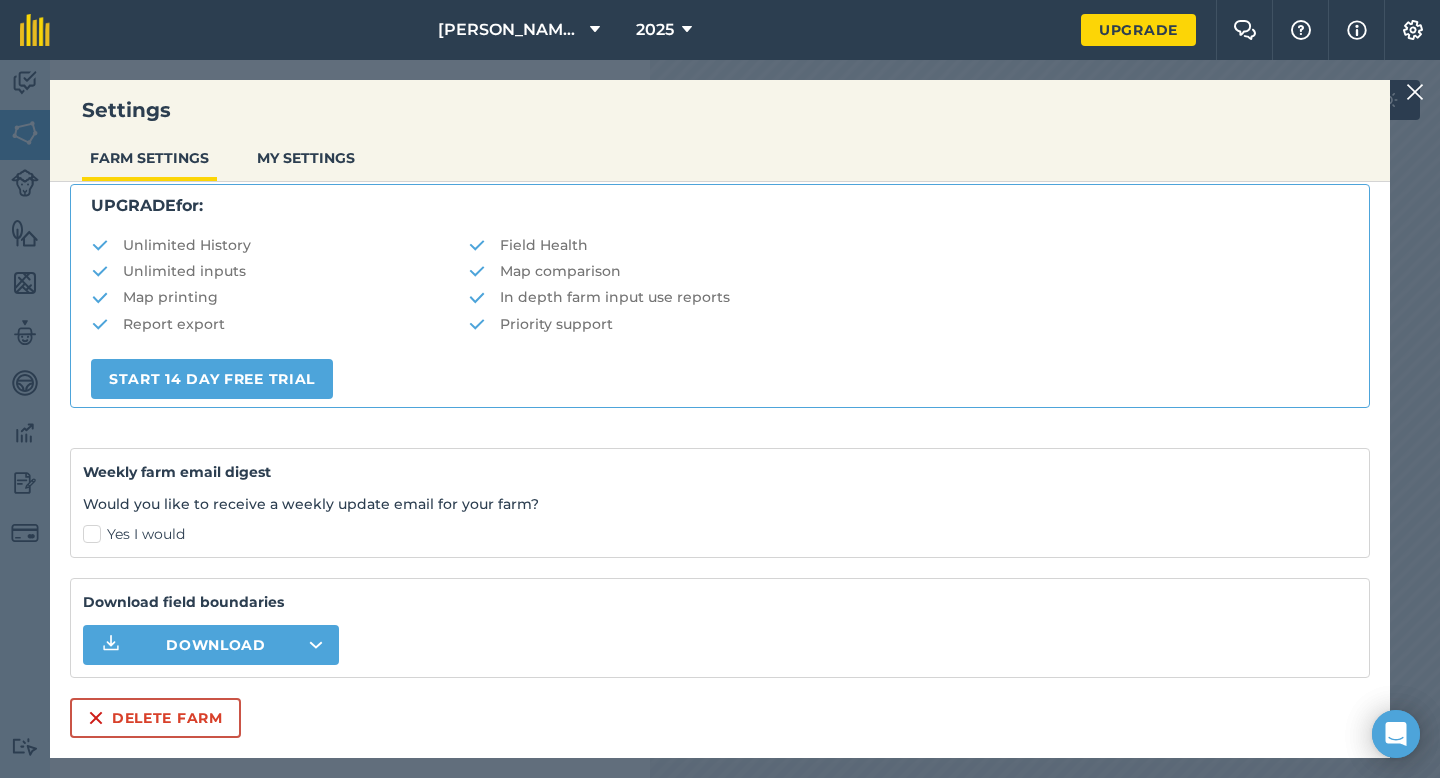 scroll, scrollTop: 0, scrollLeft: 0, axis: both 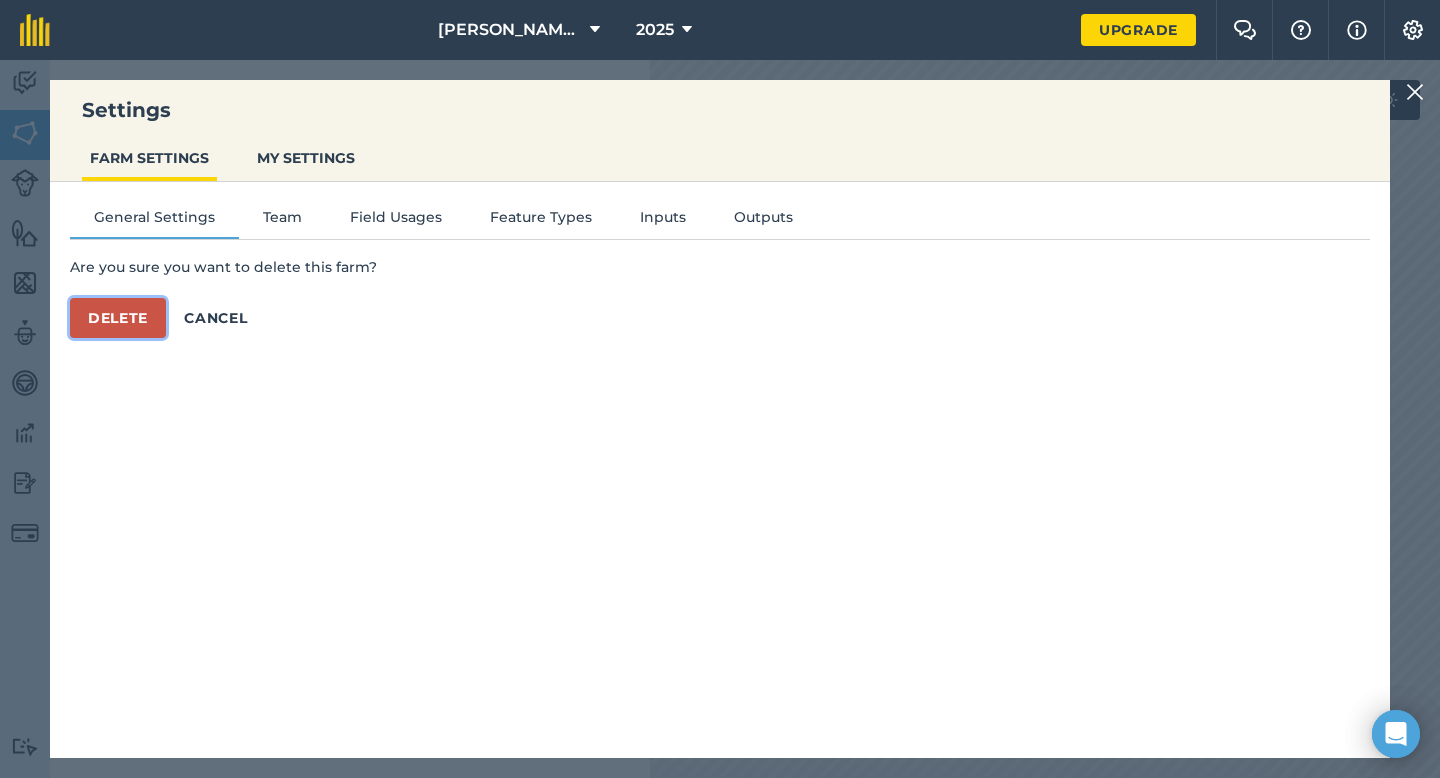 click on "Delete" at bounding box center (118, 318) 